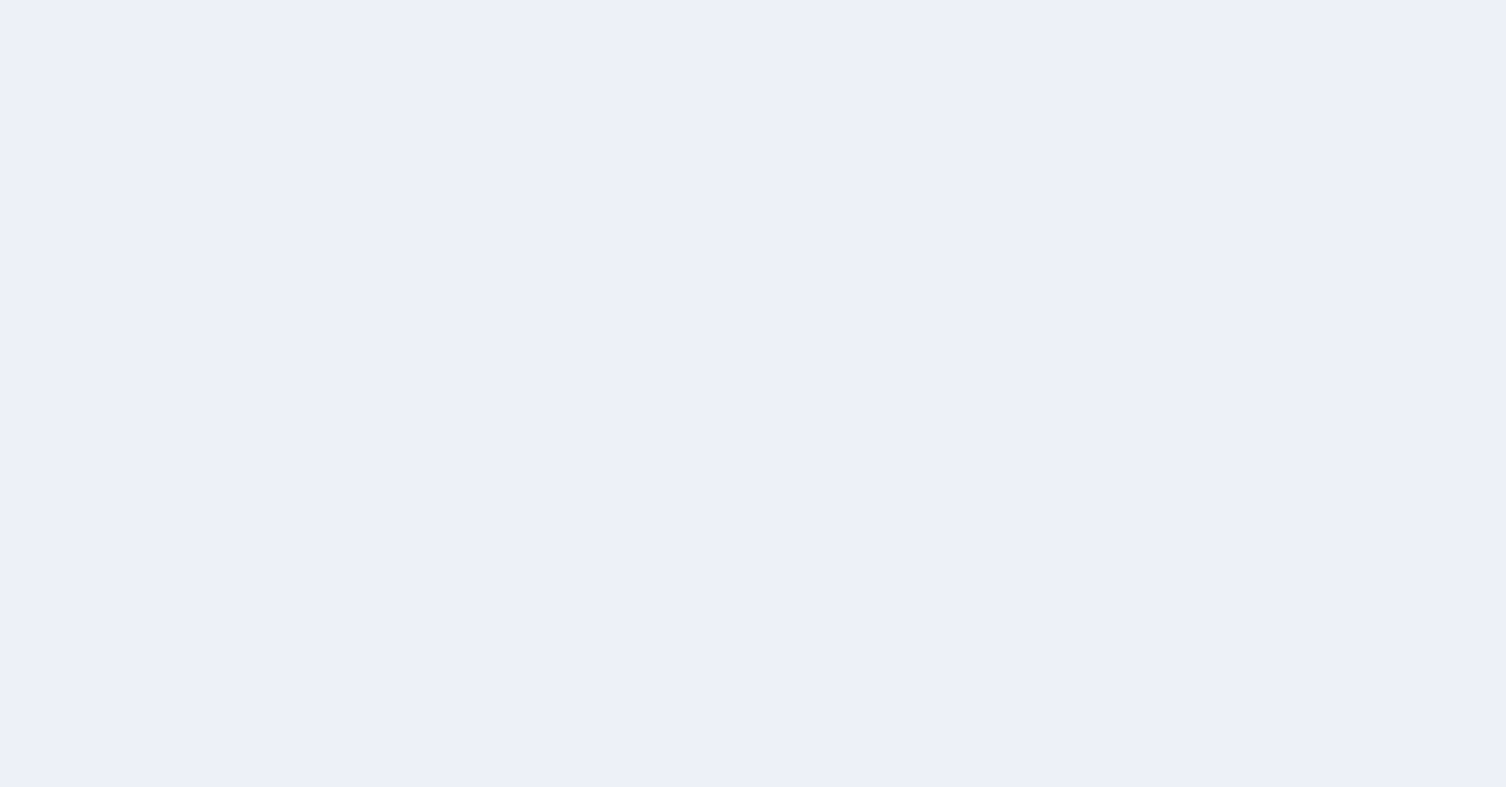 scroll, scrollTop: 0, scrollLeft: 0, axis: both 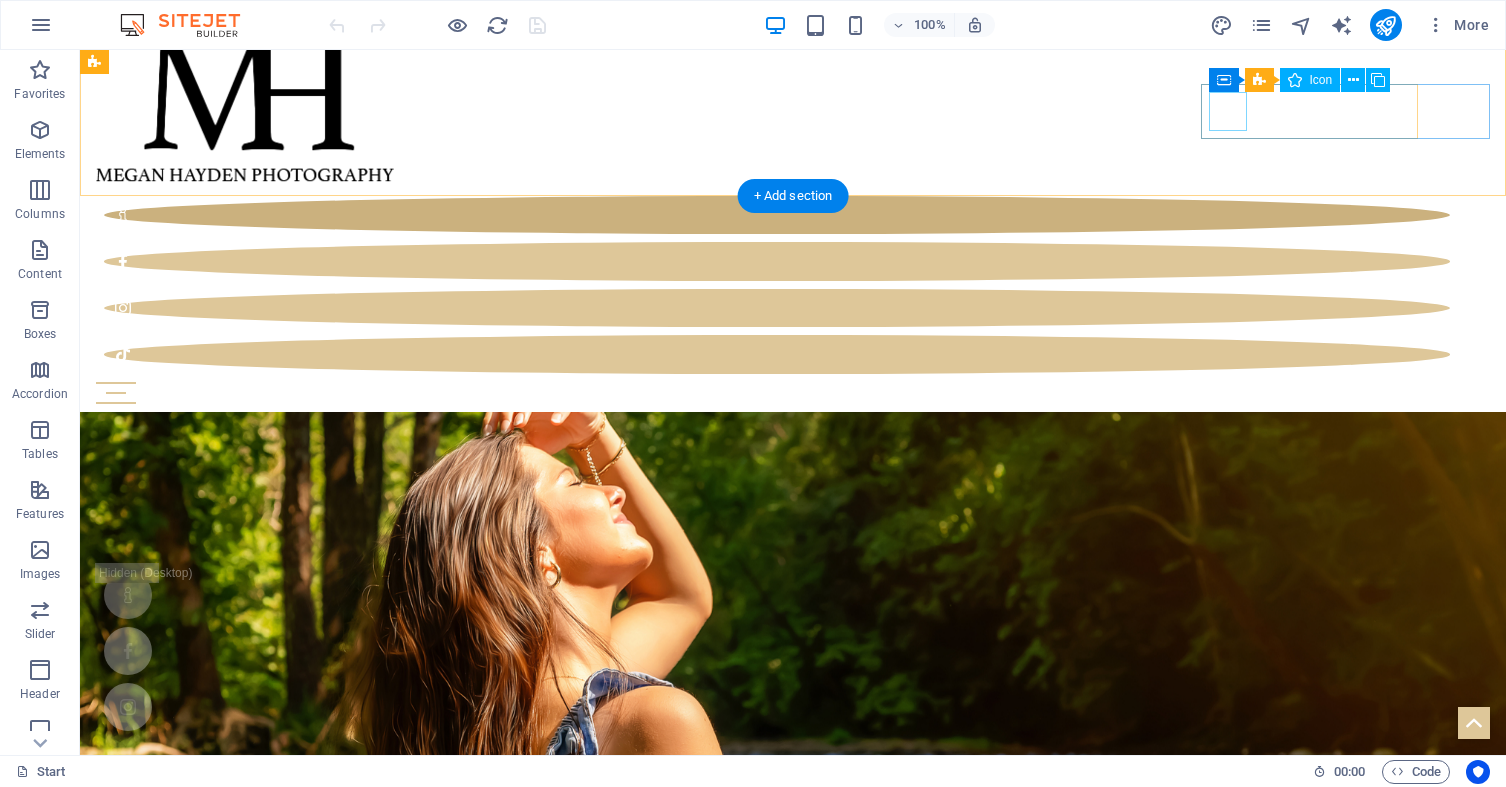 click at bounding box center [777, 215] 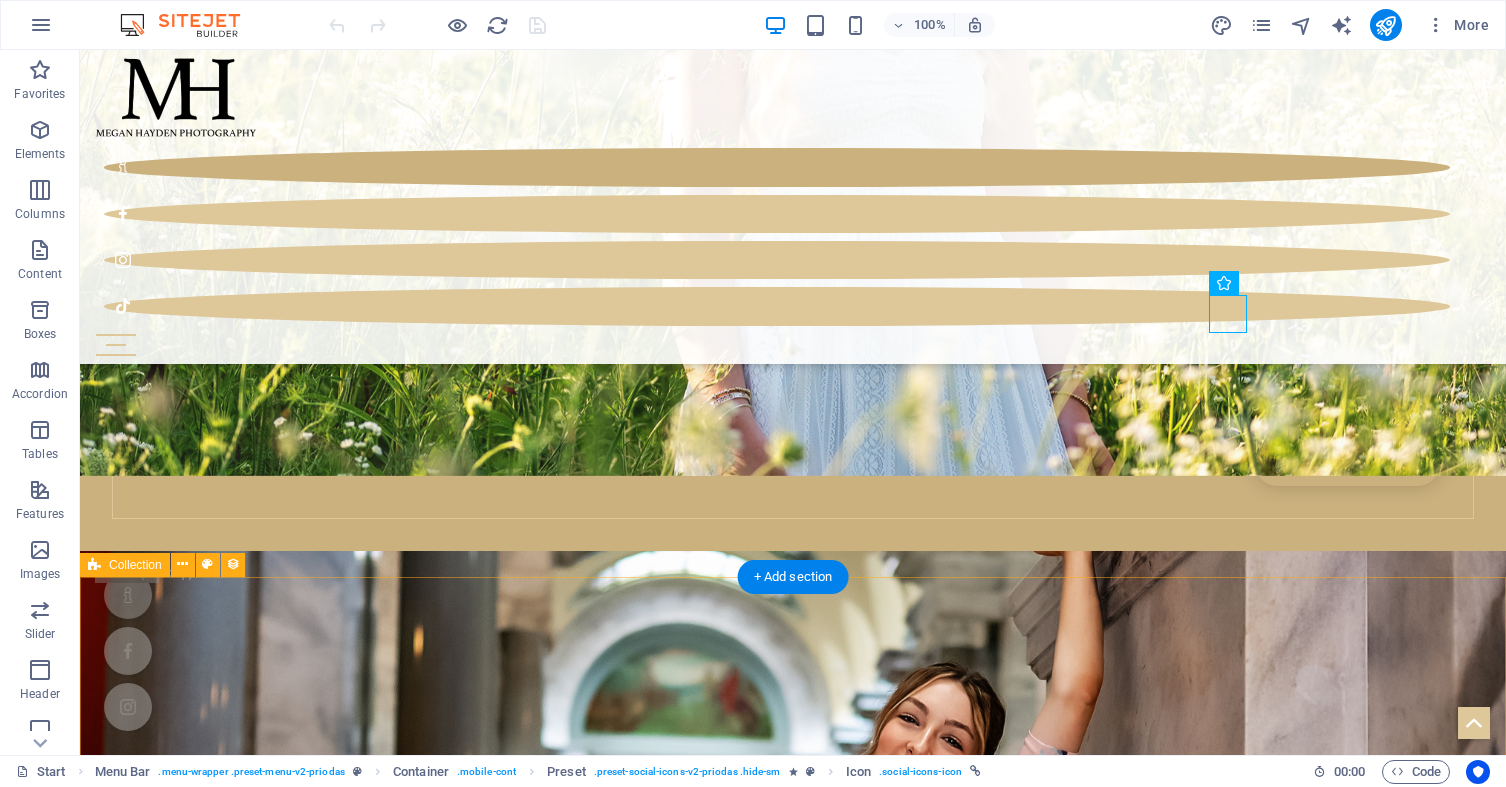 scroll, scrollTop: 1406, scrollLeft: 0, axis: vertical 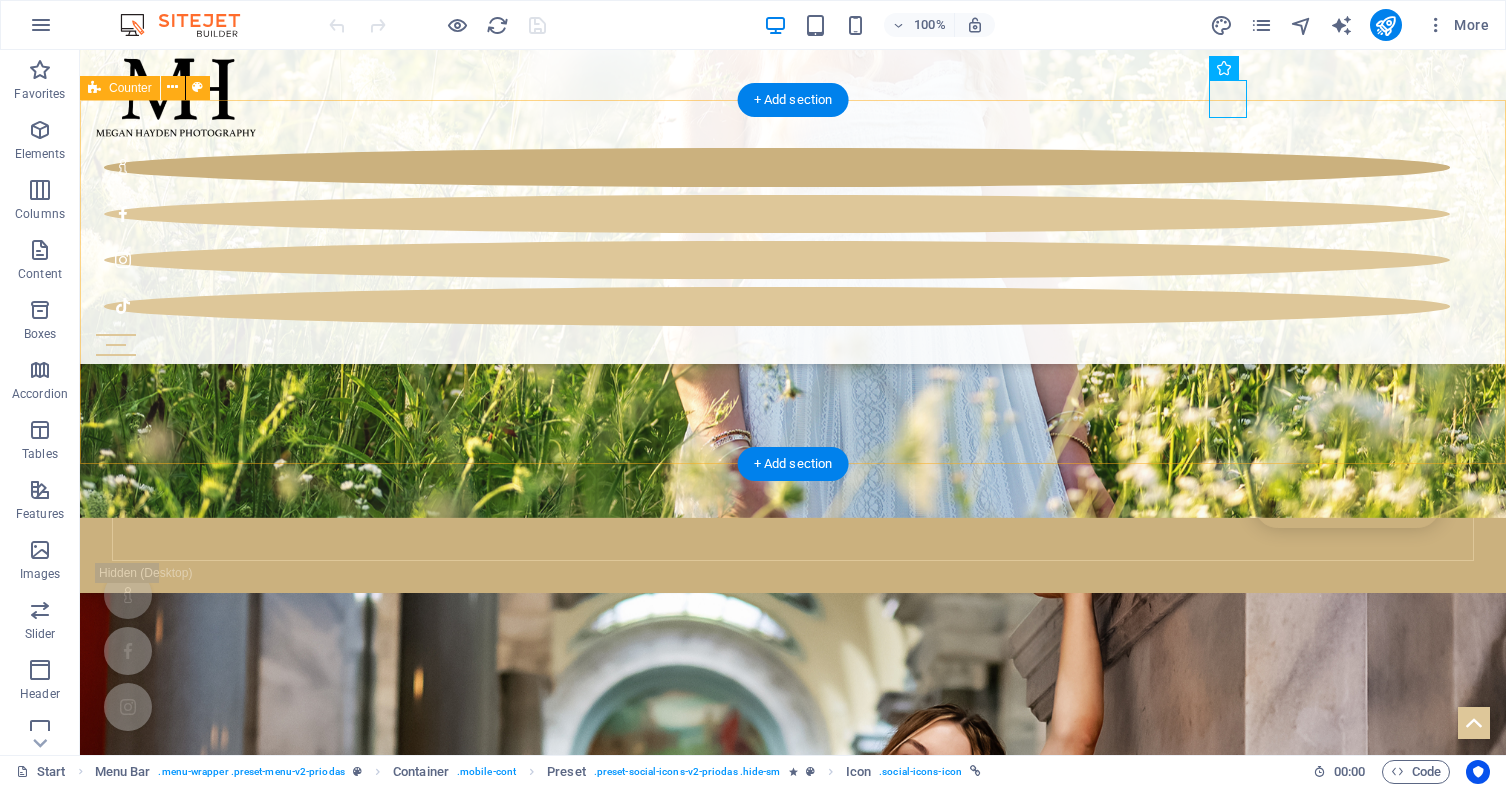 click on "[NUMBER] Weddings planned [NUMBER] Wedding-Party organized [NUMBER] happy bridal couples [NUMBER] Wedding cakes and pastries" at bounding box center (793, 4862) 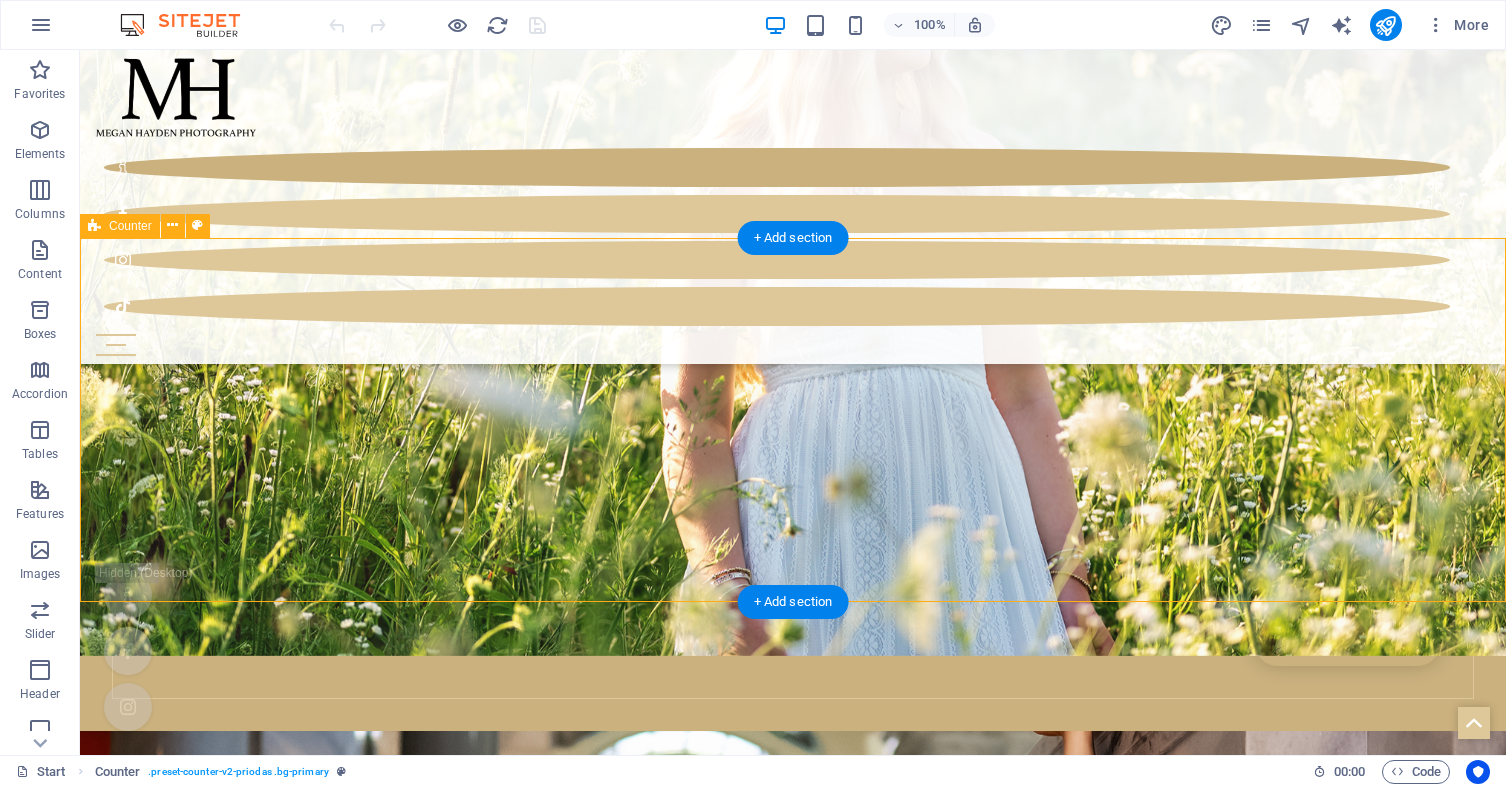 scroll, scrollTop: 1238, scrollLeft: 0, axis: vertical 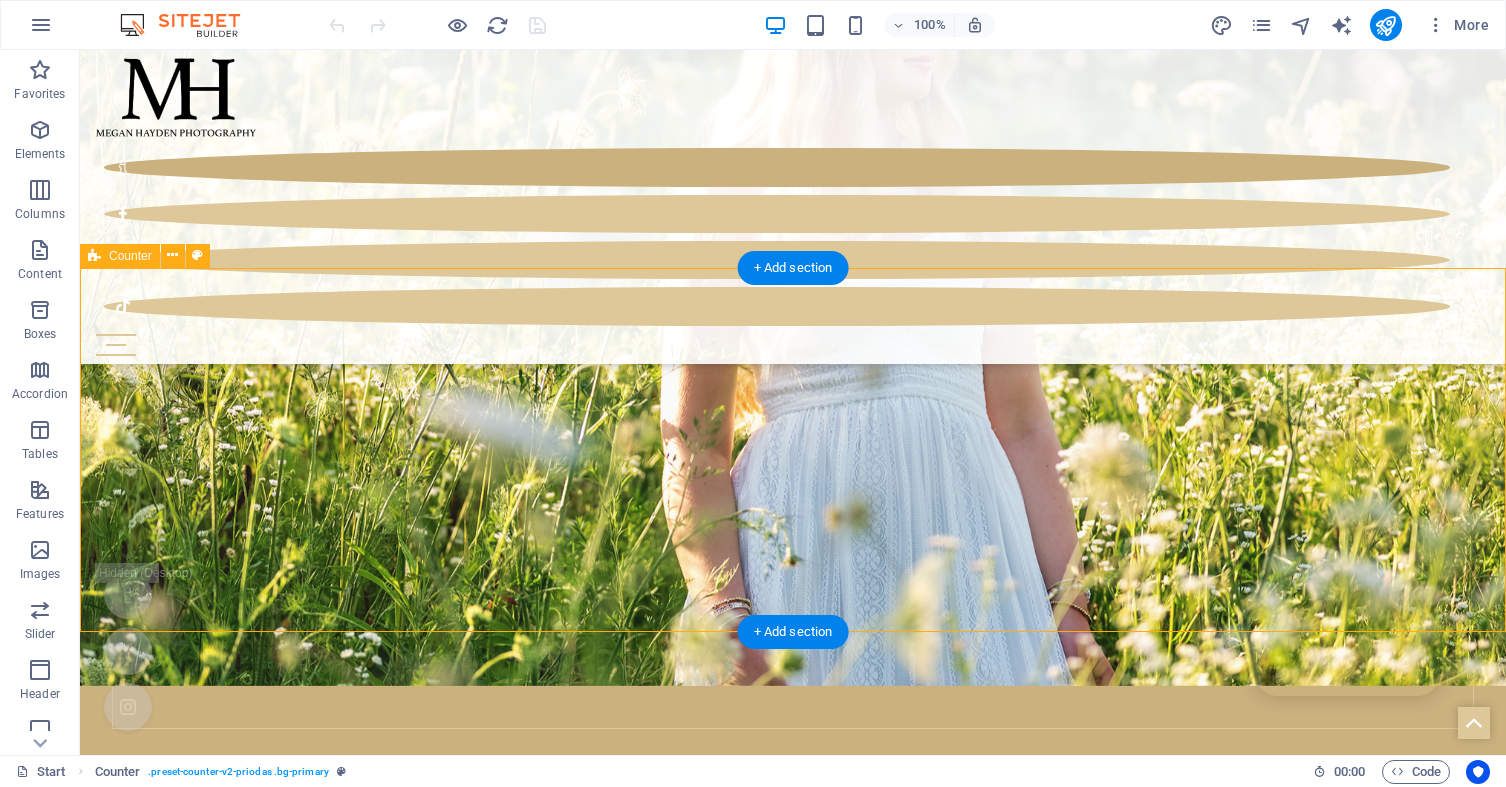 click on "[NUMBER] Weddings planned [NUMBER] Wedding-Party organized [NUMBER] happy bridal couples [NUMBER] Wedding cakes and pastries" at bounding box center (793, 5030) 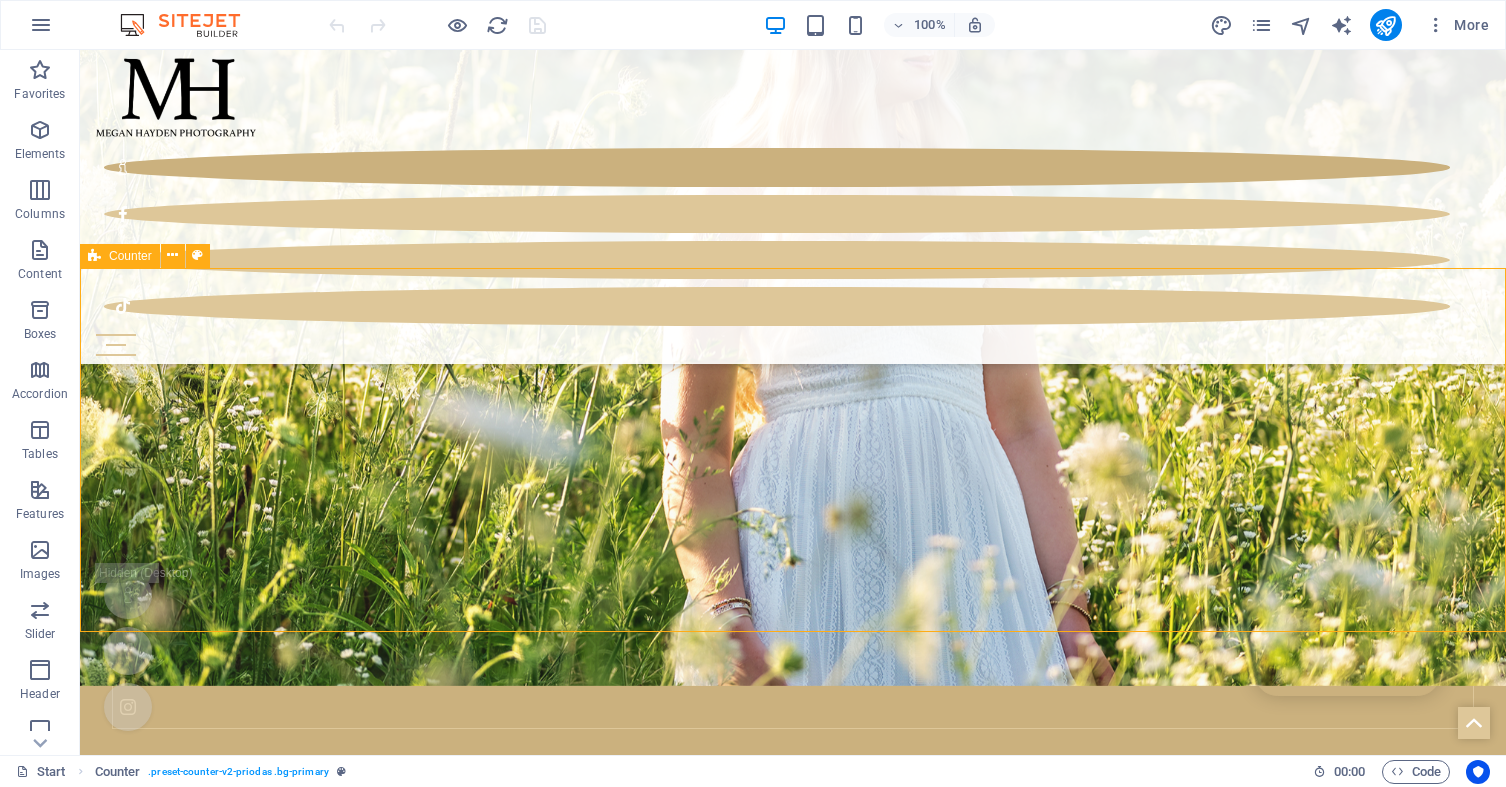 click on "[NUMBER] Weddings planned [NUMBER] Wedding-Party organized [NUMBER] happy bridal couples [NUMBER] Wedding cakes and pastries" at bounding box center [793, 5030] 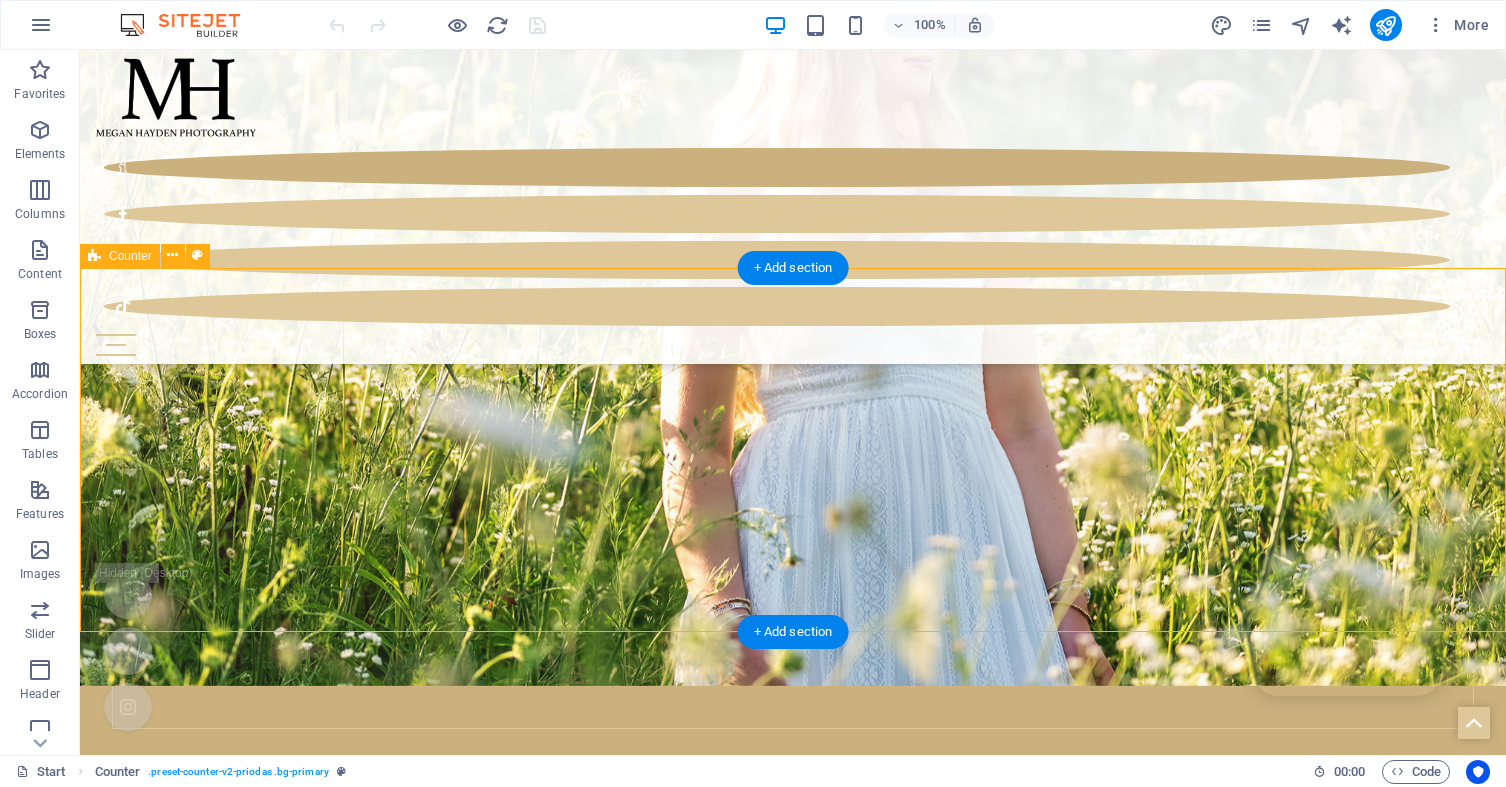 click on "[NUMBER] Weddings planned [NUMBER] Wedding-Party organized [NUMBER] happy bridal couples [NUMBER] Wedding cakes and pastries" at bounding box center (793, 5030) 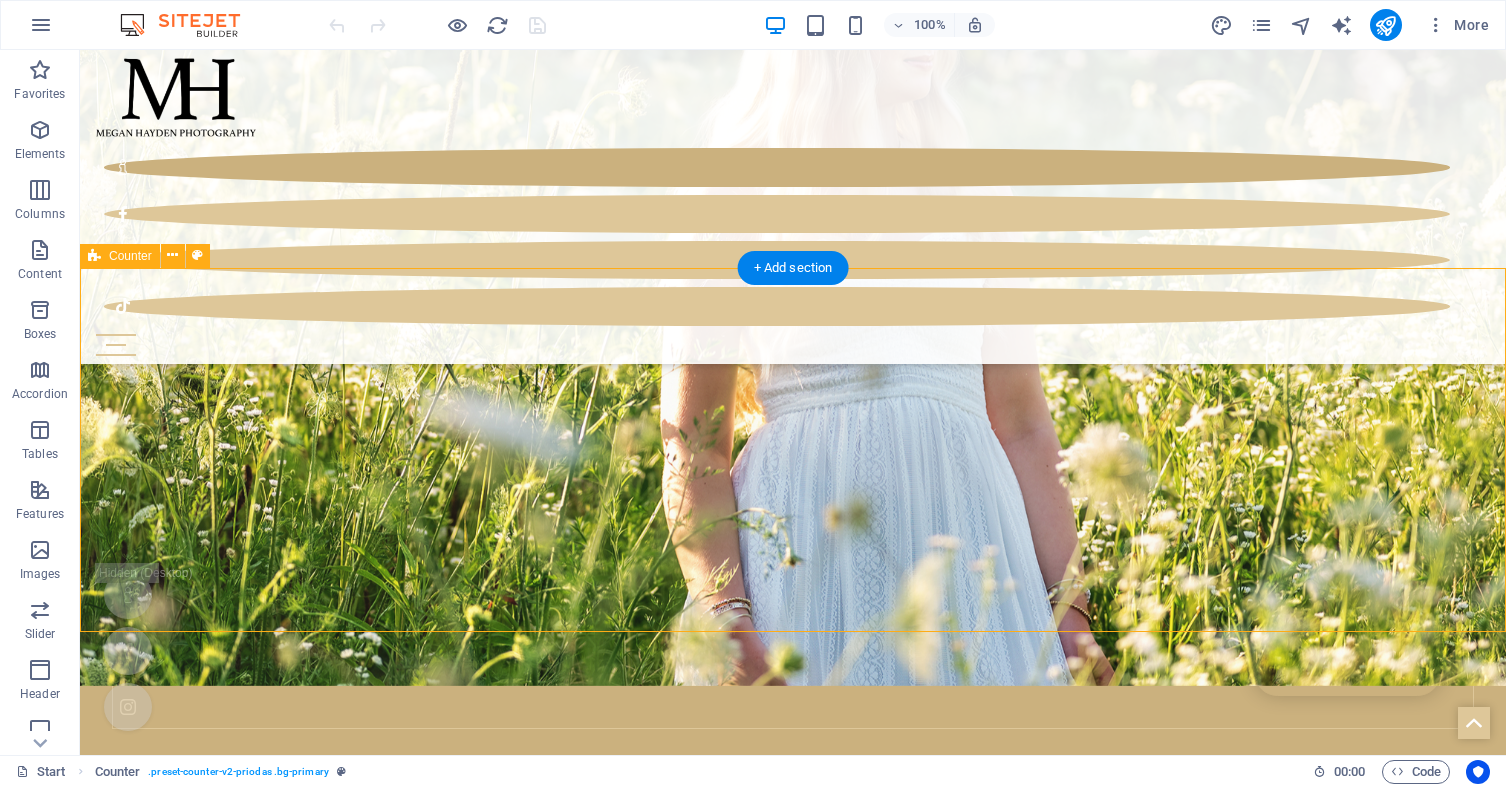 click on "Counter" at bounding box center (130, 256) 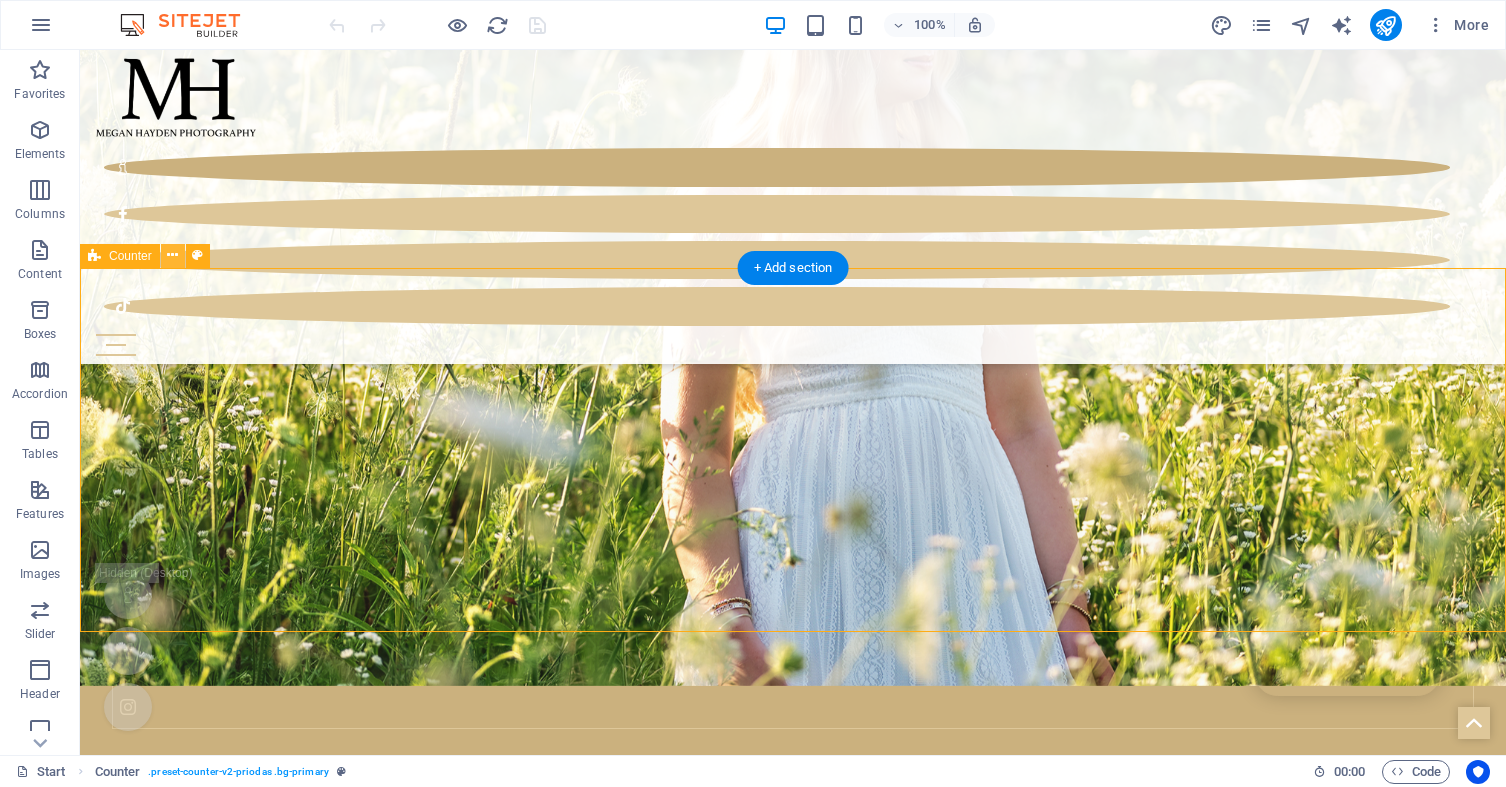 click at bounding box center (172, 255) 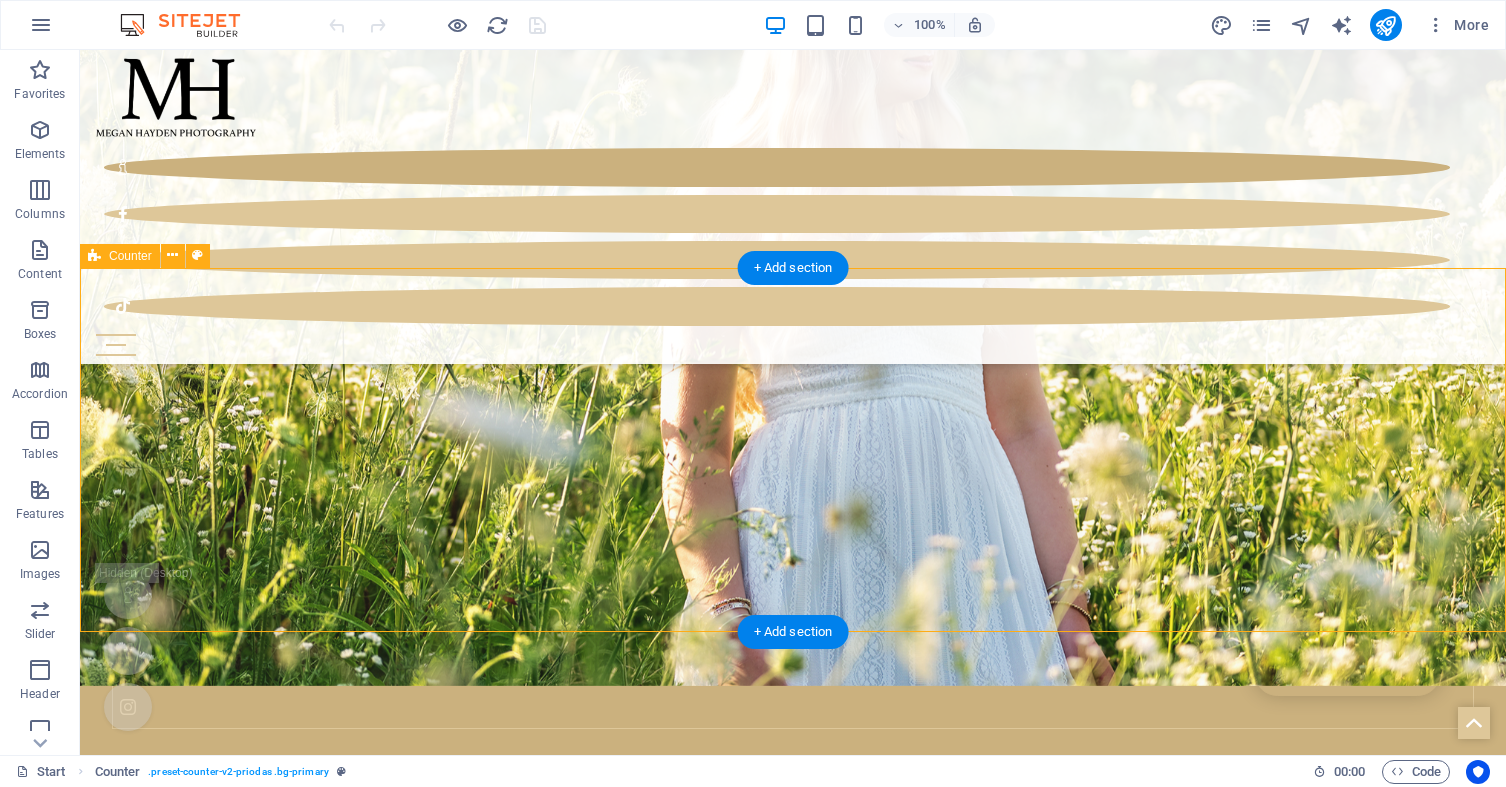 click on "[NUMBER] Weddings planned [NUMBER] Wedding-Party organized [NUMBER] happy bridal couples [NUMBER] Wedding cakes and pastries" at bounding box center [793, 5030] 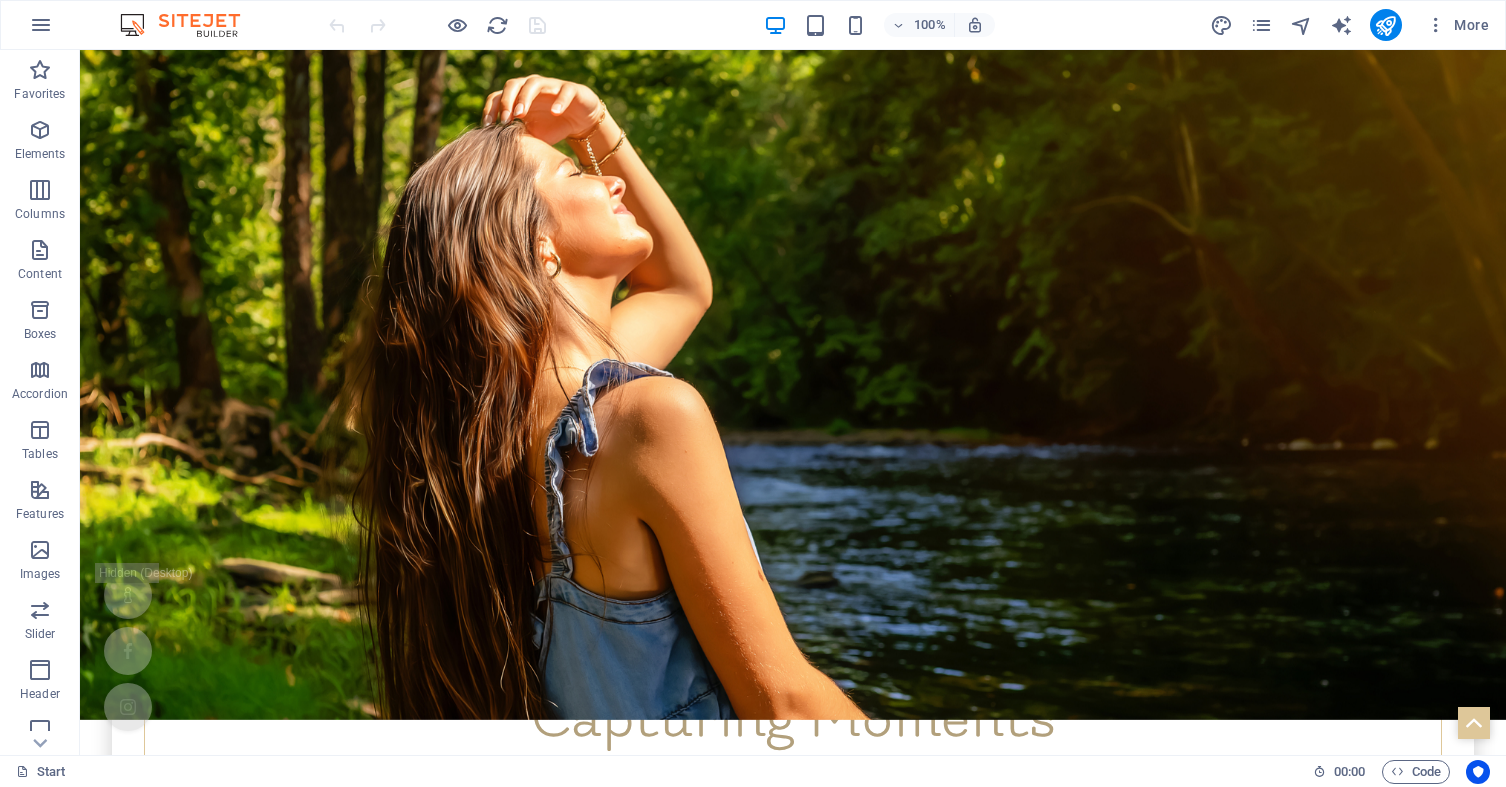 scroll, scrollTop: 692, scrollLeft: 0, axis: vertical 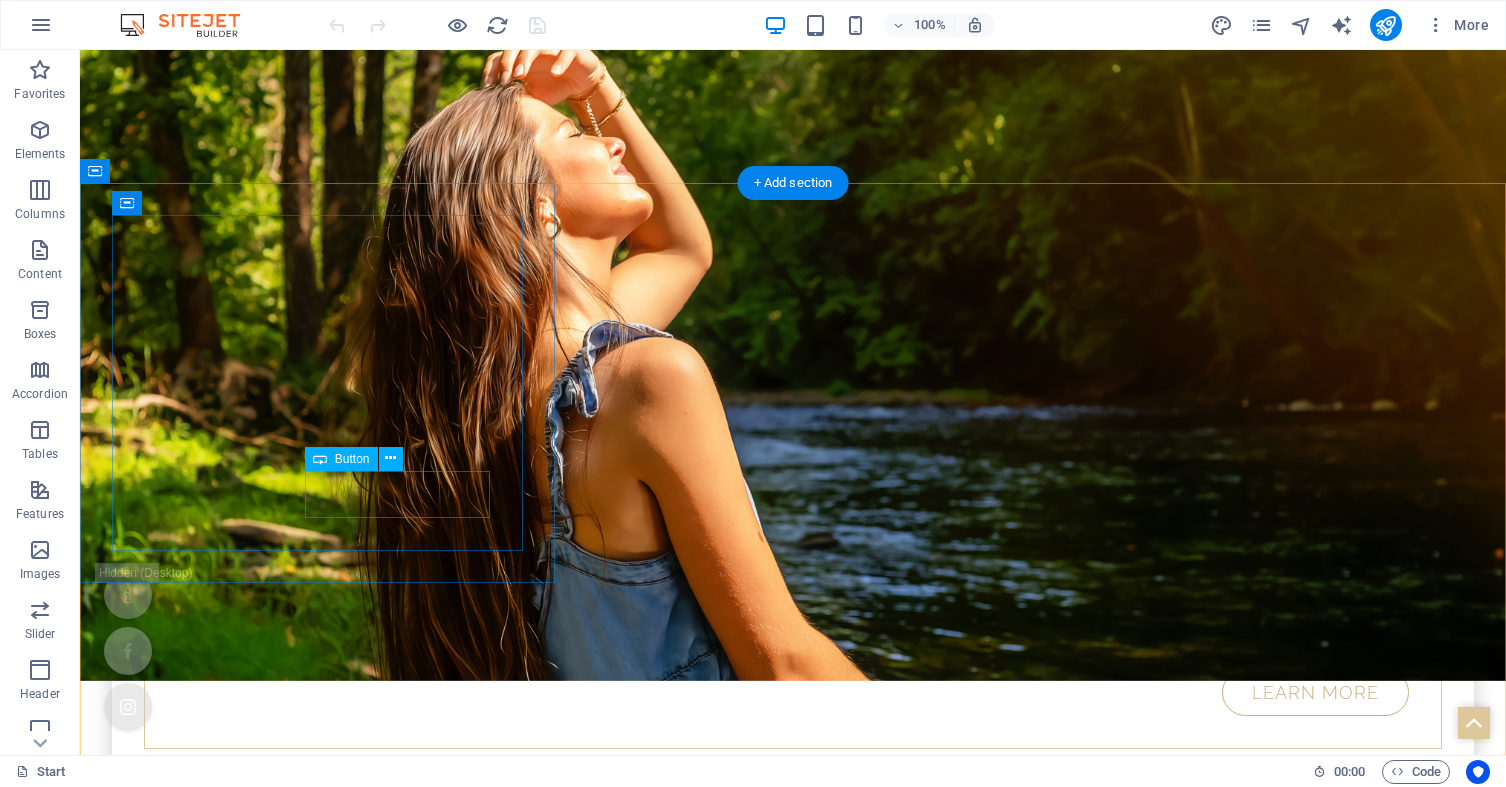 click on "Button" at bounding box center [352, 459] 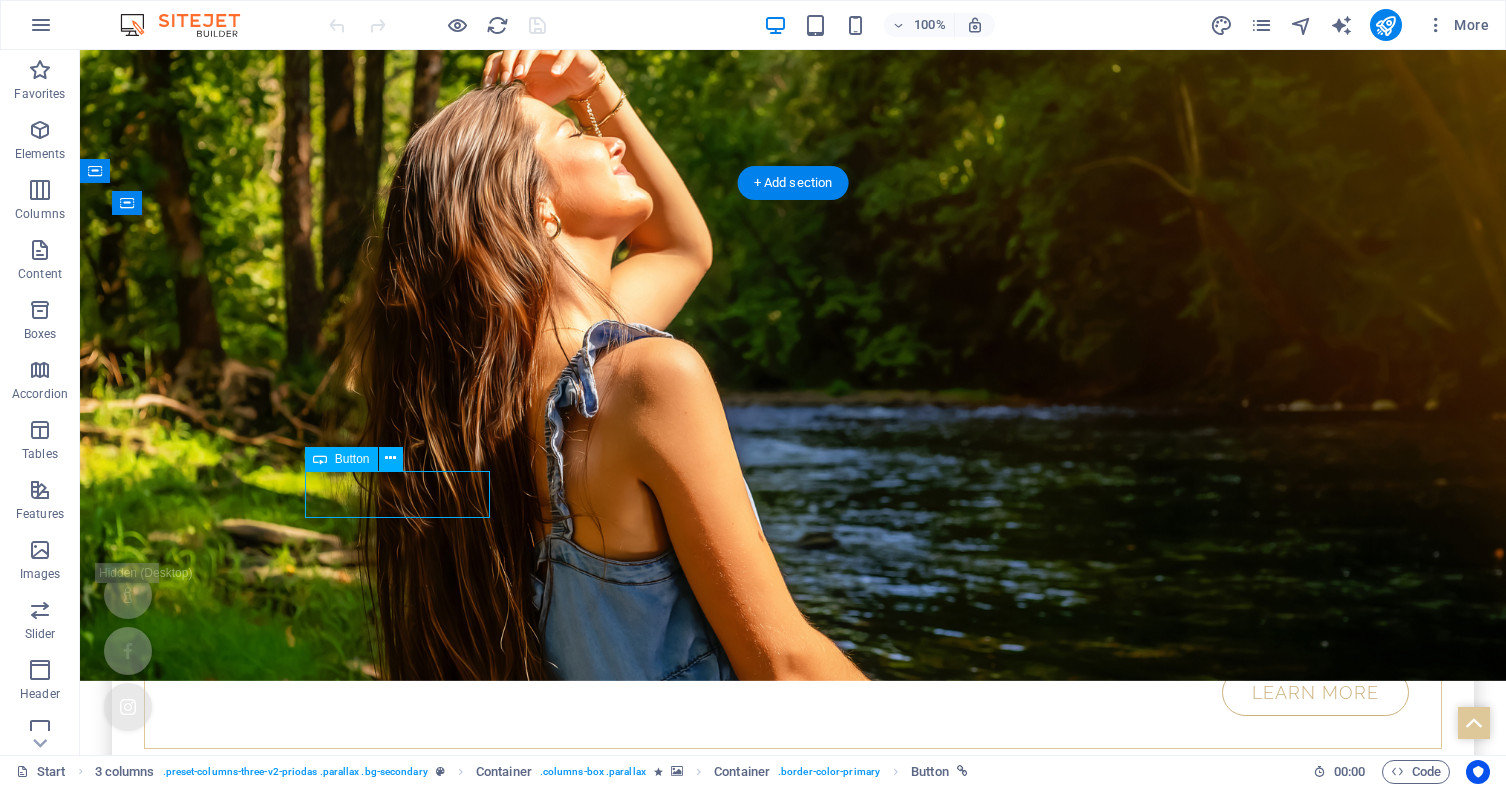 click on "Button" at bounding box center (352, 459) 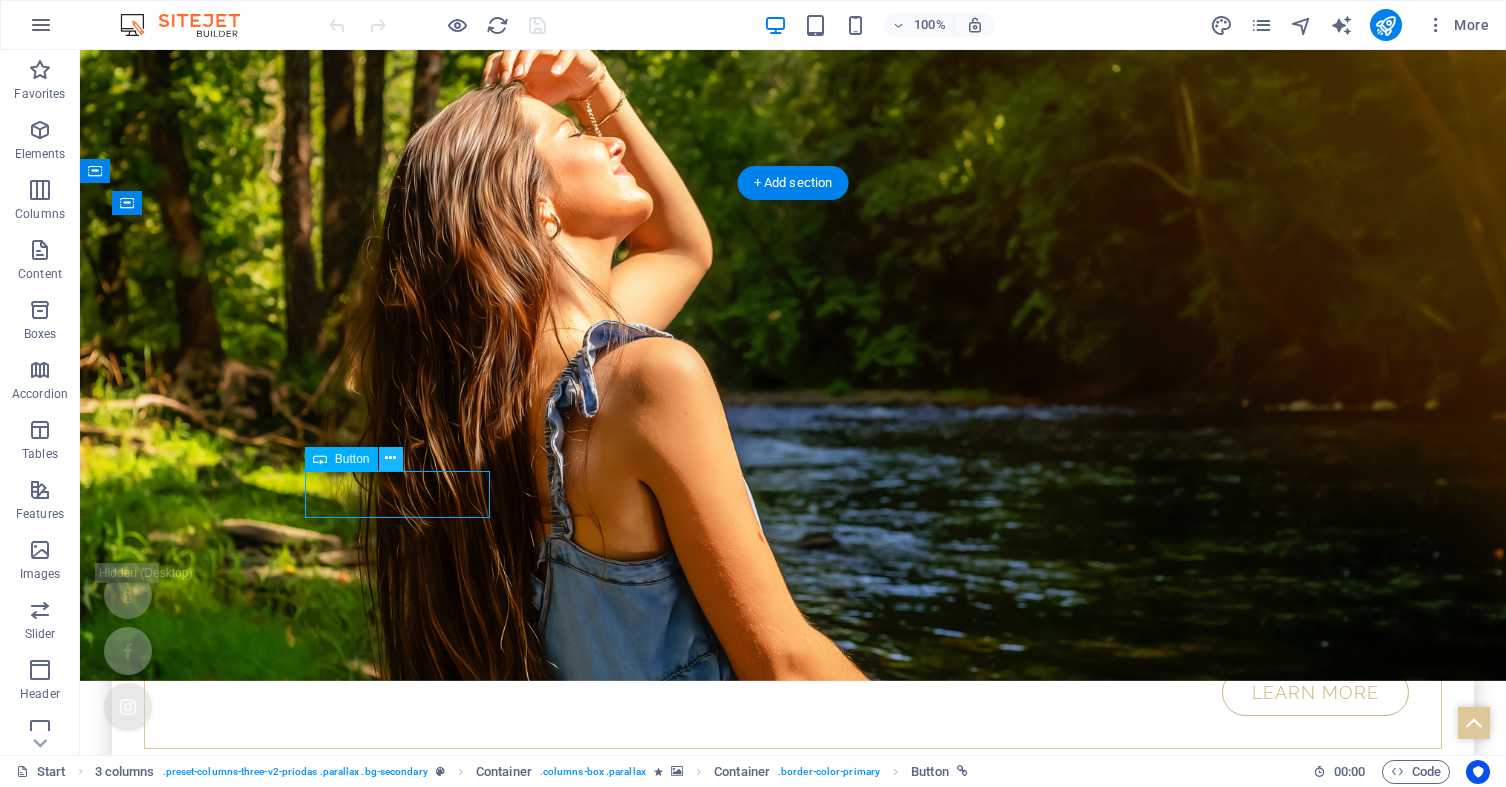 click at bounding box center [390, 458] 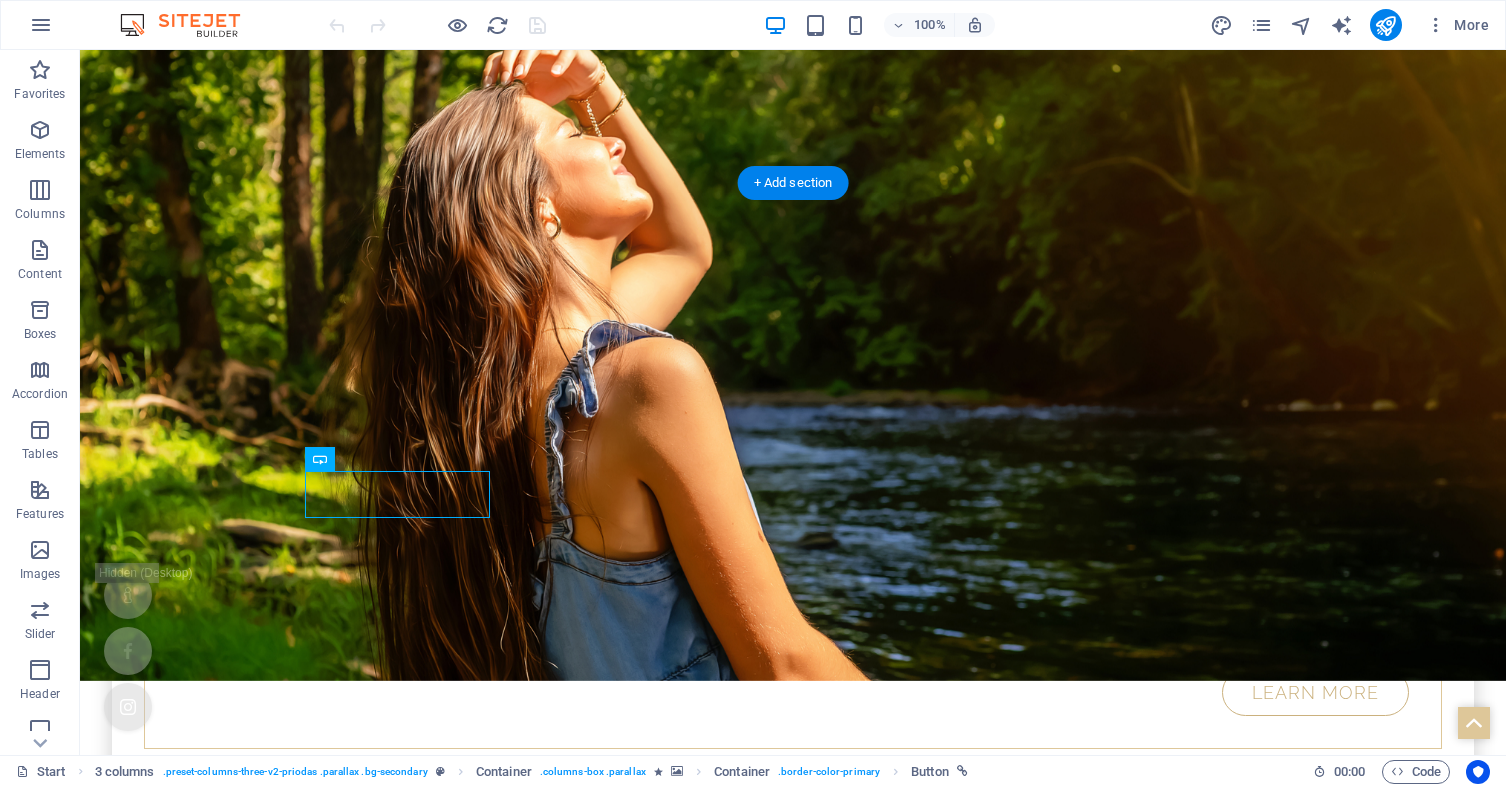 click on "Learn more" at bounding box center (793, 1505) 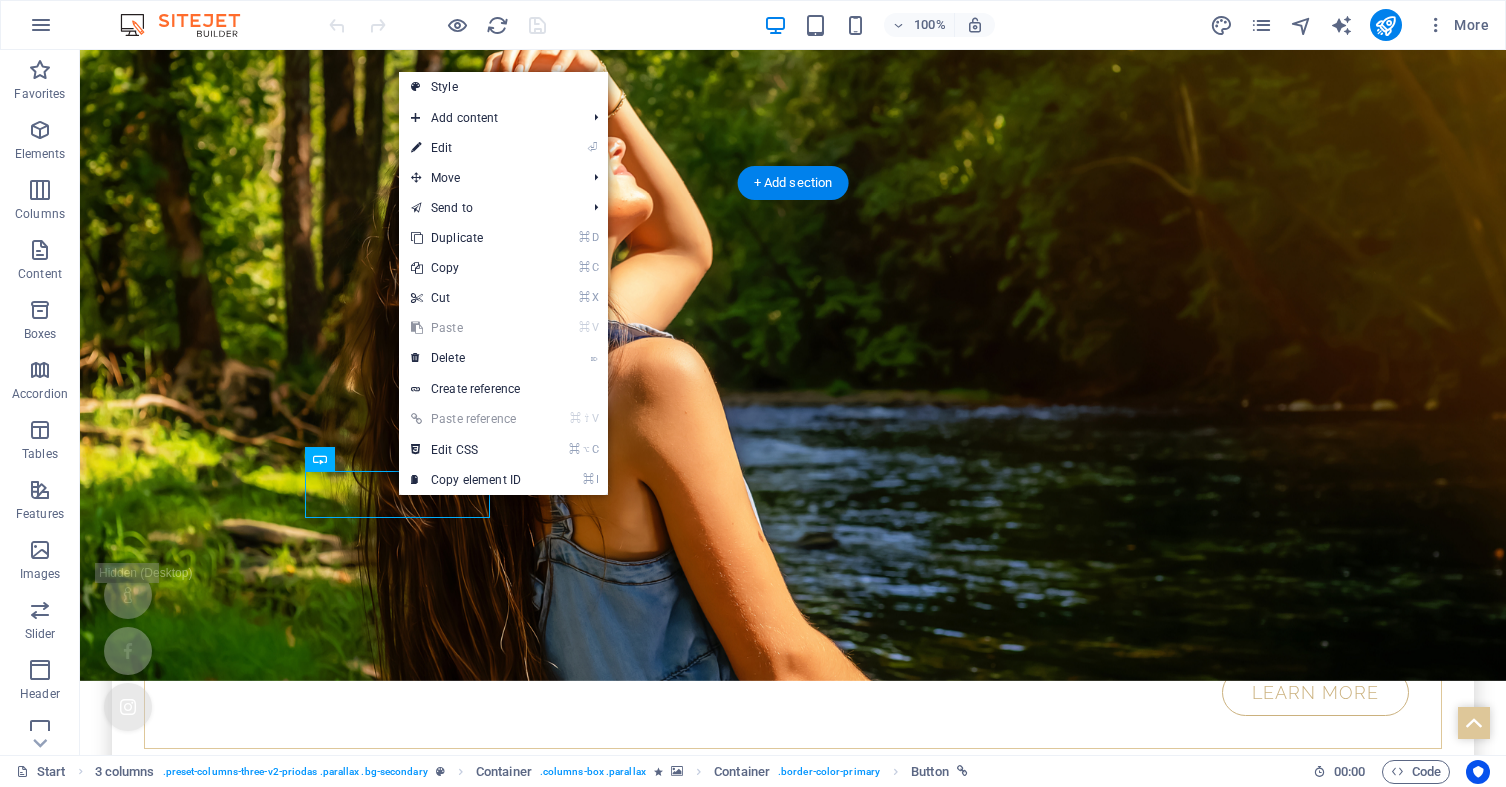 click on "Learn more" at bounding box center (793, 1505) 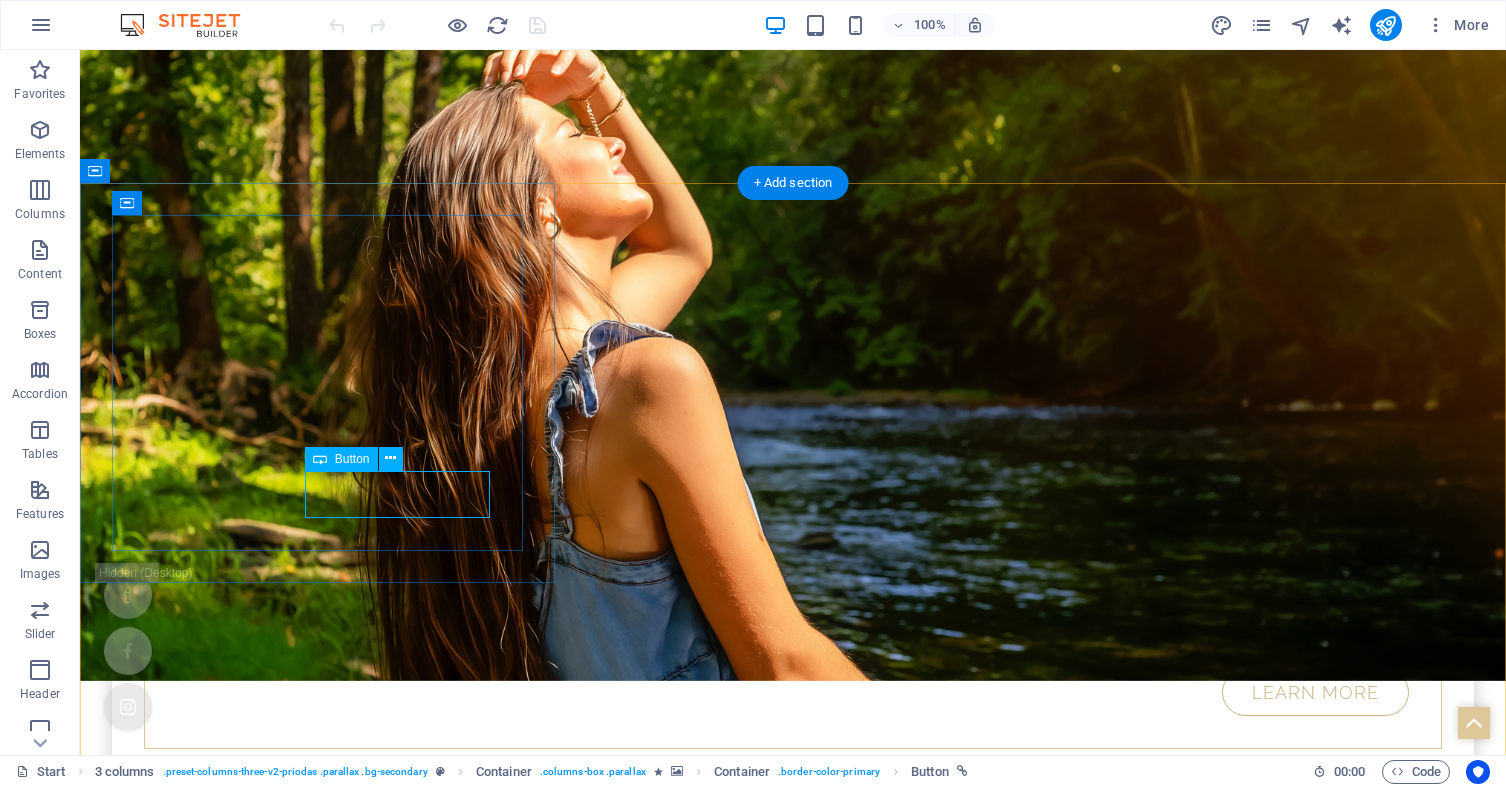 click on "Learn more" at bounding box center [793, 1505] 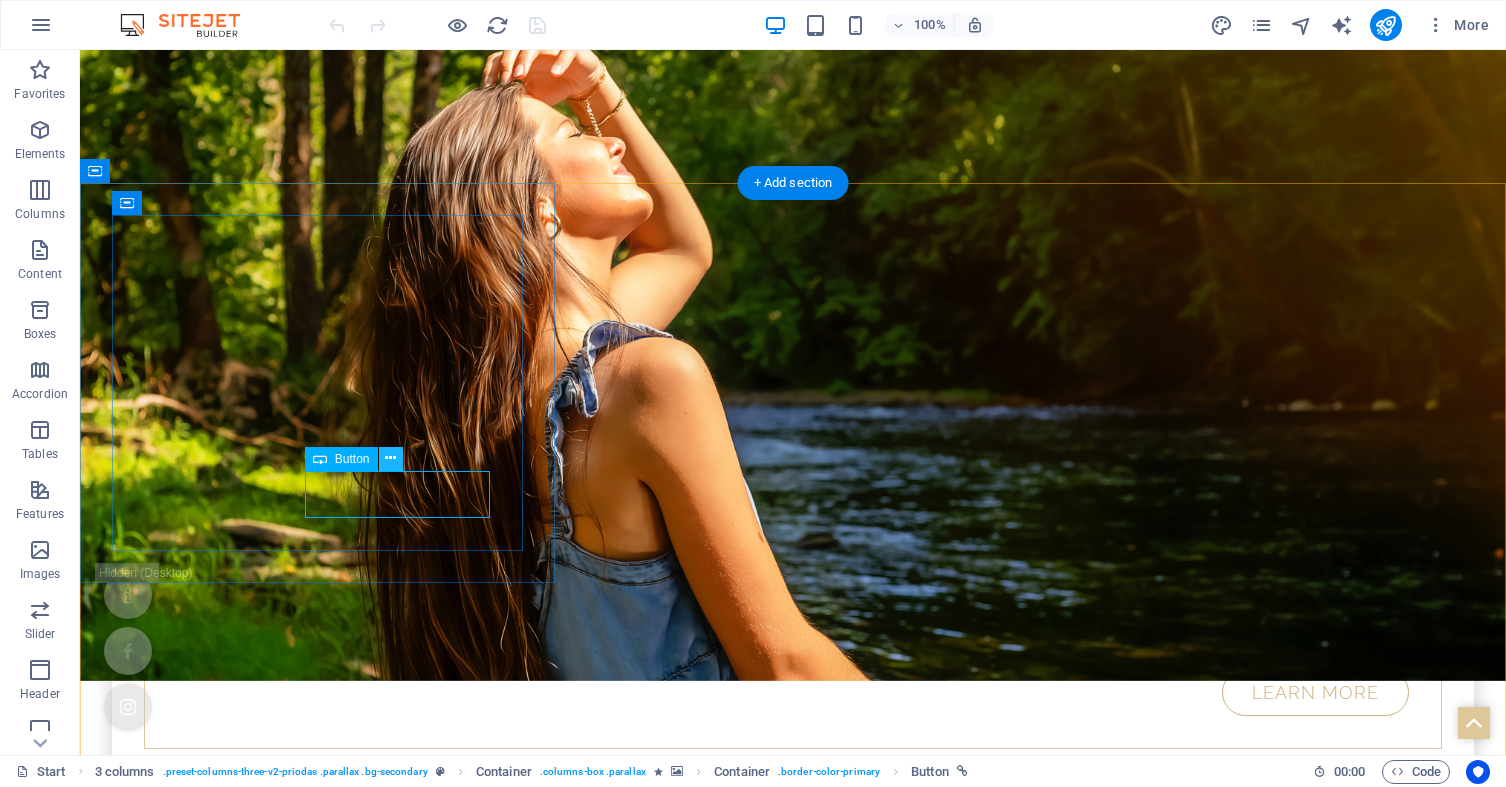 click at bounding box center [390, 458] 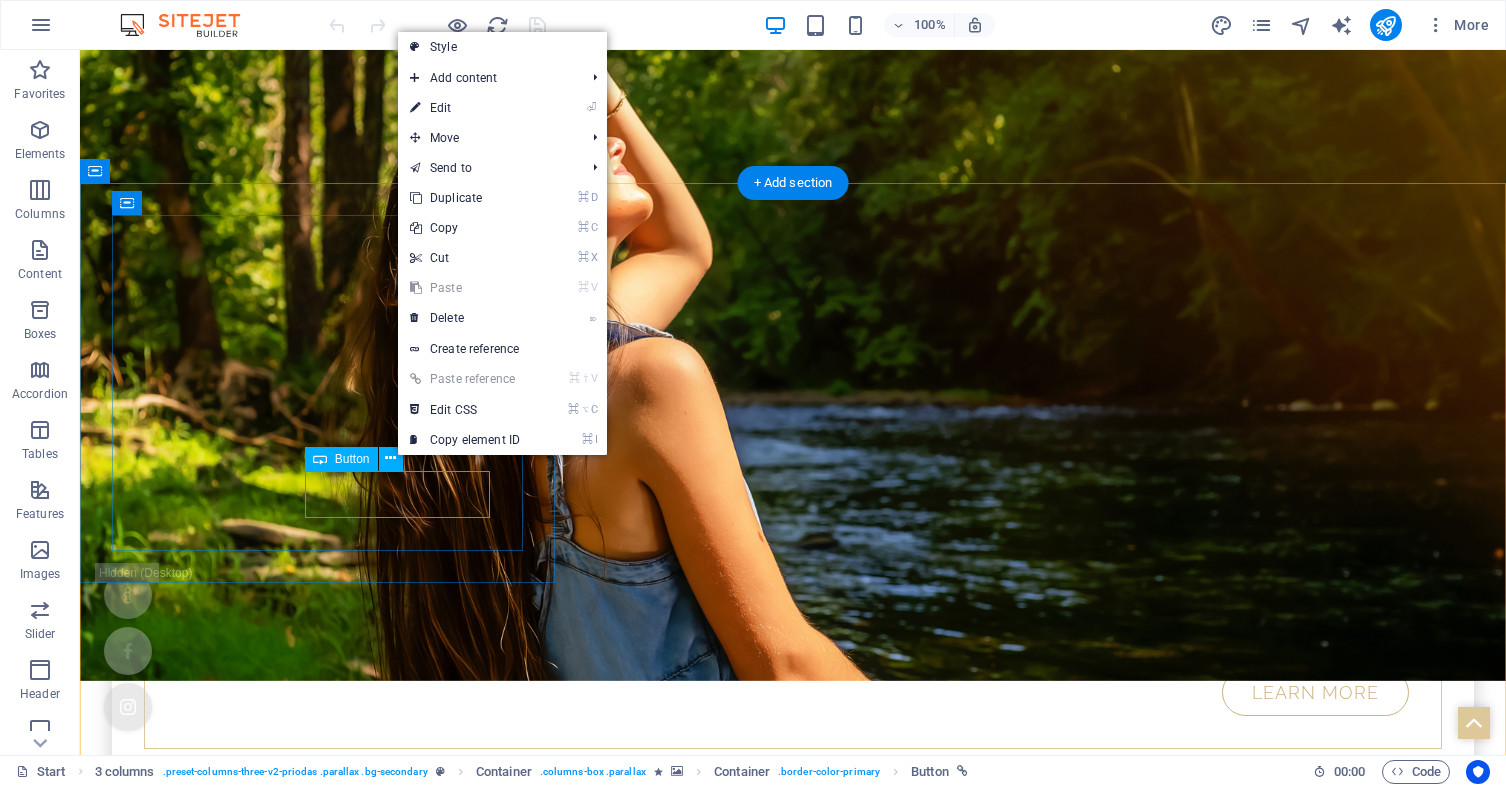 click on "Learn more" at bounding box center (793, 1505) 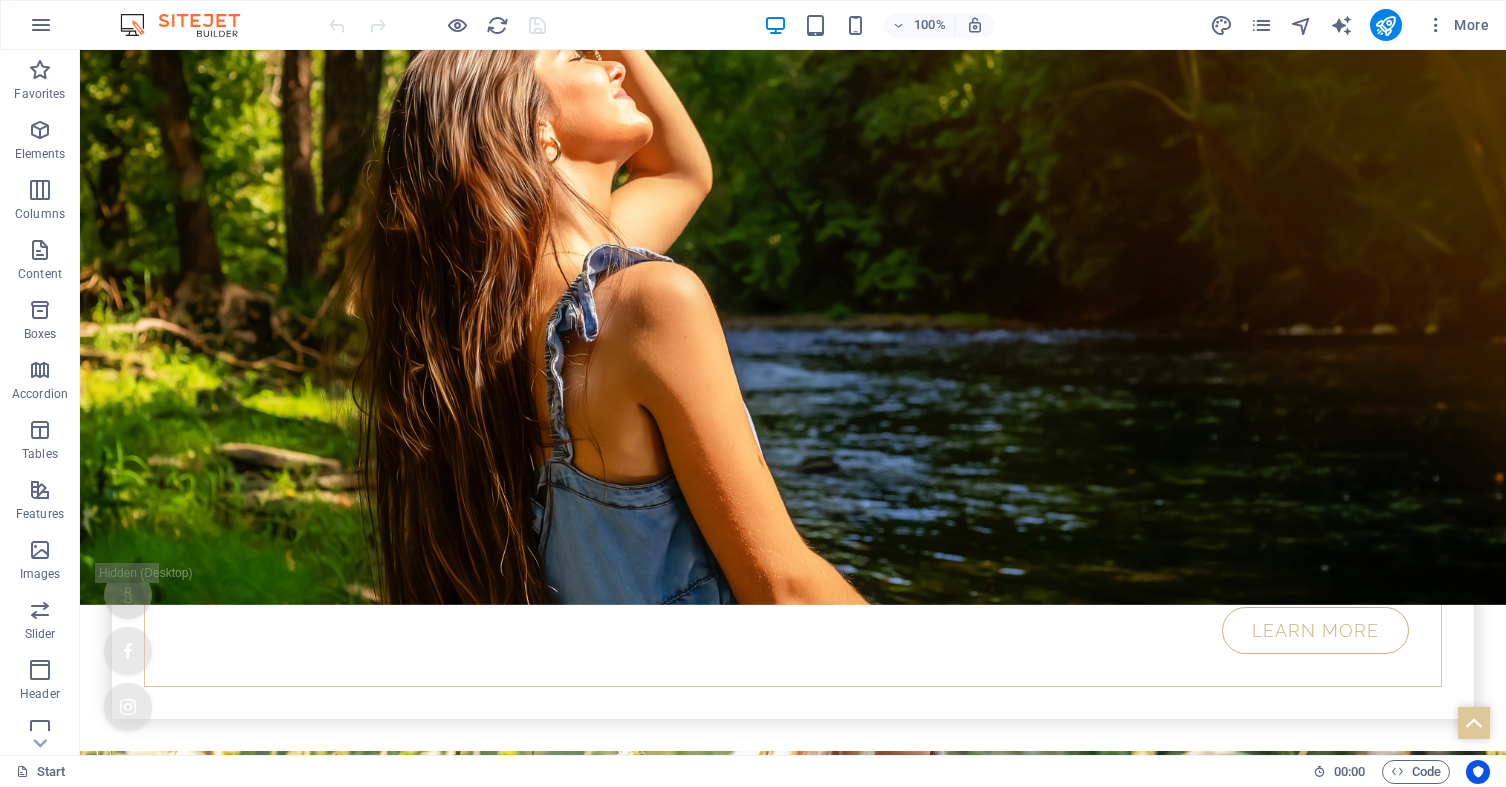 scroll, scrollTop: 823, scrollLeft: 0, axis: vertical 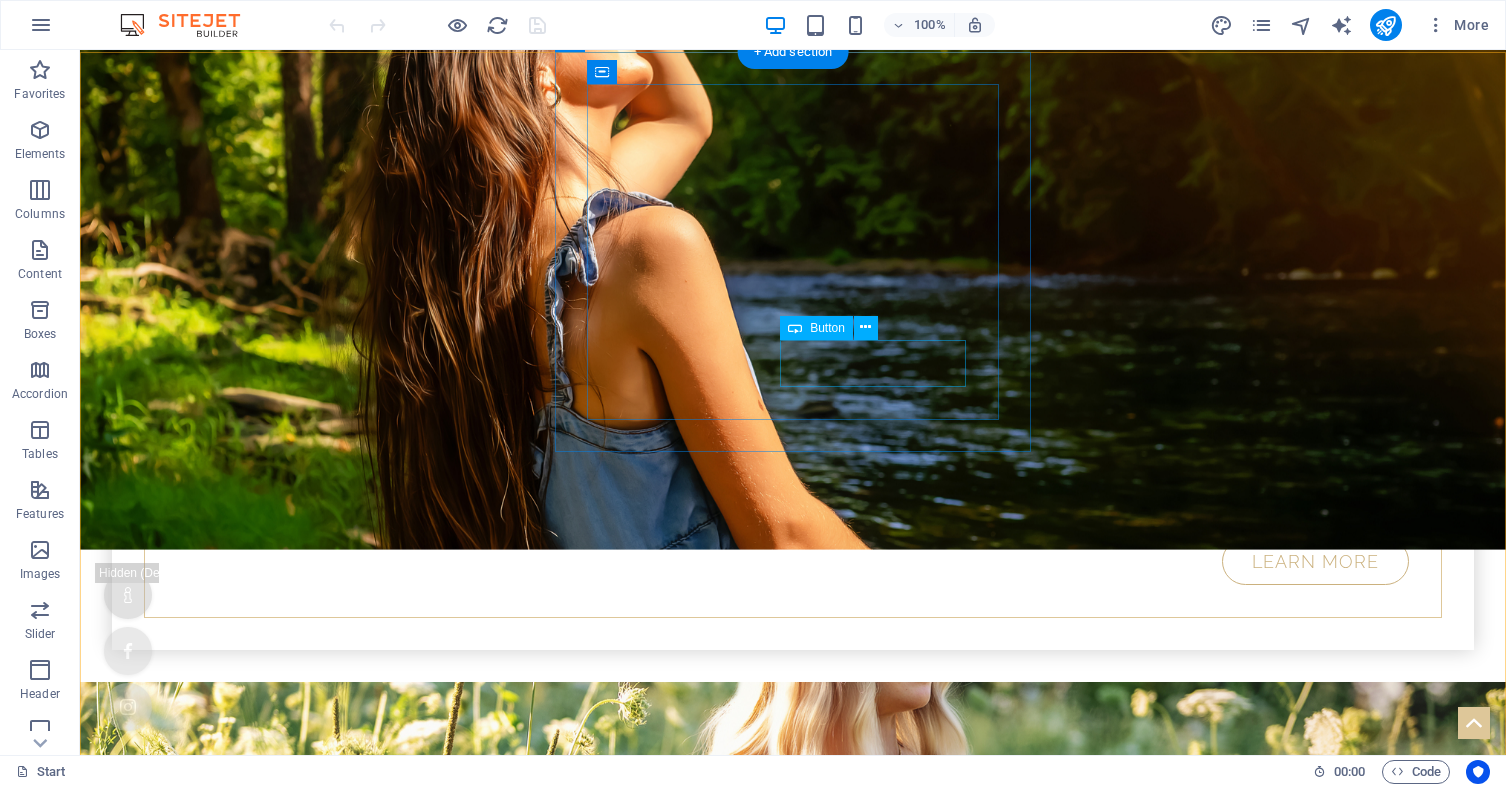 click on "Learn more" at bounding box center (793, 2154) 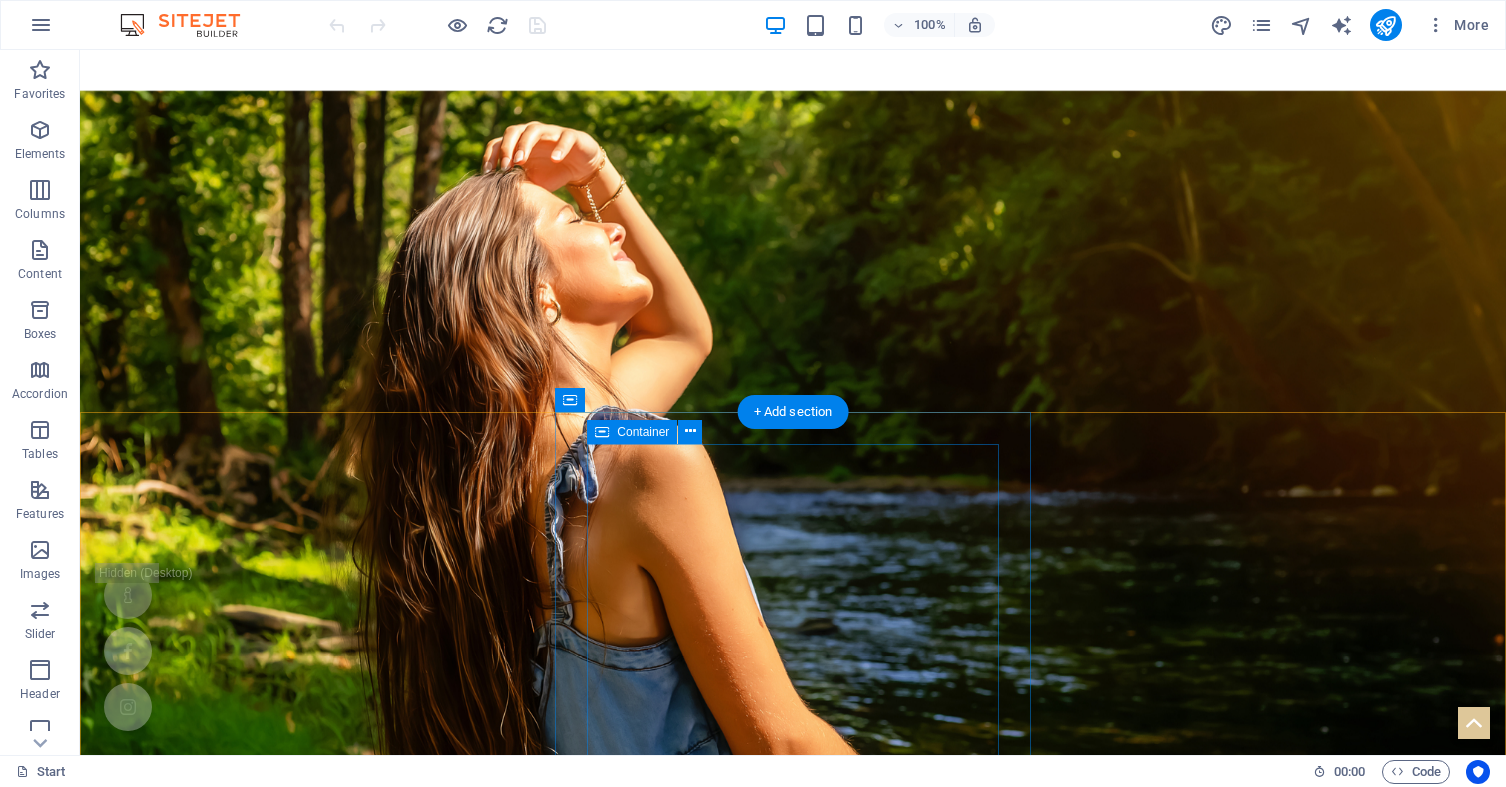 scroll, scrollTop: 479, scrollLeft: 0, axis: vertical 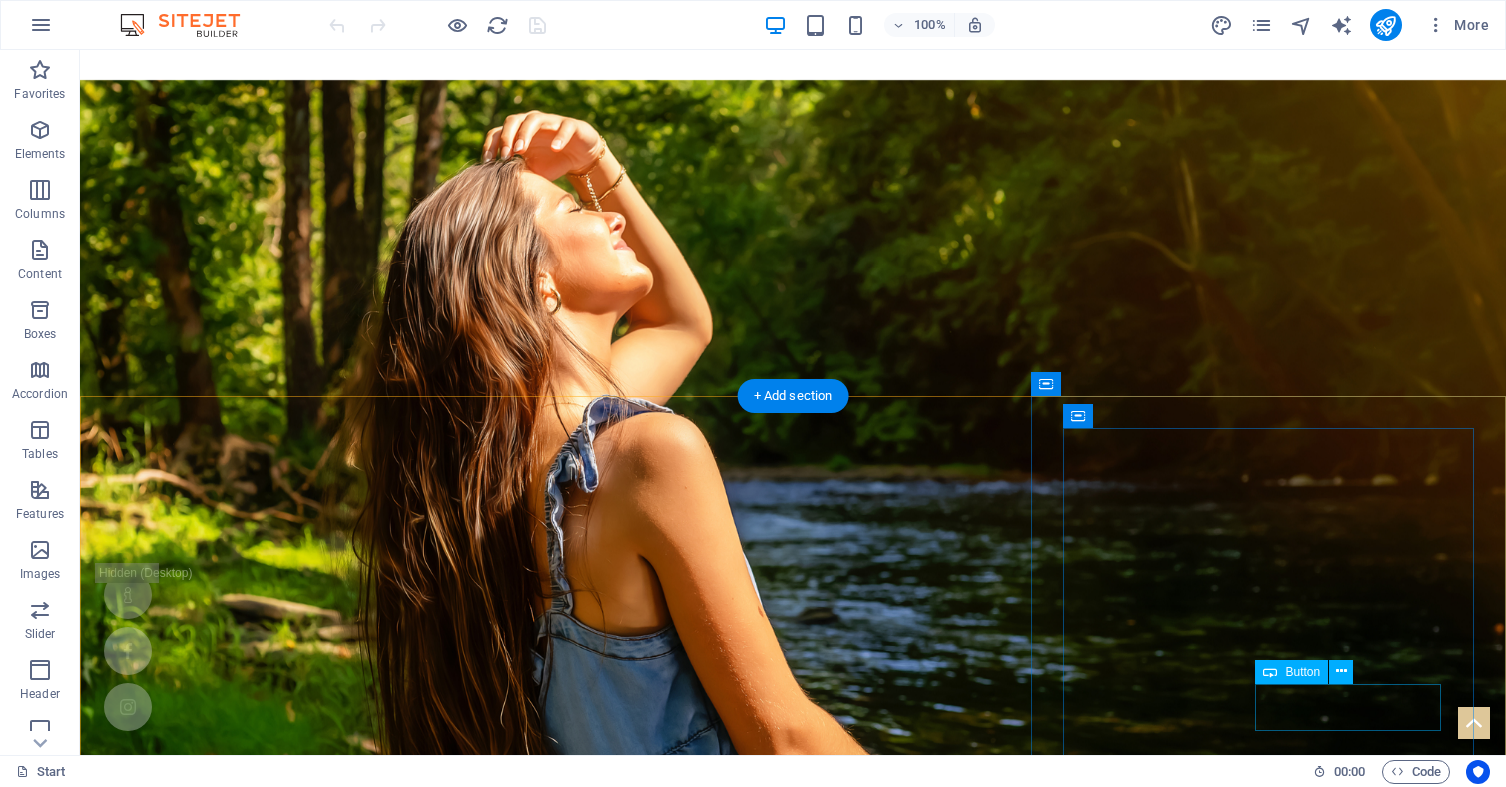 click on "Learn more" at bounding box center (793, 3278) 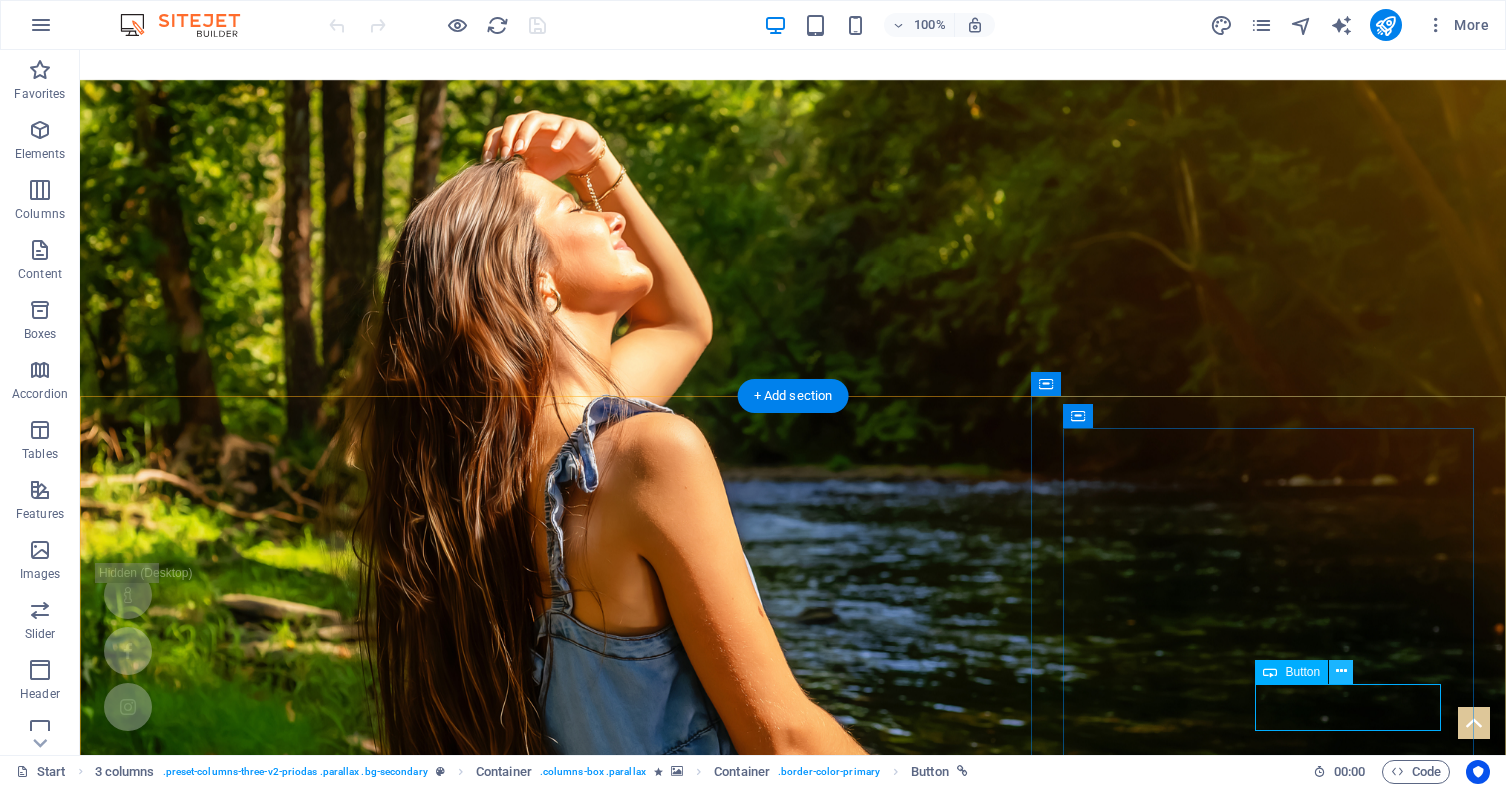 click at bounding box center [1341, 671] 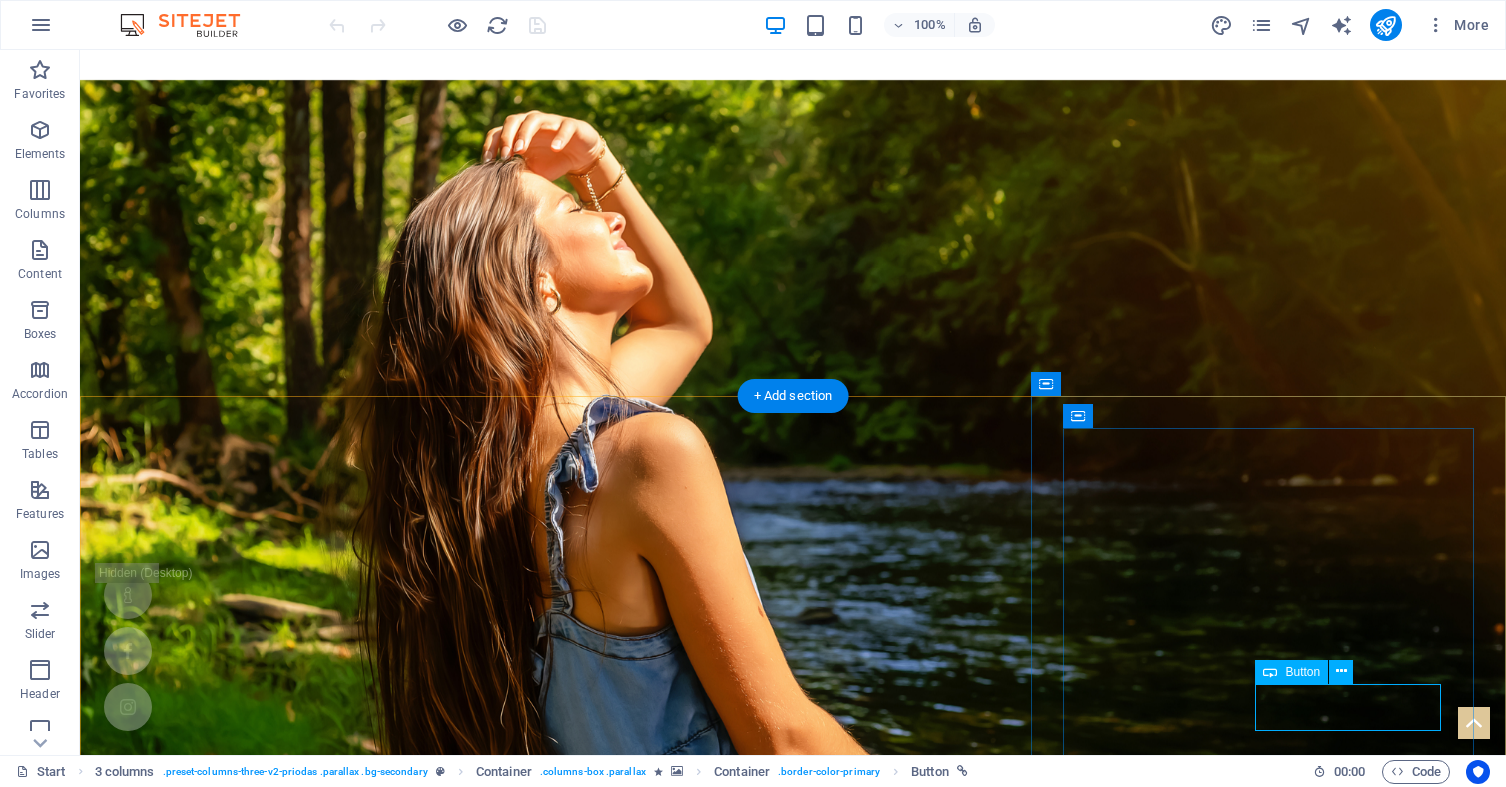 click on "Learn more" at bounding box center [793, 3278] 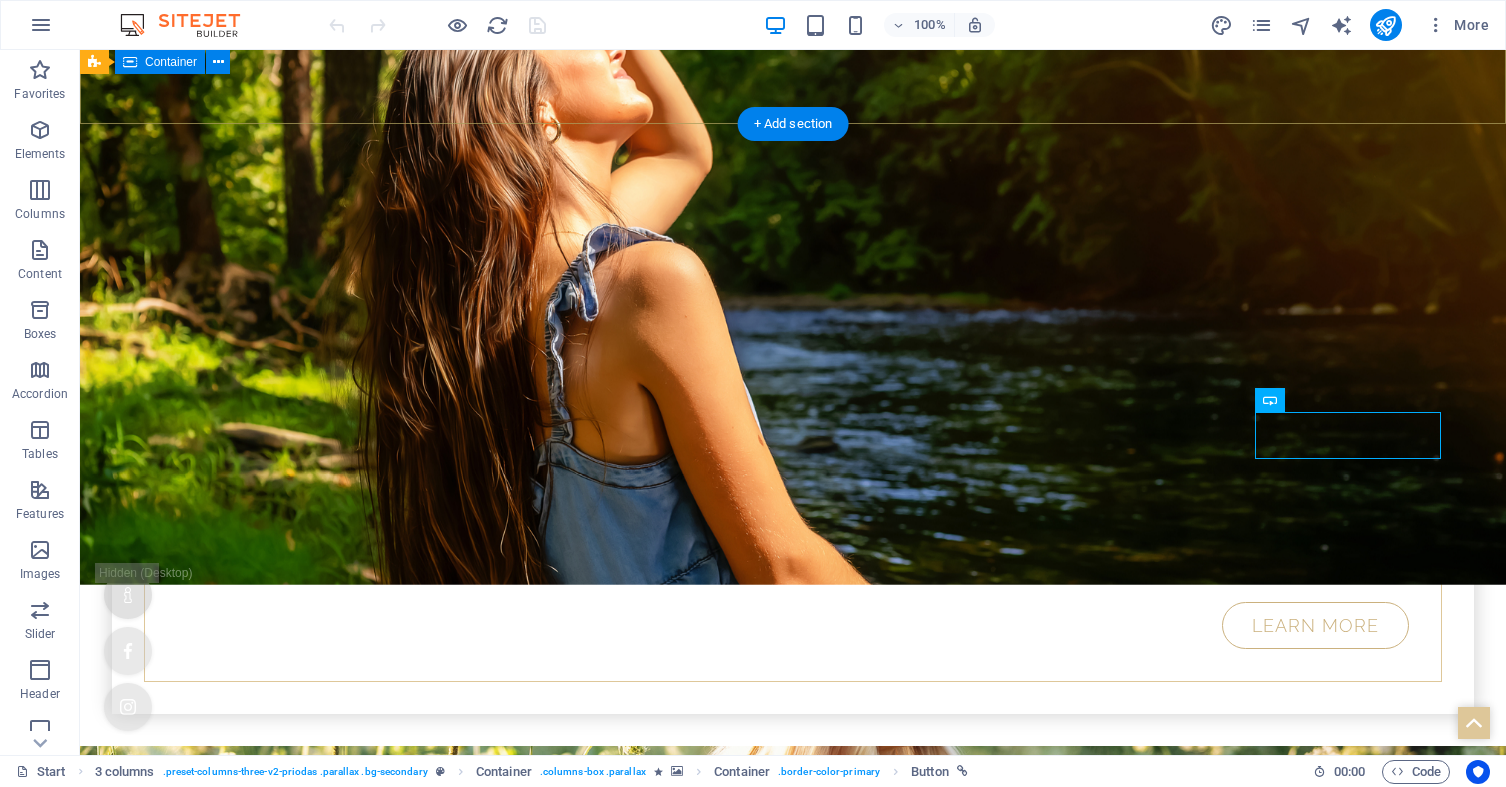 scroll, scrollTop: 784, scrollLeft: 0, axis: vertical 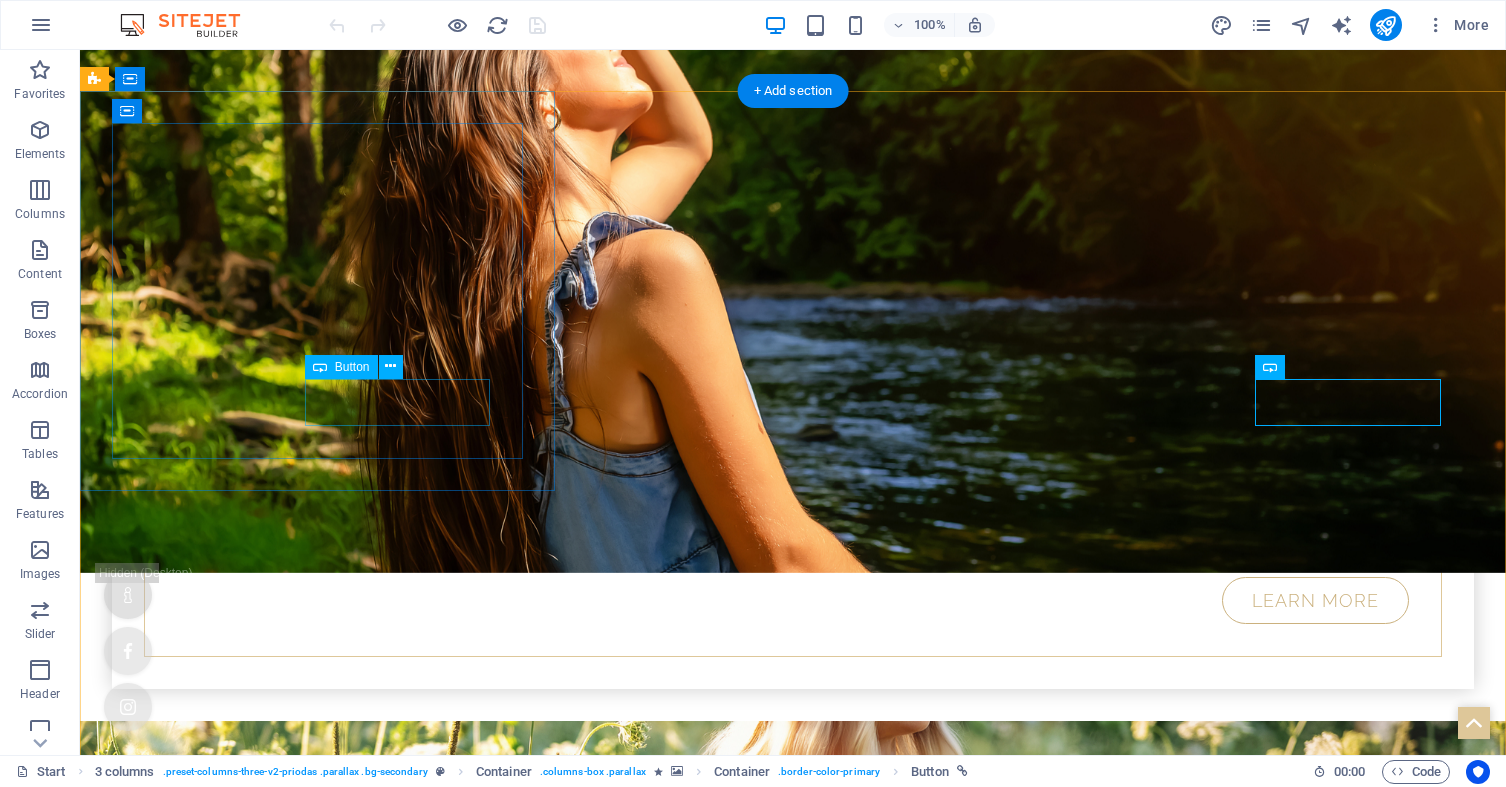 click on "Learn more" at bounding box center [793, 1413] 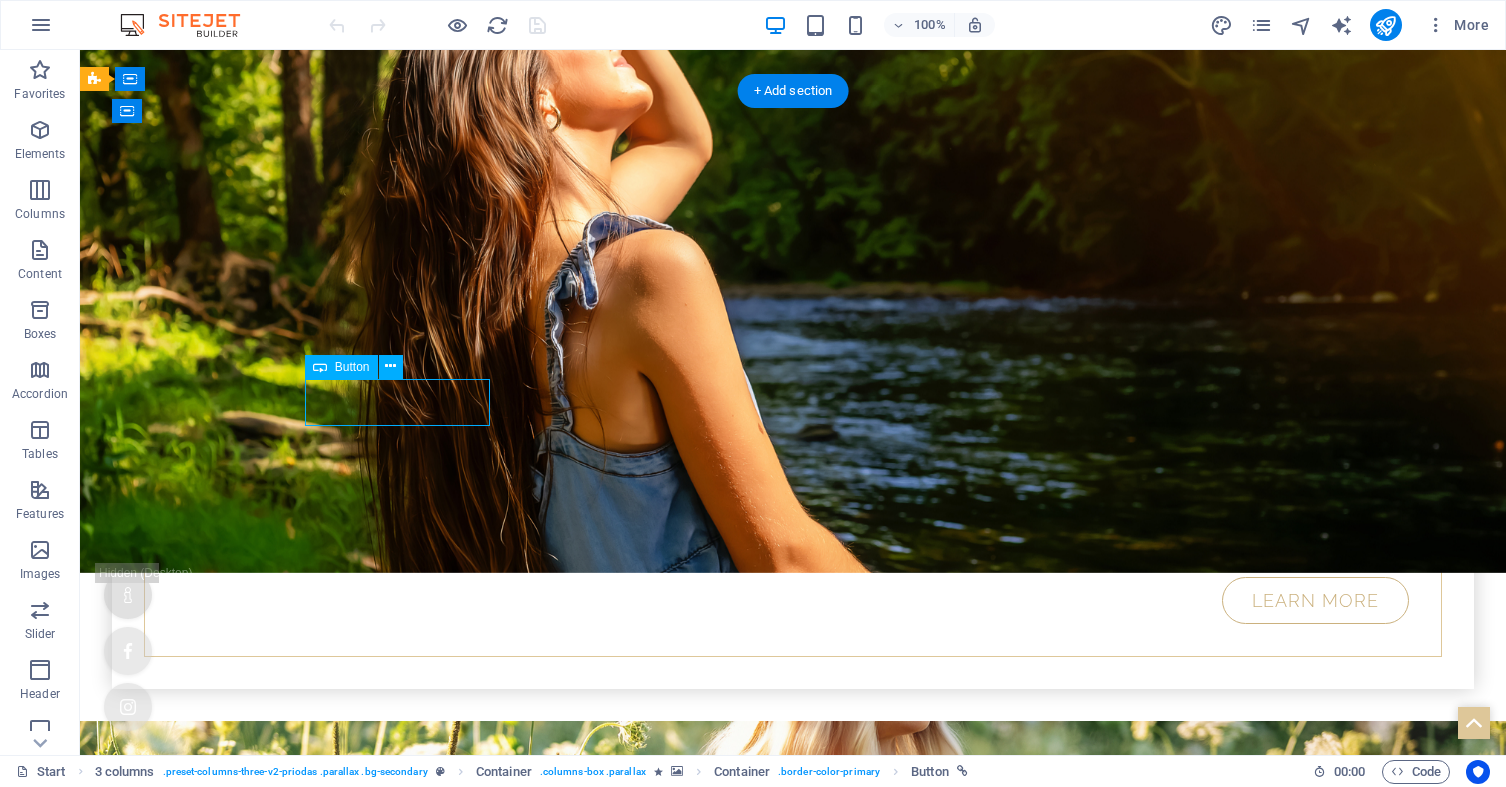 click on "Learn more" at bounding box center (793, 1413) 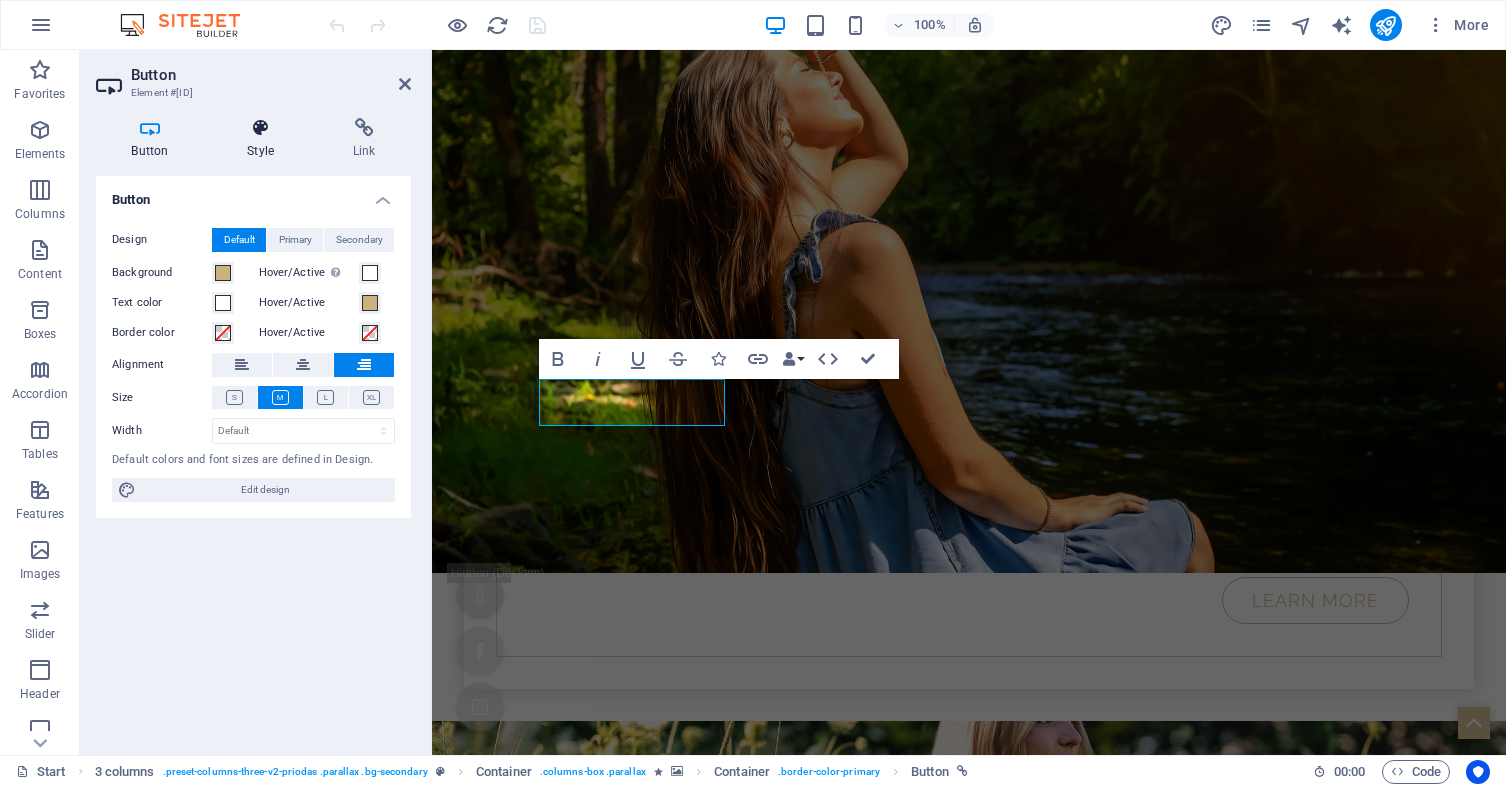 click at bounding box center (261, 128) 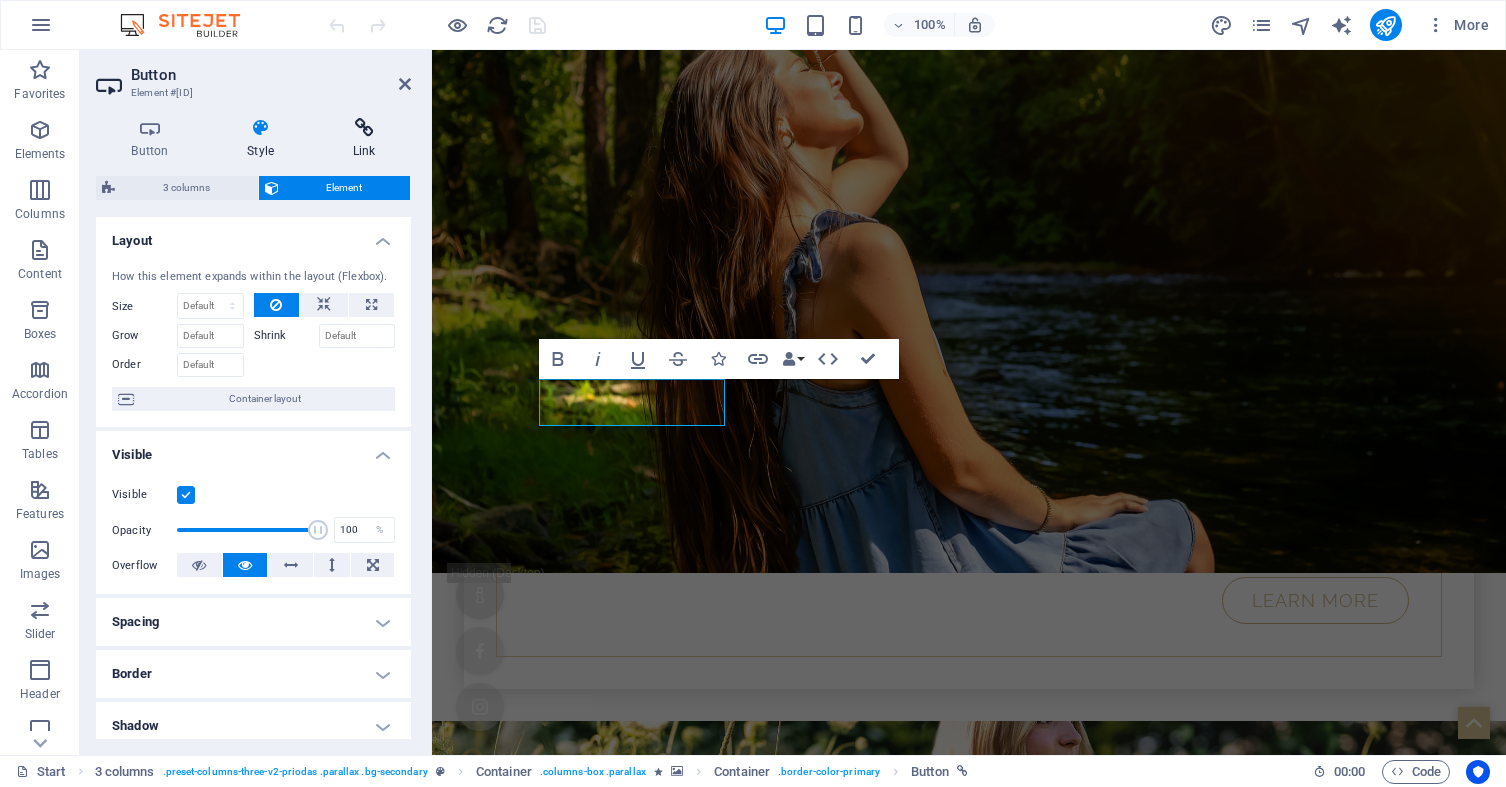 click at bounding box center (364, 128) 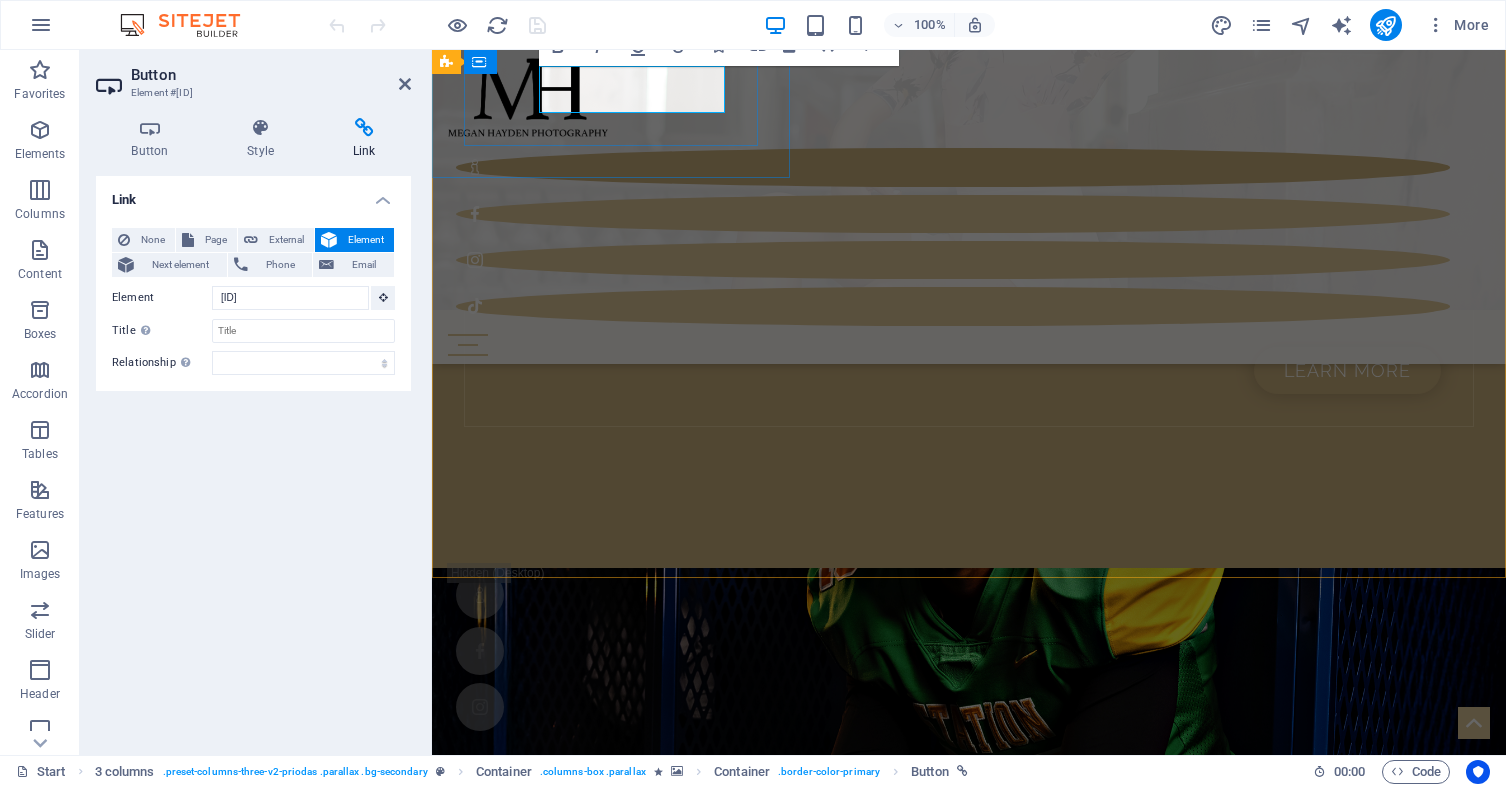 scroll, scrollTop: 591, scrollLeft: 0, axis: vertical 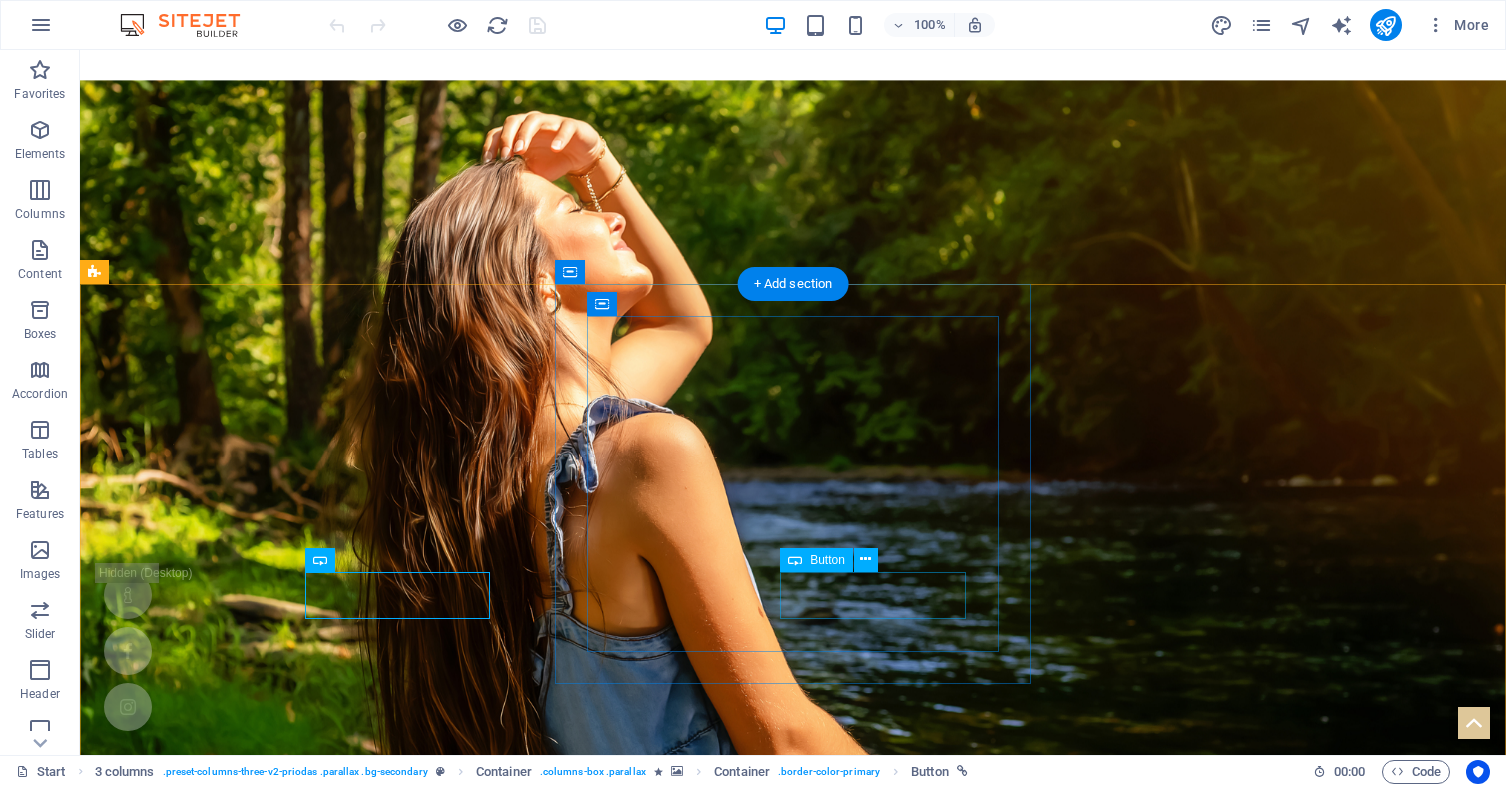 click on "Learn more" at bounding box center [793, 2386] 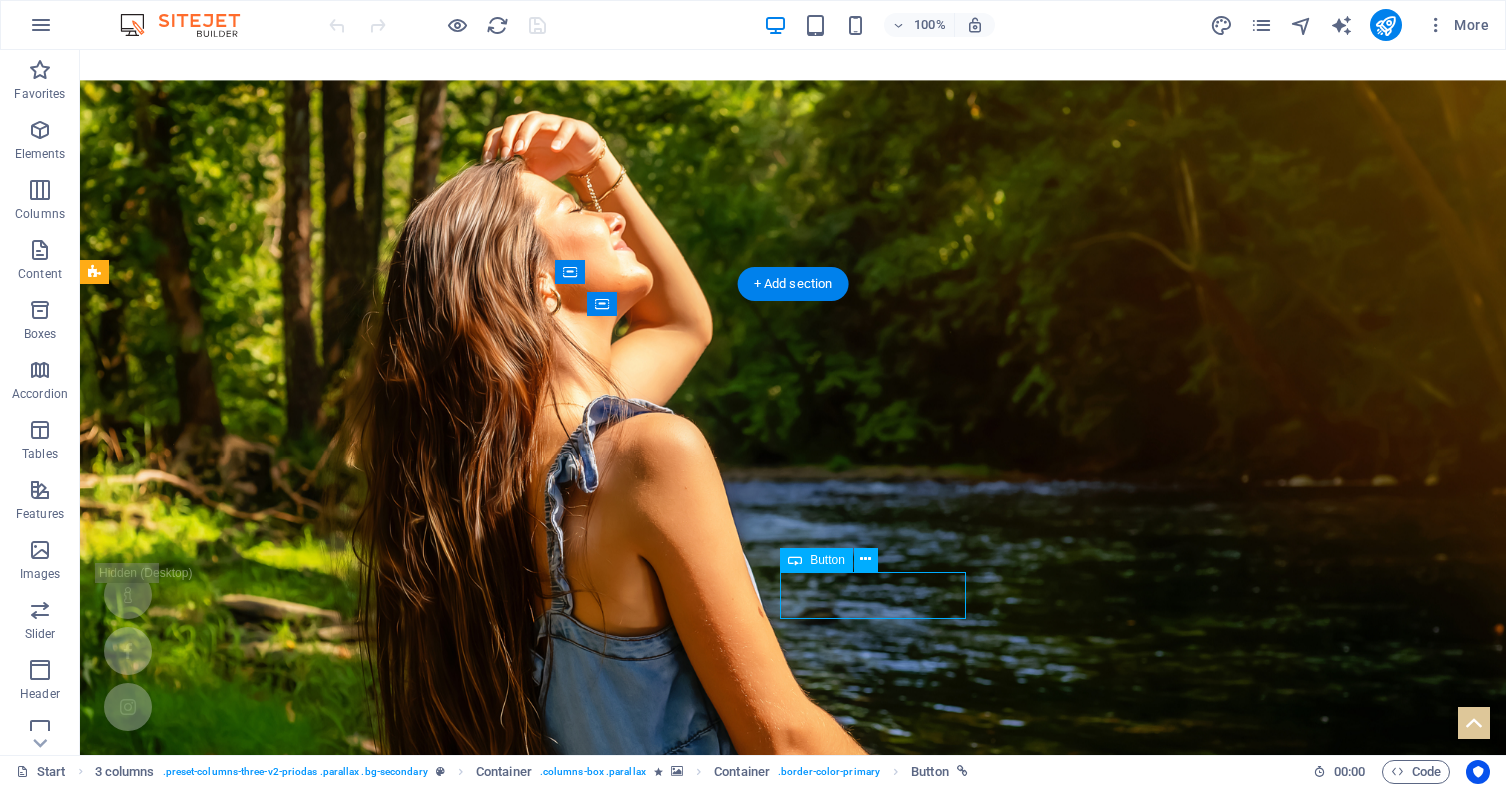 click on "Learn more" at bounding box center (793, 2386) 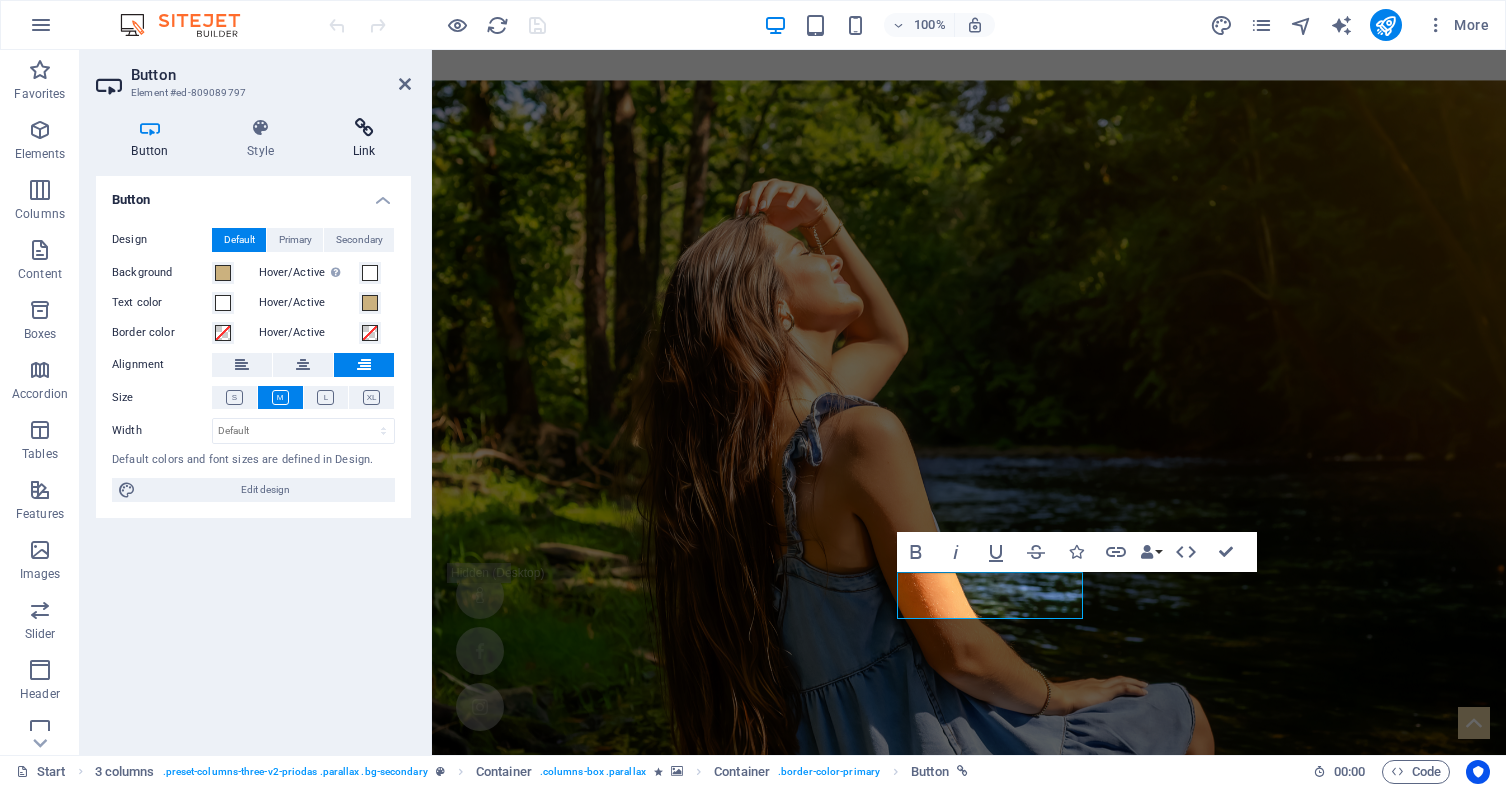 click on "Link" at bounding box center [364, 139] 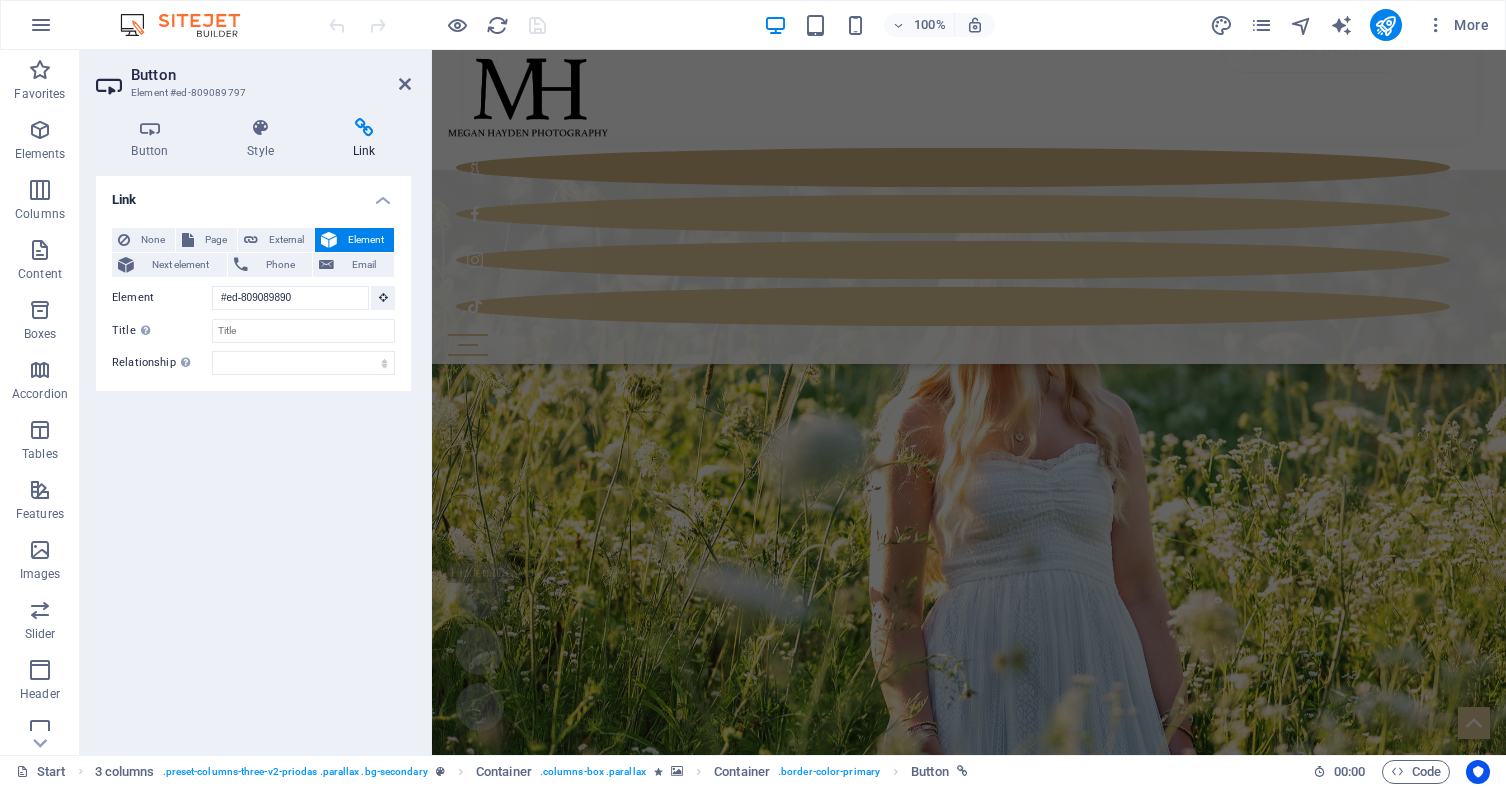 scroll, scrollTop: 591, scrollLeft: 0, axis: vertical 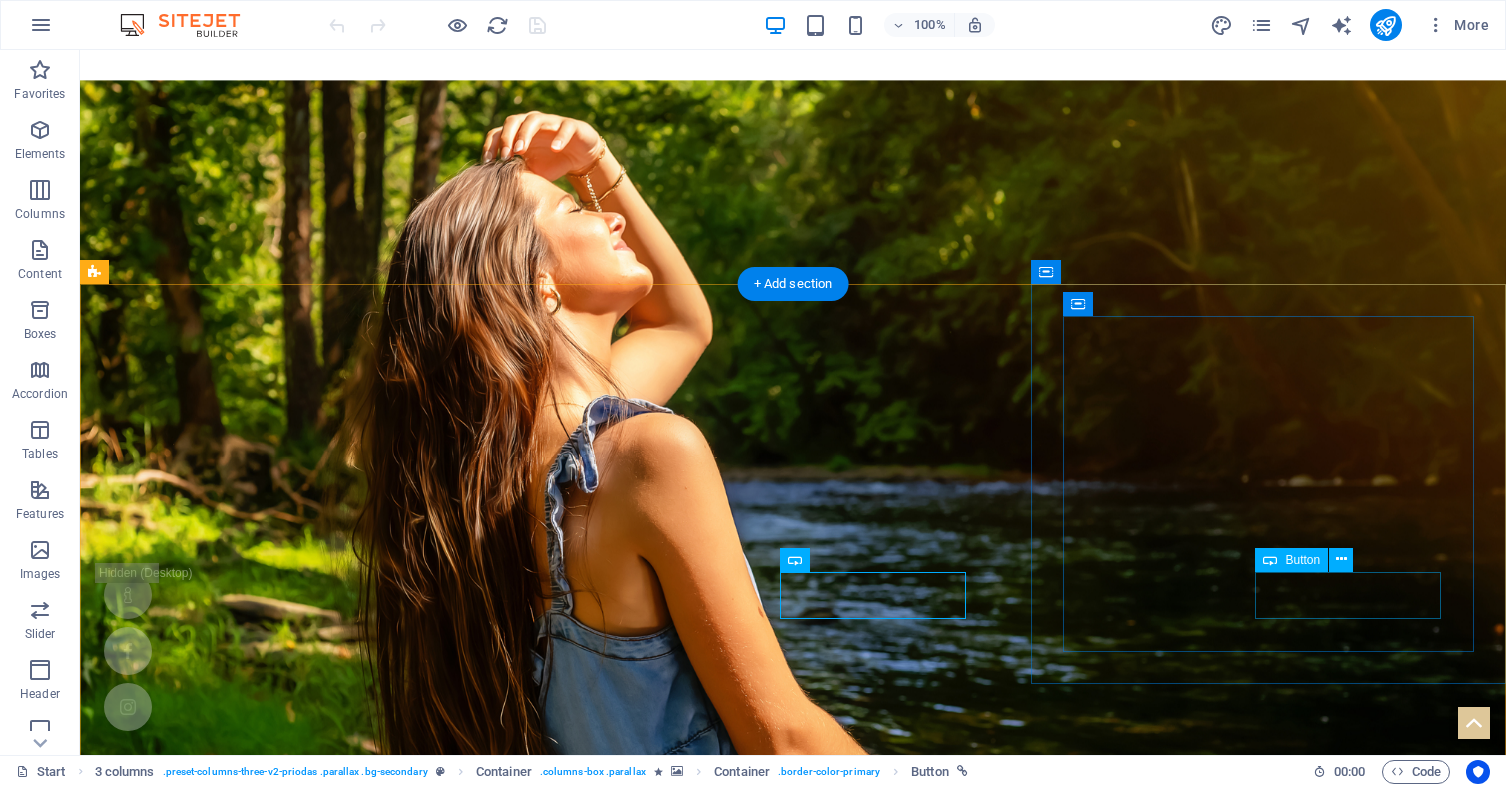 click on "Learn more" at bounding box center (793, 3166) 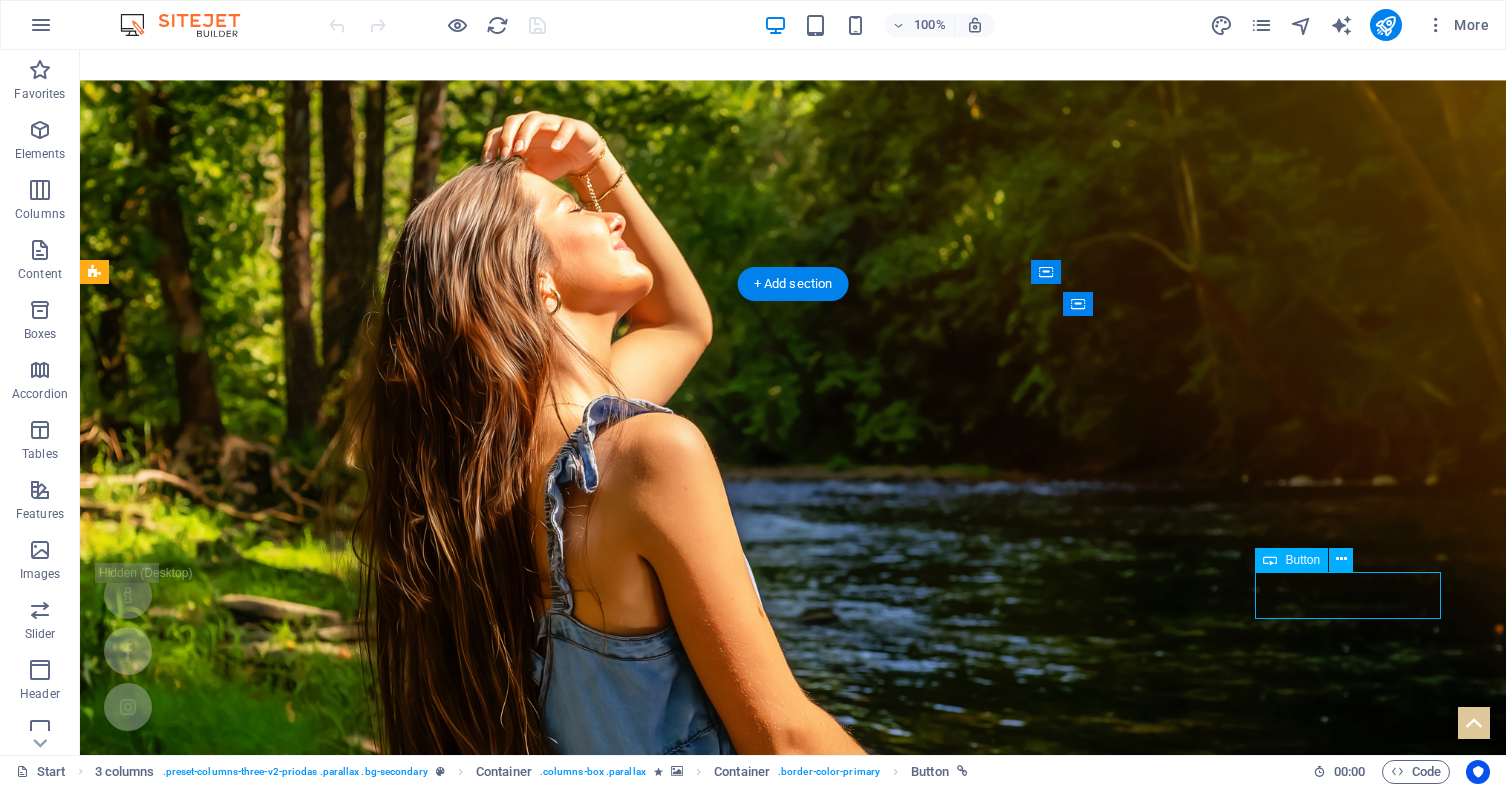 click on "Learn more" at bounding box center [793, 3166] 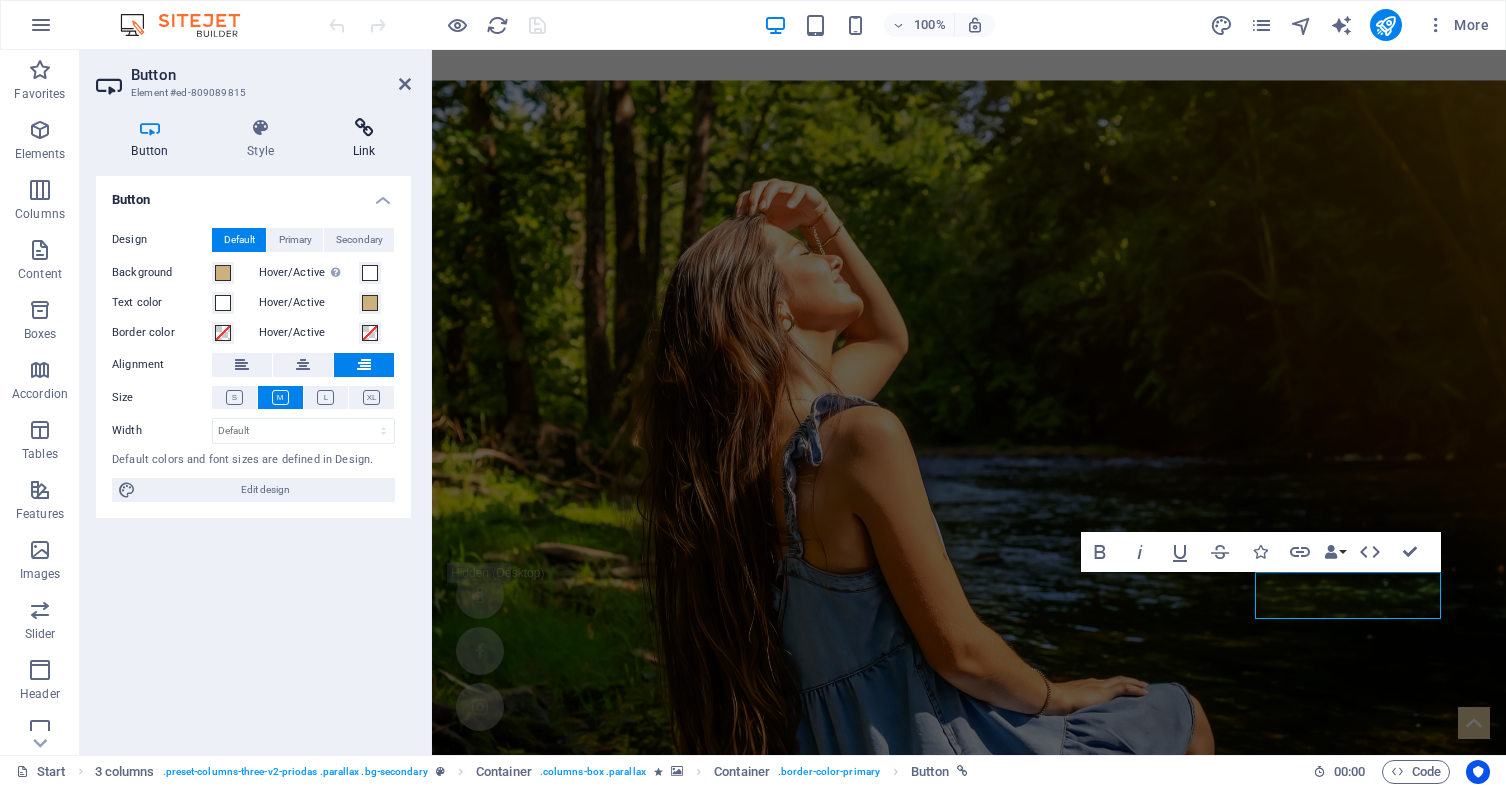 click at bounding box center [364, 128] 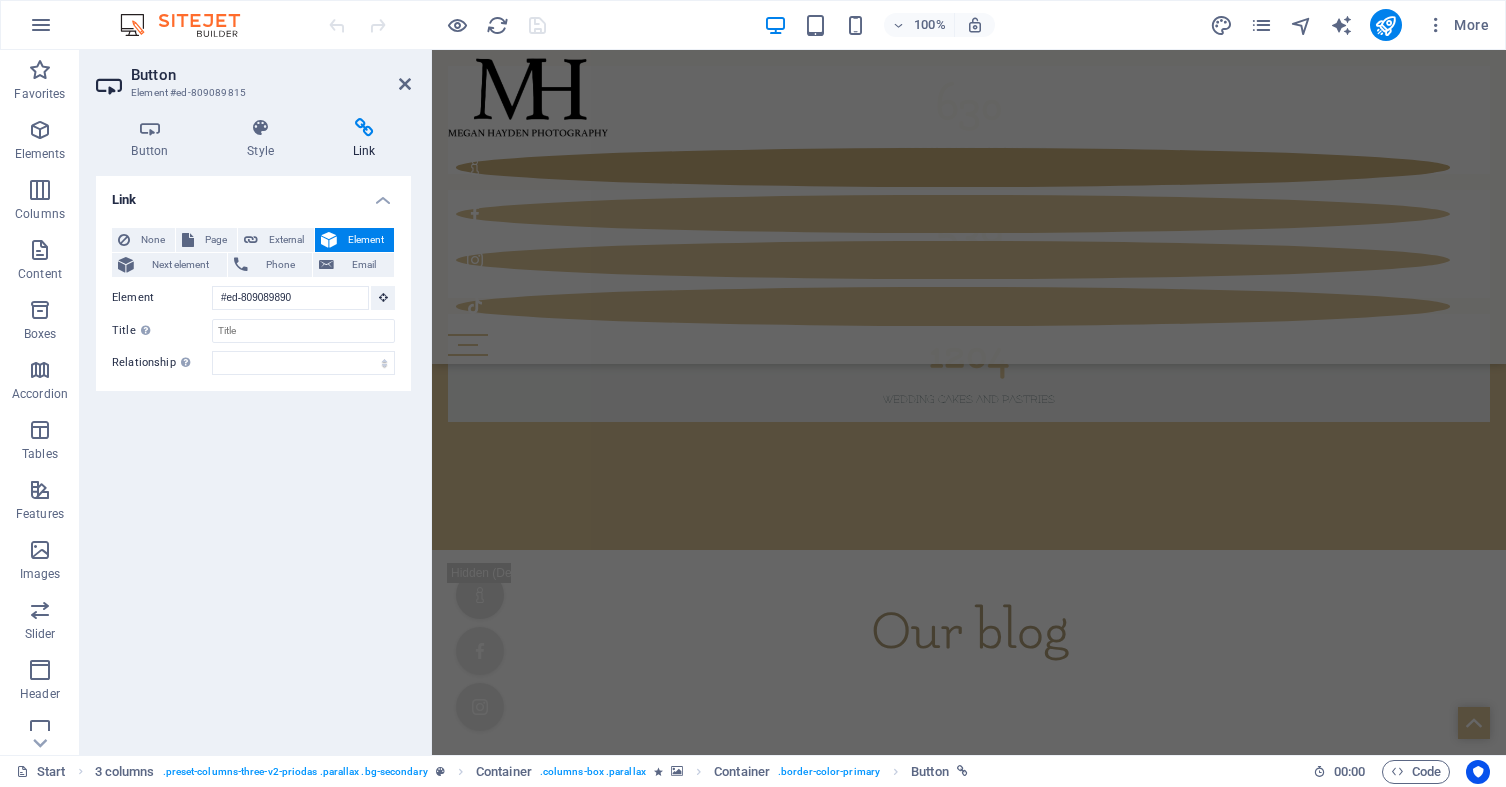 scroll, scrollTop: 6106, scrollLeft: 0, axis: vertical 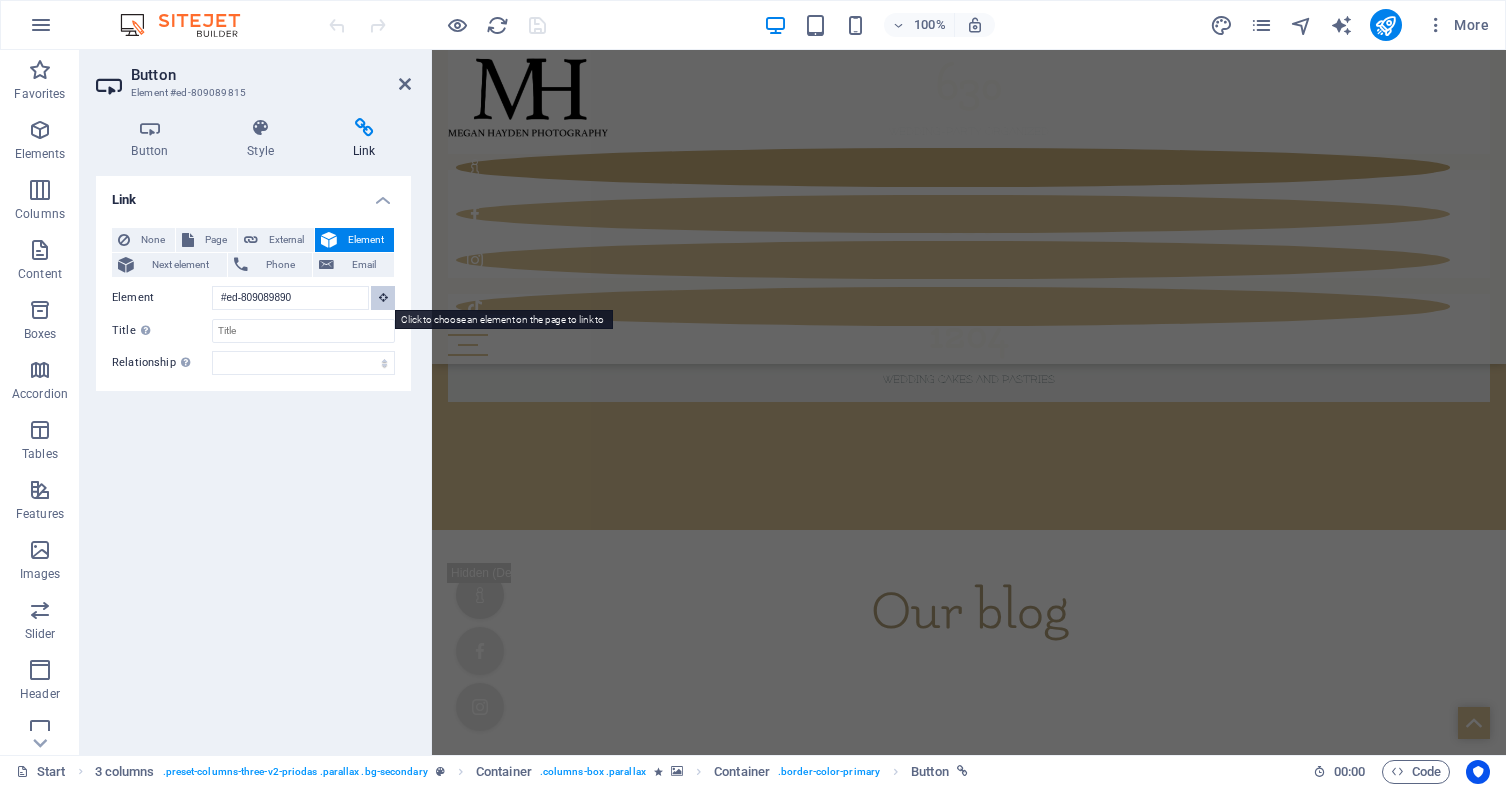 click at bounding box center (383, 297) 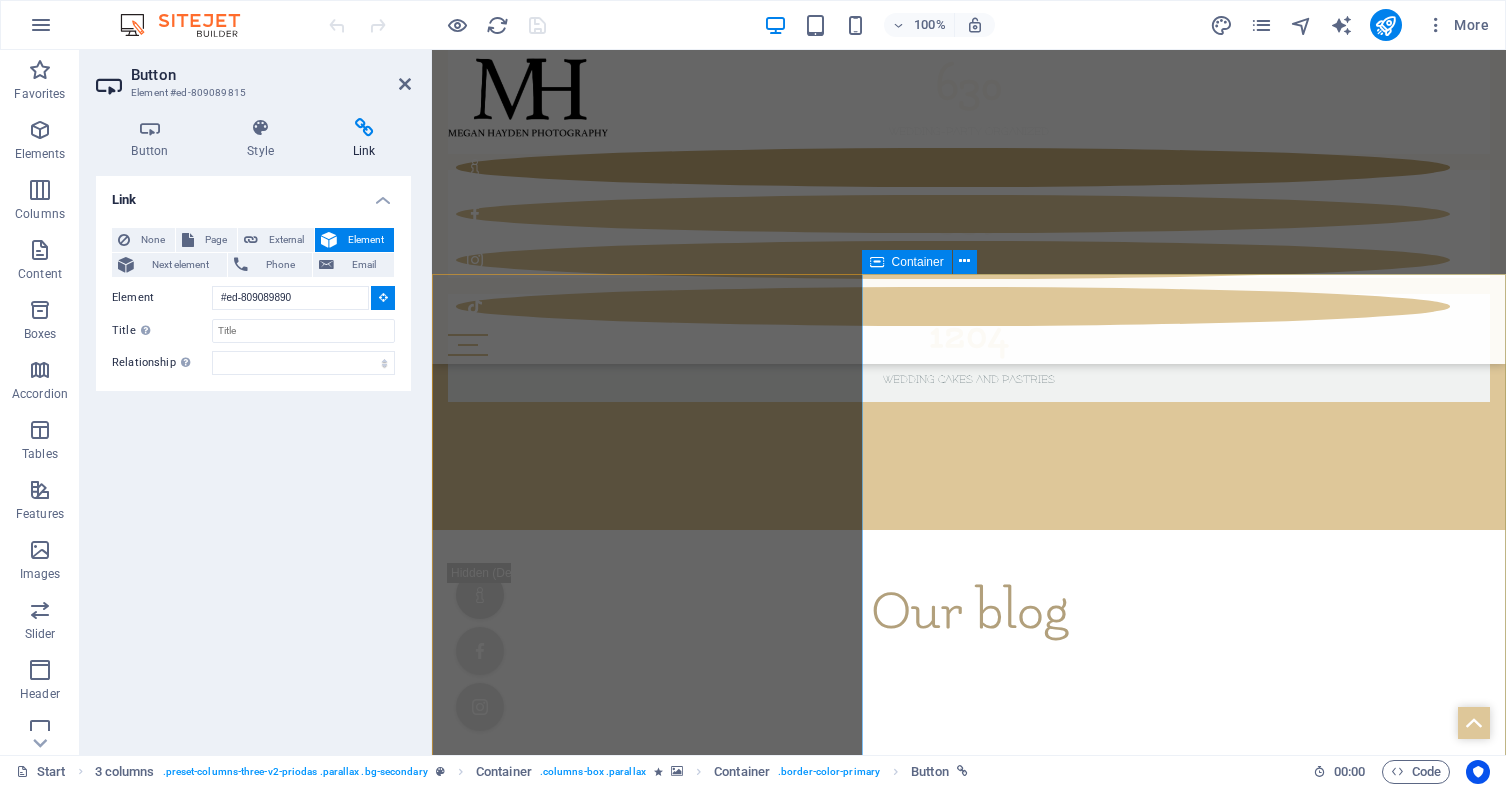 click on "Wedding Floristic Lorem ipsum dolor sit amet, consectetuer adipiscing elit. Aenean commodo ligula eget dolor. Lorem ipsum dolor sit amet, consectetuer adipiscing elit leget dolor. Lorem ipsum dolor sit amet, consectetuer adipiscing elit. Aenean commodo ligula eget dolor. Lorem ipsum dolor sit amet, consectetuer adipiscing elit dolor. Lorem ipsum dolor sit amet, consectetuer adipiscing elit. Aenean commodo ligula eget dolor. Lorem ipsum dolor sit amet, consectetuer adipiscing elit leget dolor." at bounding box center [969, 9561] 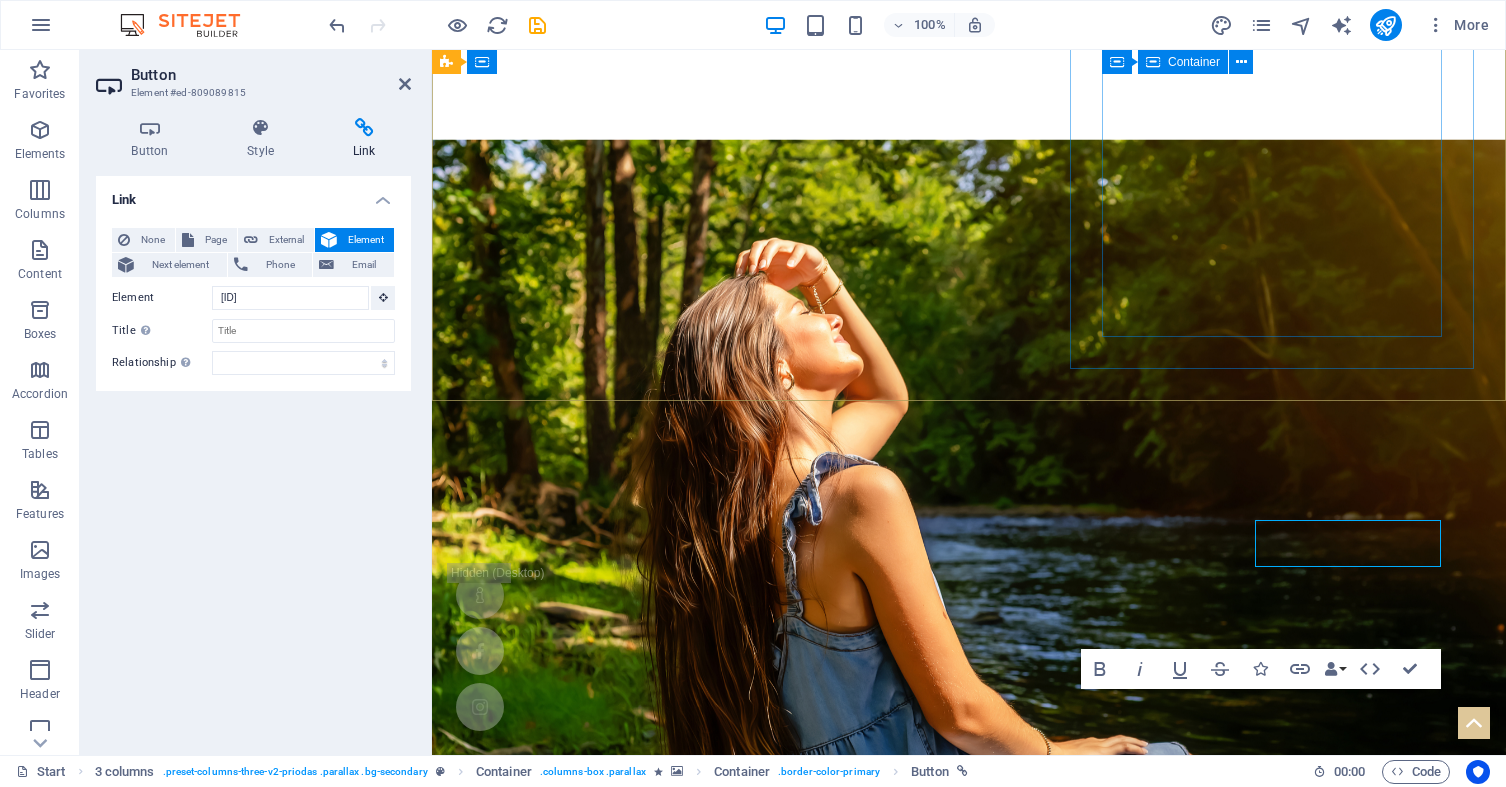 scroll, scrollTop: 605, scrollLeft: 0, axis: vertical 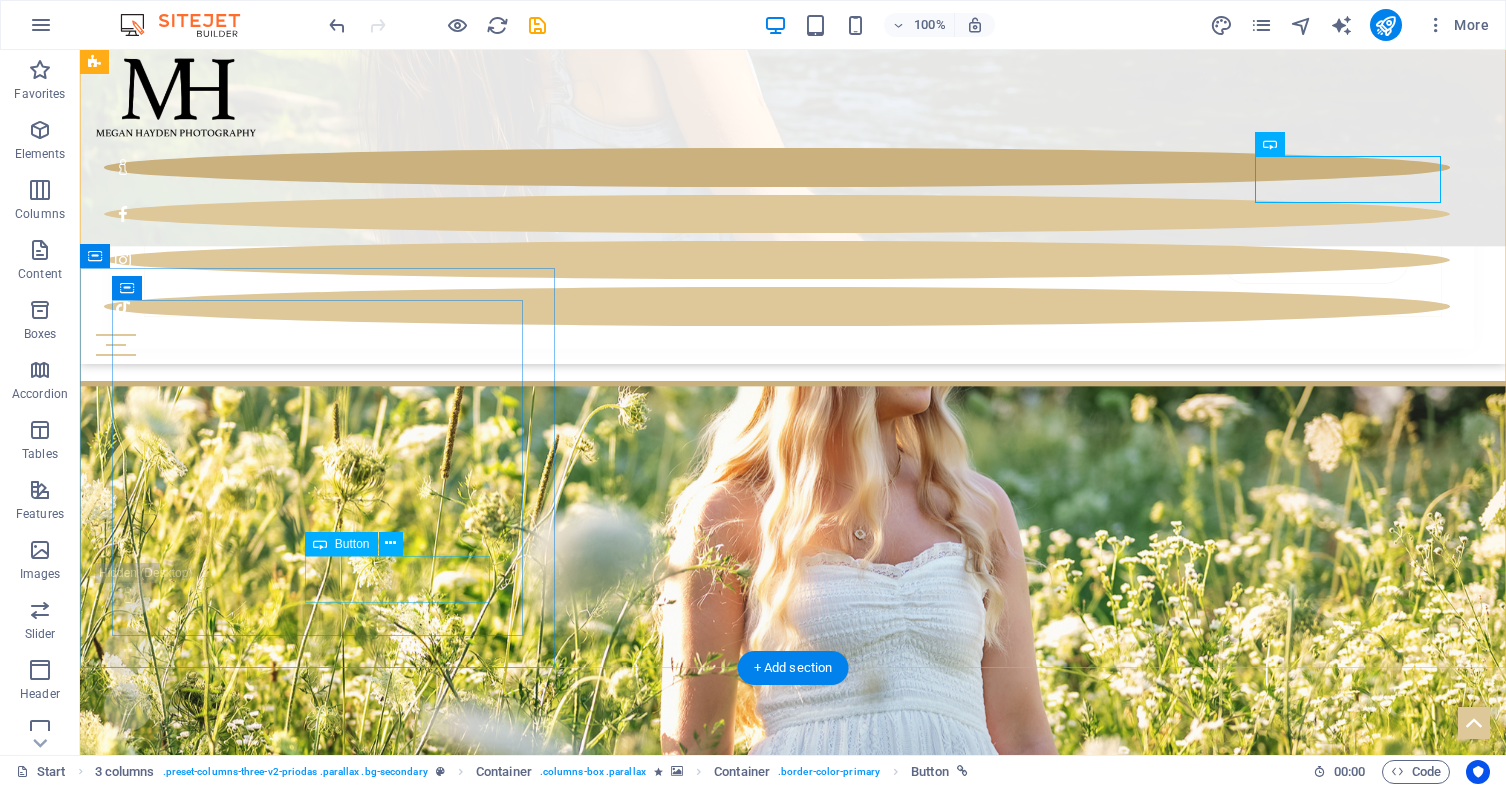 click on "Learn more" at bounding box center (793, 3413) 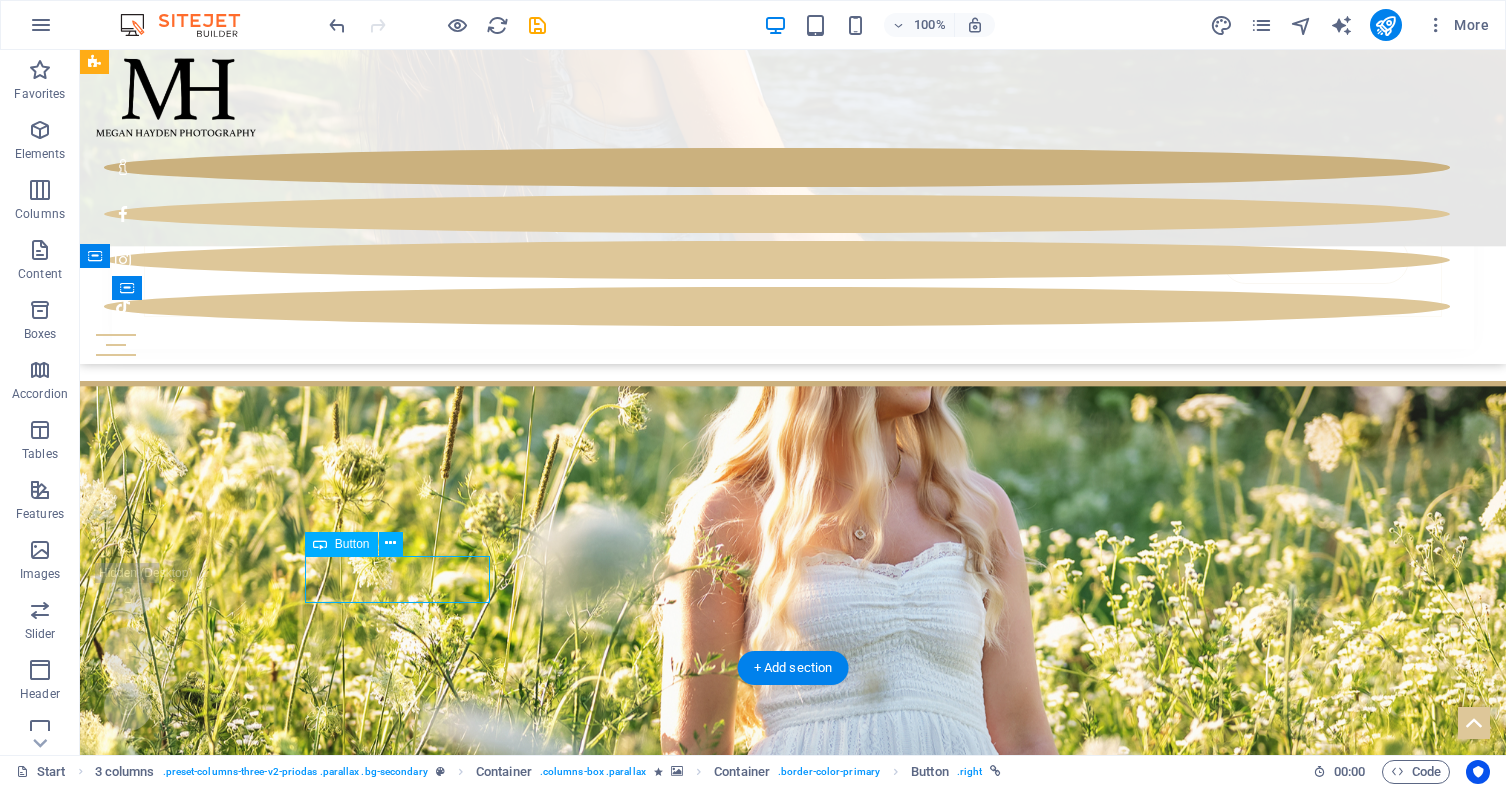 click on "Learn more" at bounding box center (793, 3413) 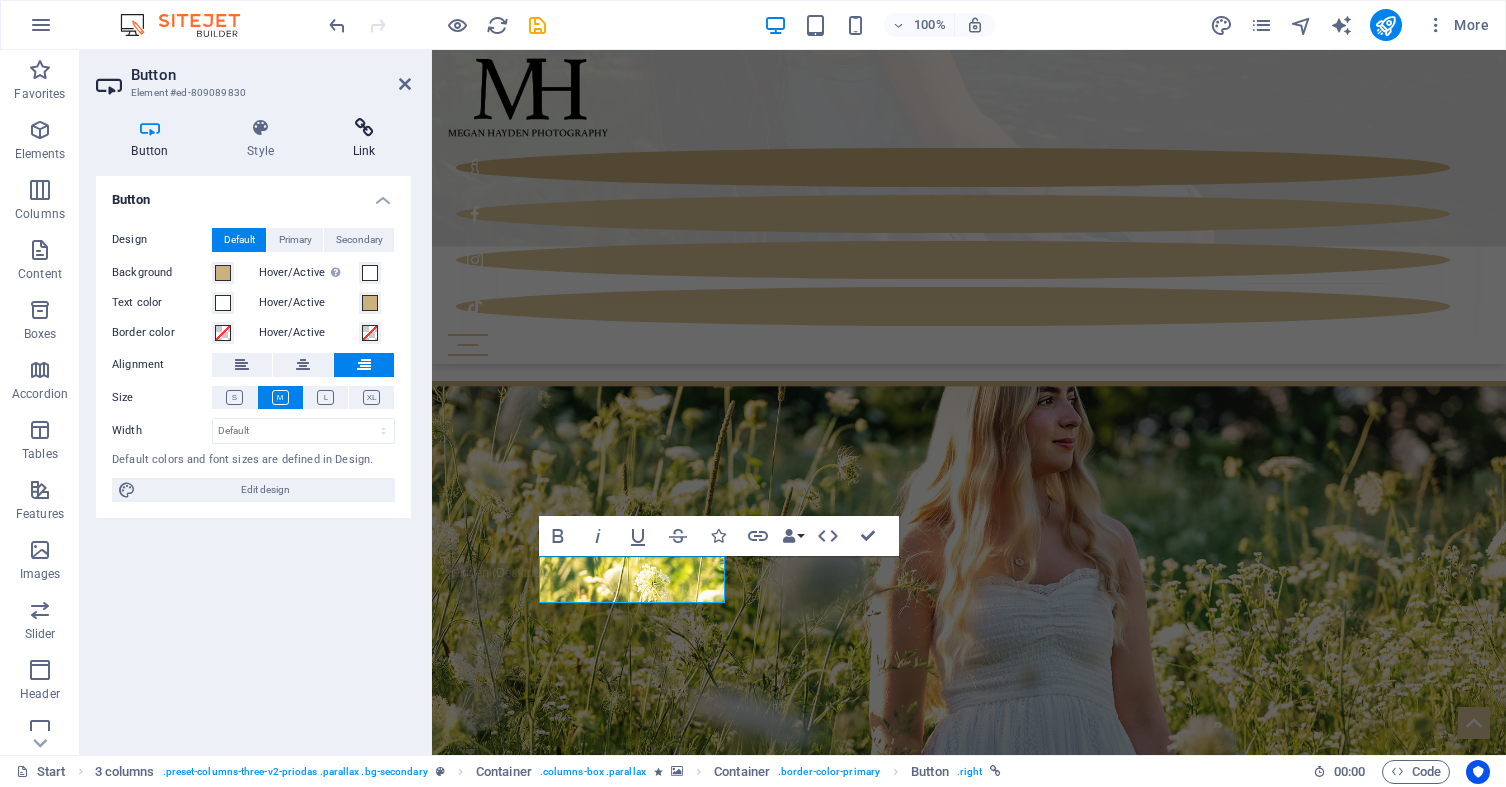 click at bounding box center (364, 128) 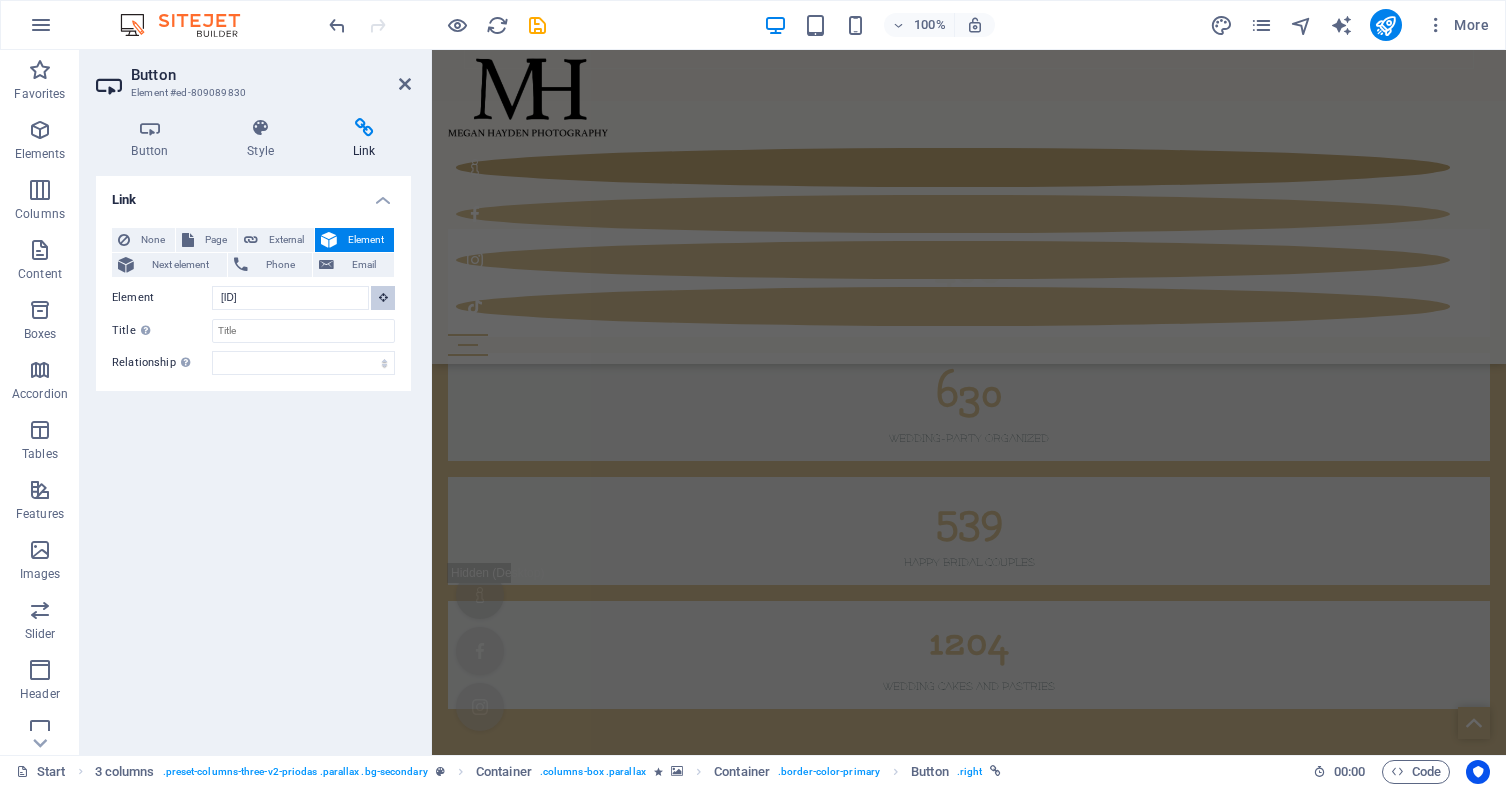scroll, scrollTop: 7161, scrollLeft: 0, axis: vertical 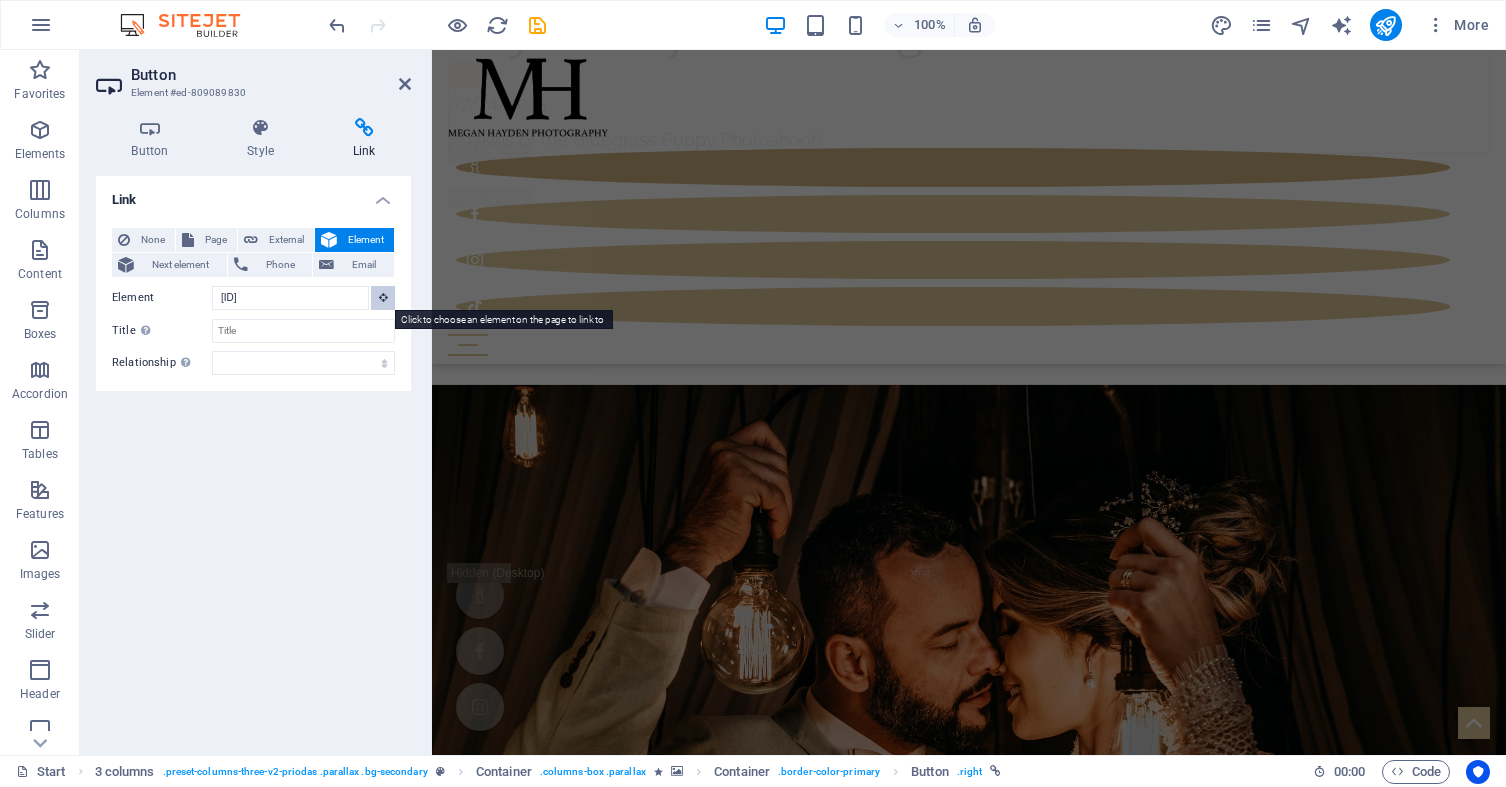 click at bounding box center [383, 297] 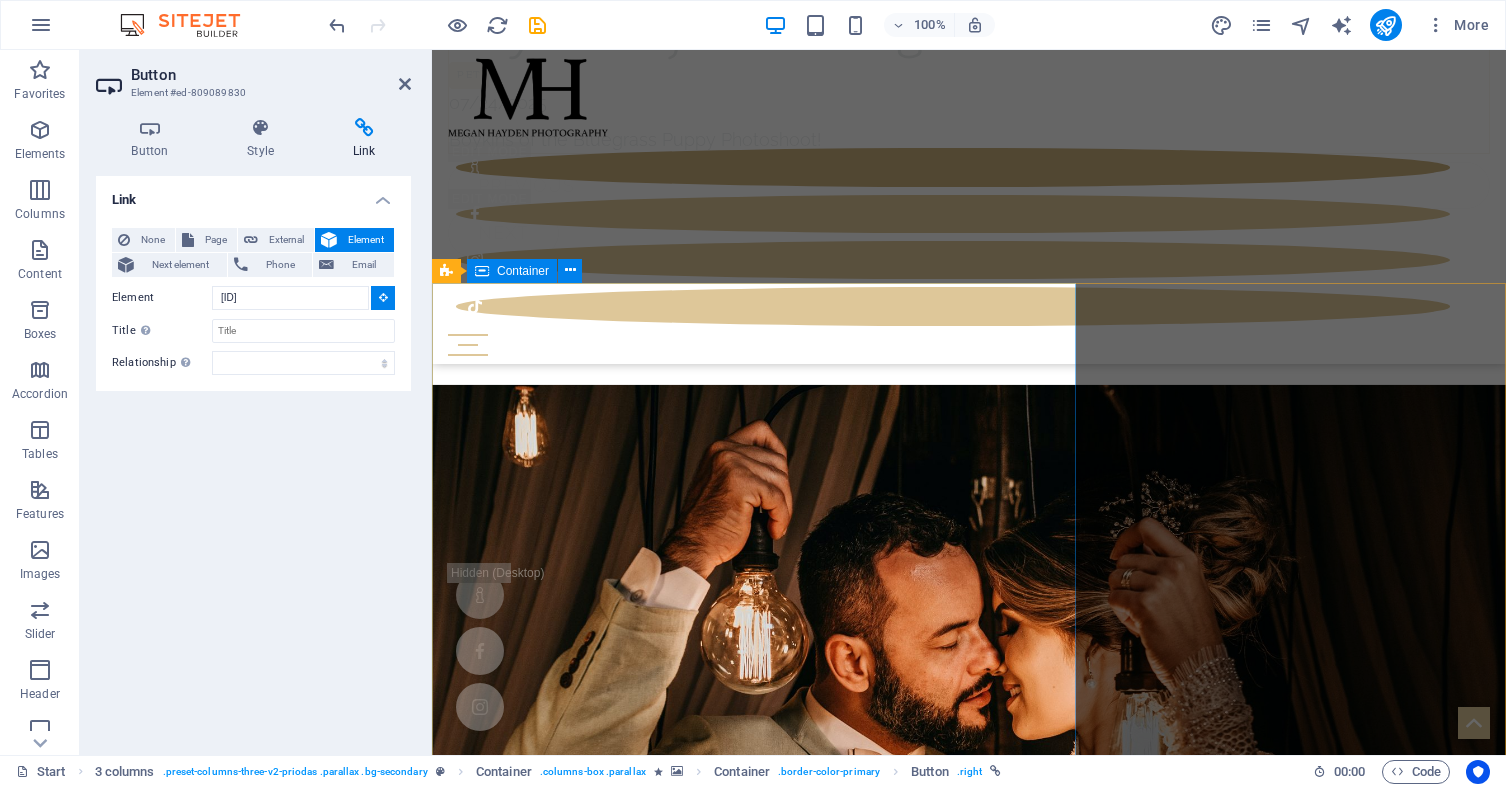 click on "Wedding Decoration  & Events Lorem ipsum dolor sit amet, consectetuer adipiscing elit. Aenean commodo ligula eget dolor. Lorem ipsum dolor sit amet, consectetuer adipiscing elit leget dolor. Lorem ipsum dolor sit amet, consectetuer adipiscing elit. Aenean commodo ligula eget dolor. Lorem ipsum dolor sit amet, consectetuer adipiscing elit dolor. Lorem ipsum dolor sit amet, consectetuer adipiscing elit. Aenean commodo ligula eget dolor. Lorem ipsum dolor sit amet, consectetuer adipiscing elit leget dolor. Decoration Lorem ipsum dolor sit amet, consectetur adipisicing elit. Natus, dolores, at, nisi eligendi repellat voluptatem minima officia veritatis quasi animi porro laudantium dicta dolor voluptate non maiores ipsum reprehenderit odio fugiat reiciendis consectetur fuga pariatur libero accusantium quod minus odit debitis cumque quo adipisci vel vitae aliquid corrupti perferendis voluptates. Event" at bounding box center (969, 11520) 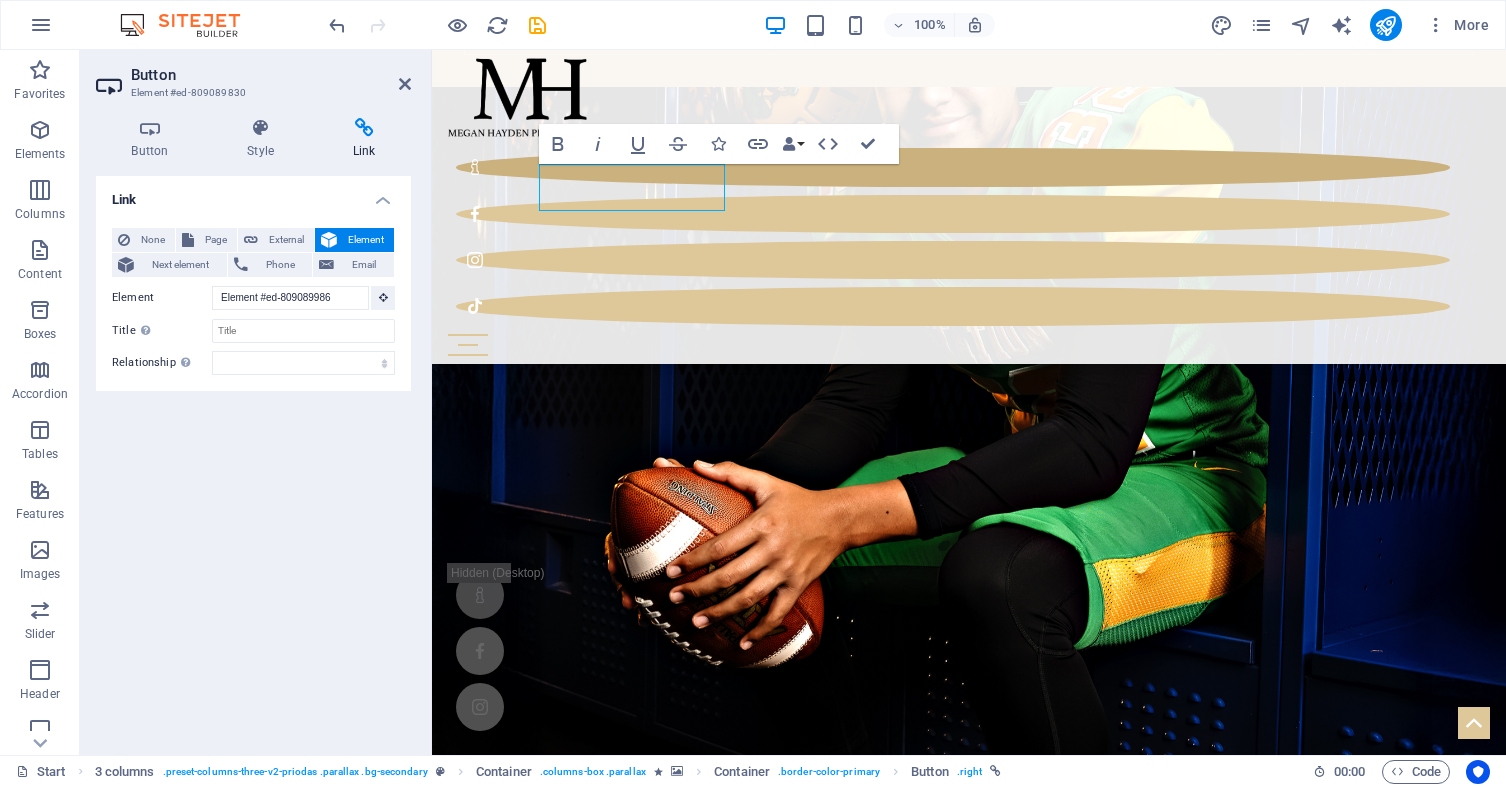 scroll, scrollTop: 1014, scrollLeft: 0, axis: vertical 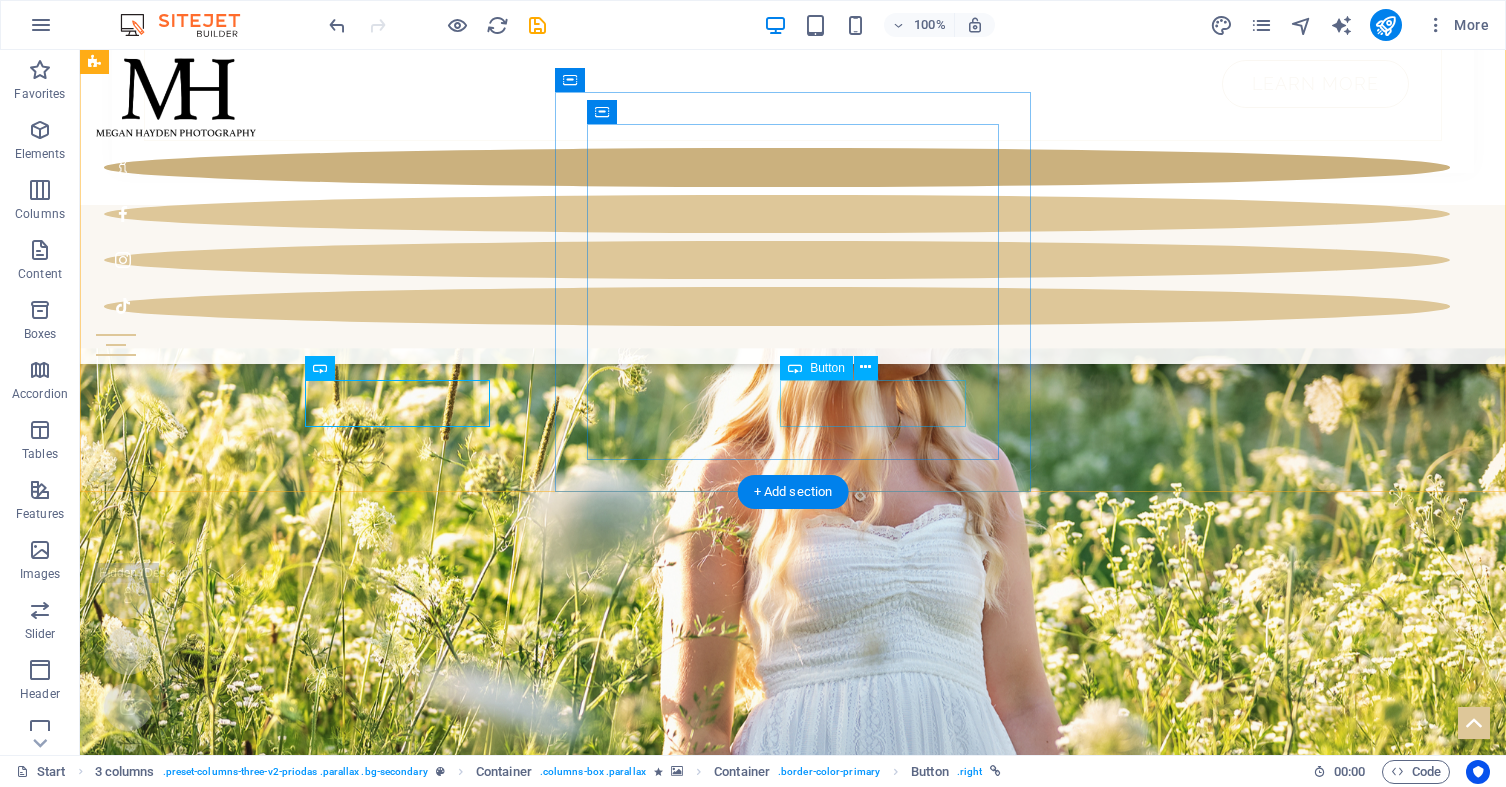 click on "Learn more" at bounding box center [793, 4017] 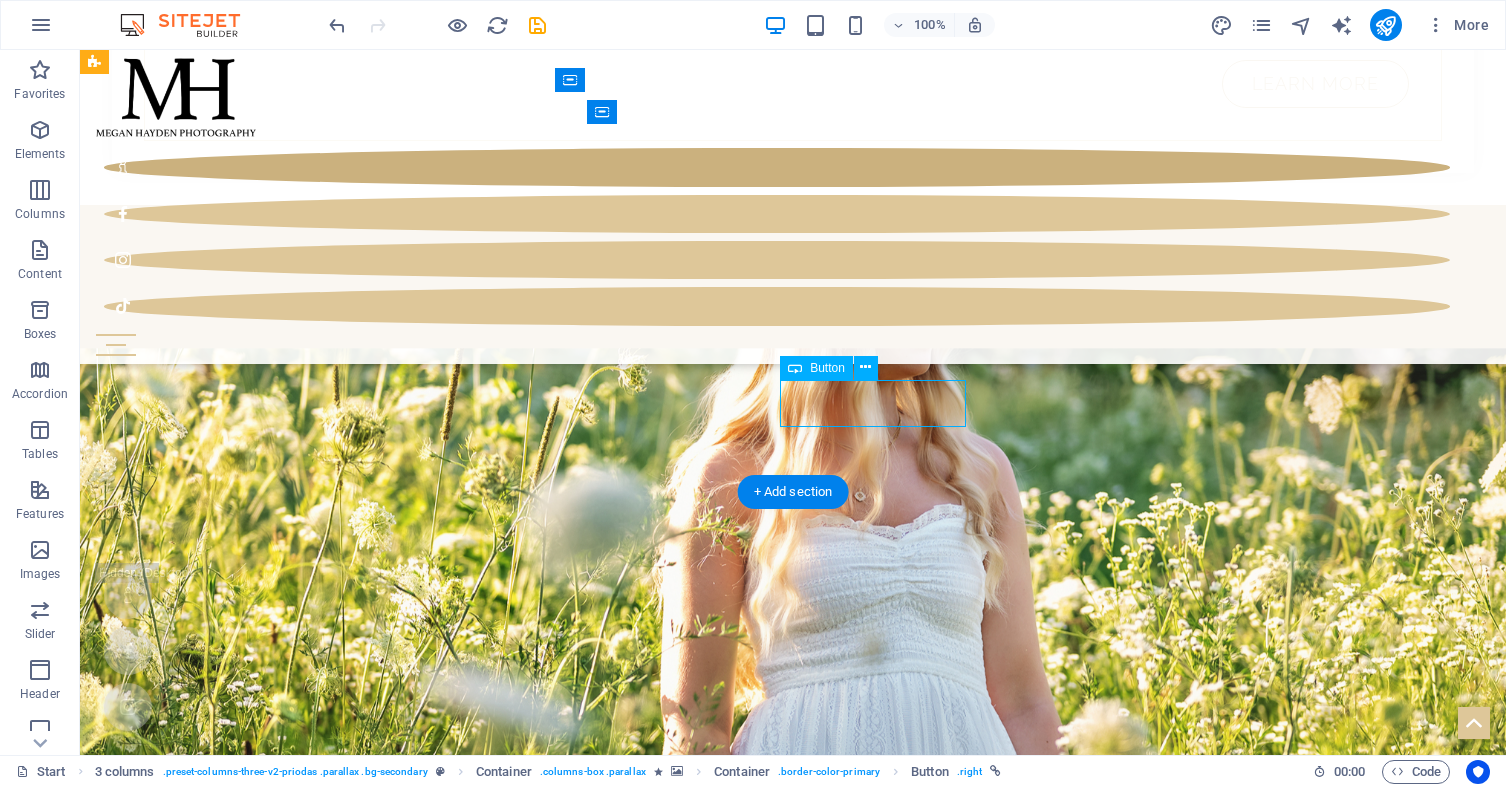 click on "Learn more" at bounding box center (793, 4017) 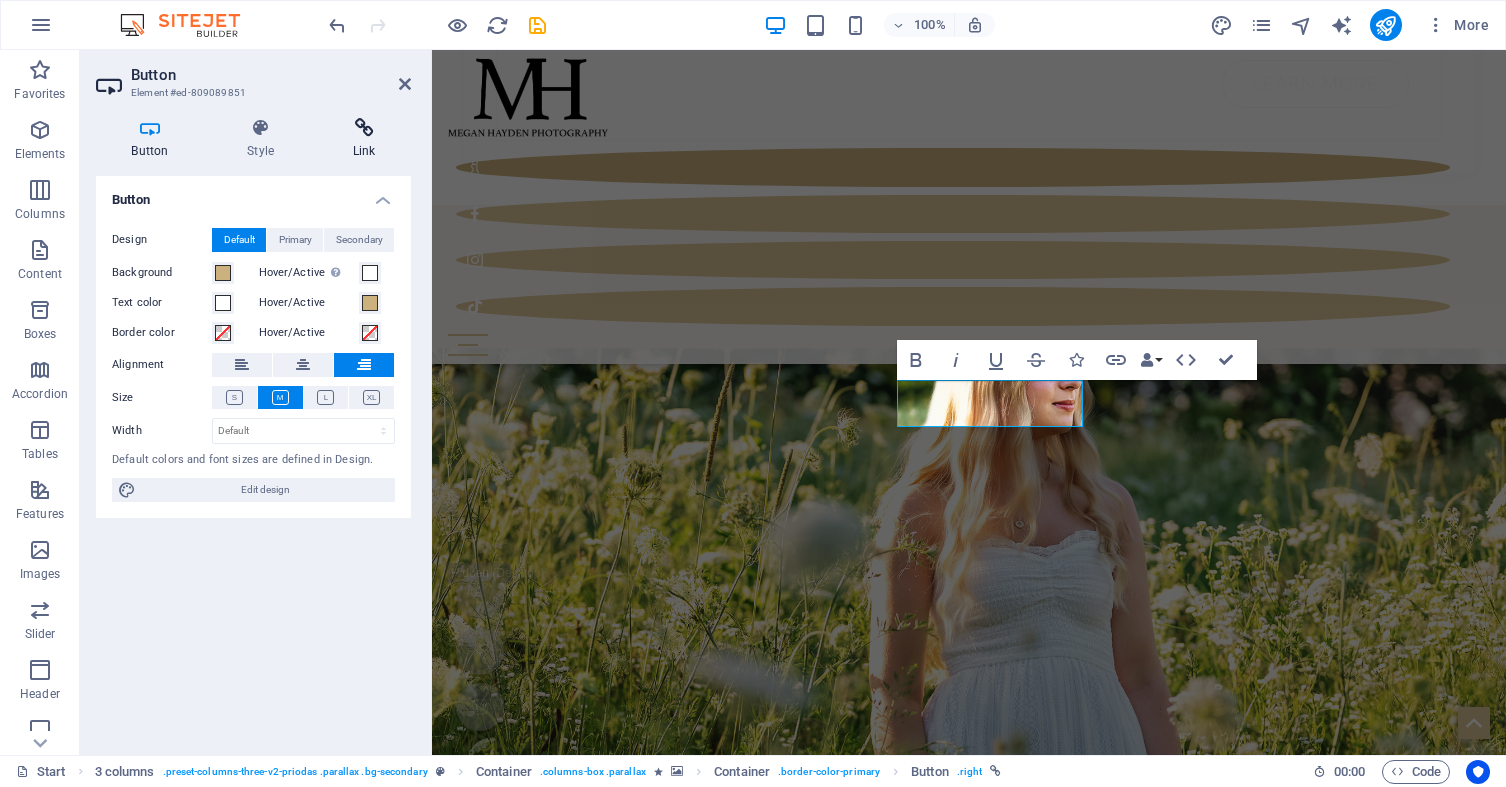 click at bounding box center [364, 128] 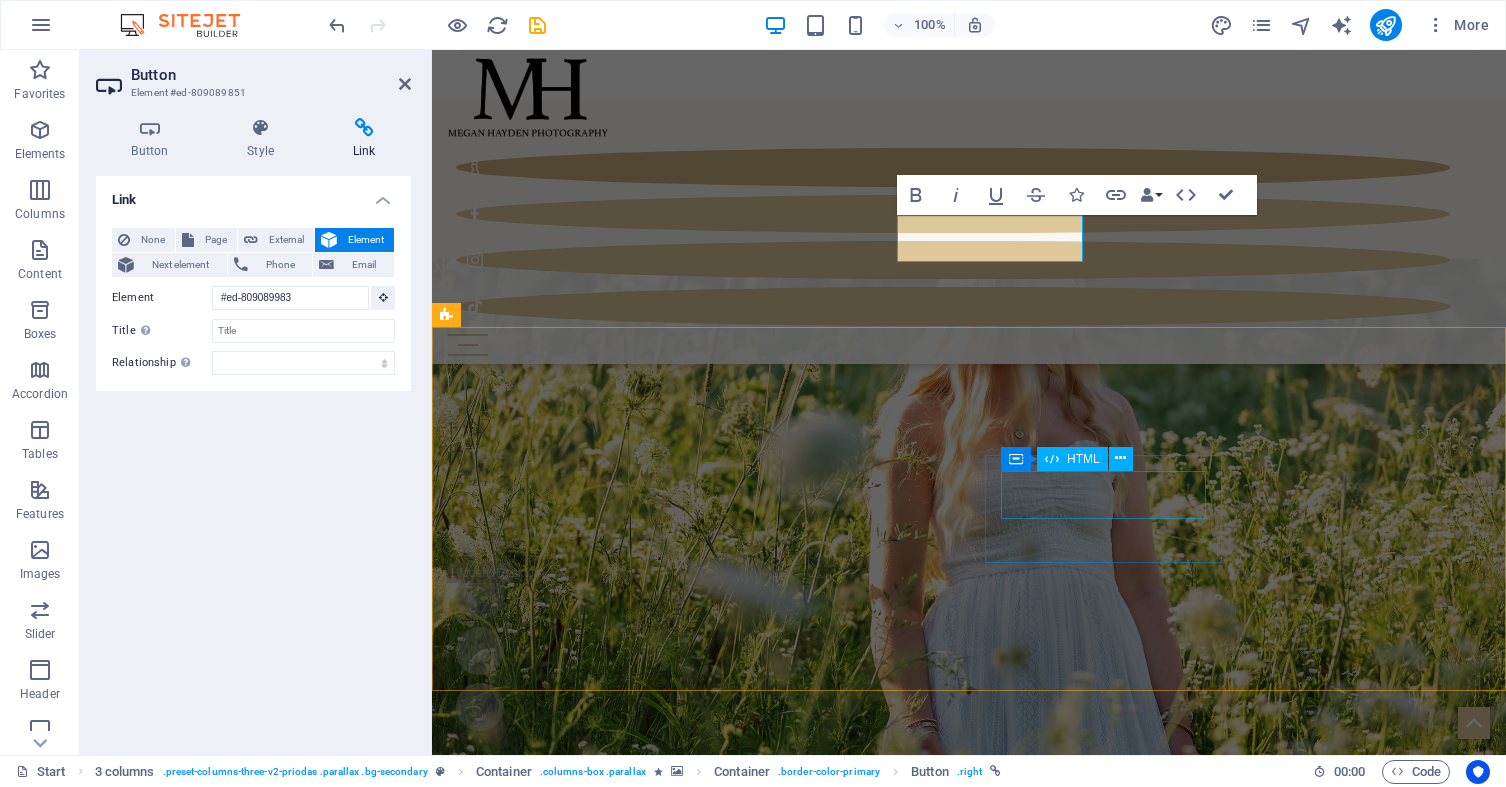 scroll, scrollTop: 1187, scrollLeft: 0, axis: vertical 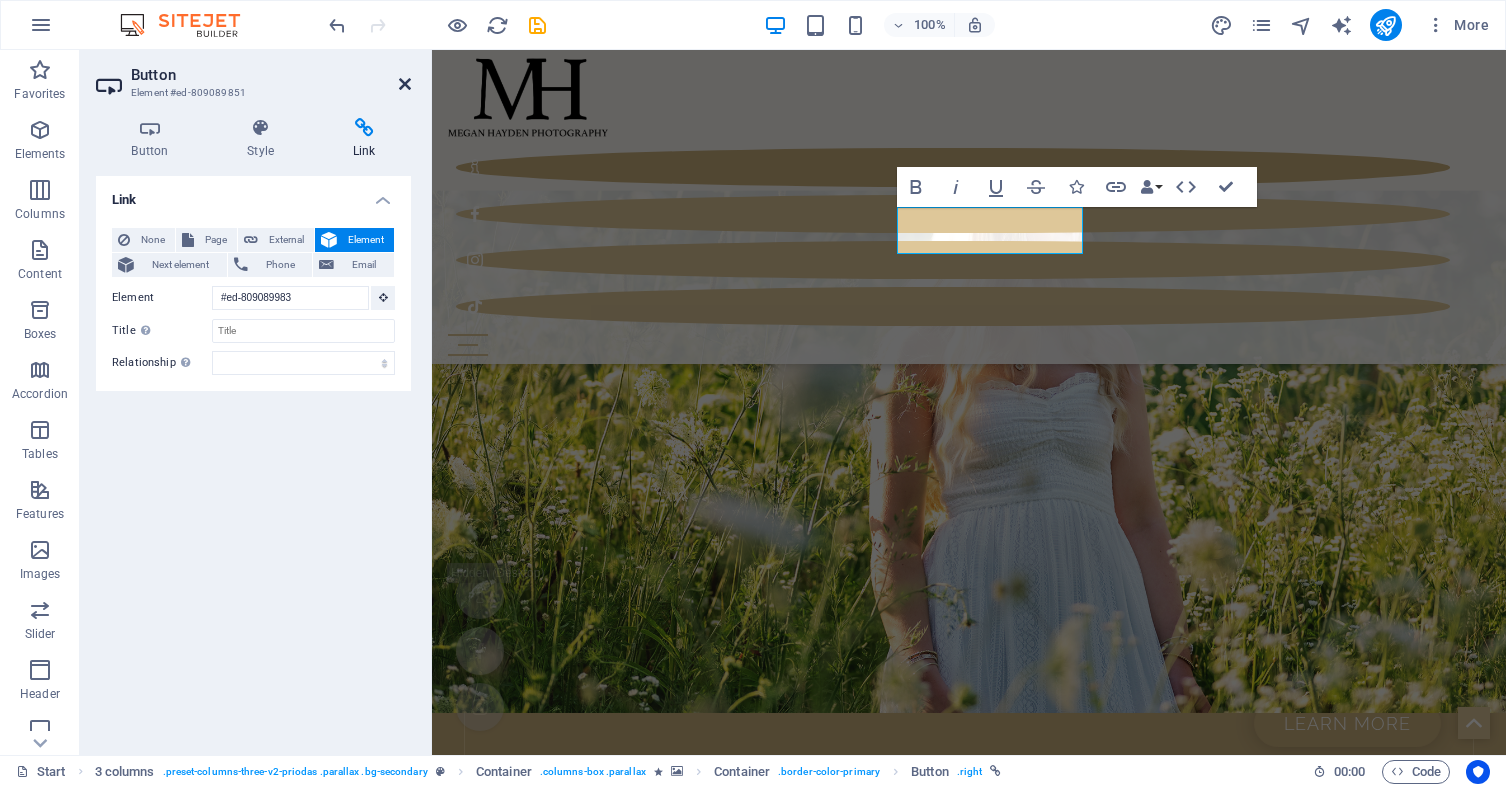 click at bounding box center (405, 84) 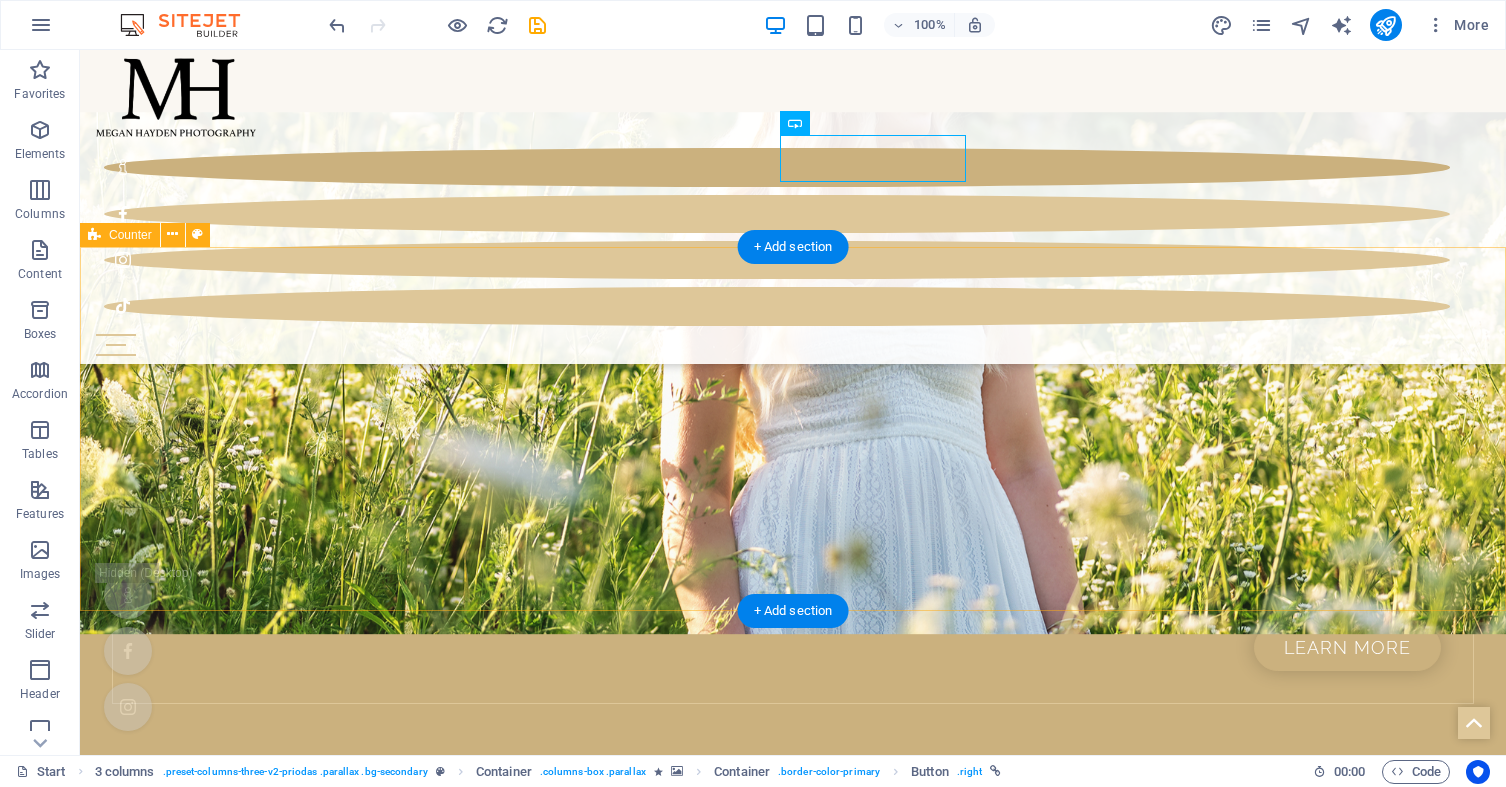 scroll, scrollTop: 1258, scrollLeft: 0, axis: vertical 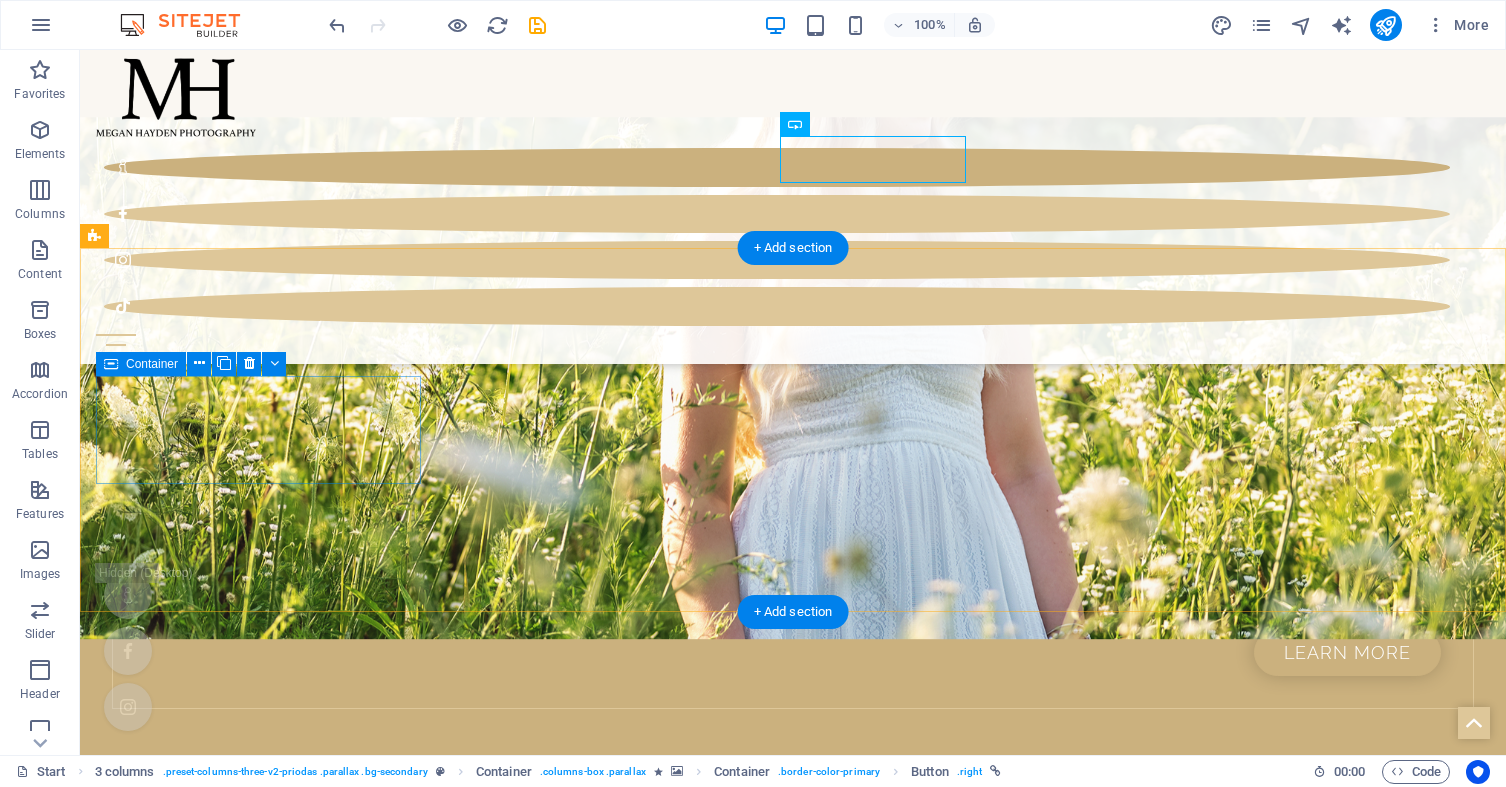 click on "[NUMBER] Weddings planned" at bounding box center [793, 4824] 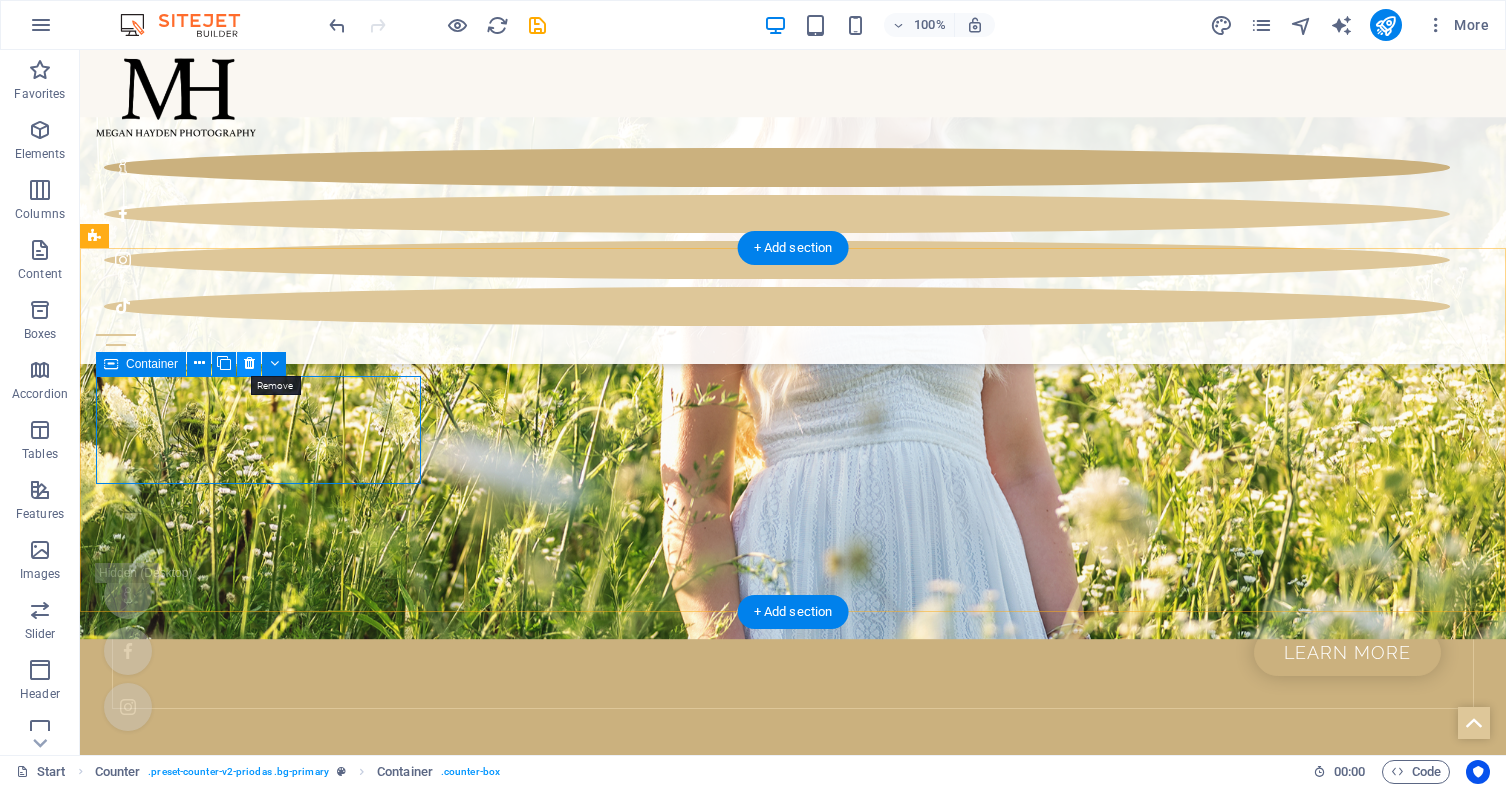 click at bounding box center (249, 363) 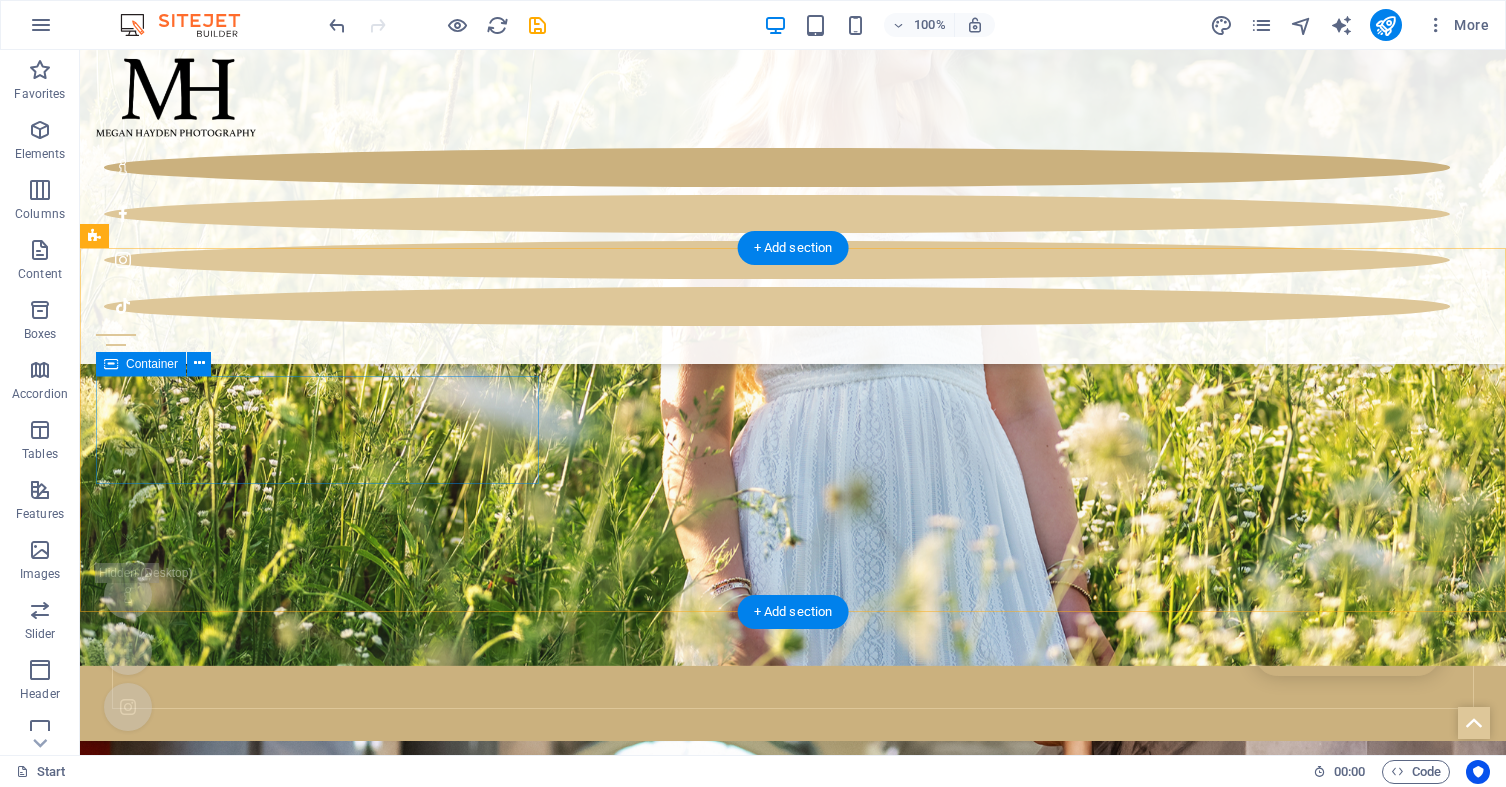 click on "630 Wedding-Party organized" at bounding box center (793, 4824) 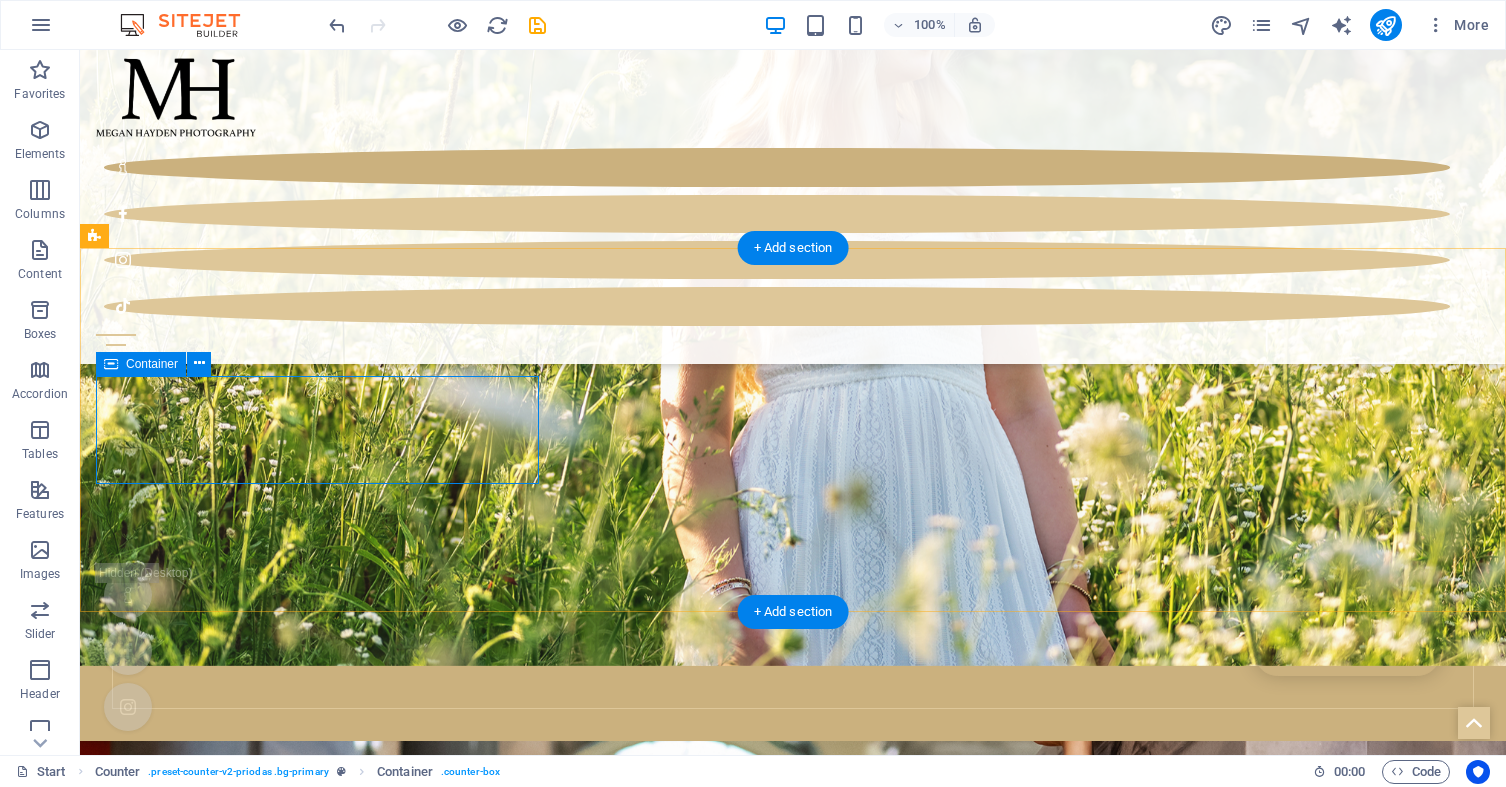 click on "630 Wedding-Party organized" at bounding box center [793, 4824] 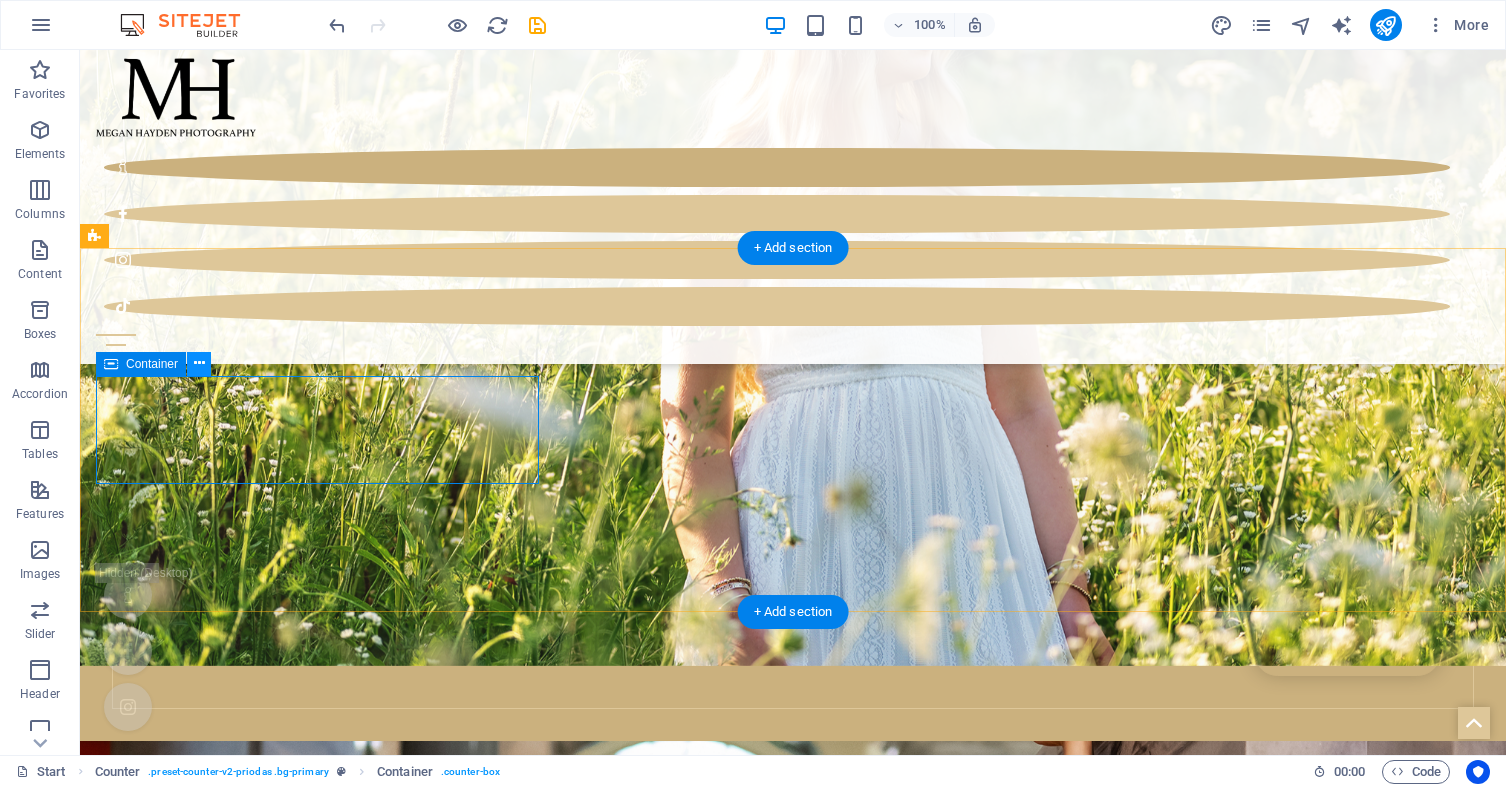 click at bounding box center (199, 363) 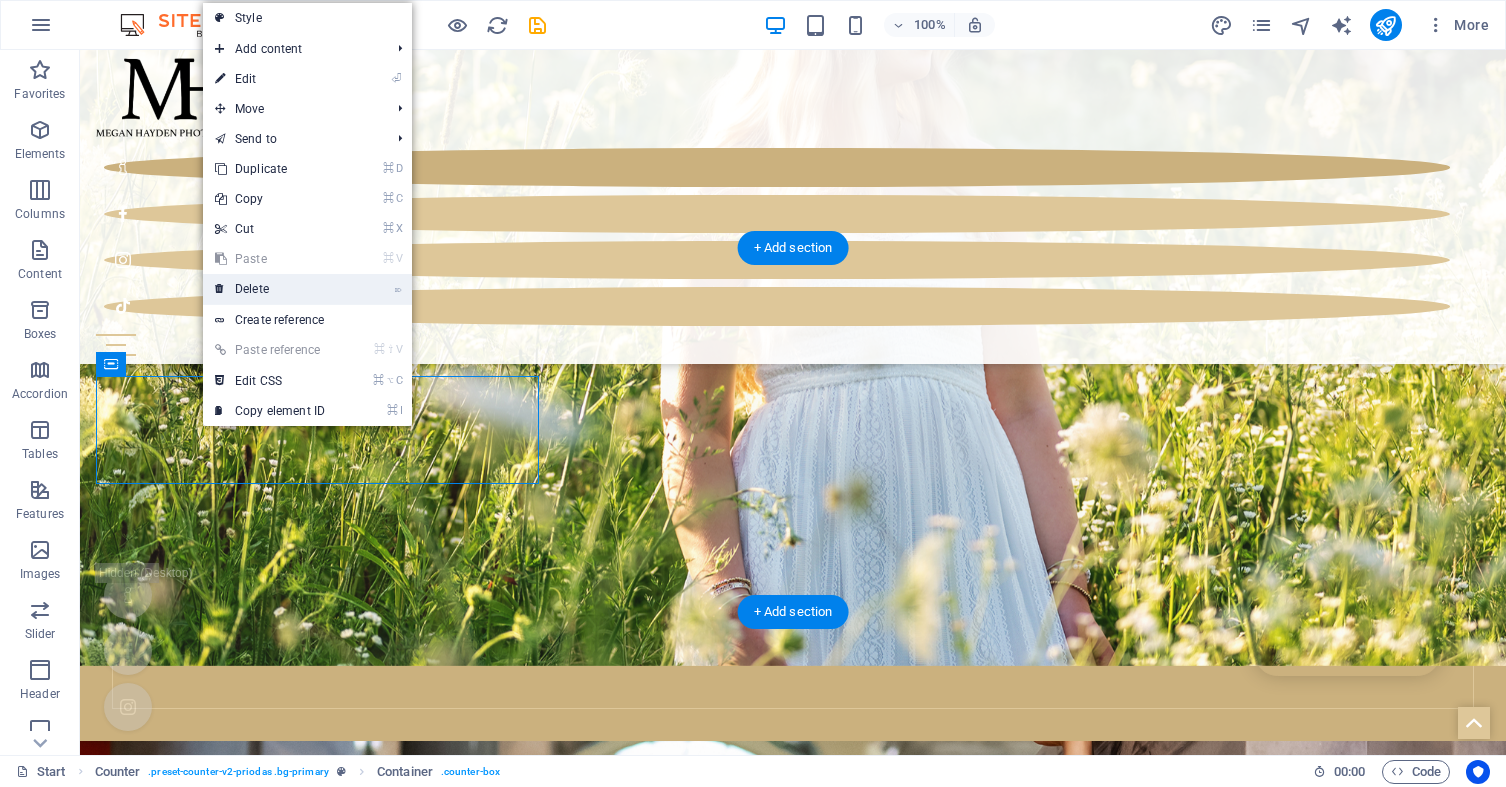 click on "⌦  Delete" at bounding box center (270, 289) 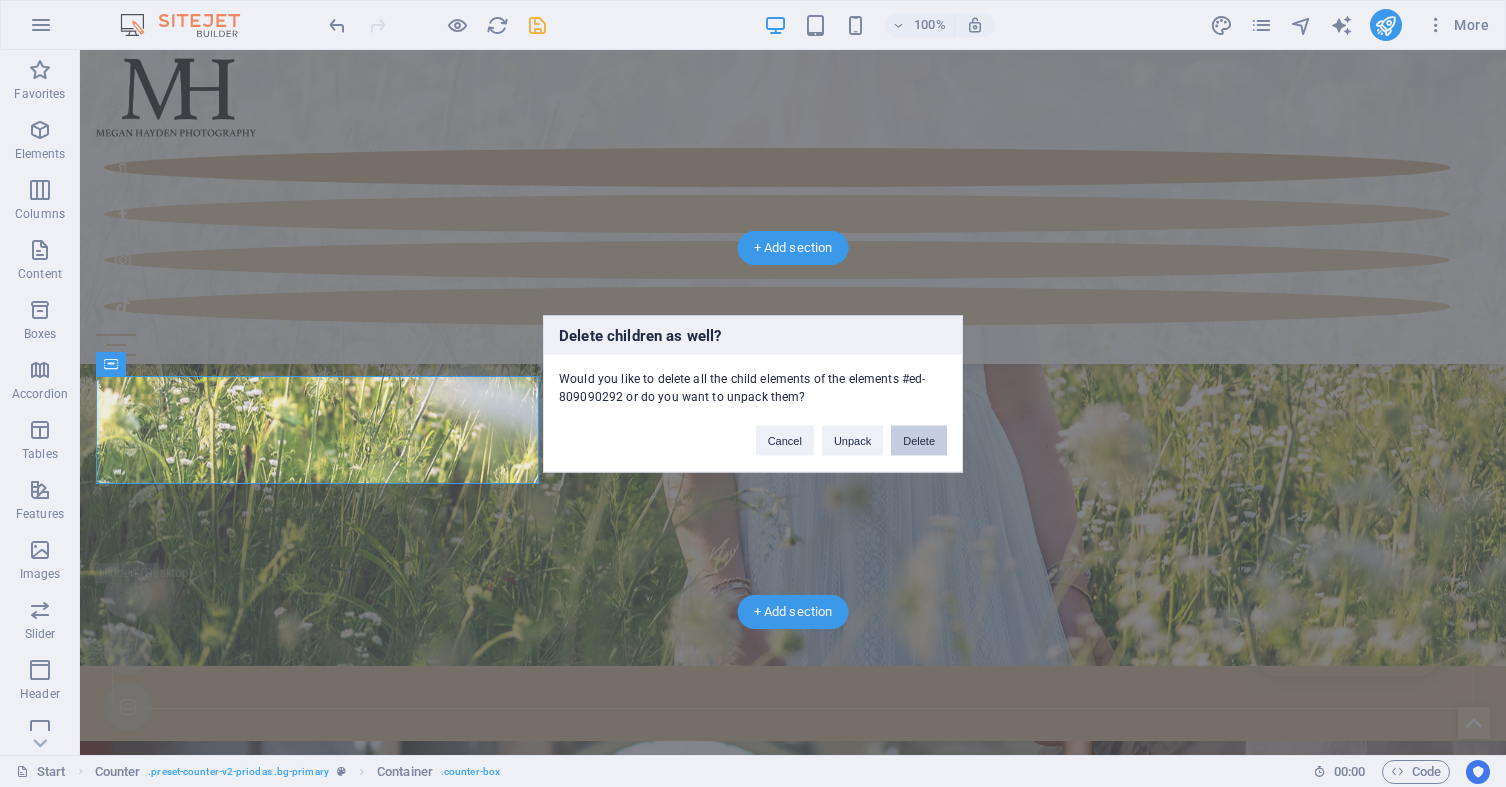 click on "Delete" at bounding box center (919, 440) 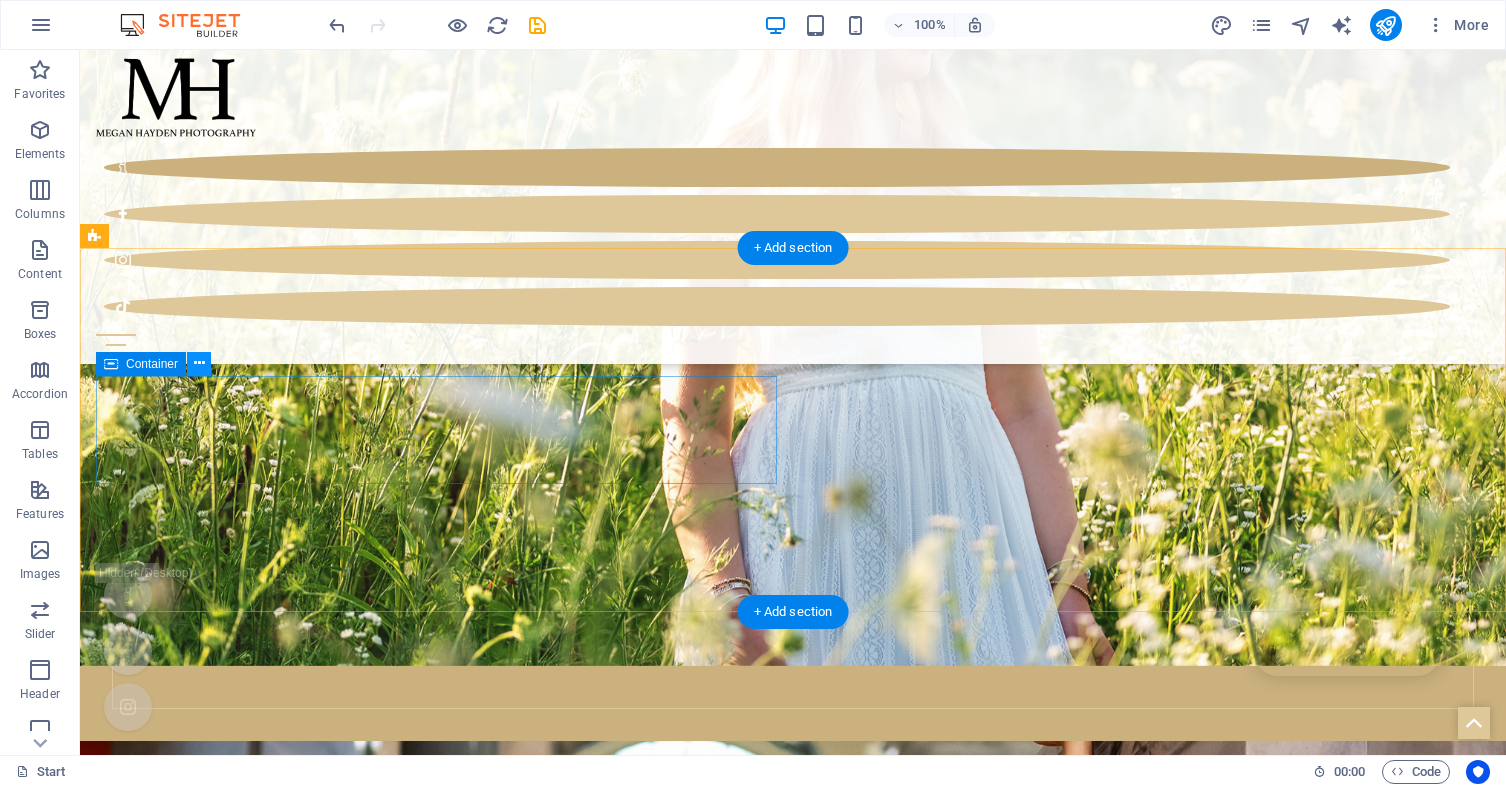 click at bounding box center [199, 363] 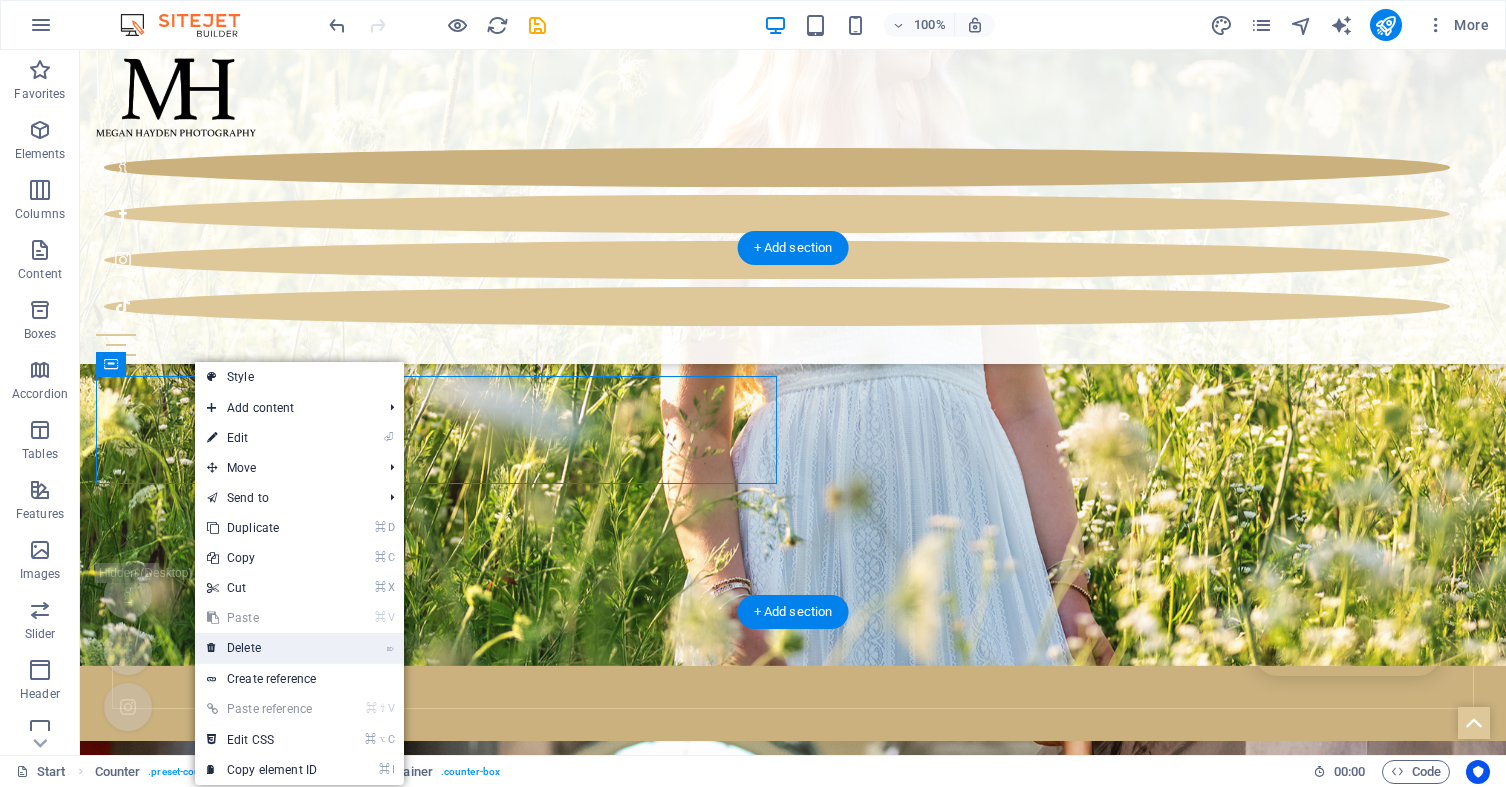 click on "⌦  Delete" at bounding box center [262, 648] 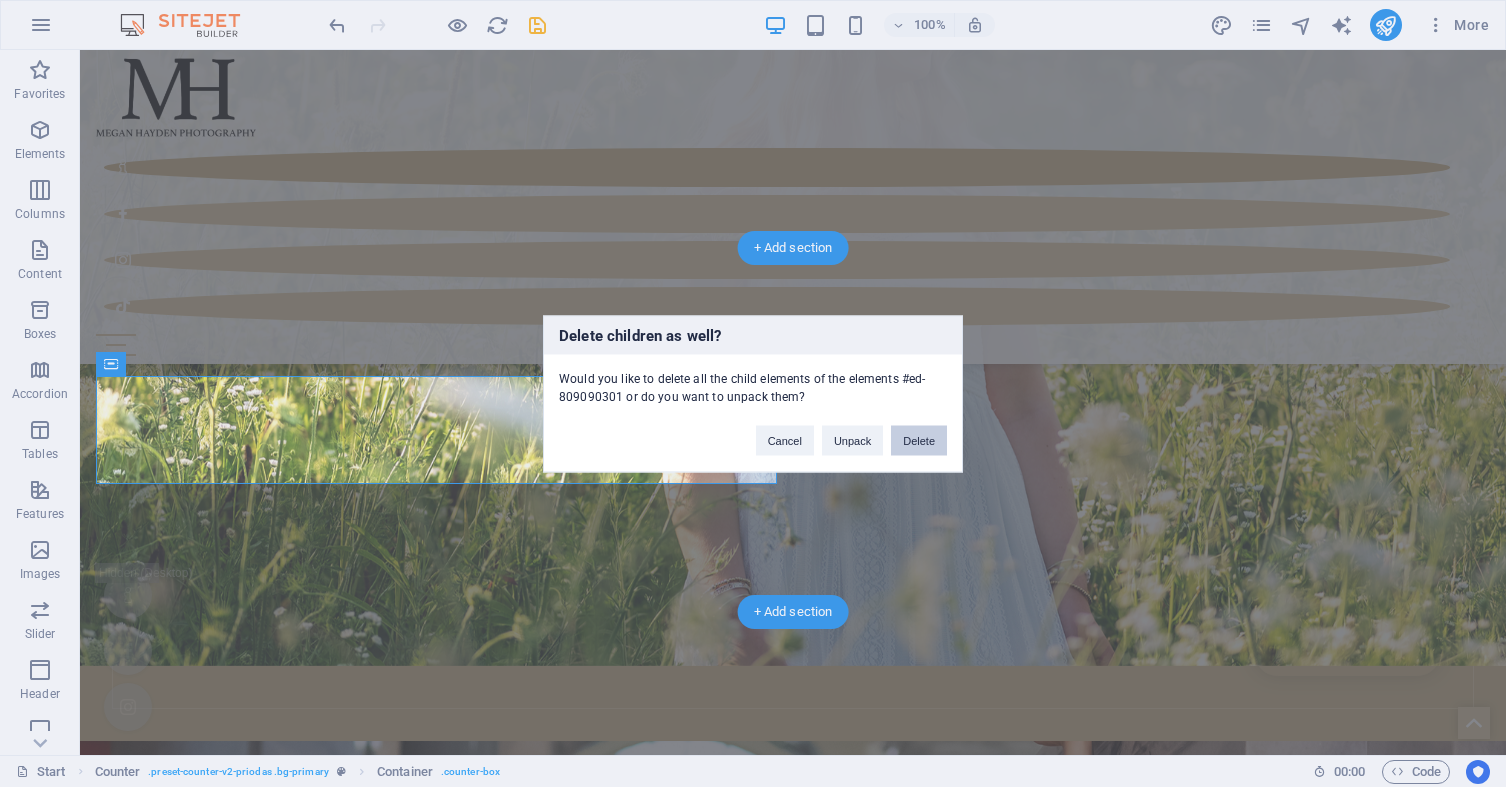 click on "Delete" at bounding box center [919, 440] 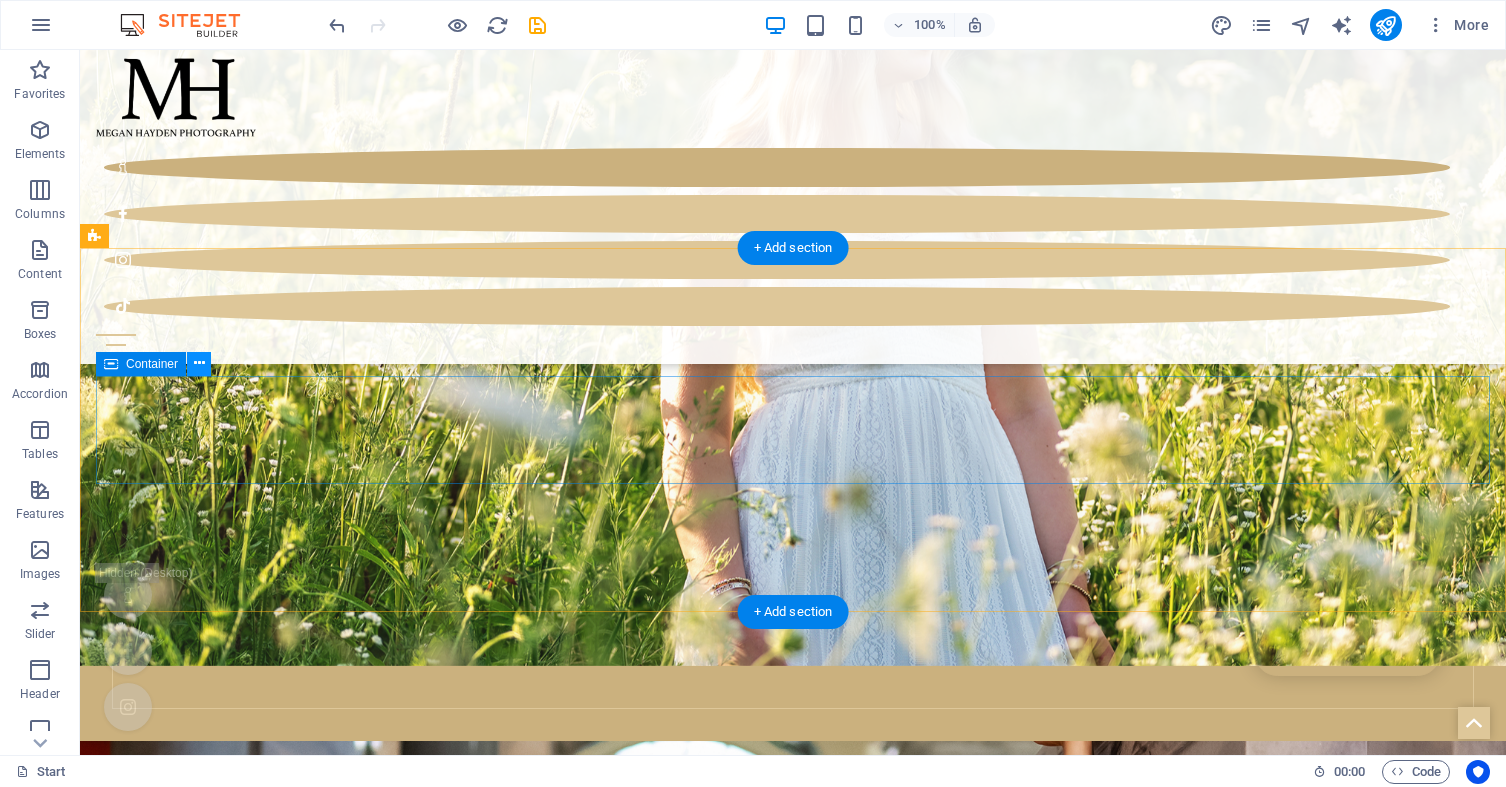 click at bounding box center (199, 363) 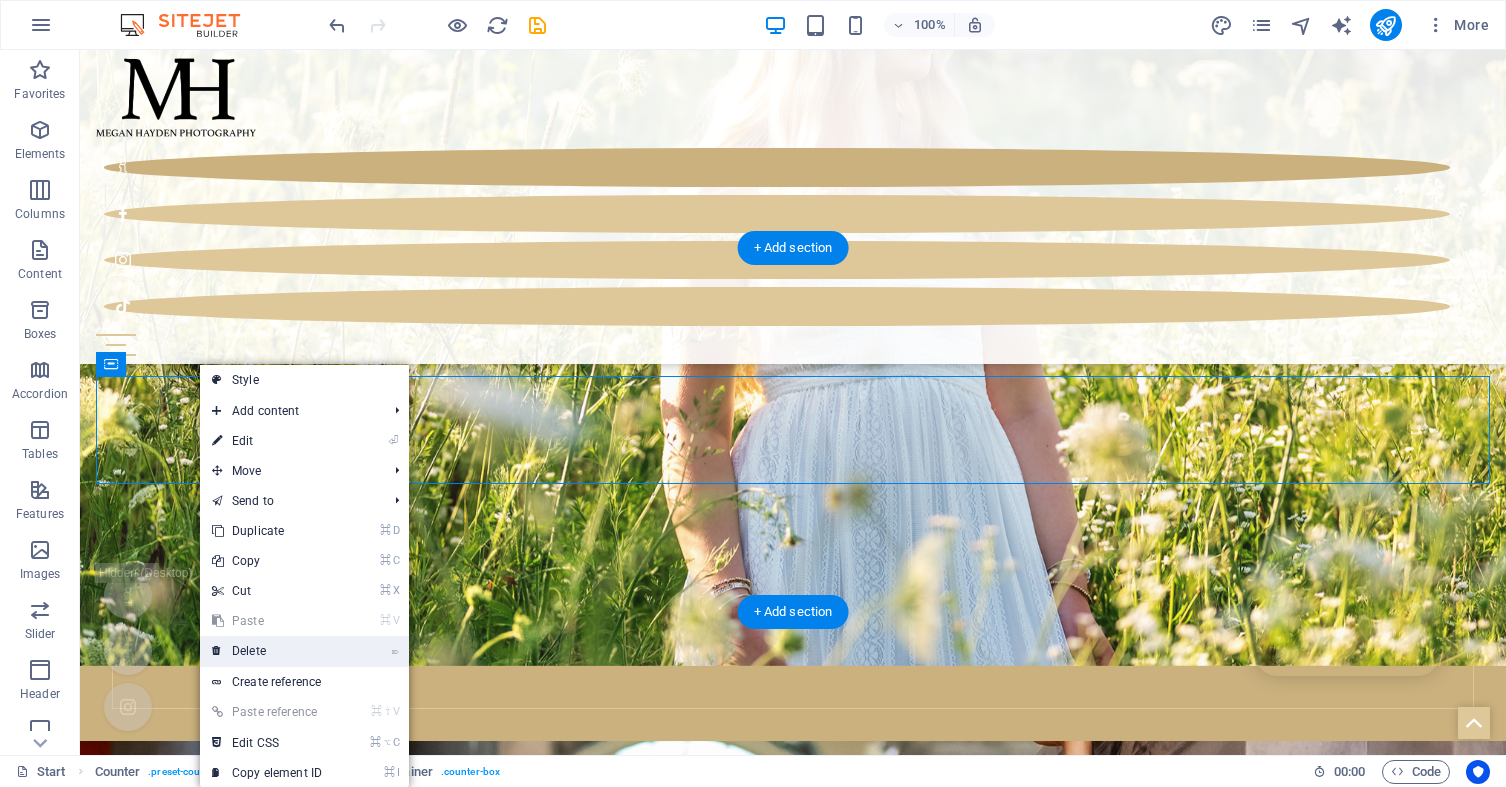 click on "⌦  Delete" at bounding box center [267, 651] 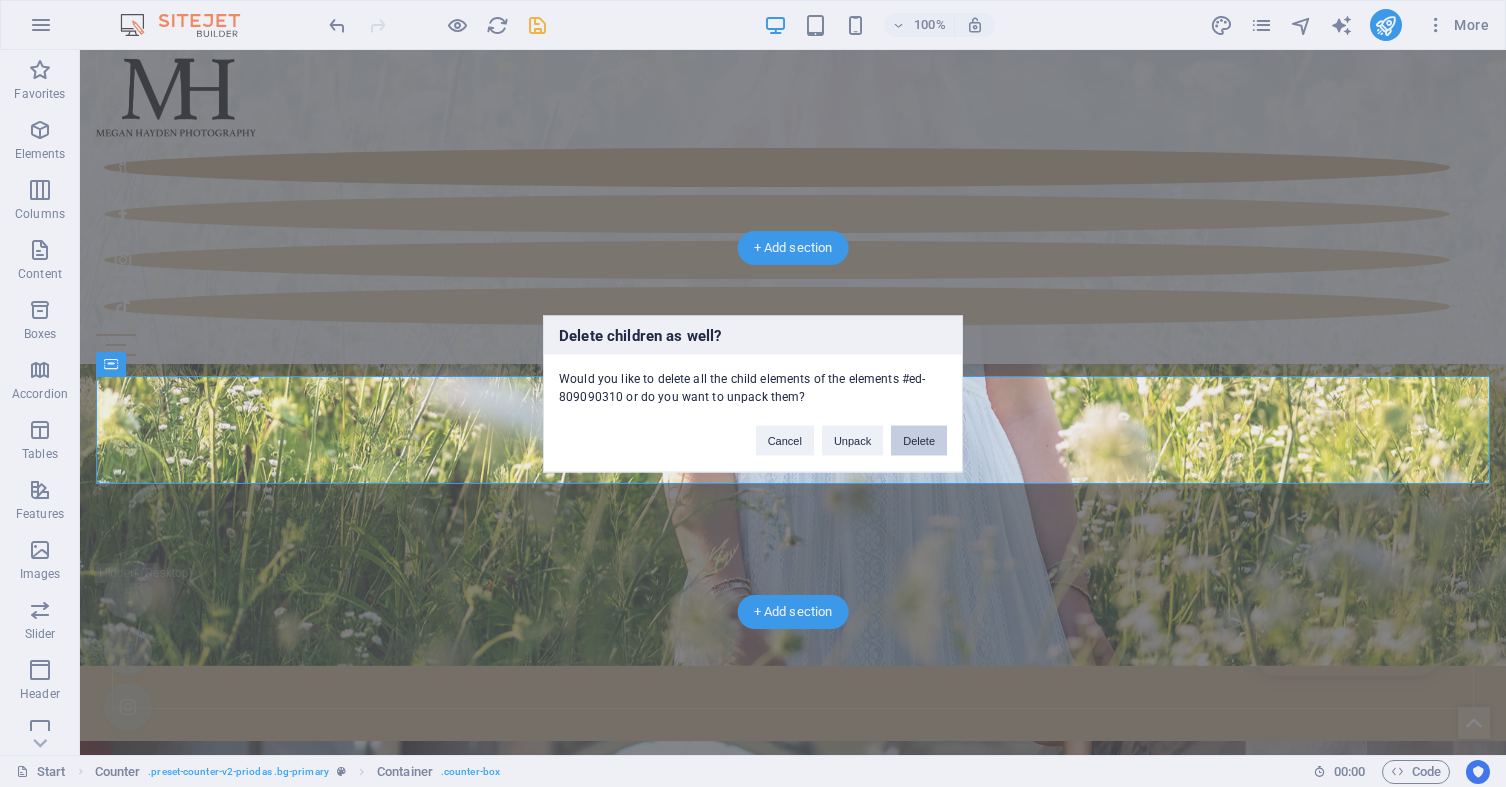 click on "Delete" at bounding box center [919, 440] 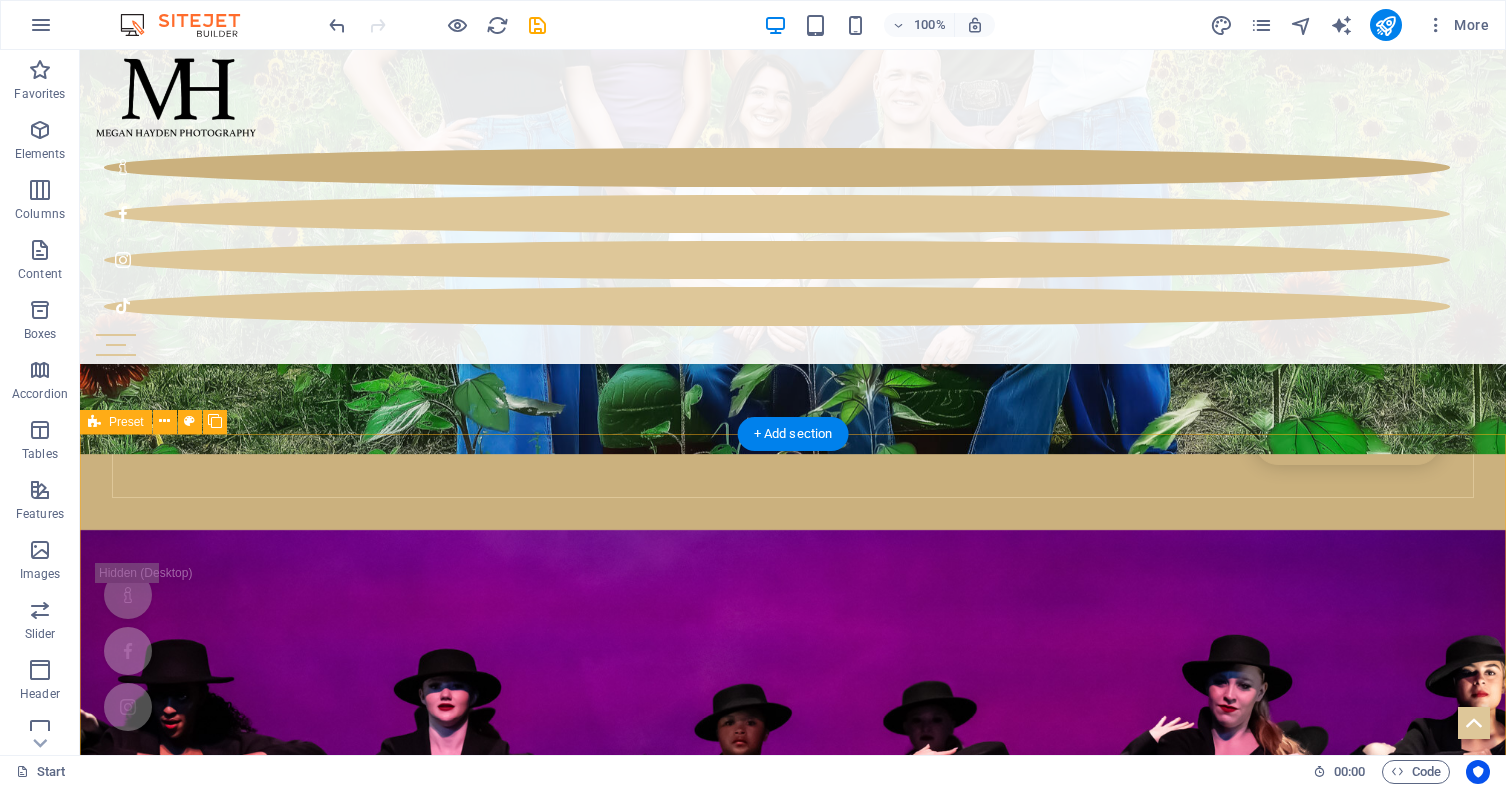 scroll, scrollTop: 3811, scrollLeft: 0, axis: vertical 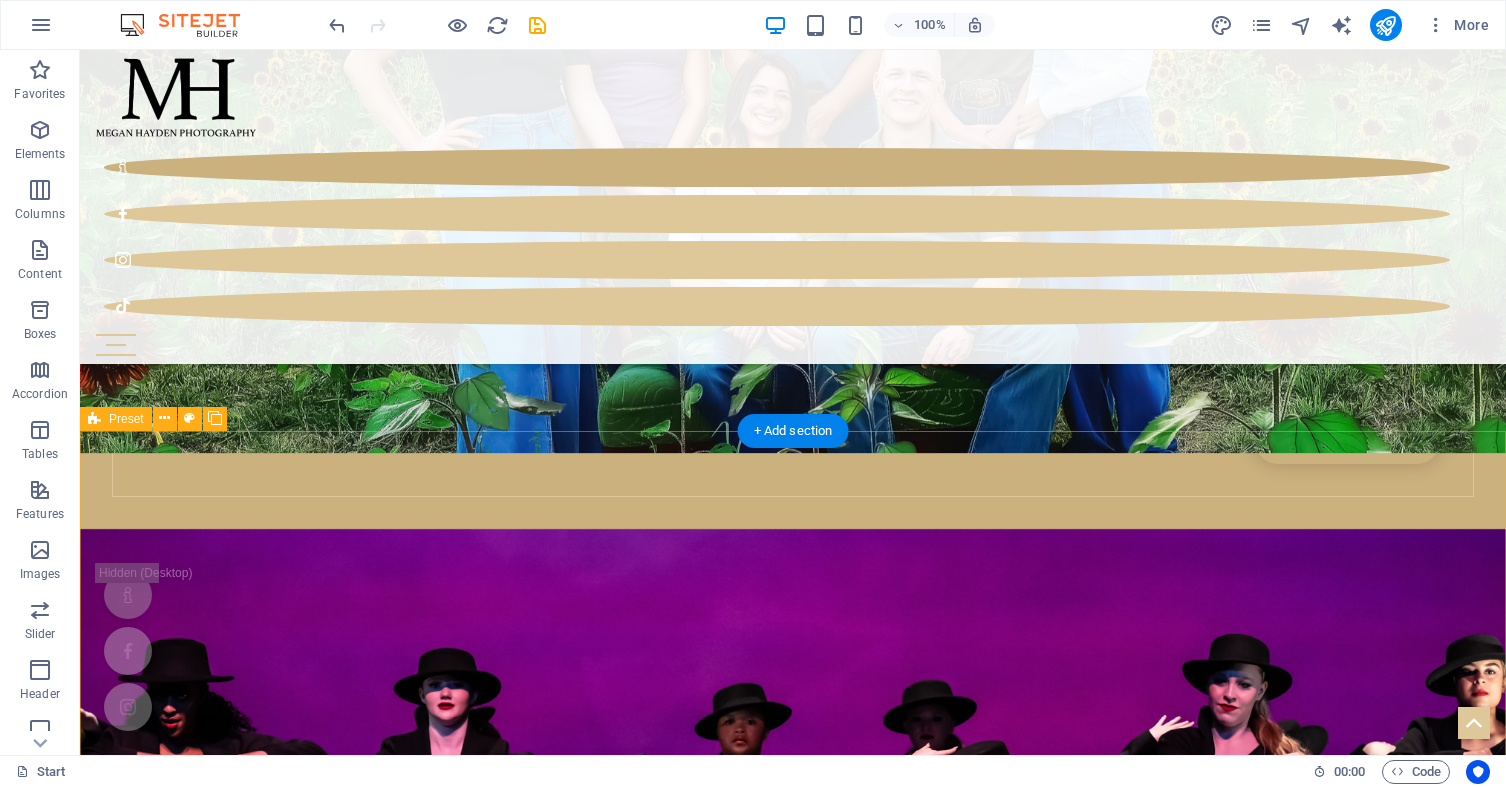 click on "Senior Photography [FIRST] [LAST] Photography loves Seniors!  Senior year is such a milestone and whether your Senior wants a little fuss or a lot of fuss we are here to accommodate them!   We strive to capture your Senior in a way that is true to themselves. We promise a relaxed, fun session that your Senior will walk away from more confident and glad they came (no seriously, even the boys)! [FIRST] [LAST] Photography was chosen as an Icon Image Award winner for 2024 and was published in Senior Muse. She has also been frequently featured by SeniorMuse and SeniorYearMagazine on social media.  Her Seniors have also had their photos published in BonTon Magazine, IT Girl Magazine, and ModelSource." at bounding box center (793, 6563) 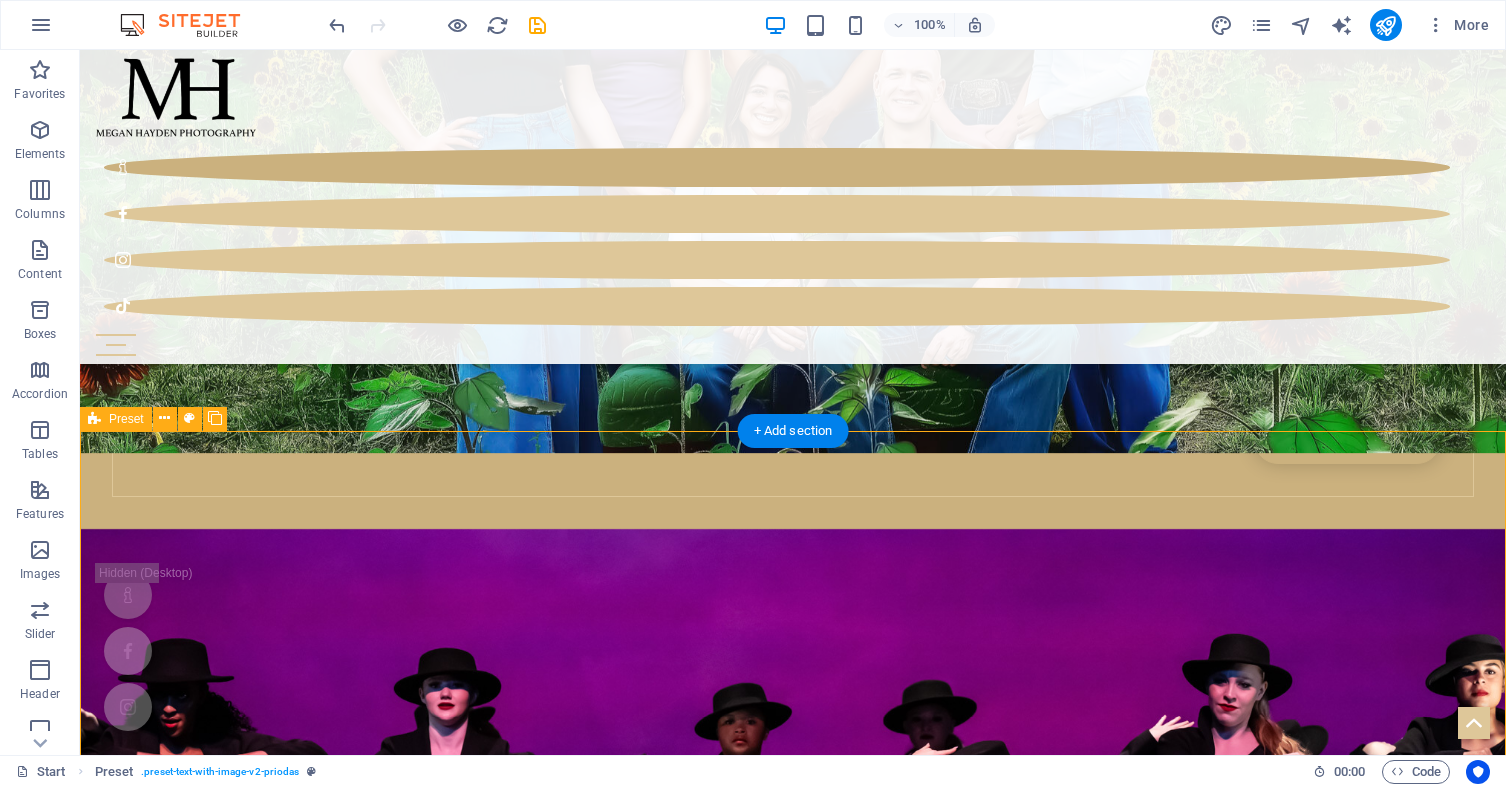 click on "Senior Photography [FIRST] [LAST] Photography loves Seniors!  Senior year is such a milestone and whether your Senior wants a little fuss or a lot of fuss we are here to accommodate them!   We strive to capture your Senior in a way that is true to themselves. We promise a relaxed, fun session that your Senior will walk away from more confident and glad they came (no seriously, even the boys)! [FIRST] [LAST] Photography was chosen as an Icon Image Award winner for 2024 and was published in Senior Muse. She has also been frequently featured by SeniorMuse and SeniorYearMagazine on social media.  Her Seniors have also had their photos published in BonTon Magazine, IT Girl Magazine, and ModelSource." at bounding box center (793, 6563) 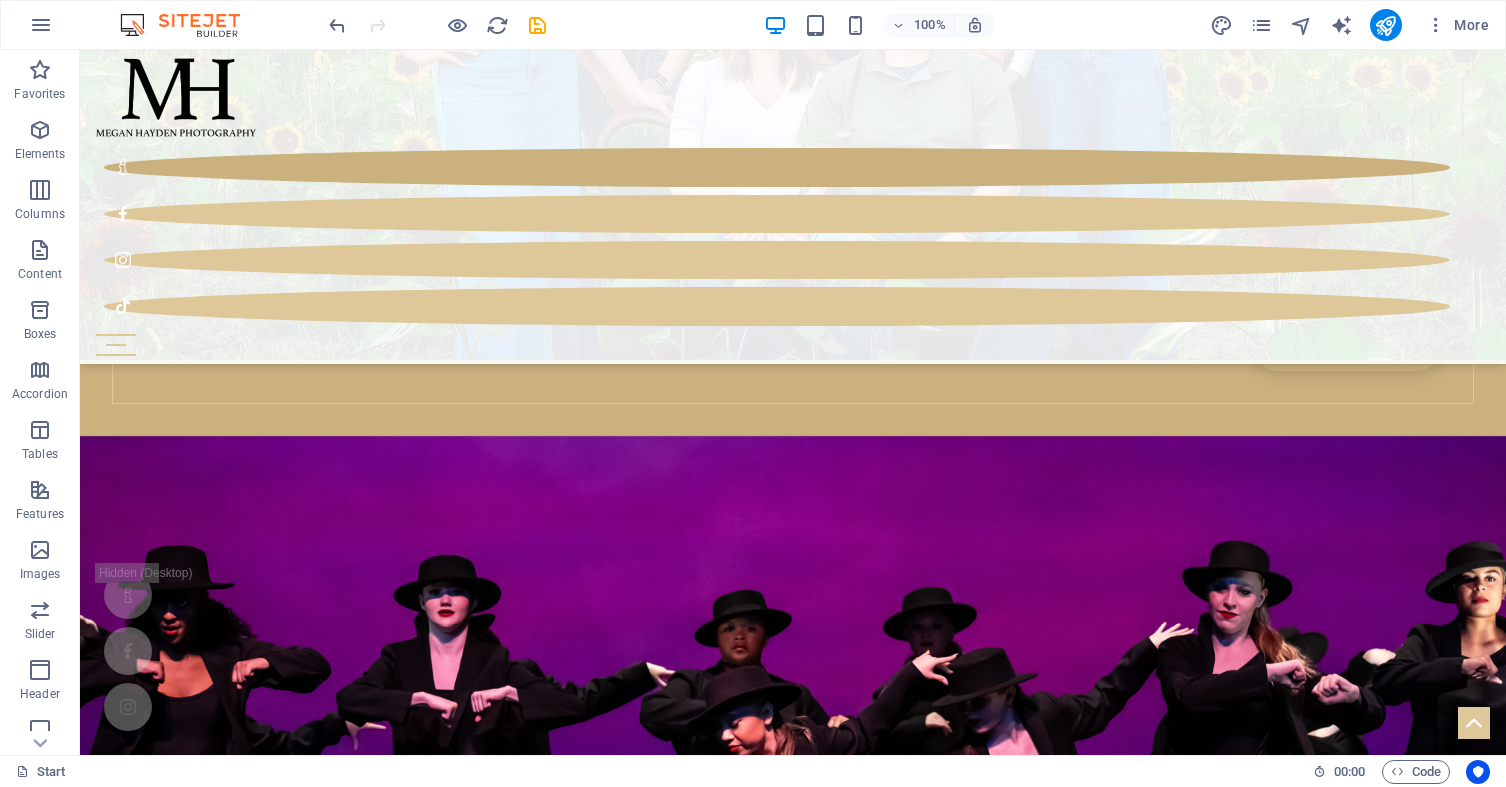 scroll, scrollTop: 3892, scrollLeft: 0, axis: vertical 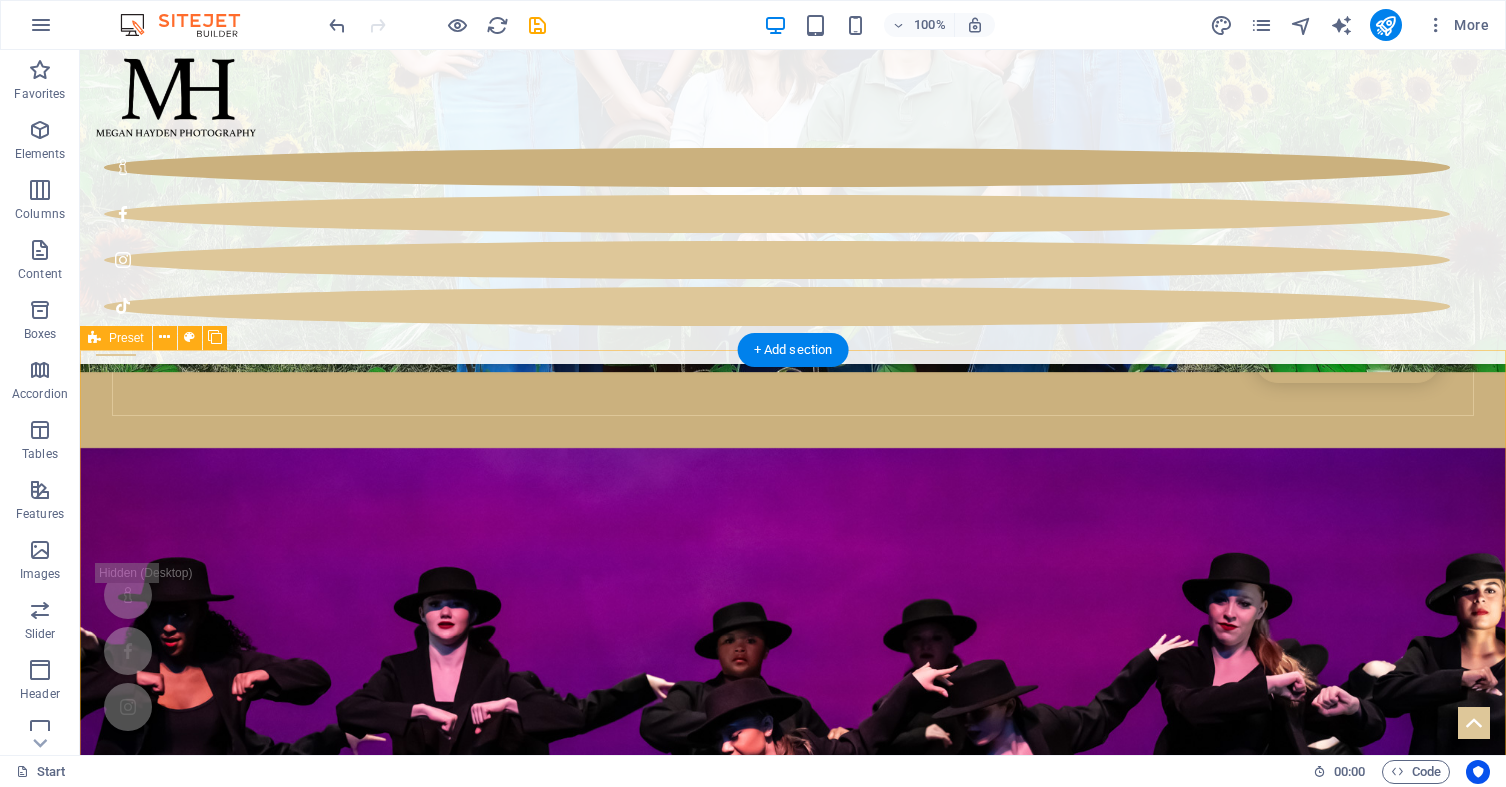 click on "Senior Photography [FIRST] [LAST] Photography loves Seniors!  Senior year is such a milestone and whether your Senior wants a little fuss or a lot of fuss we are here to accommodate them!   We strive to capture your Senior in a way that is true to themselves. We promise a relaxed, fun session that your Senior will walk away from more confident and glad they came (no seriously, even the boys)! [FIRST] [LAST] Photography was chosen as an Icon Image Award winner for 2024 and was published in Senior Muse. She has also been frequently featured by SeniorMuse and SeniorYearMagazine on social media.  Her Seniors have also had their photos published in BonTon Magazine, IT Girl Magazine, and ModelSource." at bounding box center (793, 6482) 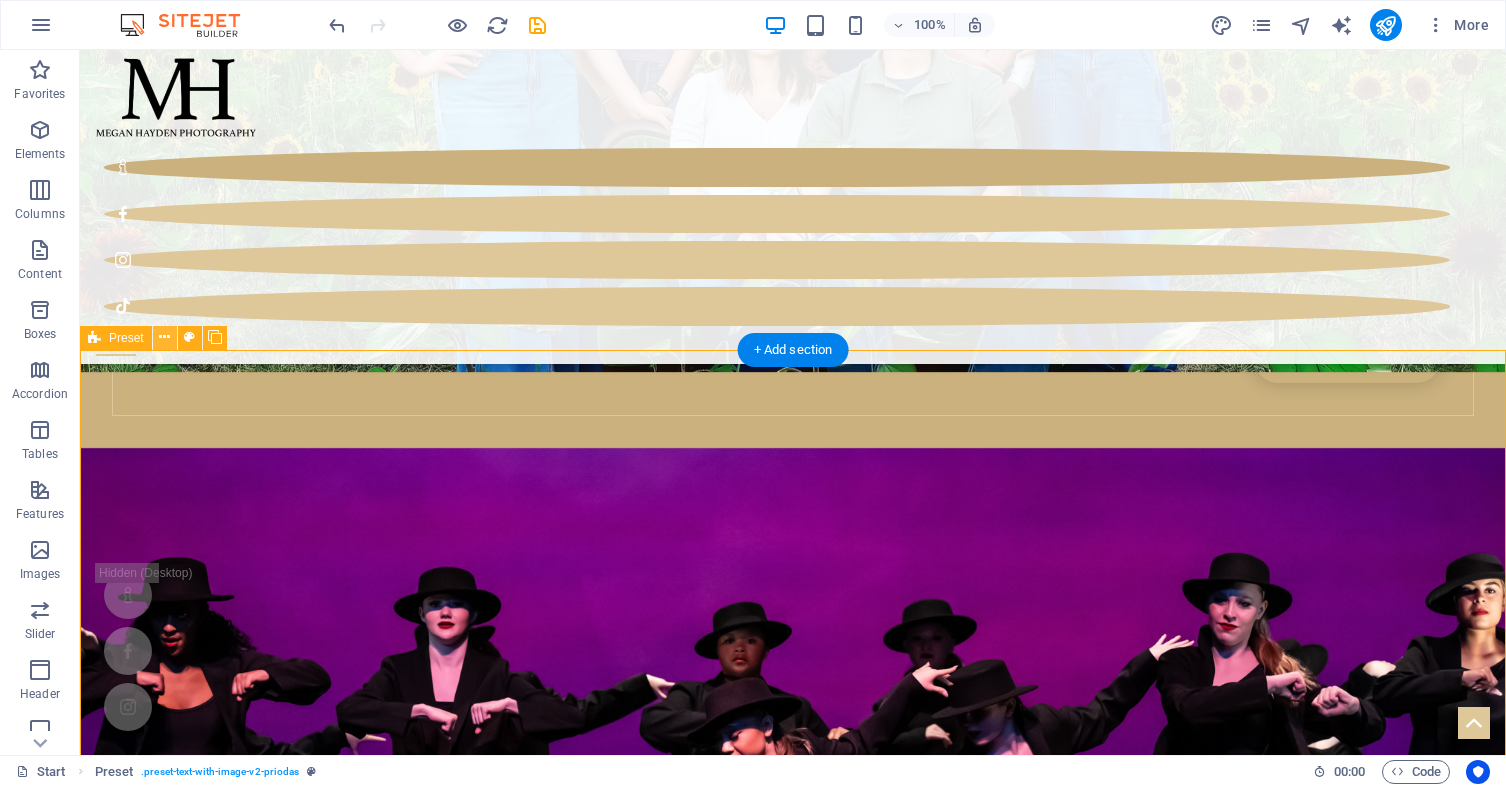 click at bounding box center (164, 337) 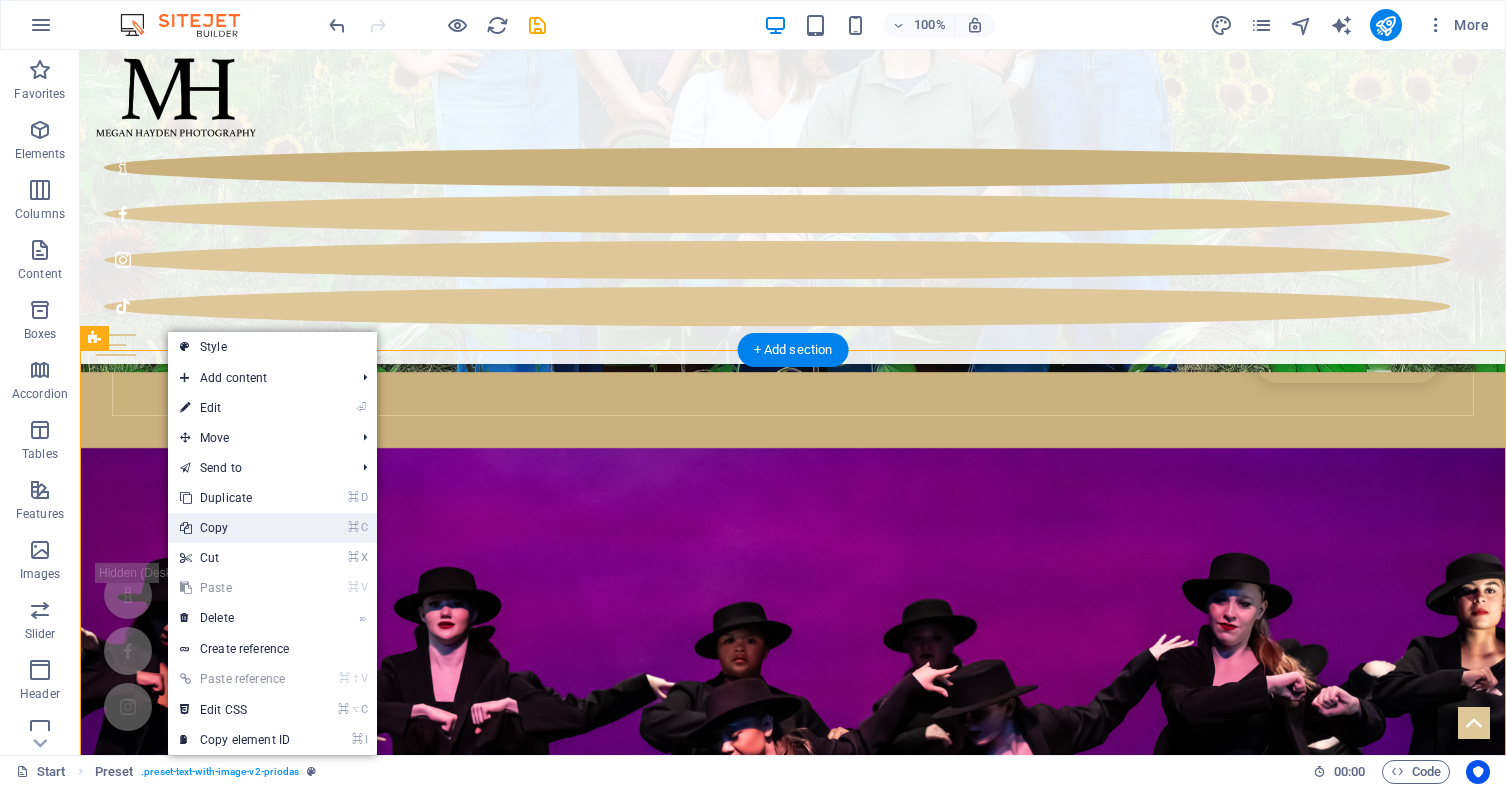 click on "⌘ C  Copy" at bounding box center [235, 528] 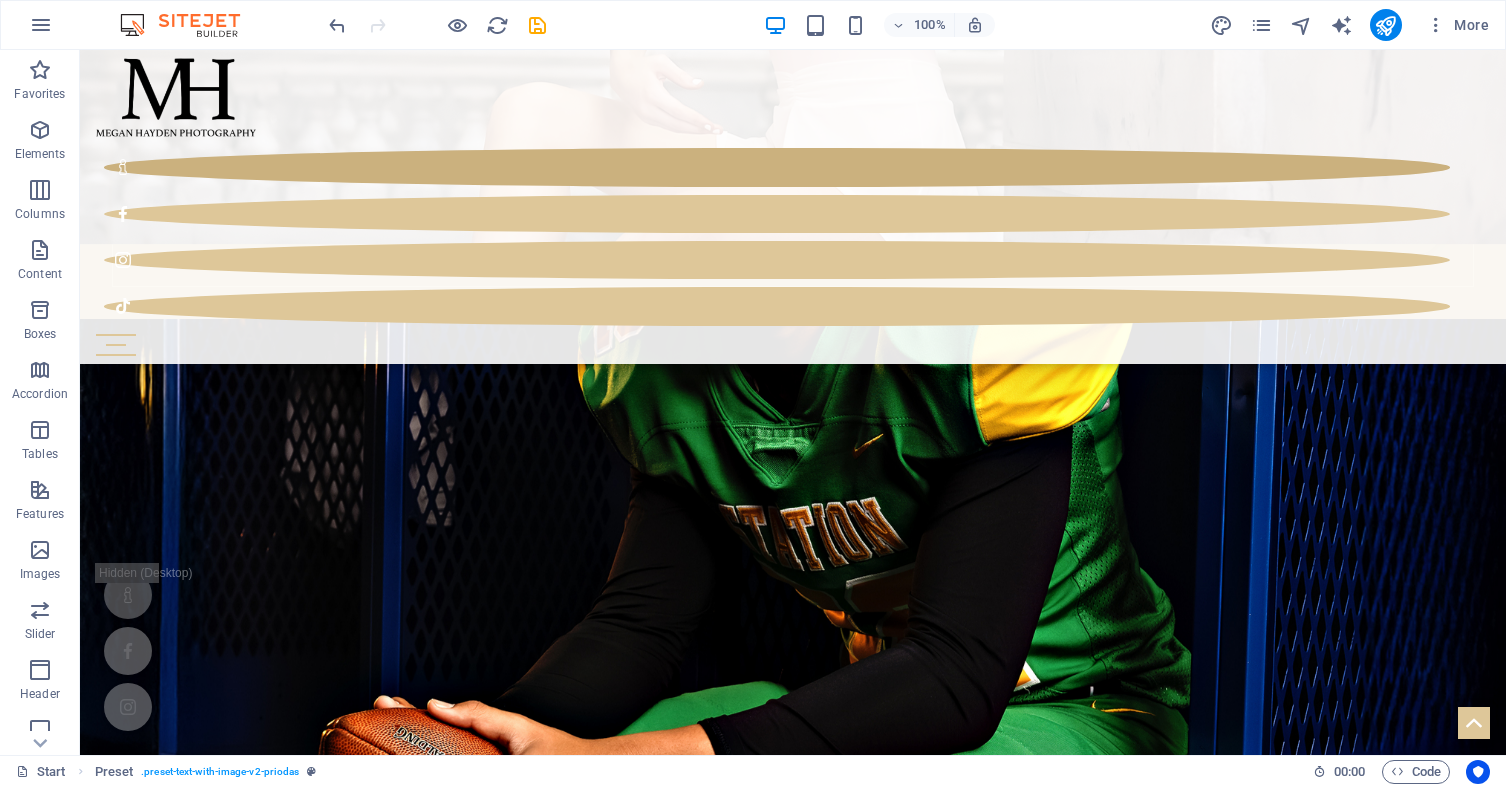 scroll, scrollTop: 2180, scrollLeft: 0, axis: vertical 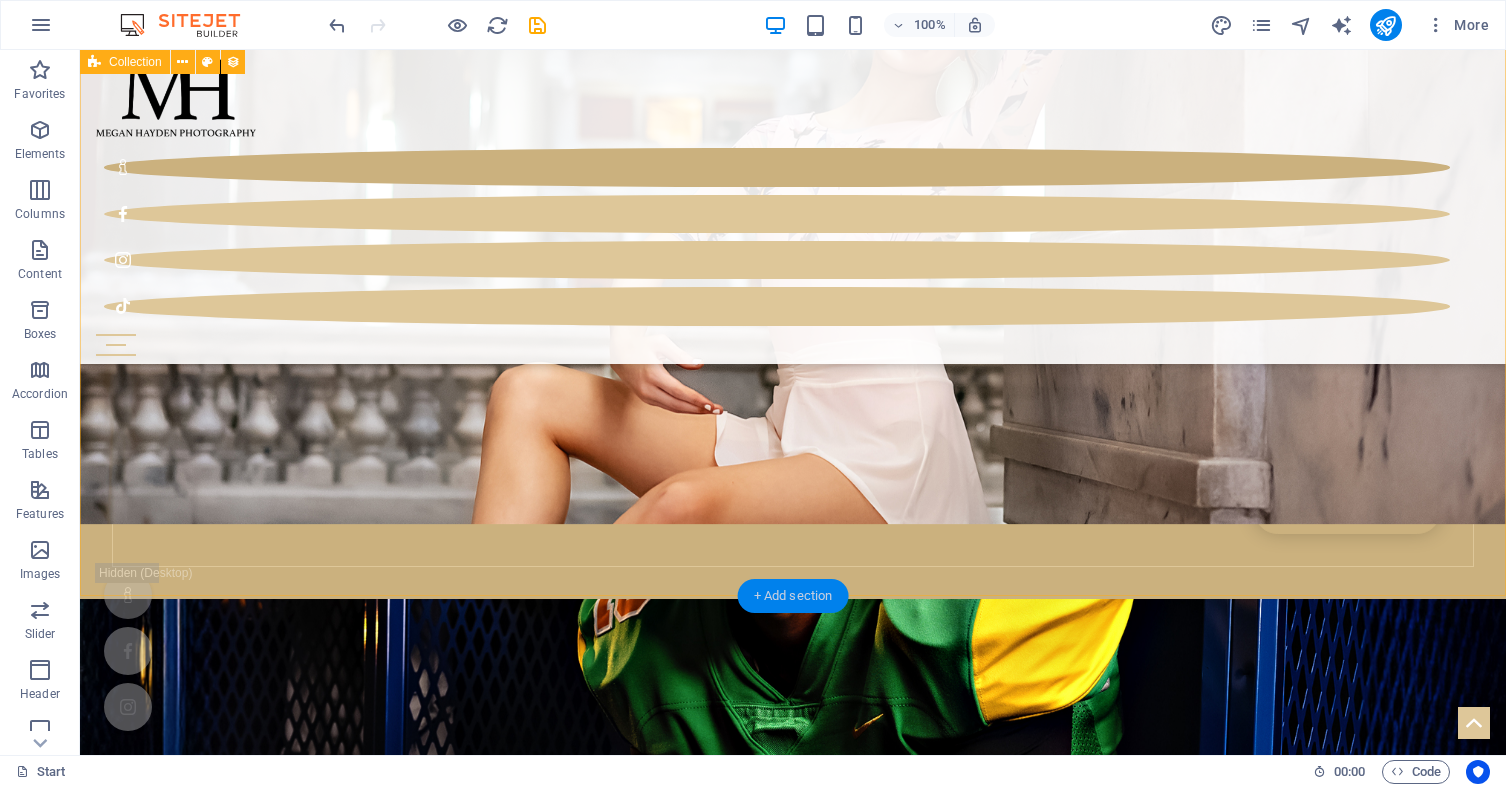 click on "+ Add section" at bounding box center (793, 596) 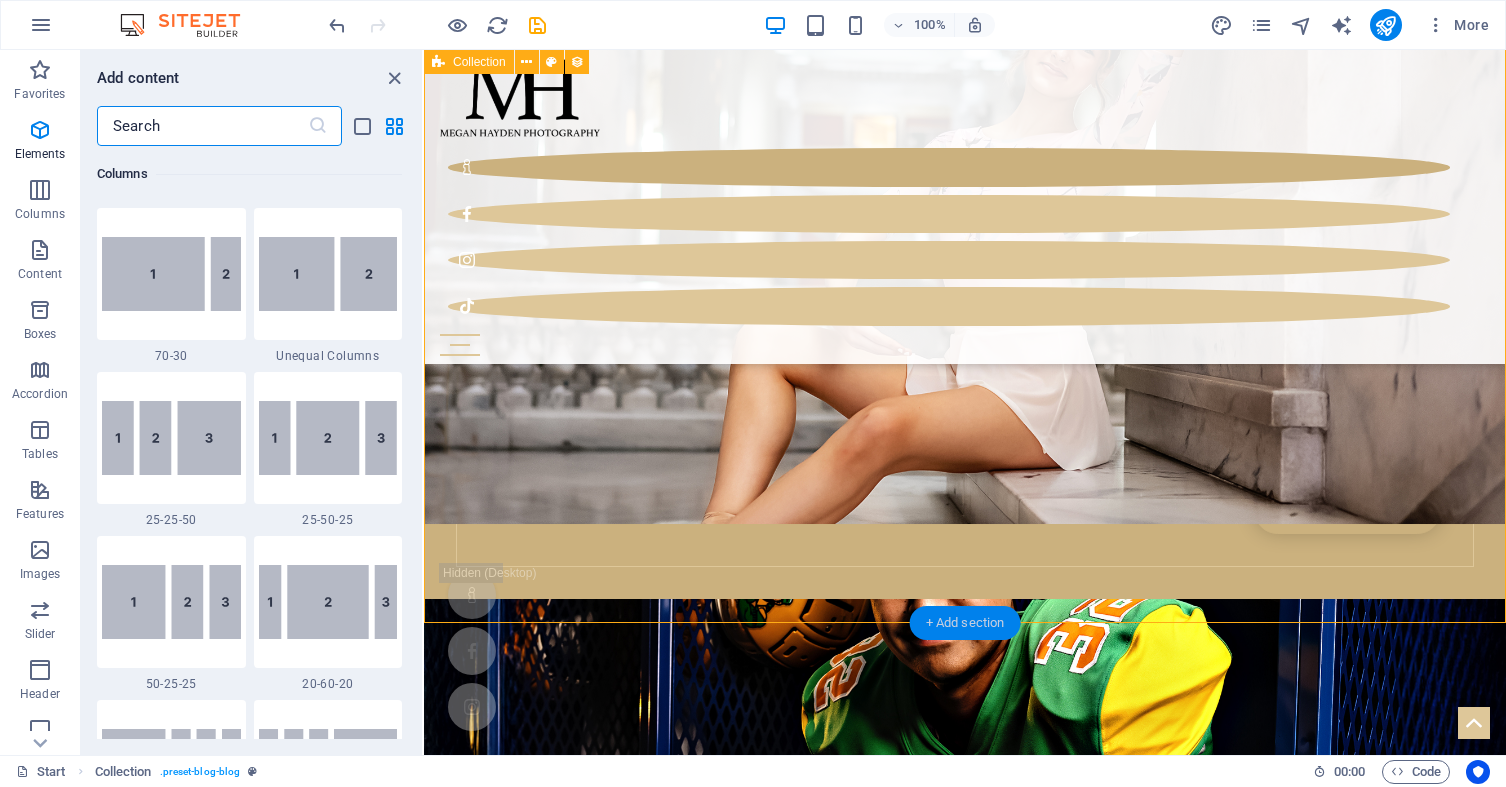 scroll, scrollTop: 3499, scrollLeft: 0, axis: vertical 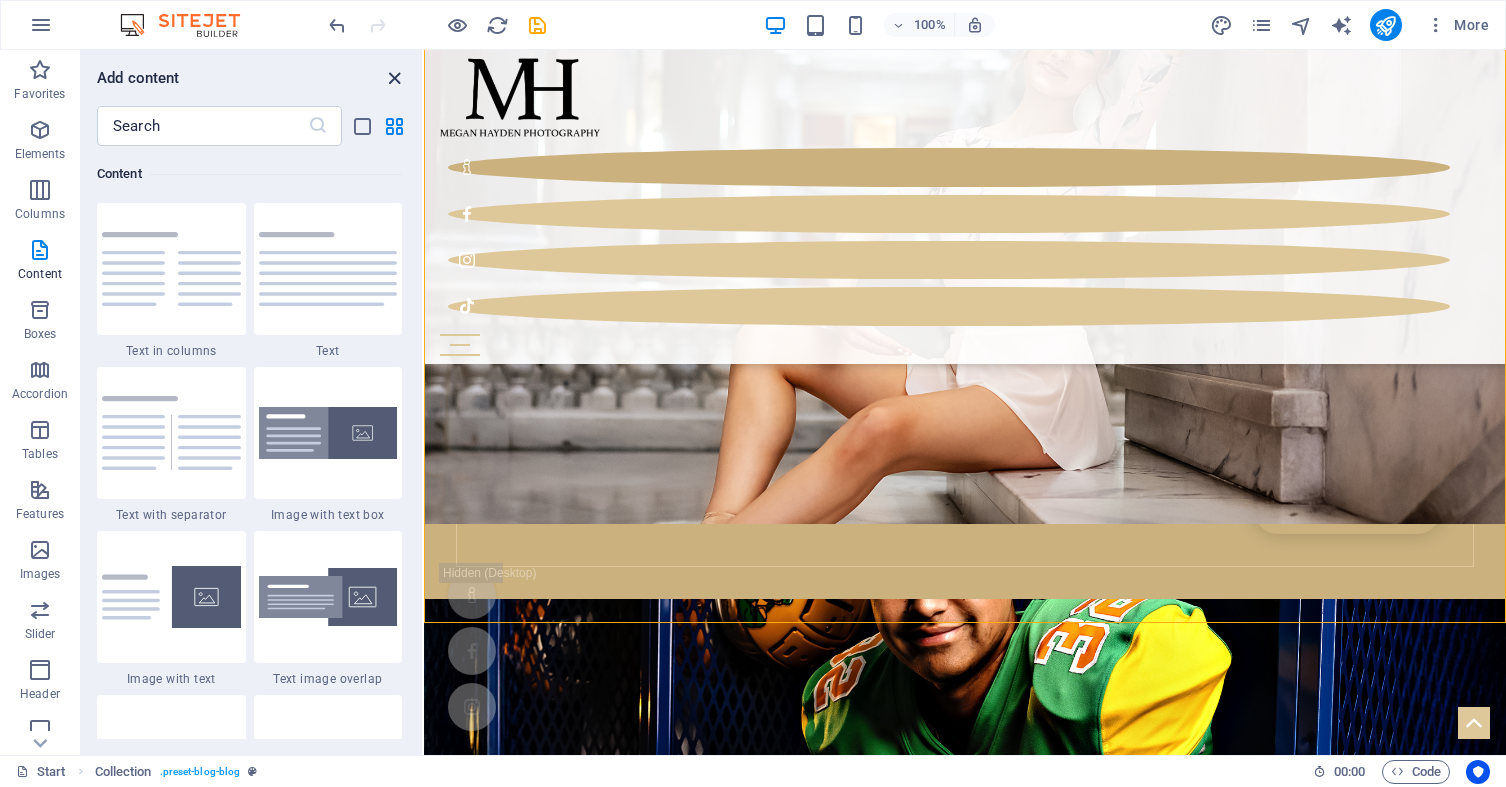 click at bounding box center [394, 78] 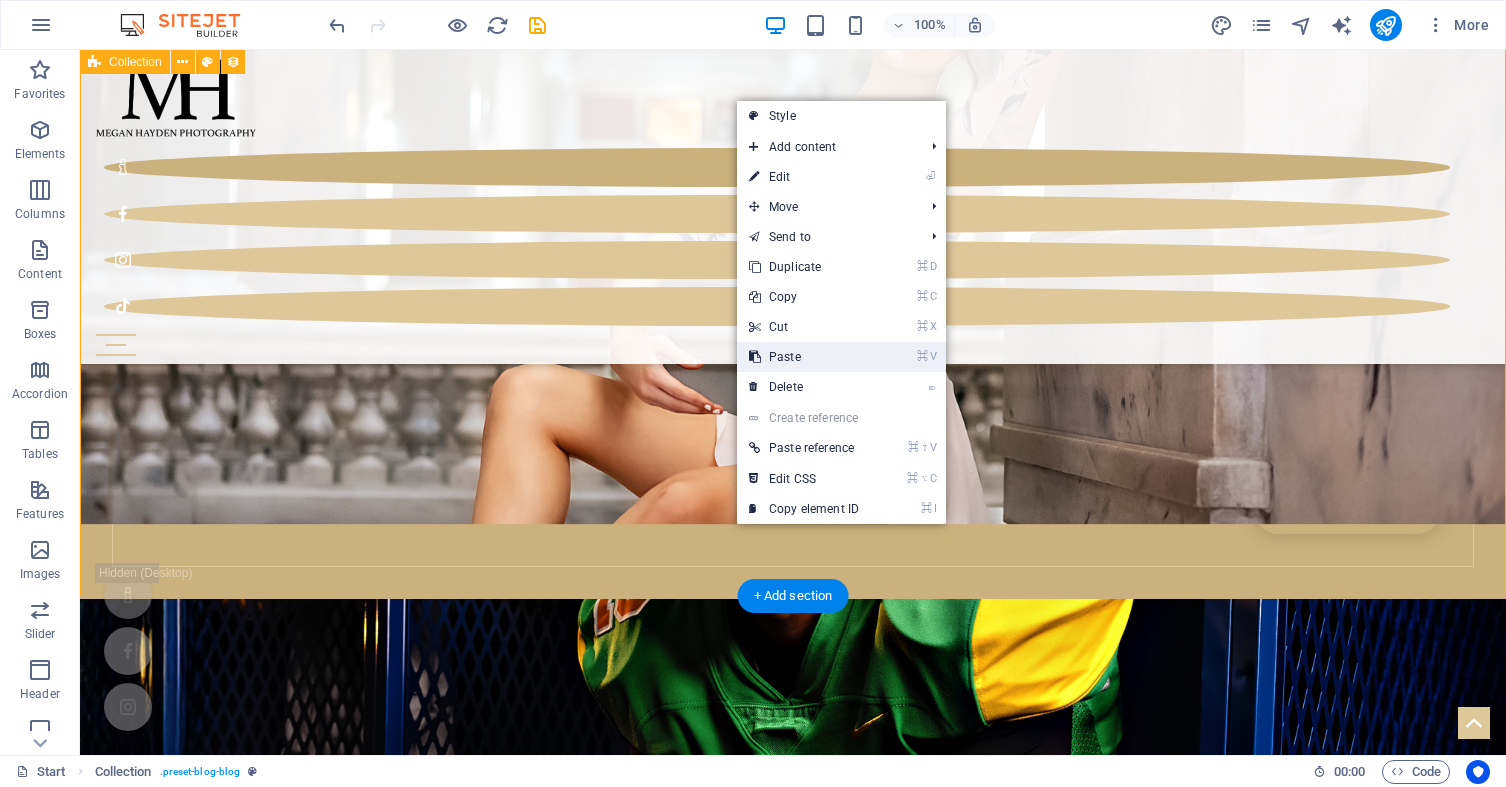 click on "⌘ V  Paste" at bounding box center (804, 357) 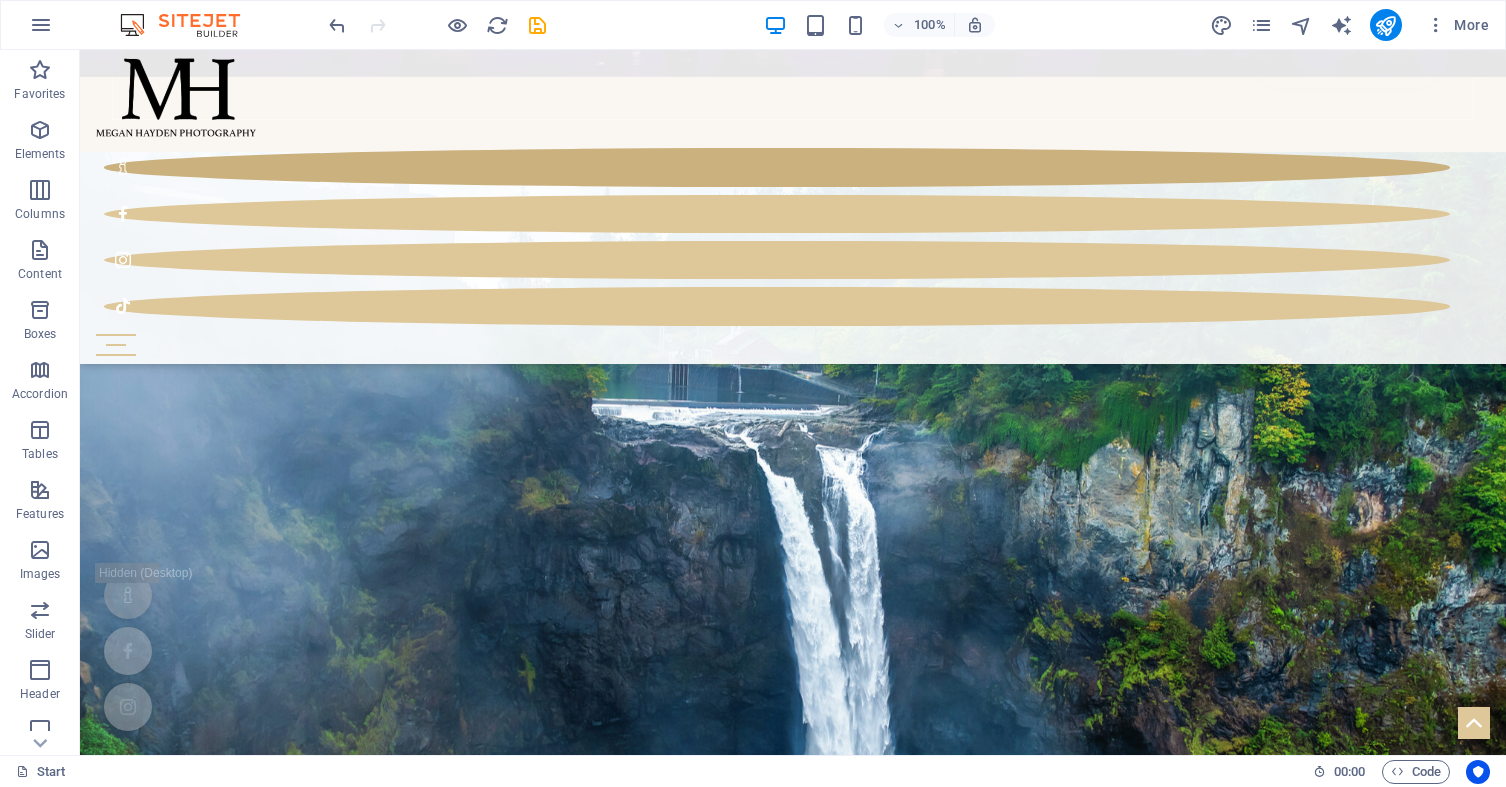 scroll, scrollTop: 4957, scrollLeft: 0, axis: vertical 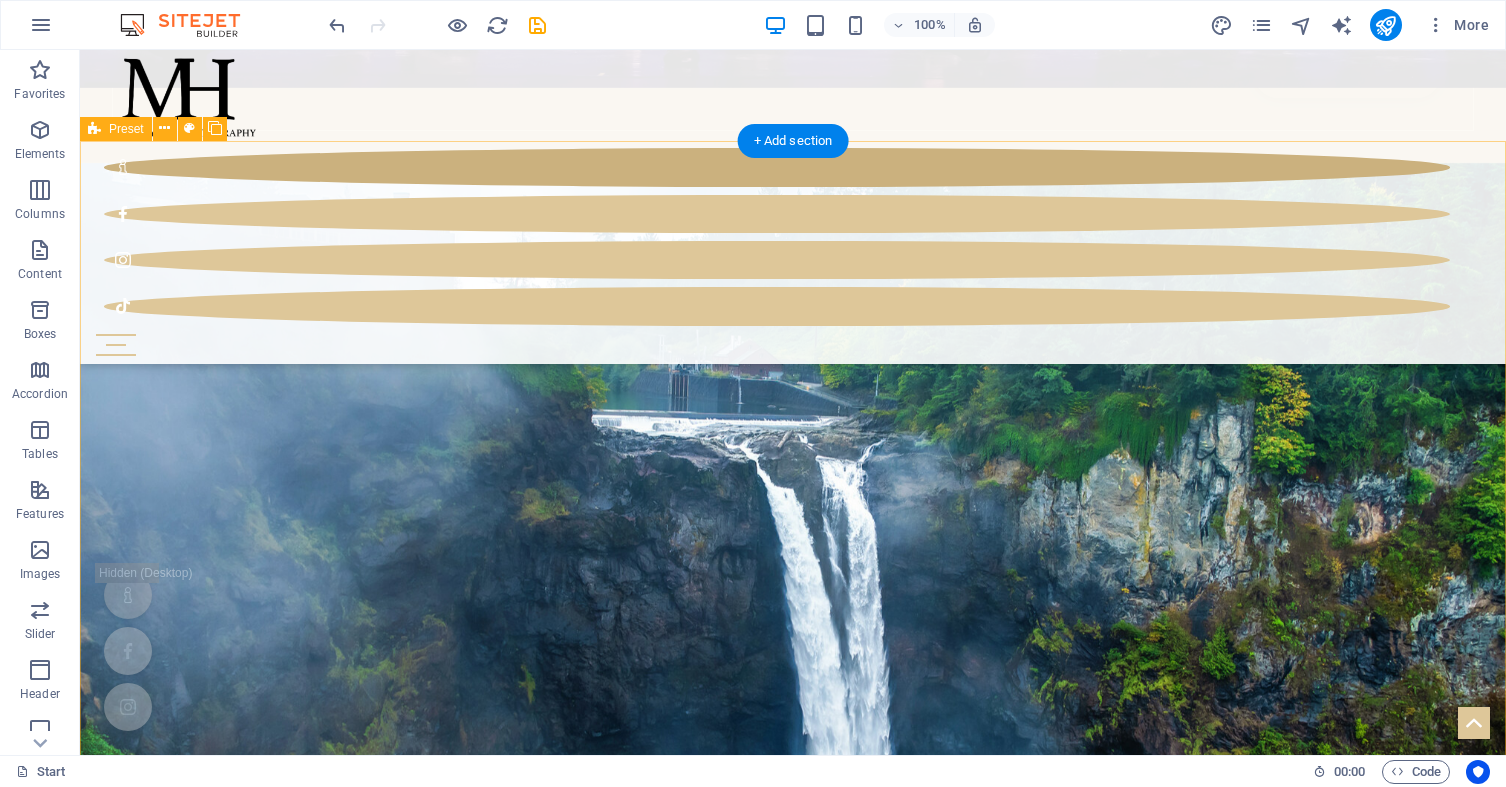 click on "Senior Photography [FIRST] [LAST] Photography loves Seniors!  Senior year is such a milestone and whether your Senior wants a little fuss or a lot of fuss we are here to accommodate them!   We strive to capture your Senior in a way that is true to themselves. We promise a relaxed, fun session that your Senior will walk away from more confident and glad they came (no seriously, even the boys)! [FIRST] [LAST] Photography was chosen as an Icon Image Award winner for 2024 and was published in Senior Muse. She has also been frequently featured by SeniorMuse and SeniorYearMagazine on social media.  Her Seniors have also had their photos published in BonTon Magazine, IT Girl Magazine, and ModelSource." at bounding box center (793, 6617) 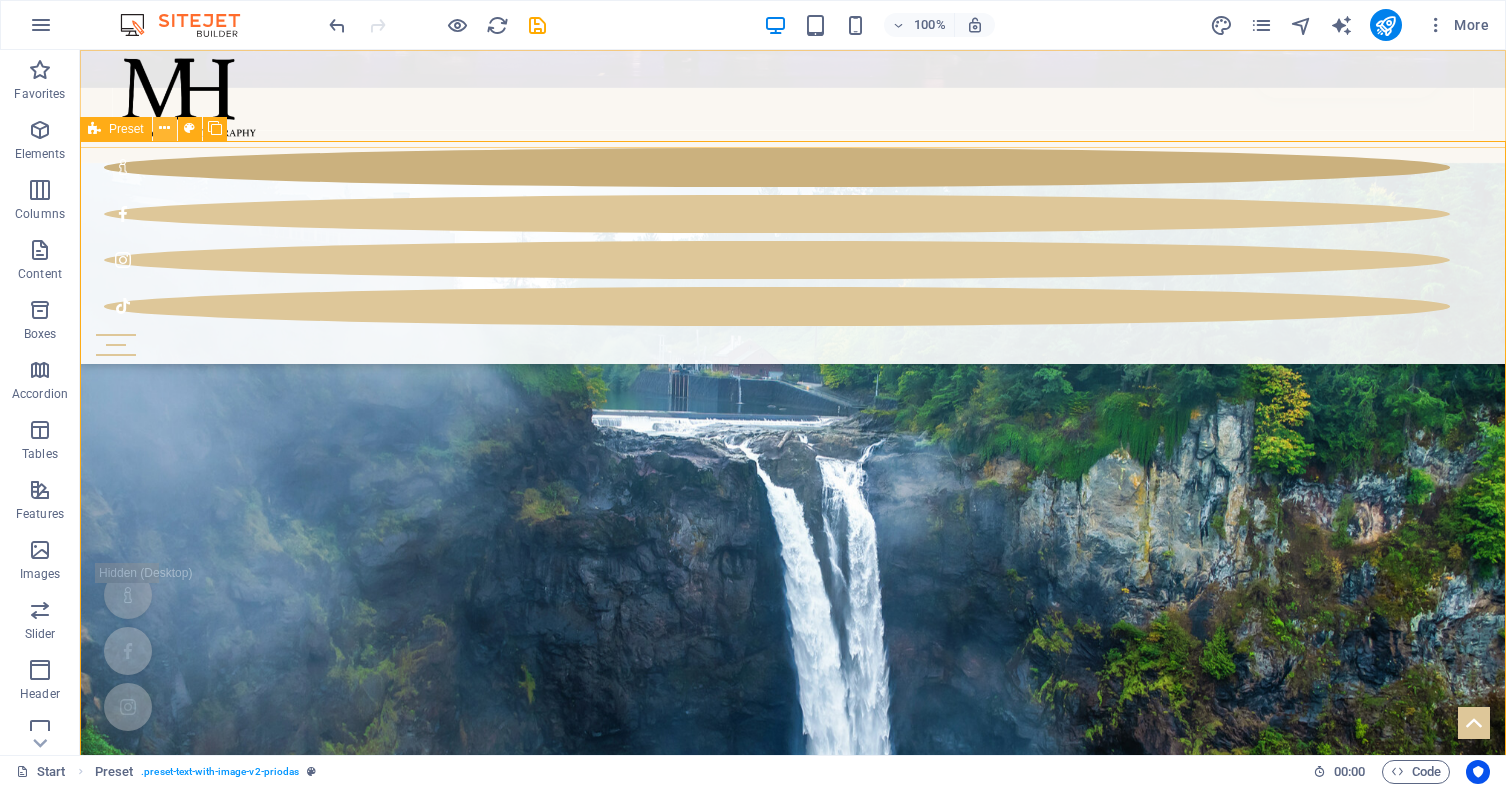 click at bounding box center [164, 128] 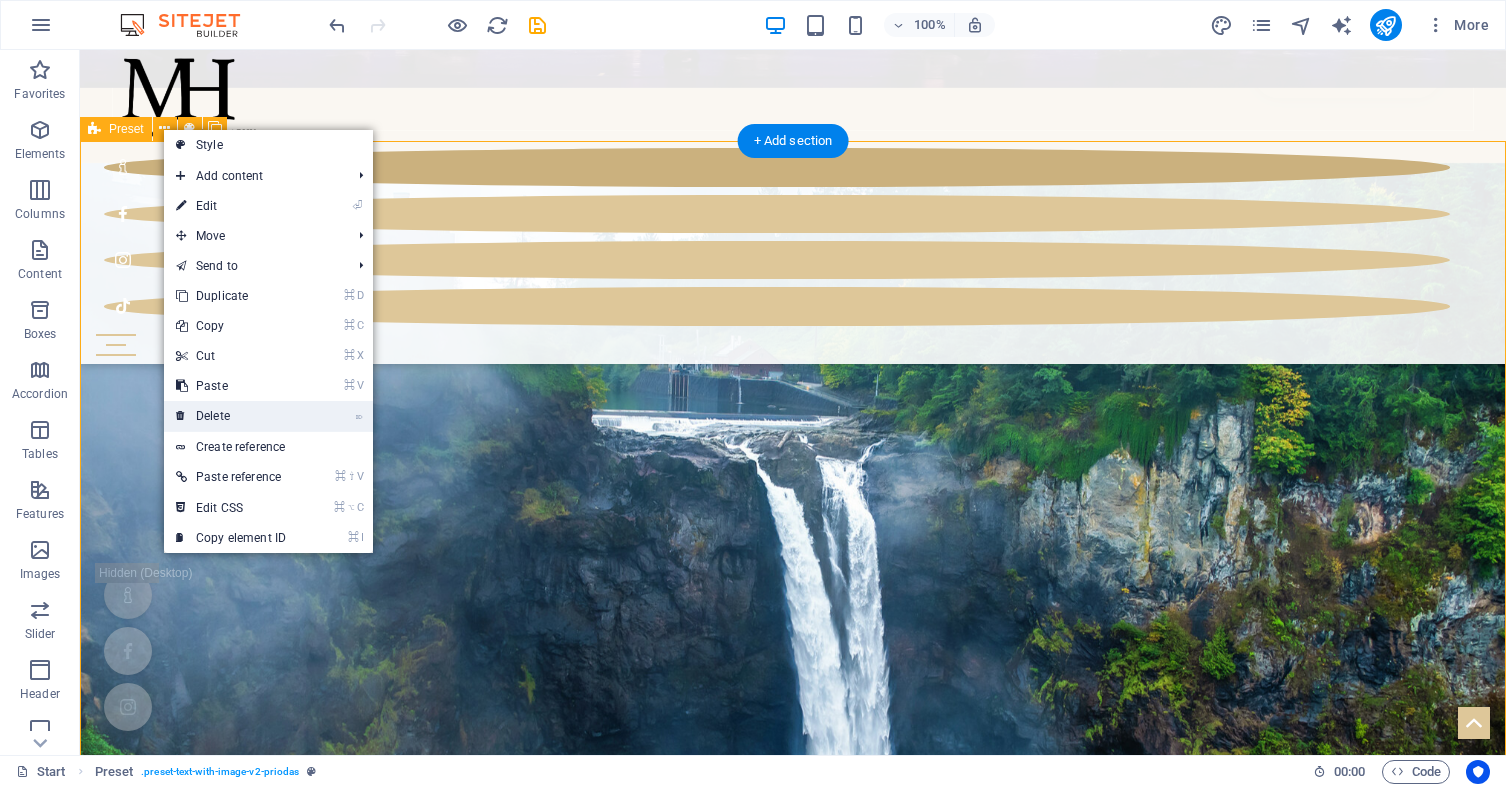 click on "⌦  Delete" at bounding box center [231, 416] 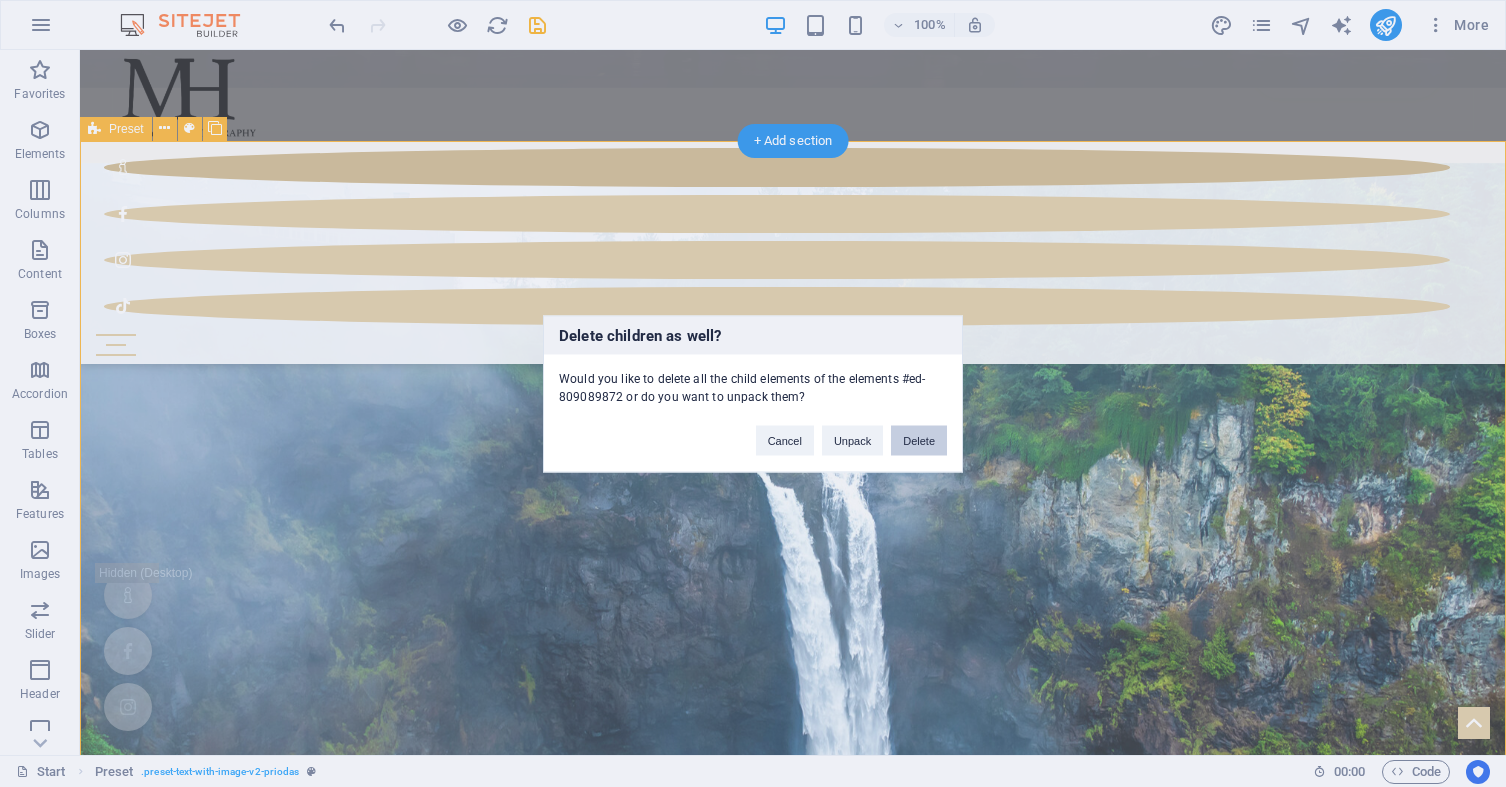 click on "Delete" at bounding box center (919, 440) 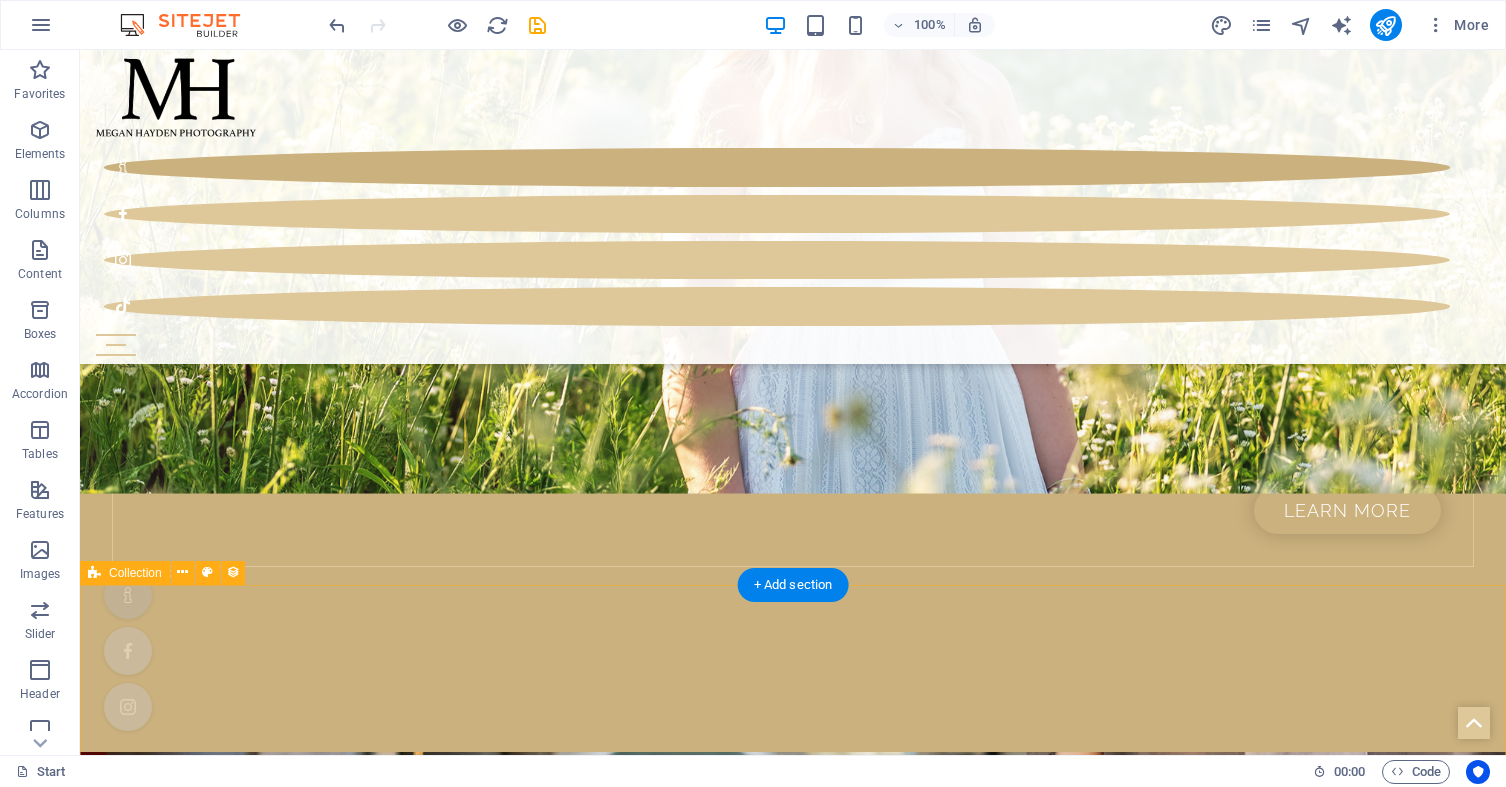 scroll, scrollTop: 1406, scrollLeft: 0, axis: vertical 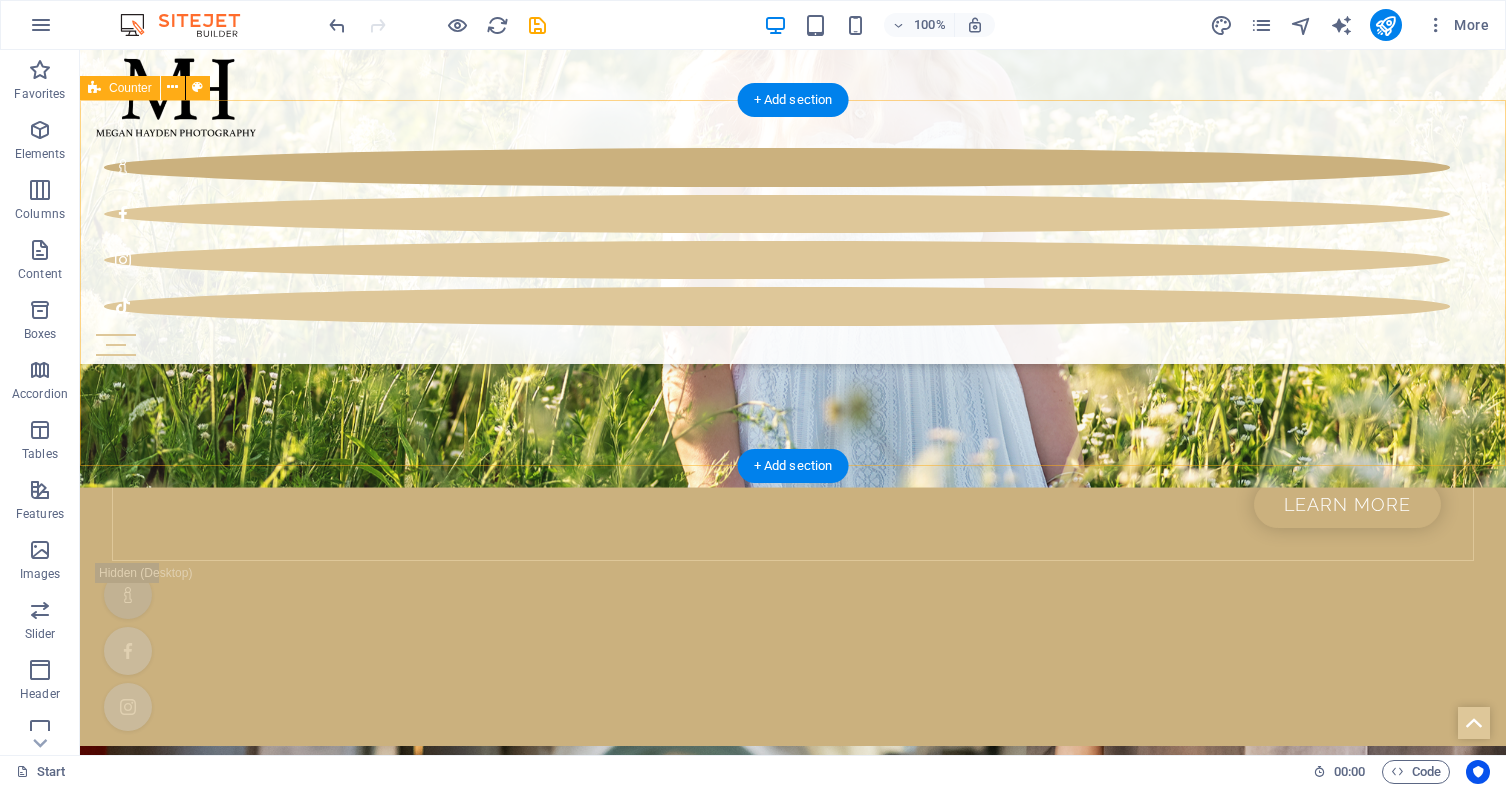 click on "Drop content here or  Add elements  Paste clipboard" at bounding box center (793, 4677) 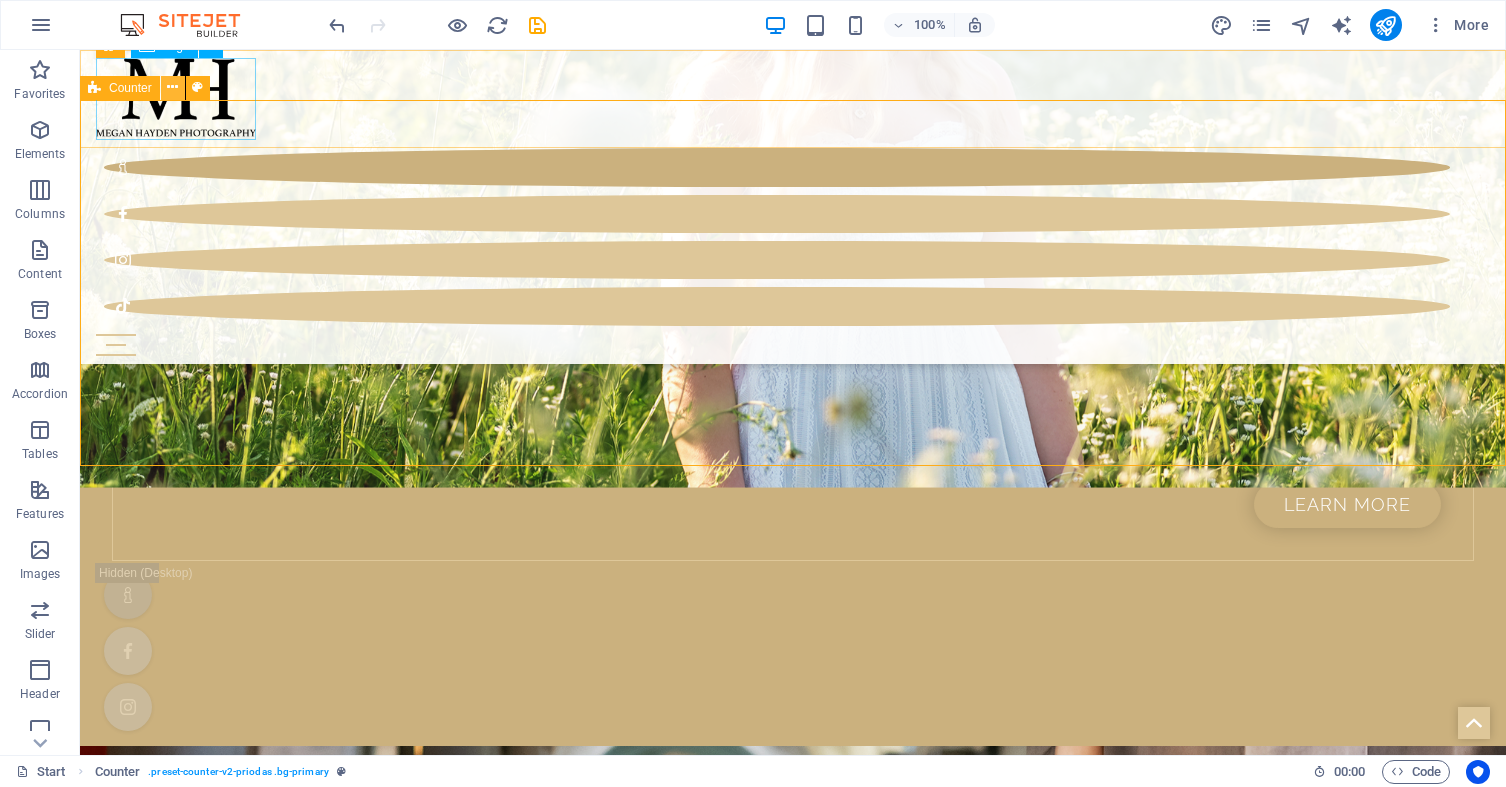 click at bounding box center (172, 87) 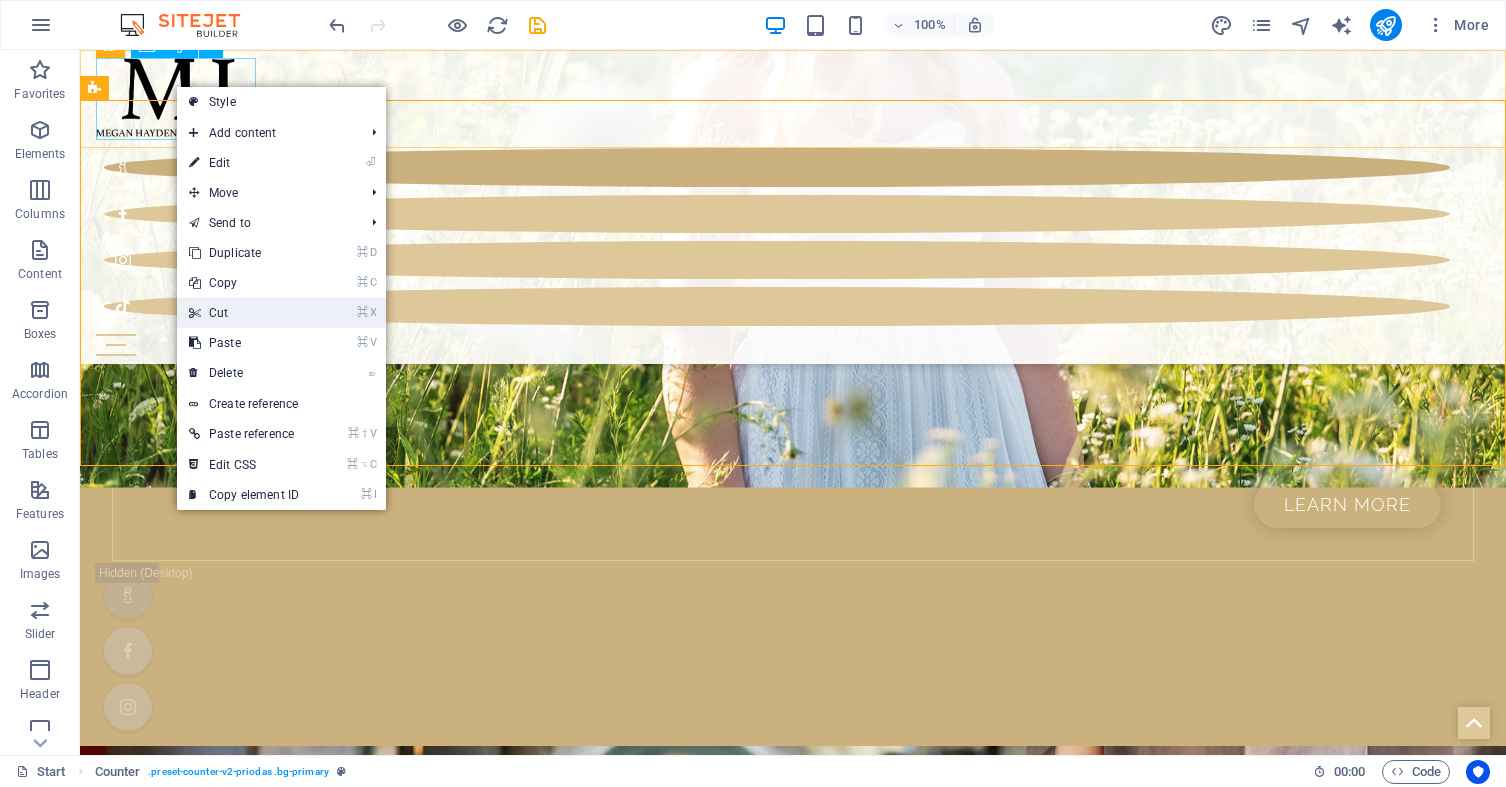click on "⌘ X  Cut" at bounding box center [244, 313] 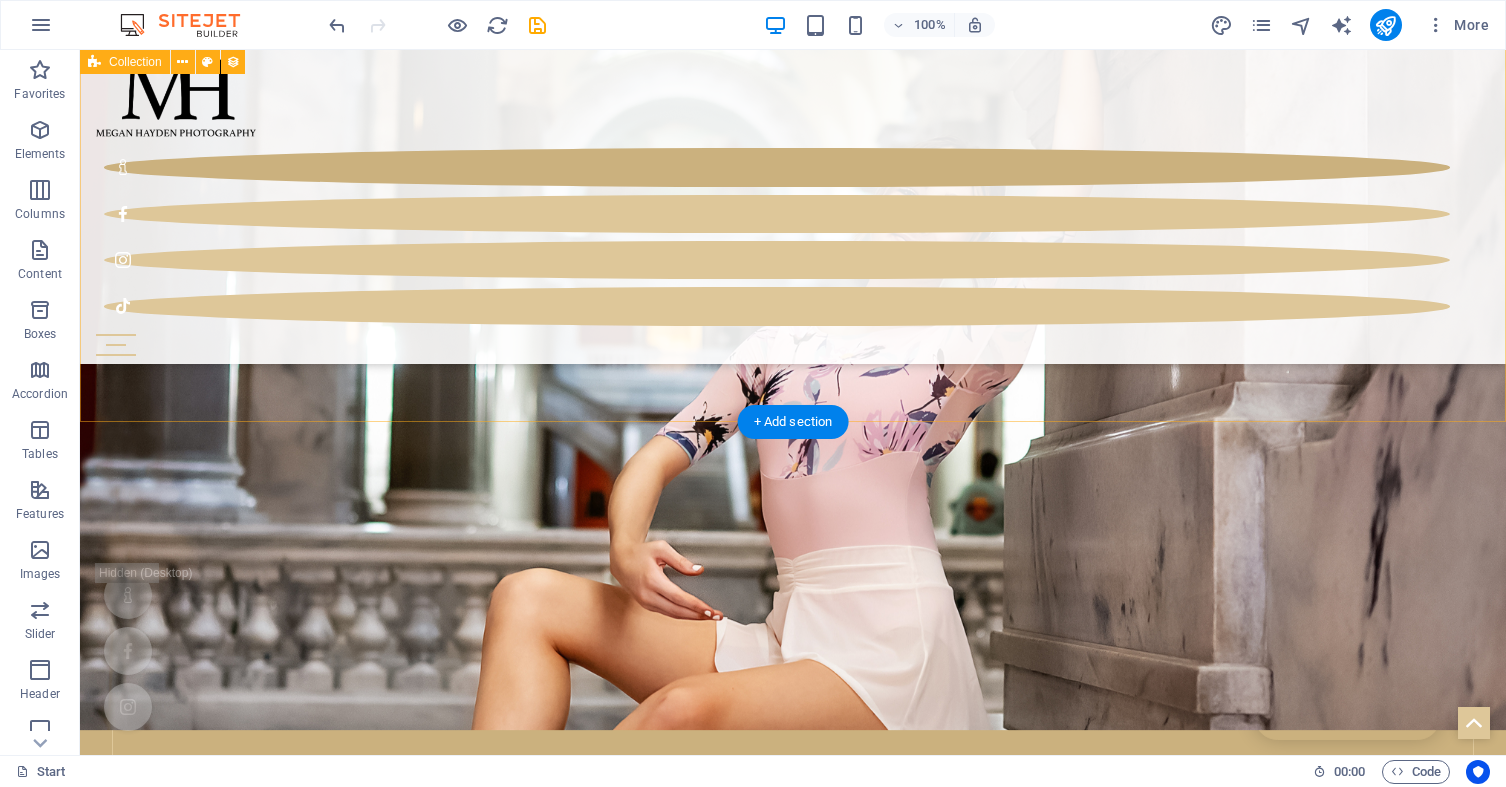 scroll, scrollTop: 1988, scrollLeft: 0, axis: vertical 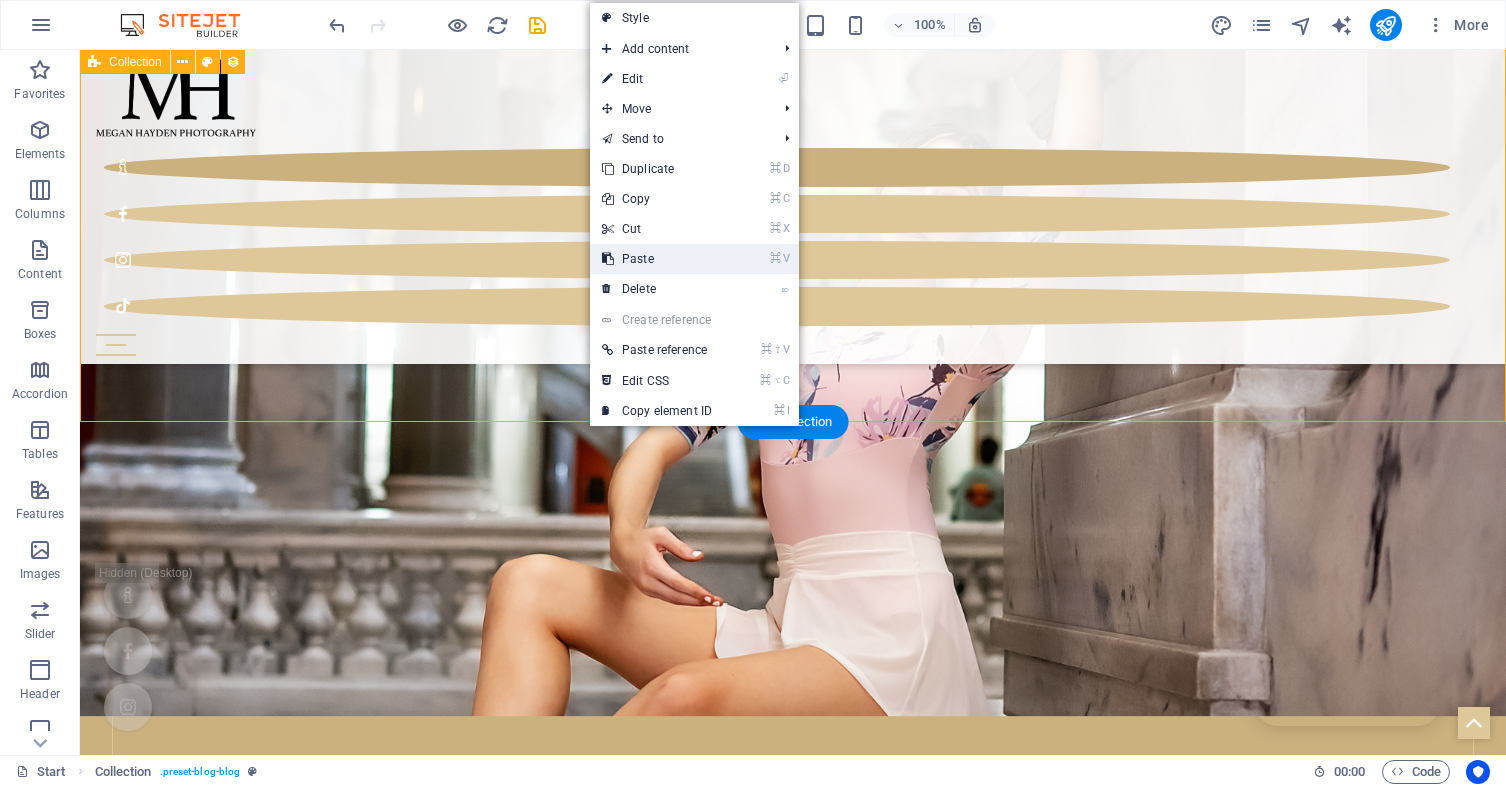 click on "⌘ V  Paste" at bounding box center [657, 259] 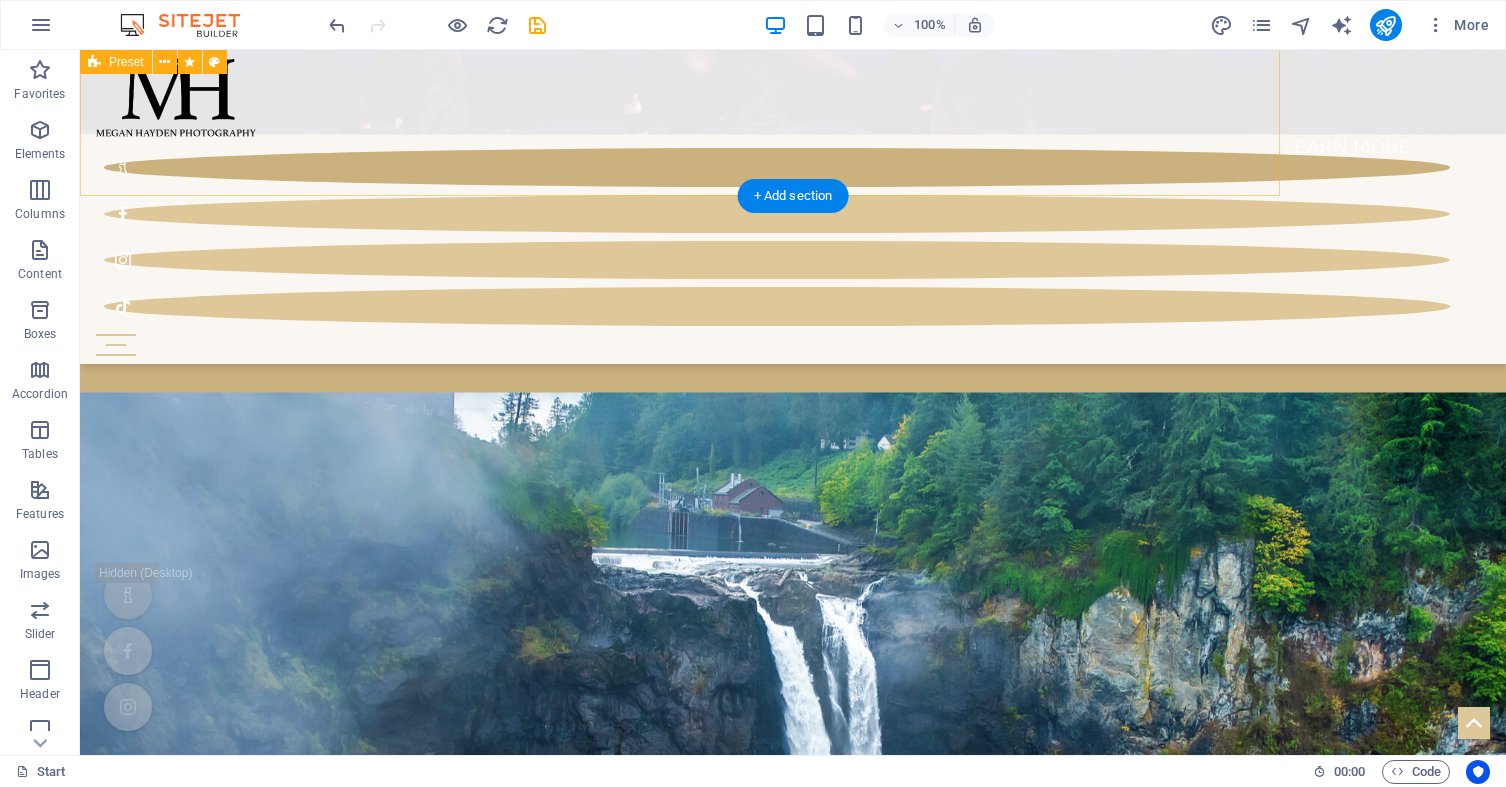 scroll, scrollTop: 4904, scrollLeft: 0, axis: vertical 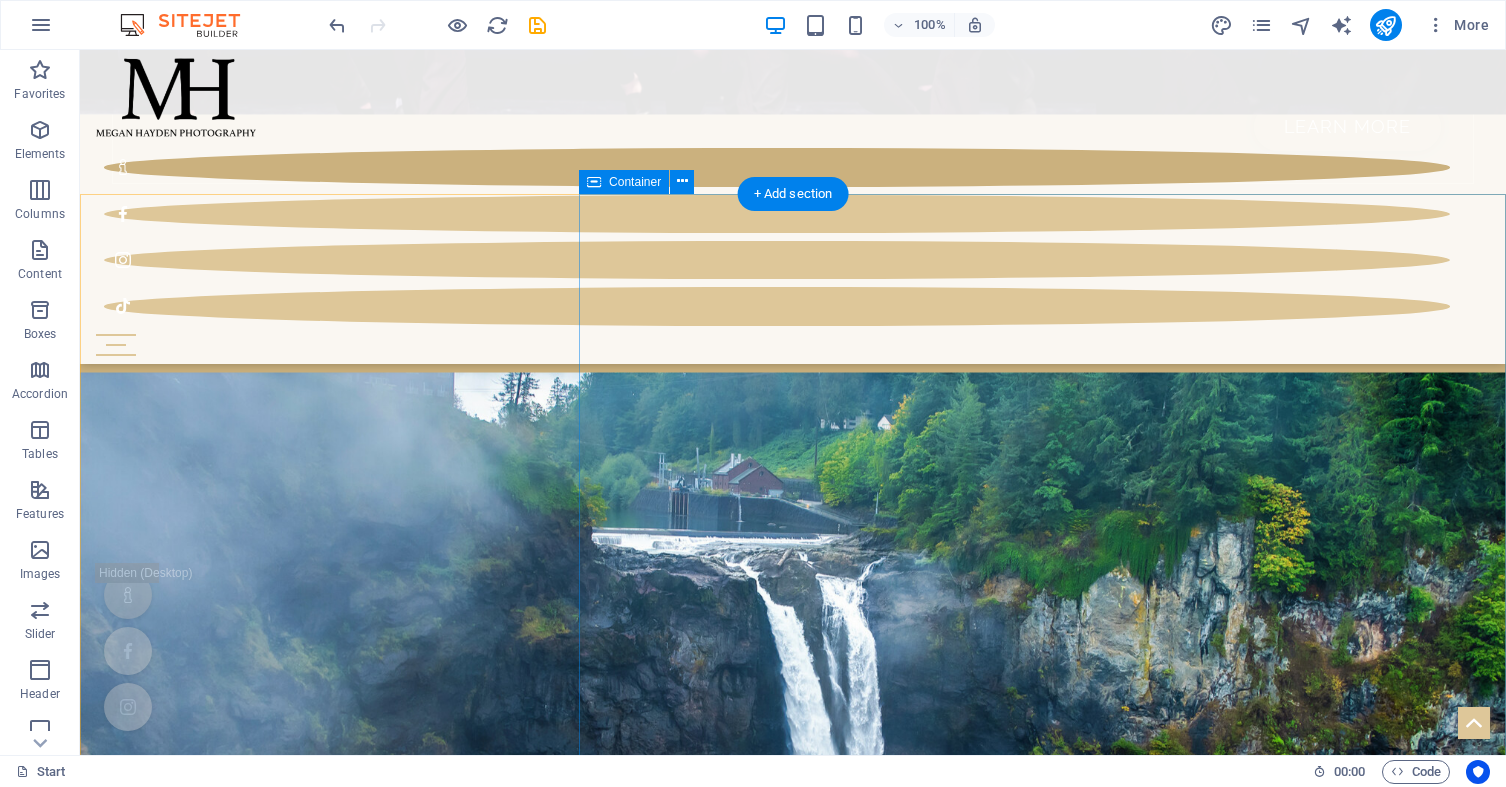 click on "Dance Portraits [PERSON] has always LOVED dance and after being a dance Mom for 20 plus years she has learned how to highlight dancers strengths, instill confidence, and bring out the best in each dancer that steps in front of her lens.   [PERSON]'s dance photography has been published in Prestige Magazine.  Styling [PERSON] Photography has their own dance closet of tutus, skirts, leos and other fun accessories to help make each dance session unique. Feel free to bring your own dancewear as well! Location Whether you are looking for a studio shoot or on location [PERSON] Photography can help you find the most perfect place to highlight your dance portrait." at bounding box center [793, 7540] 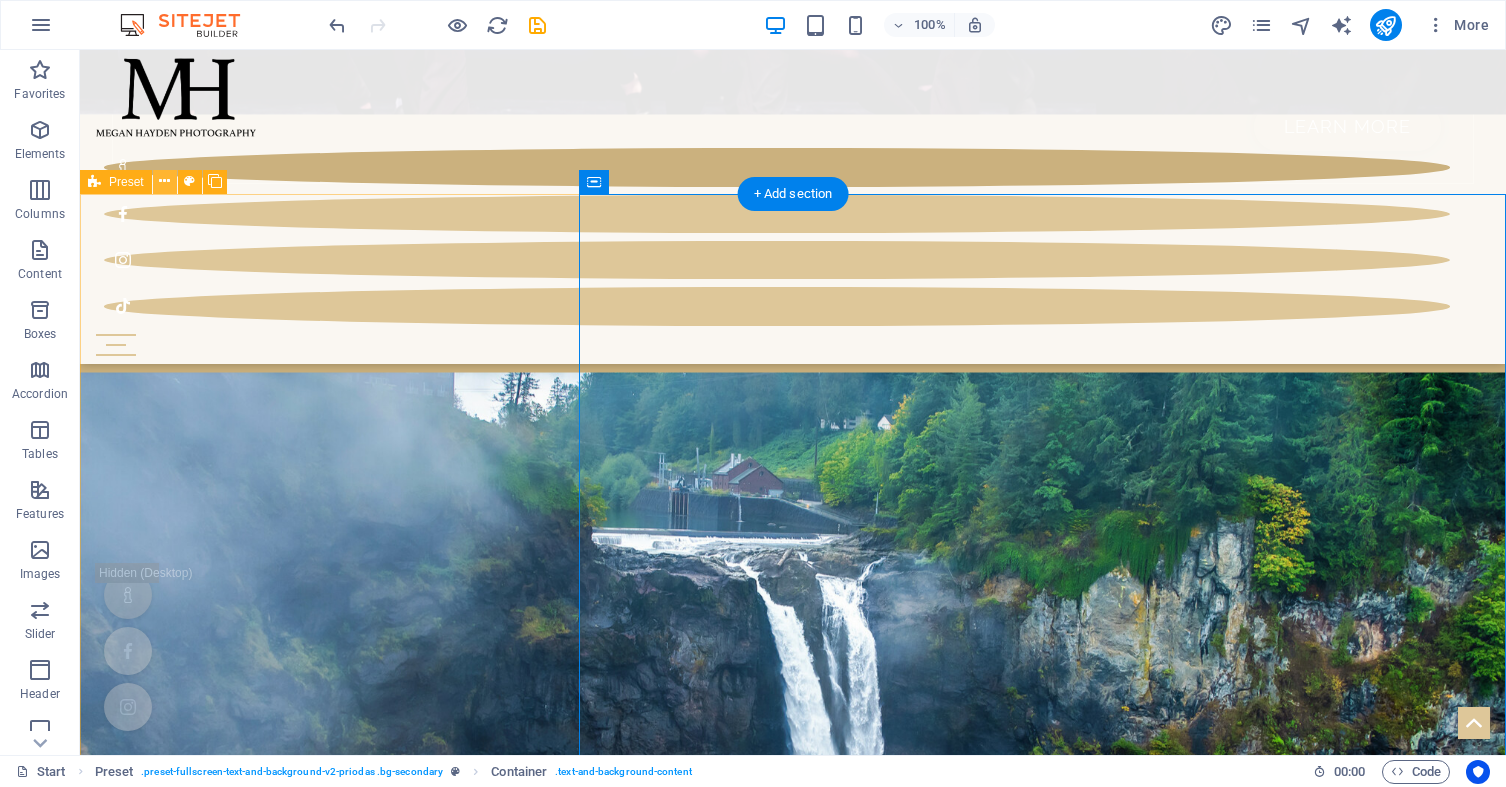 click at bounding box center [164, 181] 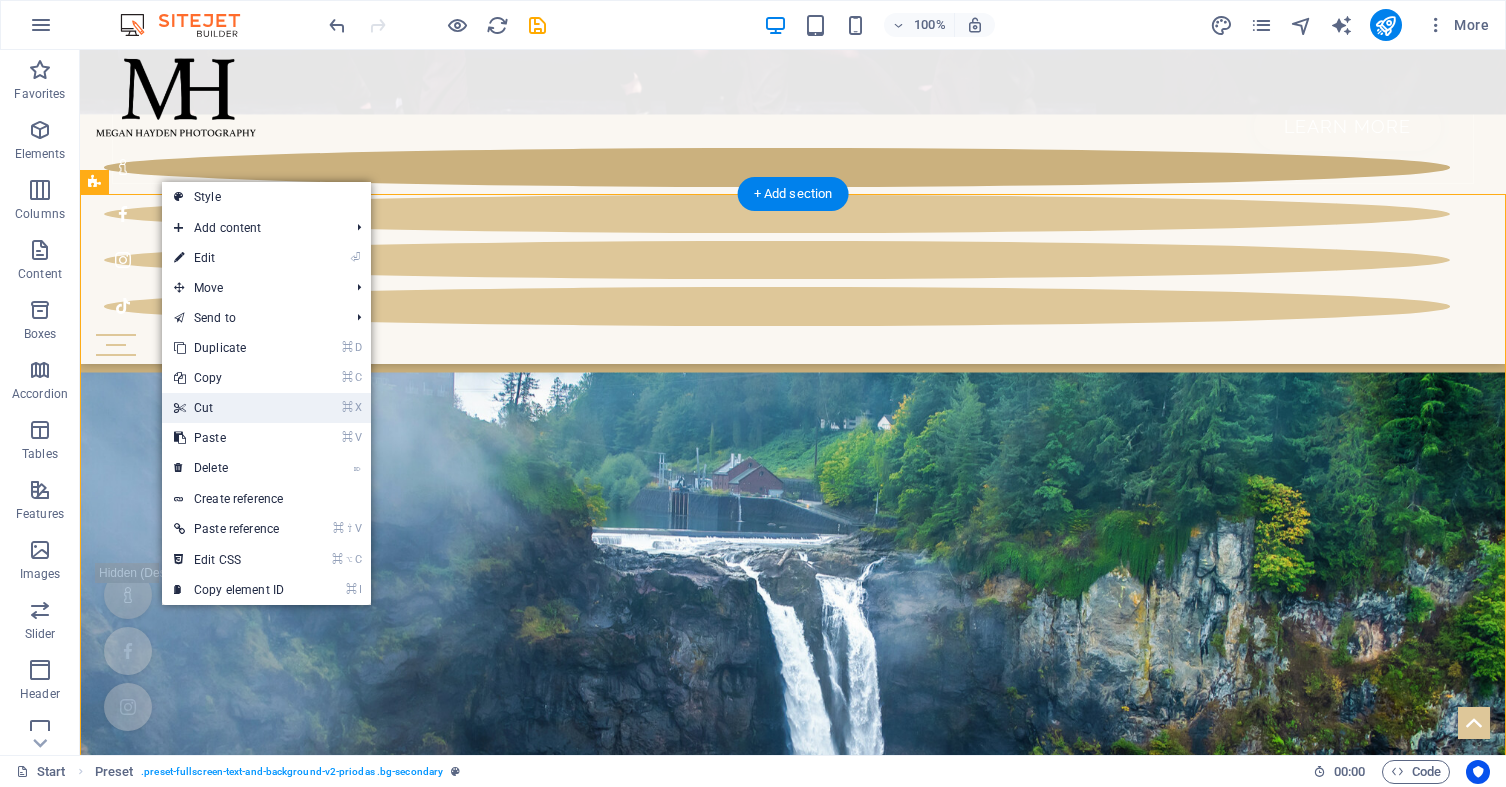 click on "⌘ X  Cut" at bounding box center [229, 408] 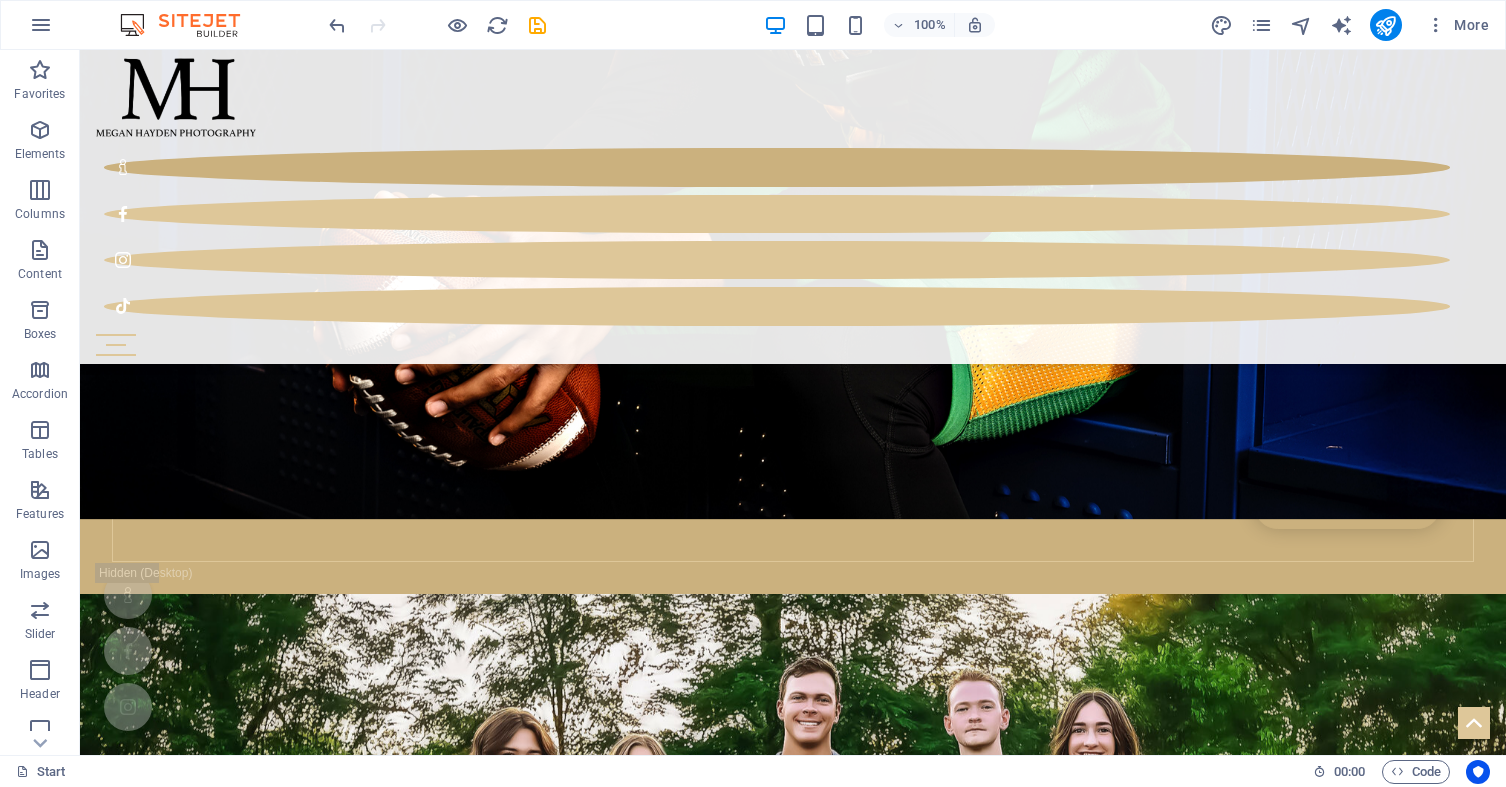 scroll, scrollTop: 3028, scrollLeft: 0, axis: vertical 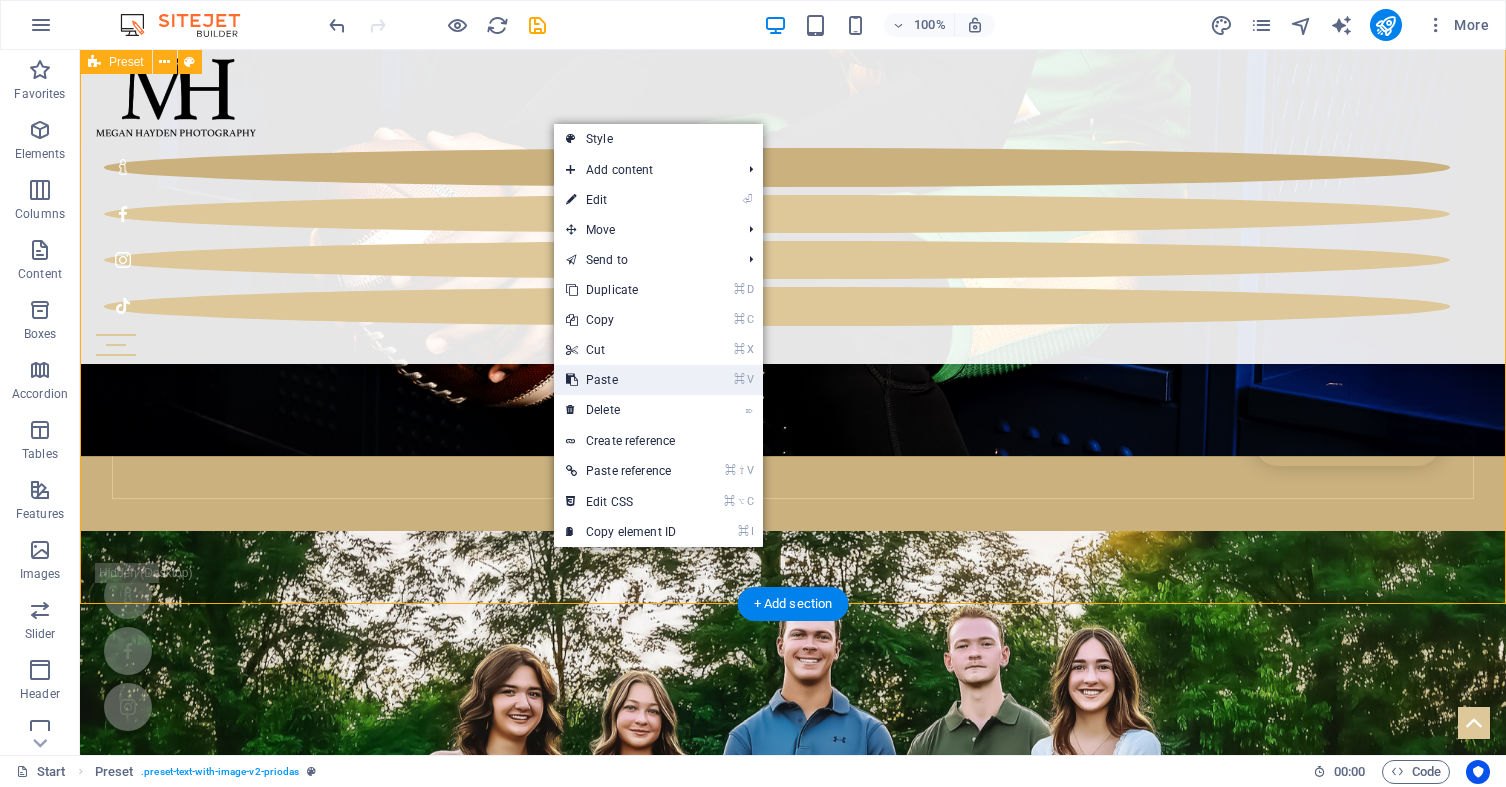 click on "⌘ V  Paste" at bounding box center [621, 380] 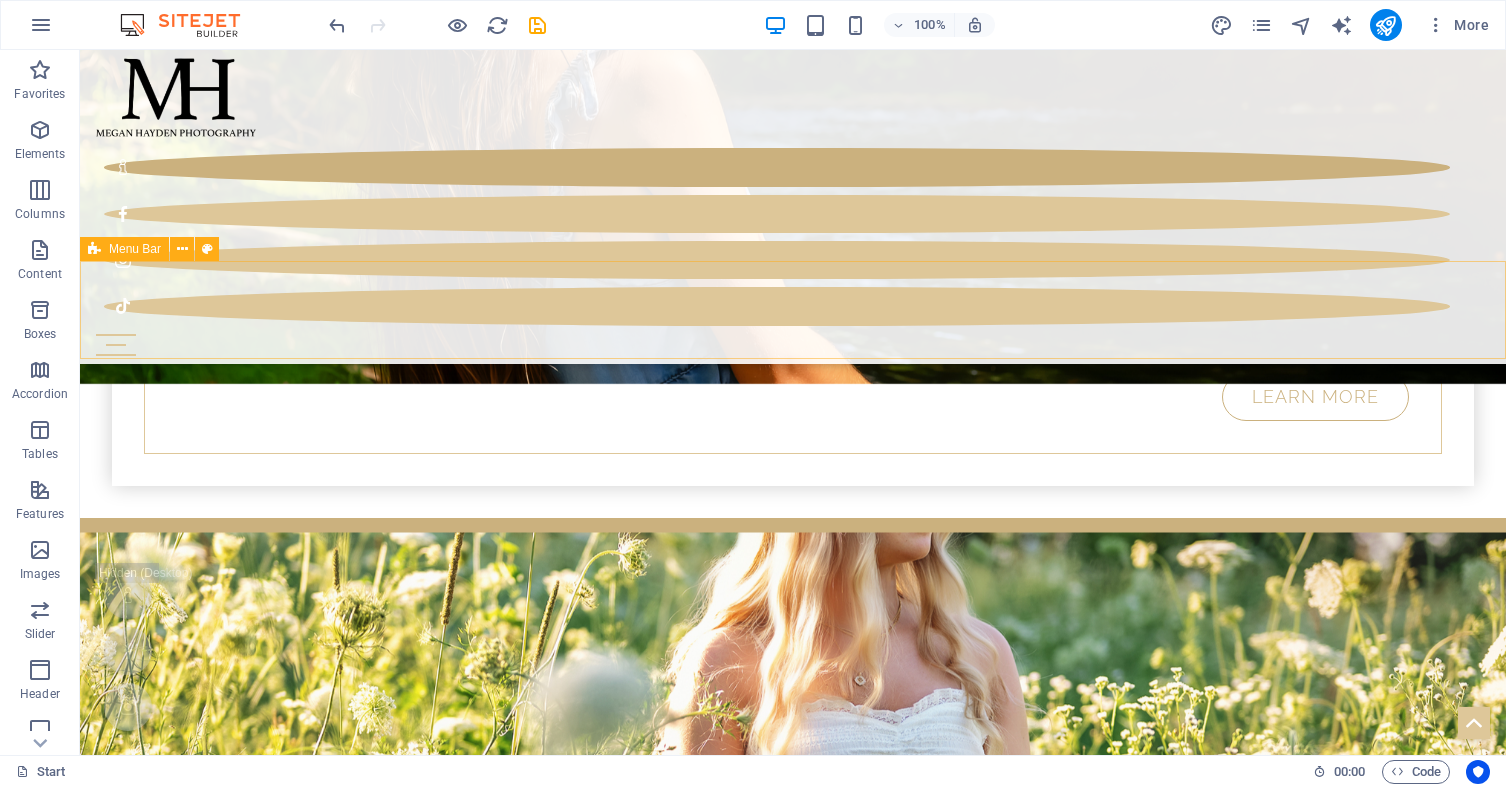 scroll, scrollTop: 703, scrollLeft: 0, axis: vertical 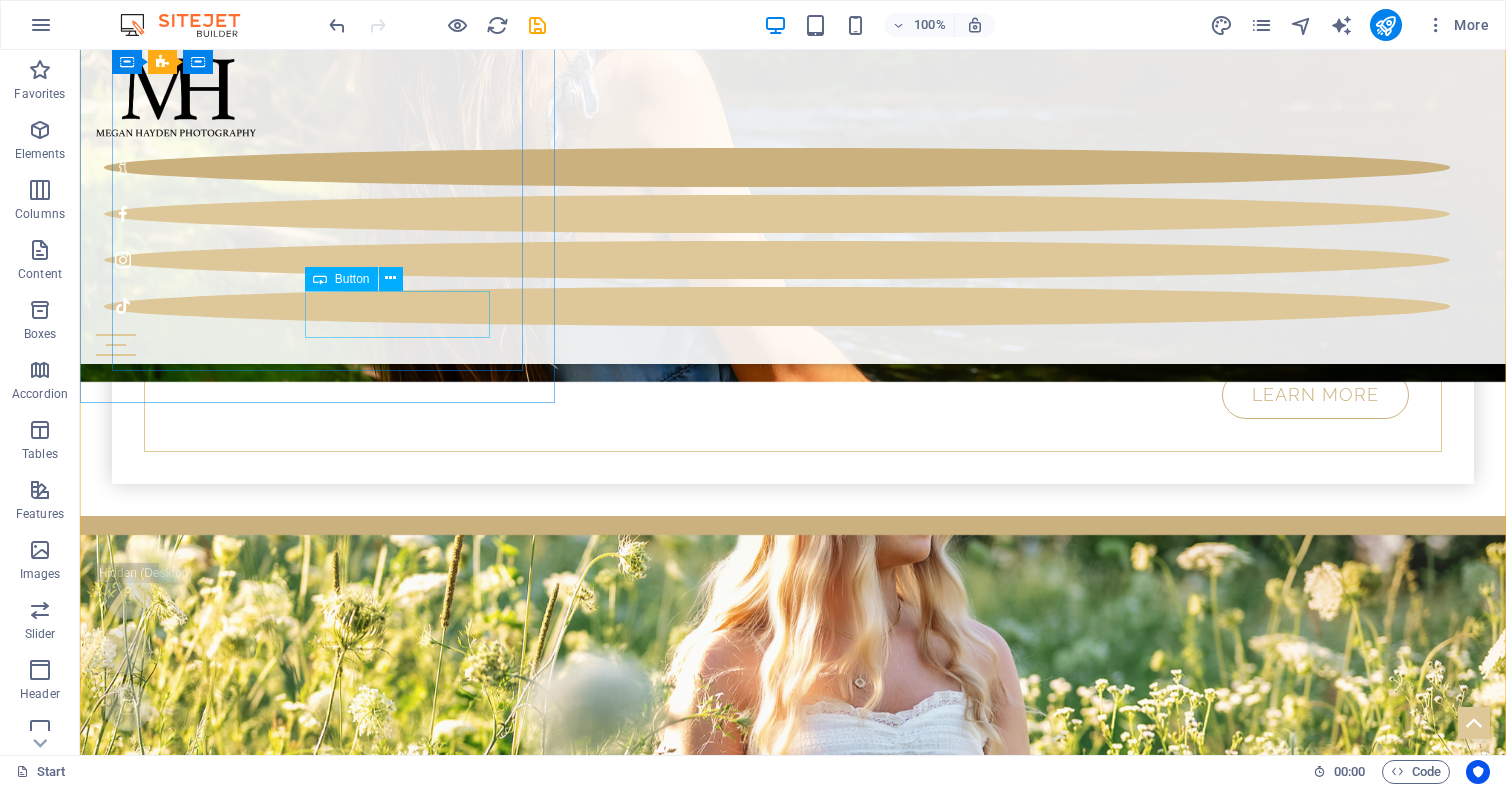 click on "Learn more" at bounding box center [793, 1208] 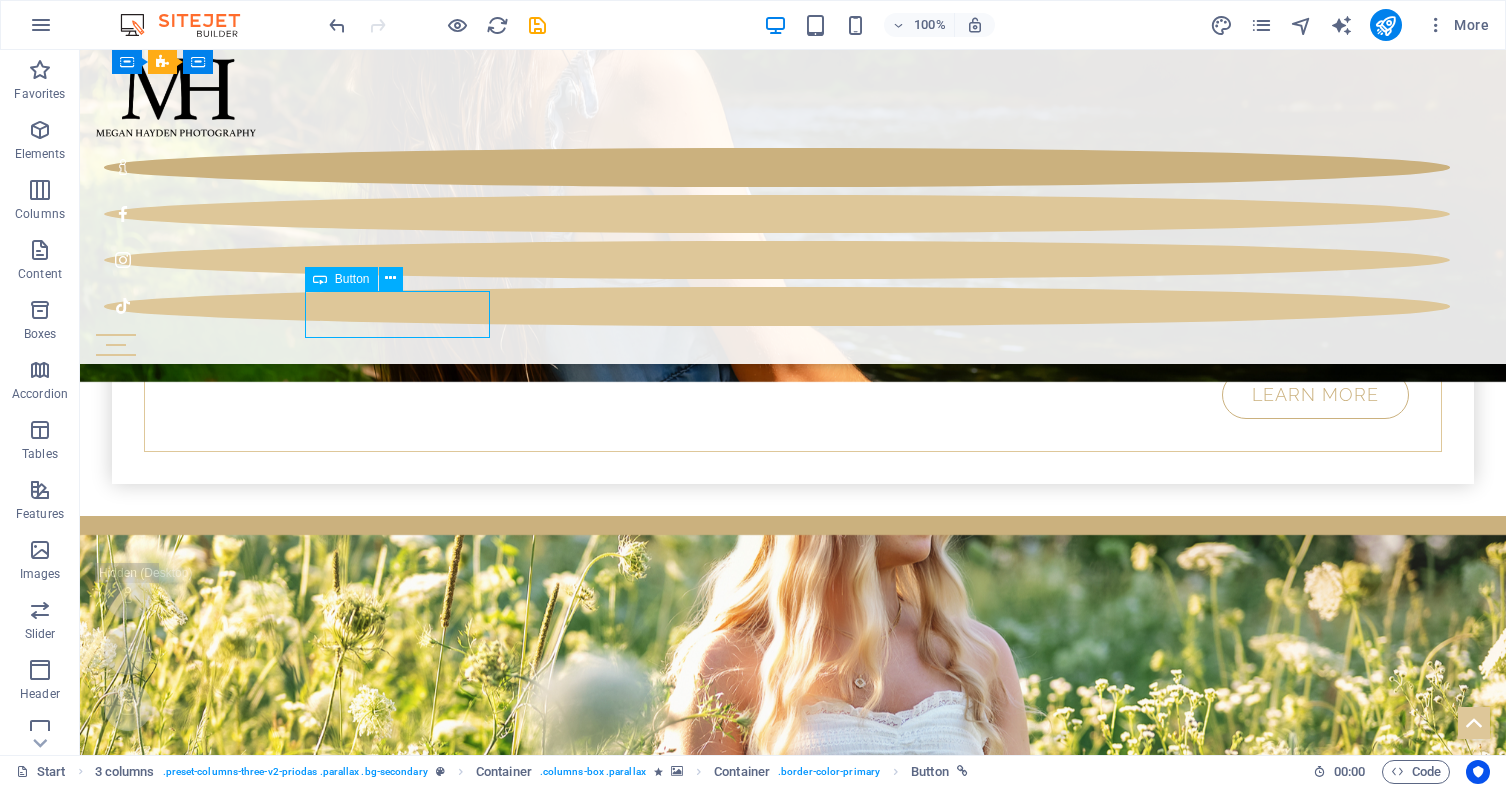click on "Learn more" at bounding box center [793, 1208] 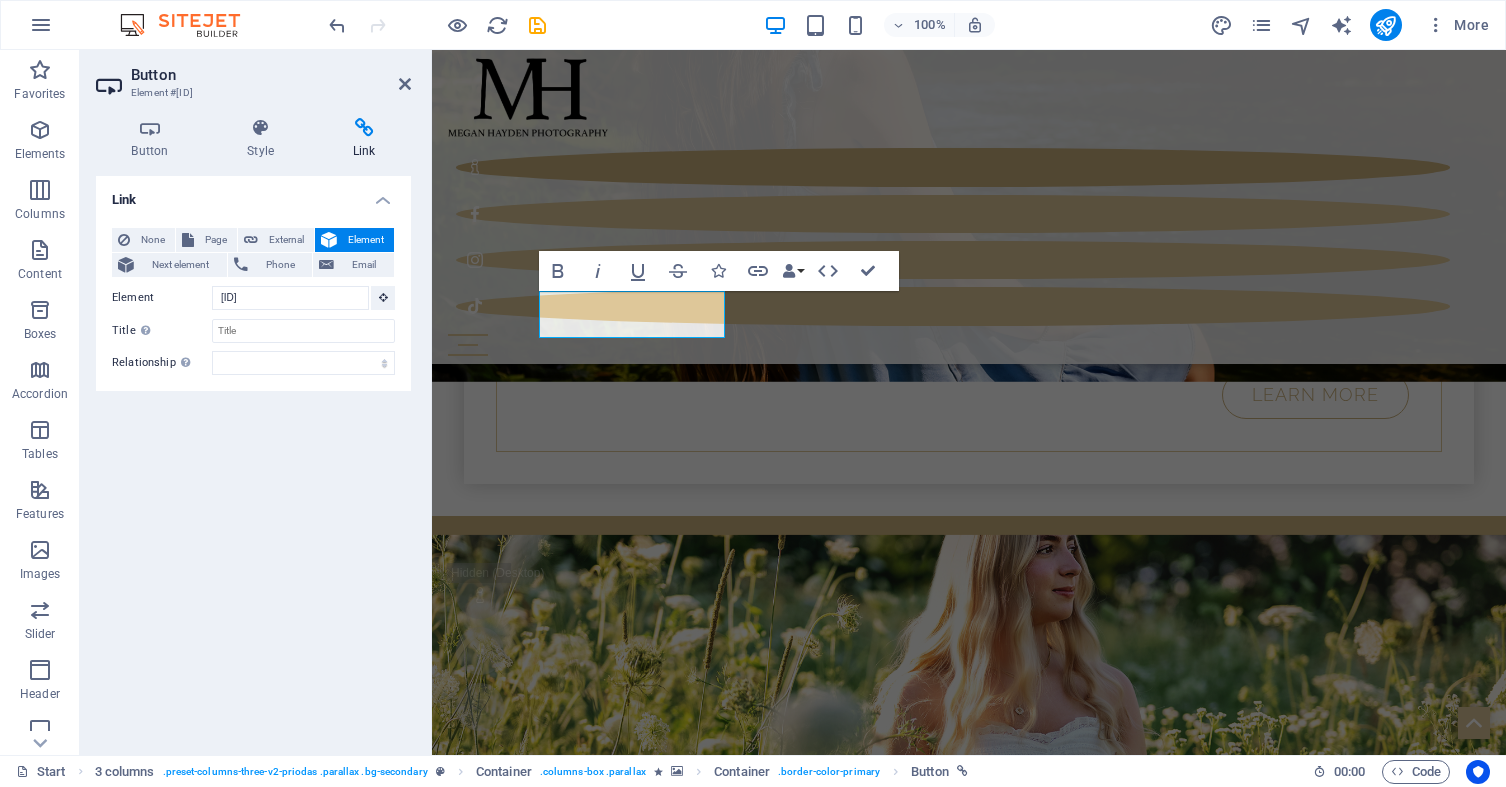 click at bounding box center [364, 128] 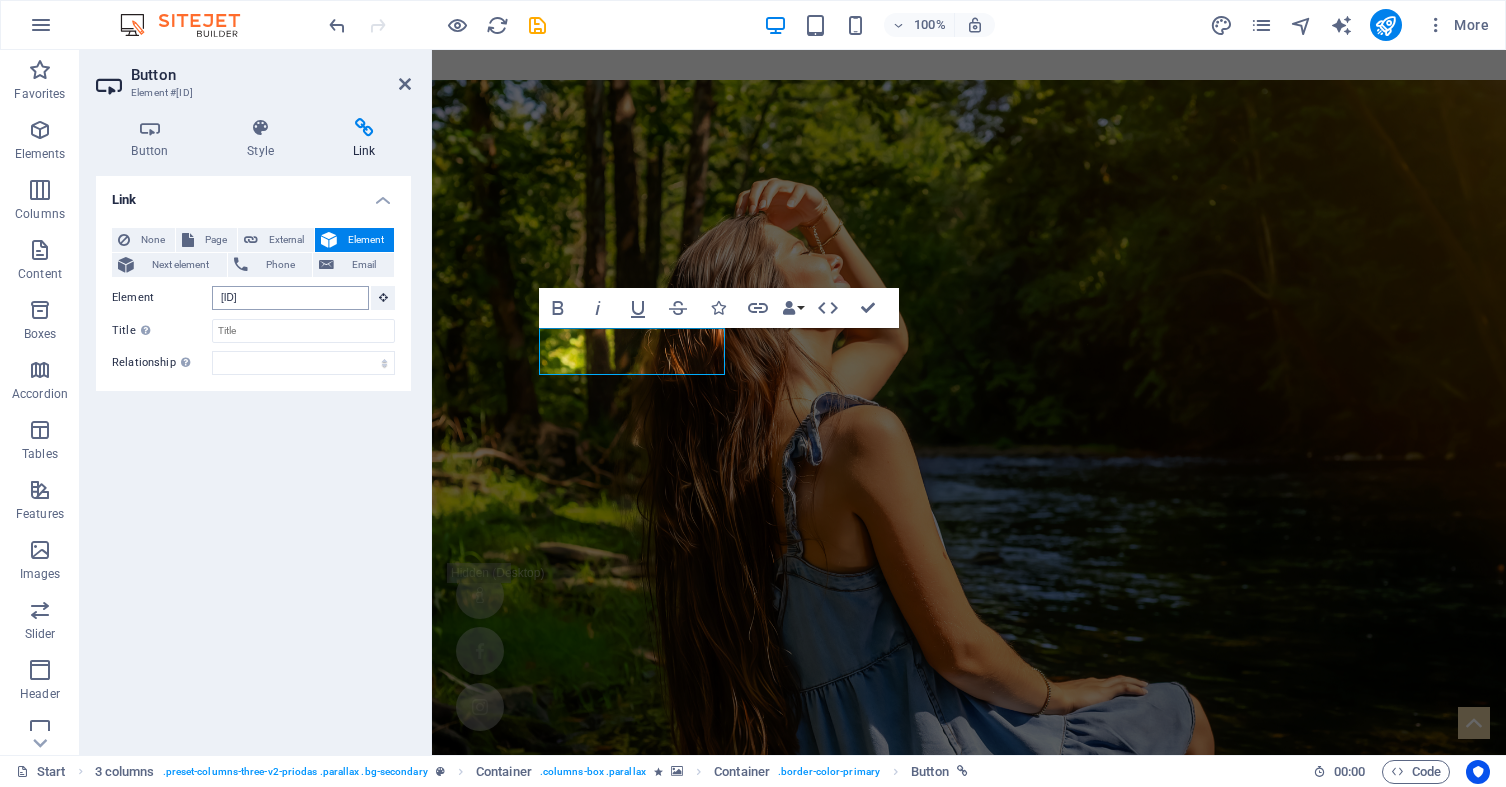 scroll, scrollTop: 703, scrollLeft: 0, axis: vertical 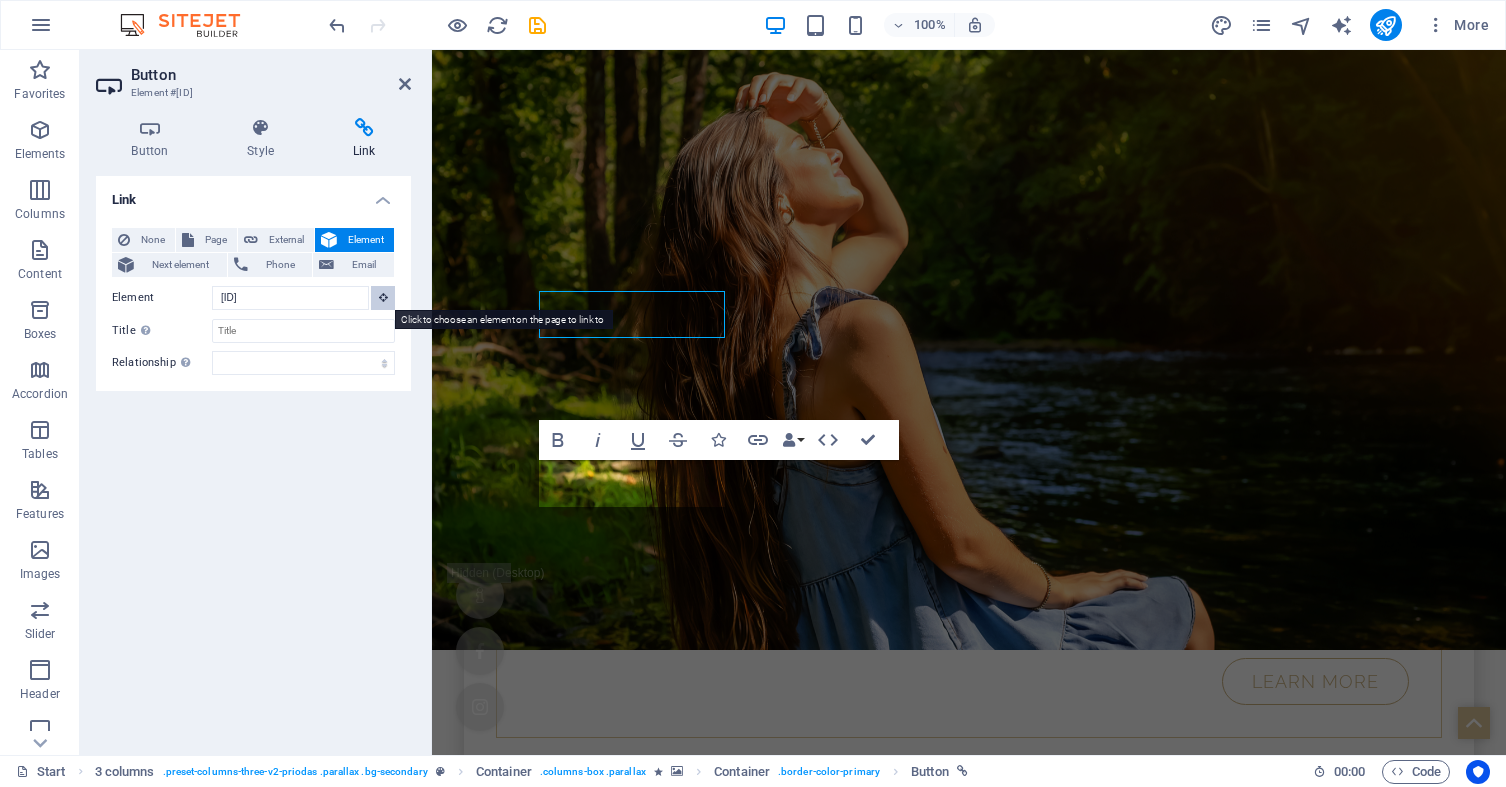 click at bounding box center (383, 297) 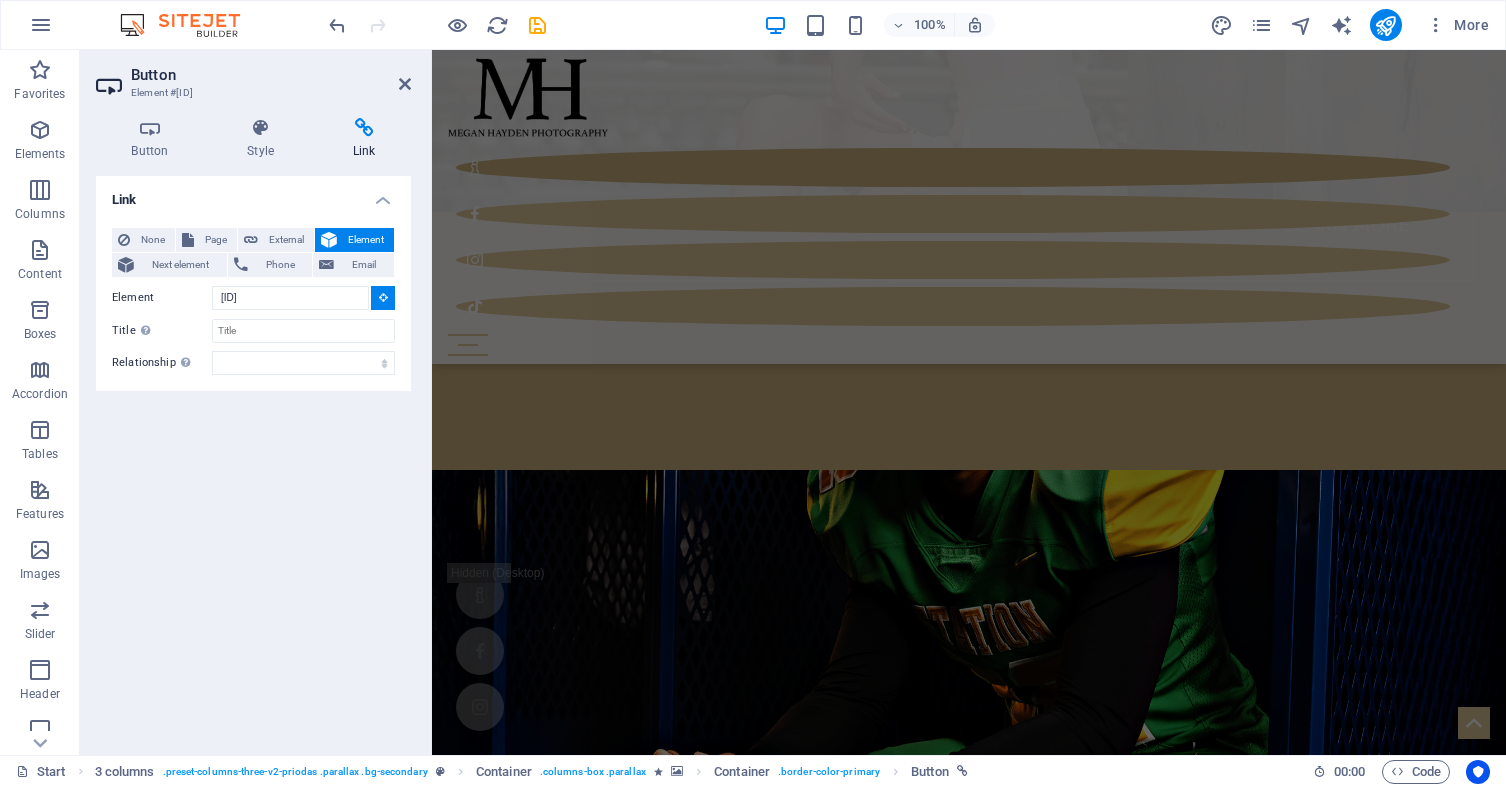 scroll, scrollTop: 2470, scrollLeft: 0, axis: vertical 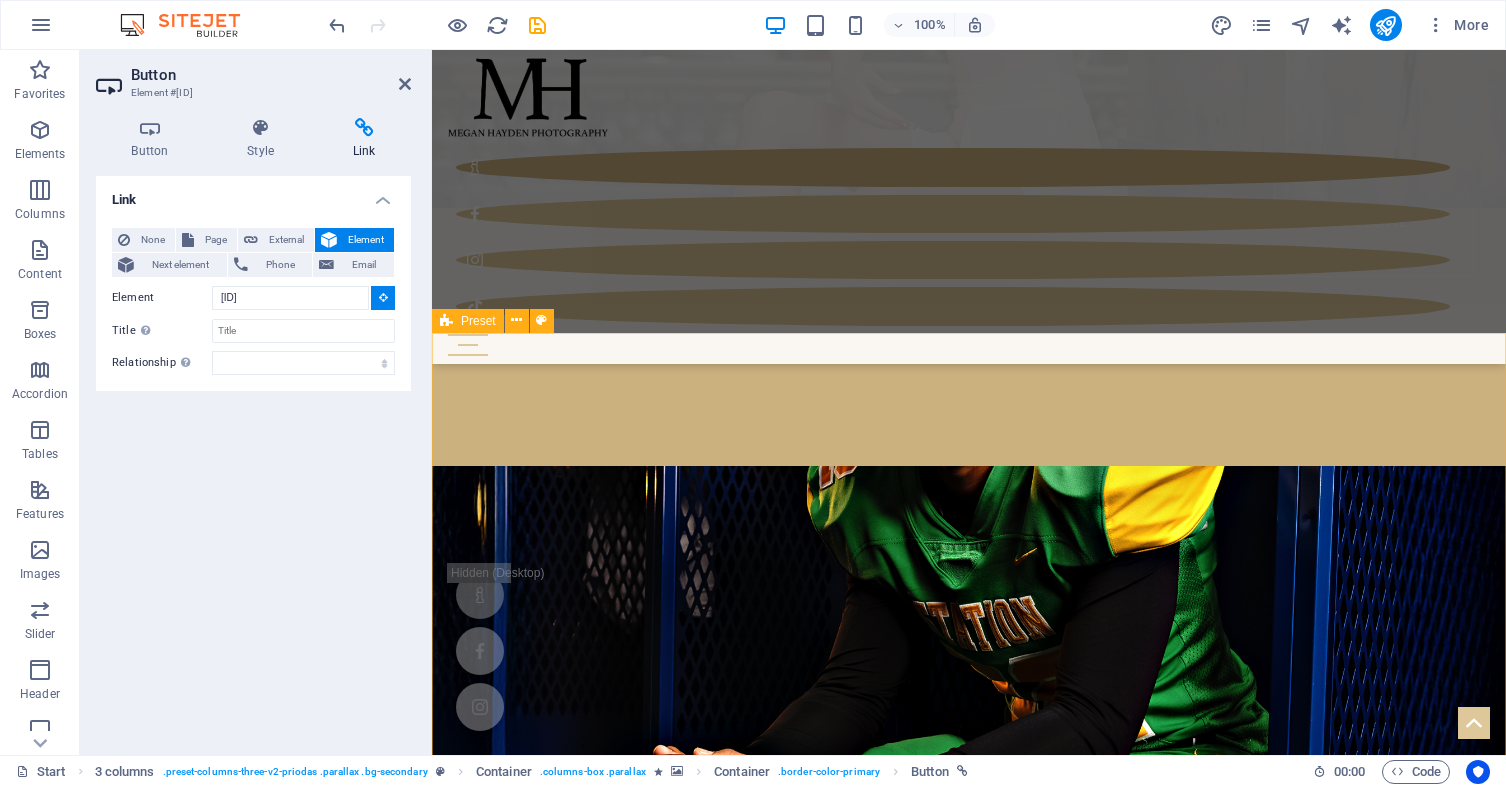 click on "Senior Photography [FIRST] [LAST] Photography loves Seniors!  Senior year is such a milestone and whether your Senior wants a little fuss or a lot of fuss we are here to accommodate them!   We strive to capture your Senior in a way that is true to themselves. We promise a relaxed, fun session that your Senior will walk away from more confident and glad they came (no seriously, even the boys)! [FIRST] [LAST] Photography was chosen as an Icon Image Award winner for 2024 and was published in Senior Muse. She has also been frequently featured by SeniorMuse and SeniorYearMagazine on social media.  Her Seniors have also had their photos published in BonTon Magazine, IT Girl Magazine, and ModelSource." at bounding box center [969, 5319] 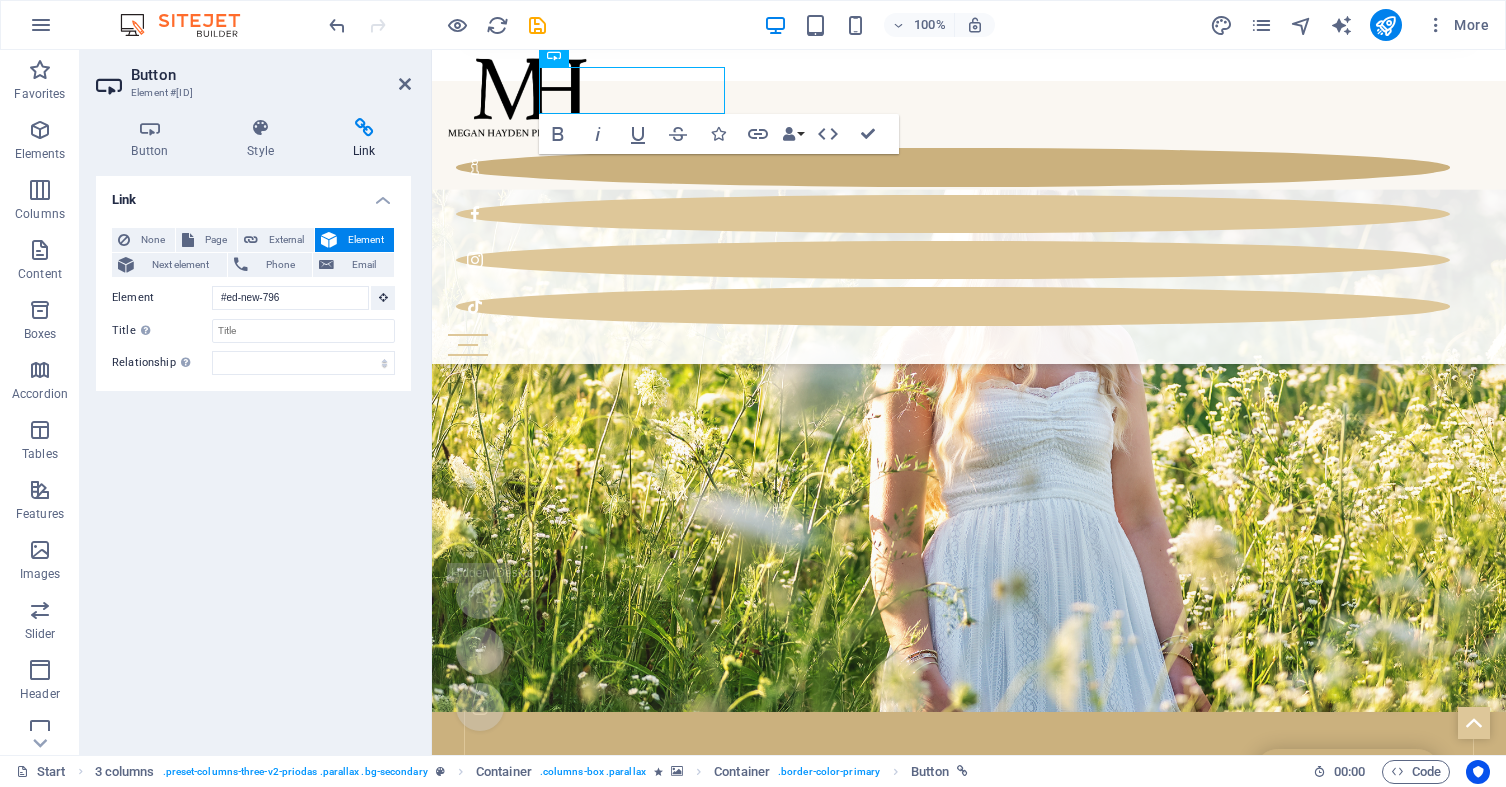 scroll, scrollTop: 927, scrollLeft: 0, axis: vertical 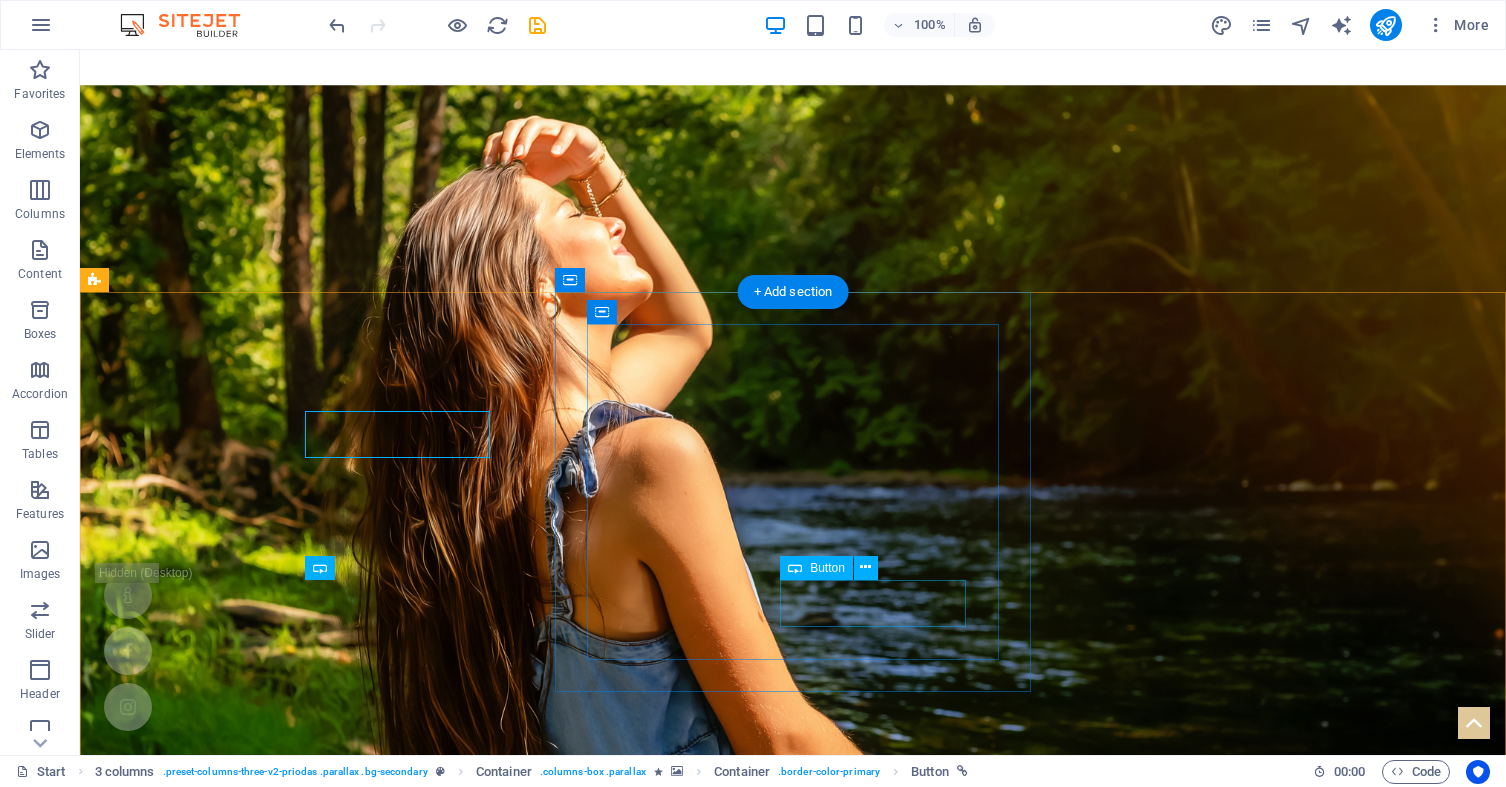 click on "Learn more" at bounding box center (793, 2394) 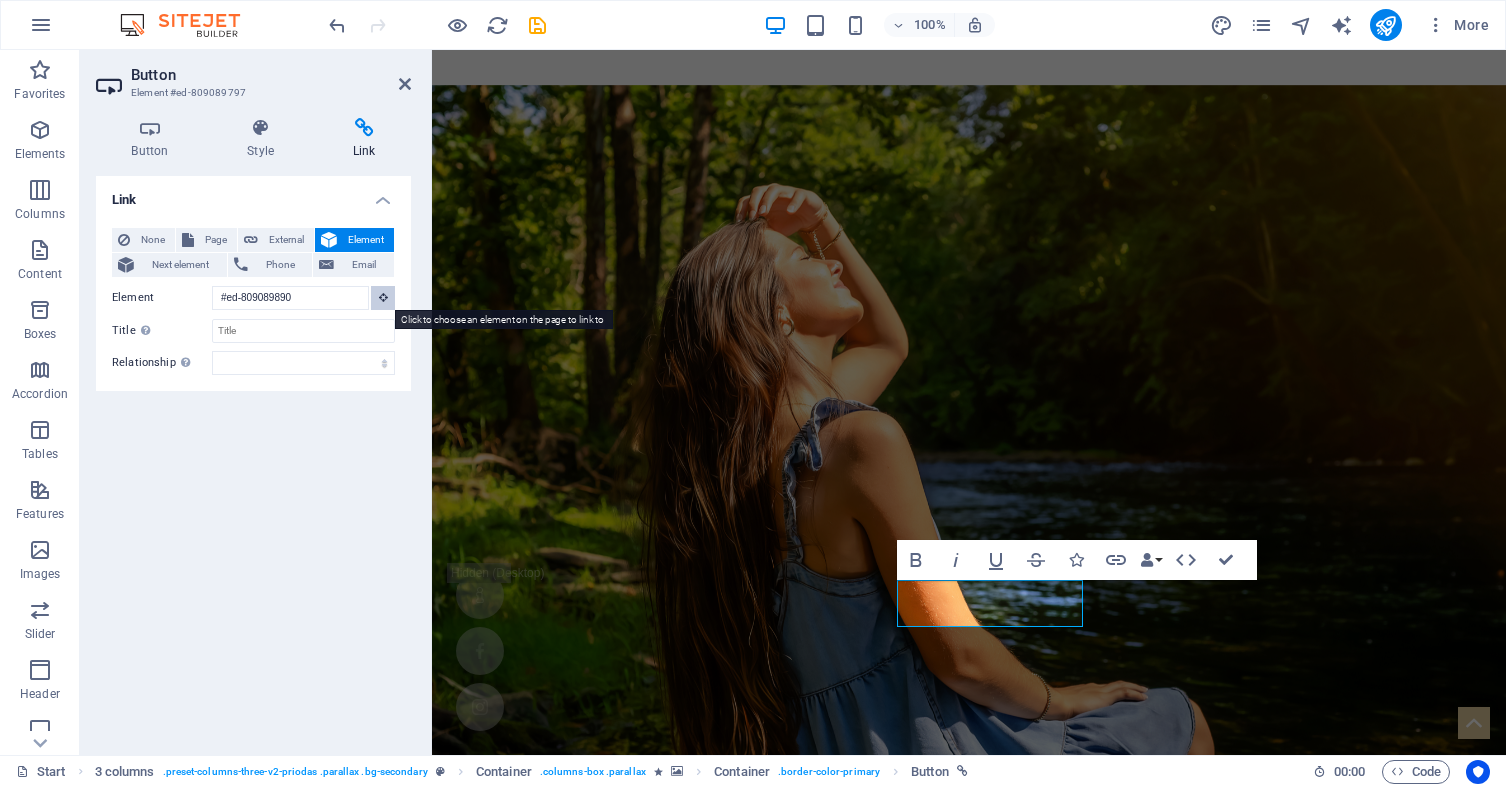 click at bounding box center [383, 298] 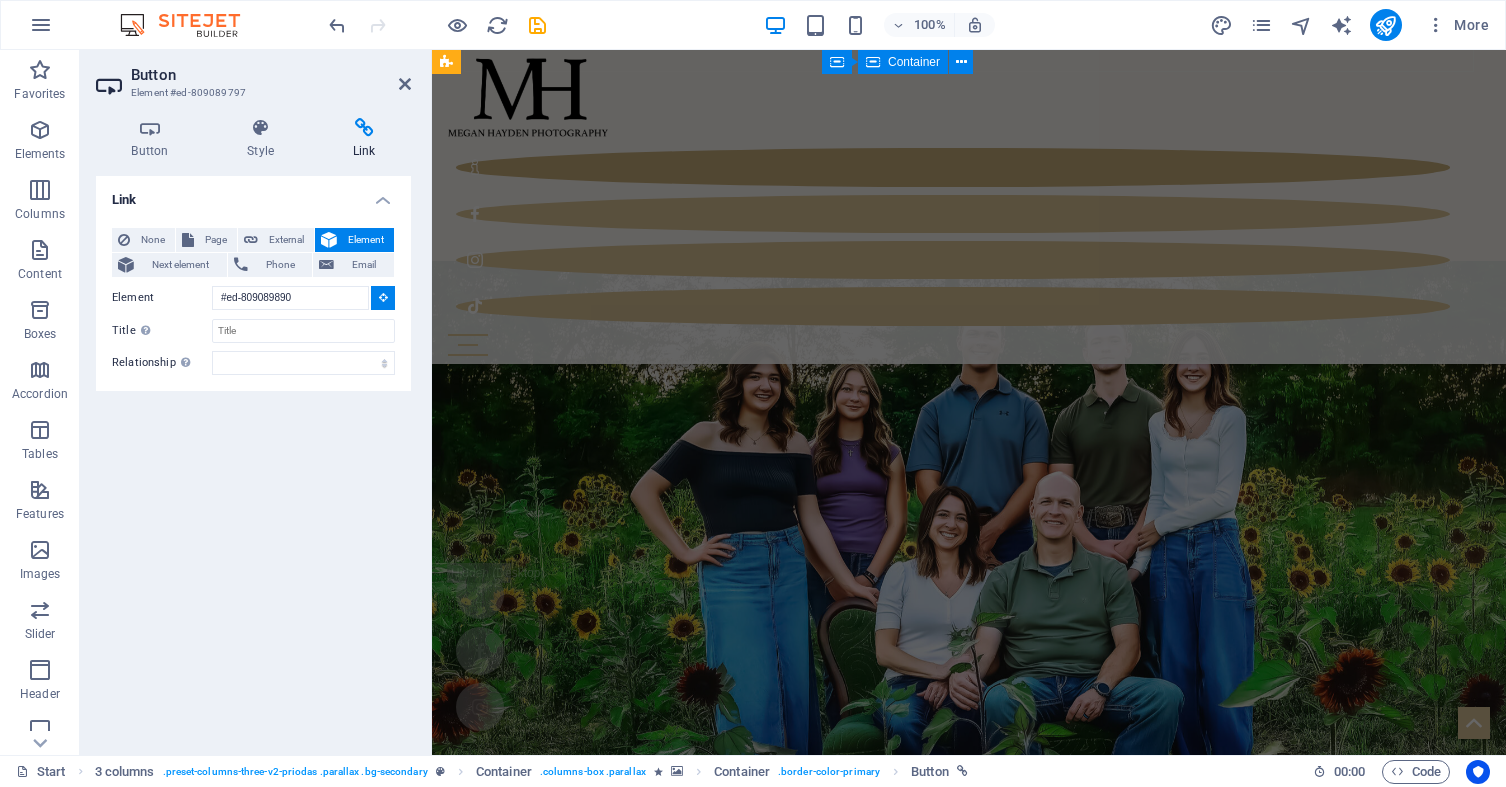 scroll, scrollTop: 3453, scrollLeft: 0, axis: vertical 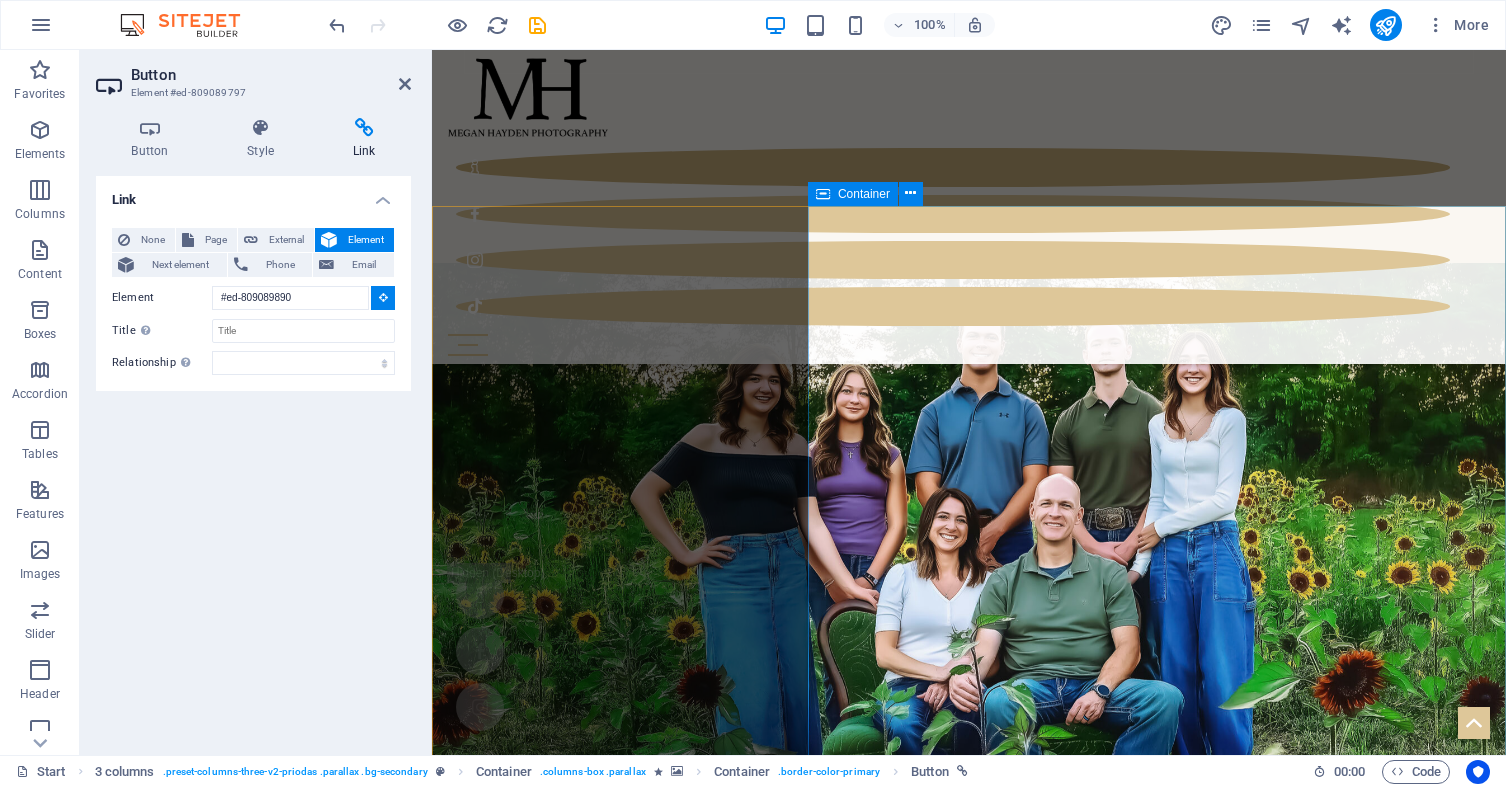 click on "Dance Portraits [PERSON] has always LOVED dance and after being a dance Mom for 20 plus years she has learned how to highlight dancers strengths, instill confidence, and bring out the best in each dancer that steps in front of her lens.   [PERSON]'s dance photography has been published in Prestige Magazine.  Styling [PERSON] Photography has their own dance closet of tutus, skirts, leos and other fun accessories to help make each dance session unique. Feel free to bring your own dancewear as well! Location Whether you are looking for a studio shoot or on location [PERSON] Photography can help you find the most perfect place to highlight your dance portrait." at bounding box center (969, 6162) 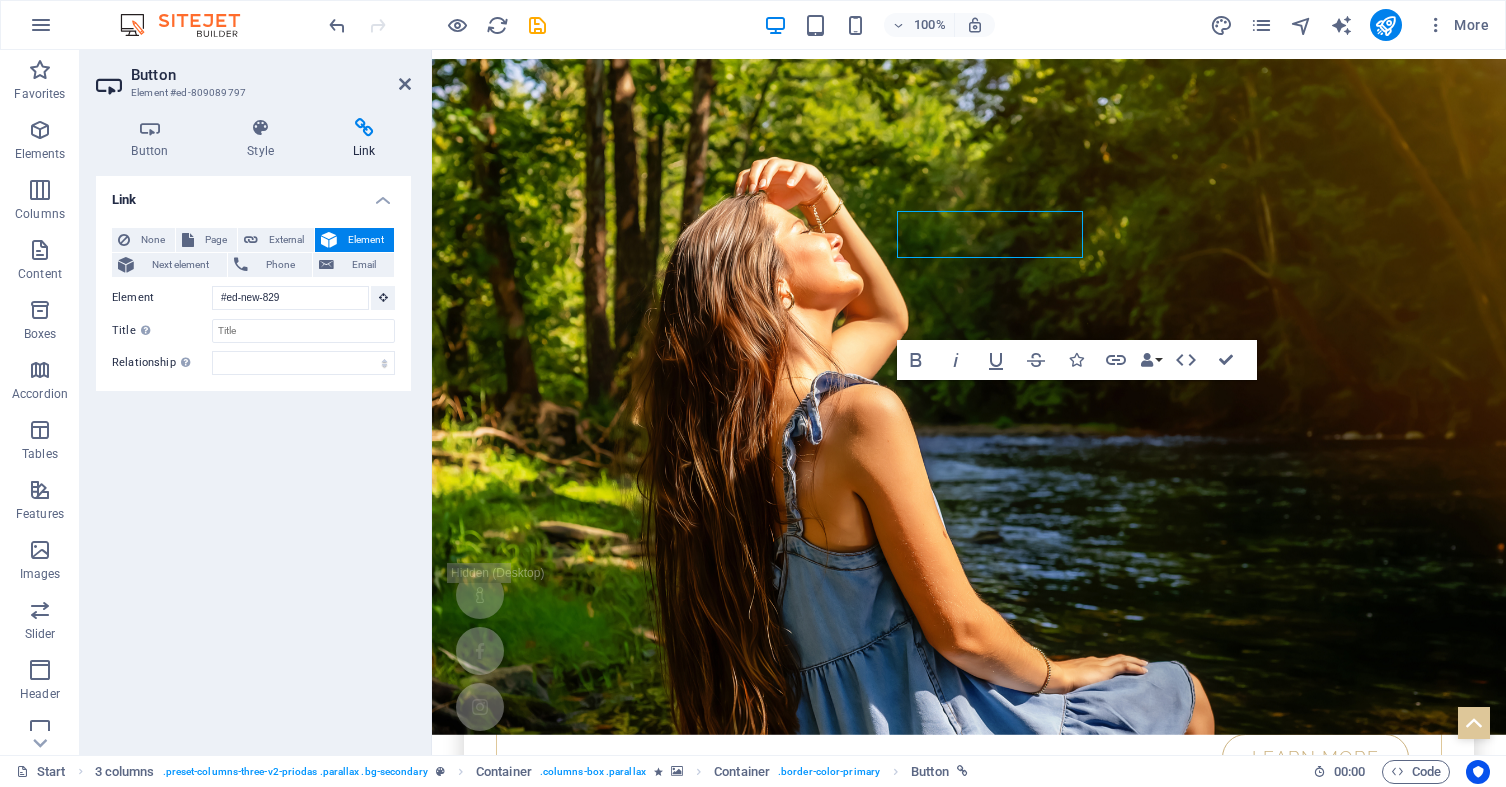 scroll, scrollTop: 783, scrollLeft: 0, axis: vertical 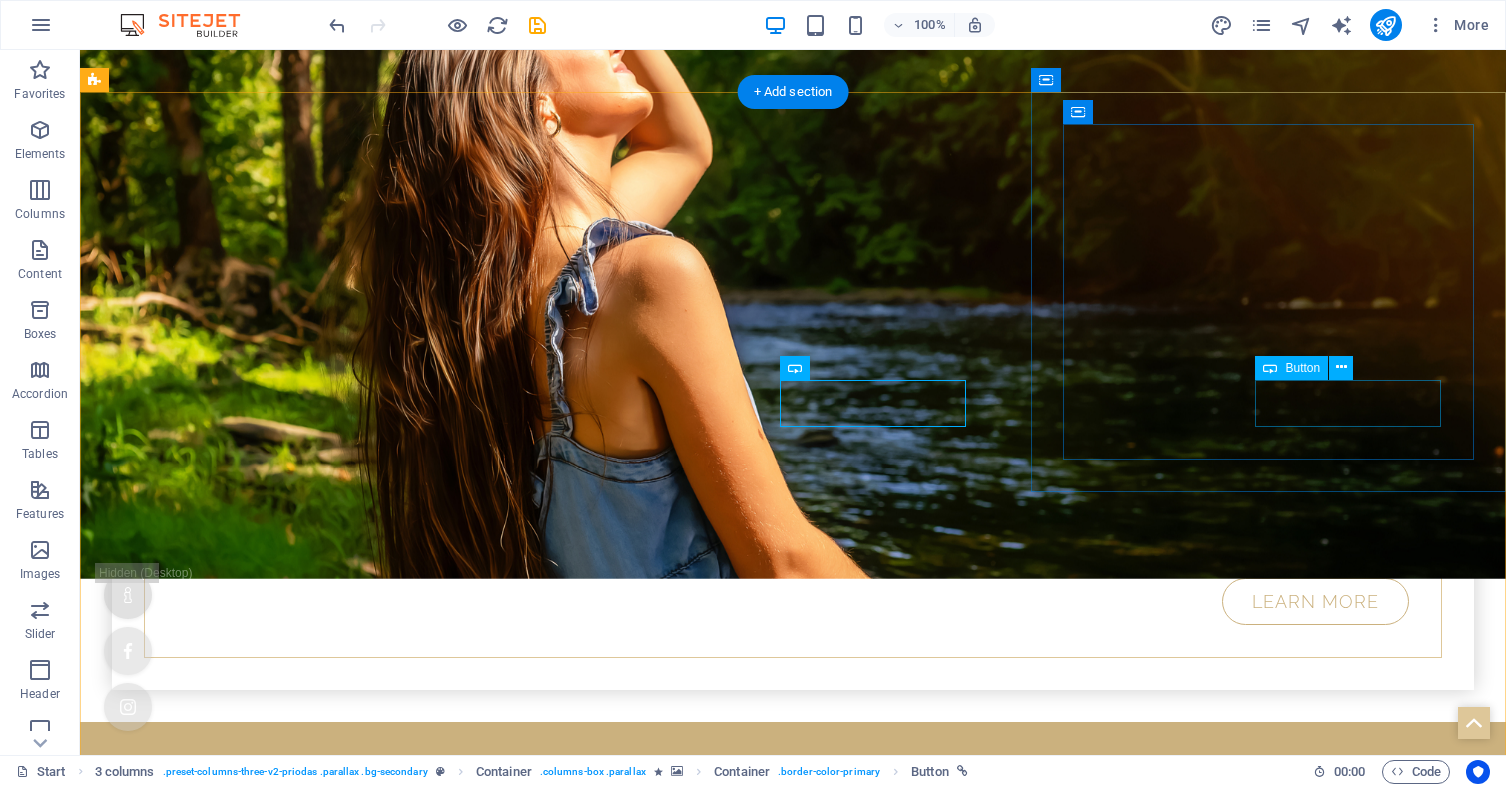 click on "Learn more" at bounding box center (793, 2974) 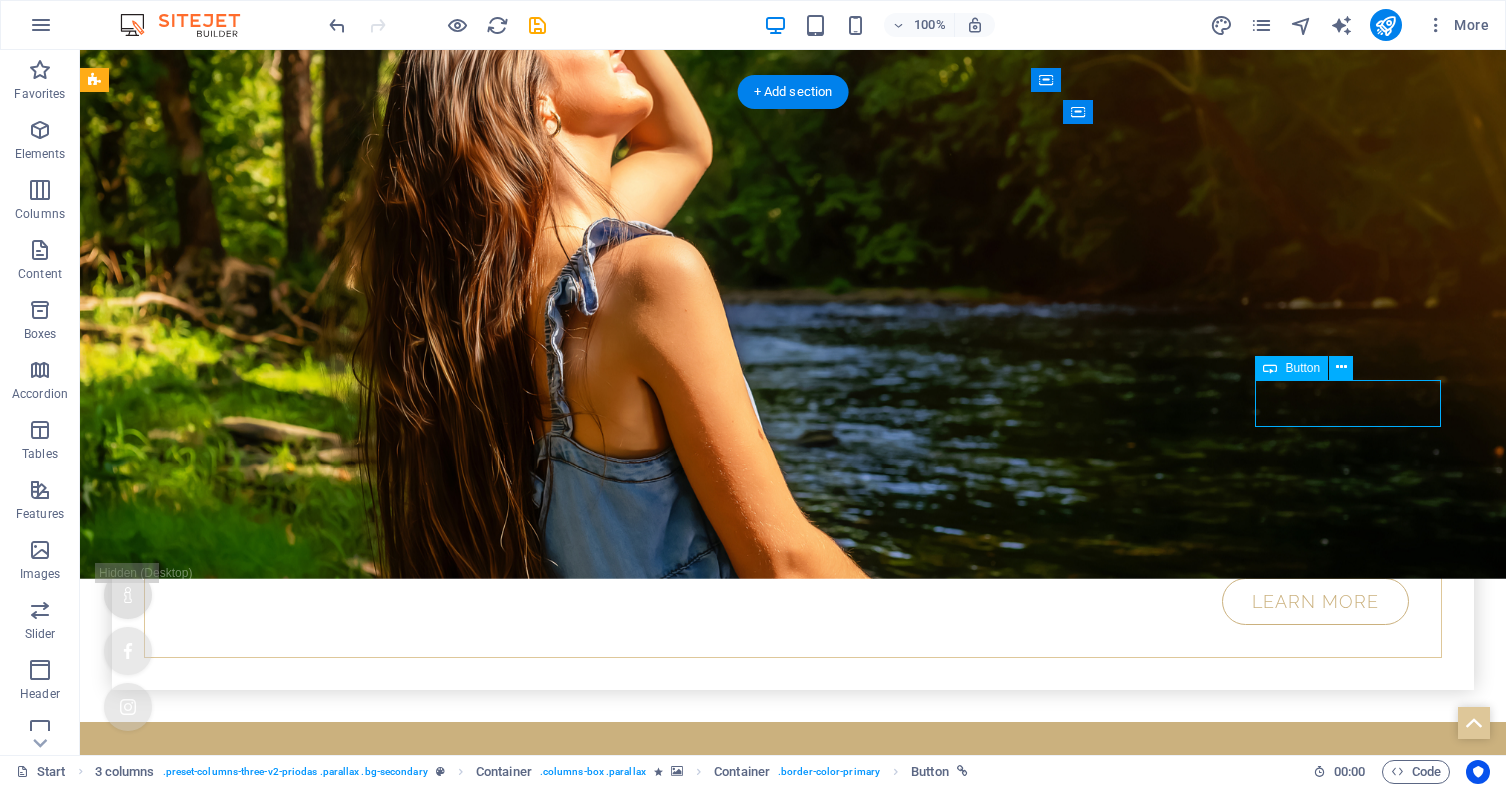 click on "Learn more" at bounding box center (793, 2974) 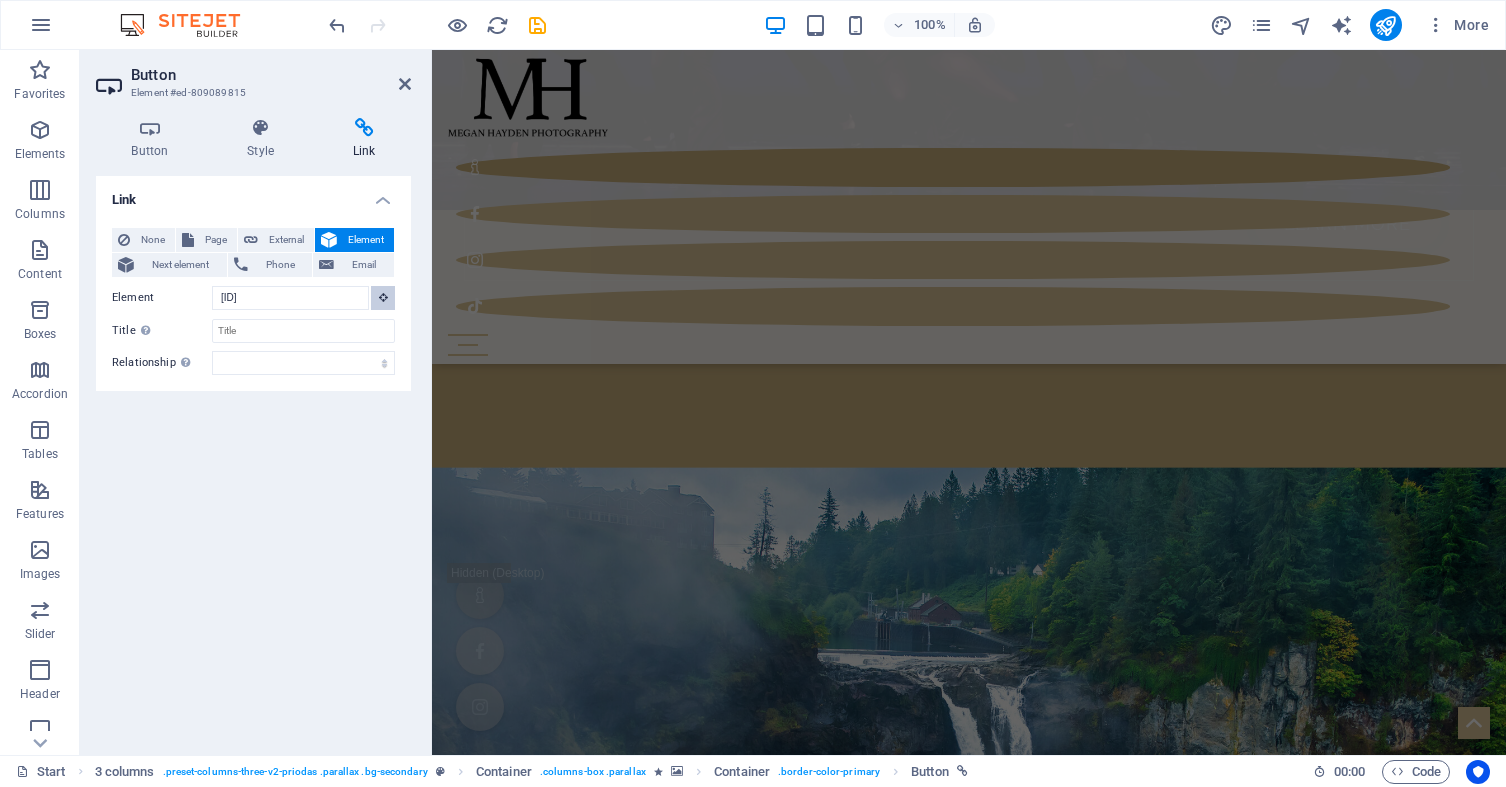 scroll, scrollTop: 4682, scrollLeft: 0, axis: vertical 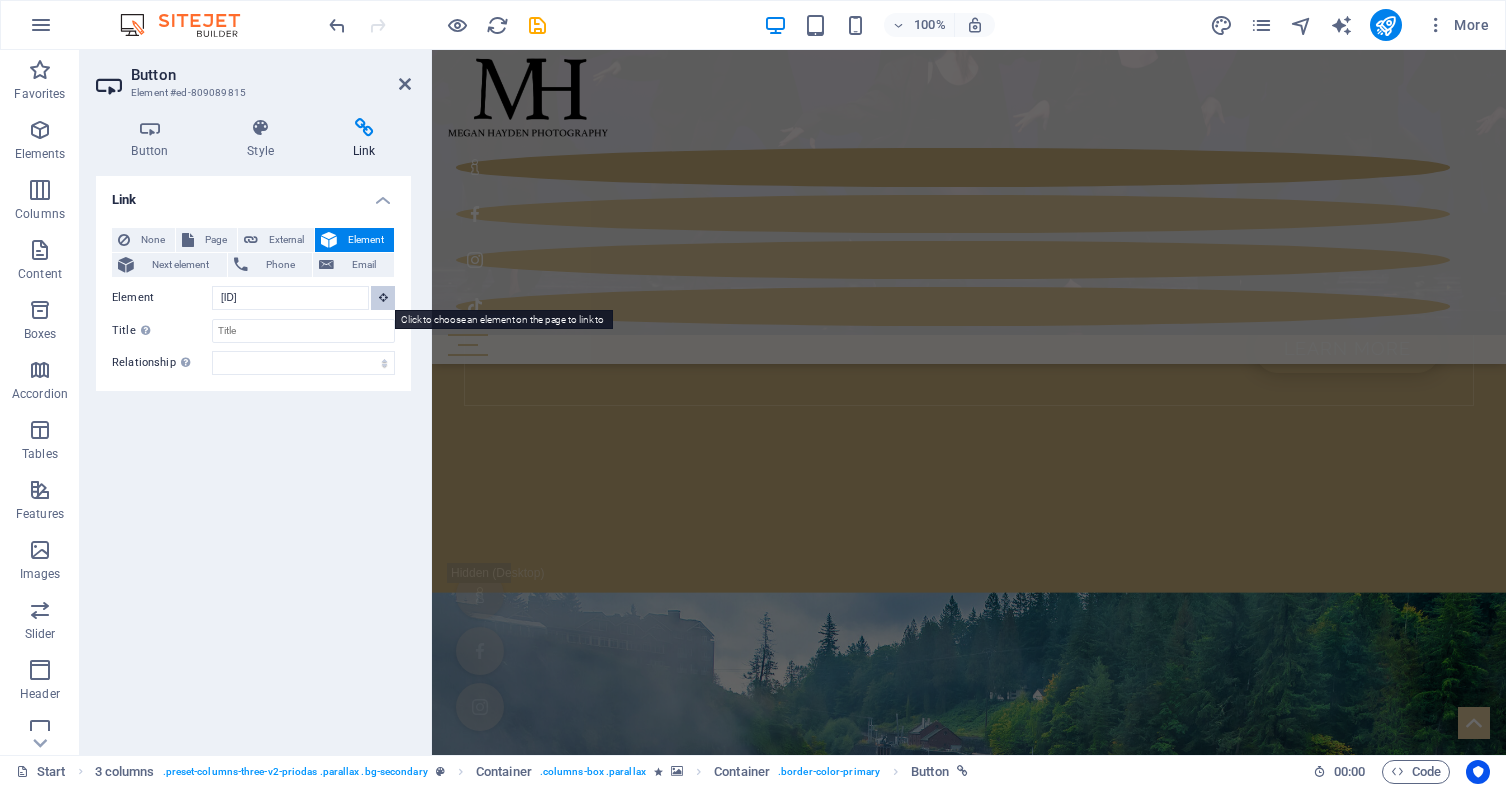 click at bounding box center (383, 298) 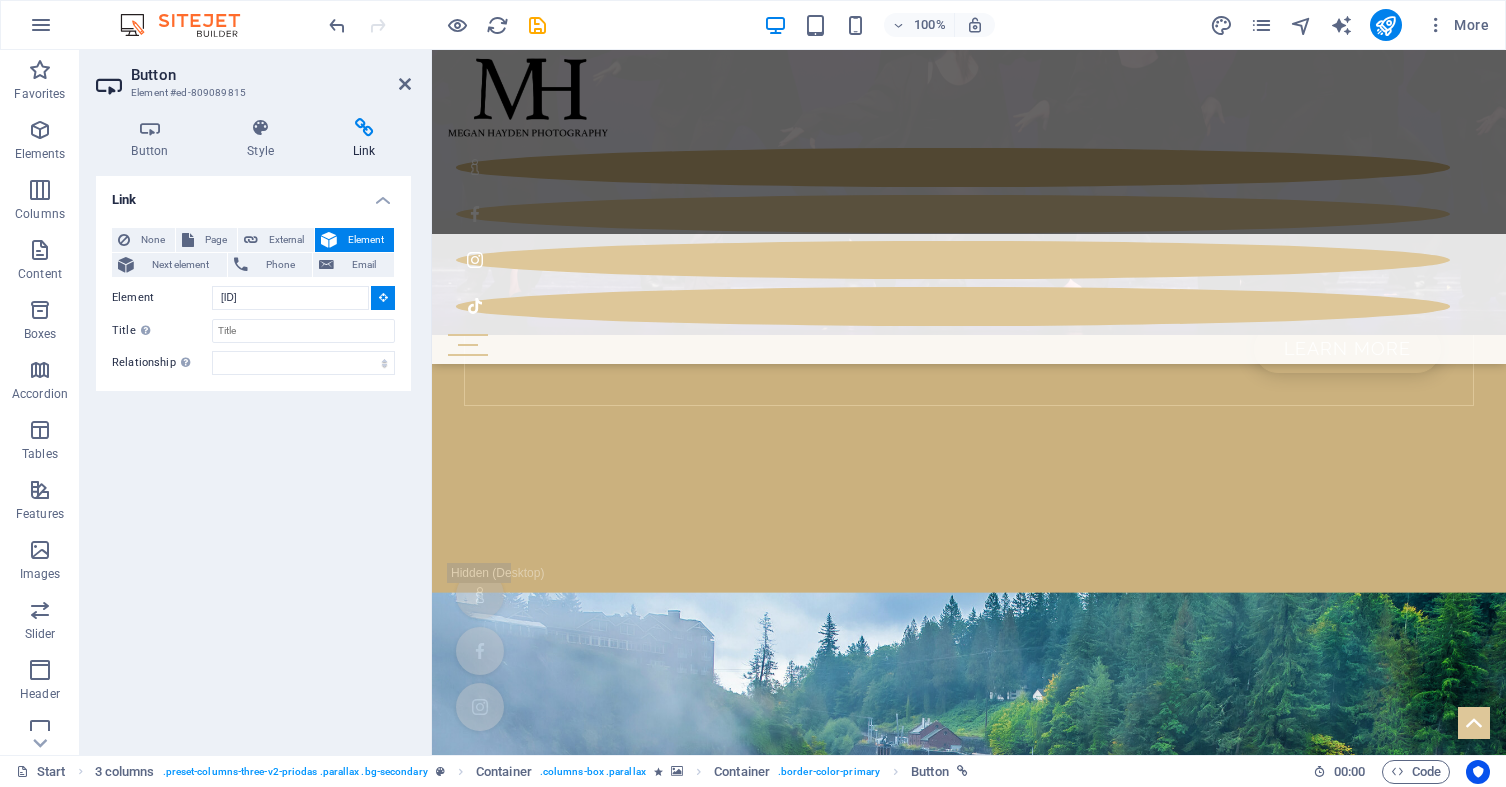 click at bounding box center (969, 7568) 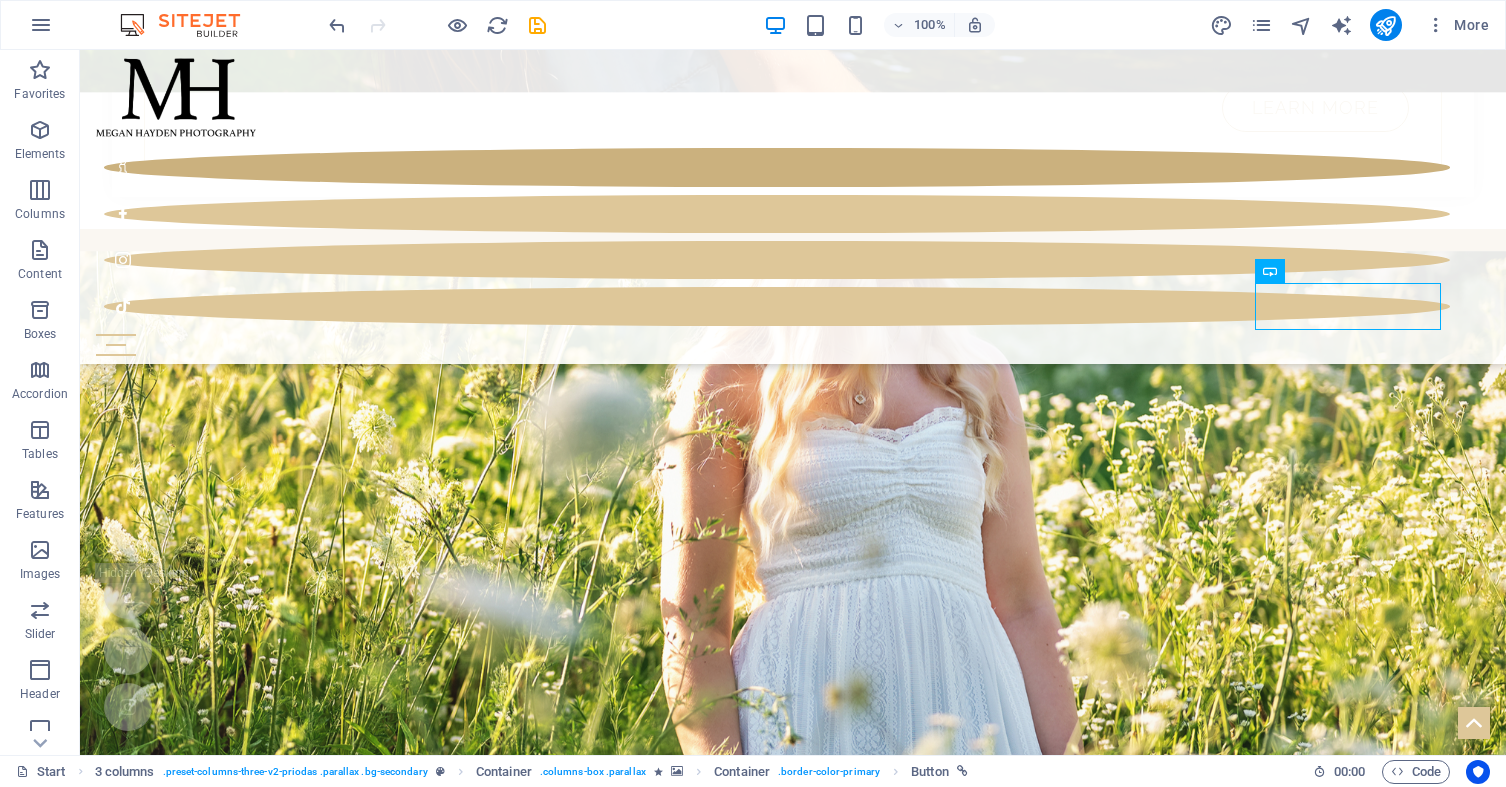 scroll, scrollTop: 995, scrollLeft: 0, axis: vertical 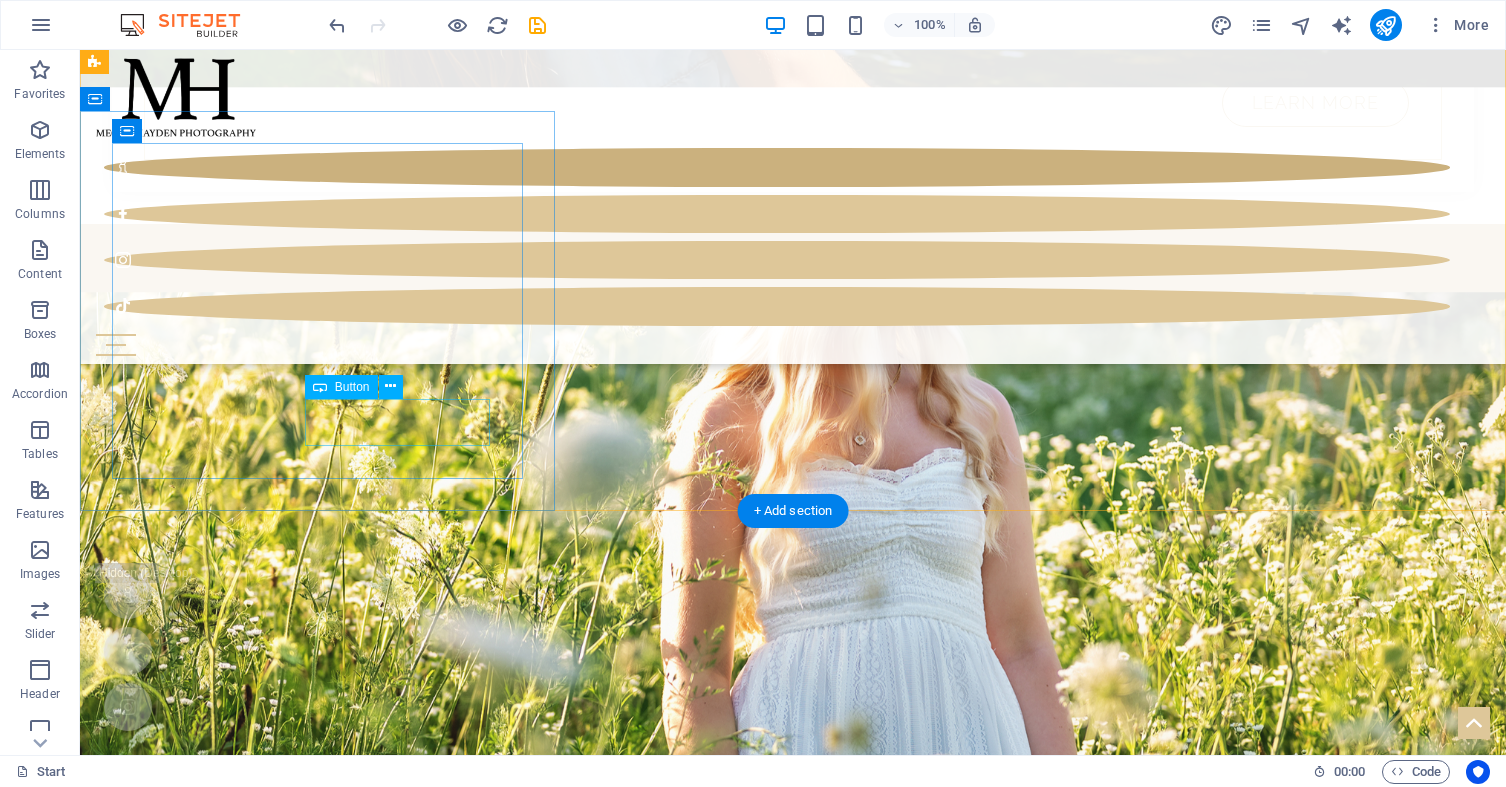 click on "Learn more" at bounding box center [793, 3256] 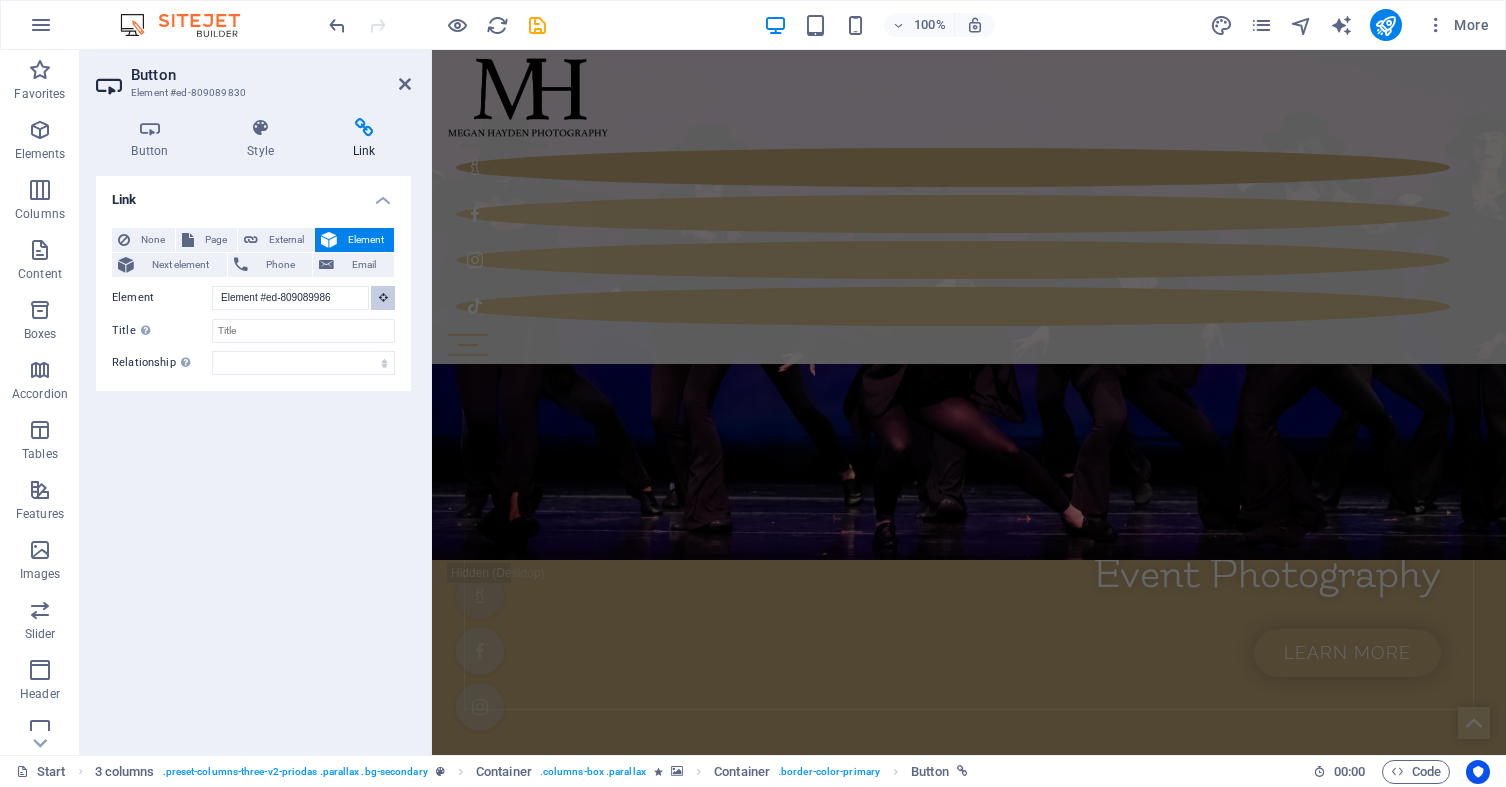 scroll, scrollTop: 896, scrollLeft: 0, axis: vertical 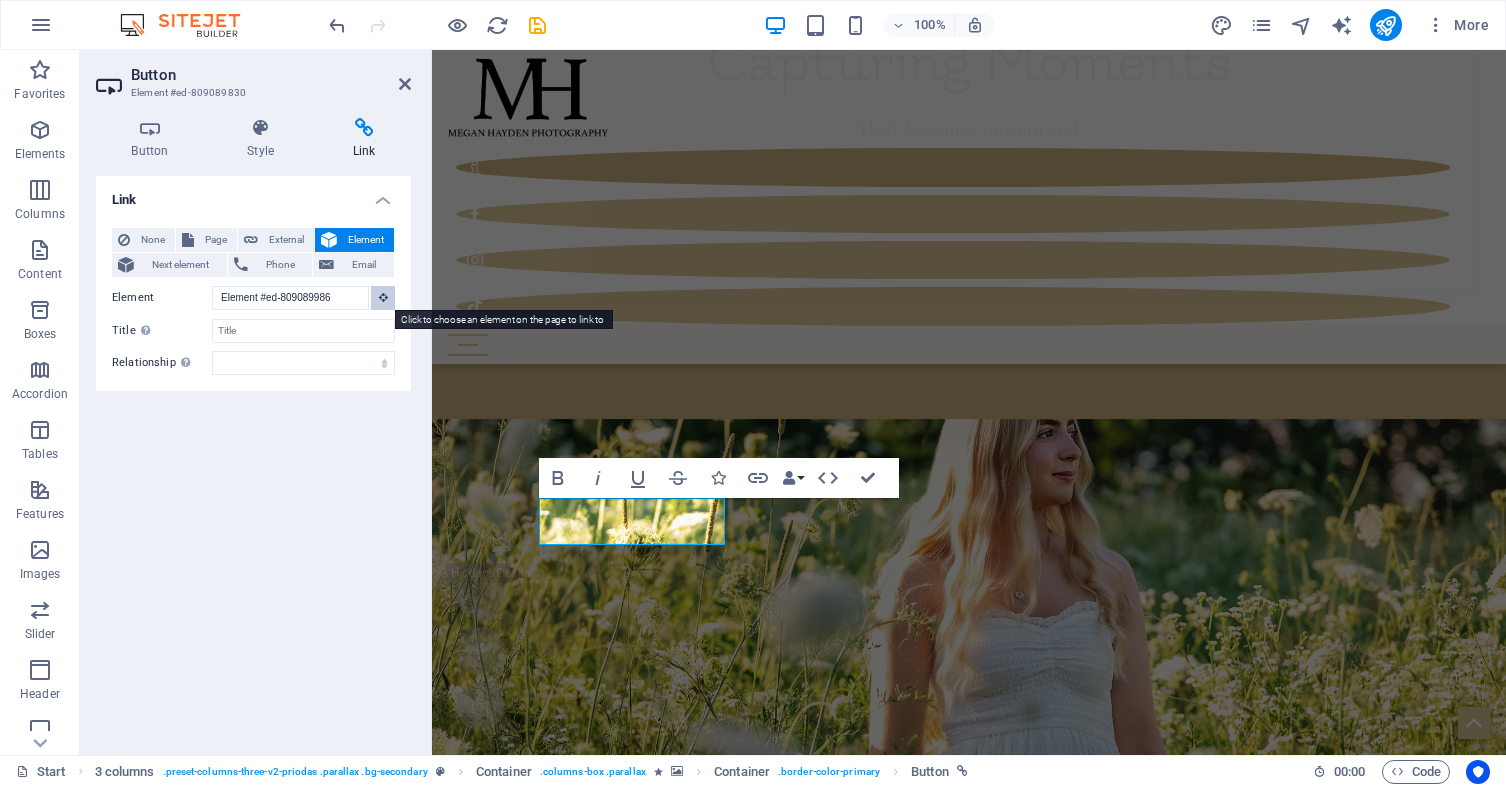 click at bounding box center [383, 298] 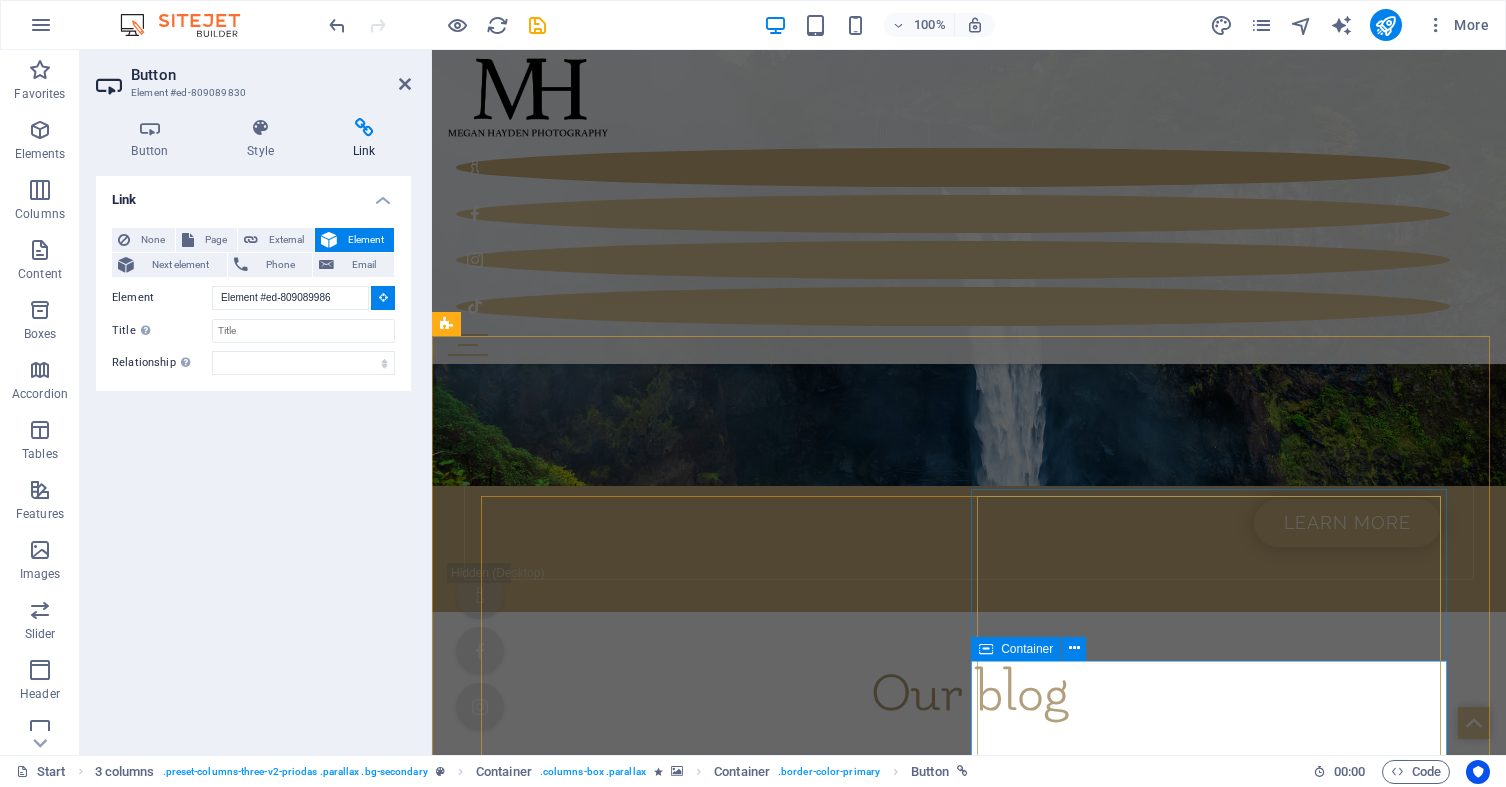 scroll, scrollTop: 5289, scrollLeft: 0, axis: vertical 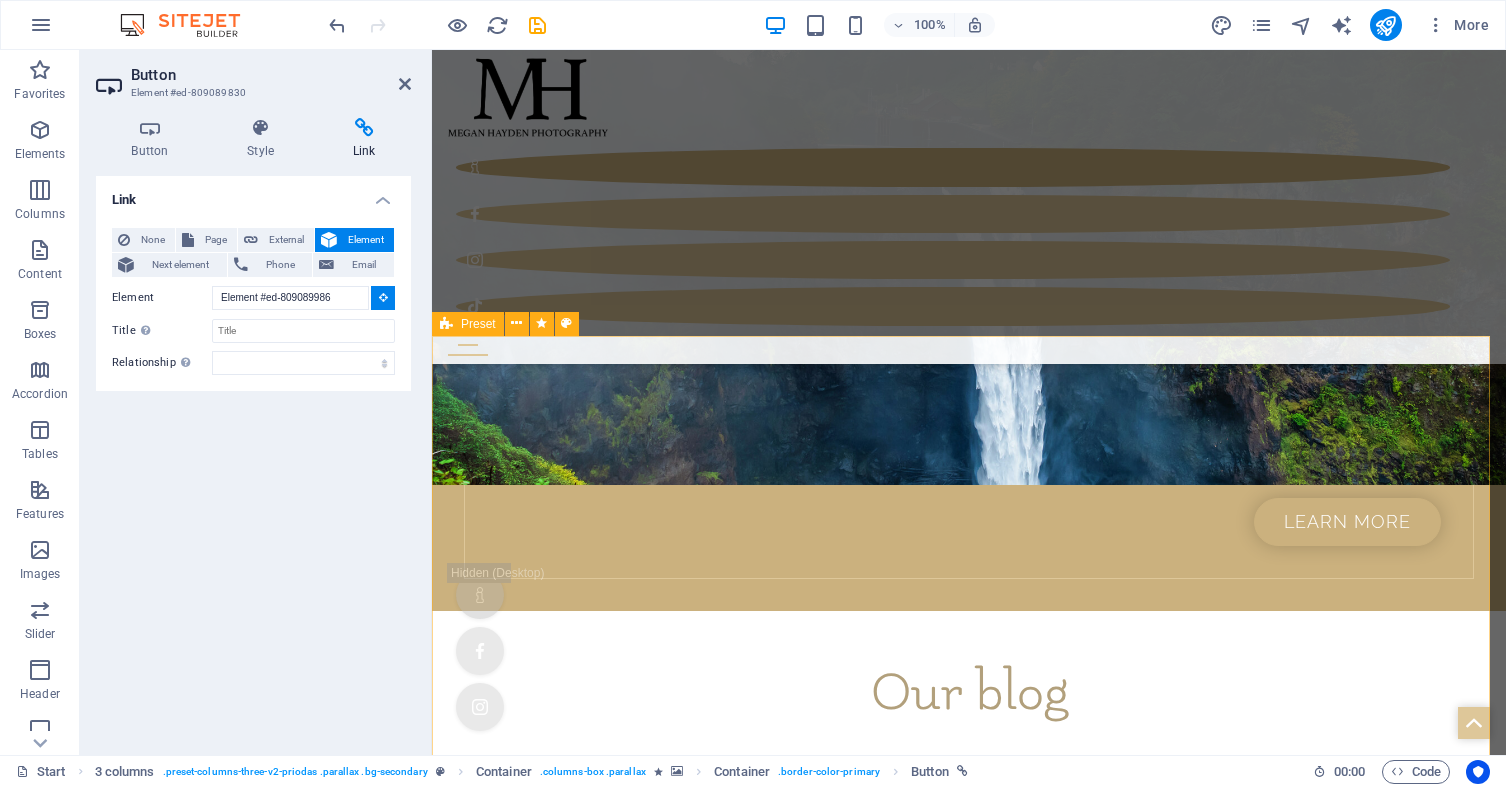click on "Headline Lorem ipsum dolor sit amet, consectetuer adipiscing elit. Aenean commodo ligula eget dolor. Lorem ipsum dolor sit amet, consectetuer adipiscing elit leget dolor. Lorem ipsum dolor sit amet, consectetuer adipiscing elit. Aenean commodo ligula eget dolor. Lorem ipsum dolor sit amet, consectetuer adipiscing elit dolor consectetuer adipiscing elit leget dolor. Lorem elit saget ipsum dolor sit amet, consectetuer. Lorem ipsum dolor sit amet, consectetuer adipiscing elit. Aenean commodo ligula eget dolor. Lorem ipsum dolor sit amet, consectetuer adipiscing elit leget dolor. Lorem ipsum dolor sit amet, consectetuer adipiscing elit. Aenean commodo ligula eget dolor. Lorem ipsum dolor sit amet, consectetuer adipiscing elit dolor consectetuer adipiscing elit leget dolor. Lorem elit saget ipsum dolor sit amet, consectetuer. Headline $99 Lorem  ipsum Lorem  ipsum Lorem  ipsum Lorem  ipsum BUTTON" at bounding box center (961, 8784) 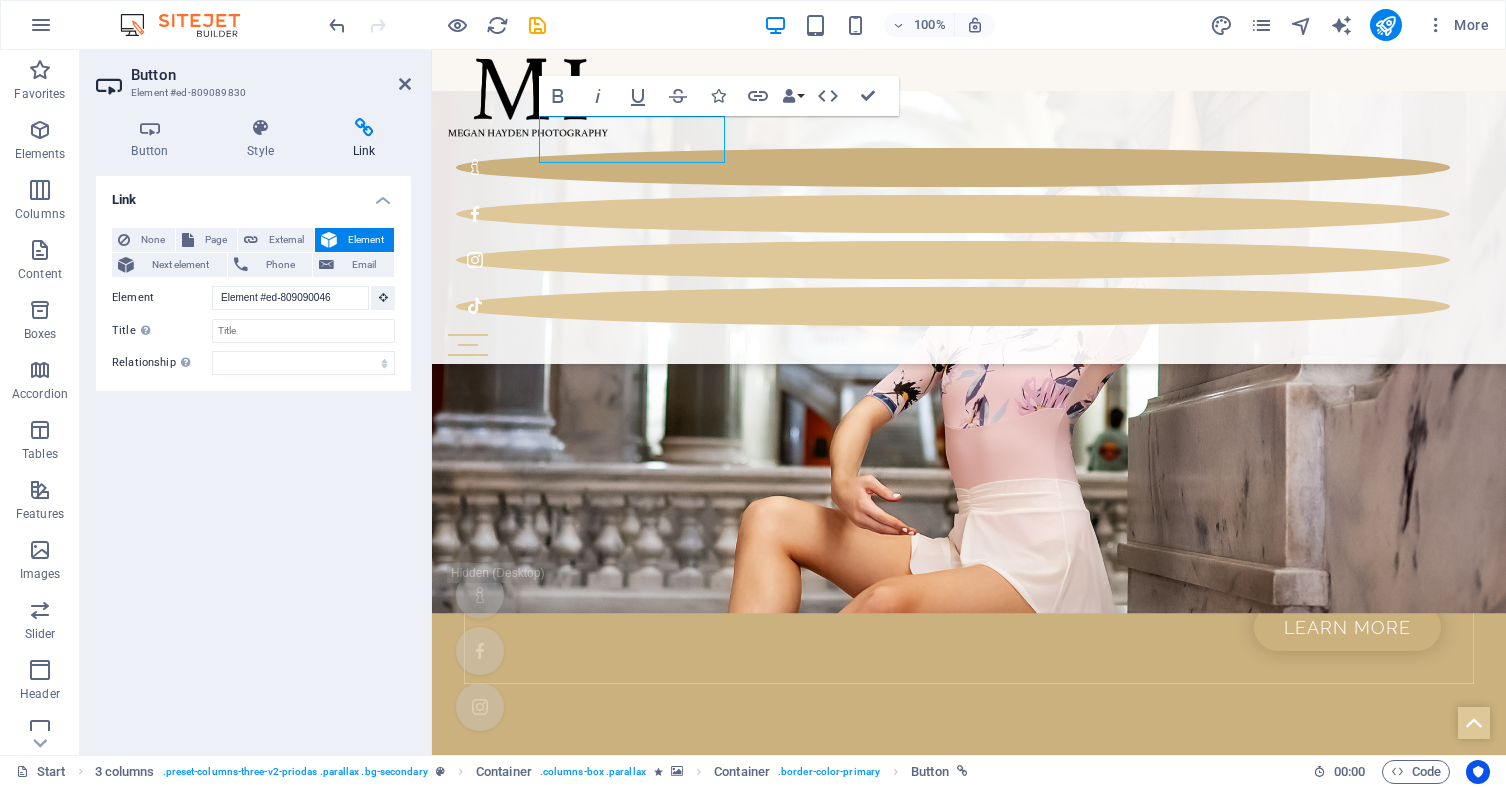 scroll, scrollTop: 1014, scrollLeft: 0, axis: vertical 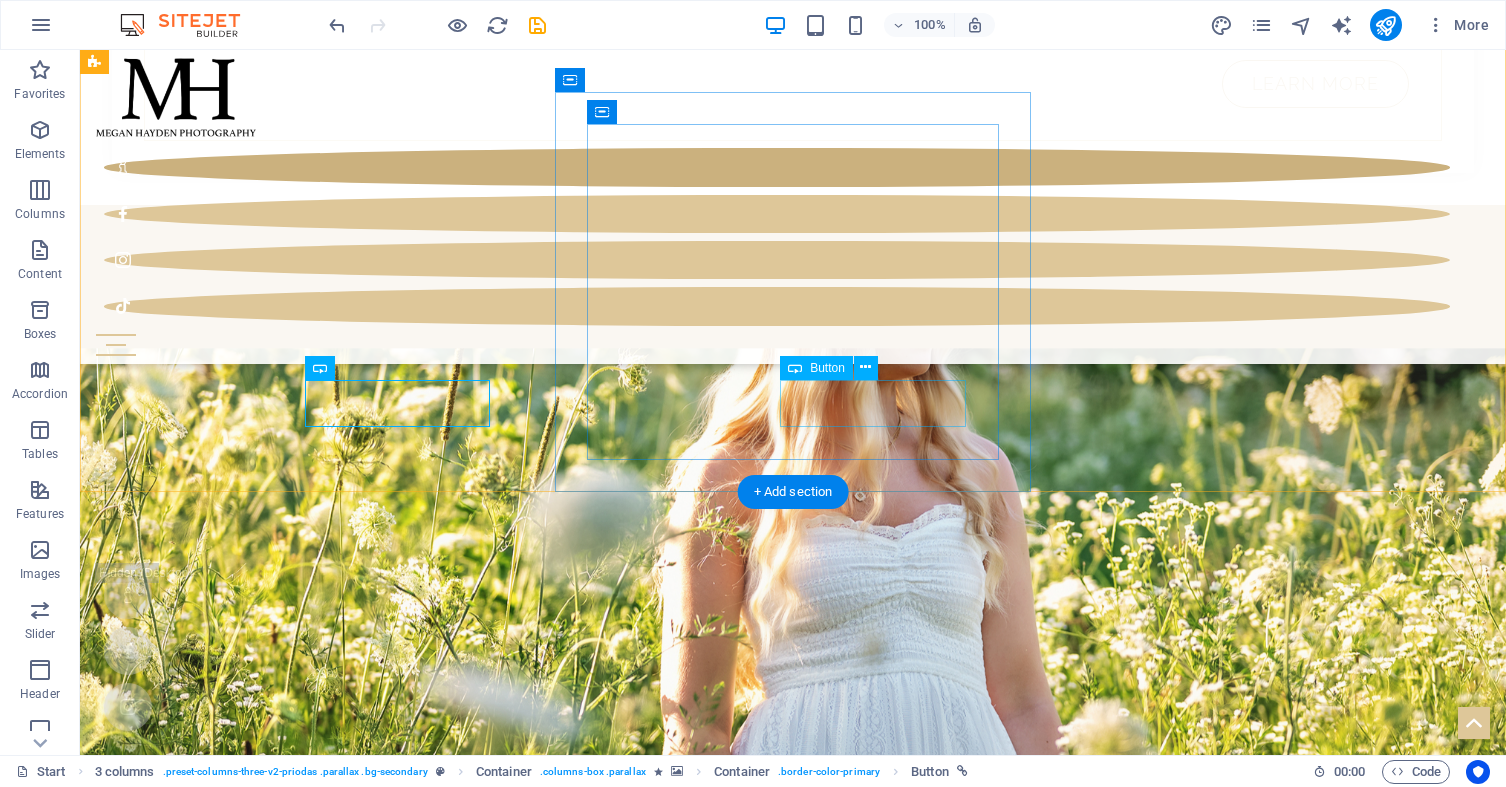 click on "Learn more" at bounding box center (793, 4017) 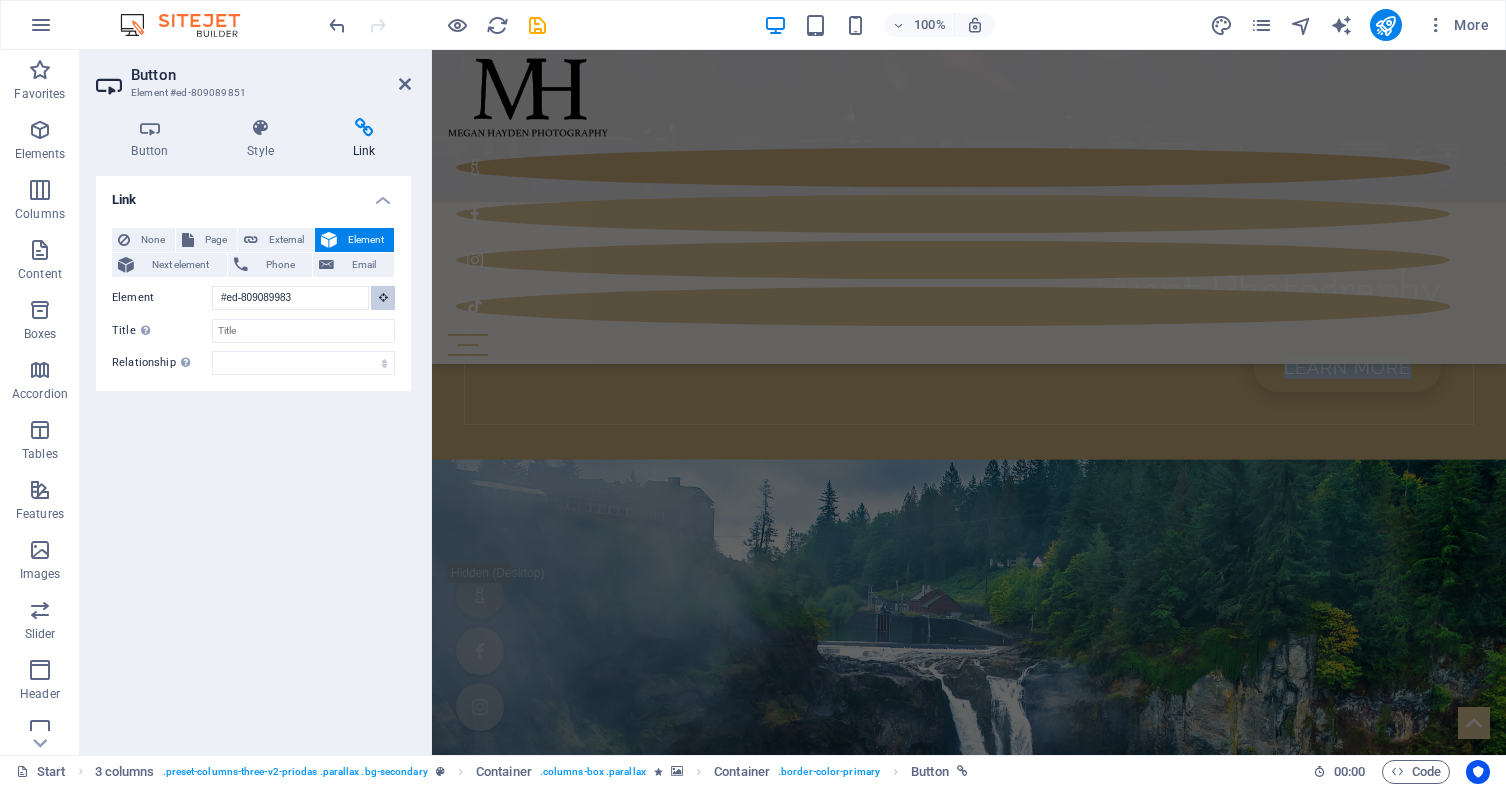 scroll, scrollTop: 915, scrollLeft: 0, axis: vertical 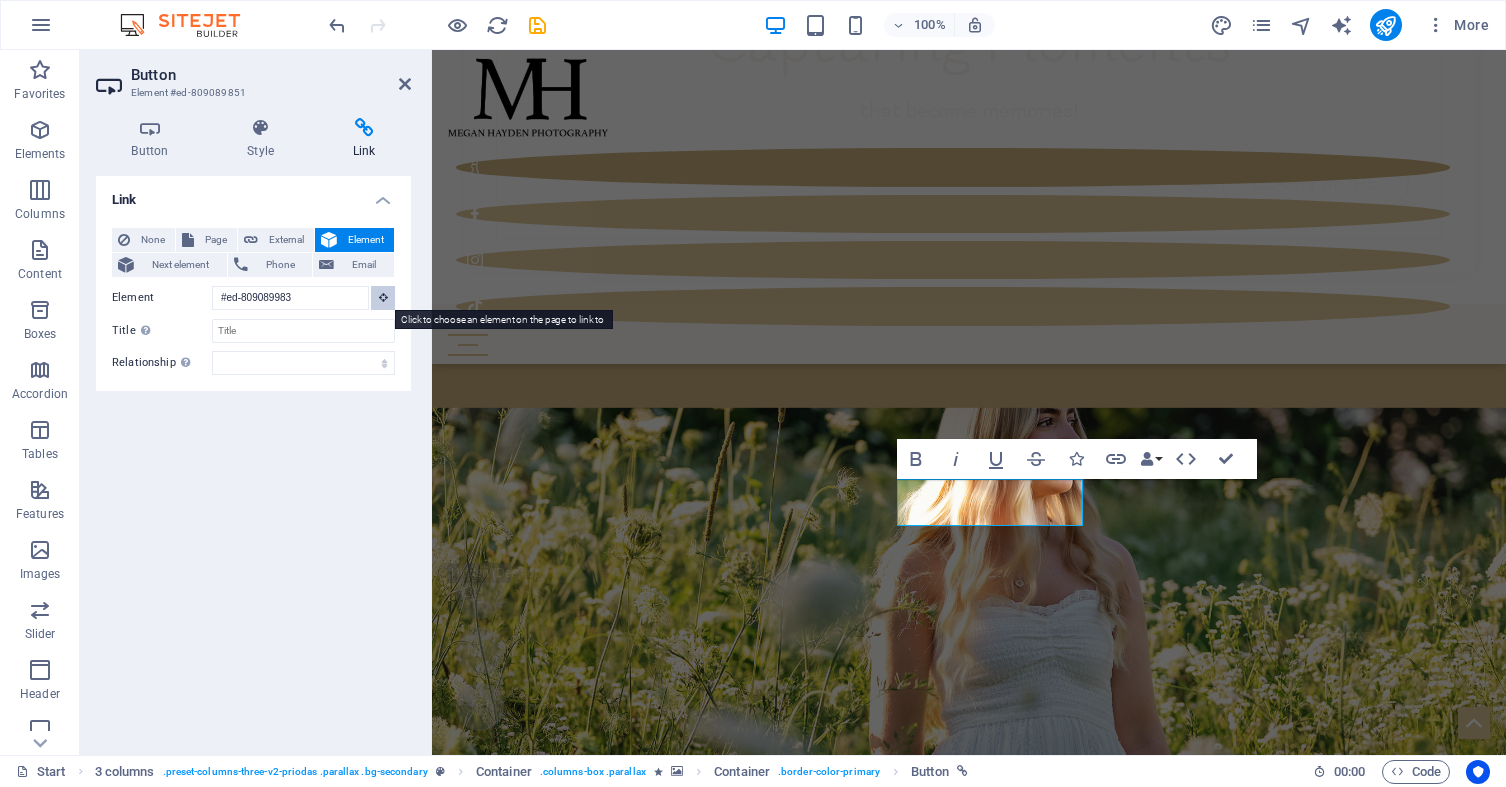 click at bounding box center (383, 297) 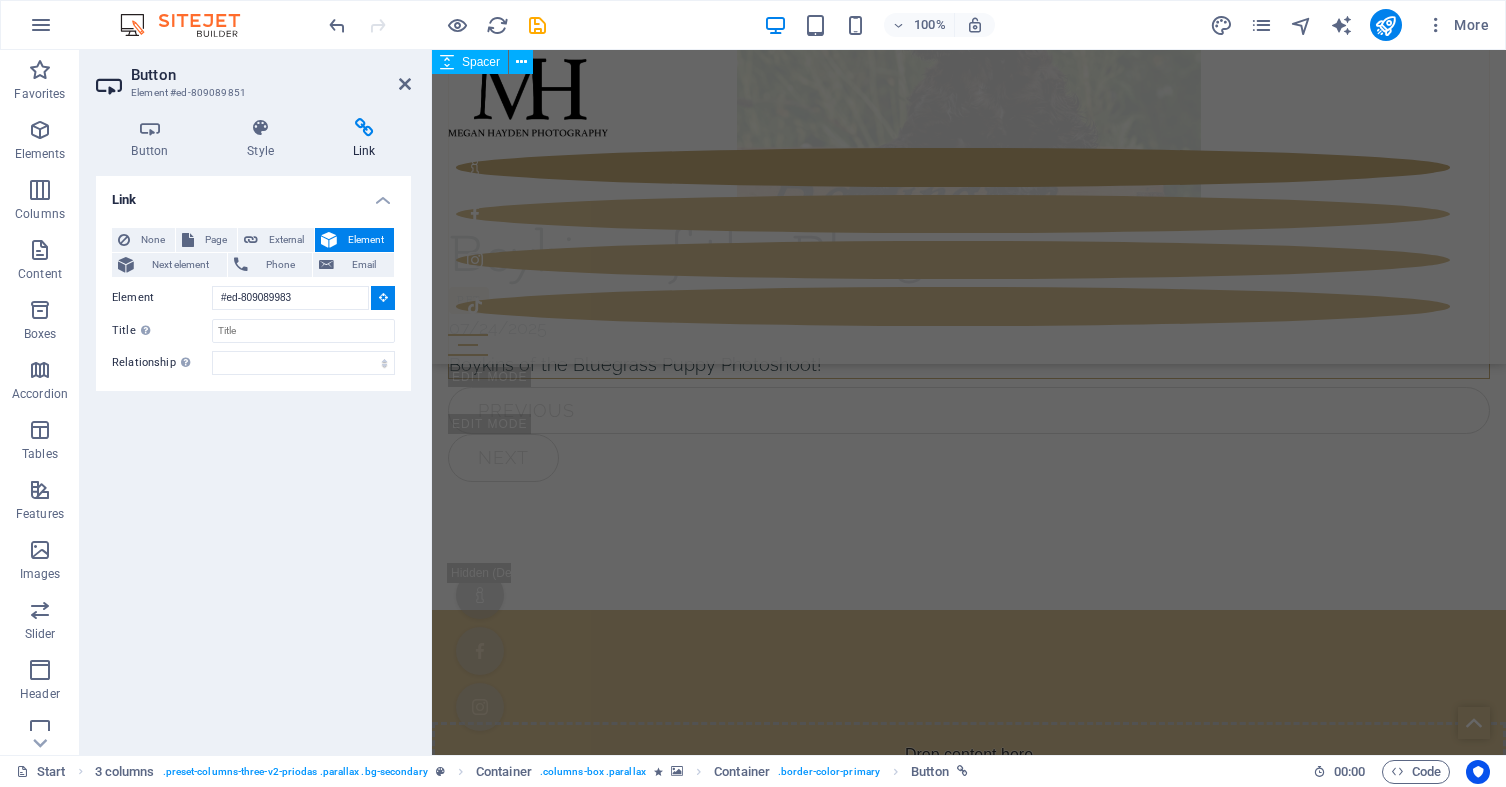 scroll, scrollTop: 6186, scrollLeft: 0, axis: vertical 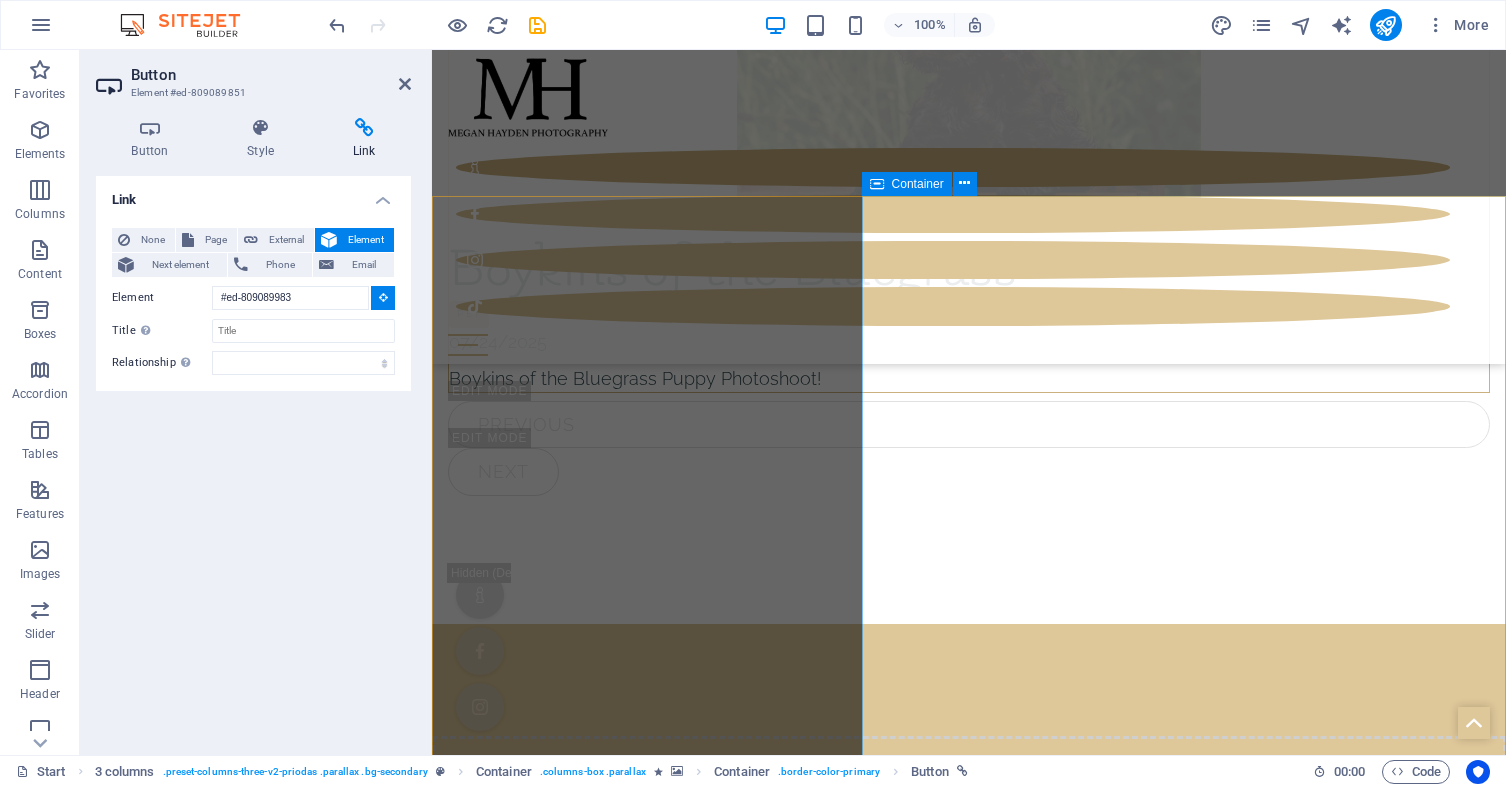 click on "Wedding Floristic Lorem ipsum dolor sit amet, consectetuer adipiscing elit. Aenean commodo ligula eget dolor. Lorem ipsum dolor sit amet, consectetuer adipiscing elit leget dolor. Lorem ipsum dolor sit amet, consectetuer adipiscing elit. Aenean commodo ligula eget dolor. Lorem ipsum dolor sit amet, consectetuer adipiscing elit dolor. Lorem ipsum dolor sit amet, consectetuer adipiscing elit. Aenean commodo ligula eget dolor. Lorem ipsum dolor sit amet, consectetuer adipiscing elit leget dolor." at bounding box center [969, 9143] 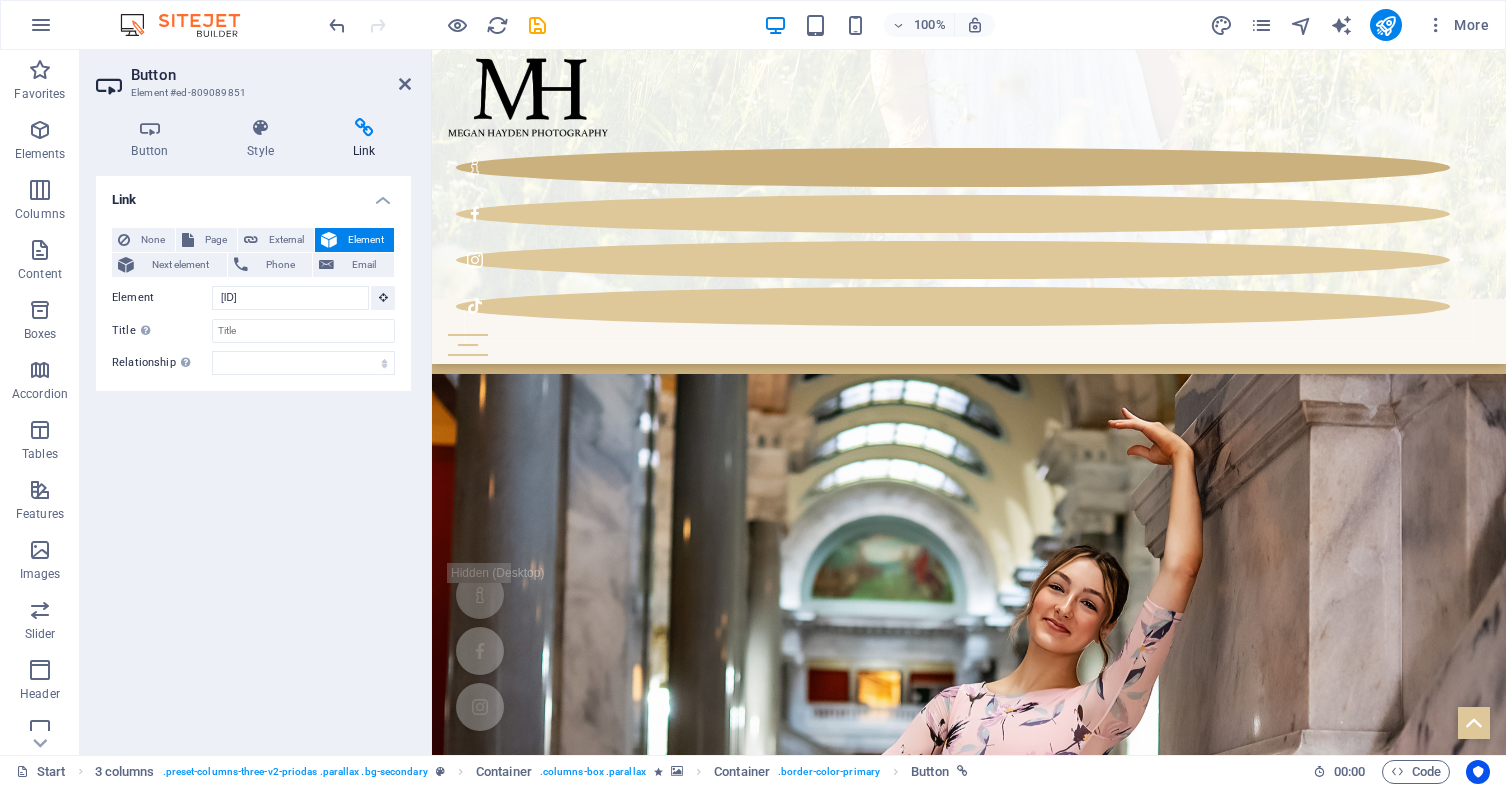 scroll, scrollTop: 1014, scrollLeft: 0, axis: vertical 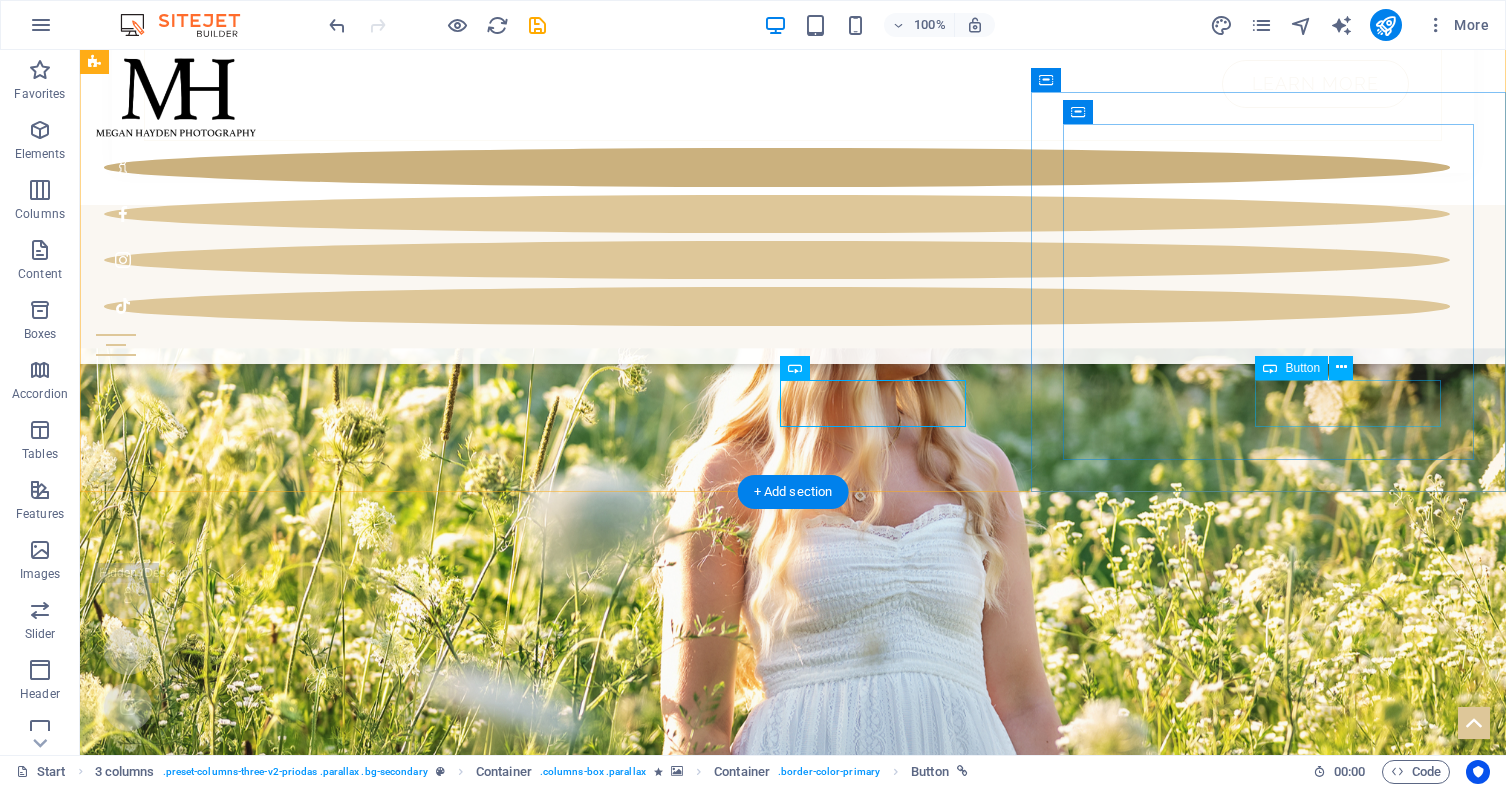 click on "Learn more" at bounding box center (793, 4797) 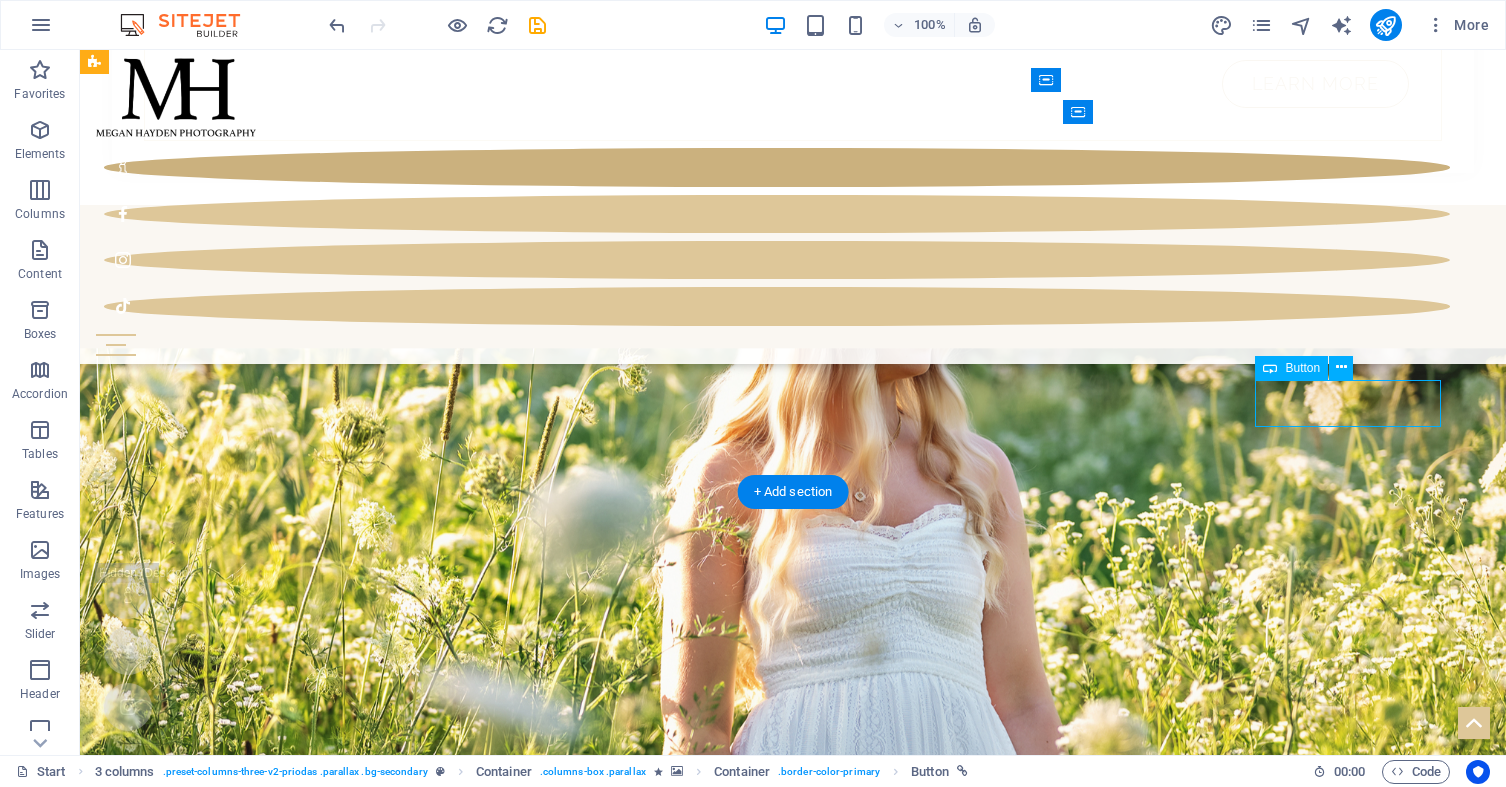 click on "Learn more" at bounding box center [793, 4797] 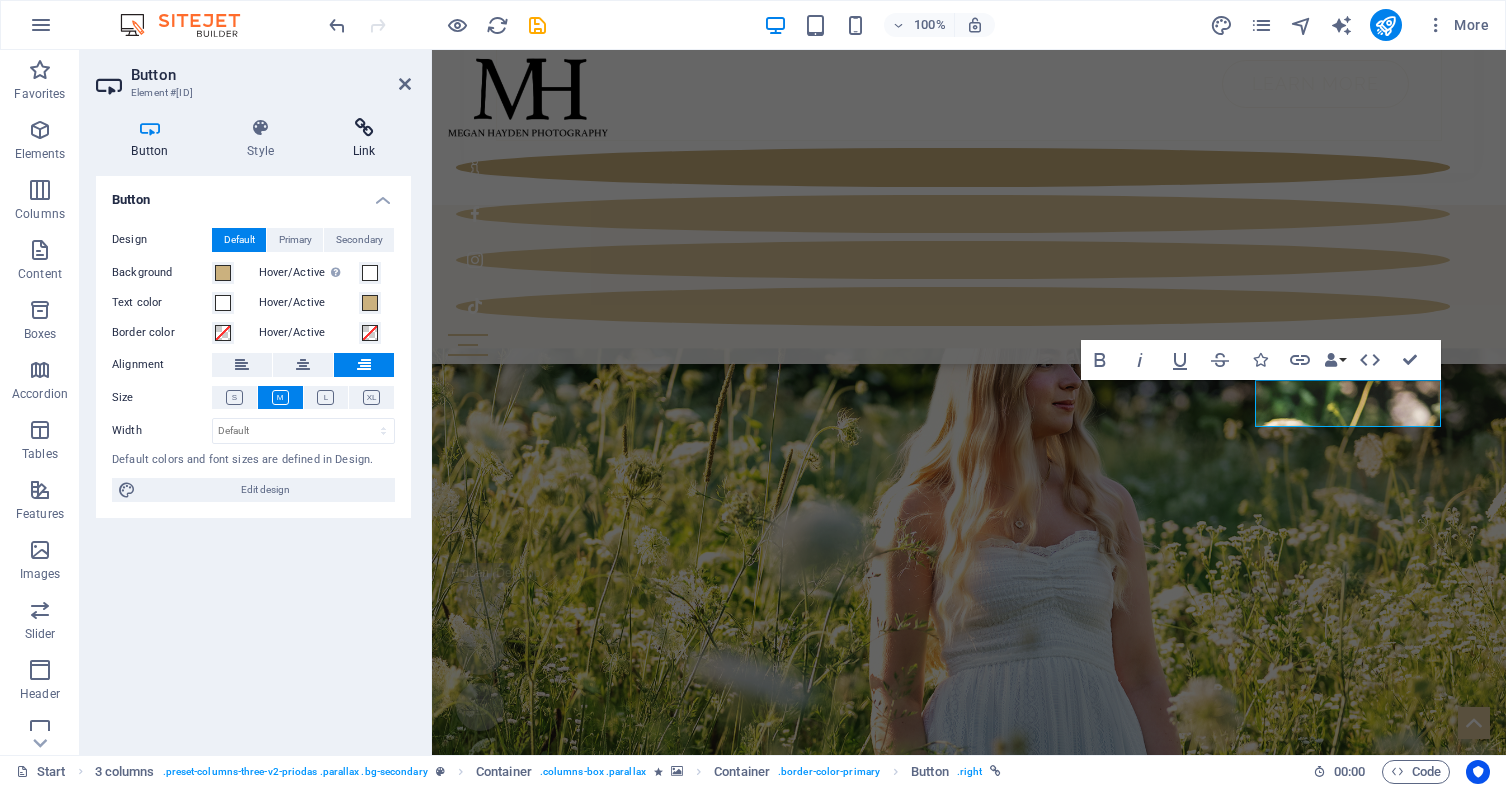 click at bounding box center (364, 128) 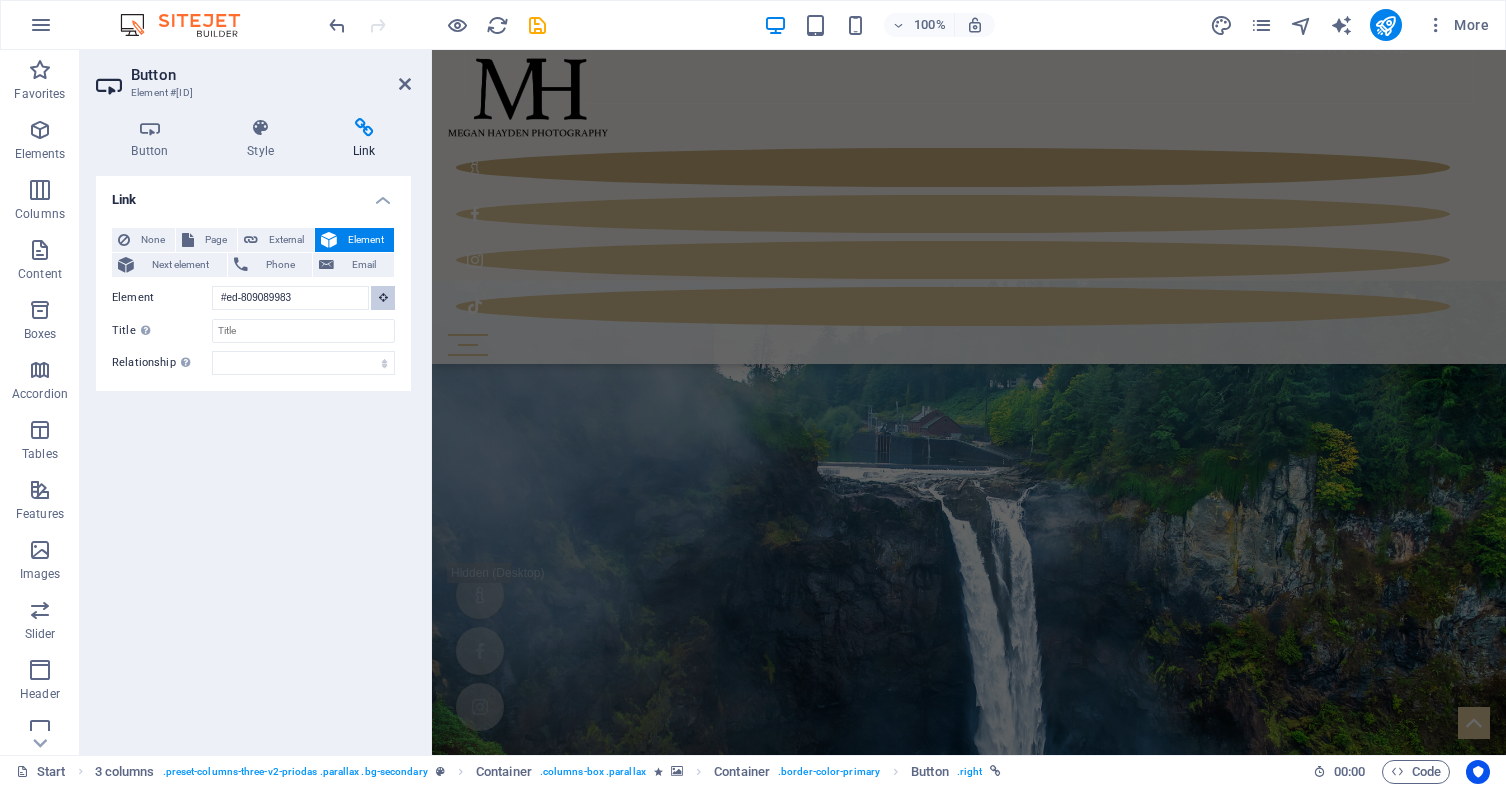 scroll, scrollTop: 915, scrollLeft: 0, axis: vertical 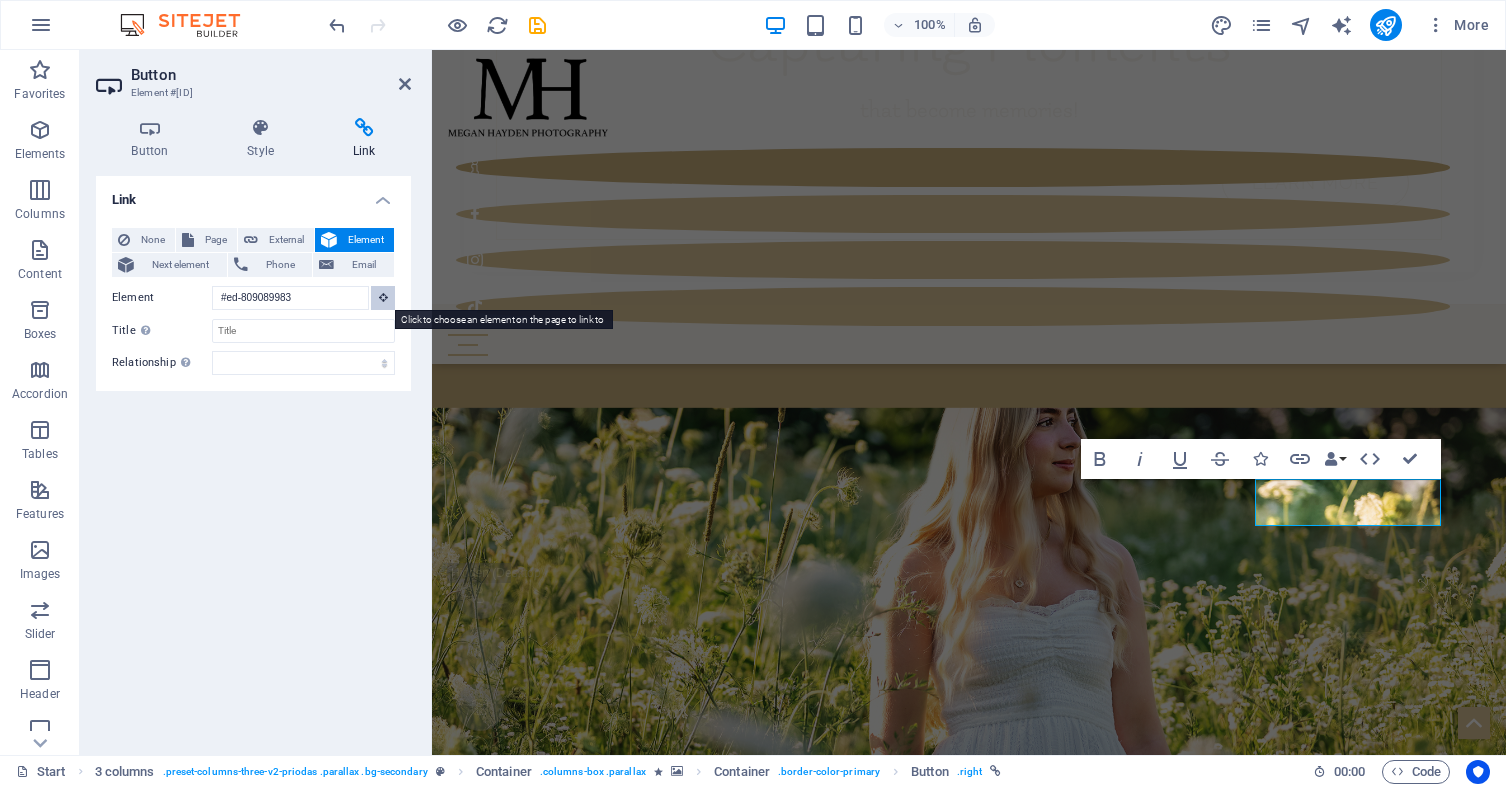 click at bounding box center (383, 297) 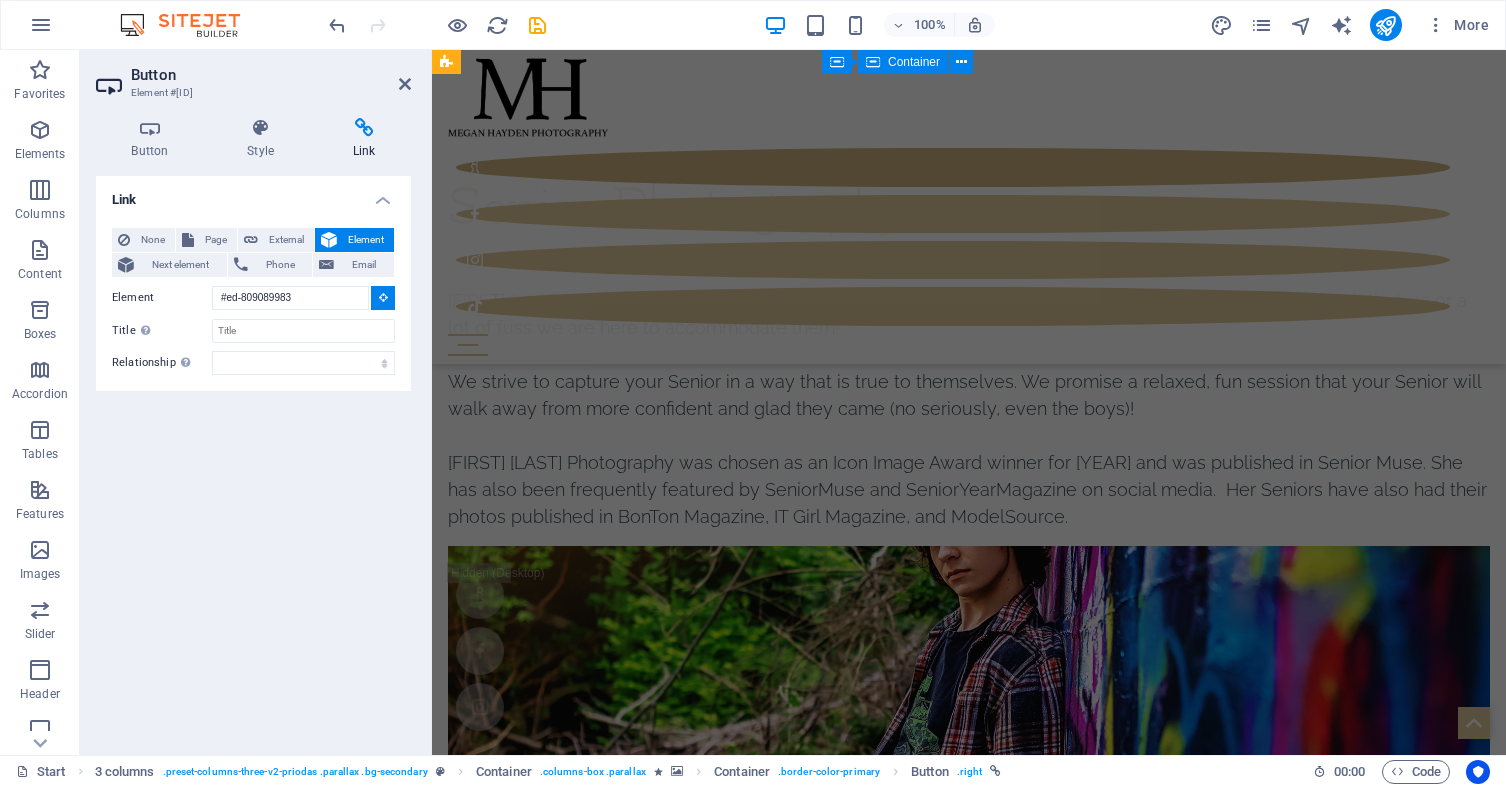 scroll, scrollTop: 7128, scrollLeft: 0, axis: vertical 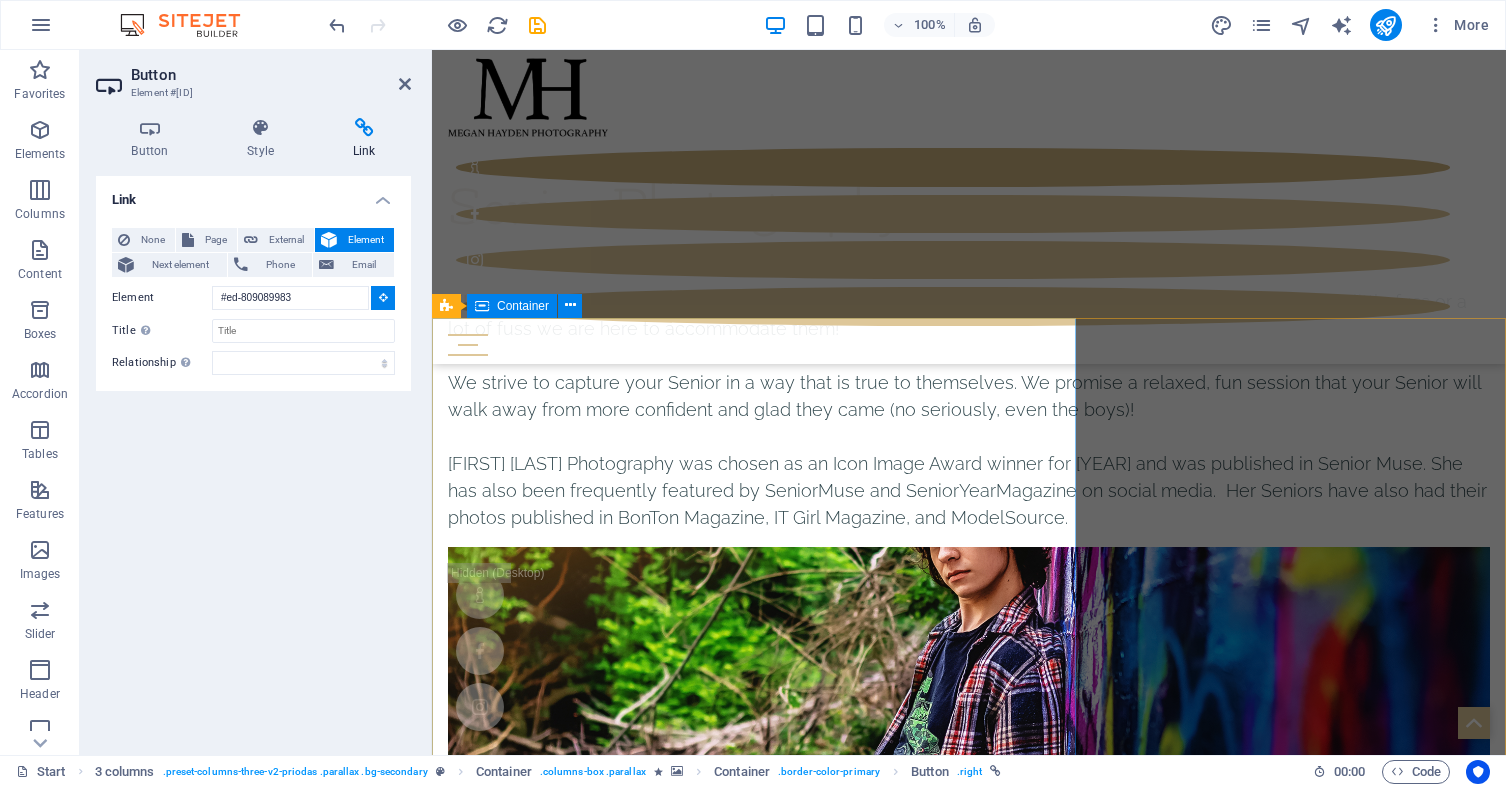 click on "Wedding Decoration  & Events Lorem ipsum dolor sit amet, consectetuer adipiscing elit. Aenean commodo ligula eget dolor. Lorem ipsum dolor sit amet, consectetuer adipiscing elit leget dolor. Lorem ipsum dolor sit amet, consectetuer adipiscing elit. Aenean commodo ligula eget dolor. Lorem ipsum dolor sit amet, consectetuer adipiscing elit dolor. Lorem ipsum dolor sit amet, consectetuer adipiscing elit. Aenean commodo ligula eget dolor. Lorem ipsum dolor sit amet, consectetuer adipiscing elit leget dolor. Decoration Lorem ipsum dolor sit amet, consectetur adipisicing elit. Natus, dolores, at, nisi eligendi repellat voluptatem minima officia veritatis quasi animi porro laudantium dicta dolor voluptate non maiores ipsum reprehenderit odio fugiat reiciendis consectetur fuga pariatur libero accusantium quod minus odit debitis cumque quo adipisci vel vitae aliquid corrupti perferendis voluptates. Event" at bounding box center (969, 11215) 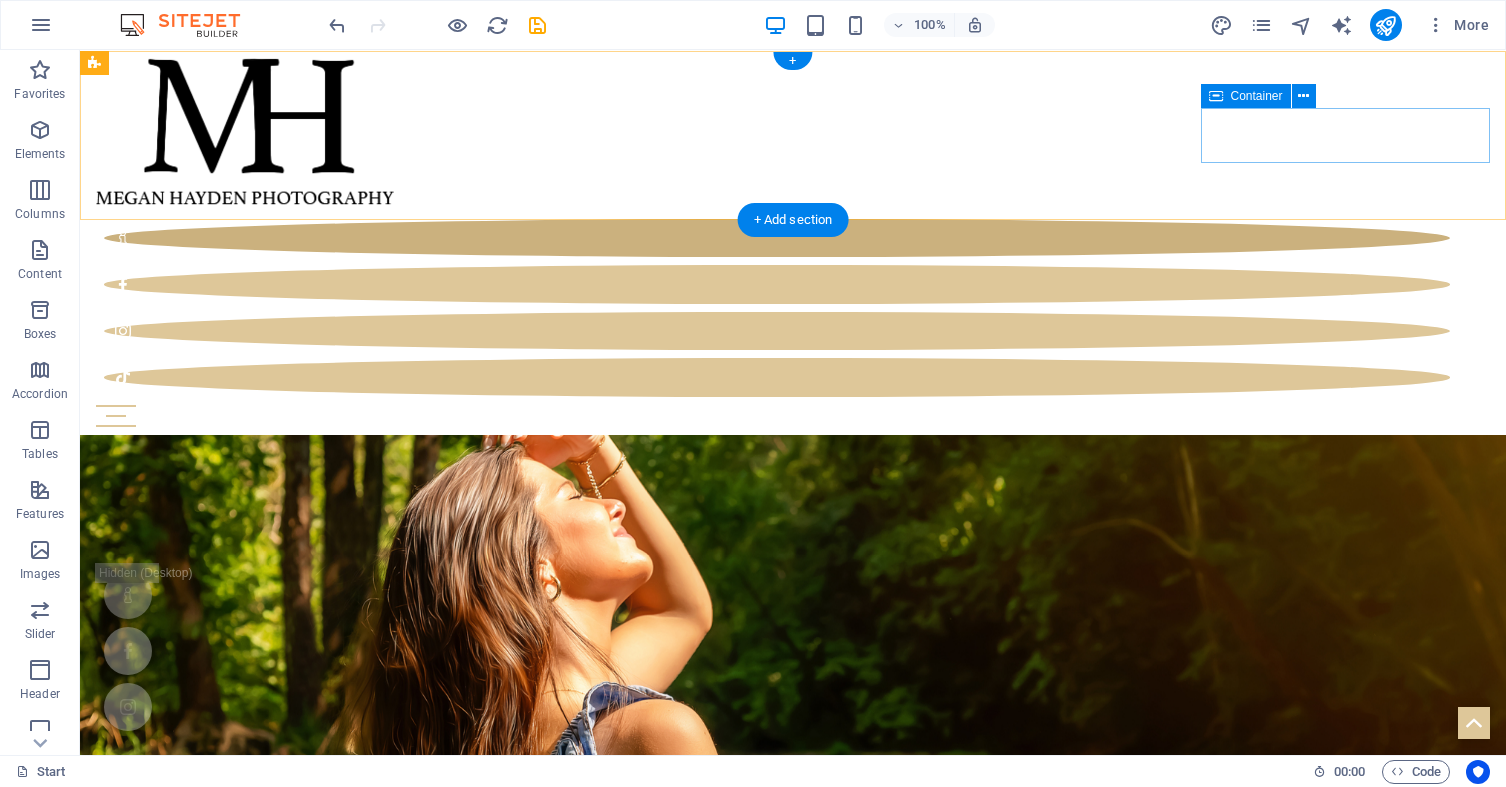 scroll, scrollTop: 0, scrollLeft: 0, axis: both 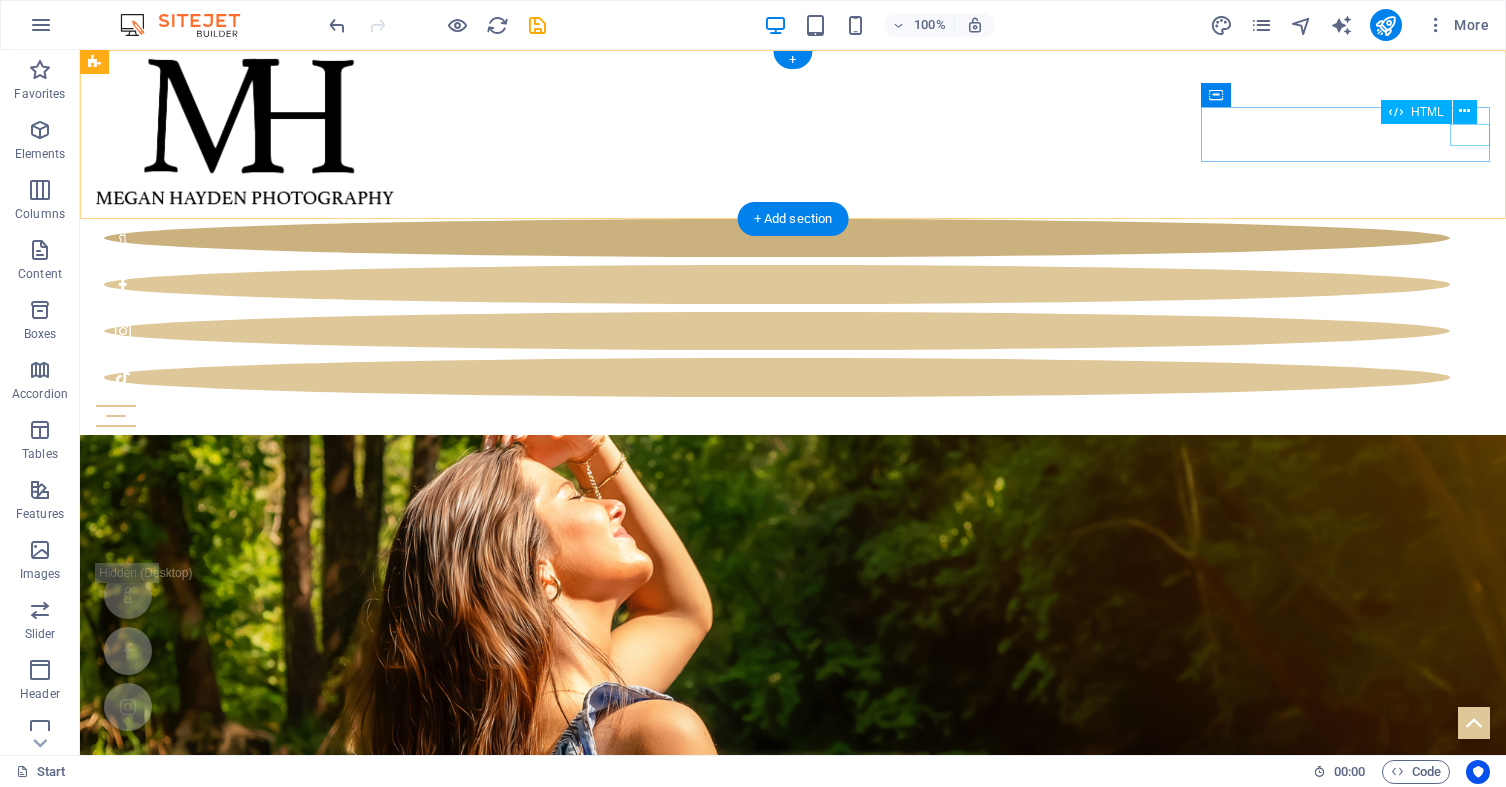 click at bounding box center (793, 416) 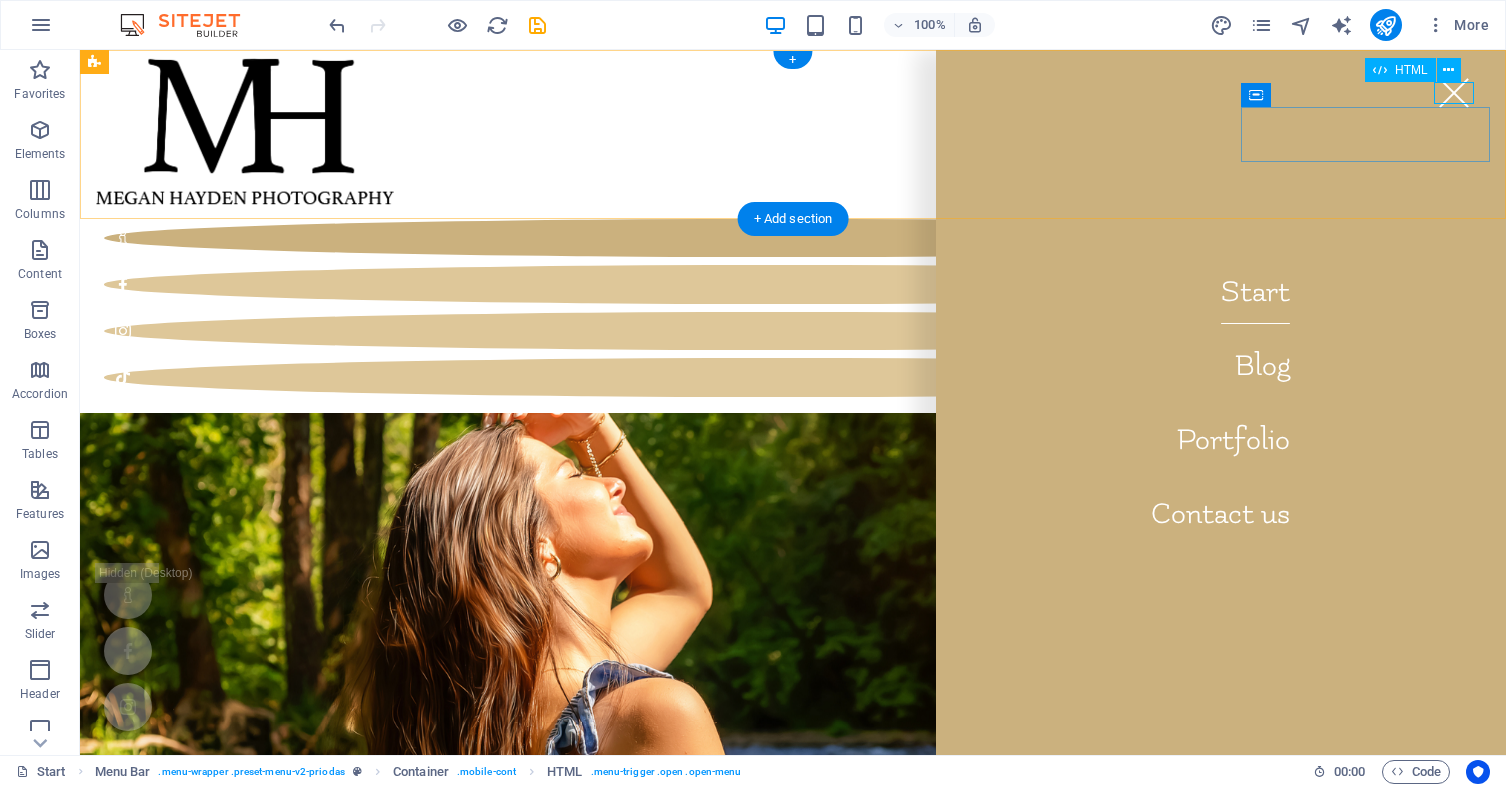 click at bounding box center (1454, 93) 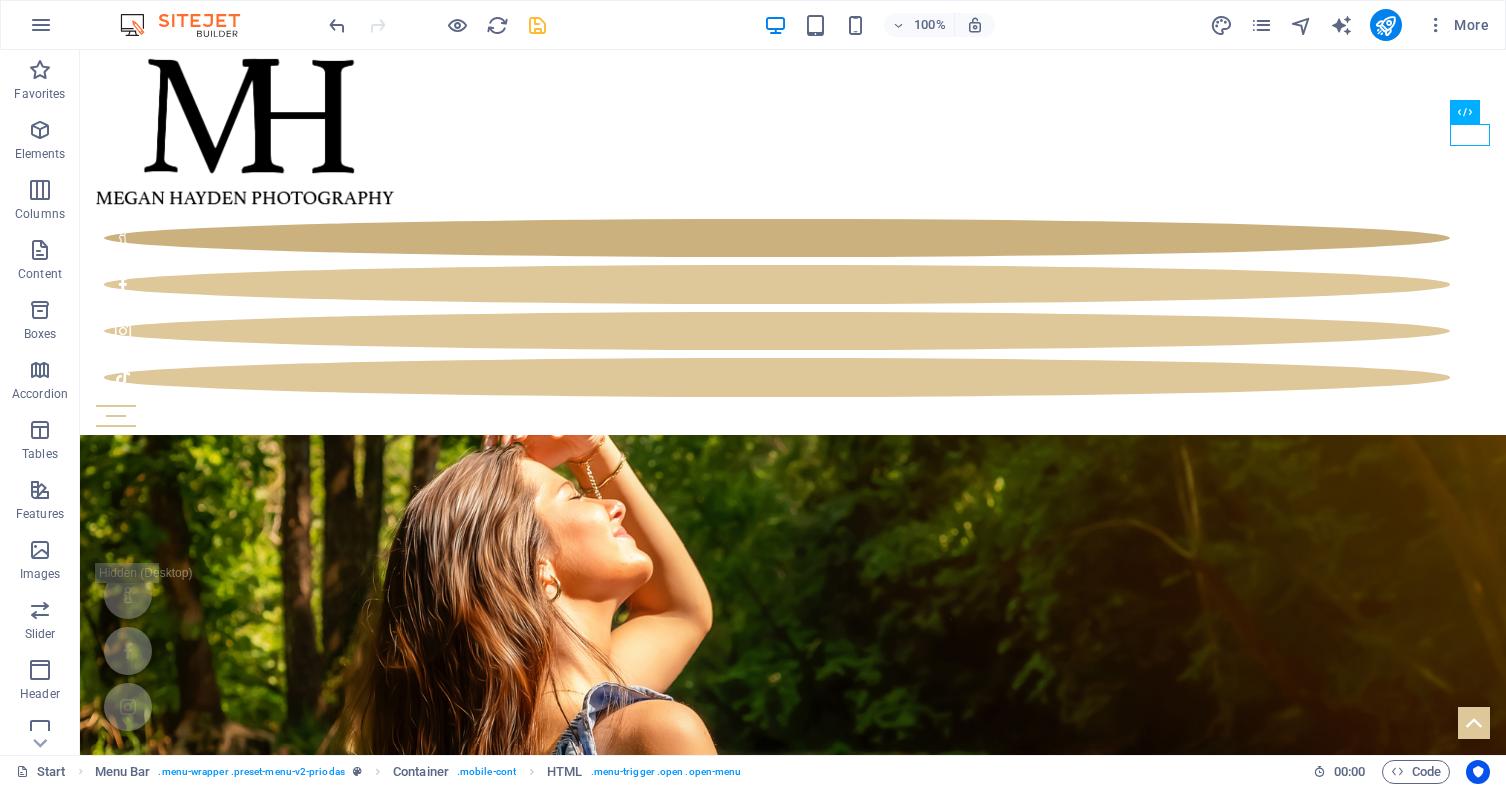click at bounding box center [537, 25] 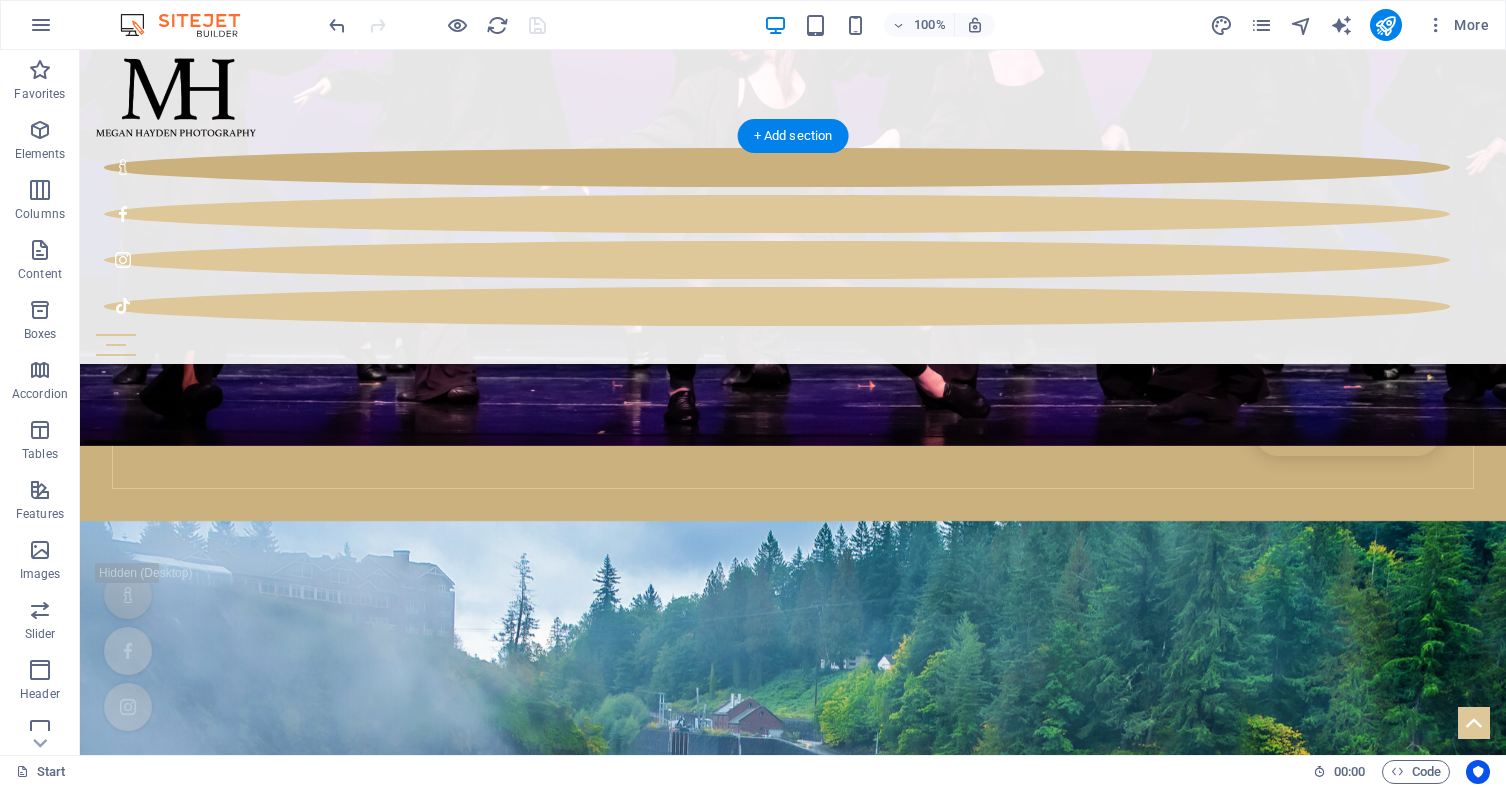 scroll, scrollTop: 4614, scrollLeft: 0, axis: vertical 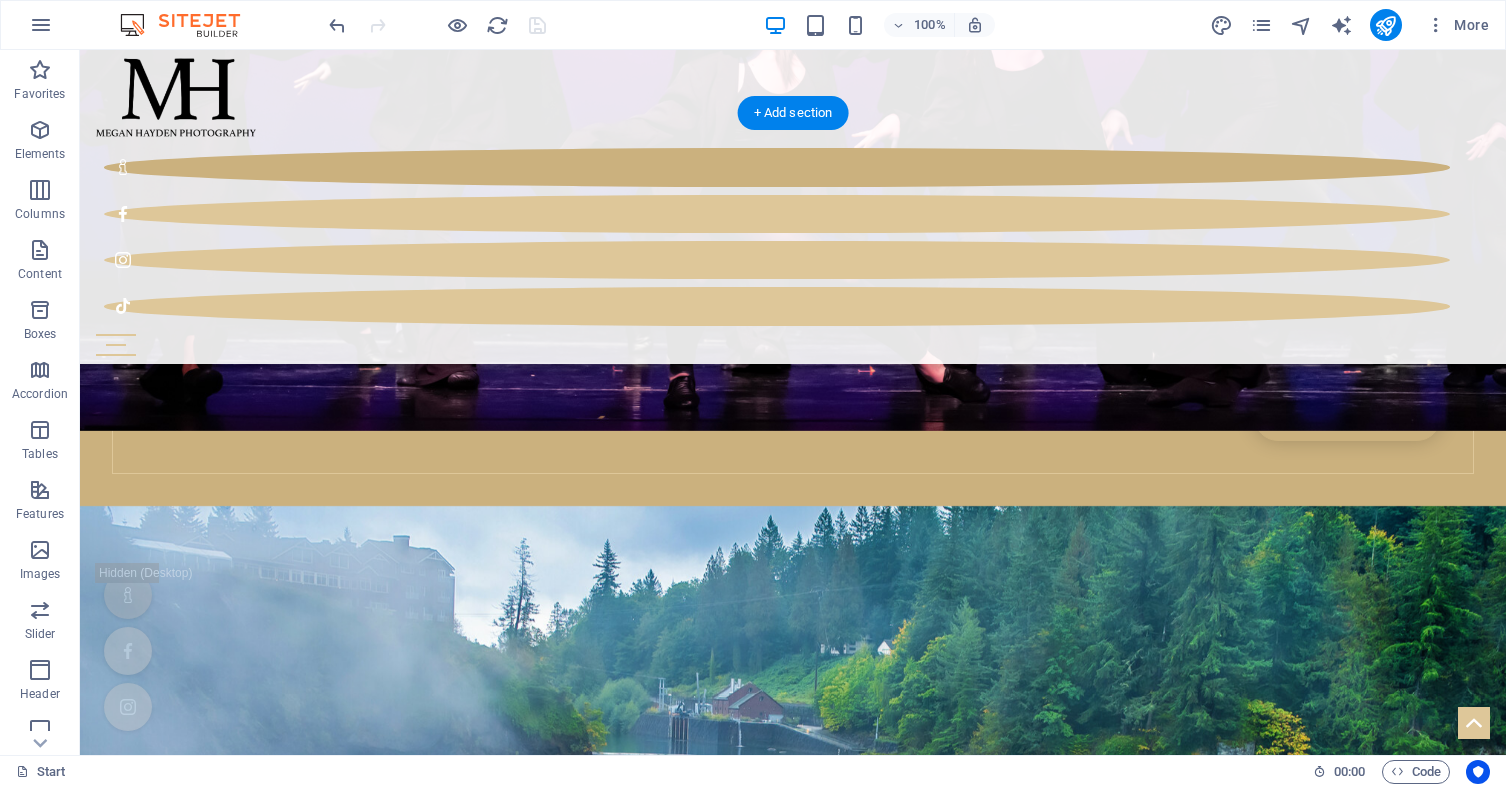 click at bounding box center [793, 8145] 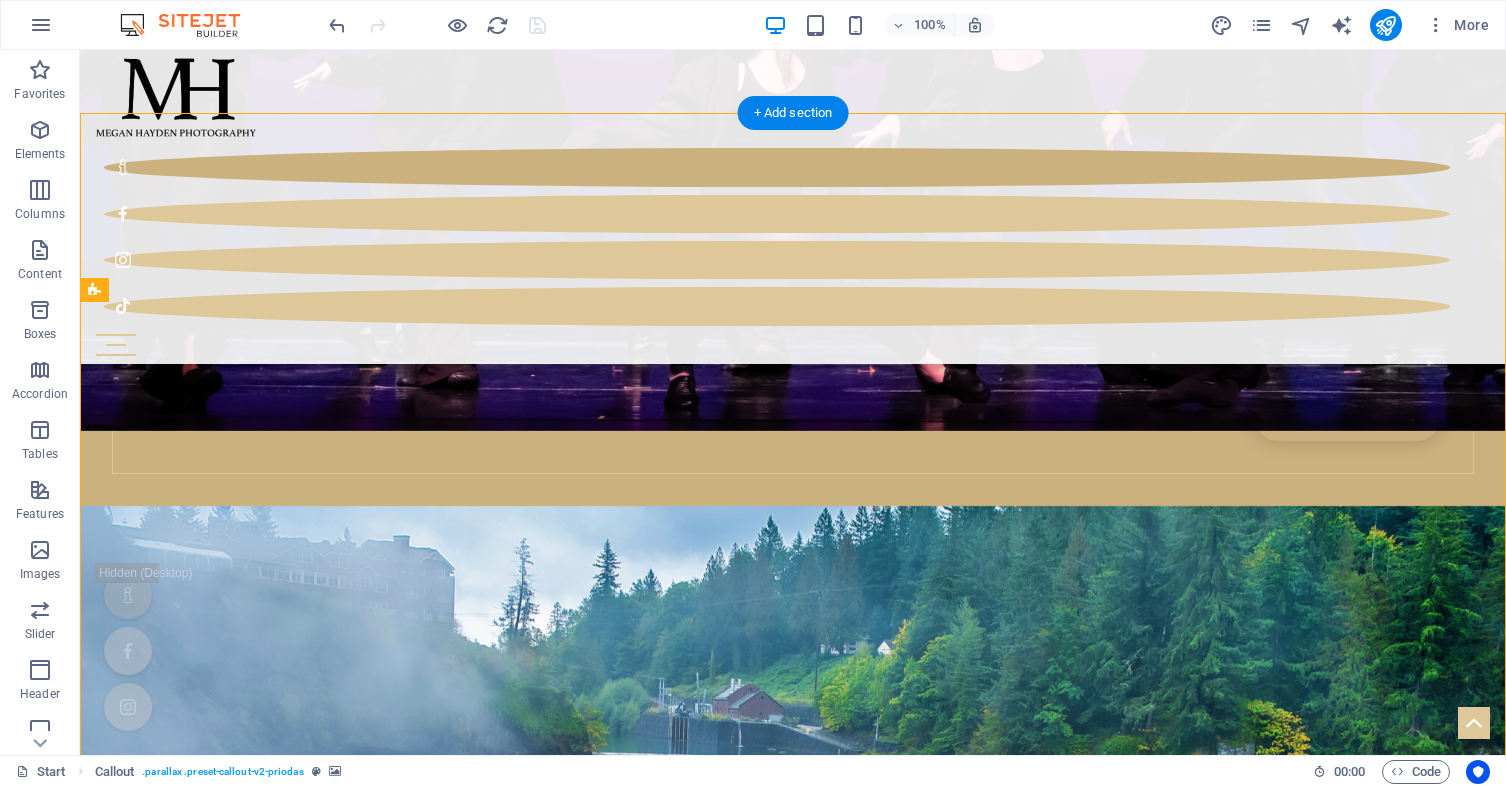 click at bounding box center [793, 8145] 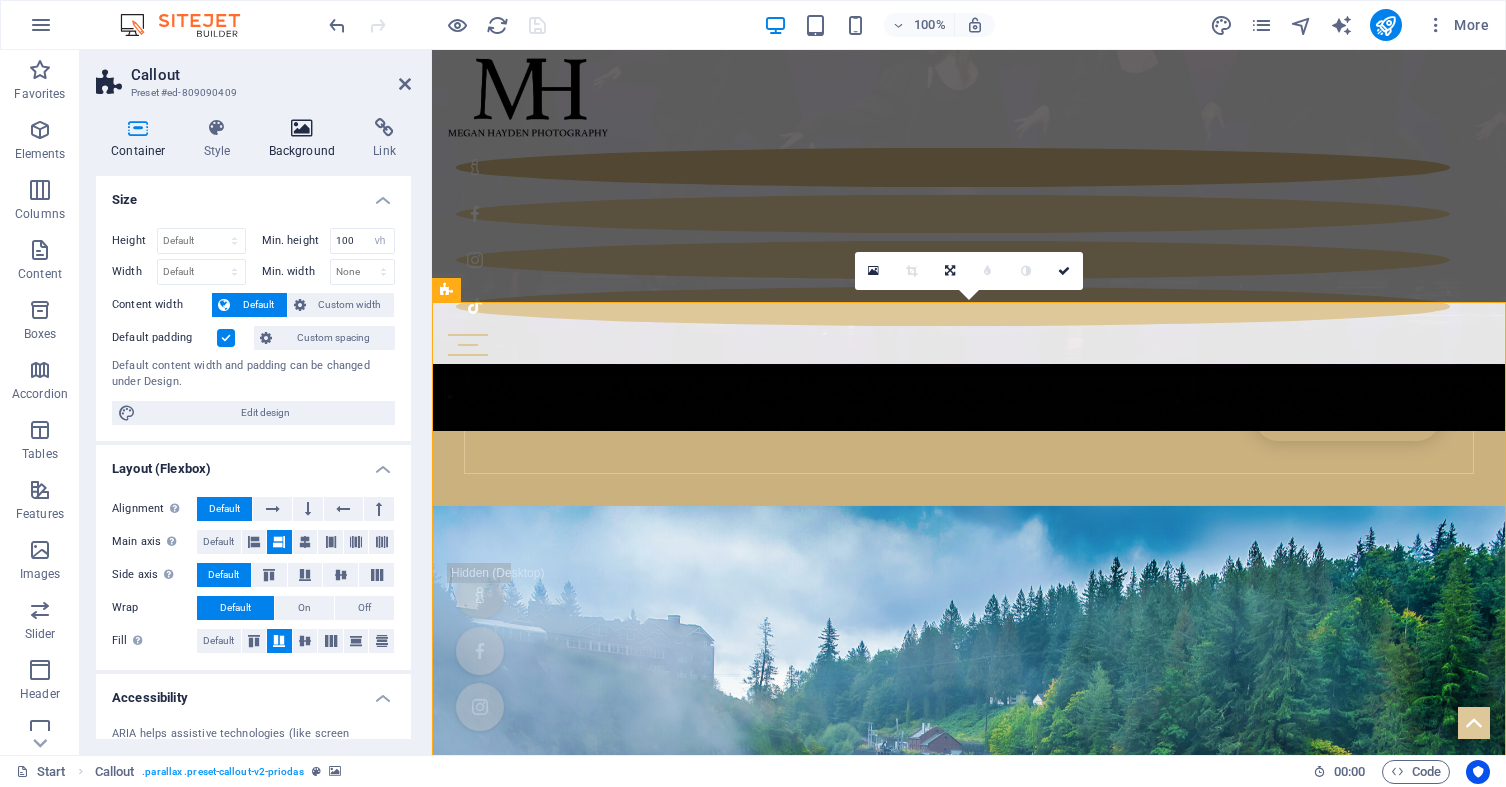 click at bounding box center (302, 128) 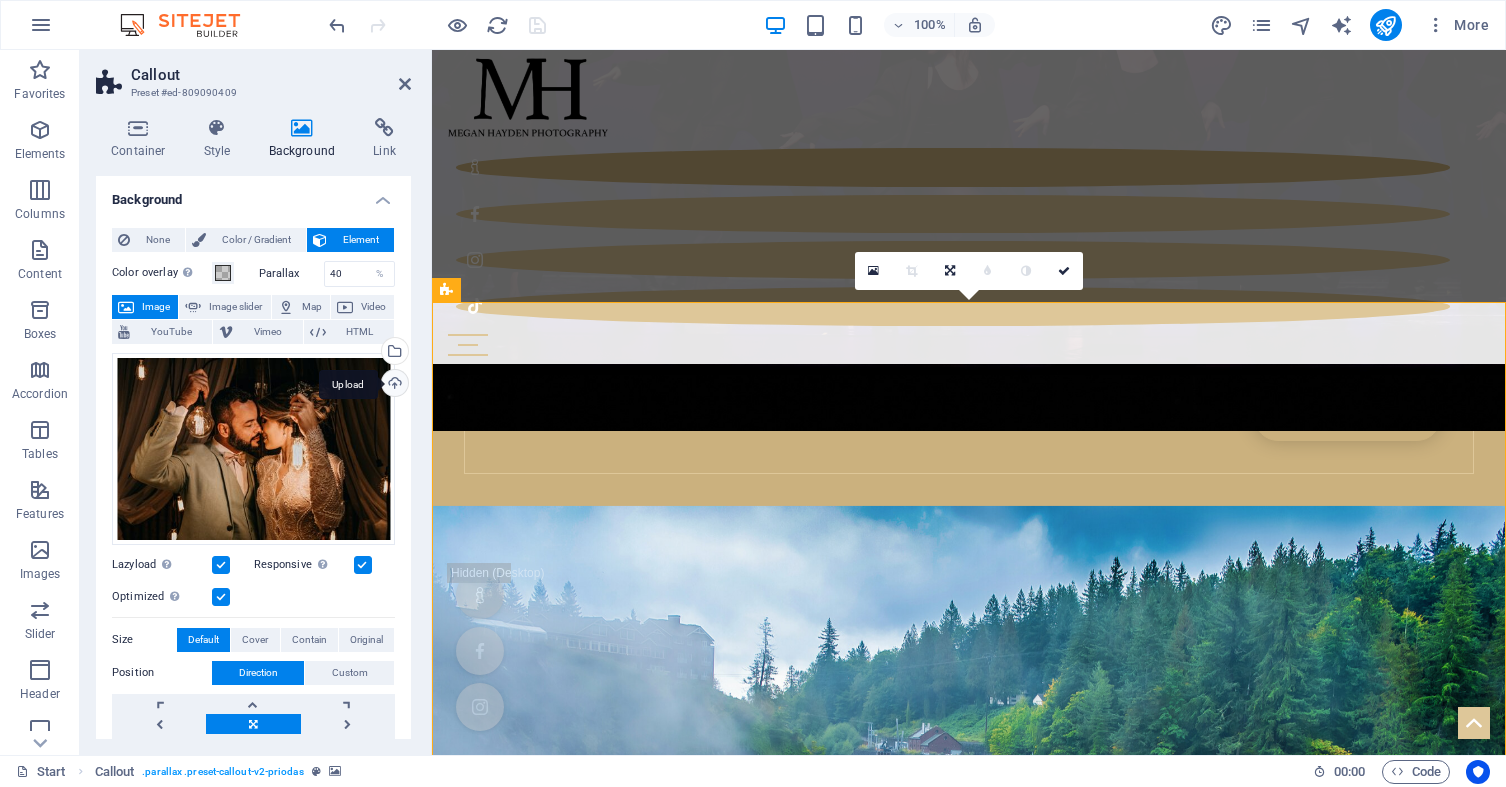click on "Upload" at bounding box center (393, 385) 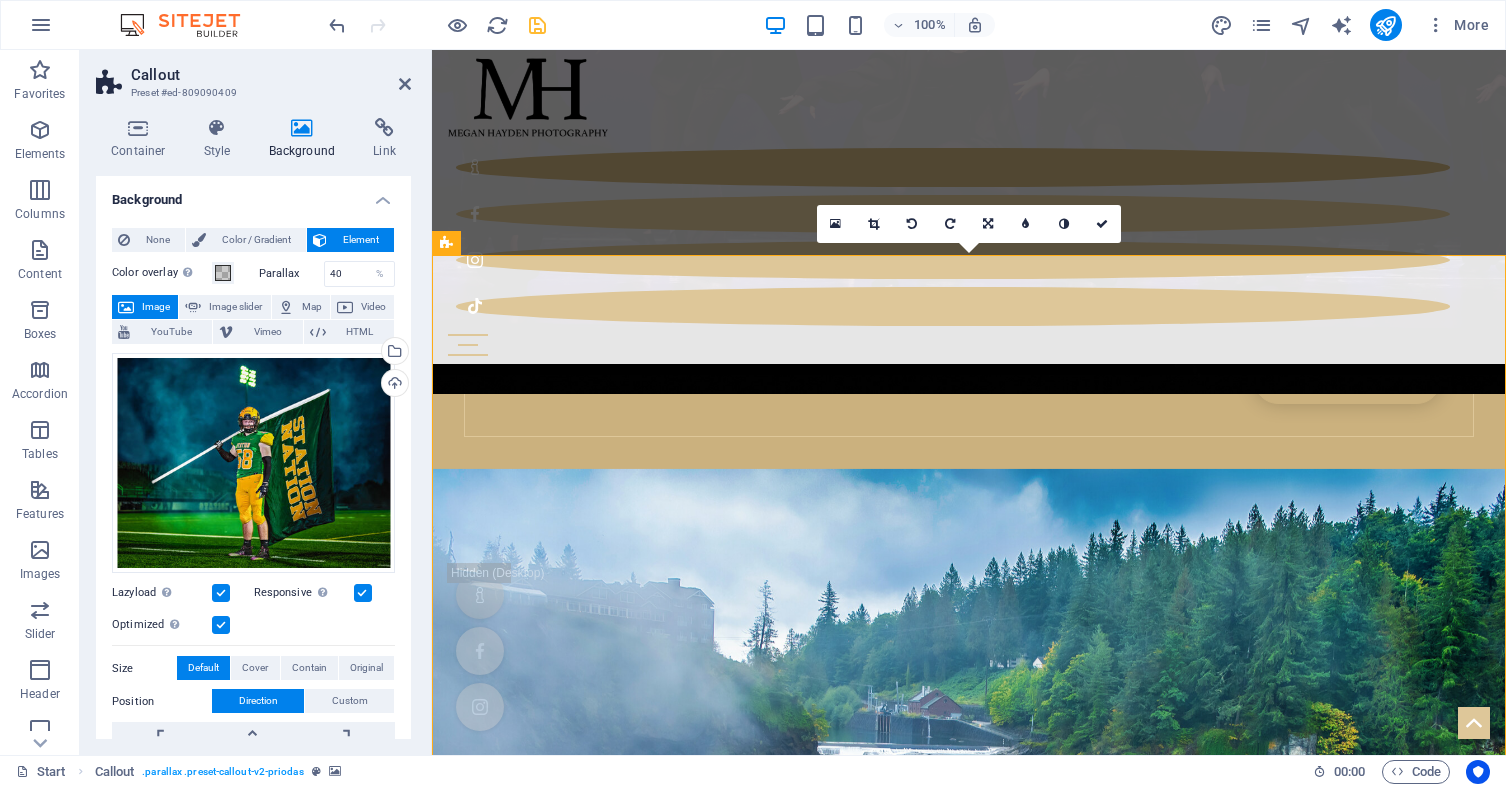 scroll, scrollTop: 4661, scrollLeft: 0, axis: vertical 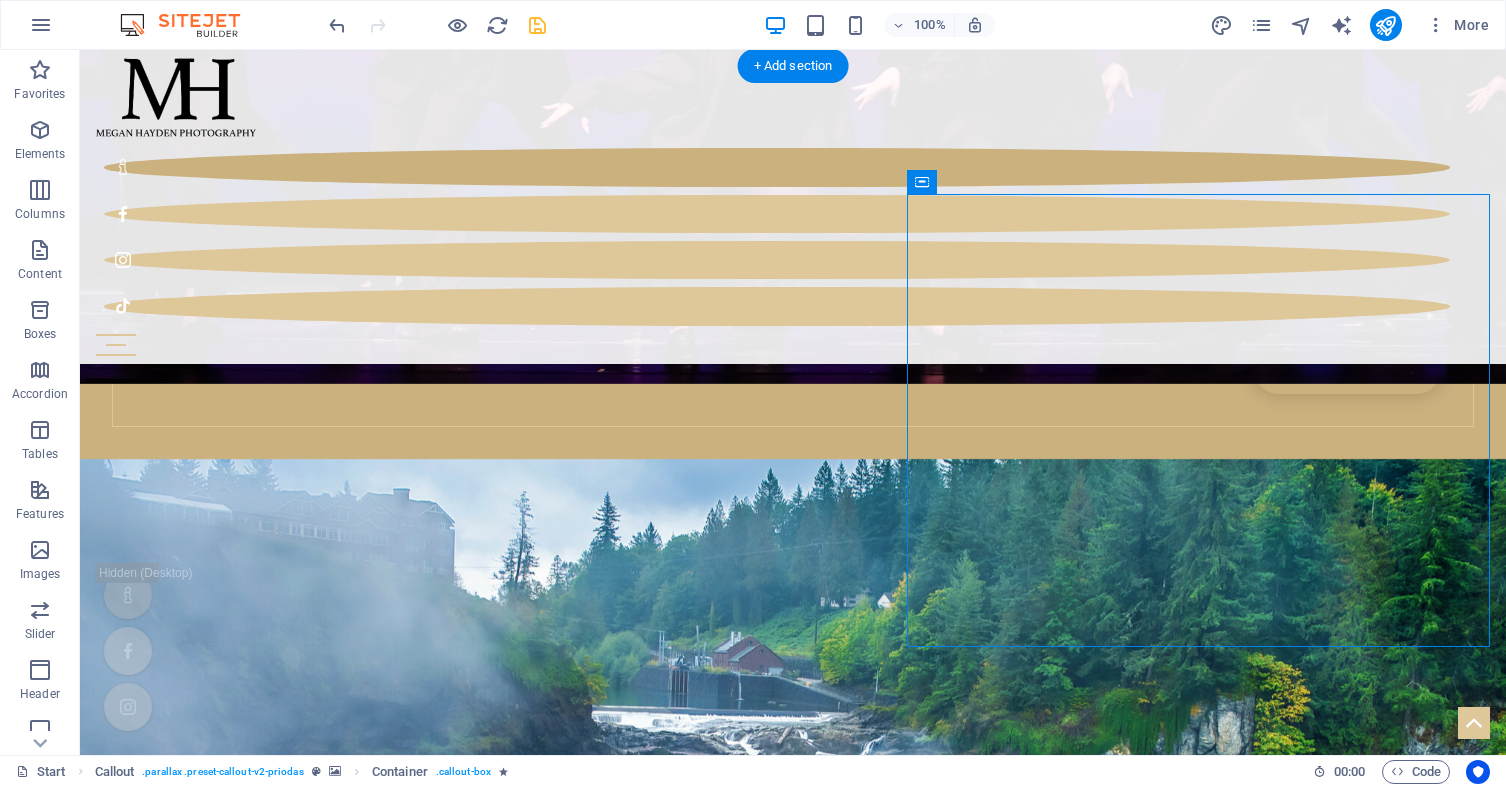 drag, startPoint x: 993, startPoint y: 432, endPoint x: 942, endPoint y: 396, distance: 62.425957 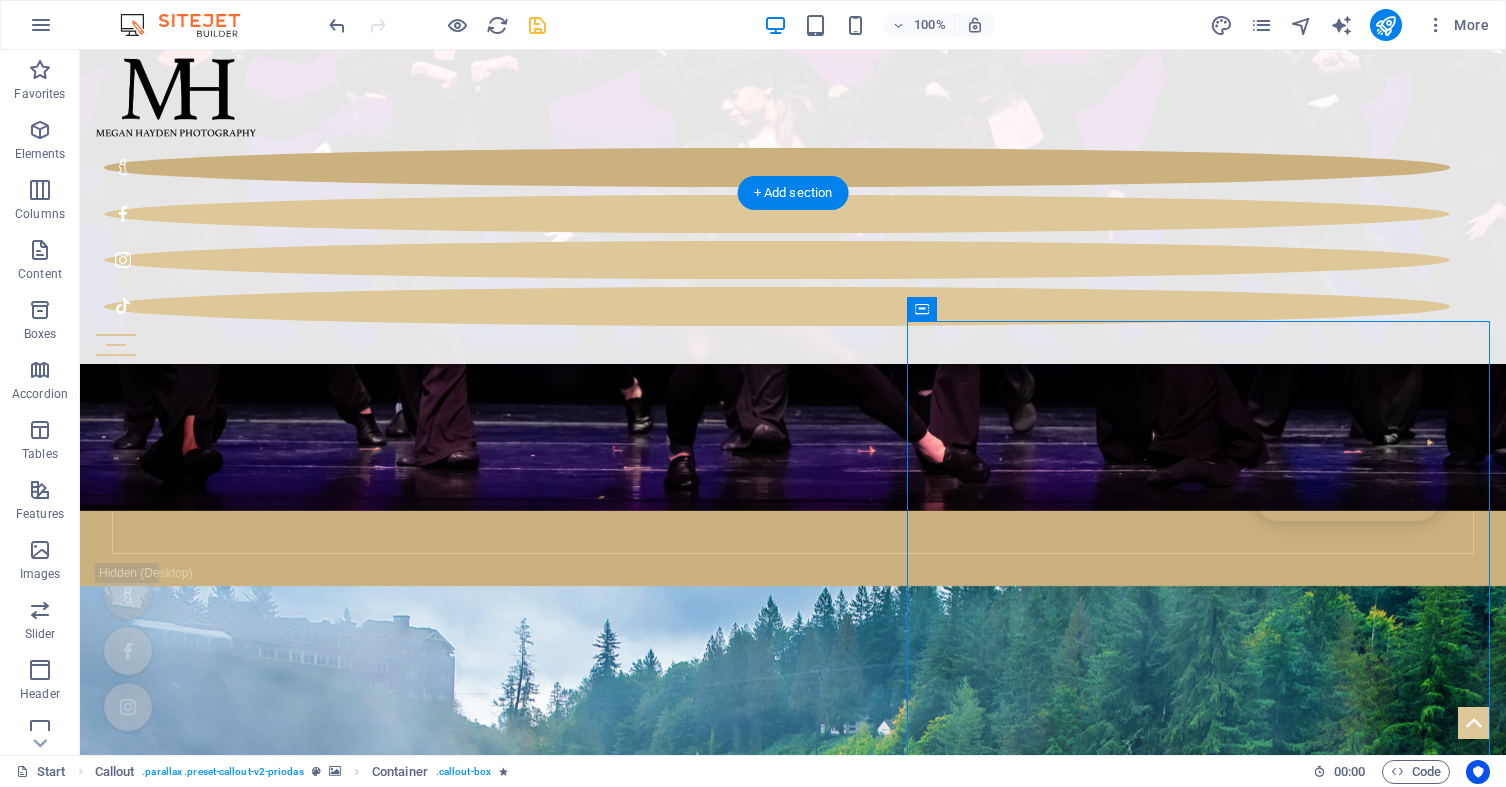 scroll, scrollTop: 4517, scrollLeft: 0, axis: vertical 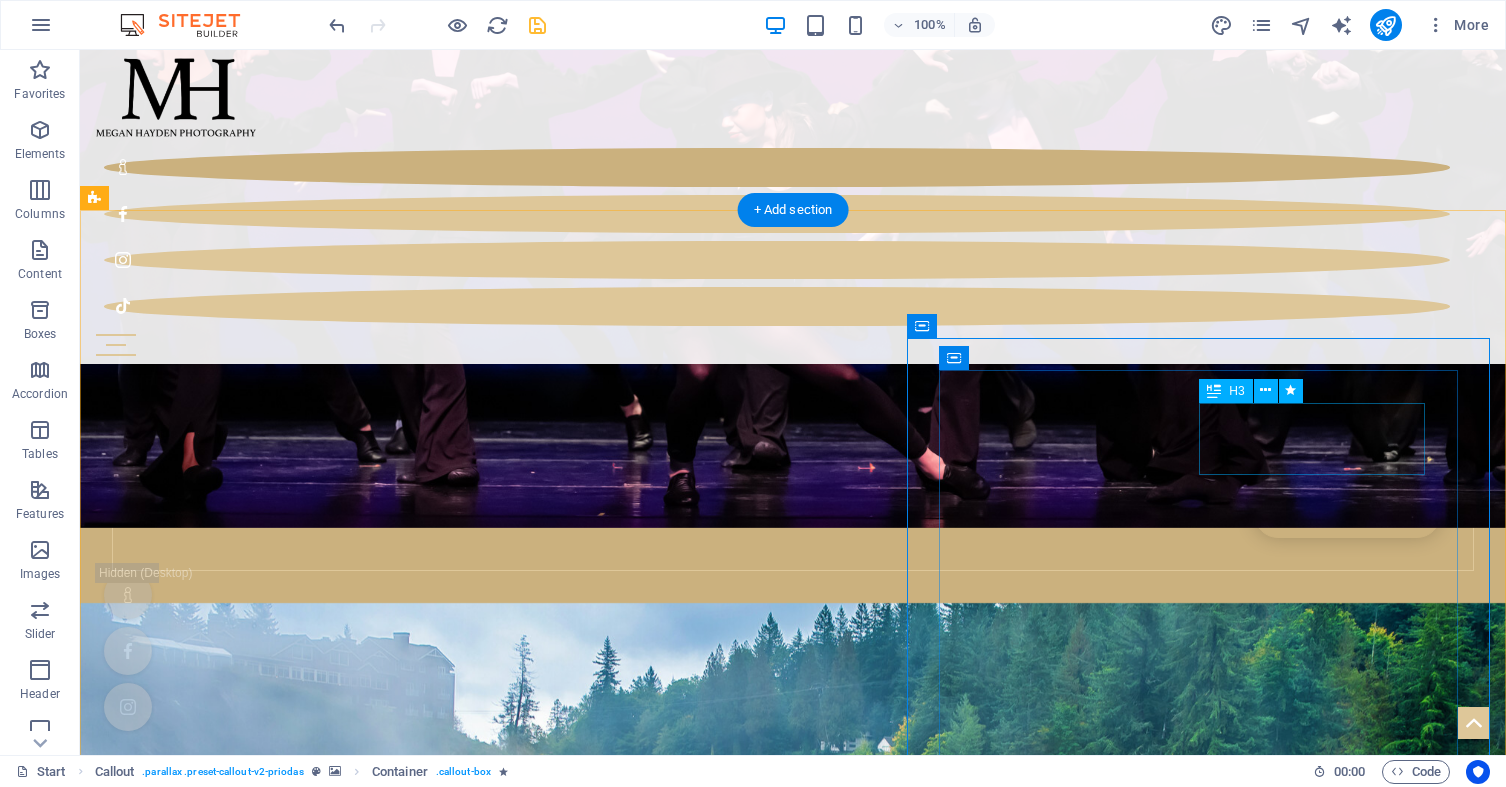 click on "Wedding" at bounding box center (793, 8851) 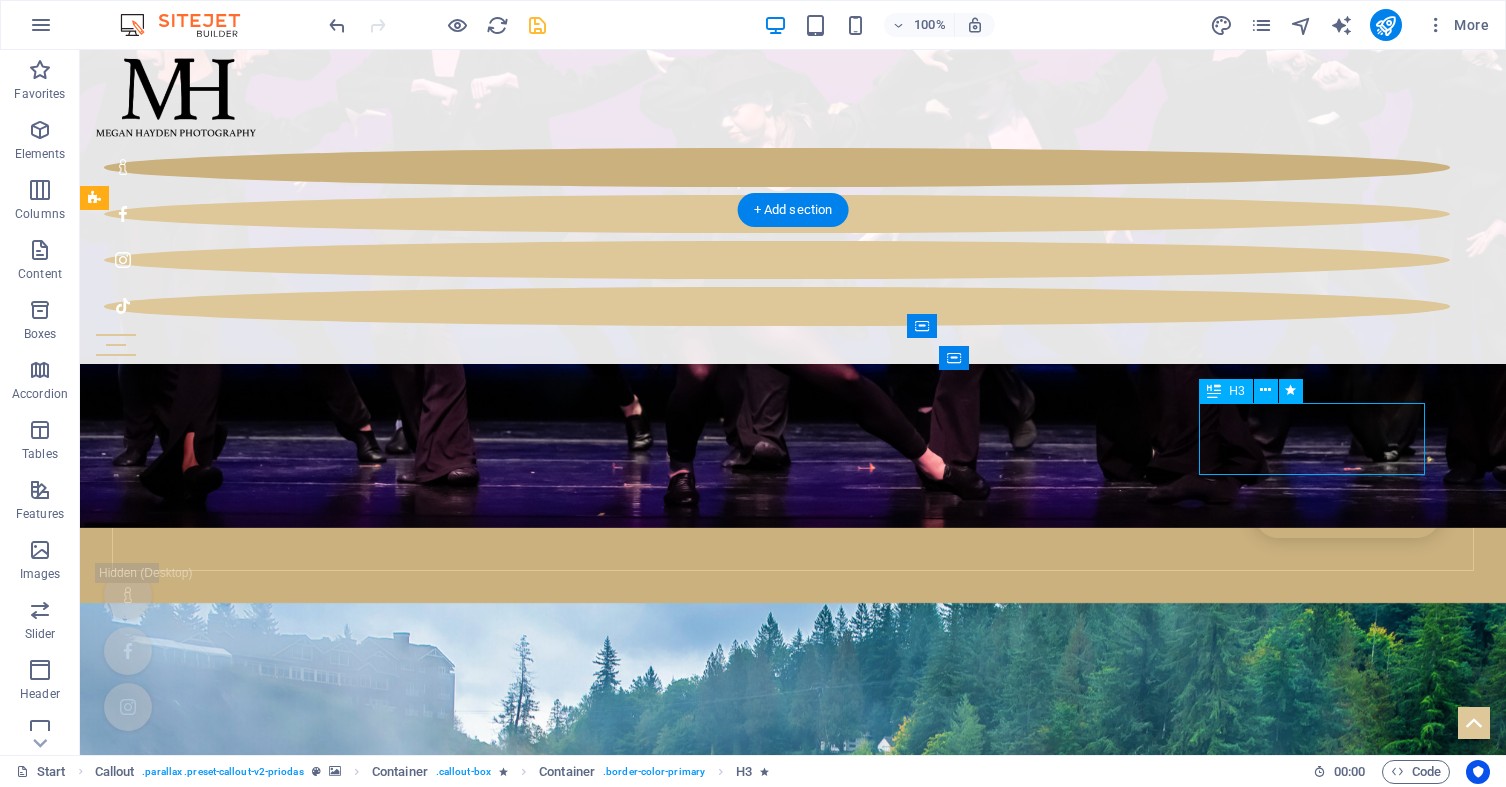 click on "Wedding" at bounding box center [793, 8851] 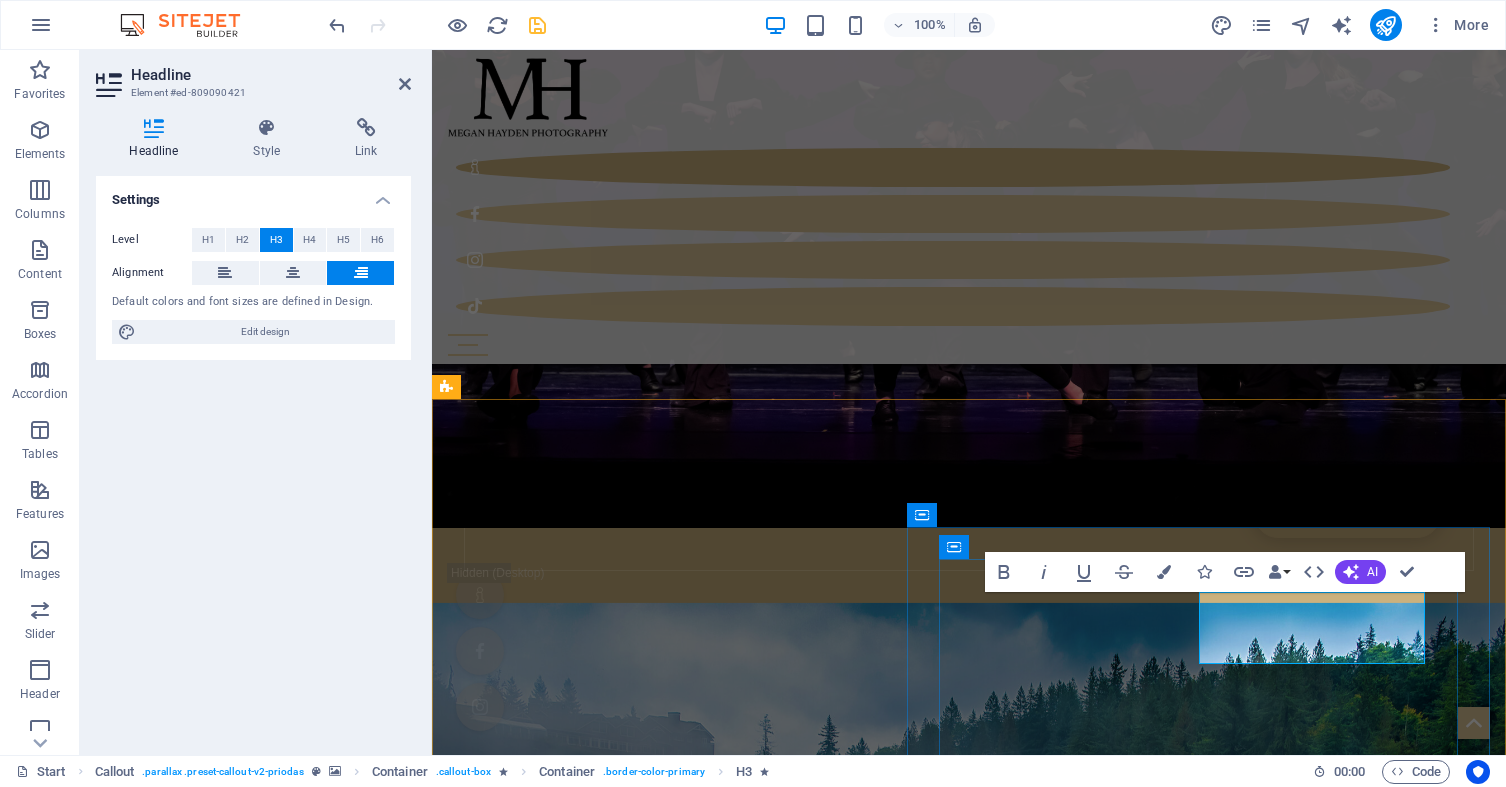 click on "Wedding" at bounding box center [1312, 8361] 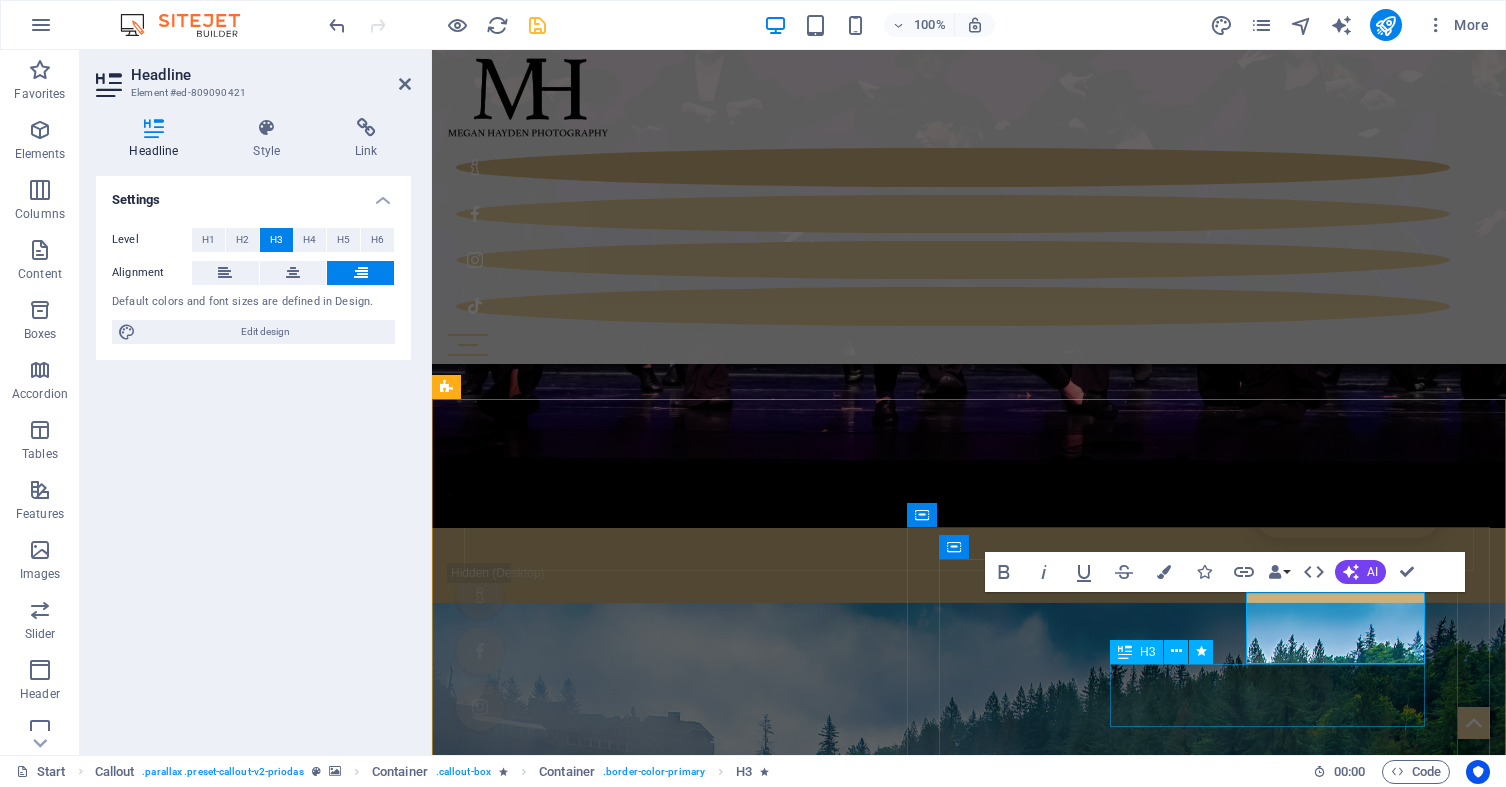 click on "Photographer" at bounding box center (969, 8526) 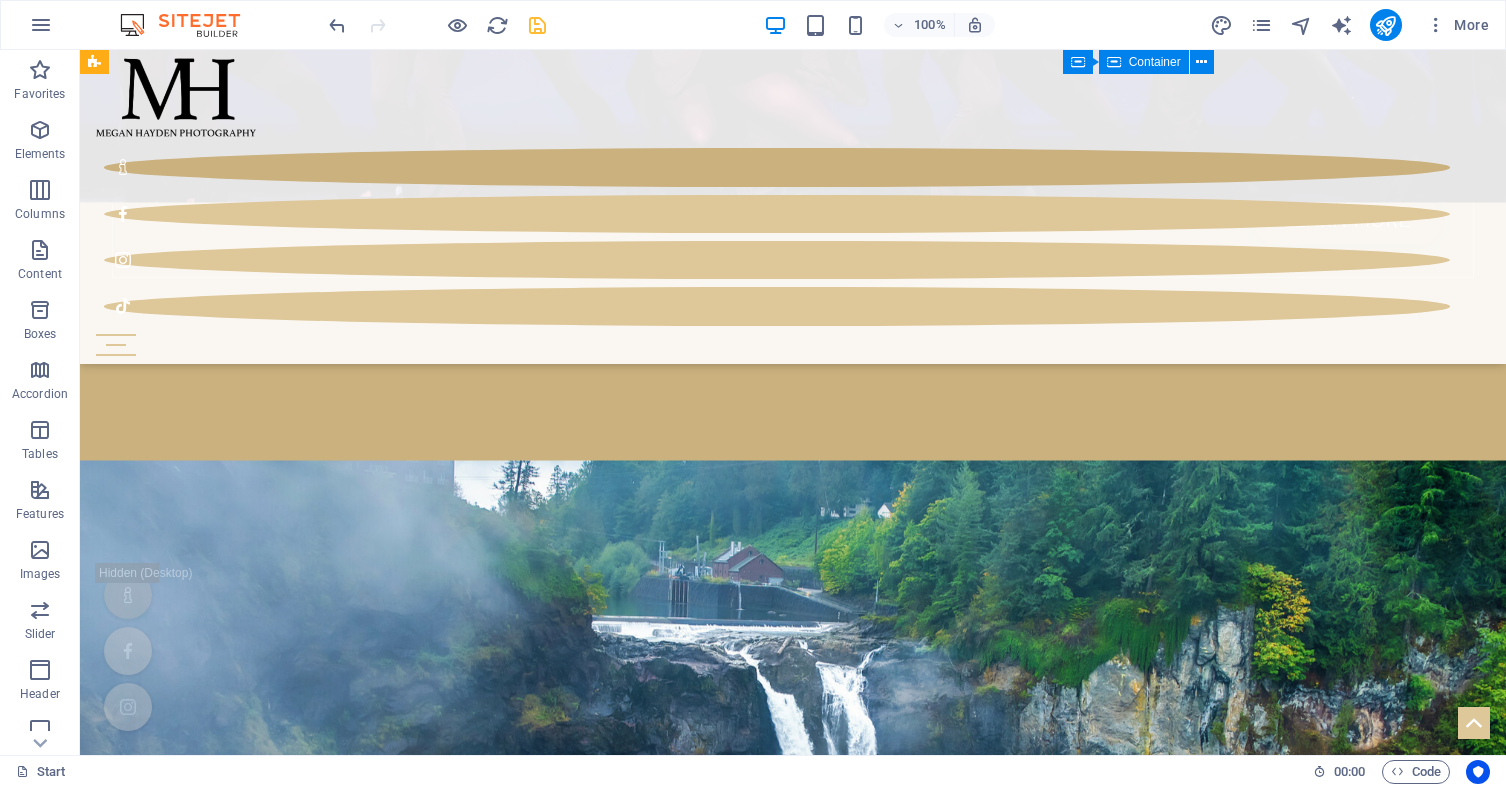 scroll, scrollTop: 4817, scrollLeft: 0, axis: vertical 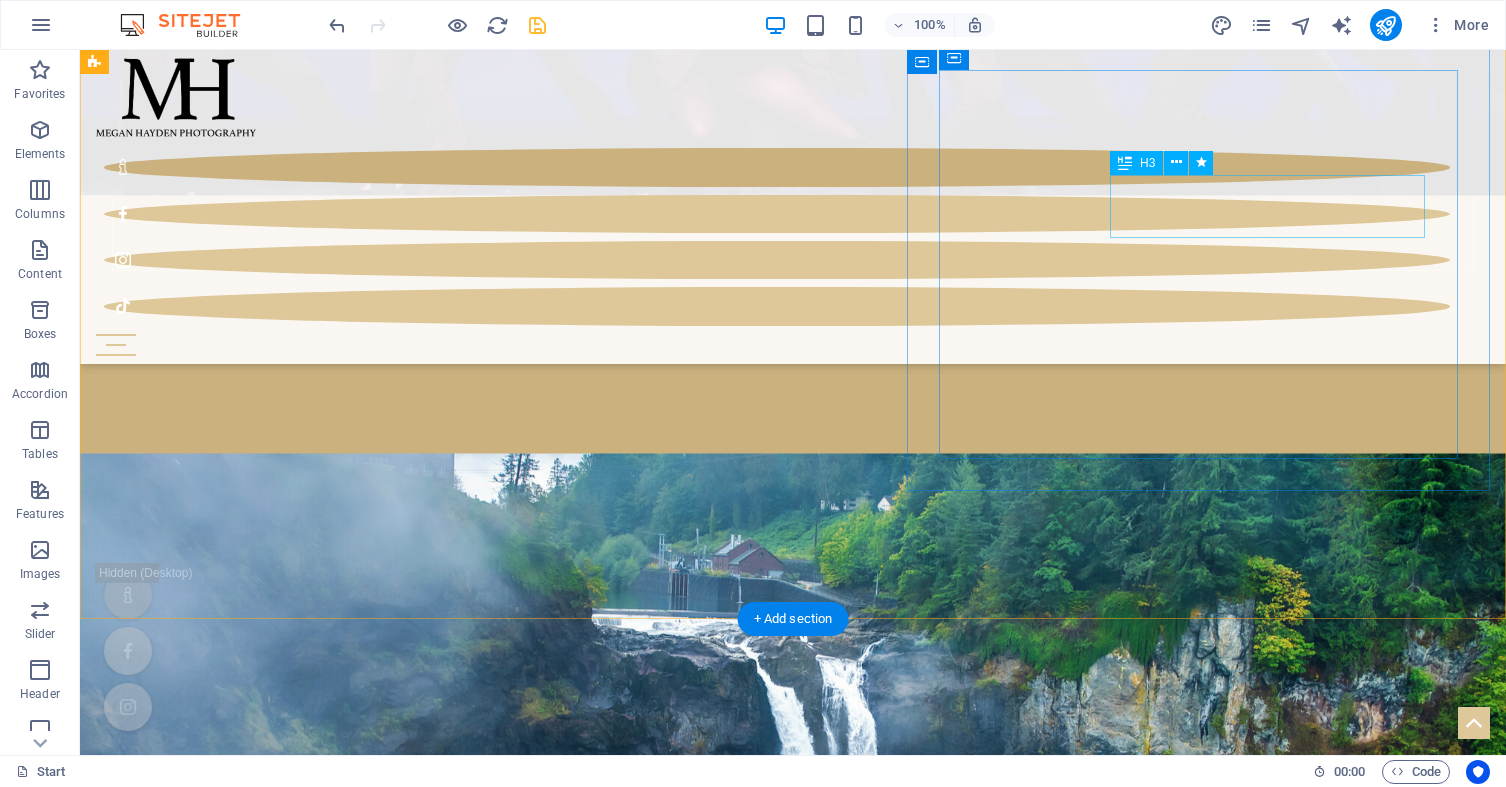click on "Photographer" at bounding box center (793, 8619) 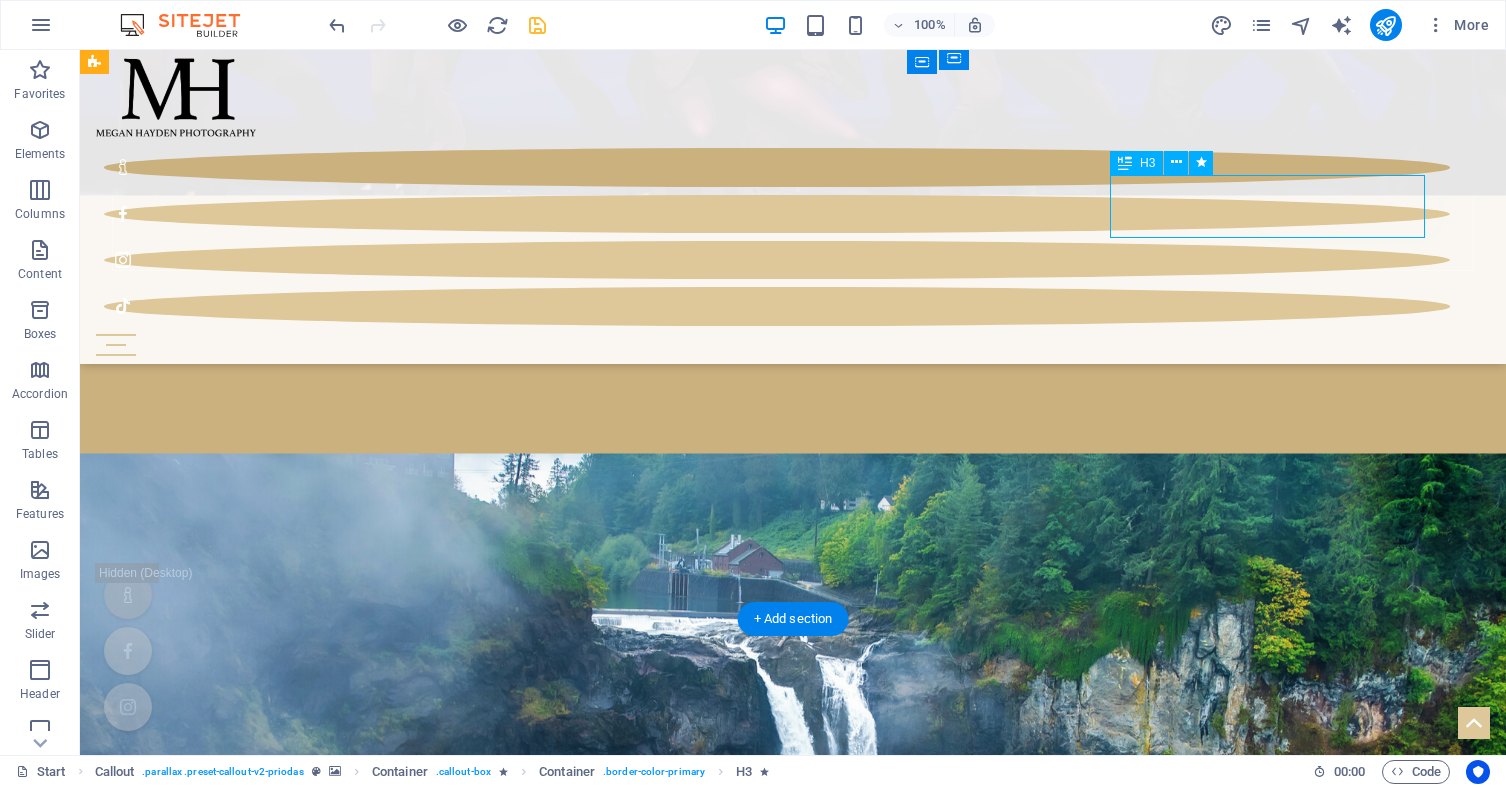 click on "Photographer" at bounding box center (793, 8619) 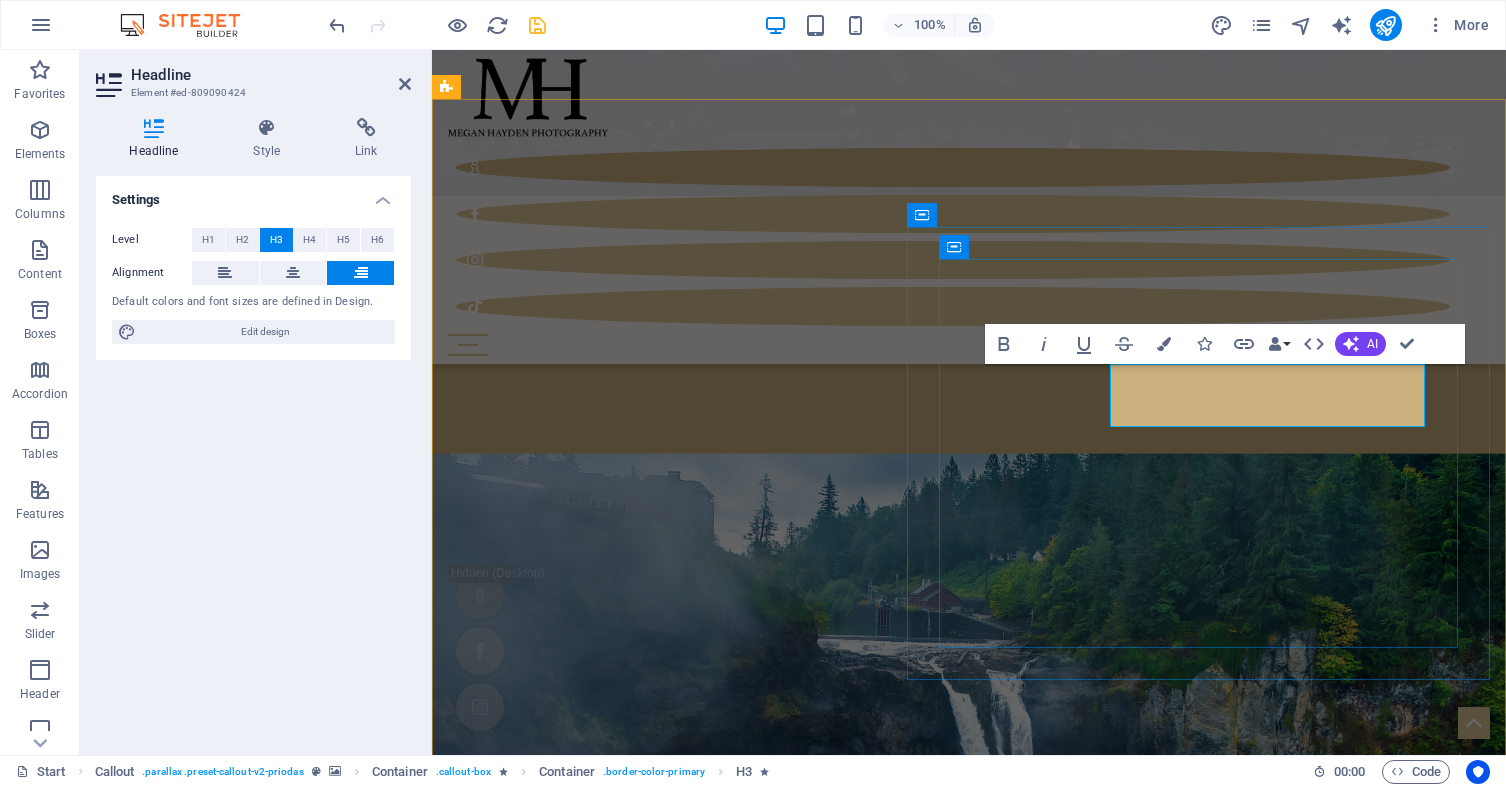 click on "Photographer" at bounding box center [1267, 8128] 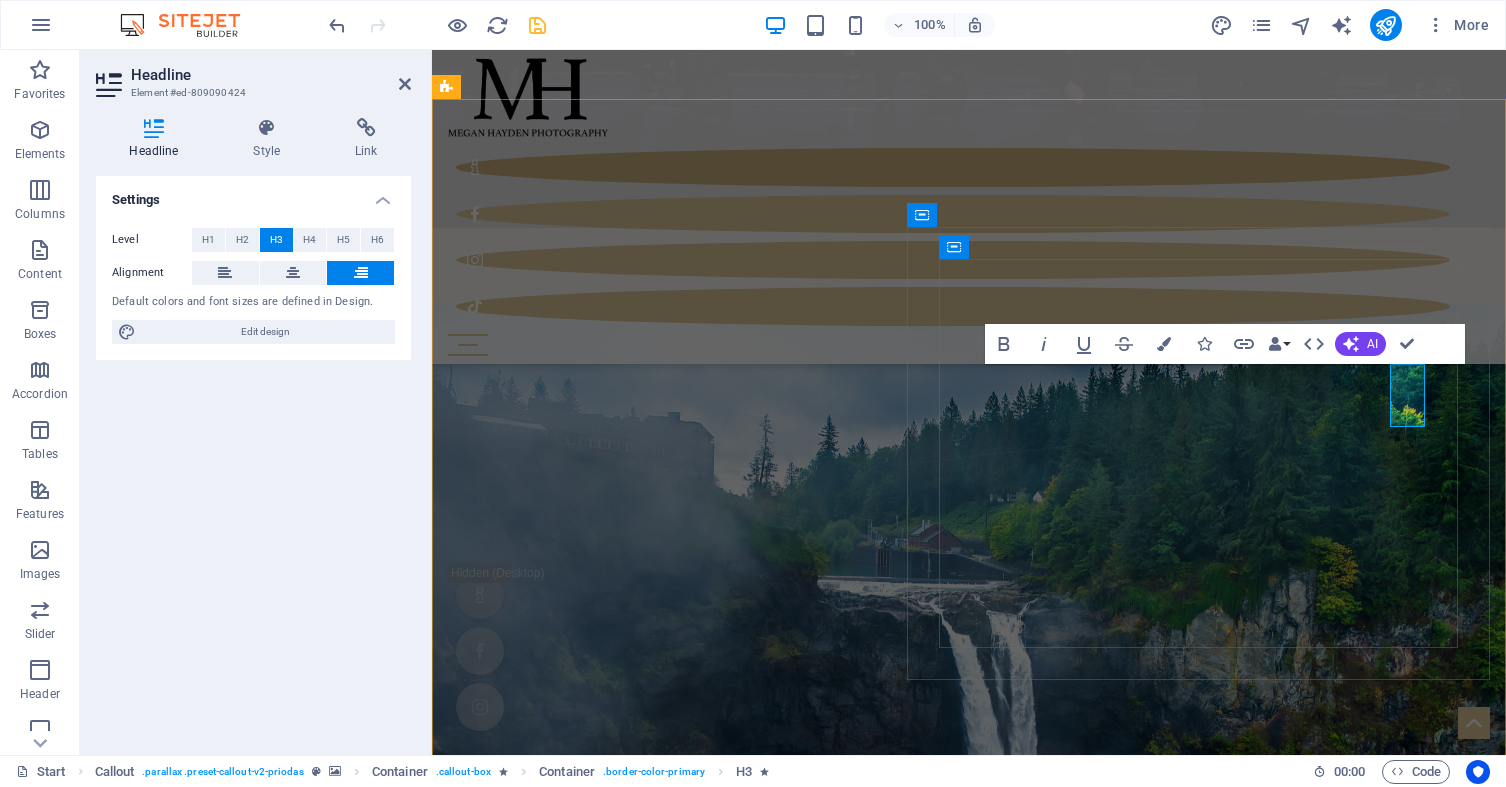 type 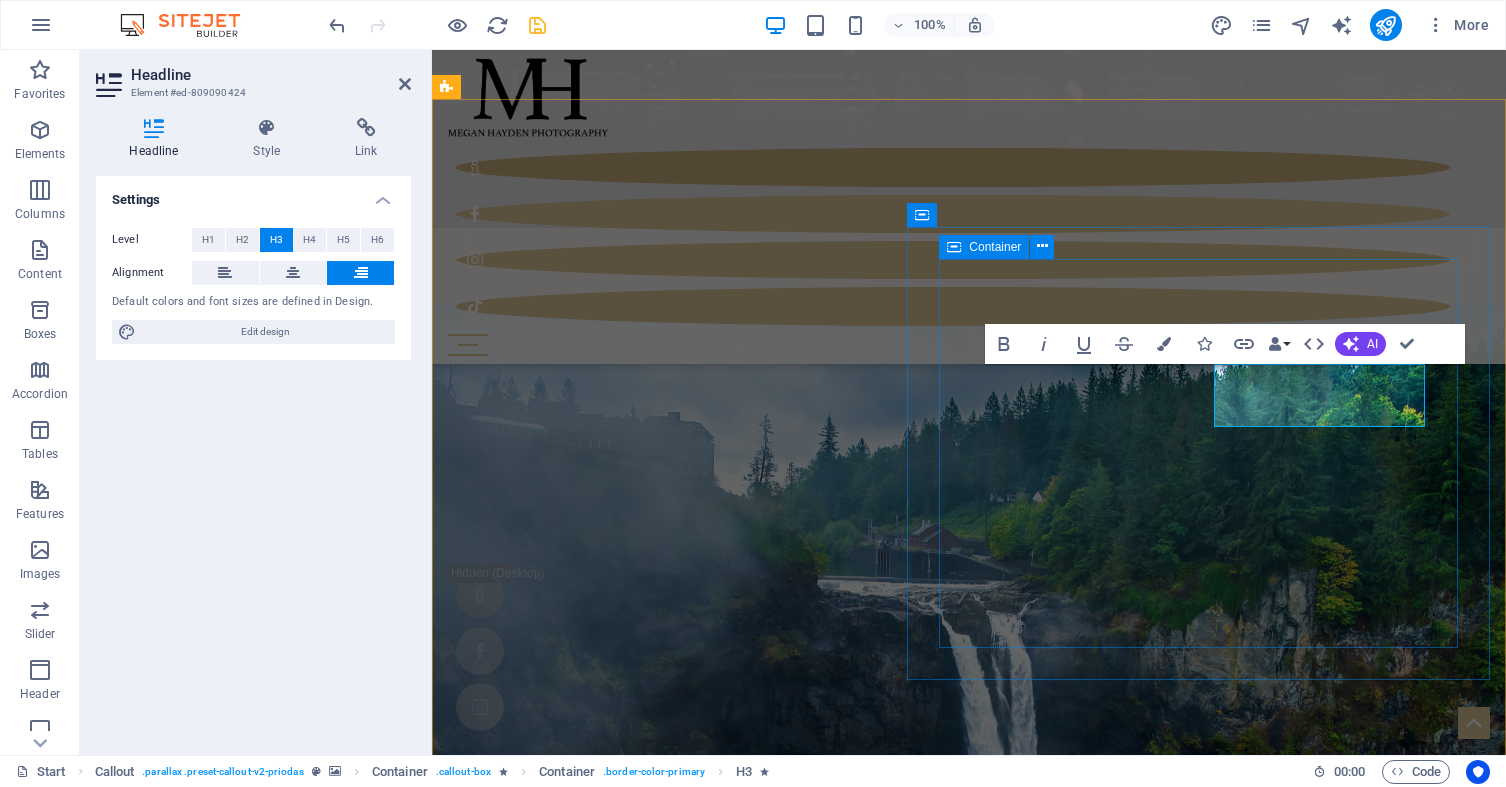 click on "Sports Portraits Lorem ipsum dolor sit amet, consetetur sadipscing elitr, sed diam nonumy eirmod tempor invidunt ut labore et dolore magna aliquyam erat, sed diam voluptua. Learn more" at bounding box center [969, 8284] 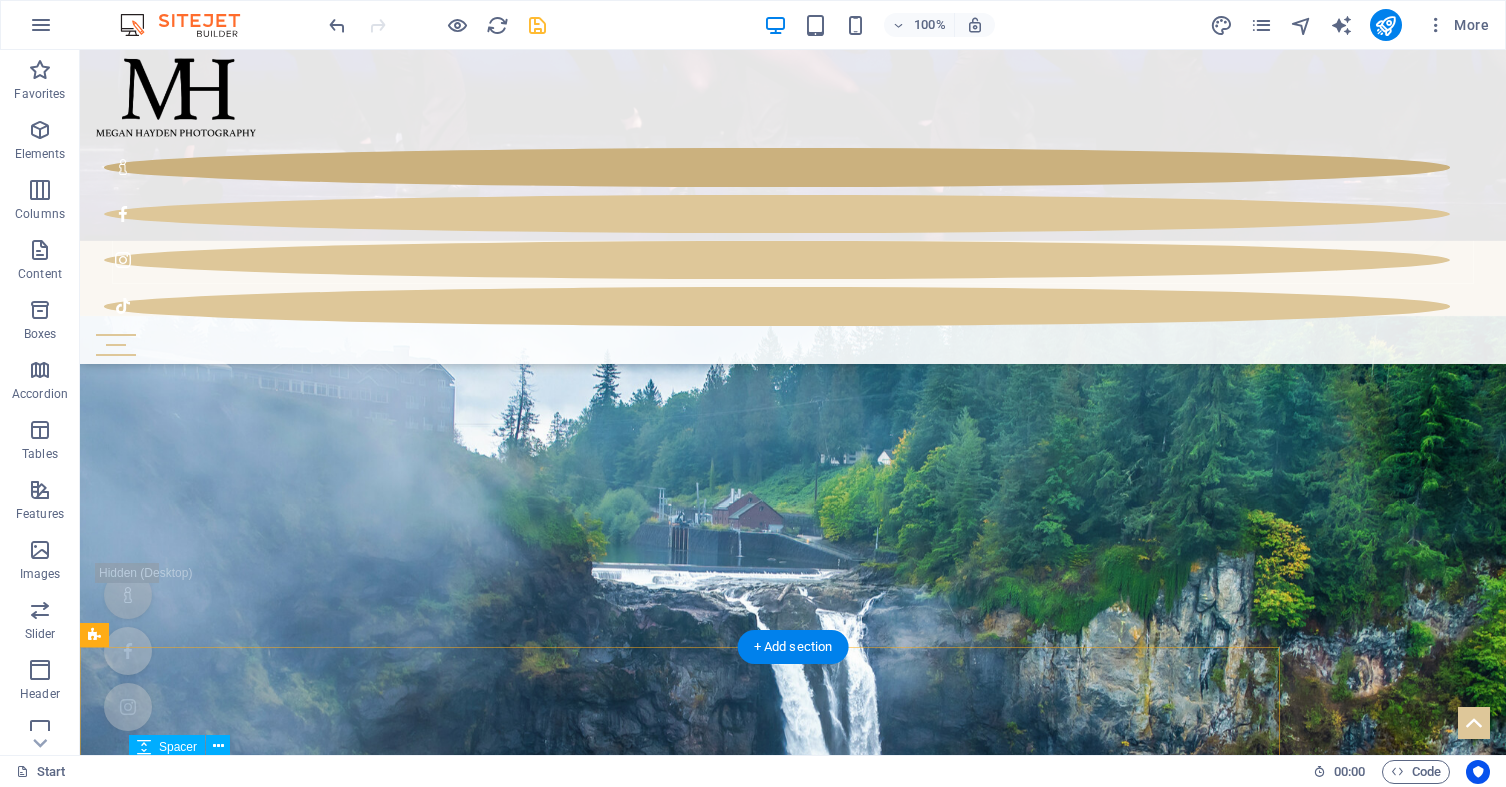 scroll, scrollTop: 4753, scrollLeft: 0, axis: vertical 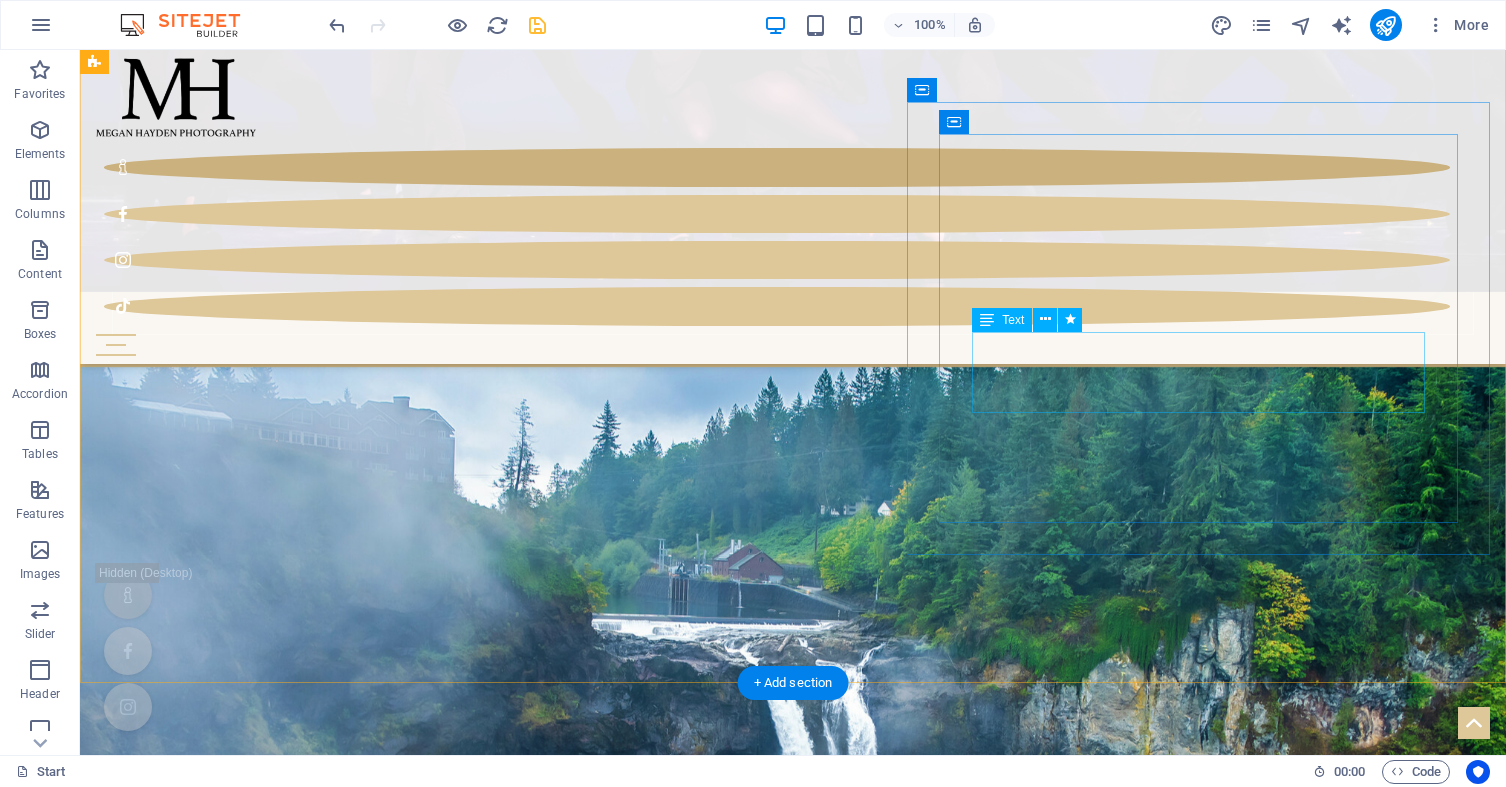 click on "Lorem ipsum dolor sit amet, consetetur sadipscing elitr, sed diam nonumy eirmod tempor invidunt ut labore et dolore magna aliquyam erat, sed diam voluptua." at bounding box center [793, 8785] 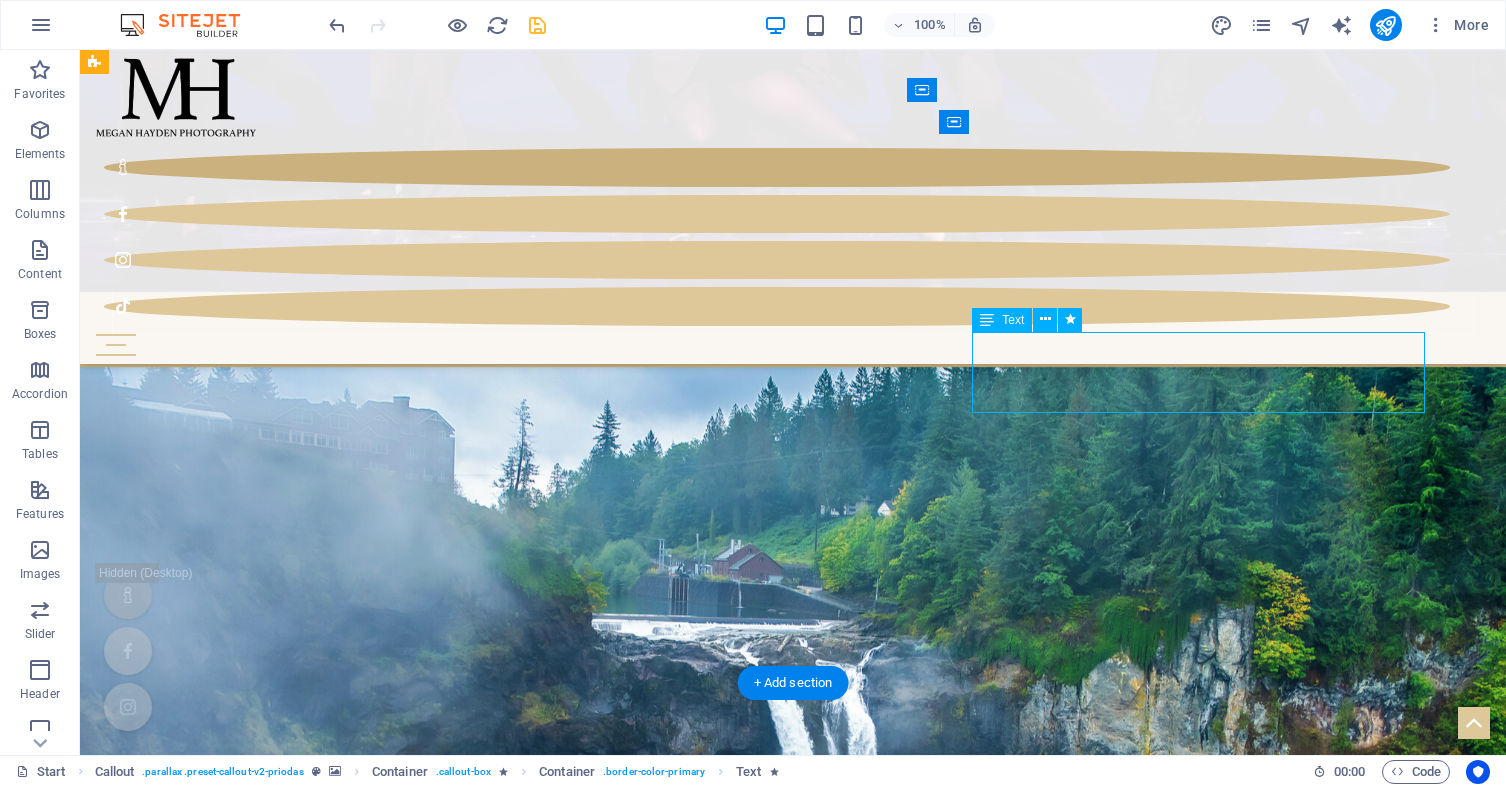 click on "Lorem ipsum dolor sit amet, consetetur sadipscing elitr, sed diam nonumy eirmod tempor invidunt ut labore et dolore magna aliquyam erat, sed diam voluptua." at bounding box center [793, 8785] 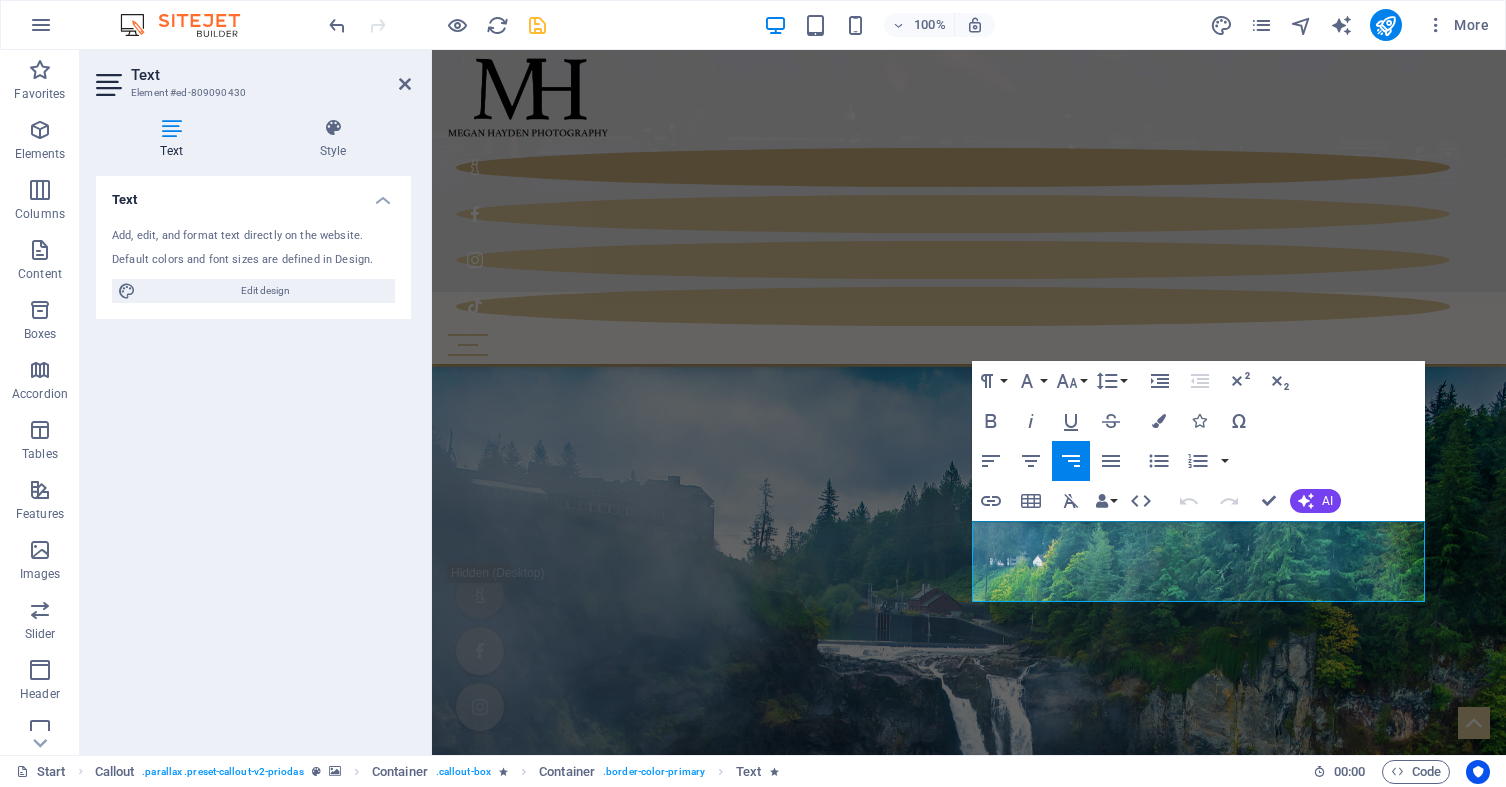 drag, startPoint x: 977, startPoint y: 531, endPoint x: 1418, endPoint y: 577, distance: 443.3926 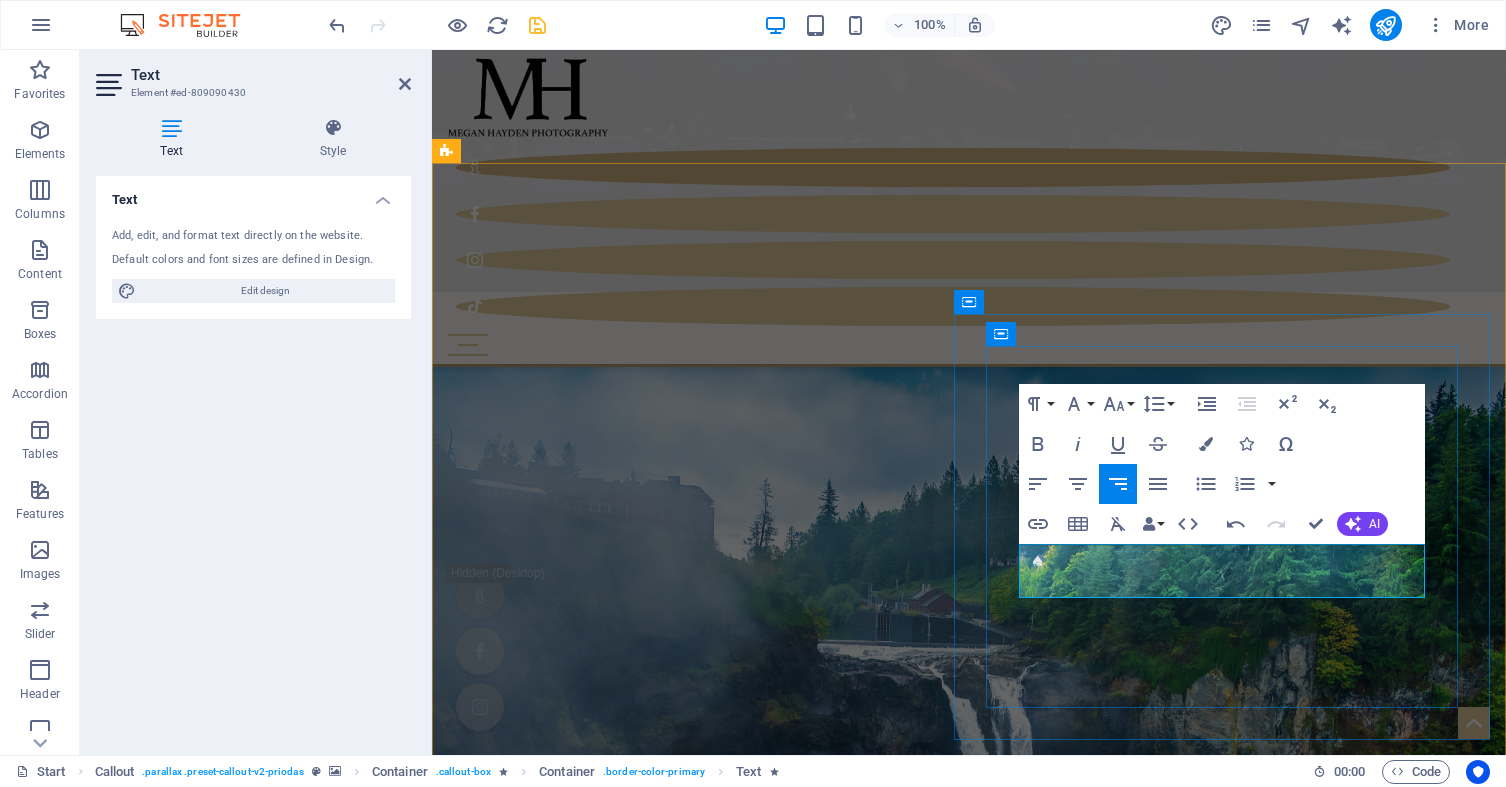 click on "to capture your passion we can do that ." at bounding box center (969, 8389) 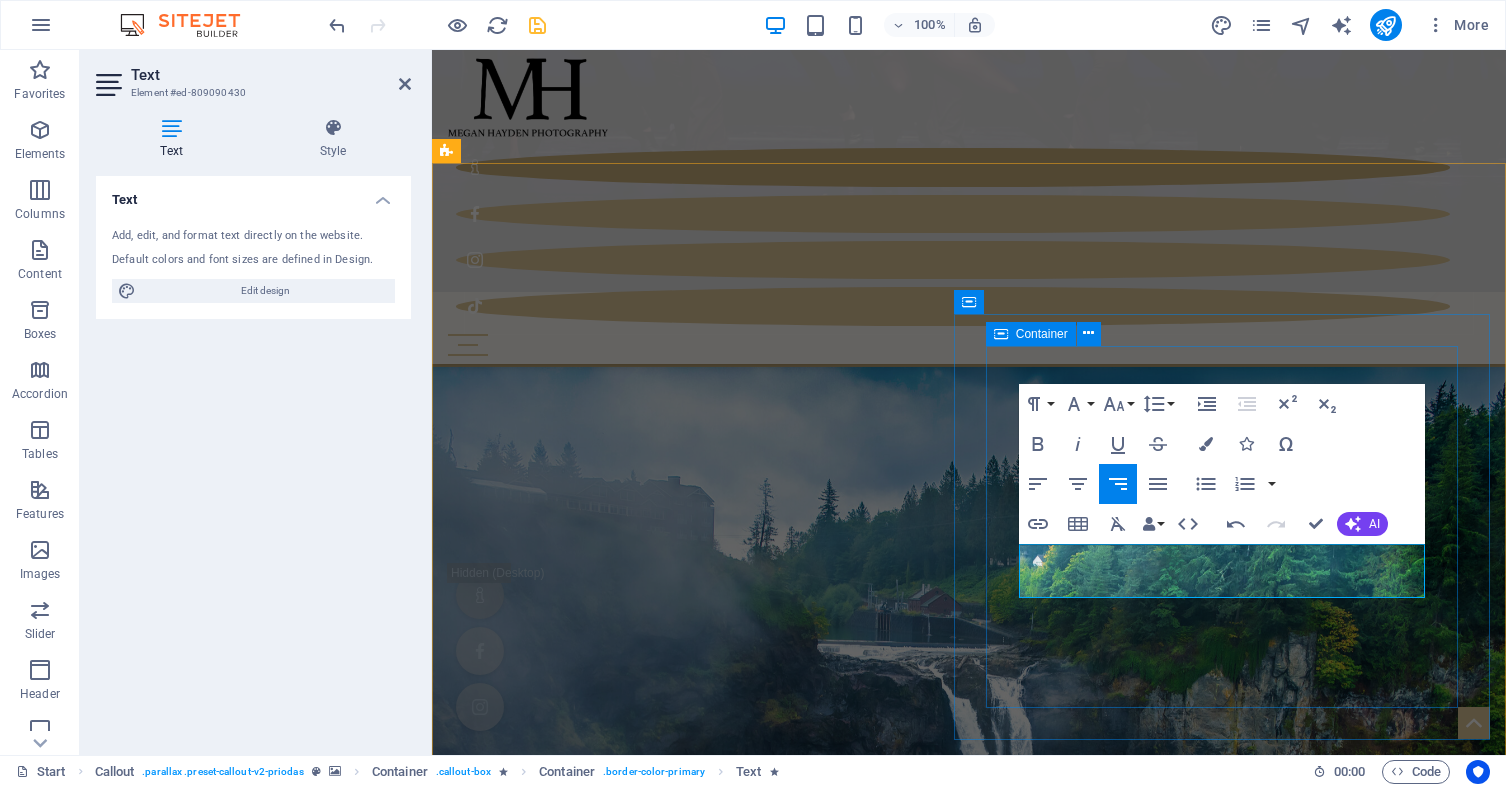 drag, startPoint x: 1423, startPoint y: 577, endPoint x: 997, endPoint y: 541, distance: 427.51843 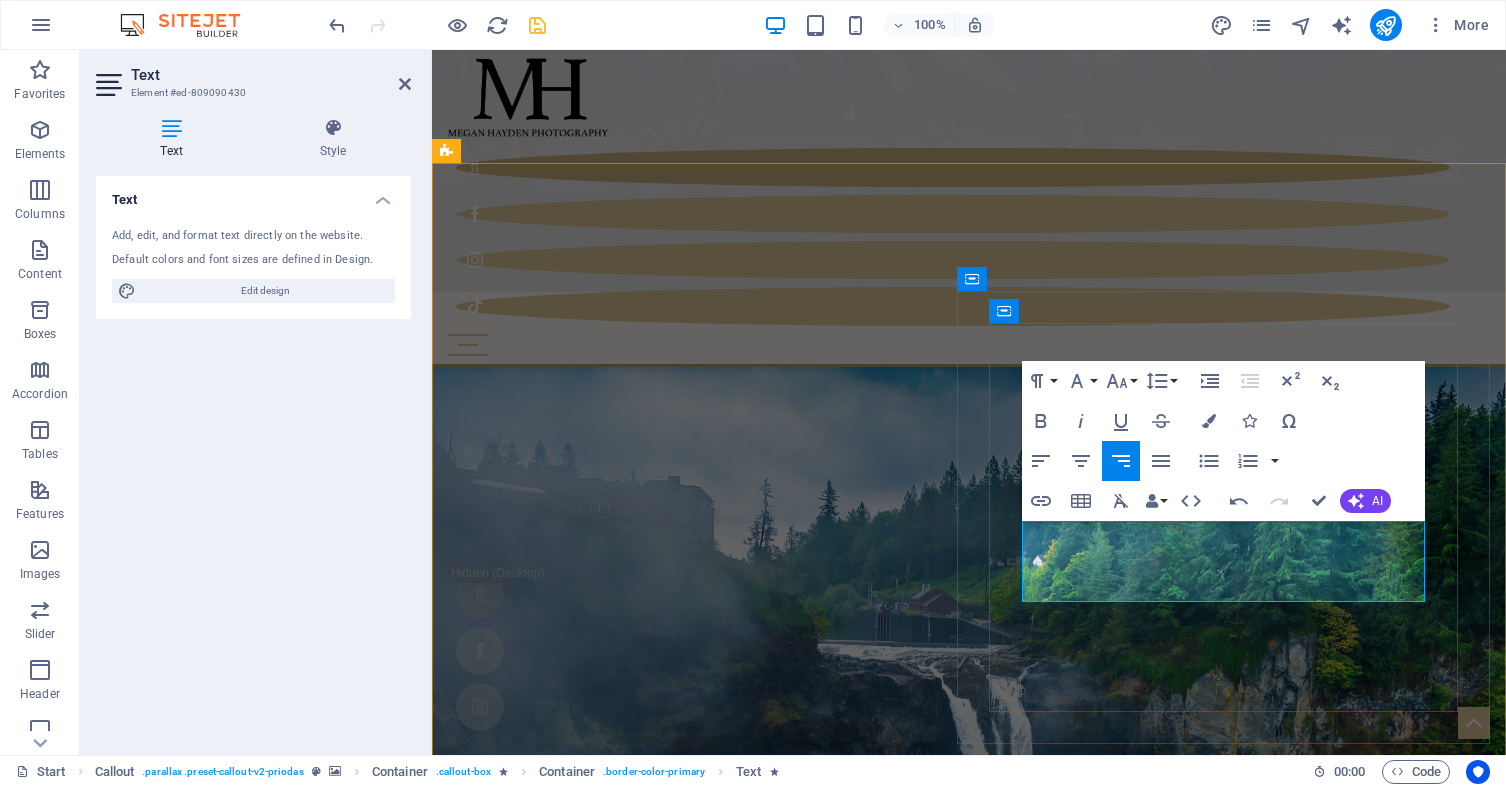 click on "perfect portrait to capture  ." at bounding box center [969, 8419] 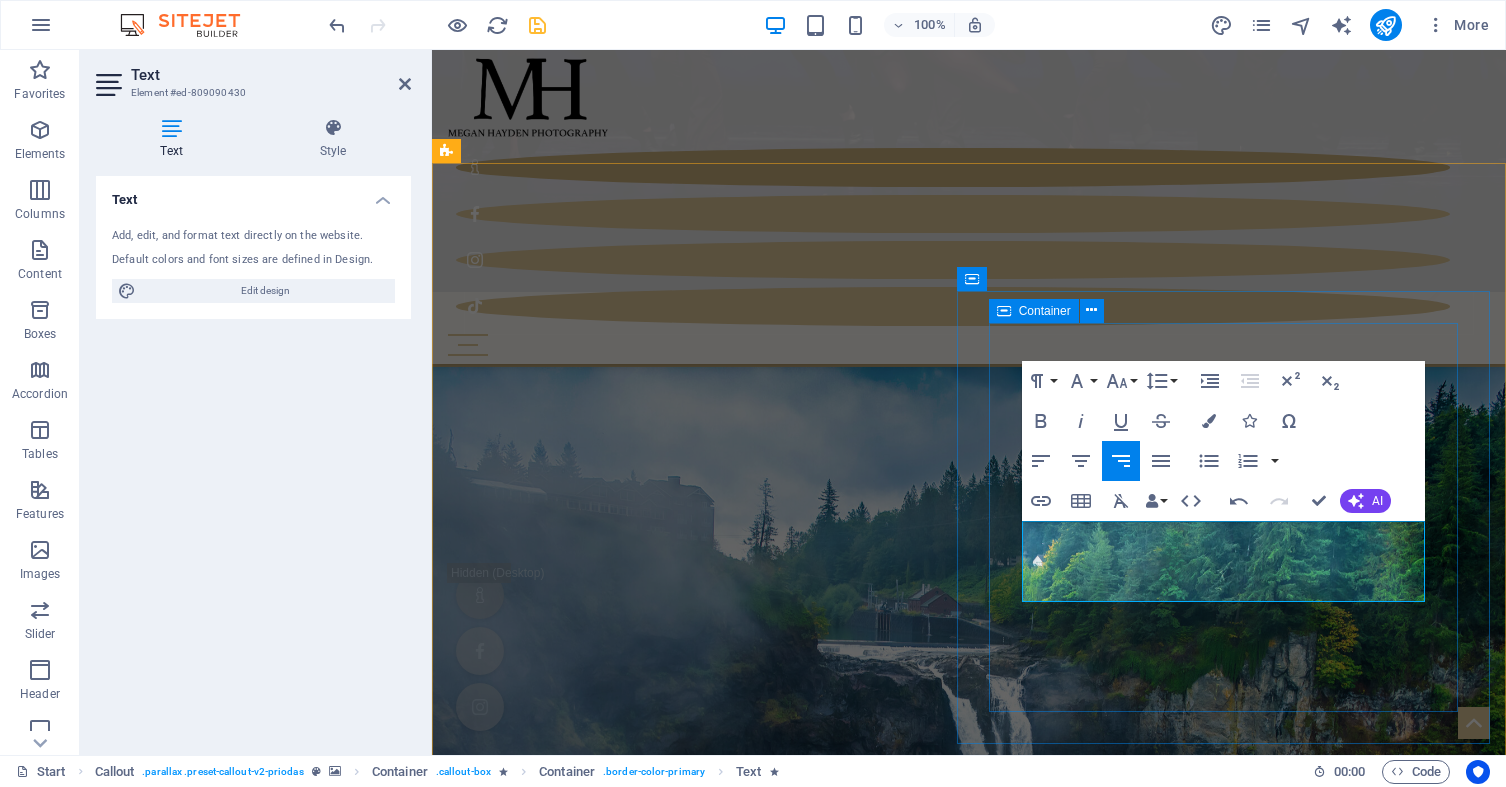 click on "Sports Portraits Are you a [SENIOR] with a passion for Sports? Let [PERSON] Photography help you design the  perfect portraits to capture your passion. Learn more" at bounding box center (969, 8348) 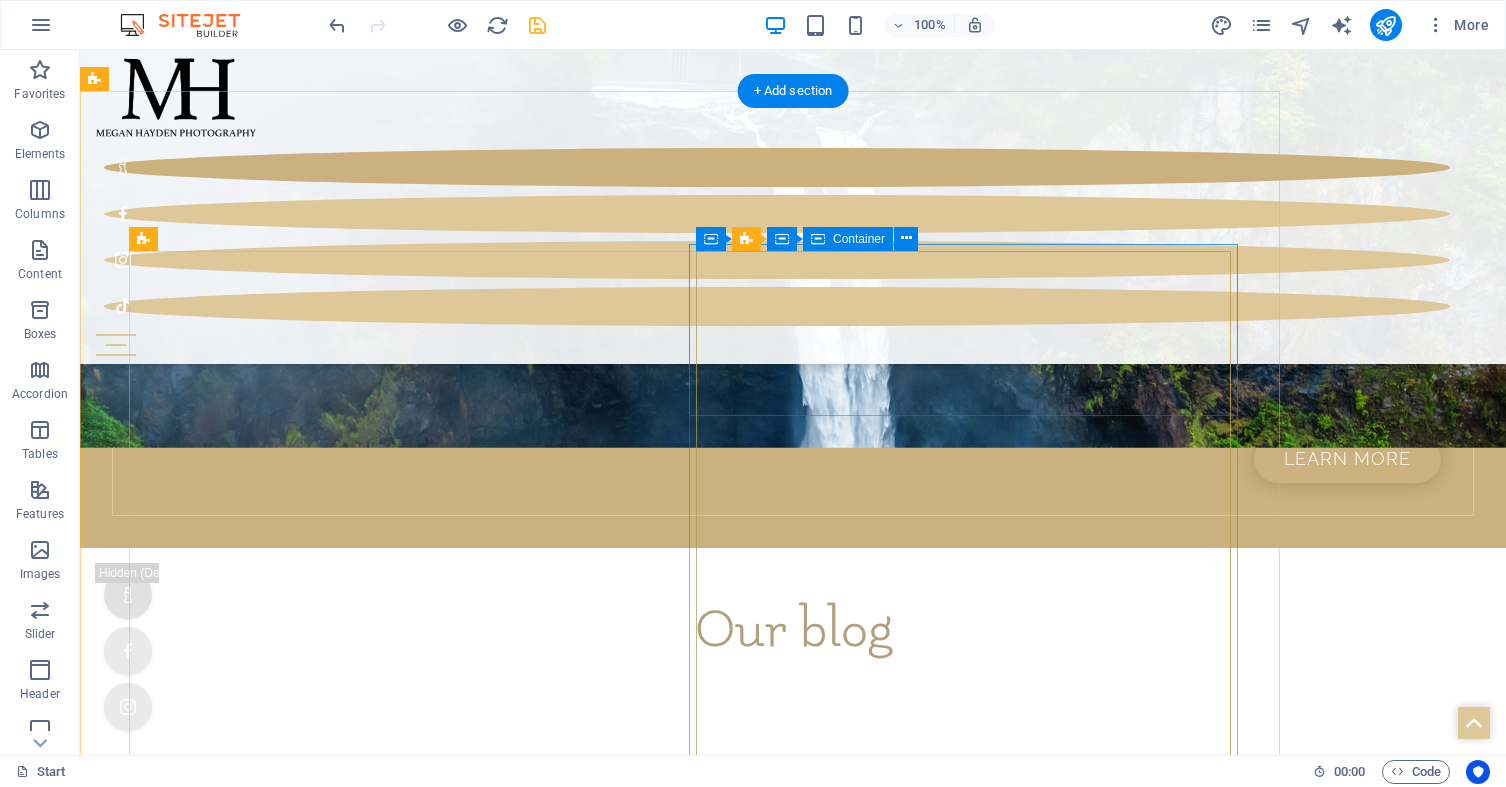 scroll, scrollTop: 5354, scrollLeft: 0, axis: vertical 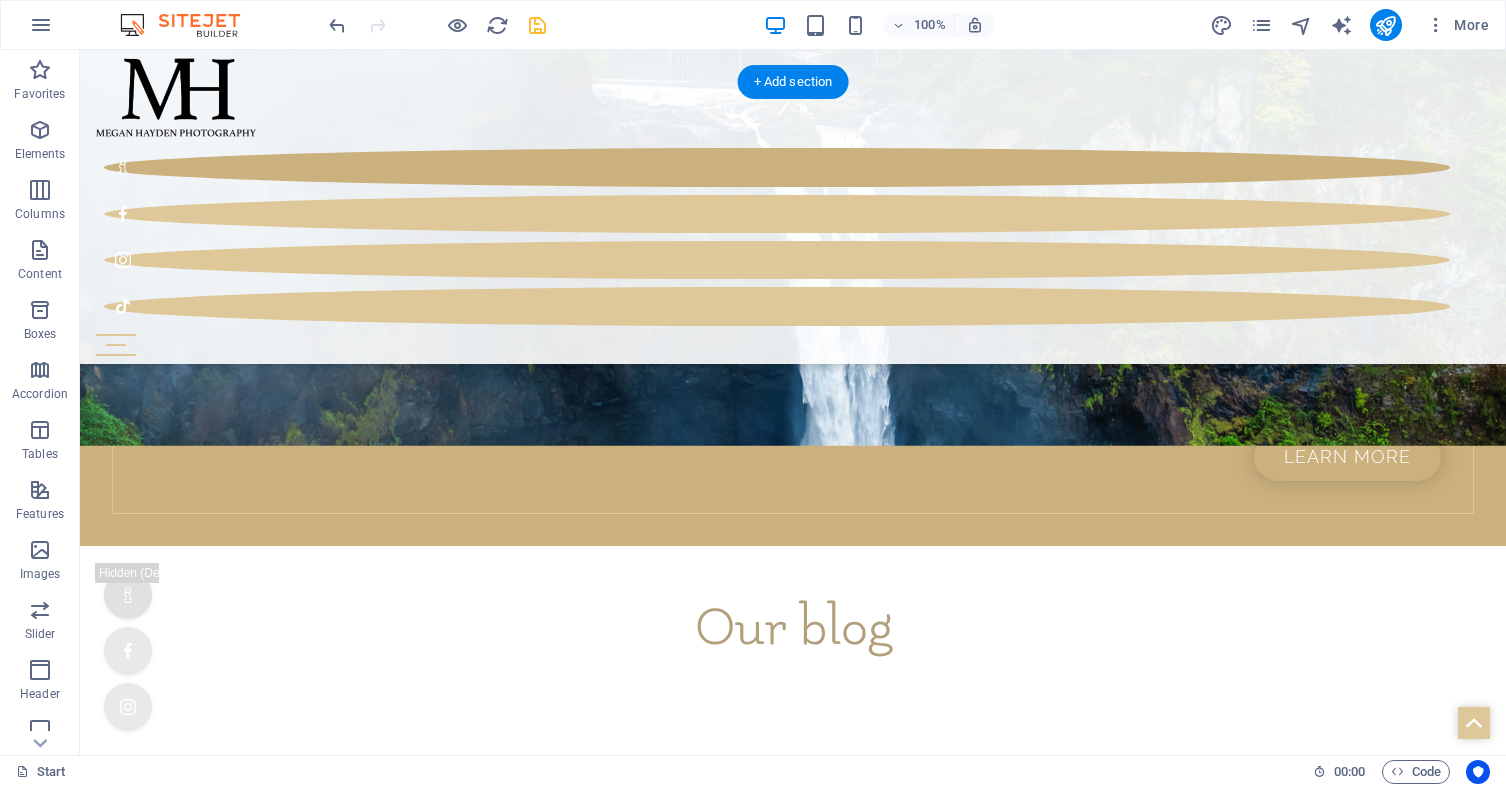 click on "Headline" at bounding box center [396, 9156] 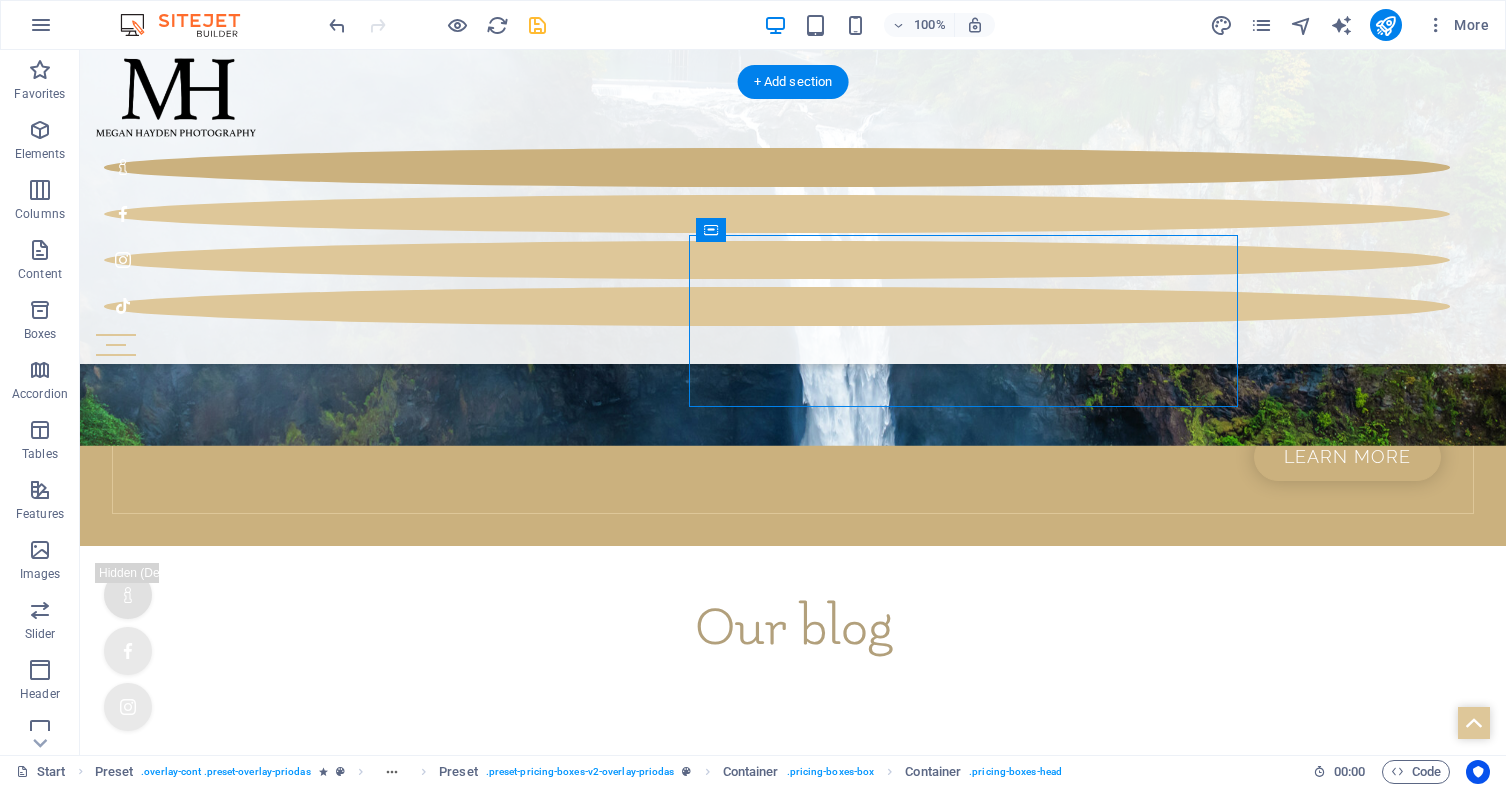 click on "Headline" at bounding box center [396, 9156] 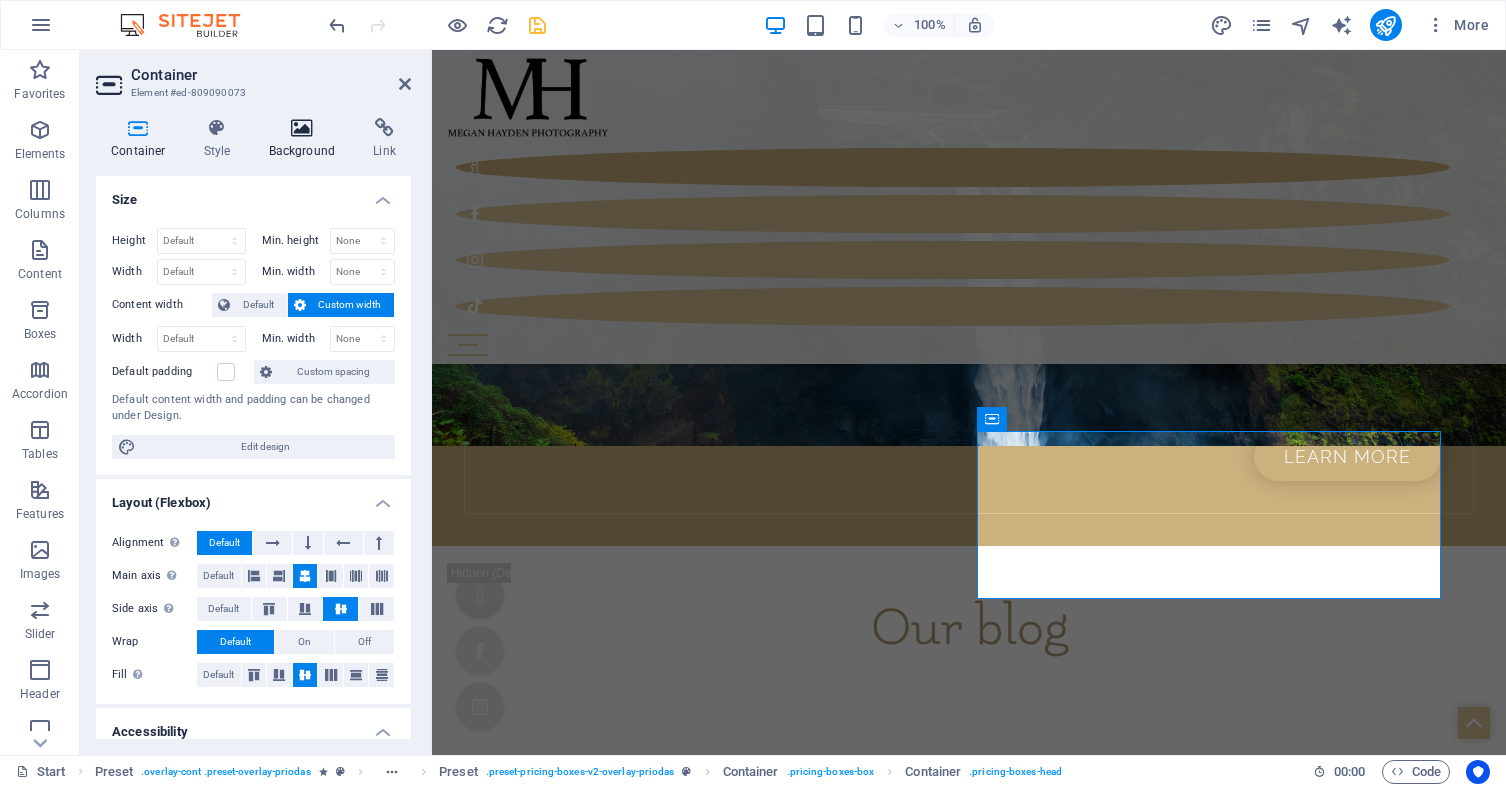click at bounding box center (302, 128) 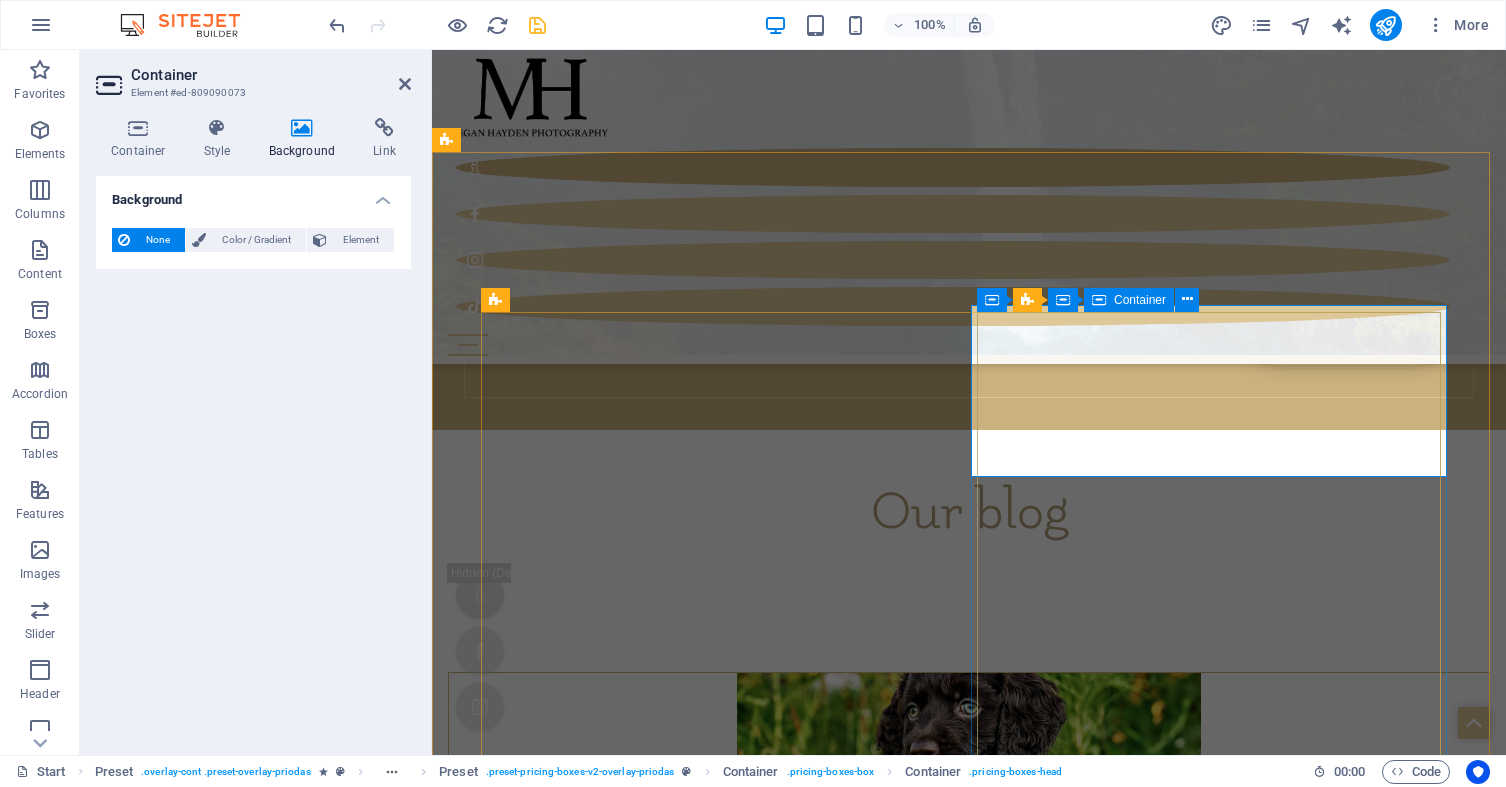 scroll, scrollTop: 5475, scrollLeft: 0, axis: vertical 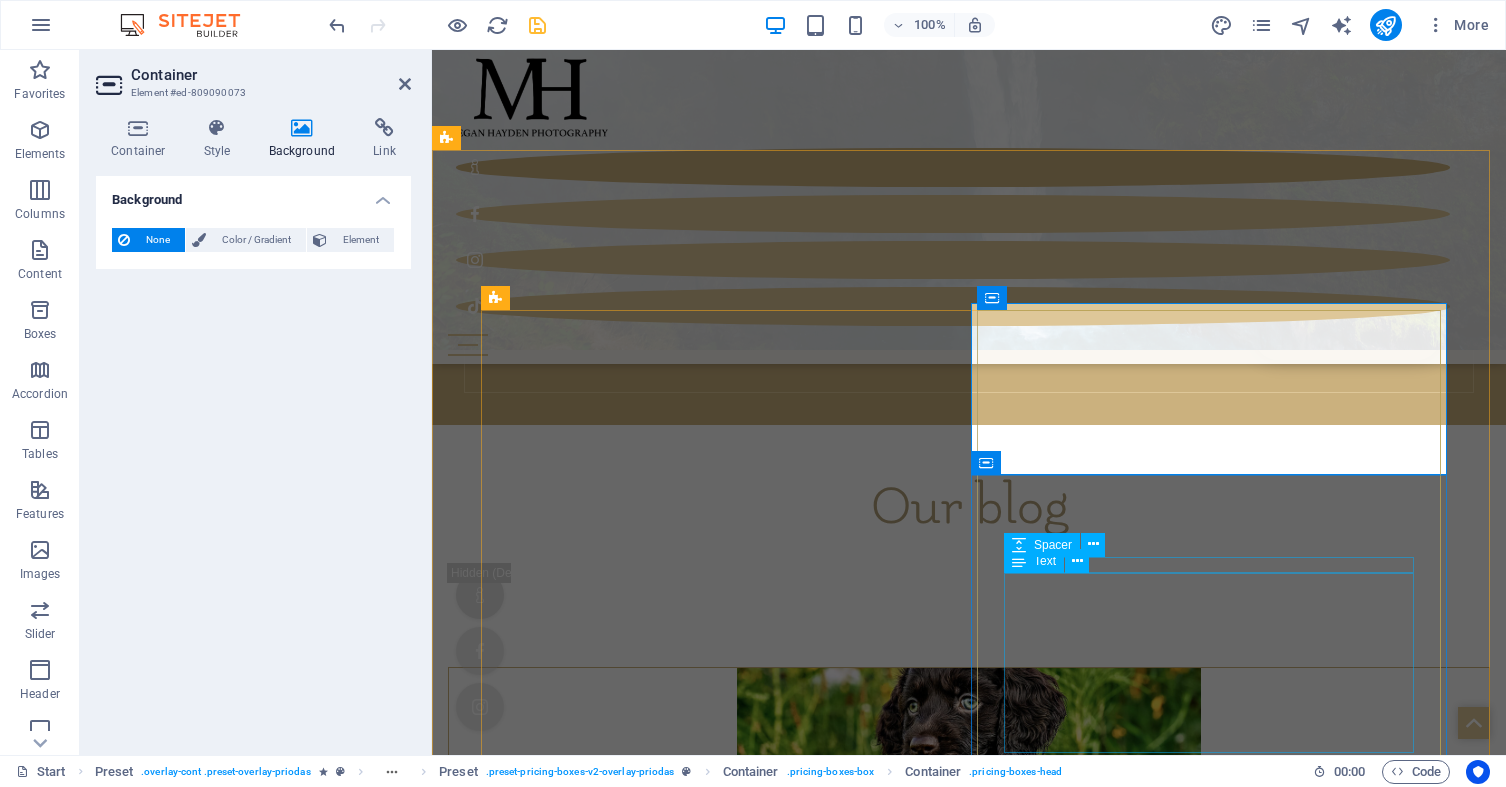 click at bounding box center [1019, 561] 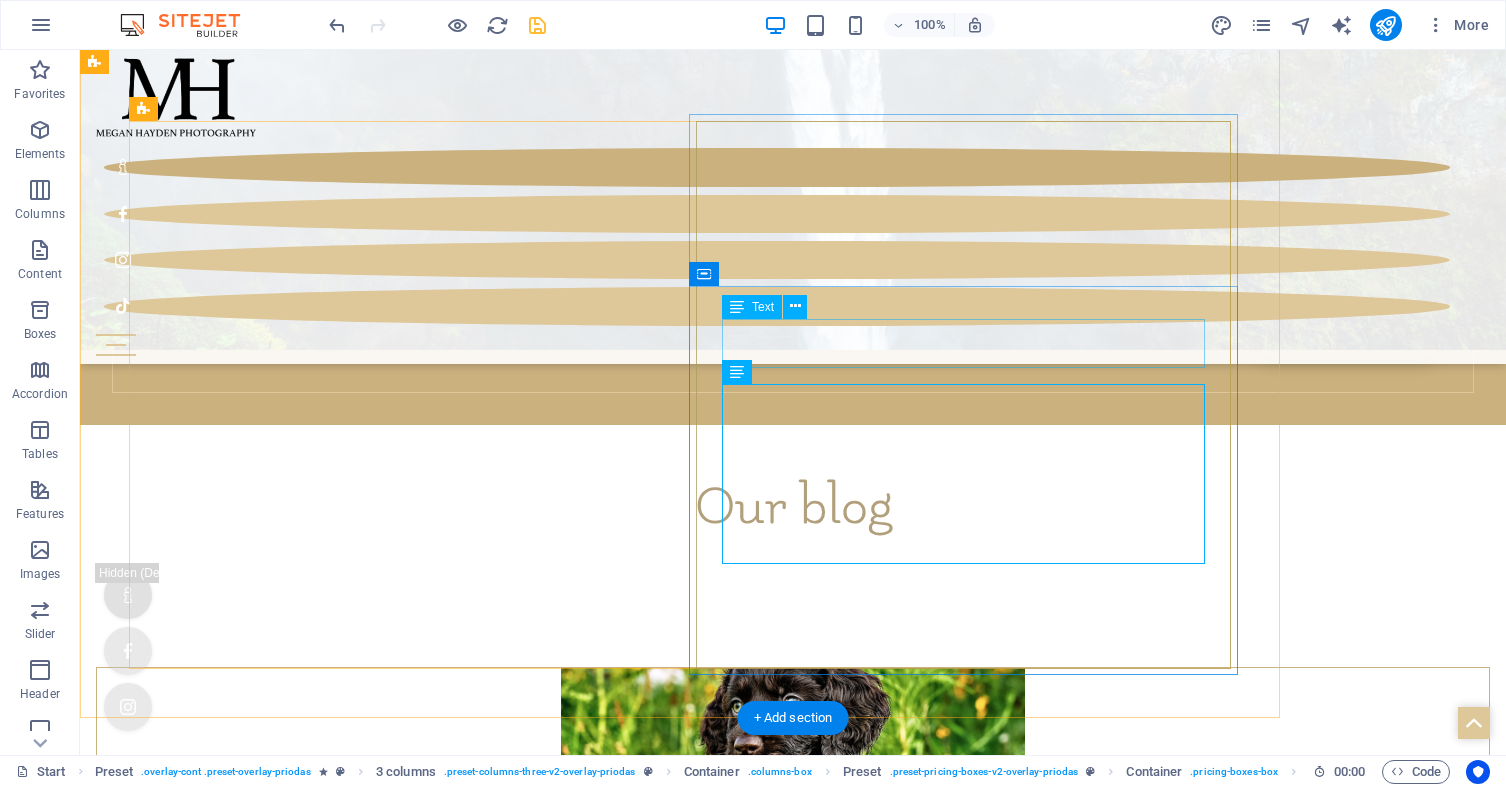 click on "$99" at bounding box center [396, 9275] 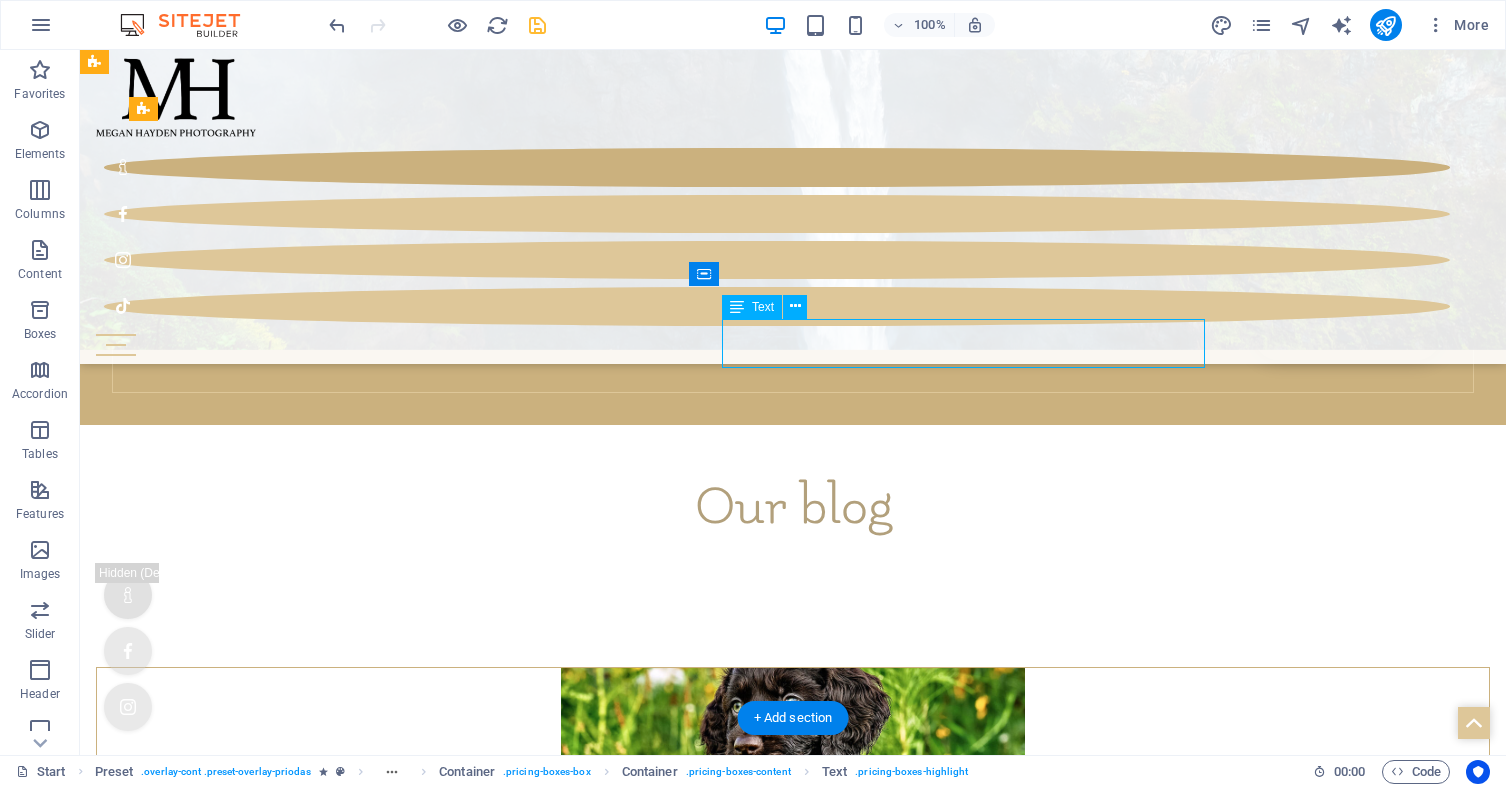 click on "$99" at bounding box center (396, 9275) 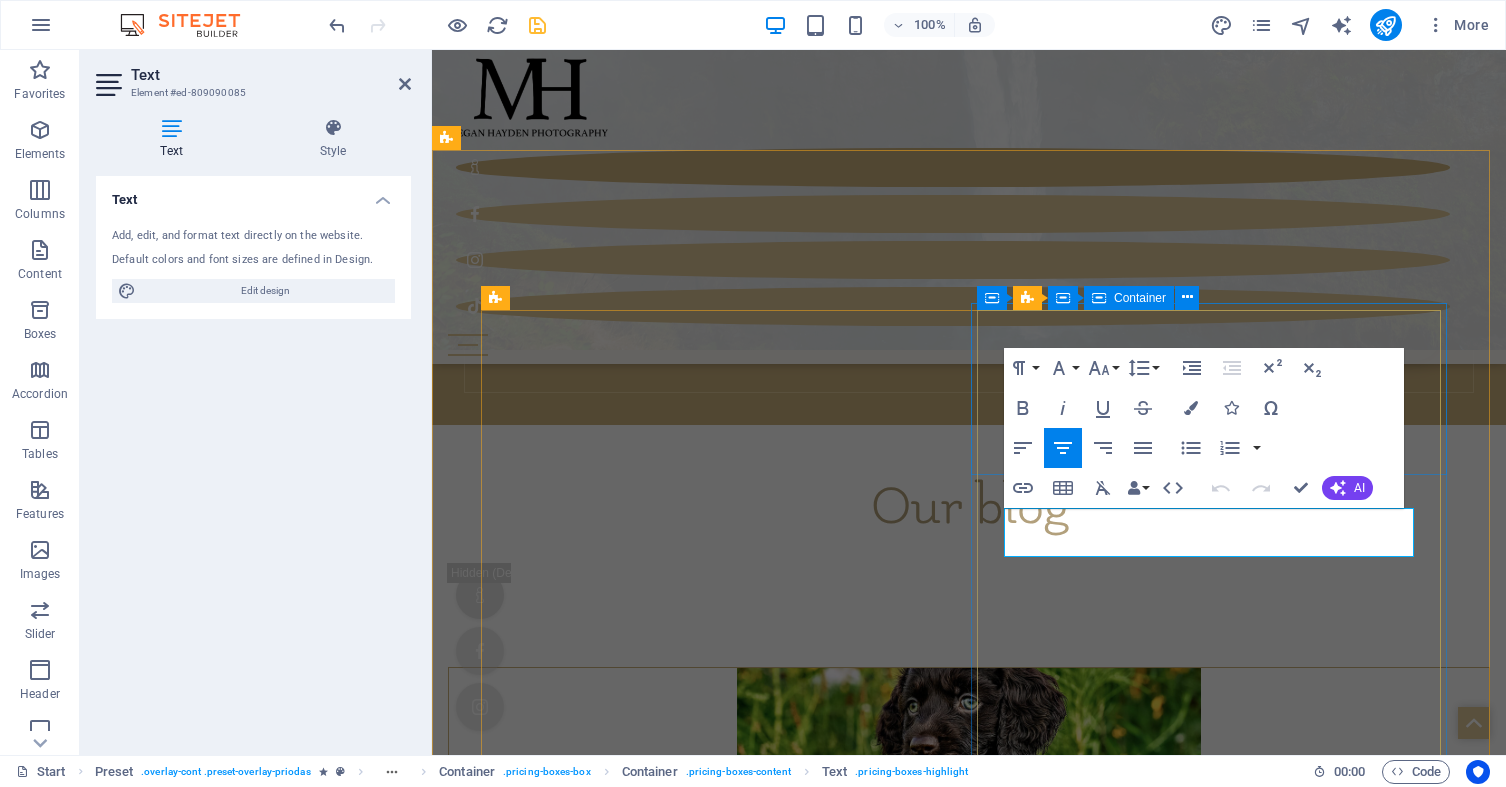 click on "Headline" at bounding box center [713, 8696] 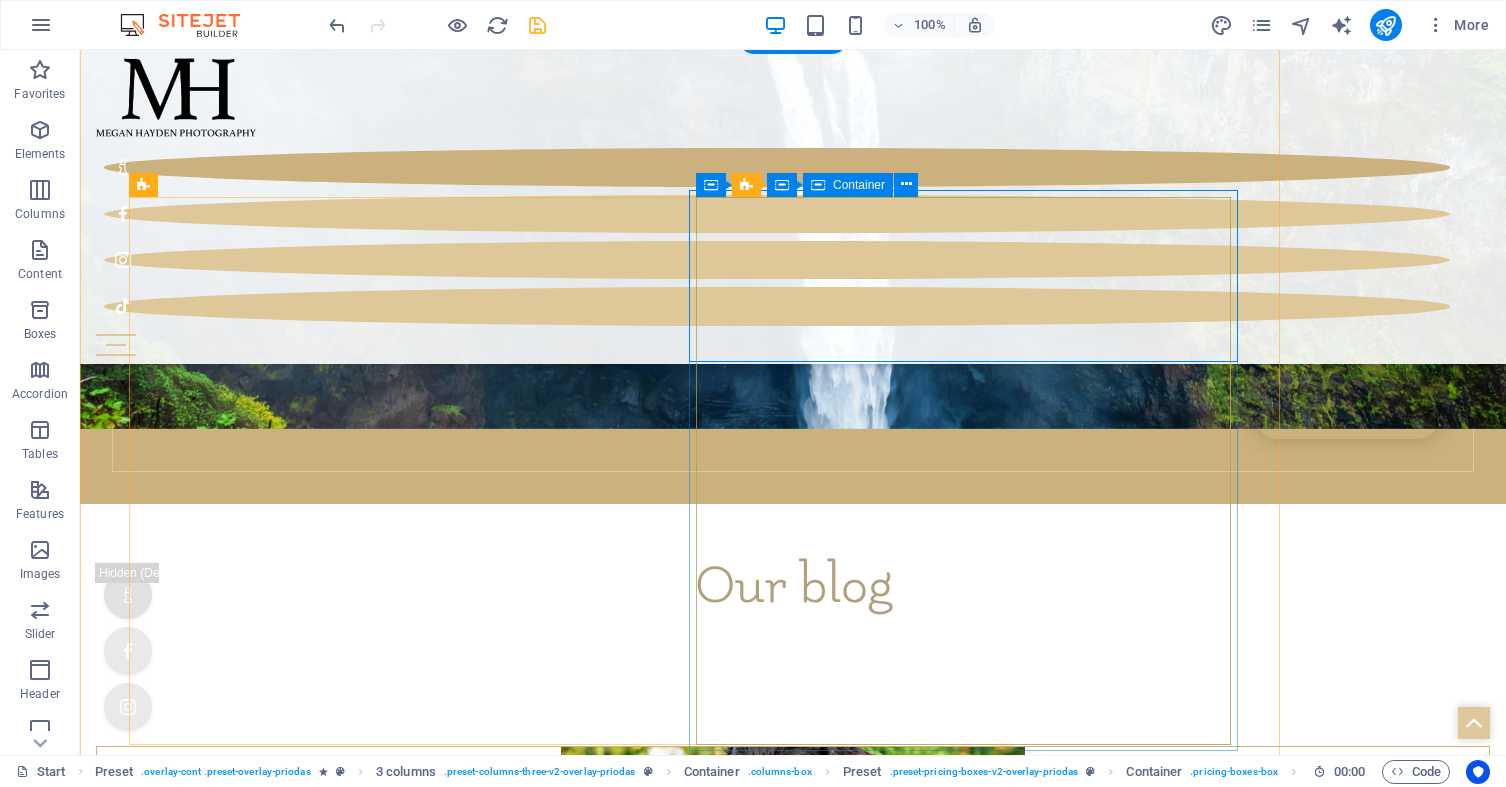 scroll, scrollTop: 5399, scrollLeft: 0, axis: vertical 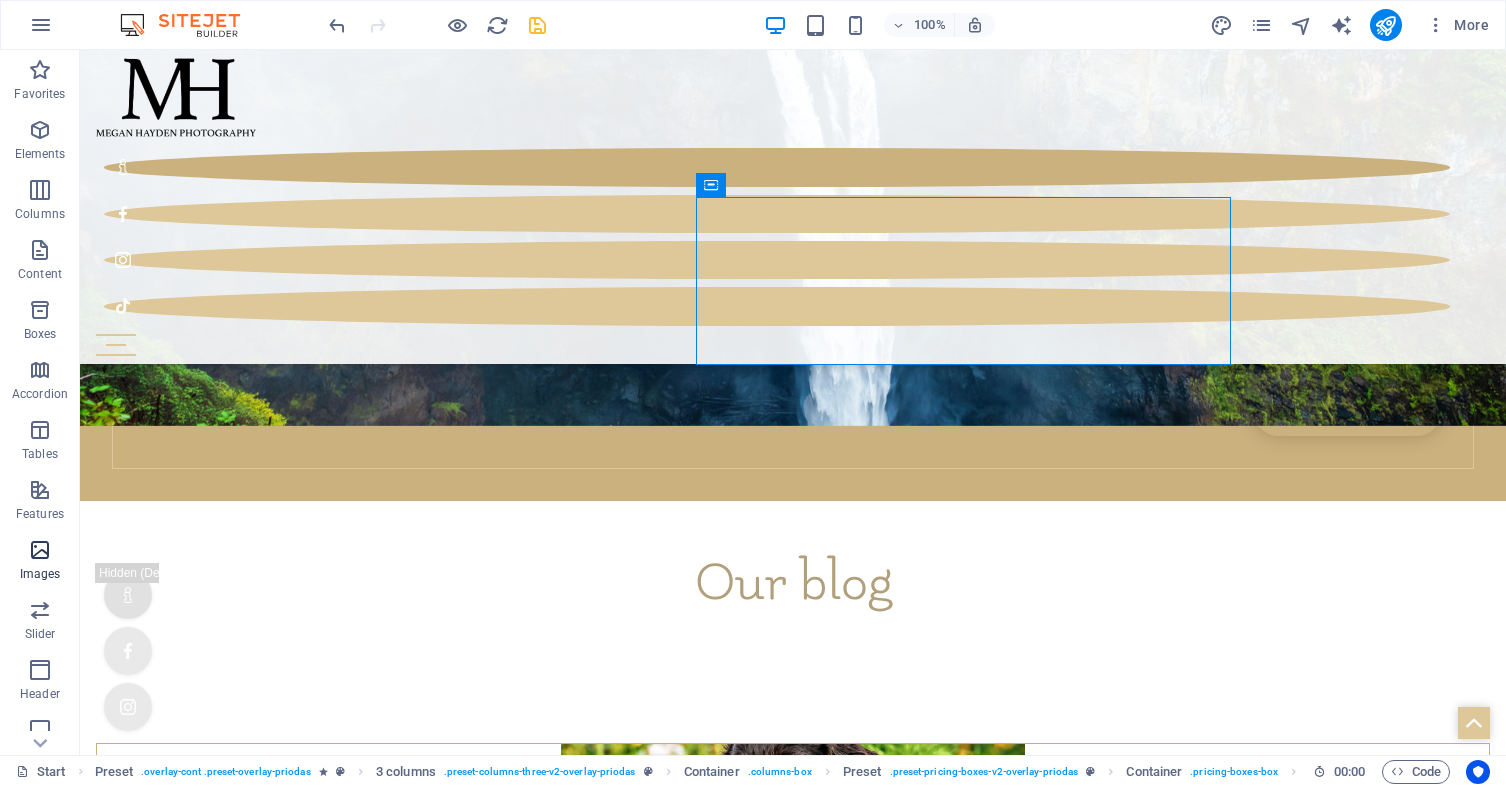 click at bounding box center [40, 550] 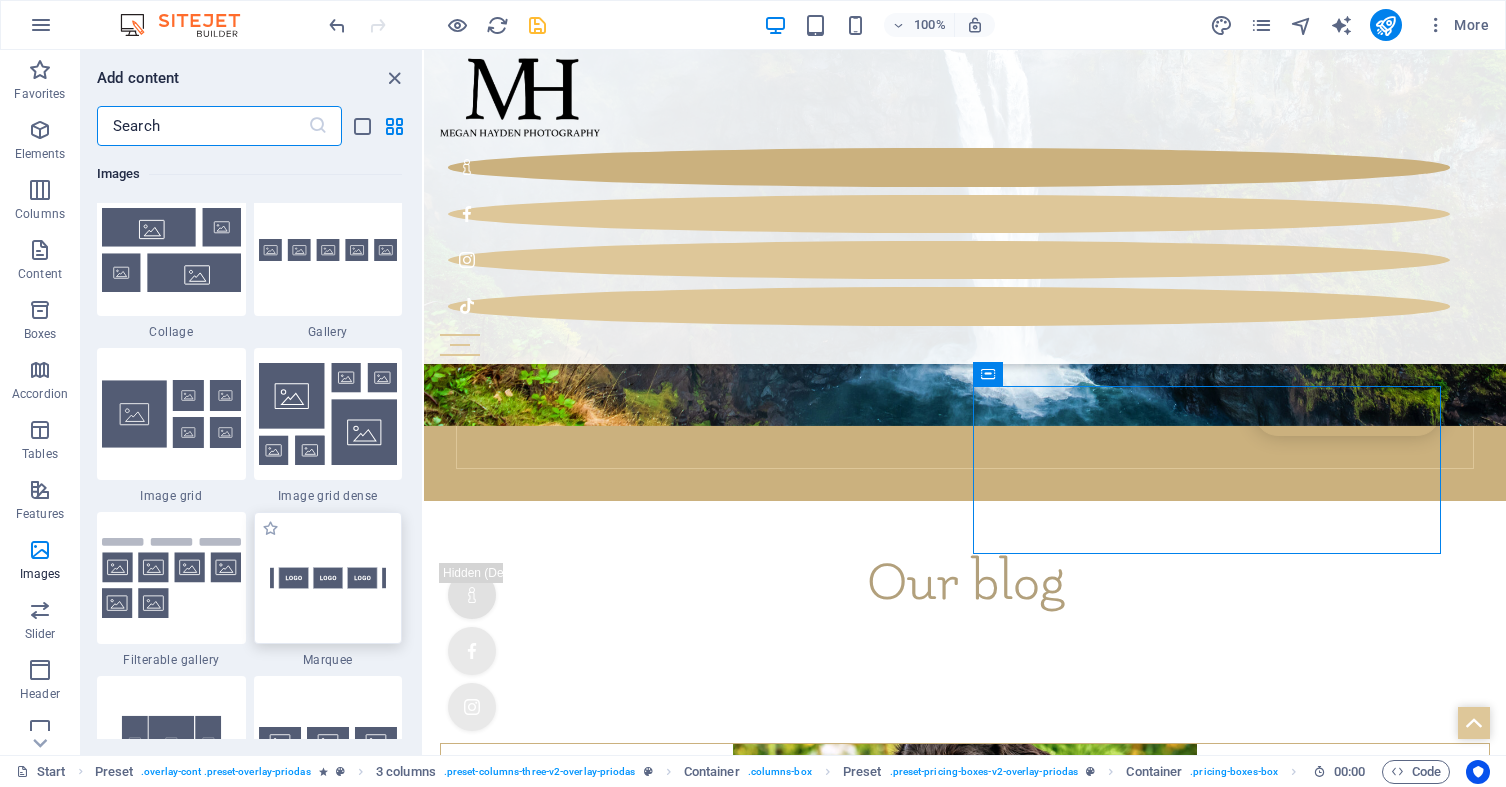 scroll, scrollTop: 10275, scrollLeft: 0, axis: vertical 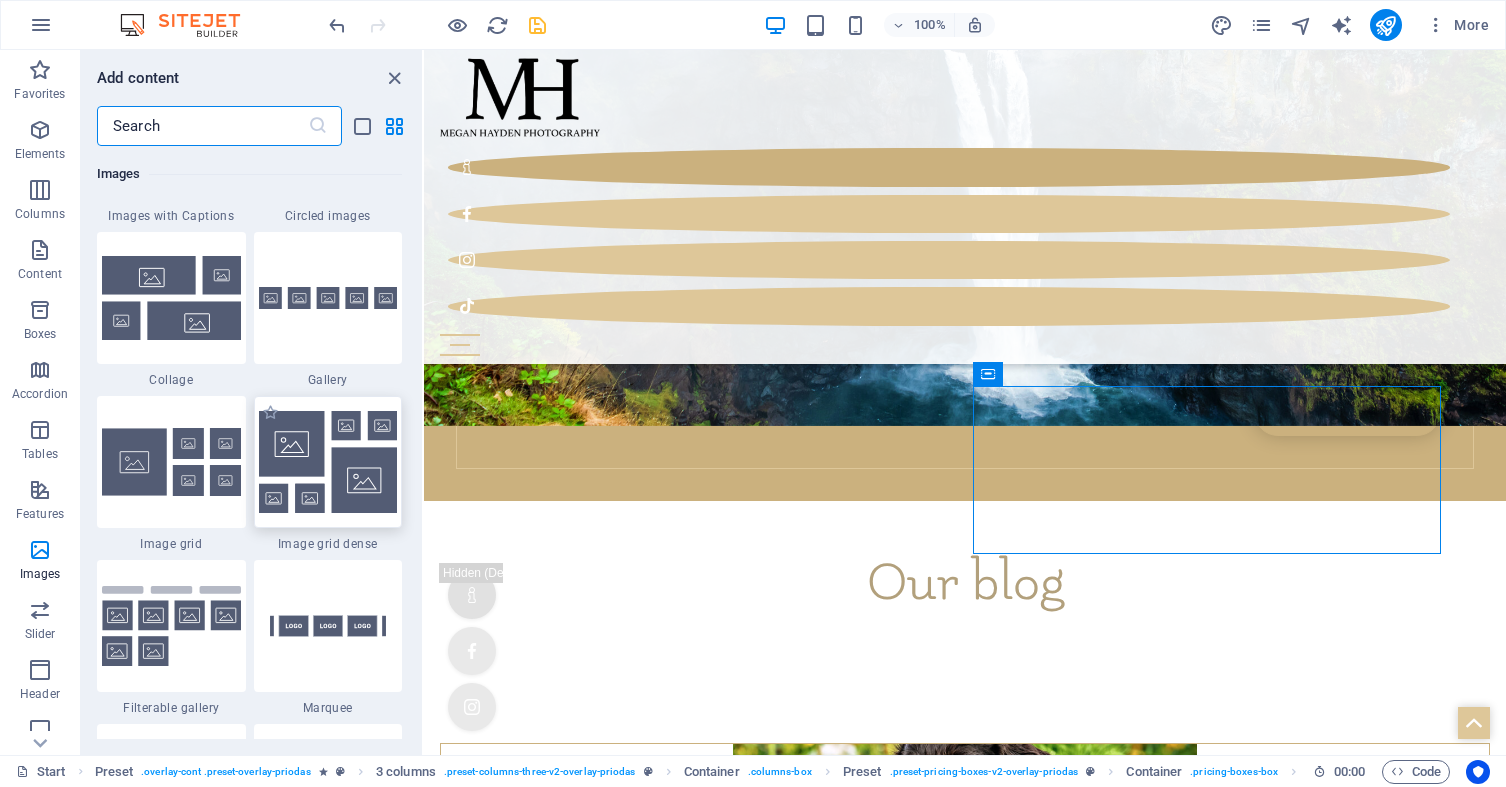 click at bounding box center (328, 462) 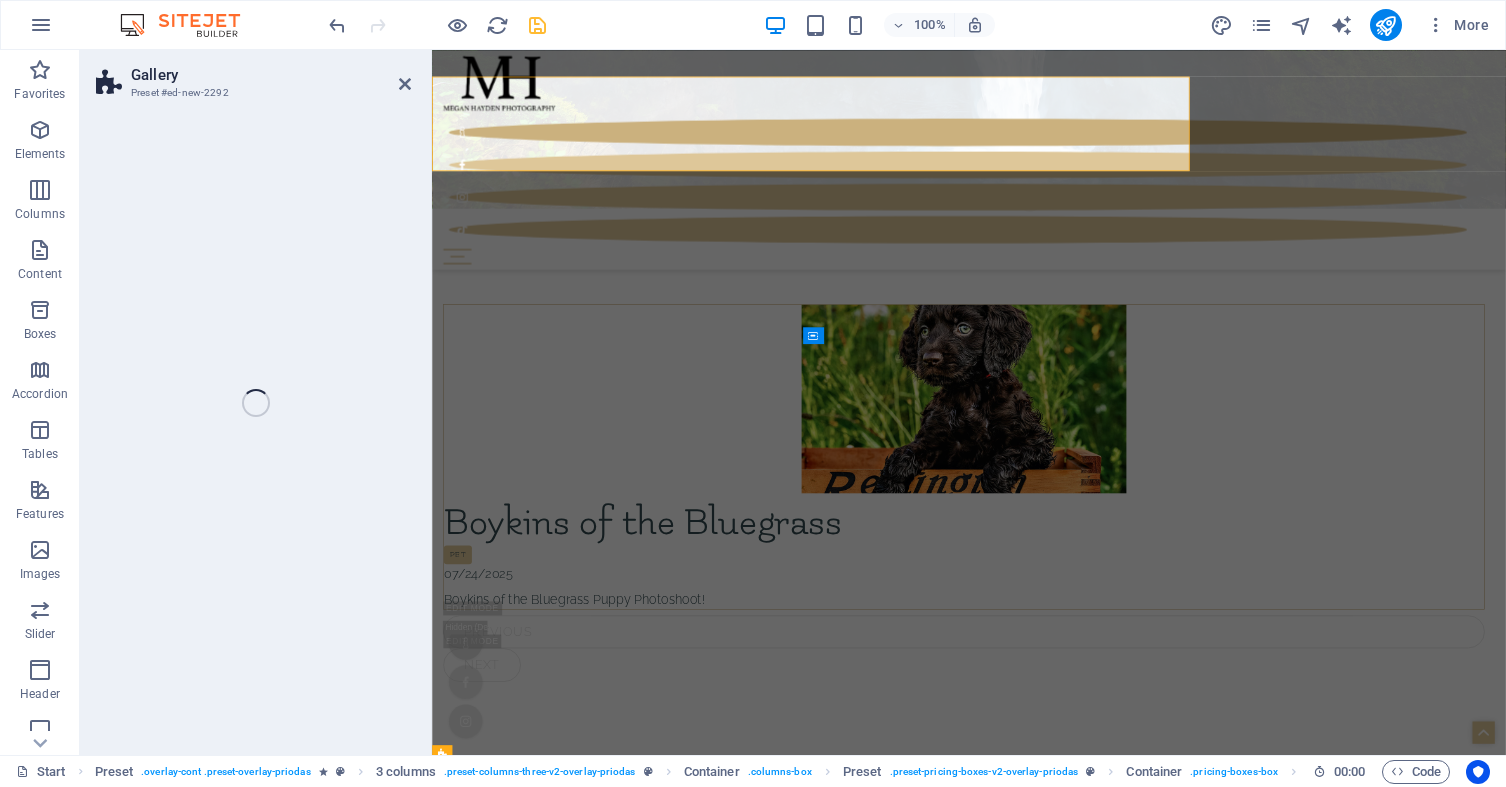 select on "rem" 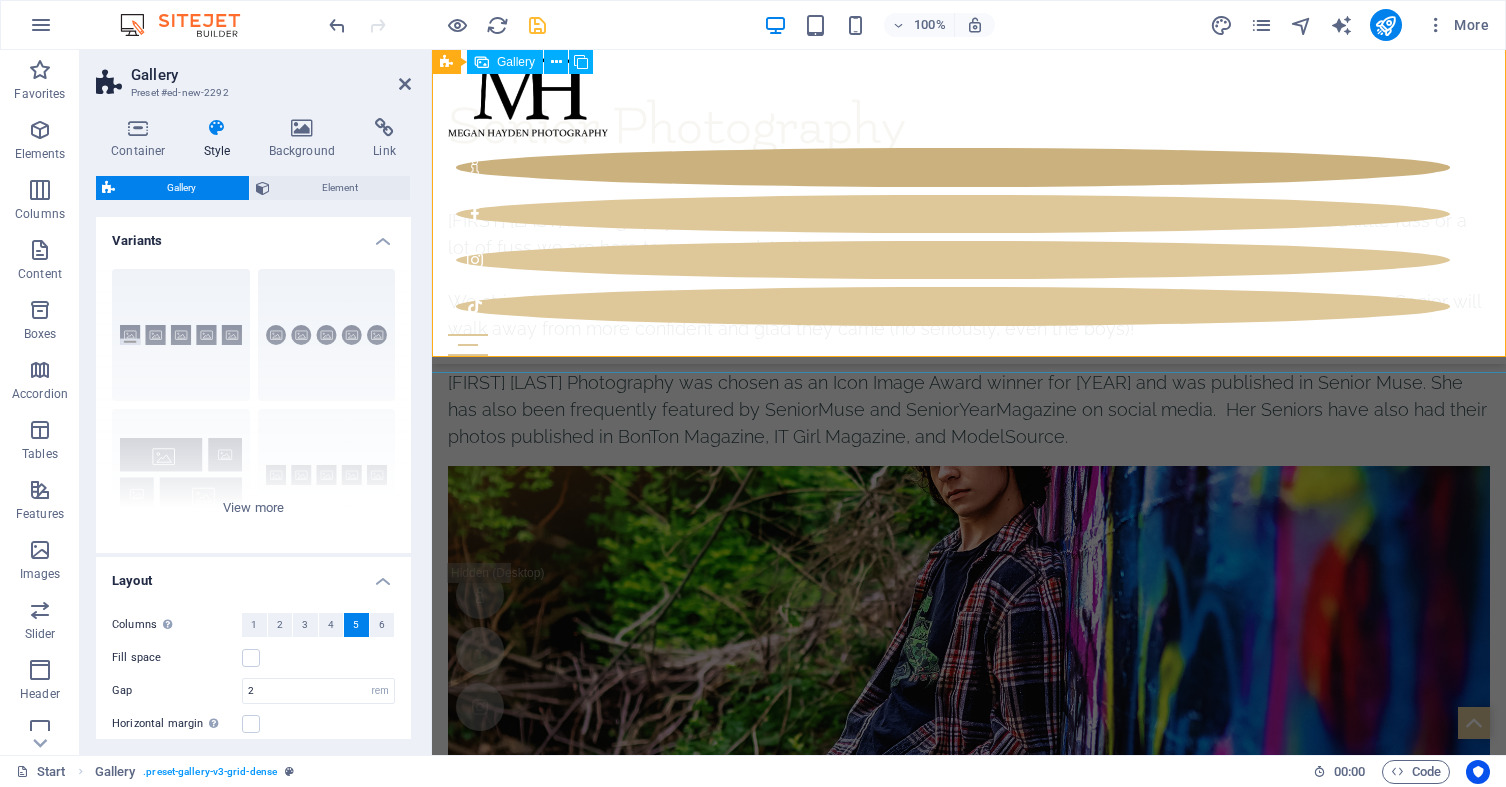 scroll, scrollTop: 7179, scrollLeft: 0, axis: vertical 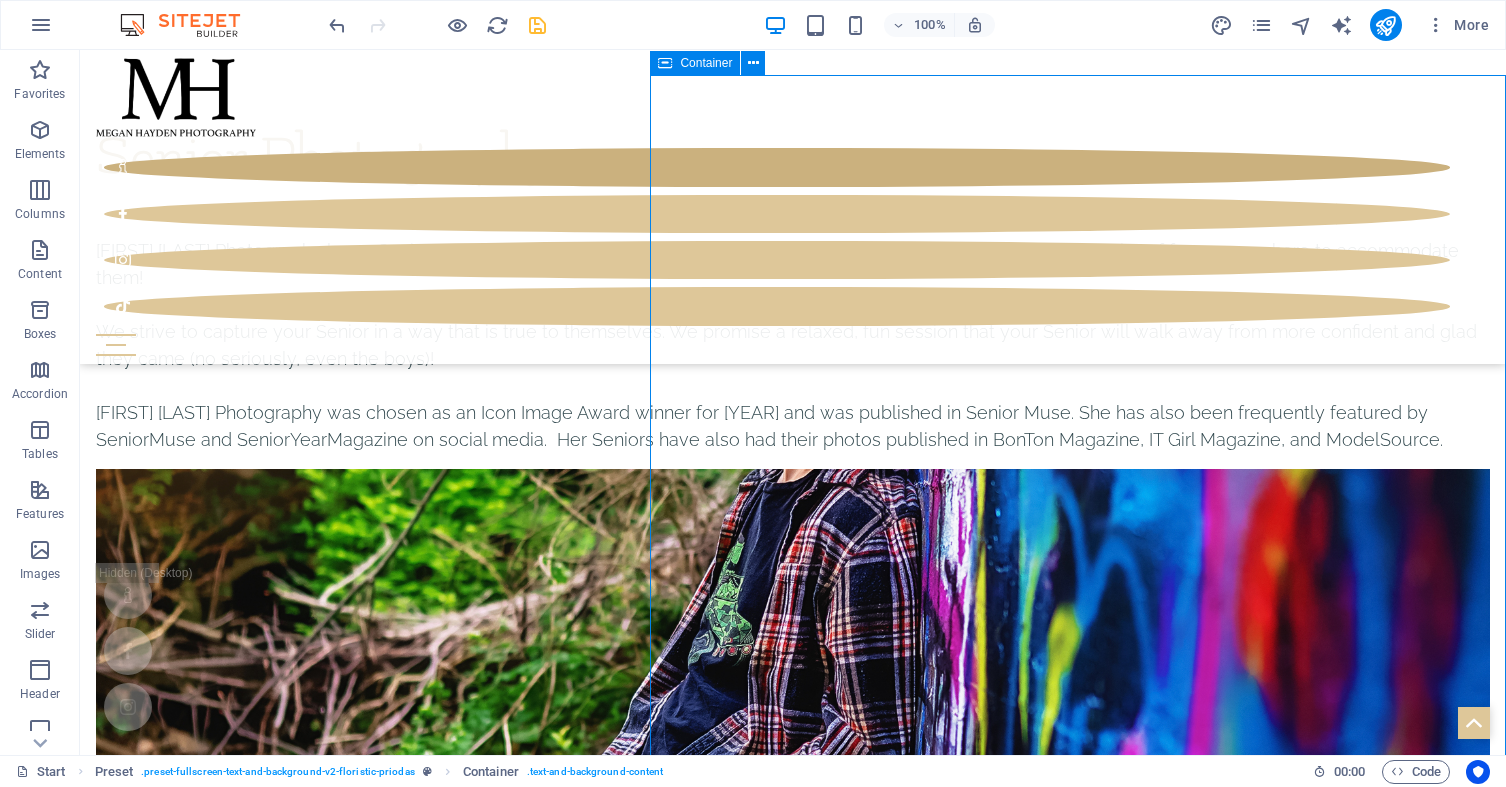 drag, startPoint x: 1150, startPoint y: 400, endPoint x: 1493, endPoint y: 400, distance: 343 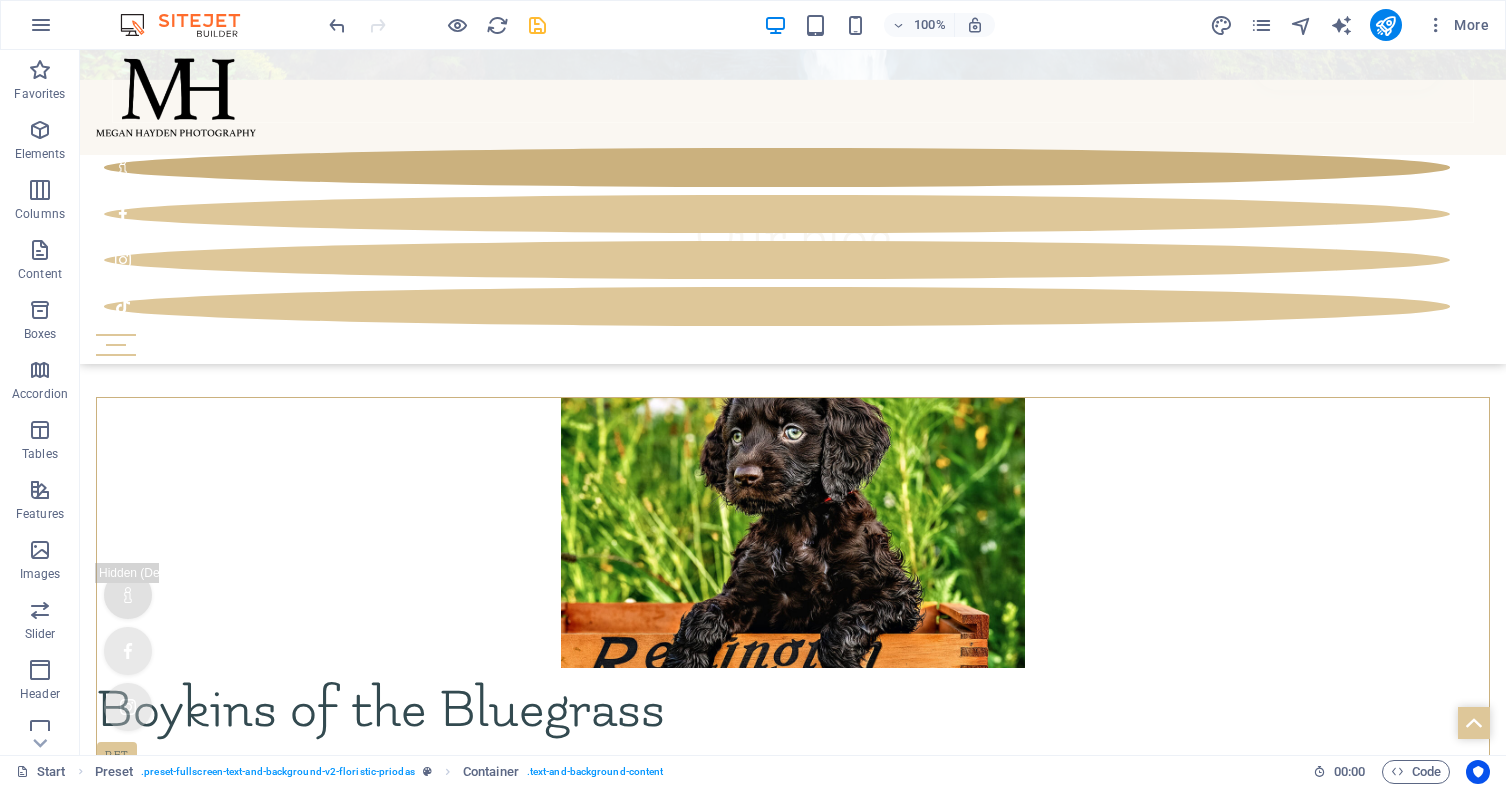scroll, scrollTop: 5748, scrollLeft: 0, axis: vertical 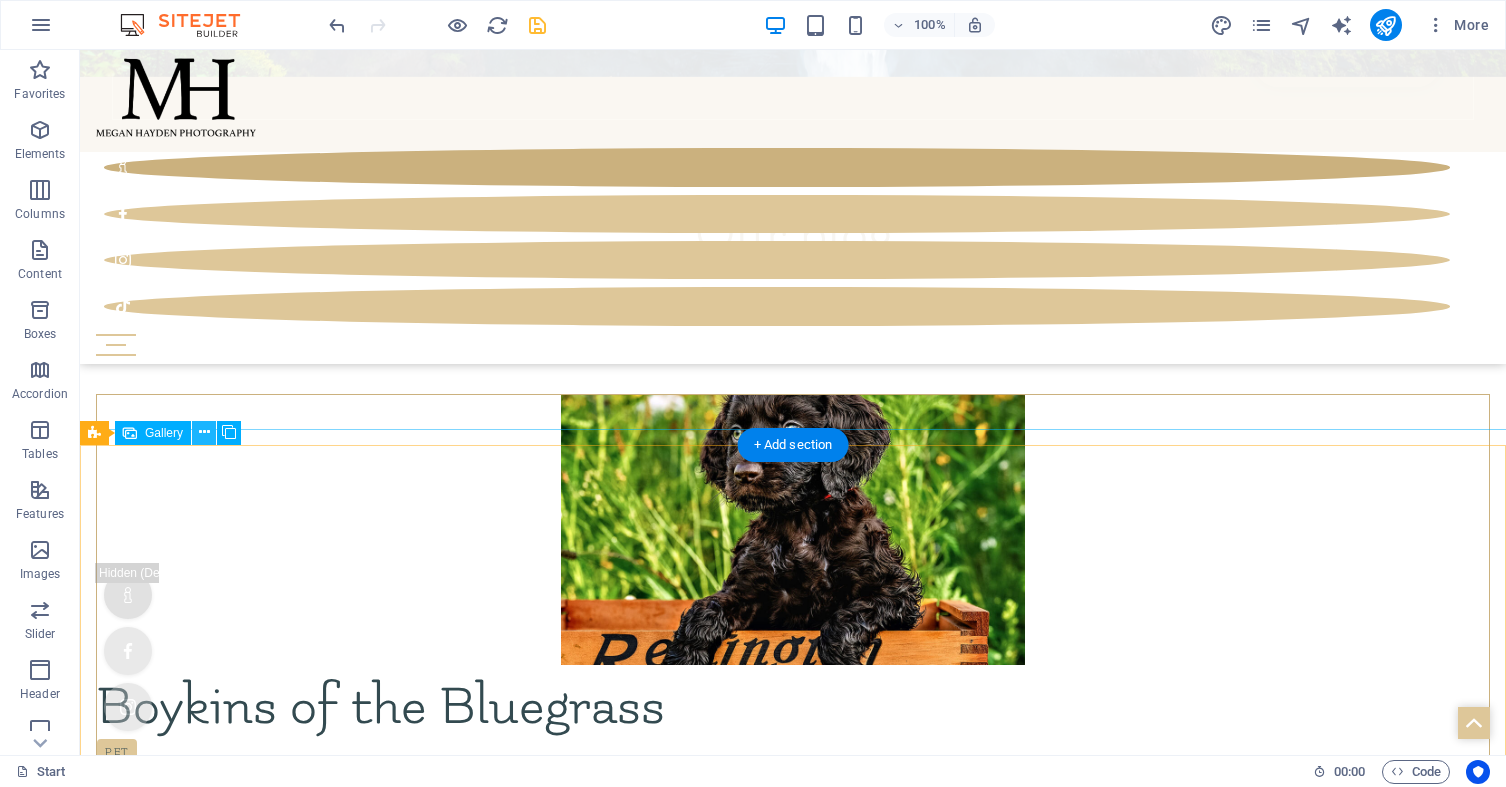 click at bounding box center [204, 432] 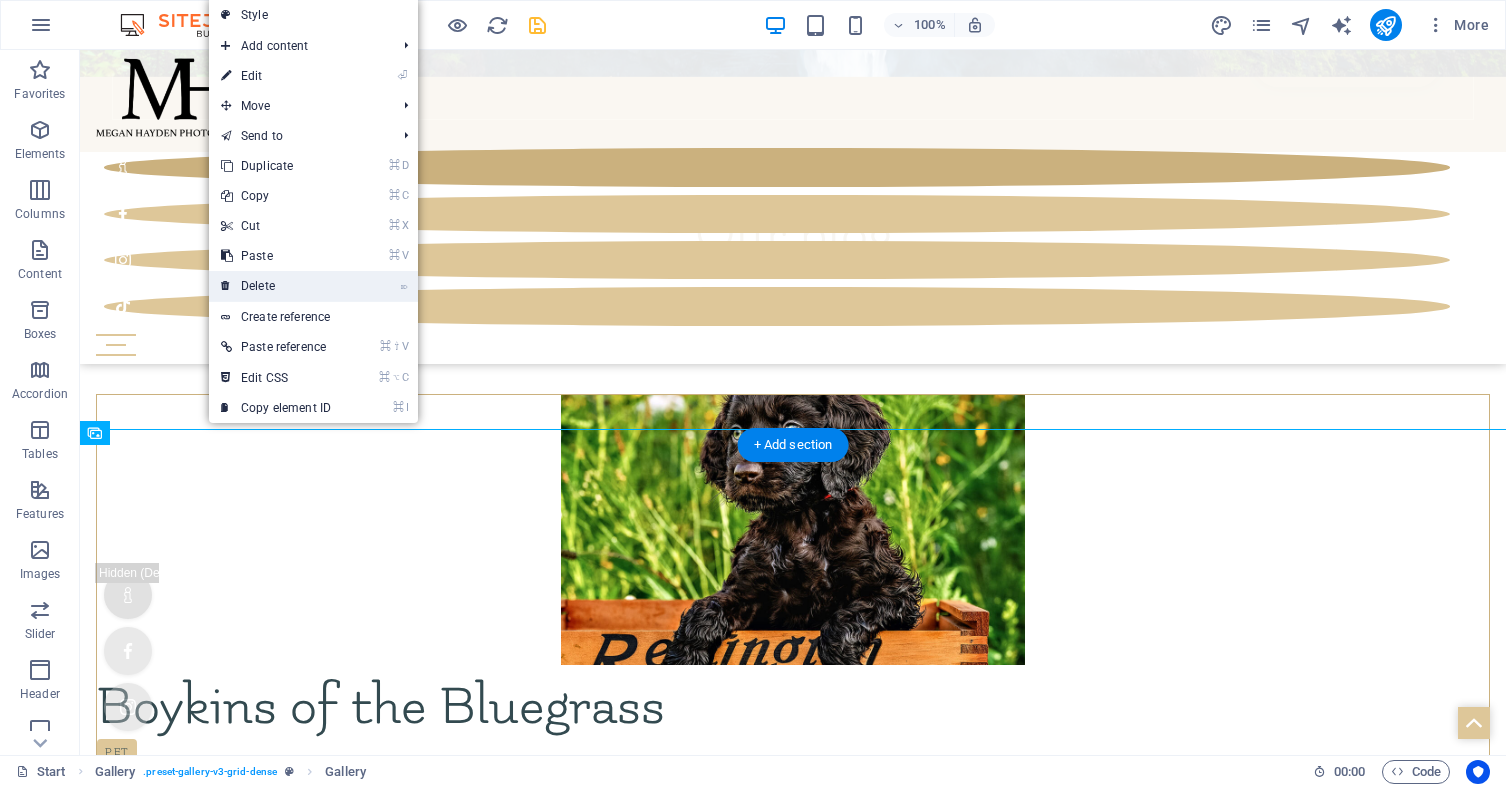 click on "⌦  Delete" at bounding box center (276, 286) 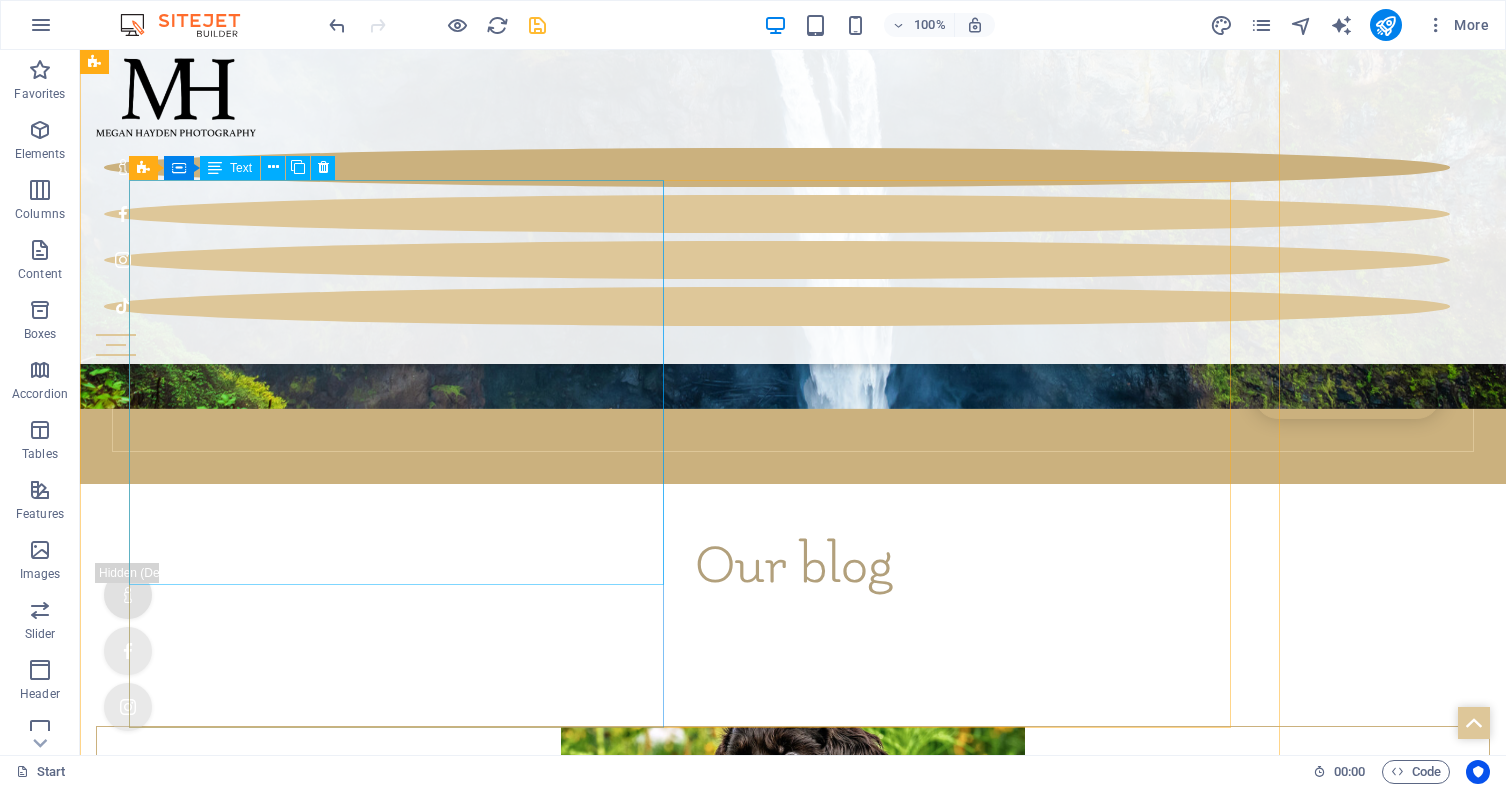 scroll, scrollTop: 5422, scrollLeft: 0, axis: vertical 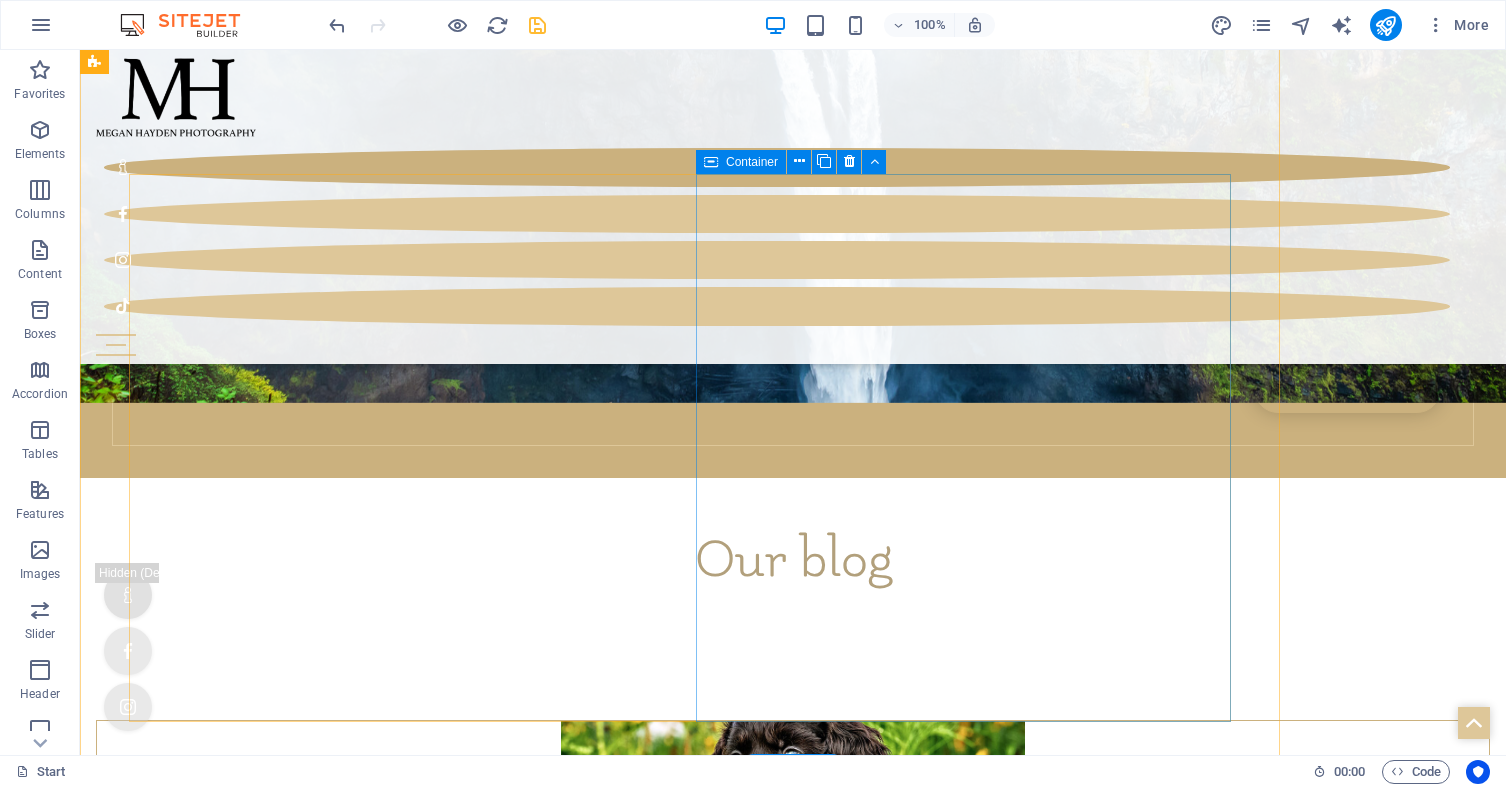 click at bounding box center (711, 162) 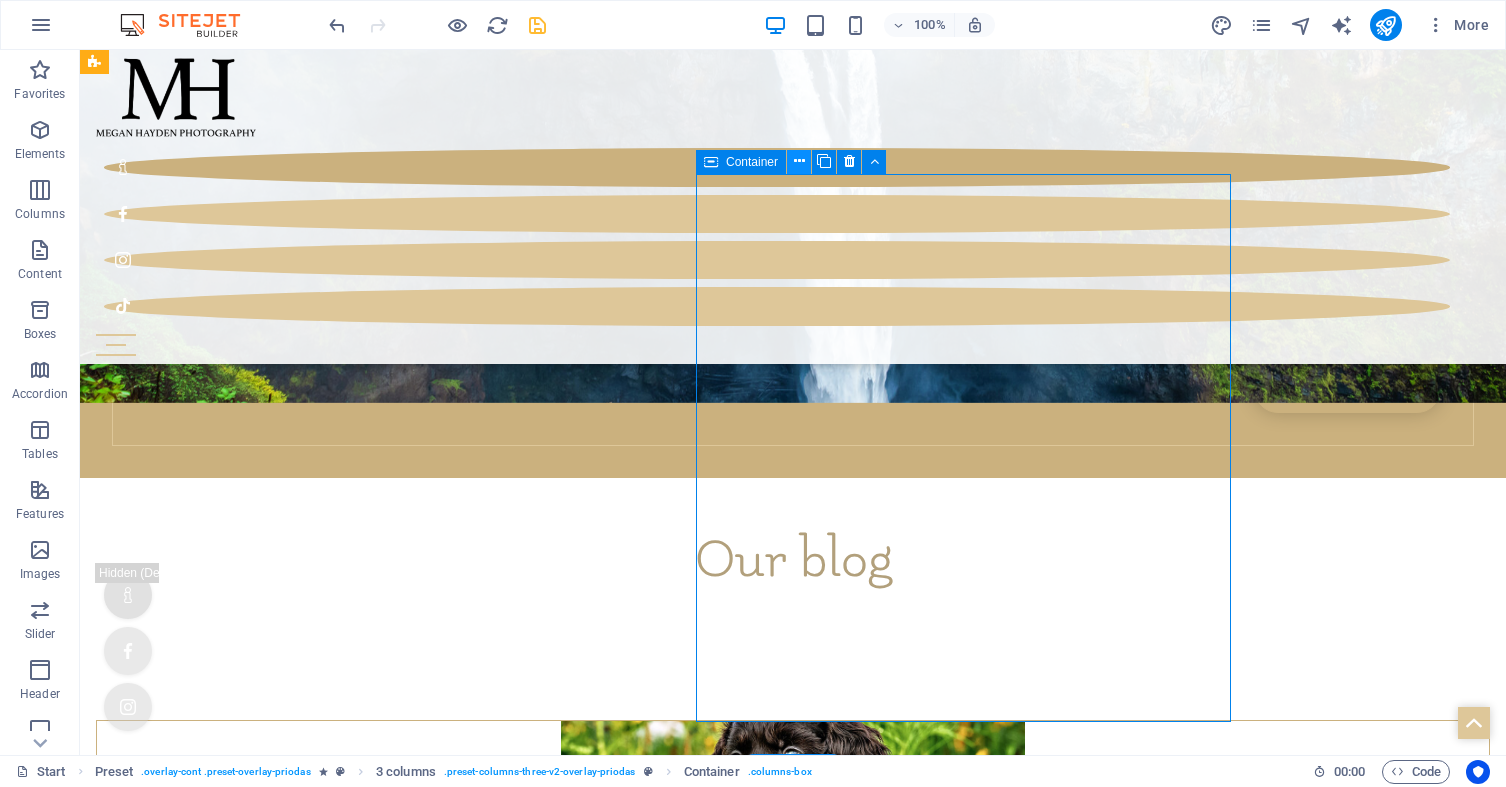 click at bounding box center (799, 161) 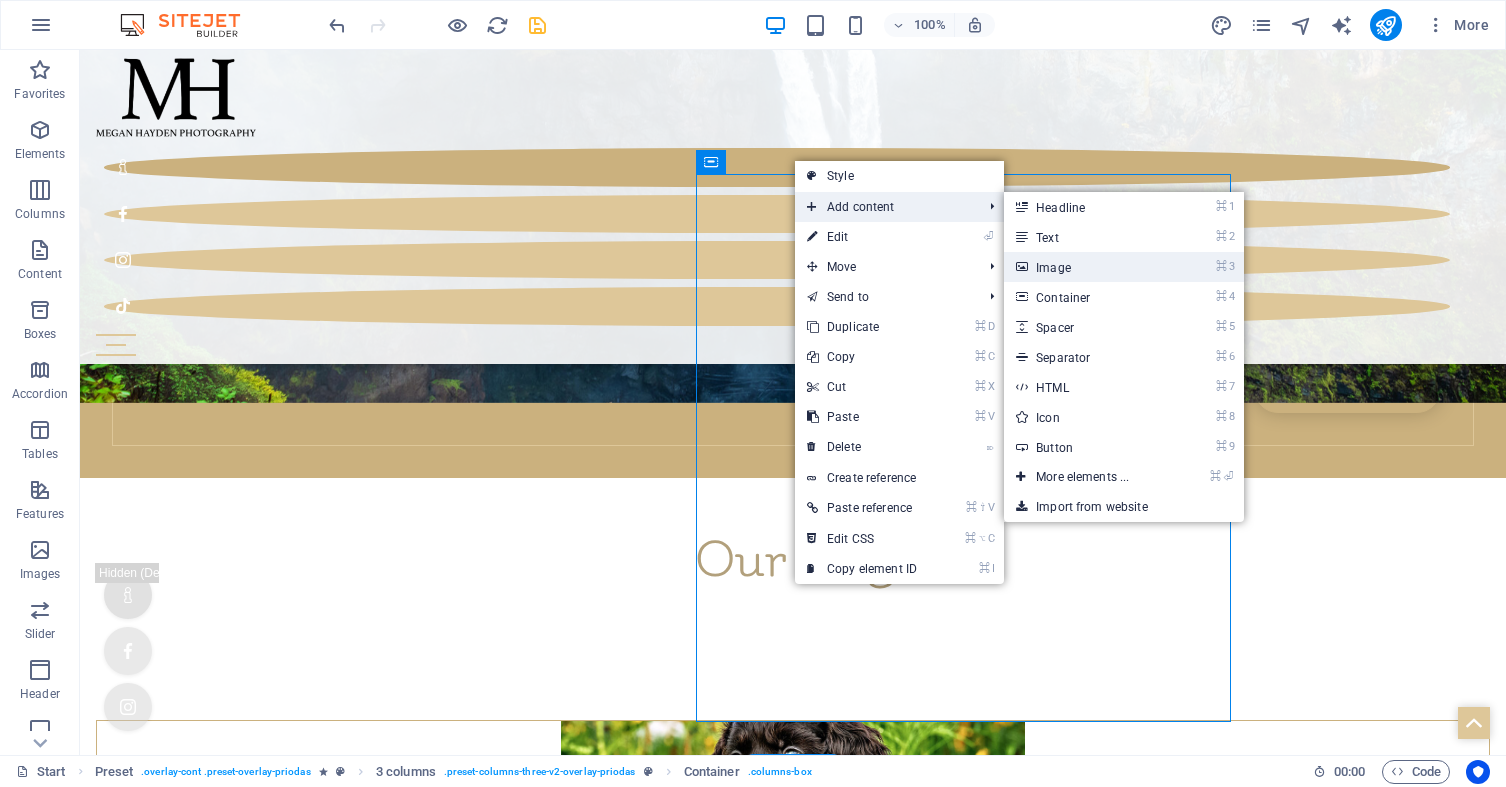 click on "⌘ 3  Image" at bounding box center [1086, 267] 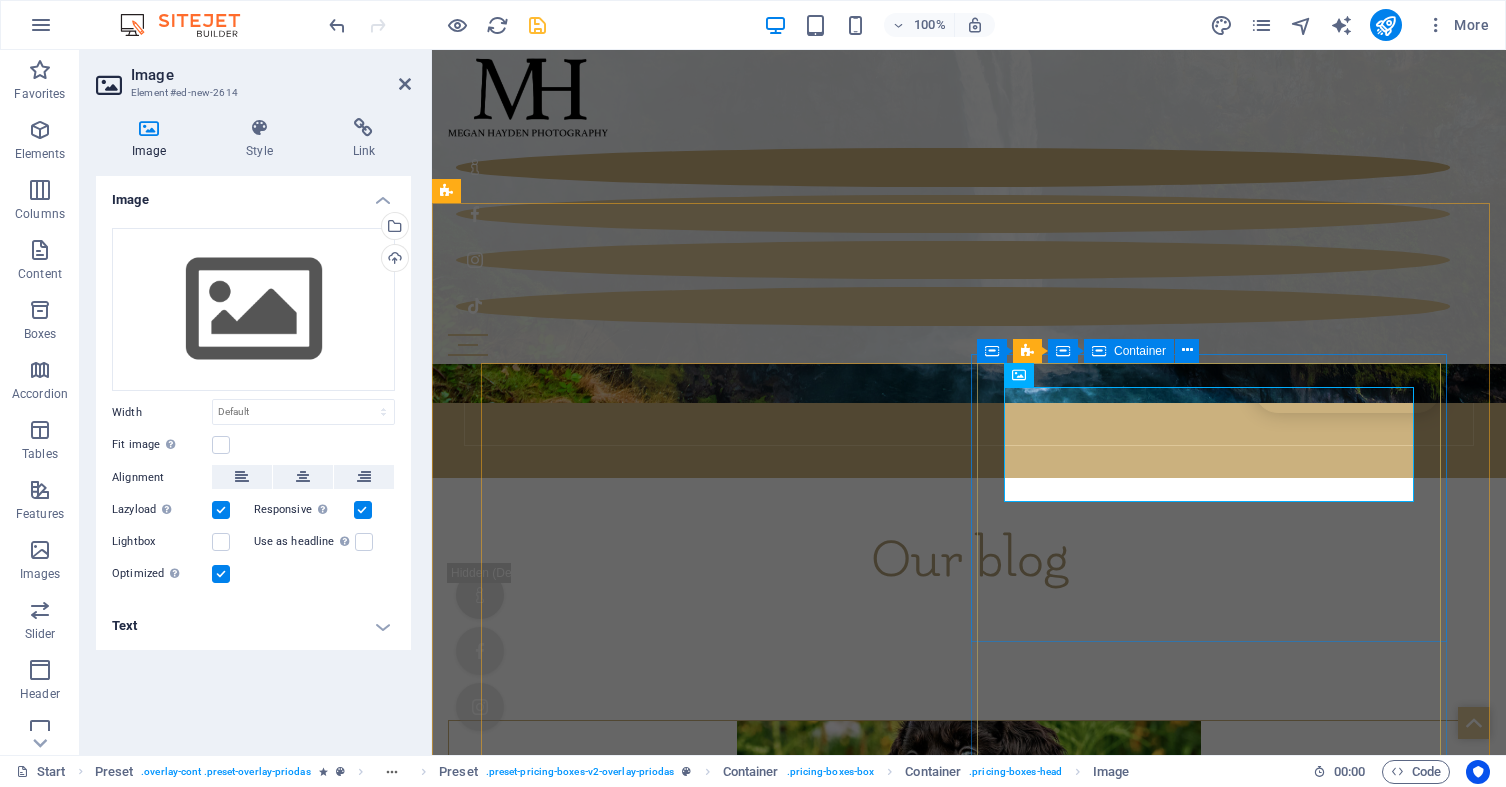 click on "Headline" at bounding box center [713, 8862] 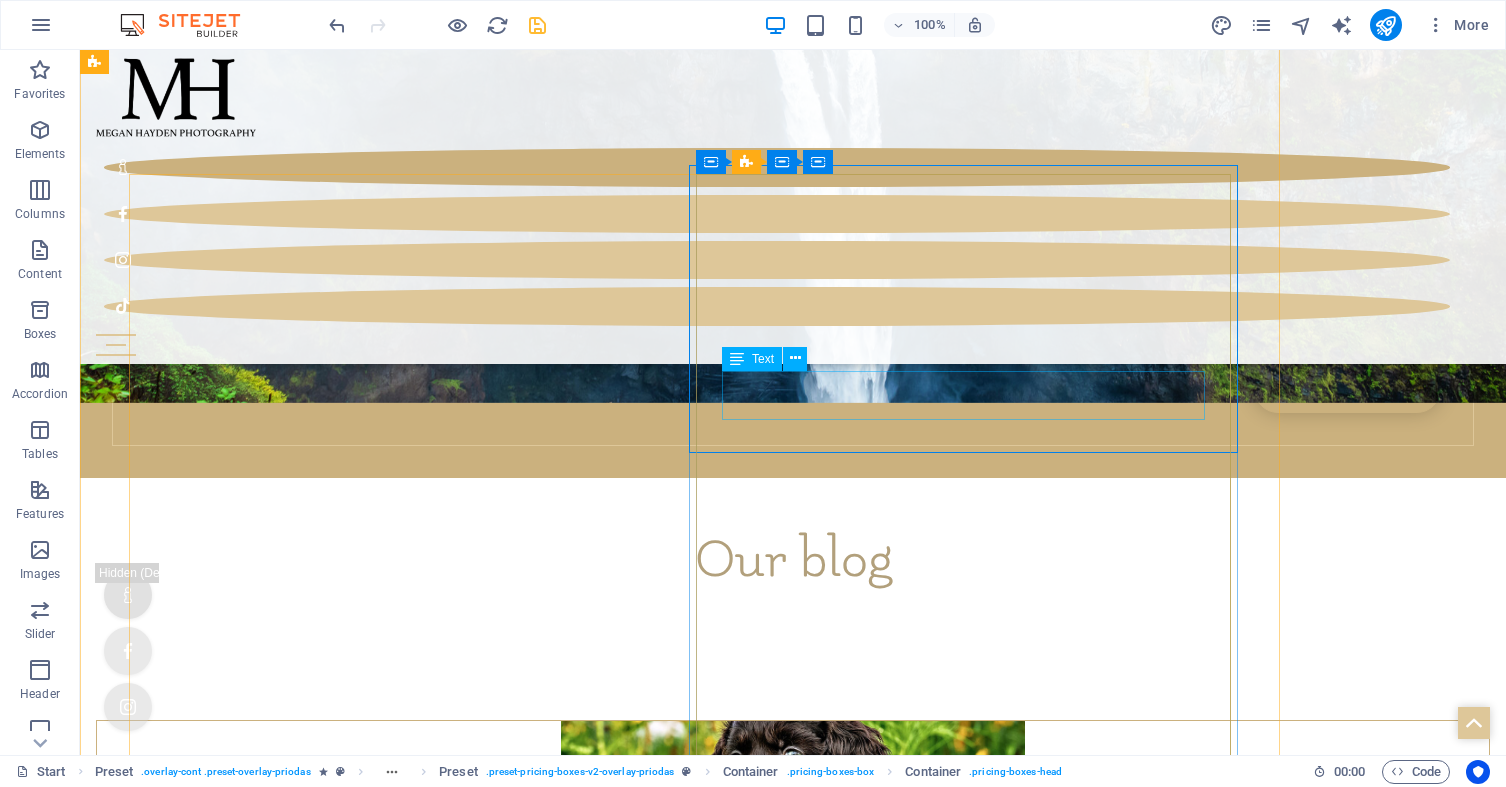 click on "Headline" at bounding box center [396, 9441] 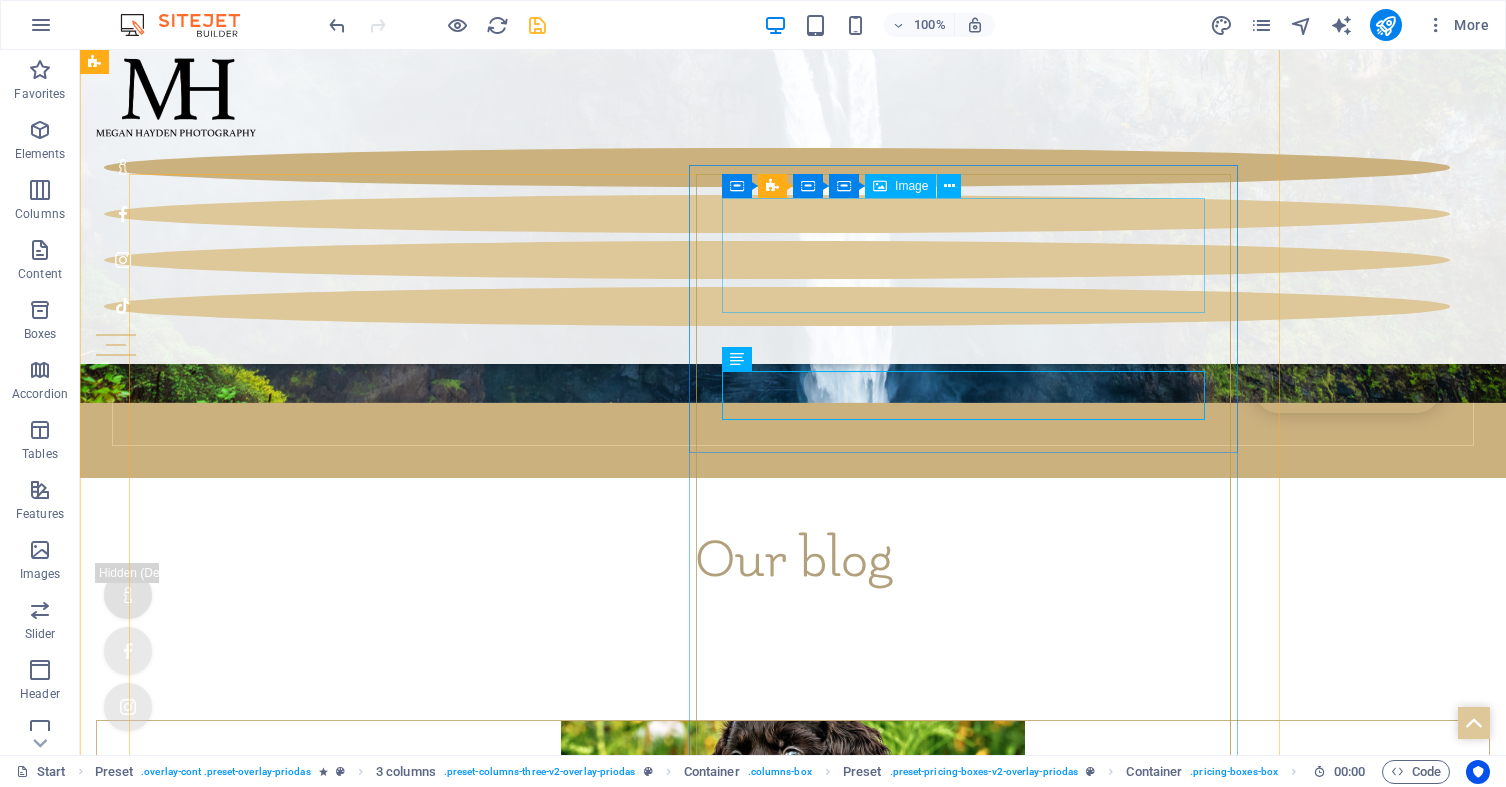 click at bounding box center [396, 9244] 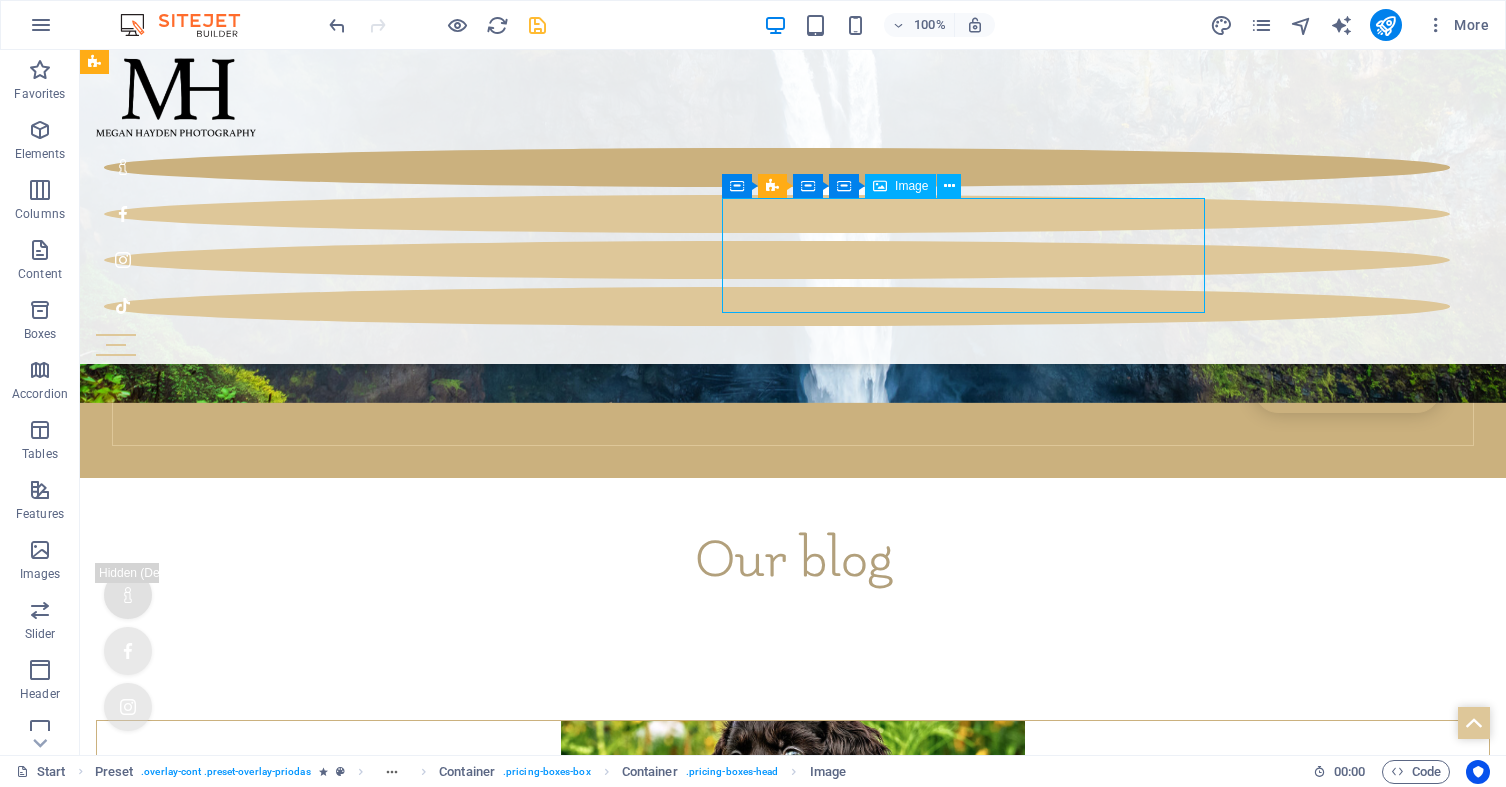 click at bounding box center [396, 9244] 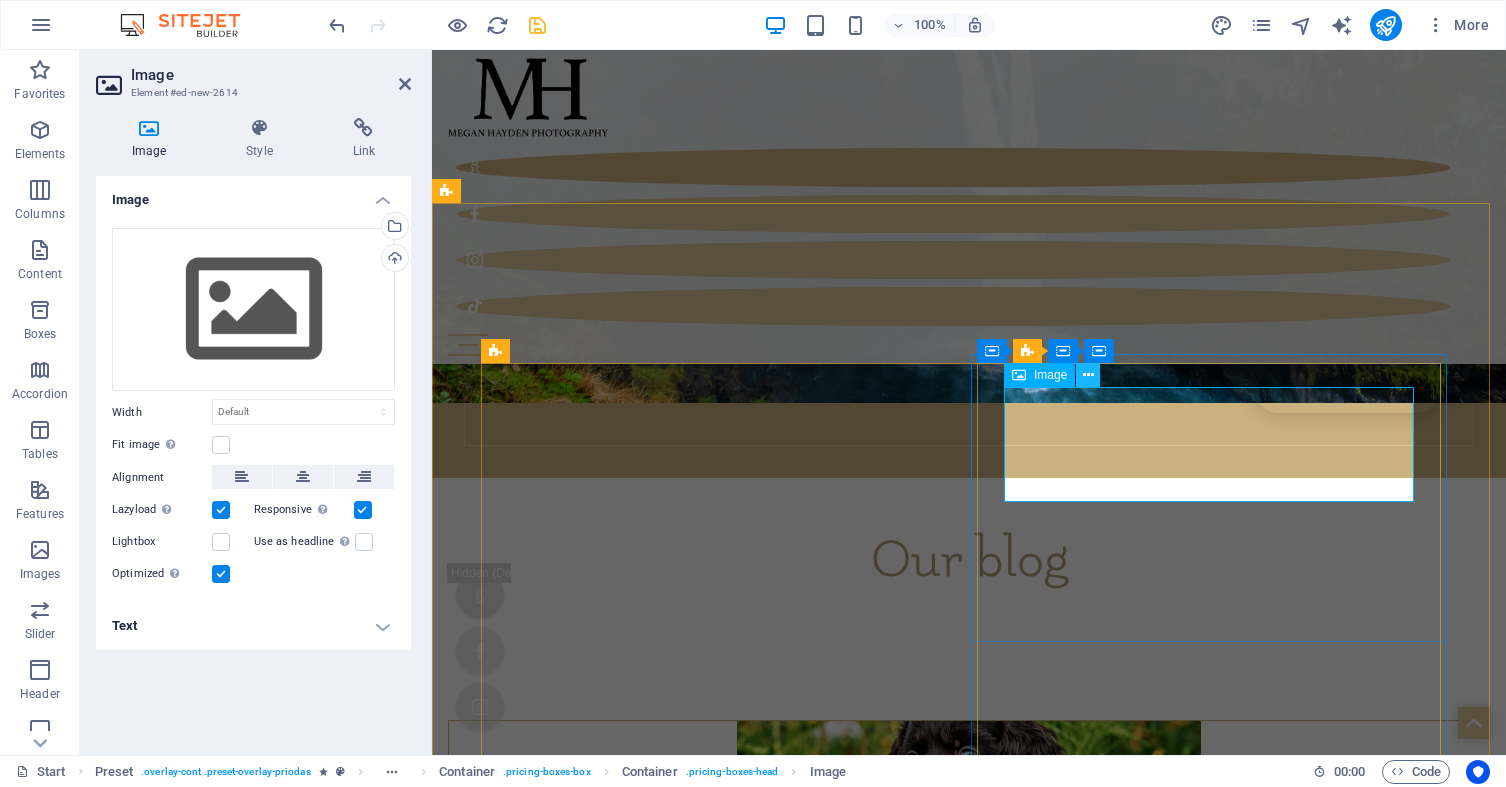 click at bounding box center [1088, 375] 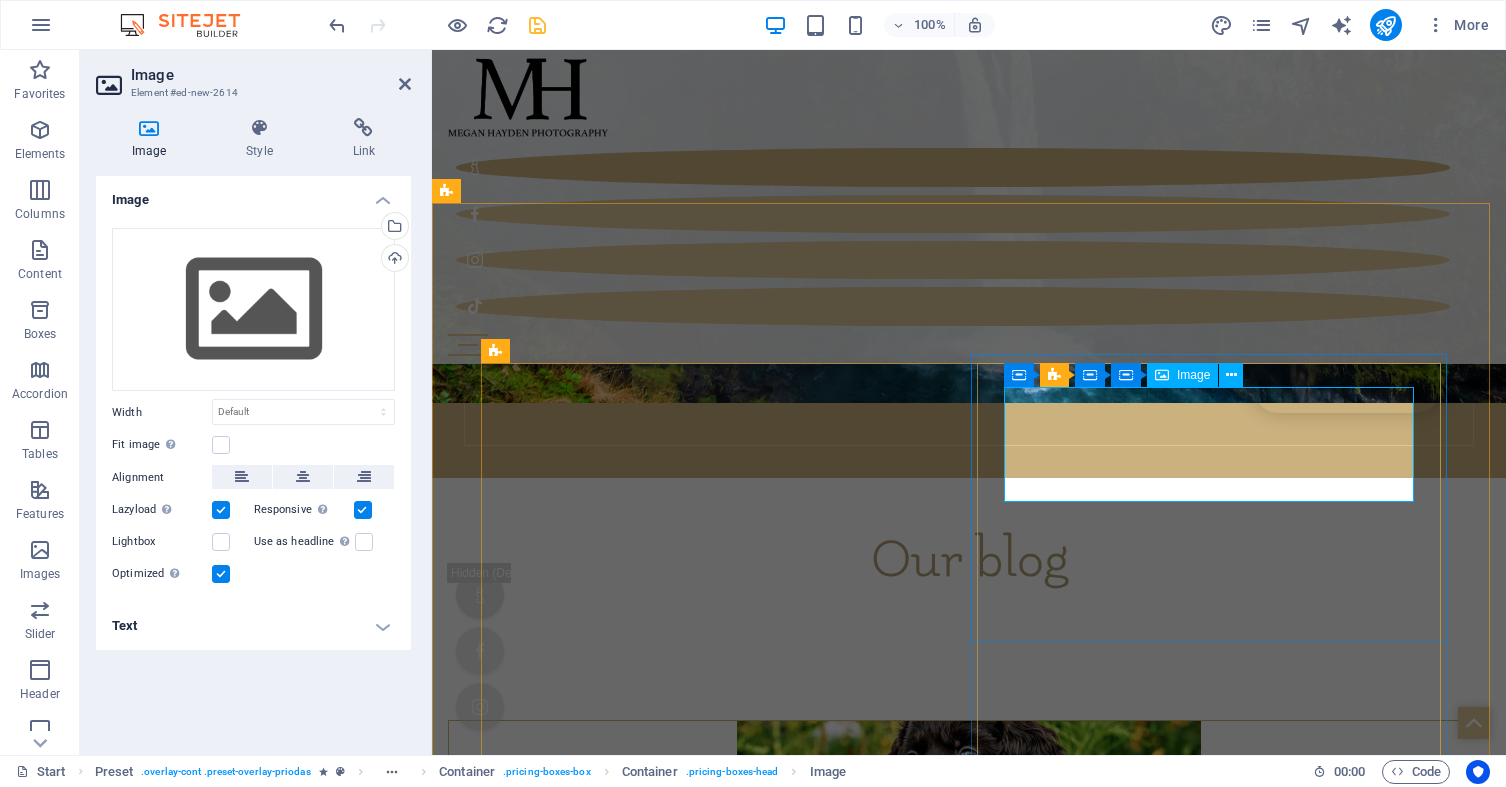 click at bounding box center [713, 8808] 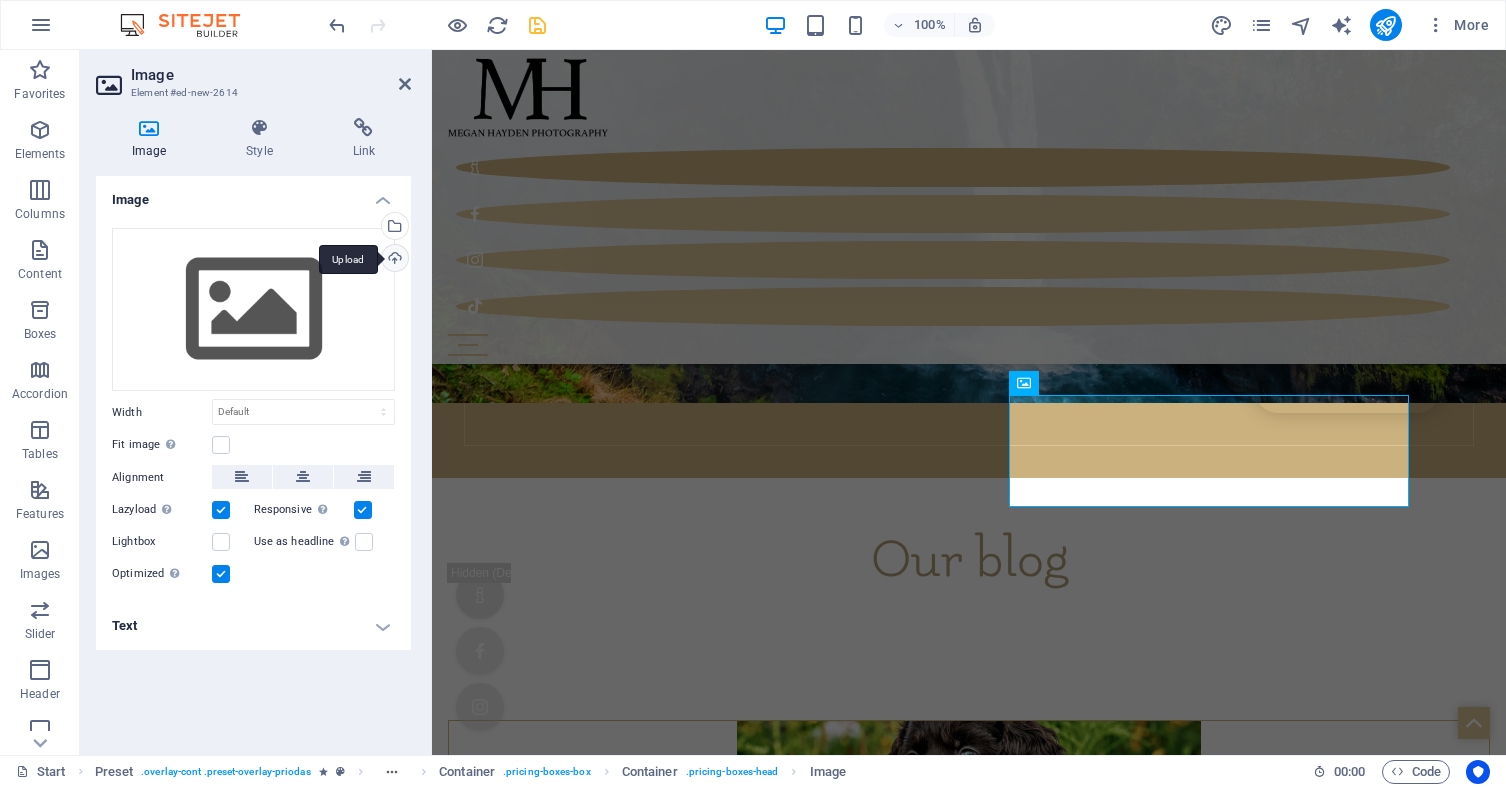 click on "Upload" at bounding box center (393, 260) 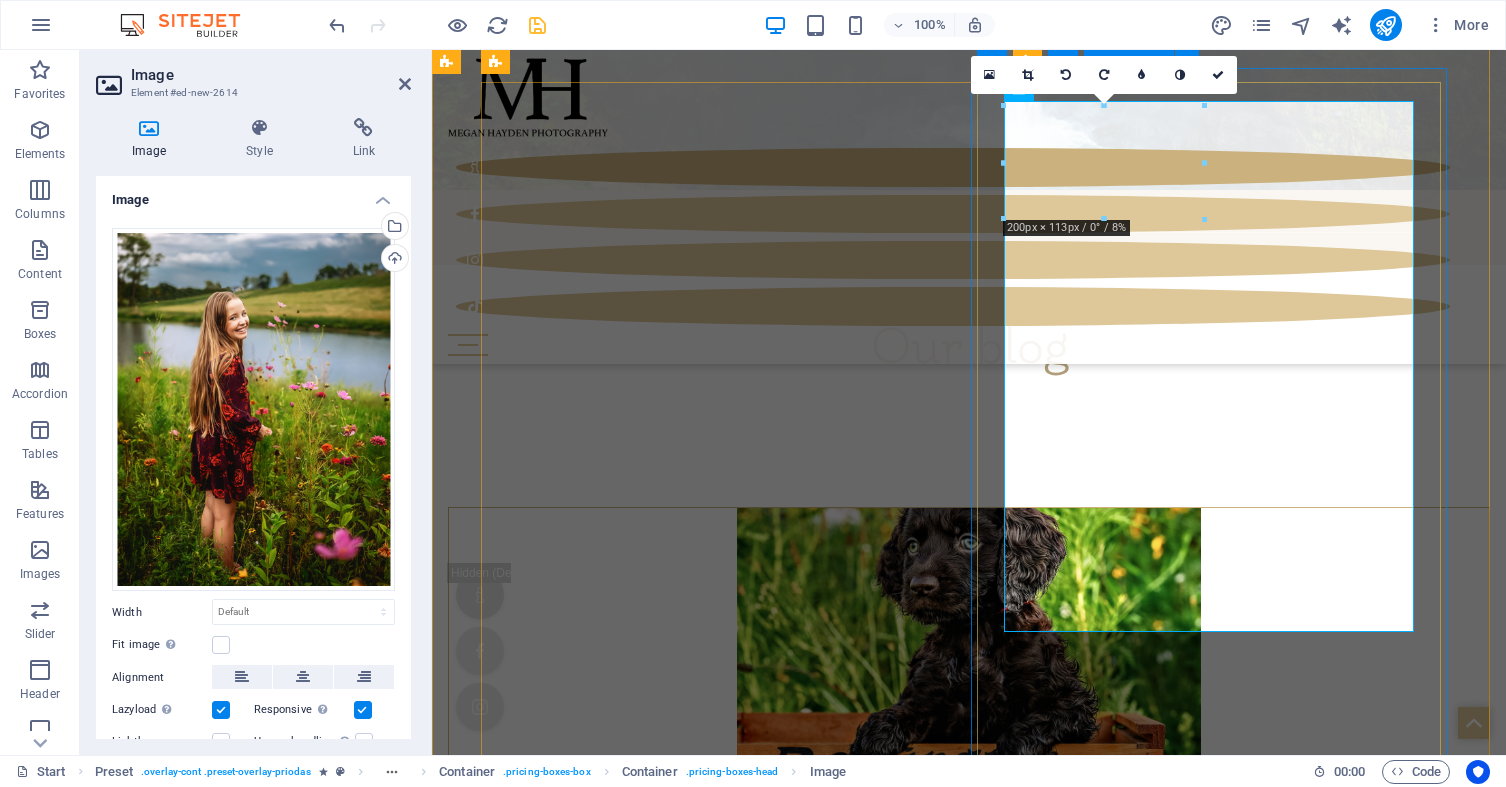 scroll, scrollTop: 5618, scrollLeft: 0, axis: vertical 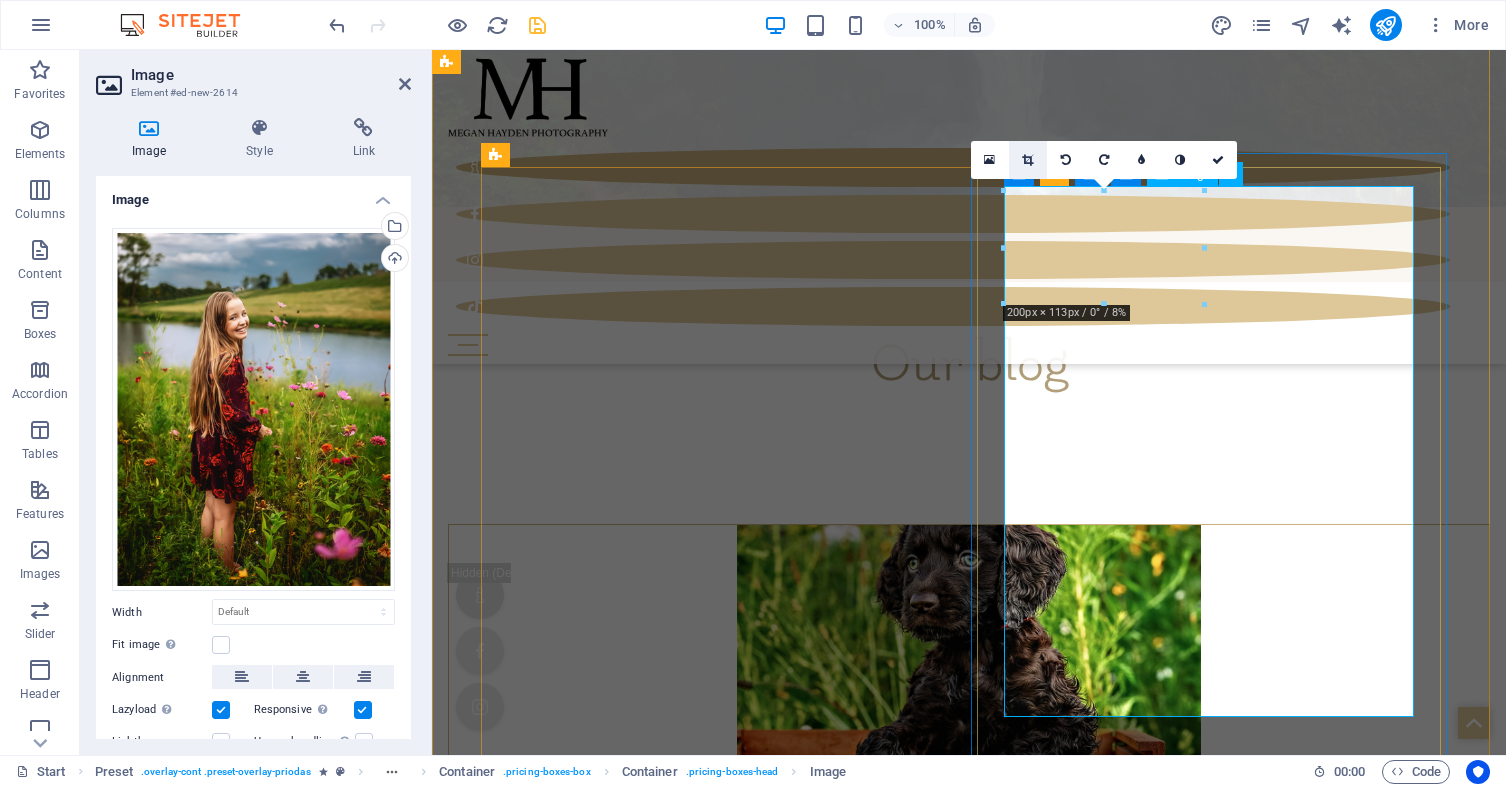 click at bounding box center [1027, 160] 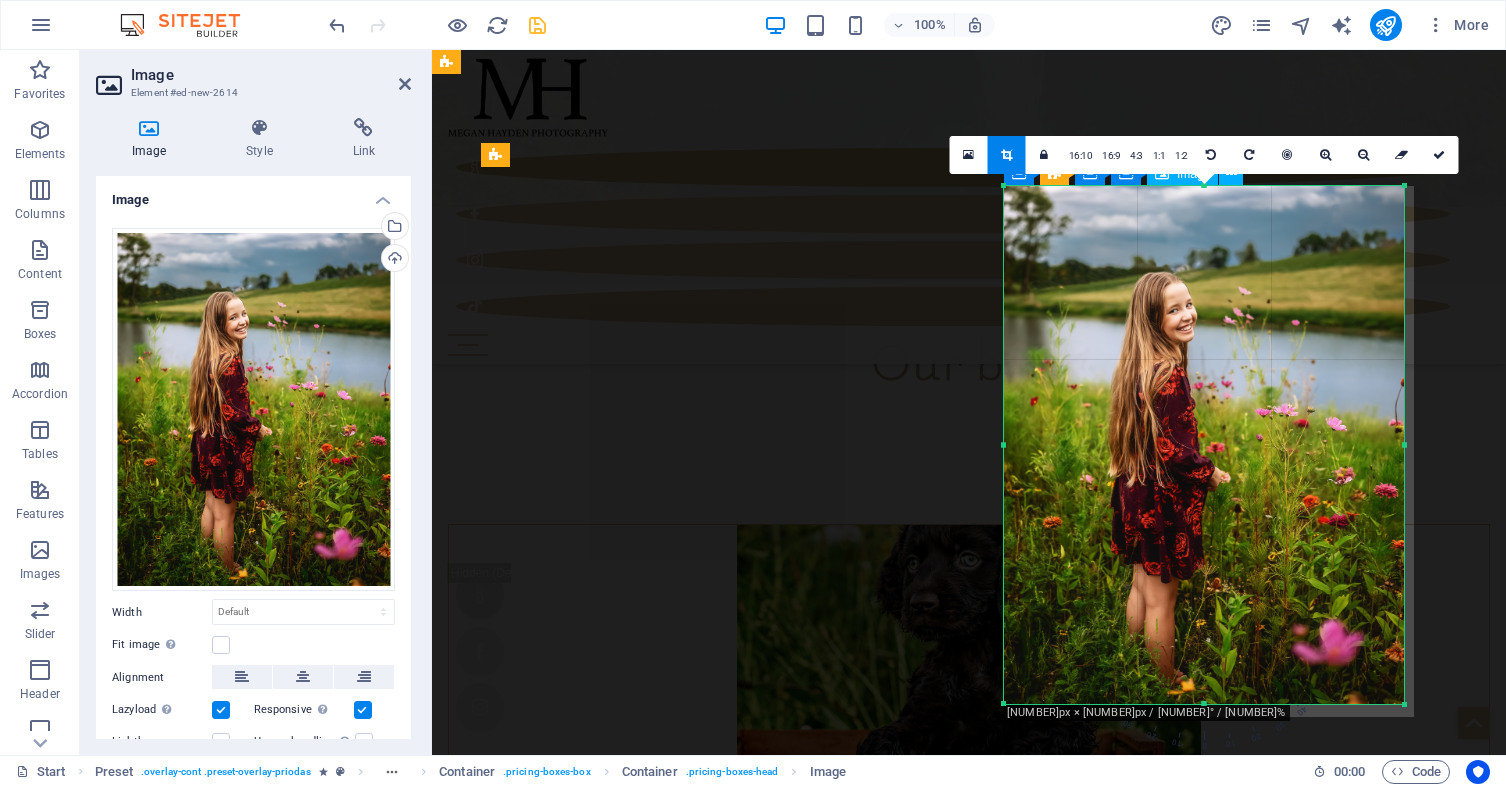 drag, startPoint x: 1400, startPoint y: 700, endPoint x: 1413, endPoint y: 700, distance: 13 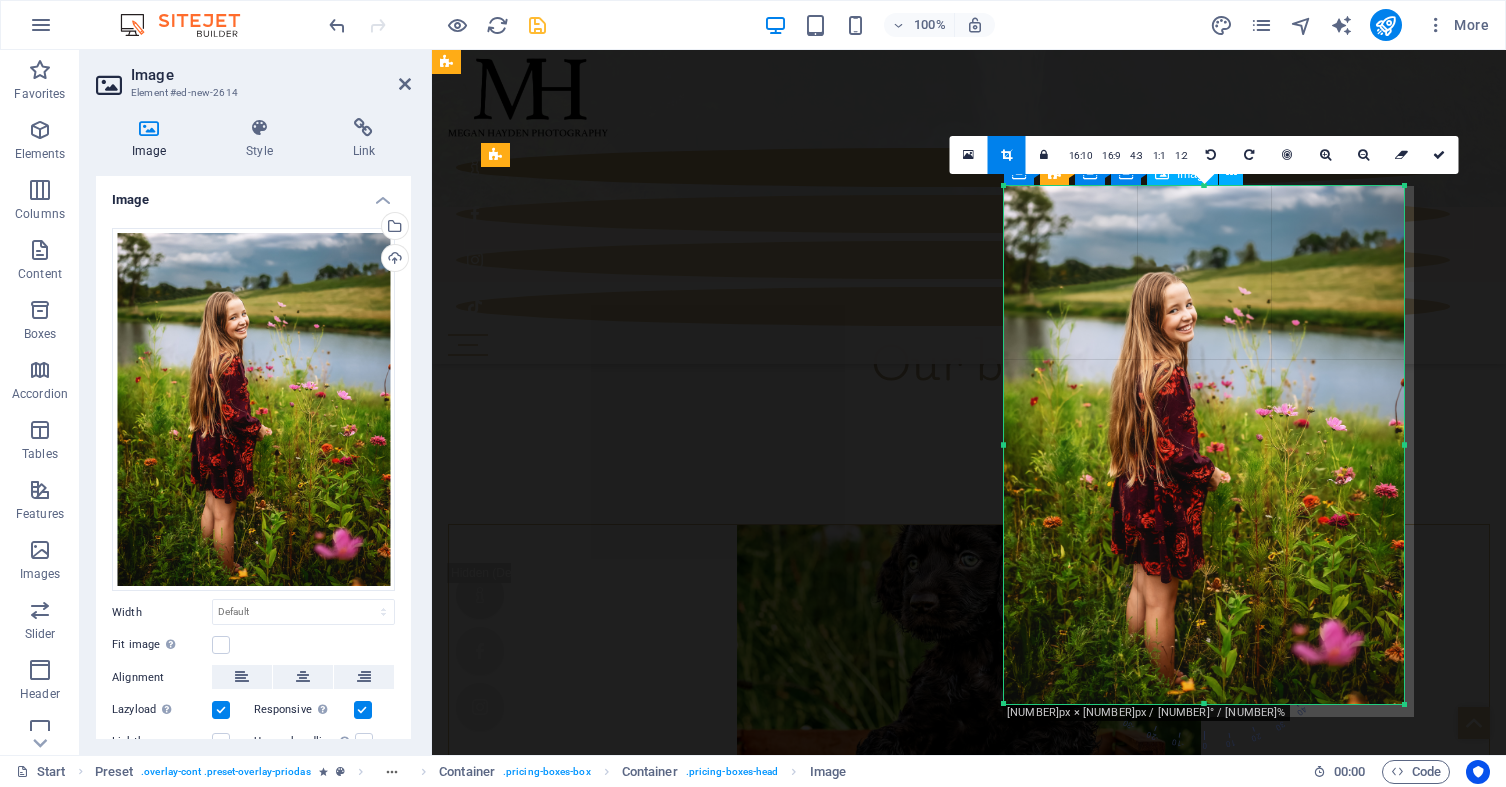 click on "180 170 160 150 140 130 120 110 100 90 80 70 60 50 40 30 20 10 0 -10 -20 -30 -40 -50 -60 -70 -80 -90 -100 -110 -120 -130 -140 -150 -160 -170 [NUMBER]px × [NUMBER]px / [NUMBER]° / [NUMBER]% 16:10 16:9 4:3 1:1 1:2 0" at bounding box center [1204, 445] 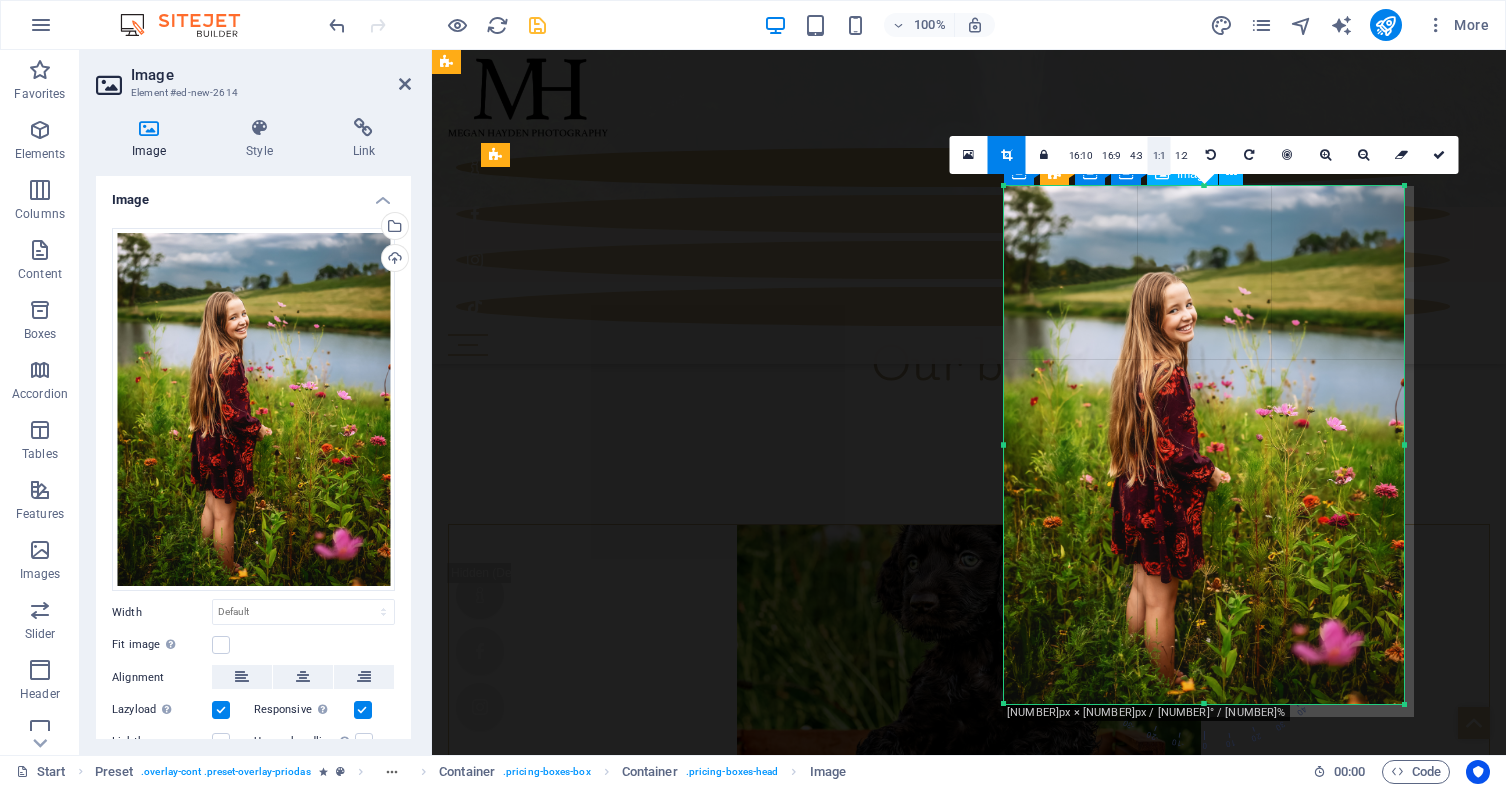 click on "1:1" at bounding box center (1159, 156) 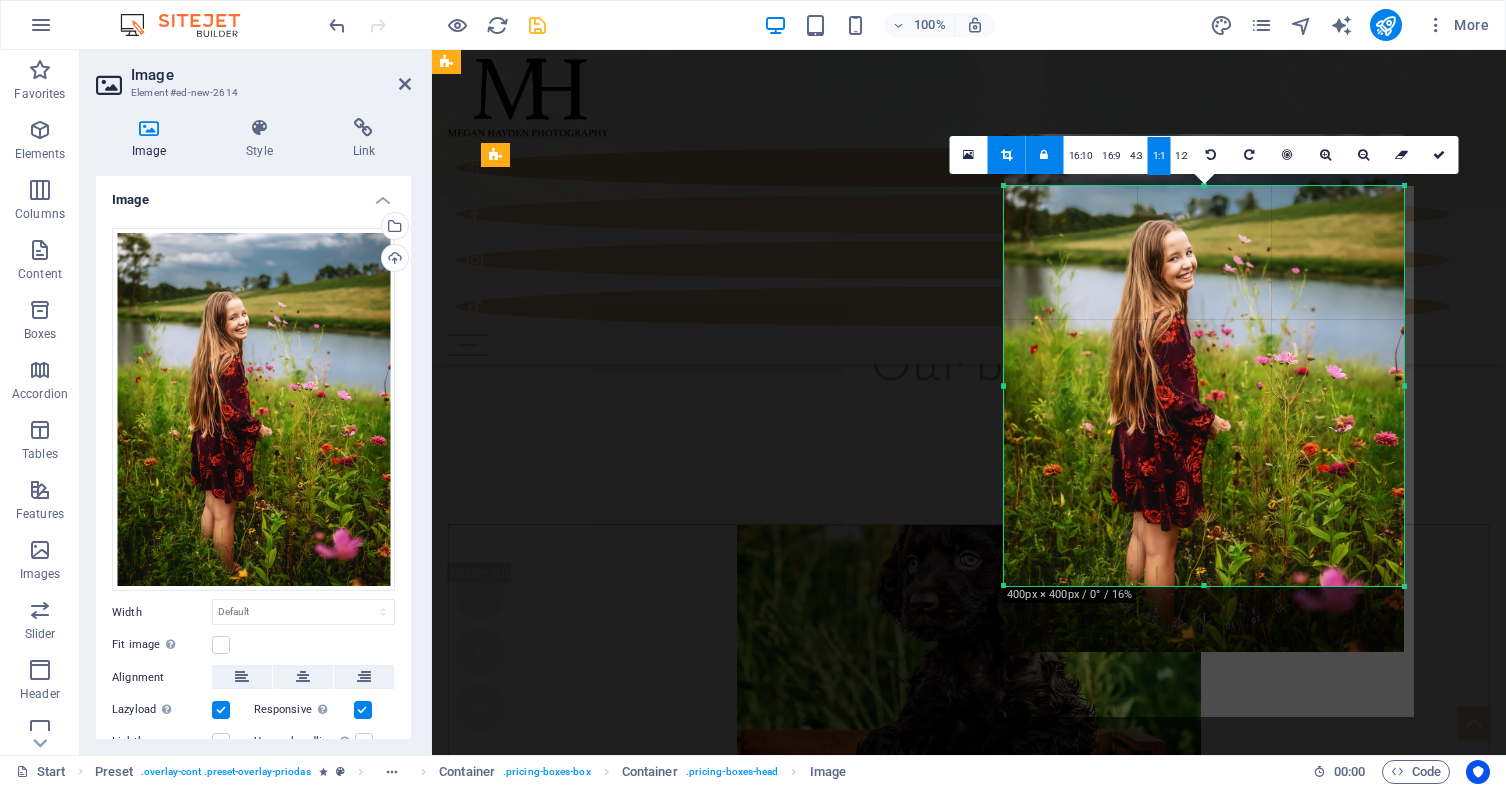 drag, startPoint x: 1176, startPoint y: 393, endPoint x: 1173, endPoint y: 339, distance: 54.08327 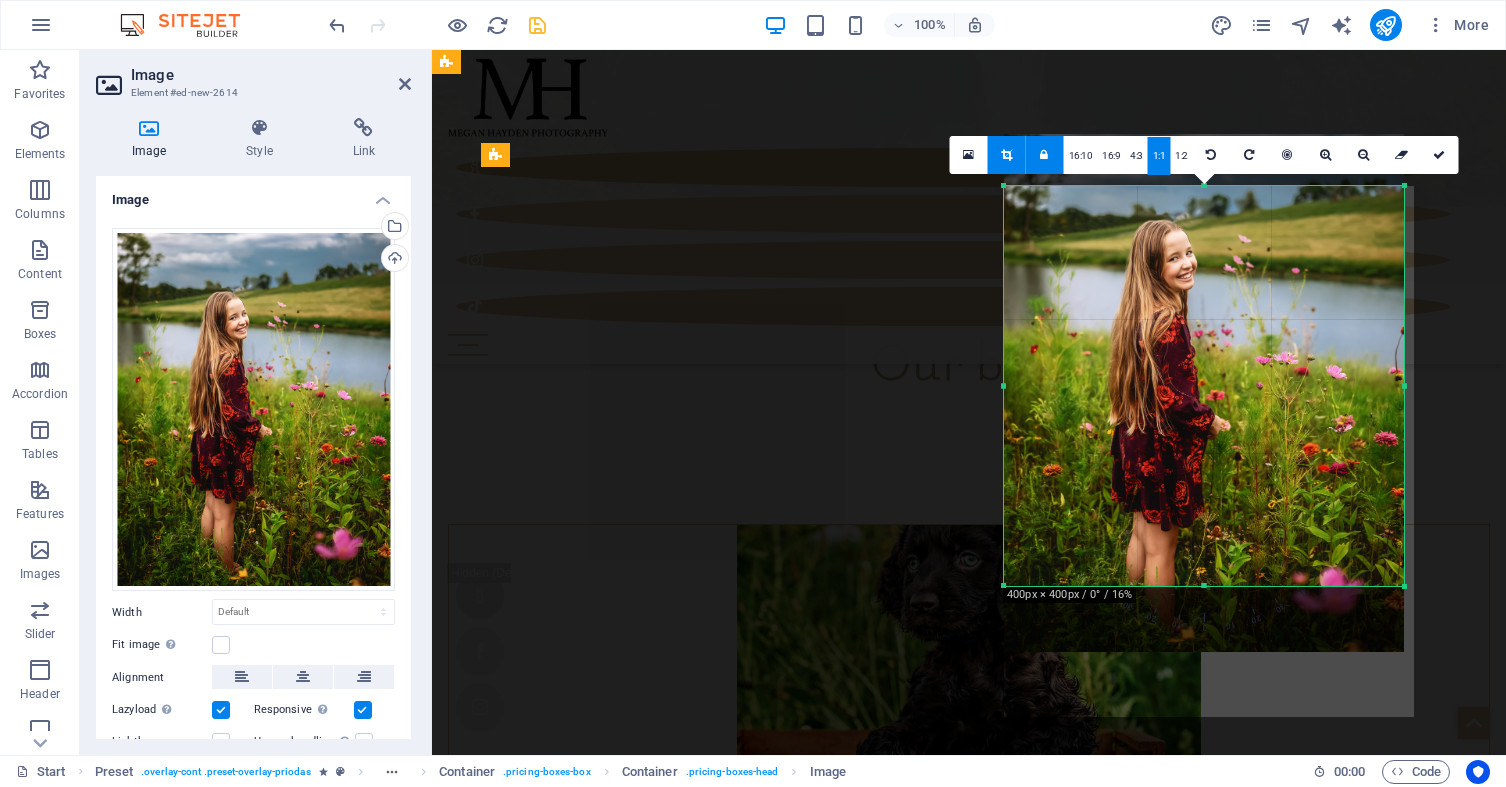 click at bounding box center (1204, 393) 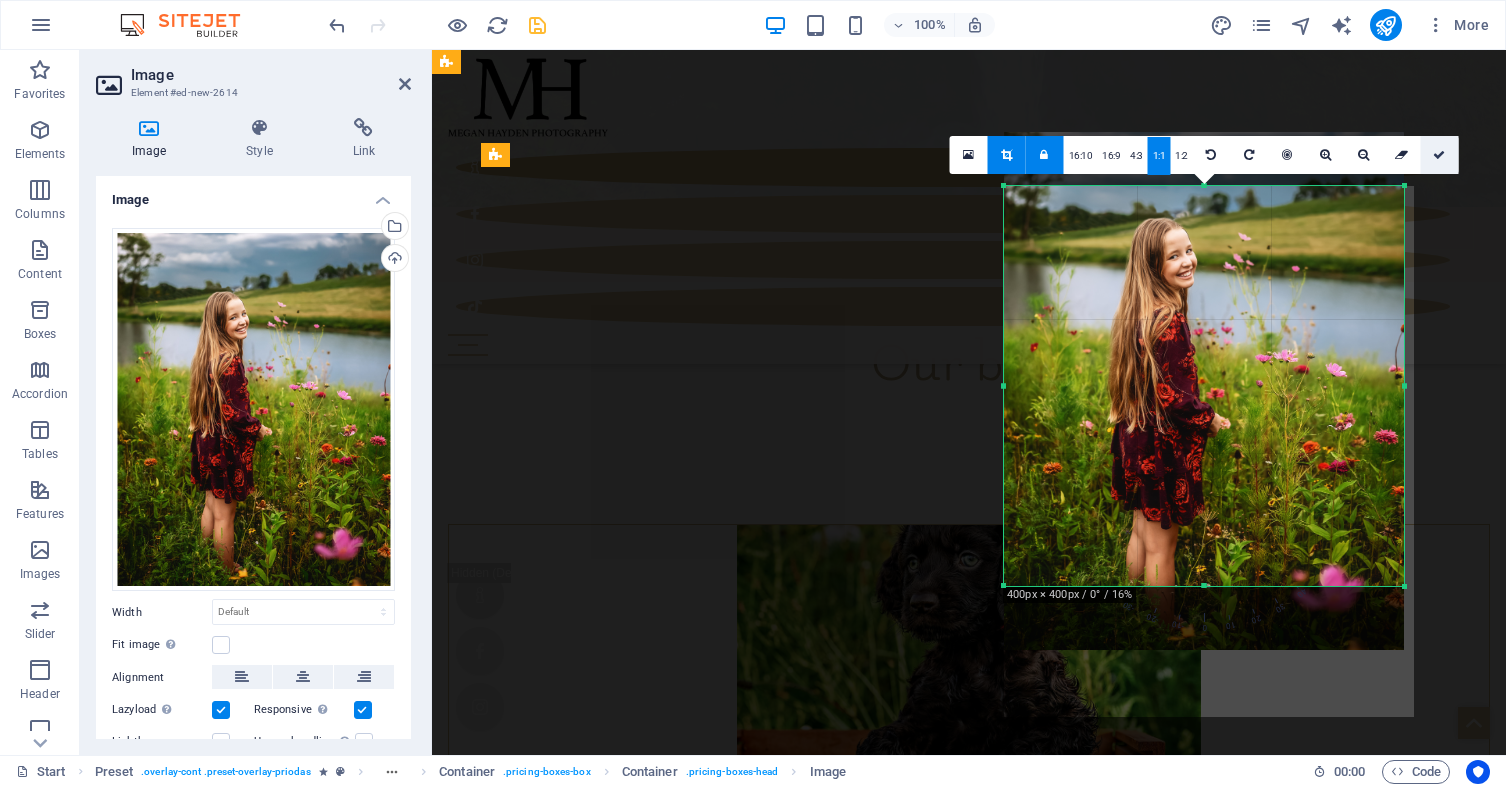click at bounding box center [1439, 155] 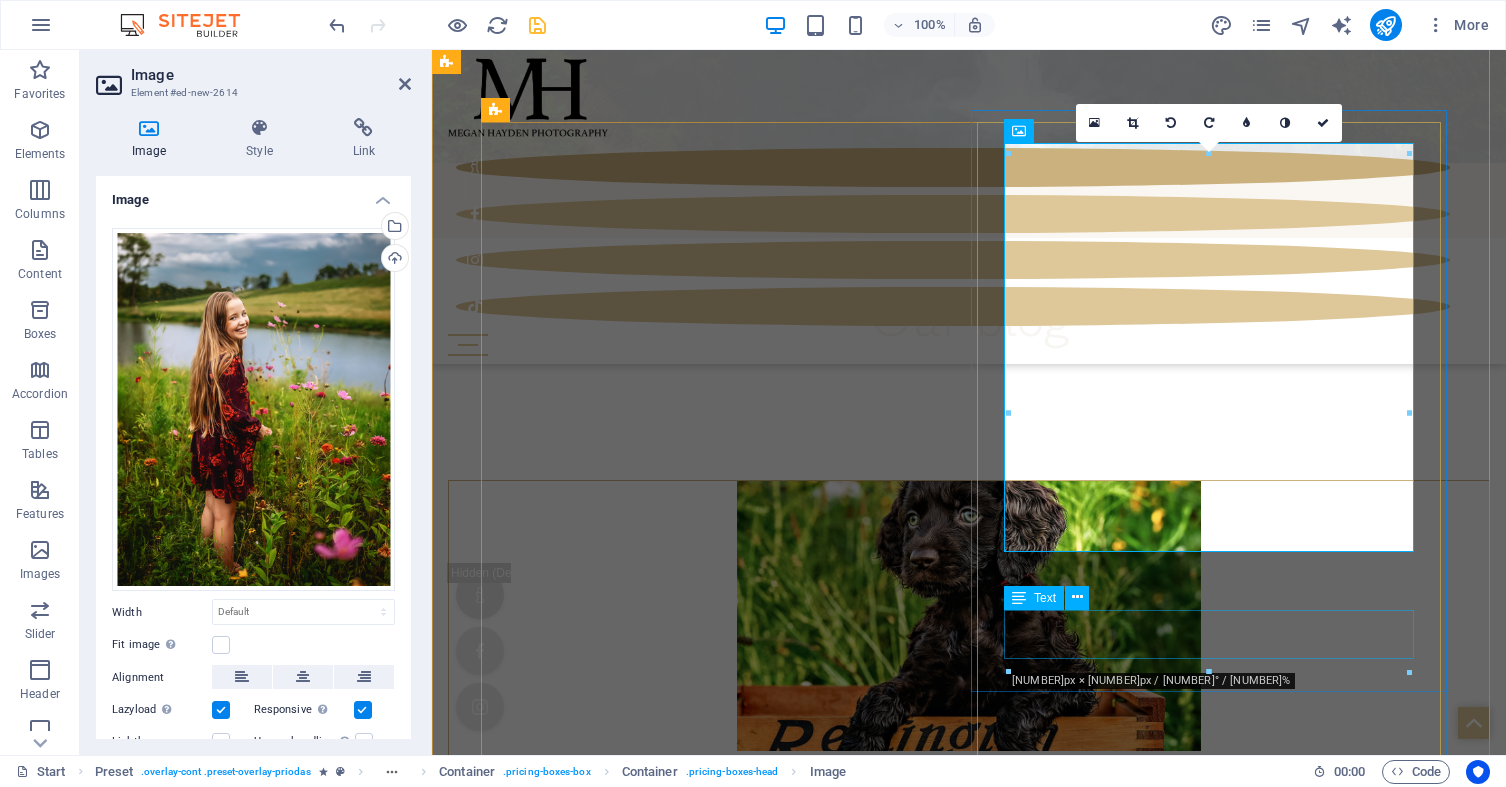 scroll, scrollTop: 5663, scrollLeft: 0, axis: vertical 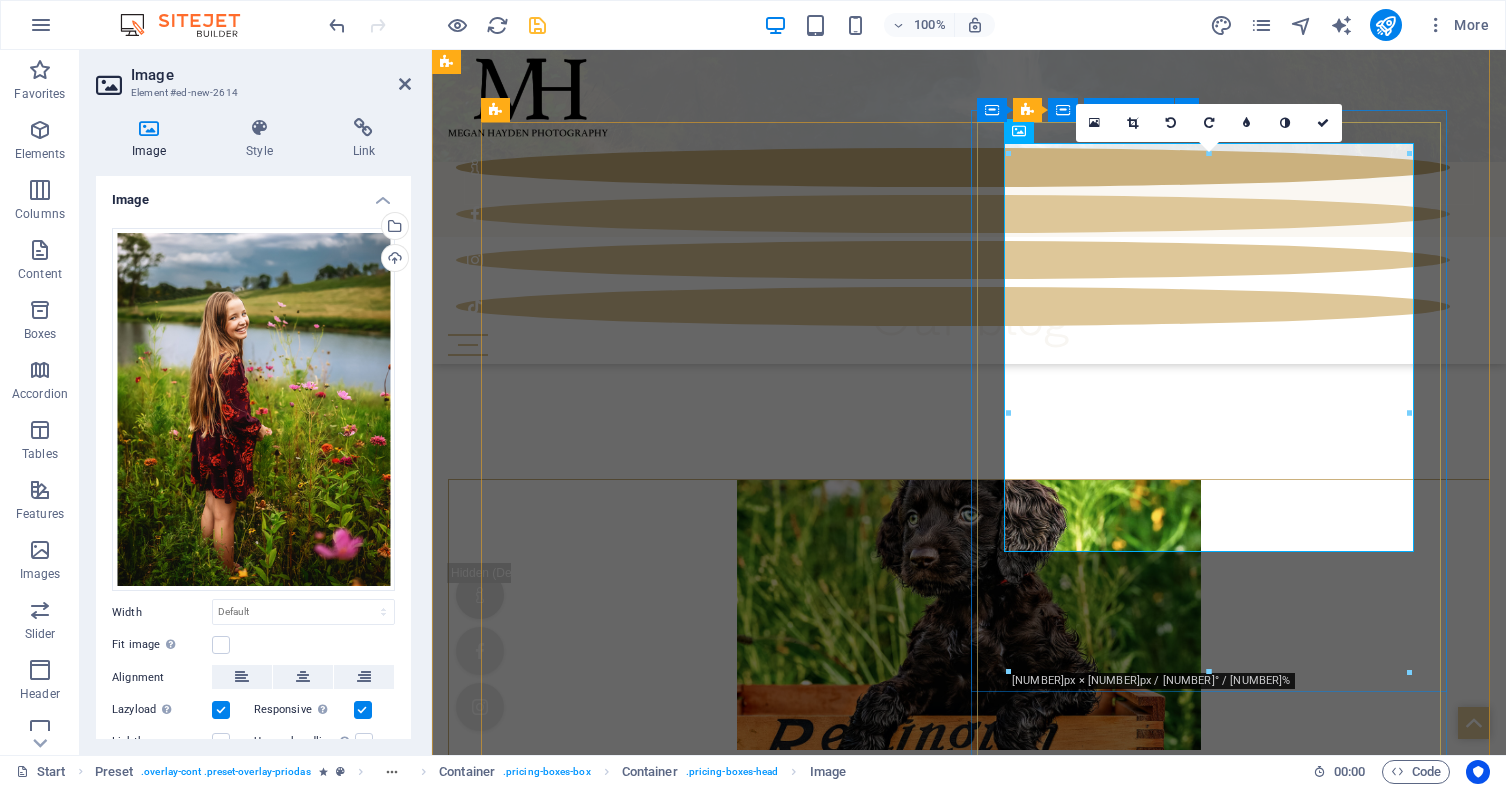 click on "Headline" at bounding box center [713, 9020] 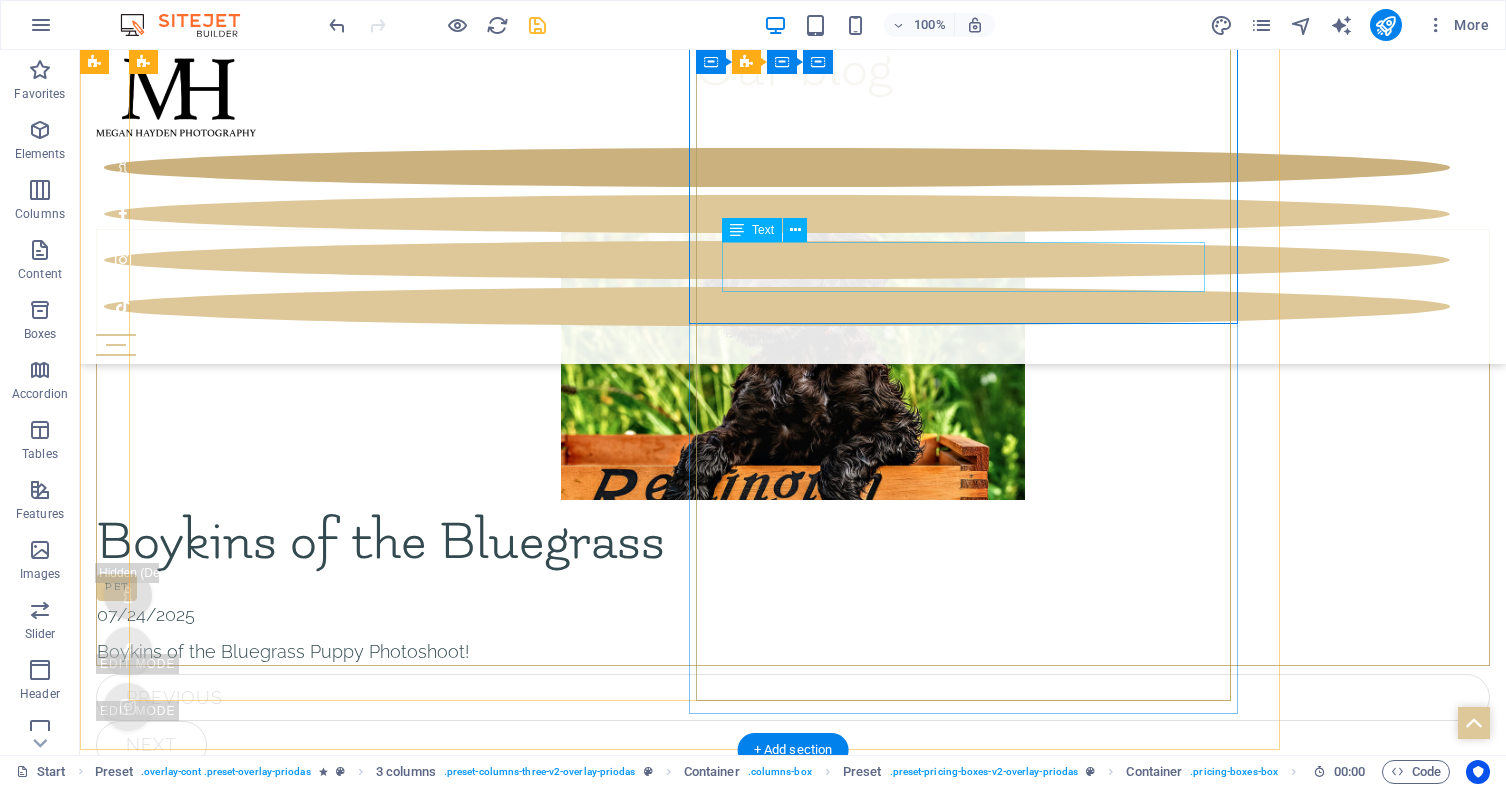 scroll, scrollTop: 5927, scrollLeft: 0, axis: vertical 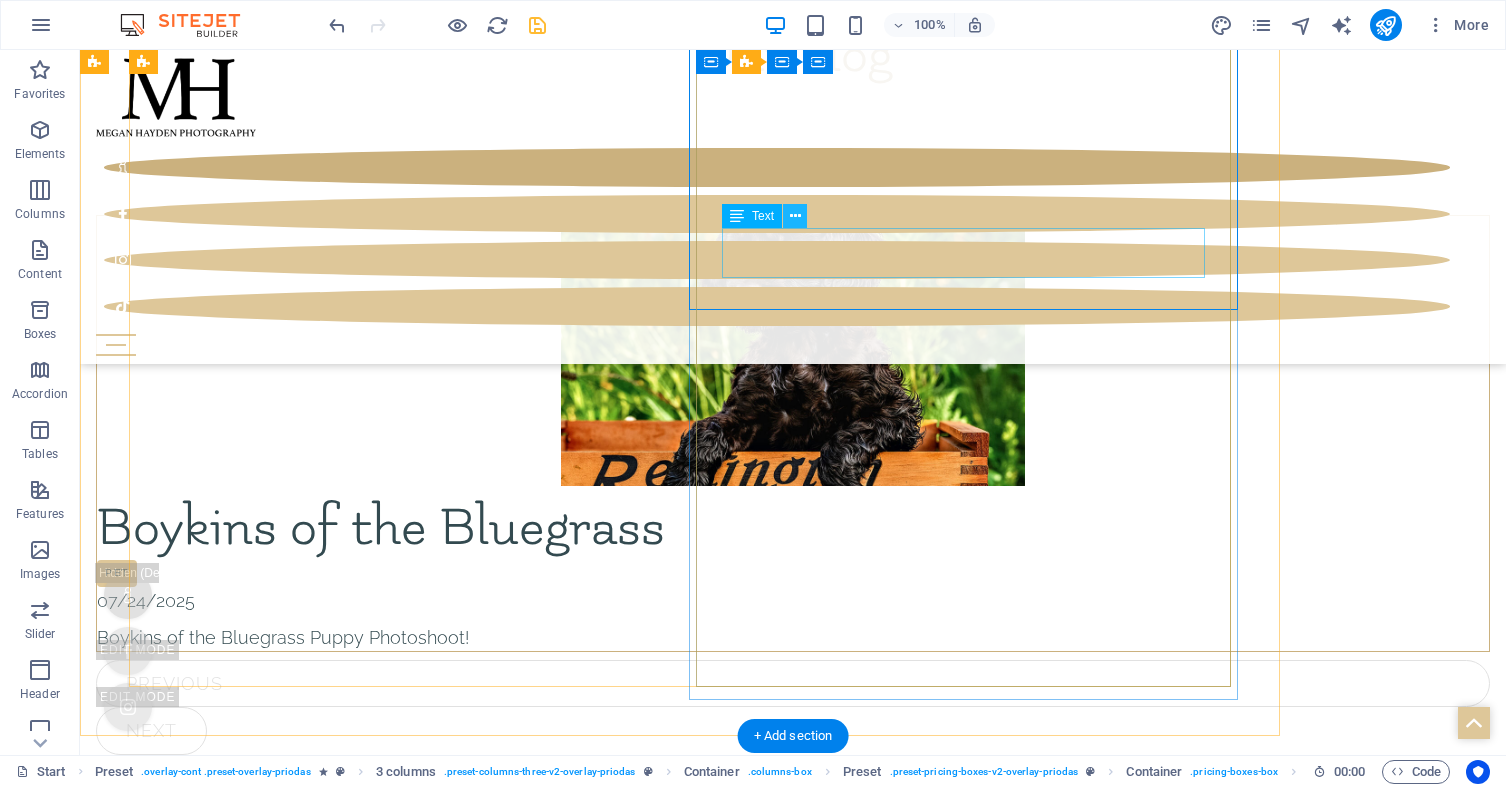 click at bounding box center [795, 216] 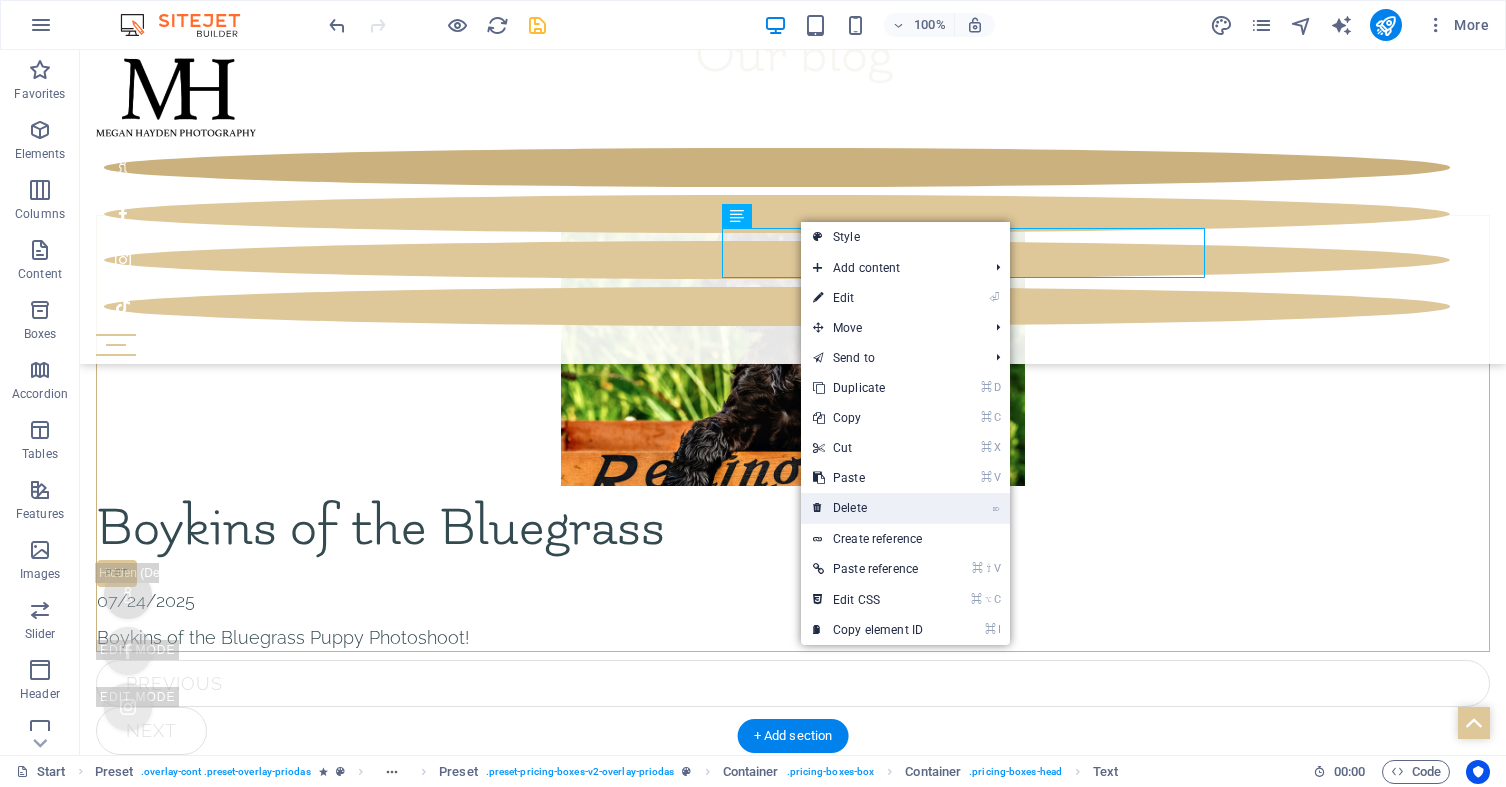 click on "⌦  Delete" at bounding box center [868, 508] 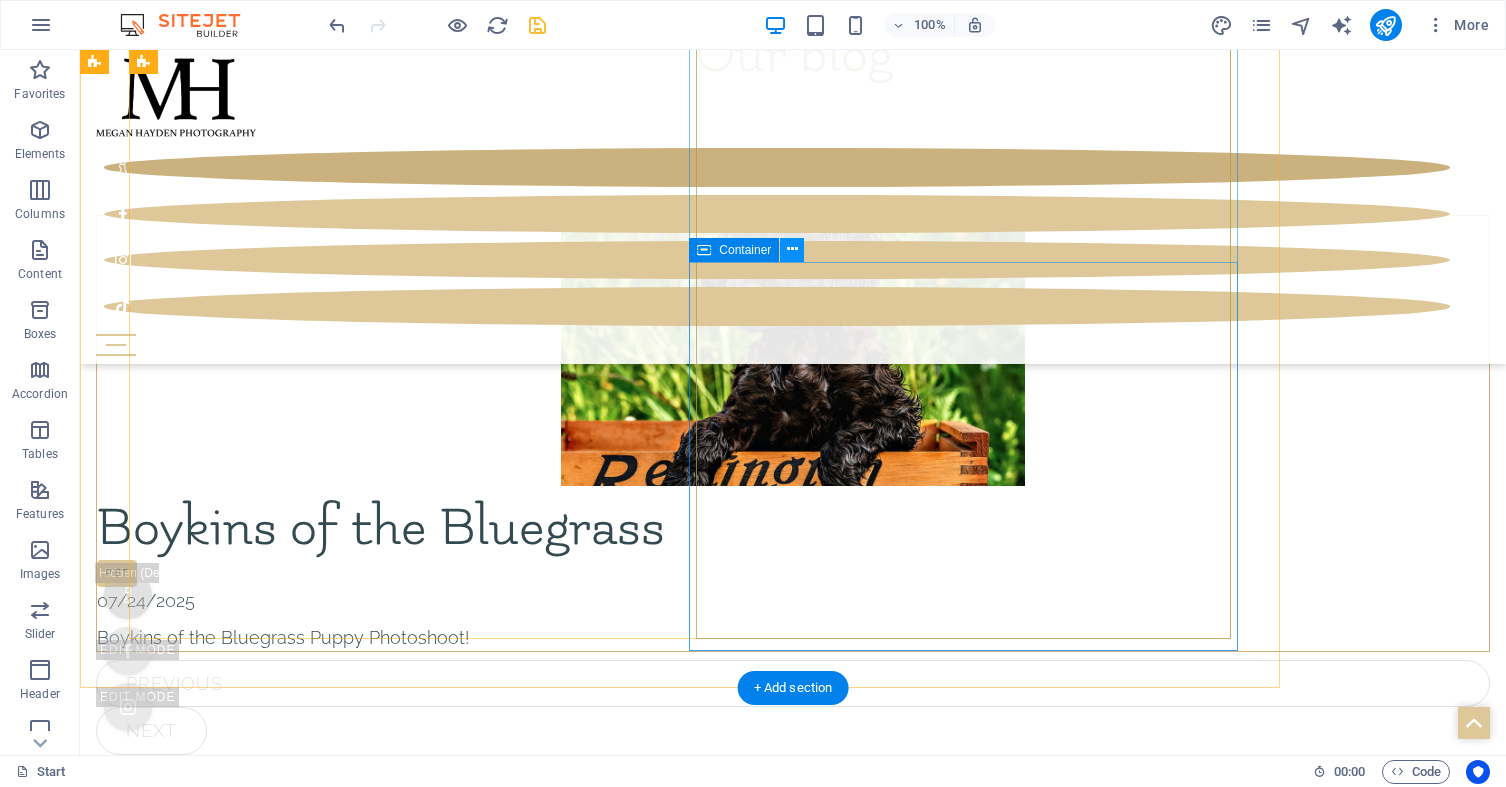 click at bounding box center (792, 249) 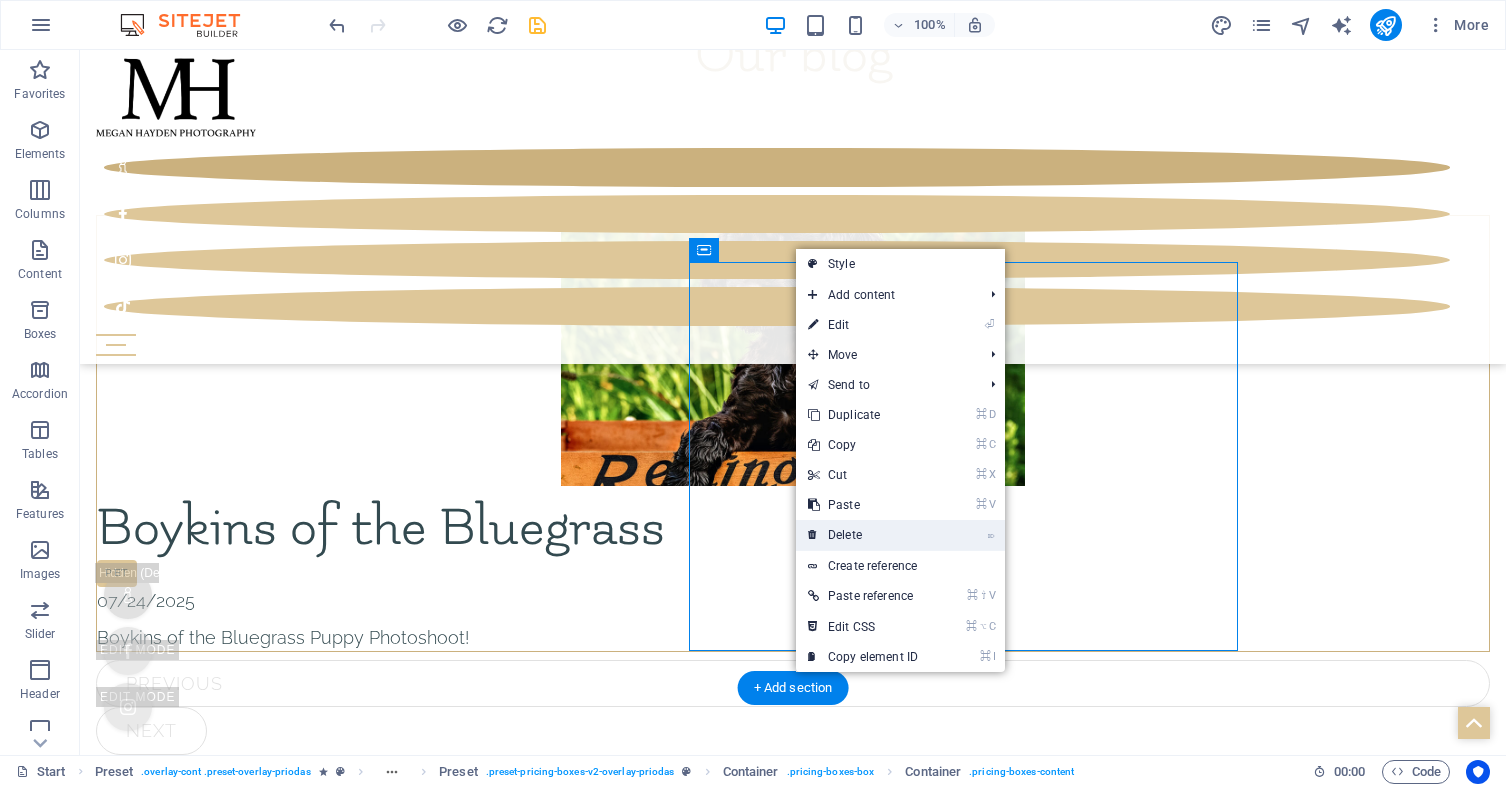click on "⌦  Delete" at bounding box center [863, 535] 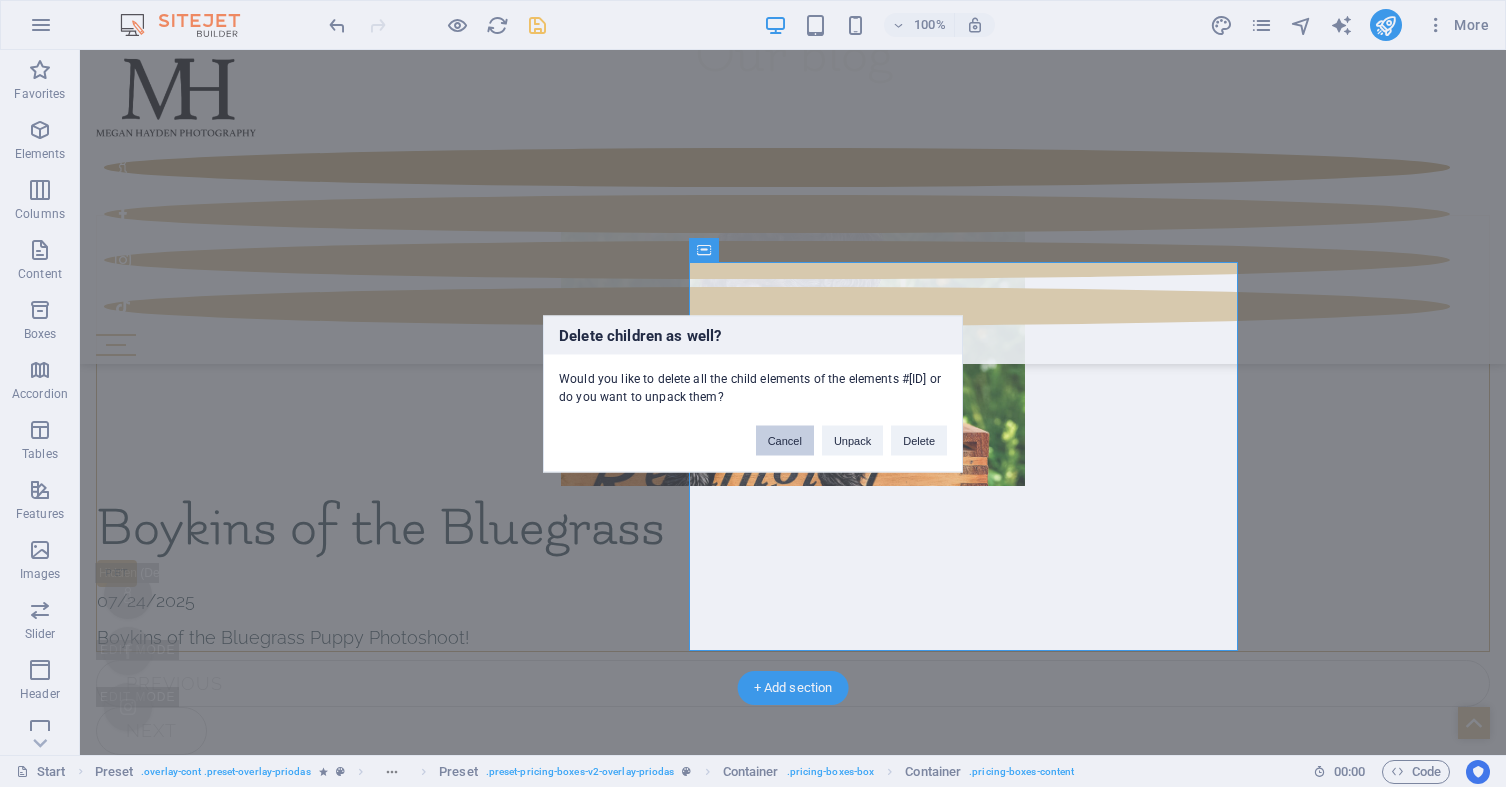 click on "Cancel" at bounding box center (785, 440) 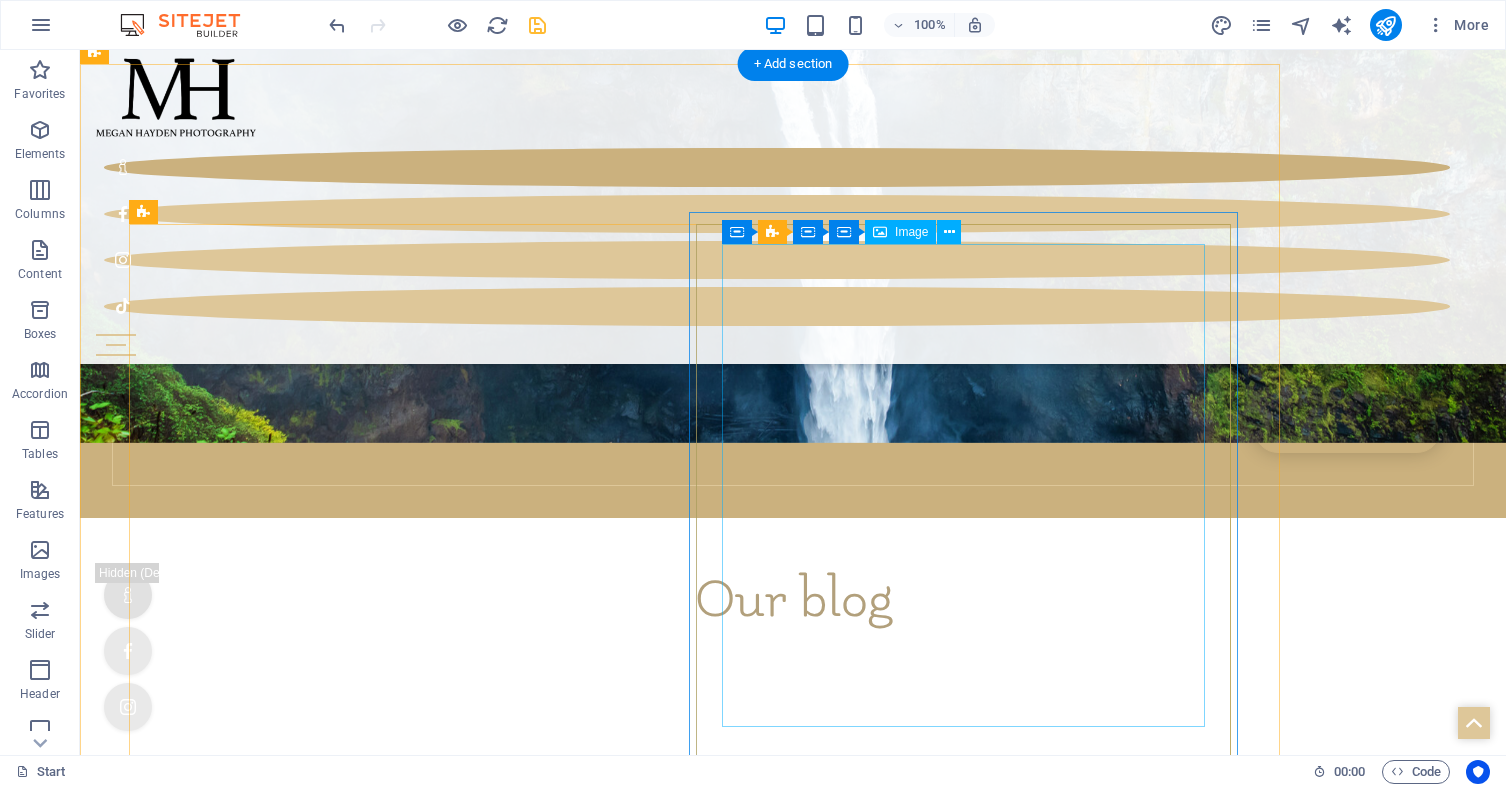 scroll, scrollTop: 5384, scrollLeft: 0, axis: vertical 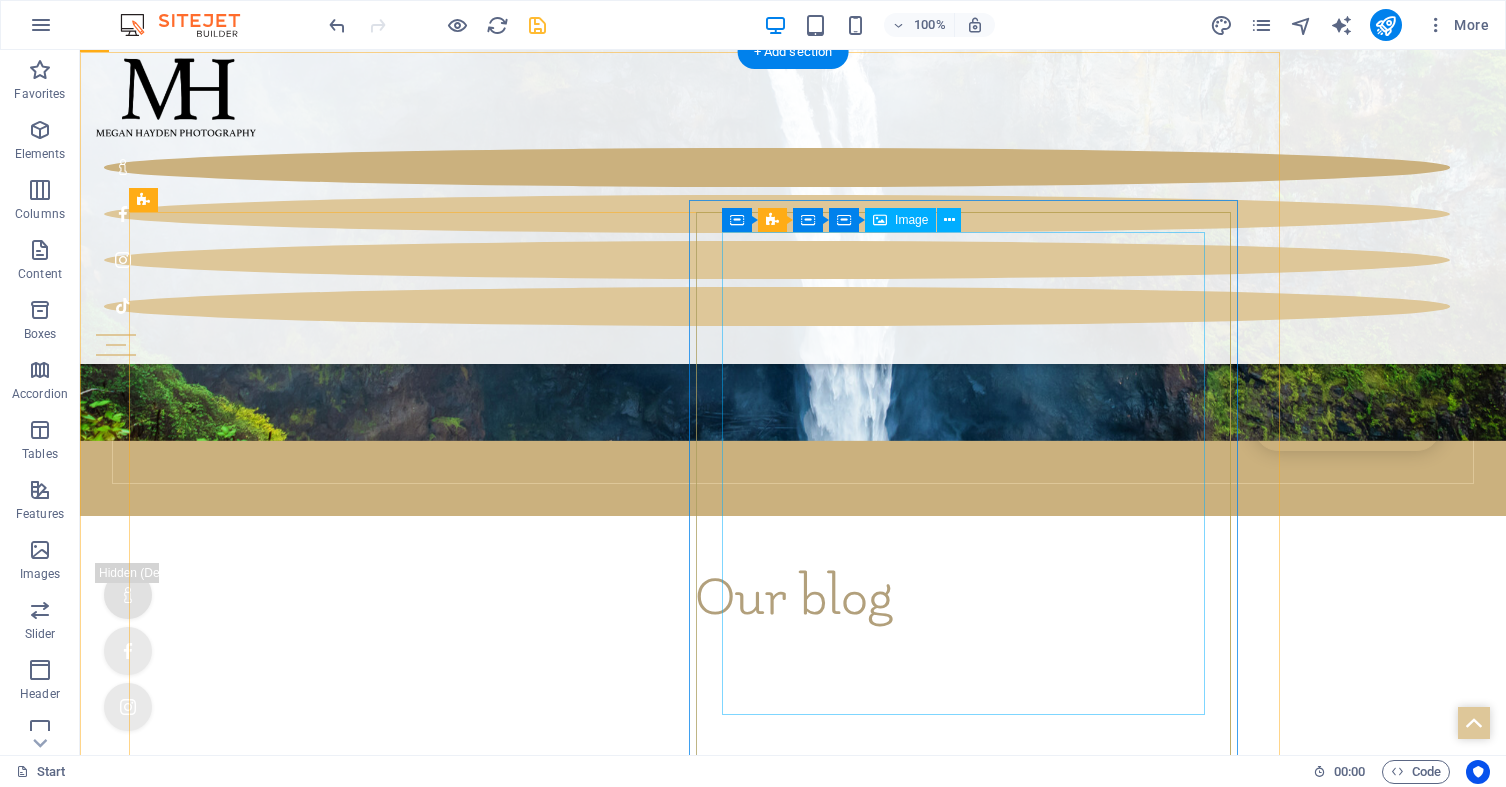 click at bounding box center [396, 9585] 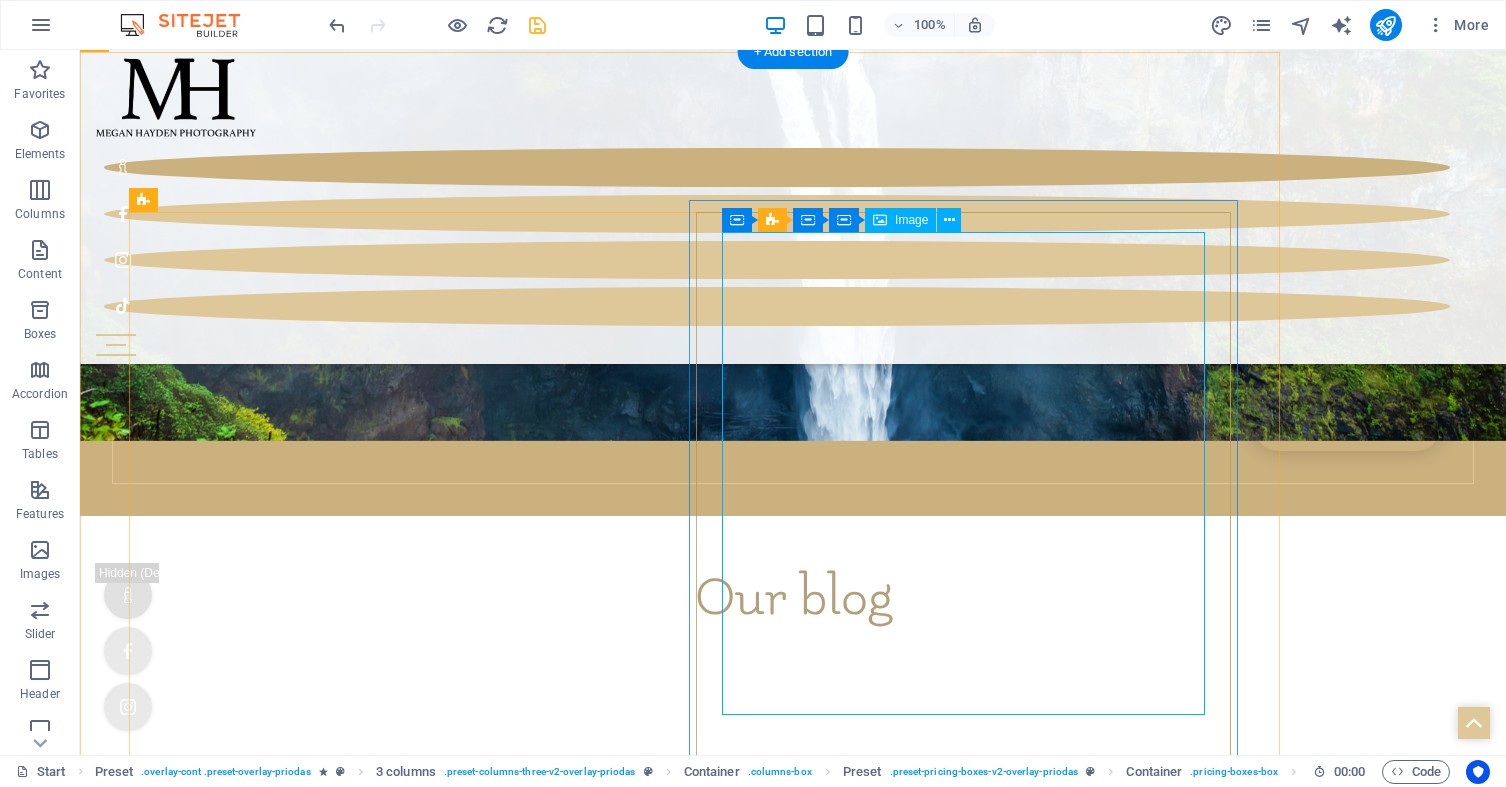 click on "Image" at bounding box center (911, 220) 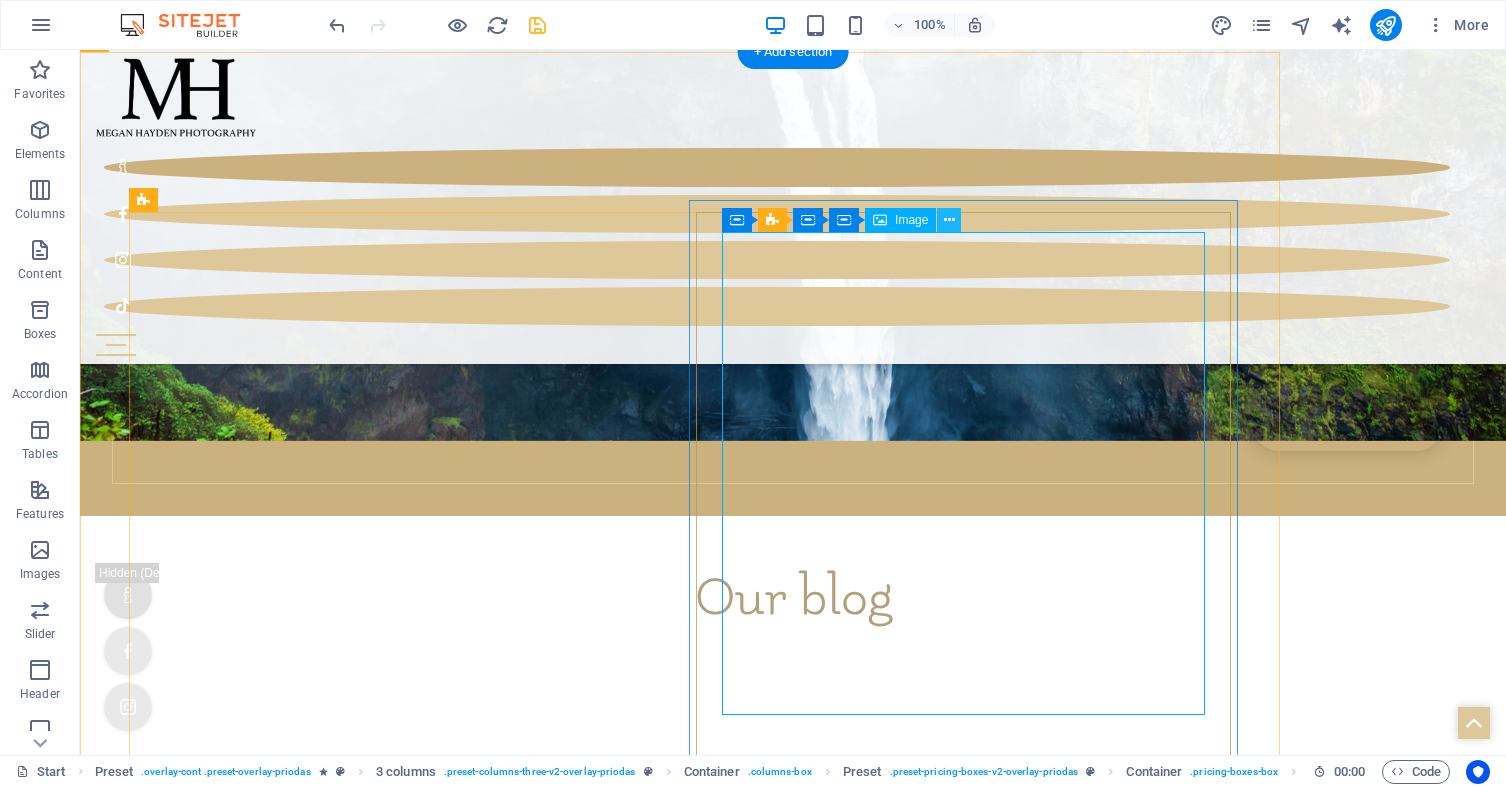 click at bounding box center [949, 220] 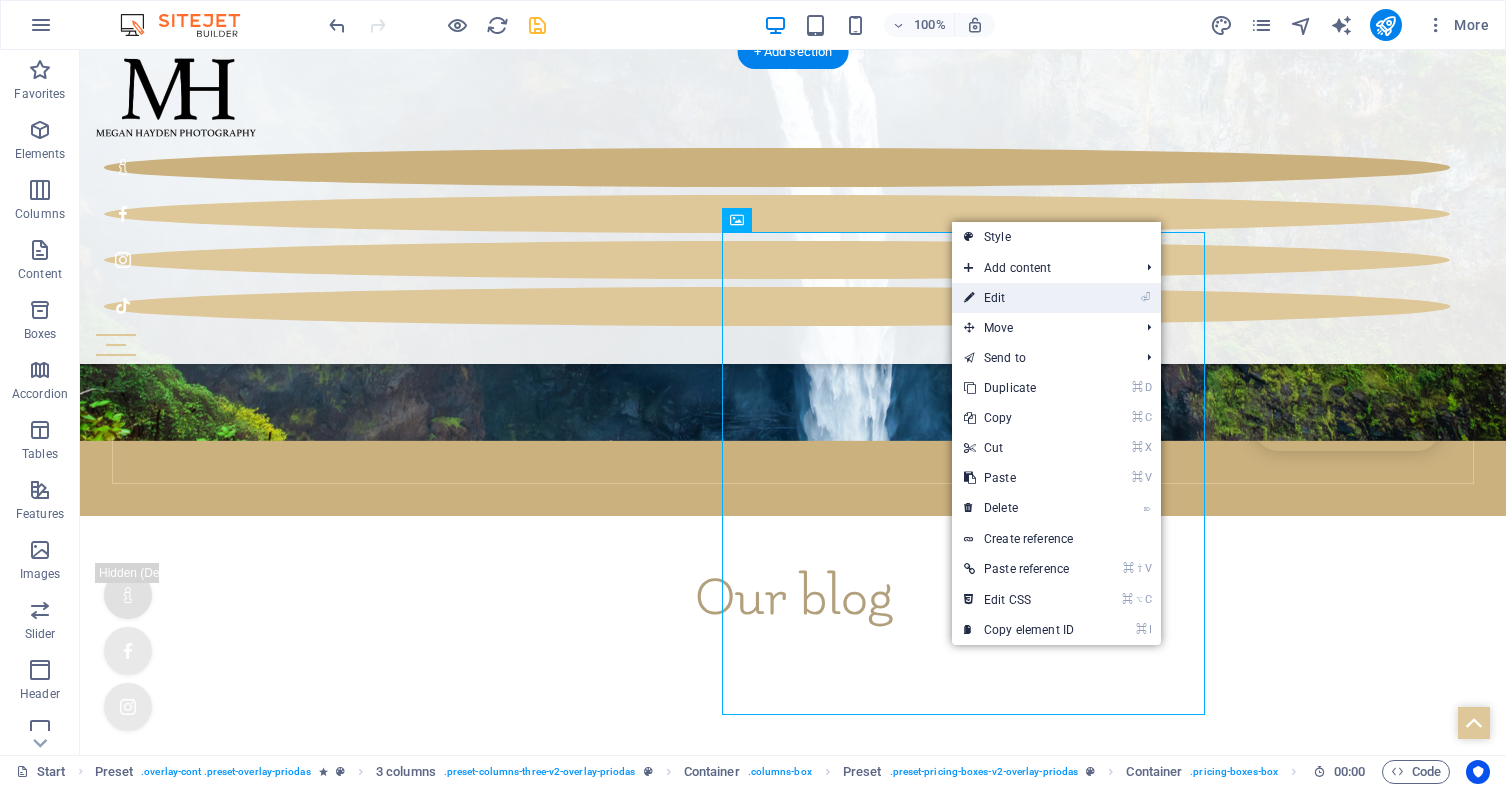 click on "⏎  Edit" at bounding box center (1019, 298) 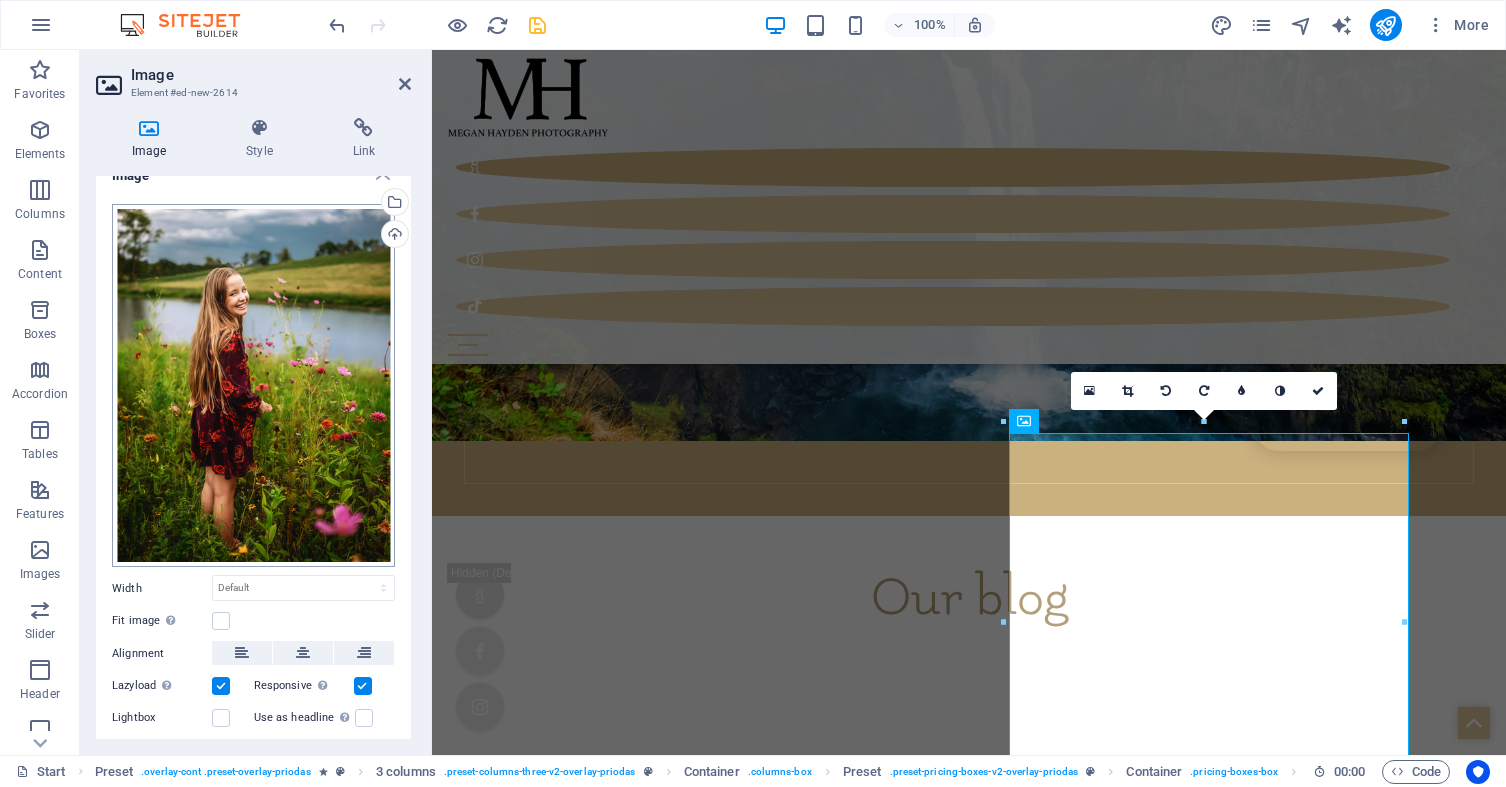 scroll, scrollTop: 26, scrollLeft: 0, axis: vertical 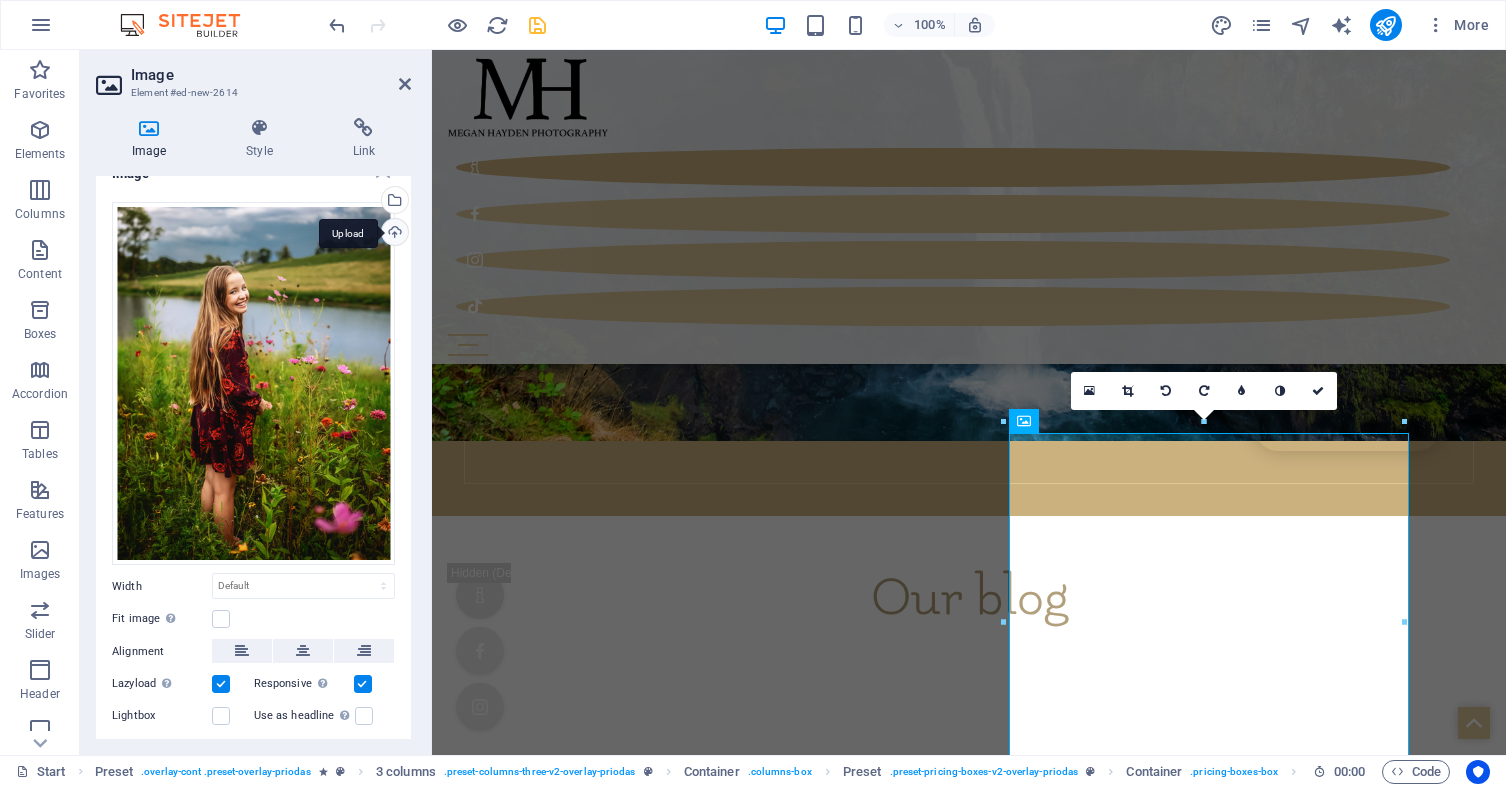 click on "Upload" at bounding box center [393, 234] 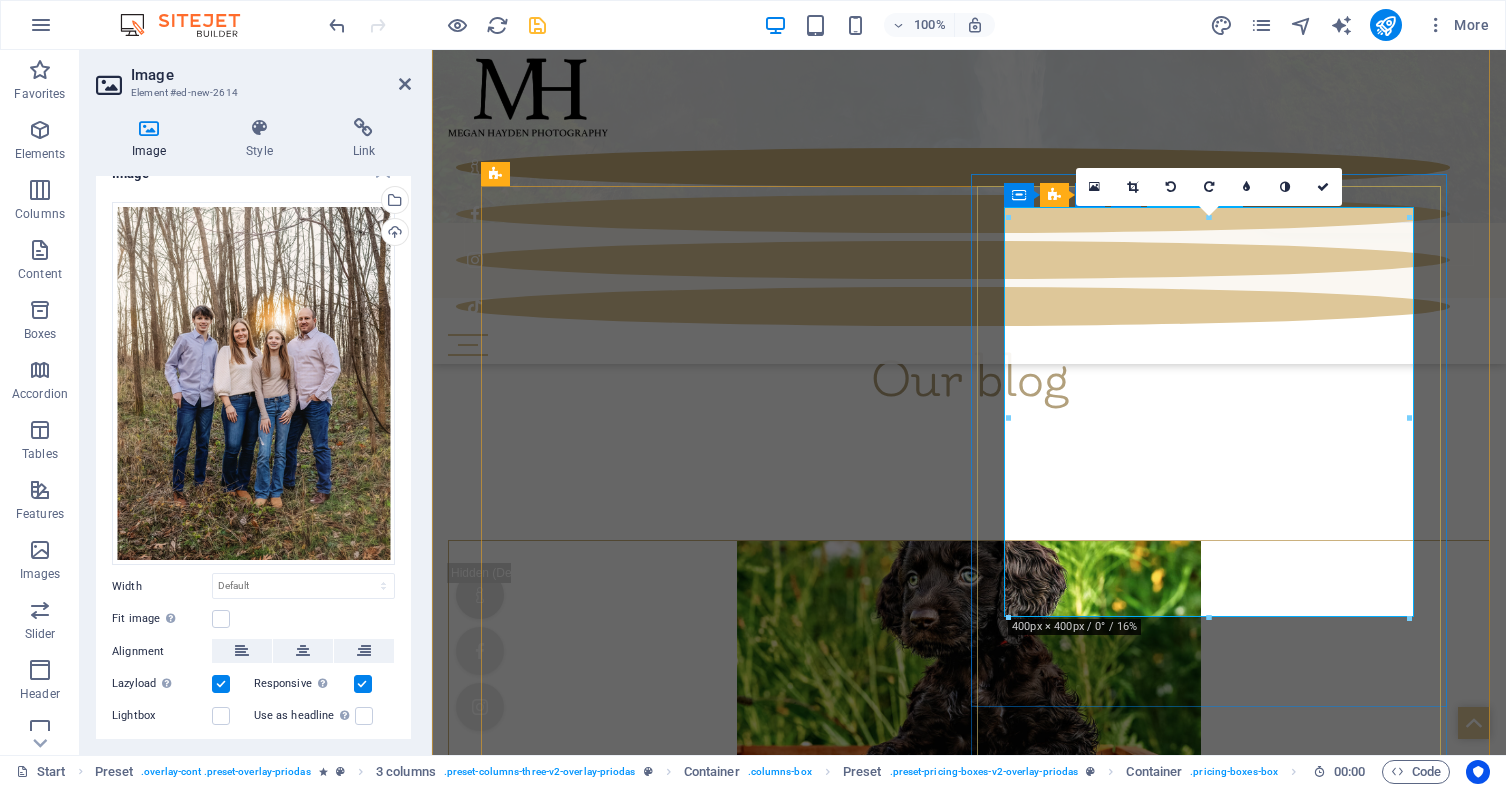scroll, scrollTop: 5606, scrollLeft: 0, axis: vertical 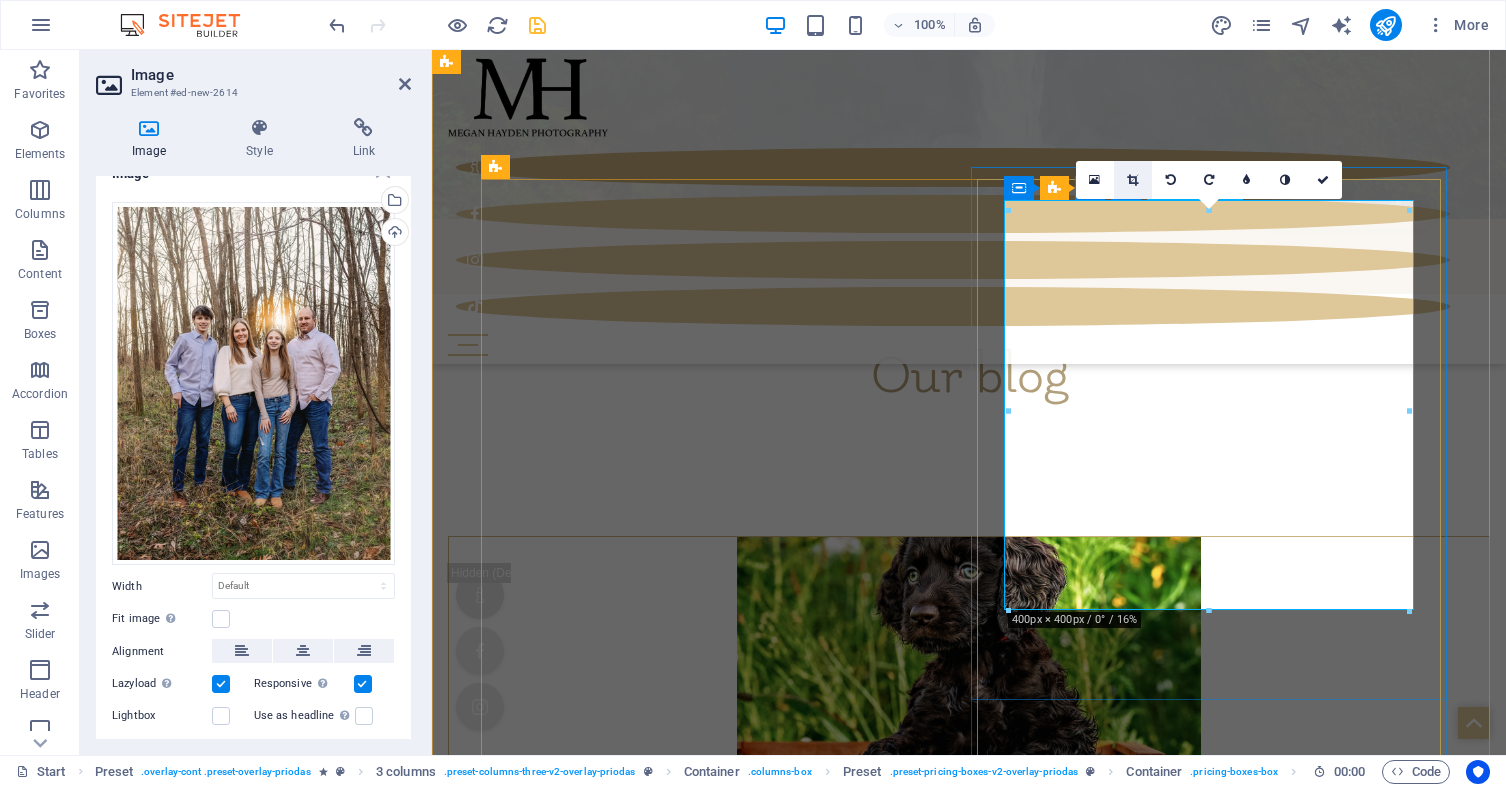 click at bounding box center [1132, 180] 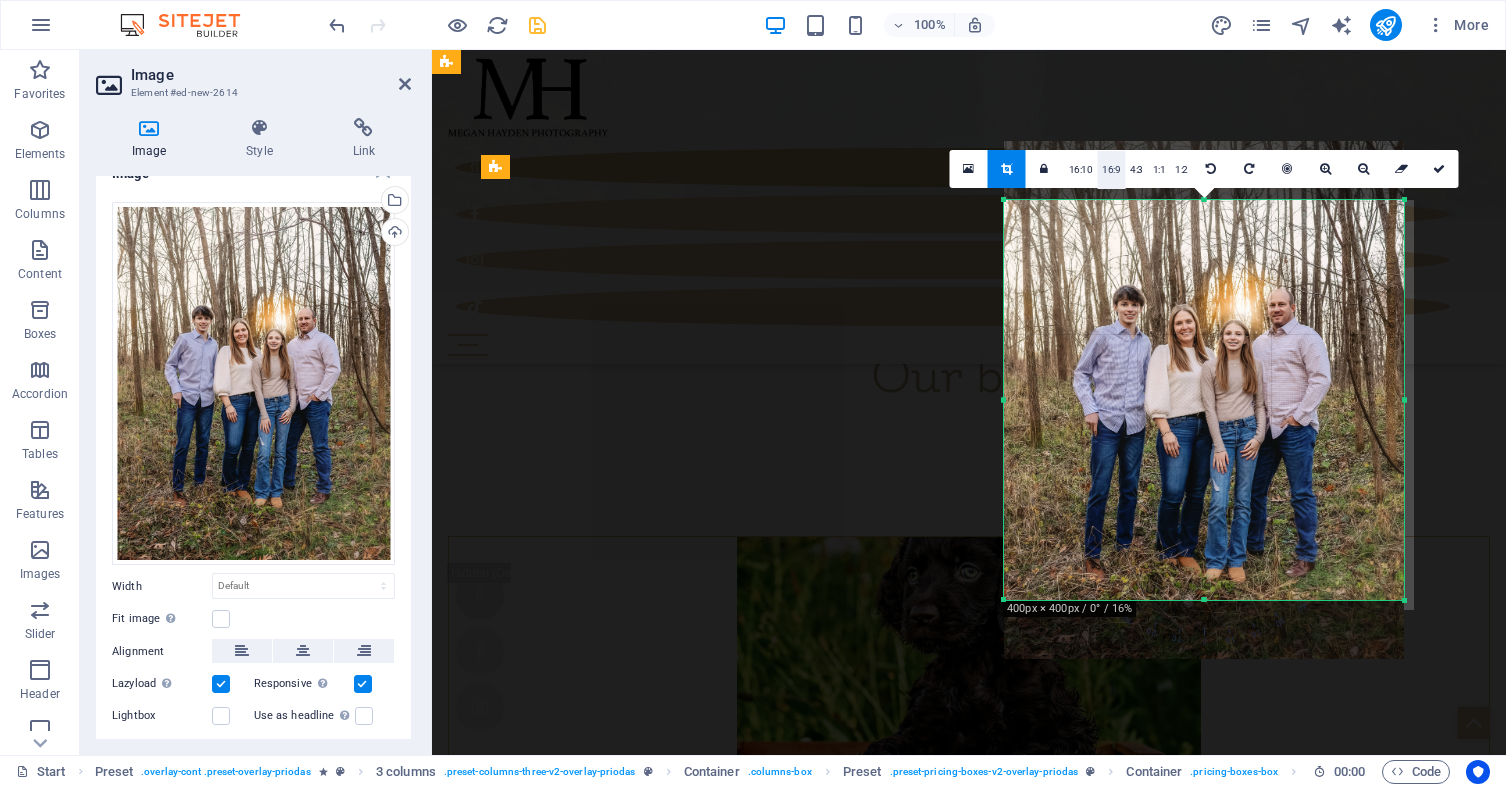 click on "16:9" at bounding box center [1111, 170] 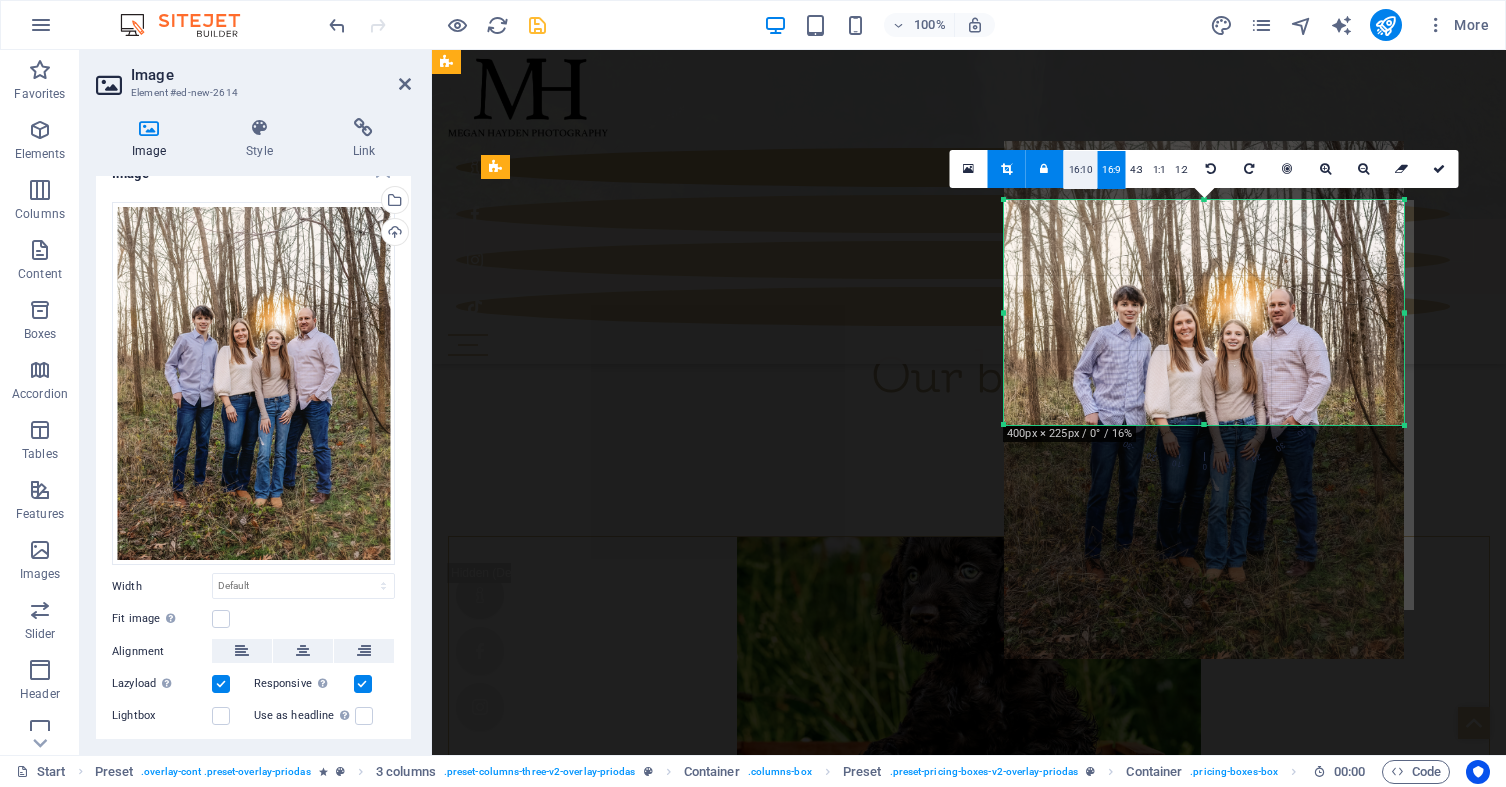 click on "16:10" at bounding box center [1081, 170] 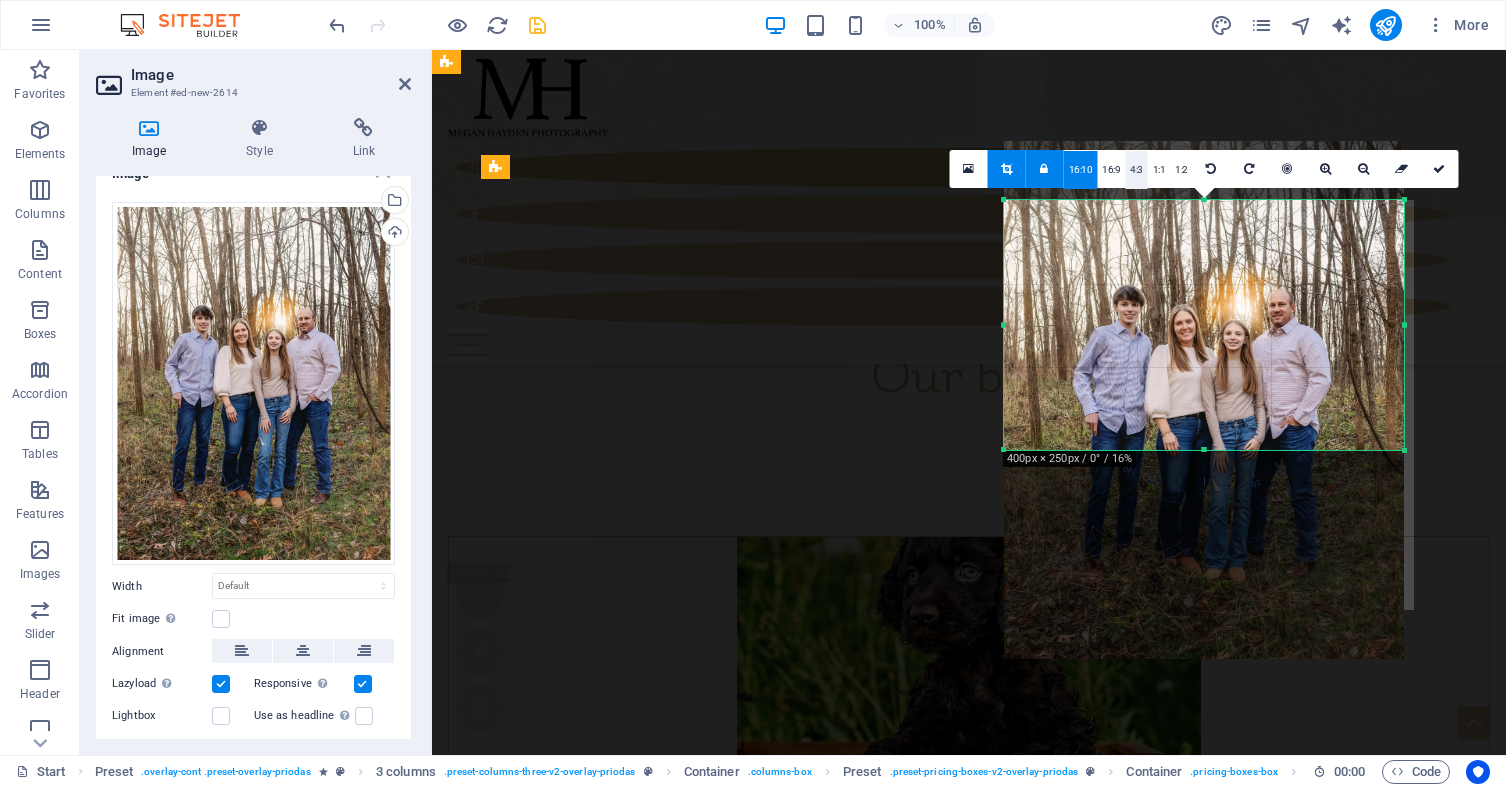 click on "4:3" at bounding box center (1136, 170) 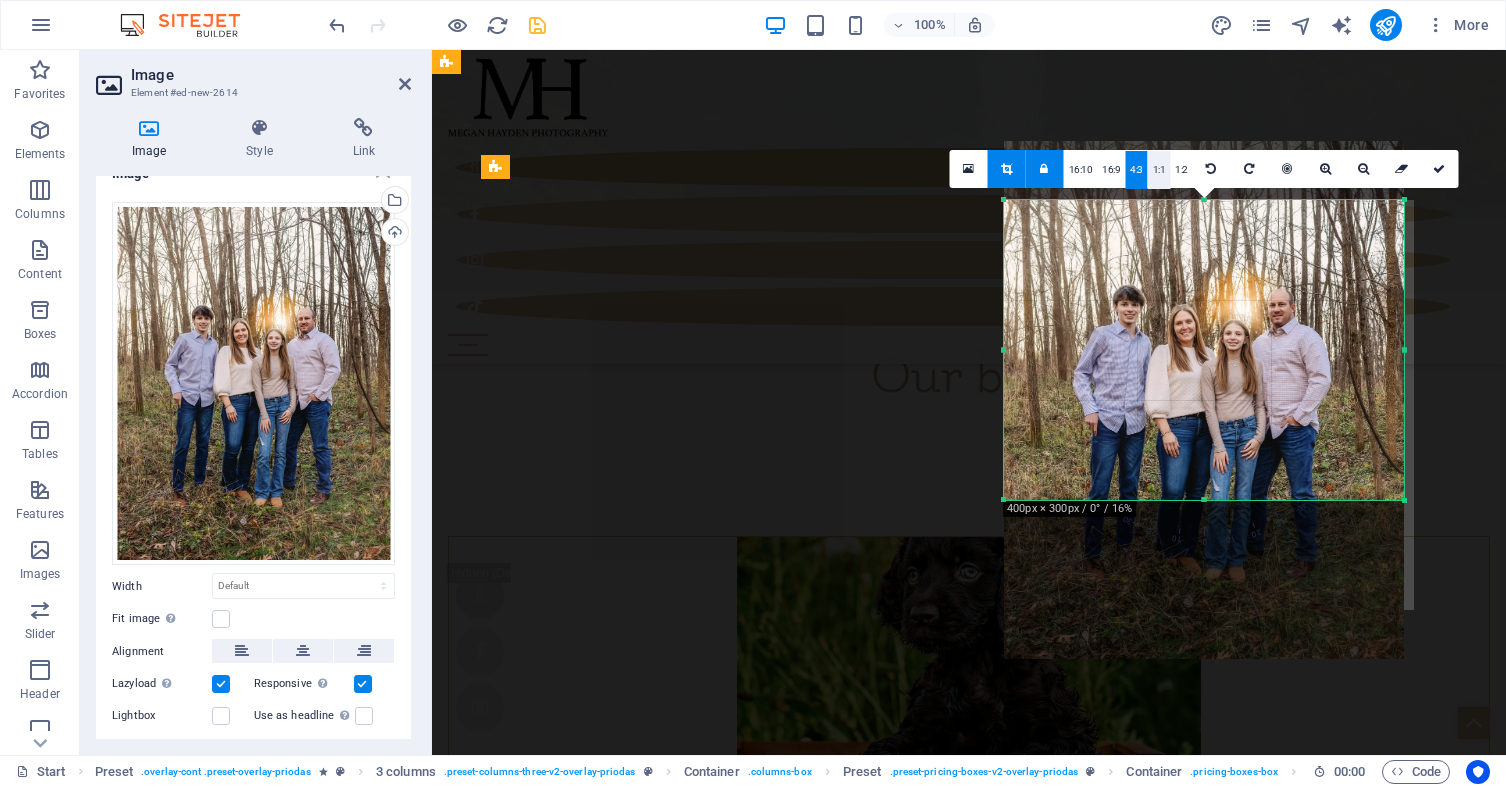 click on "1:1" at bounding box center (1159, 170) 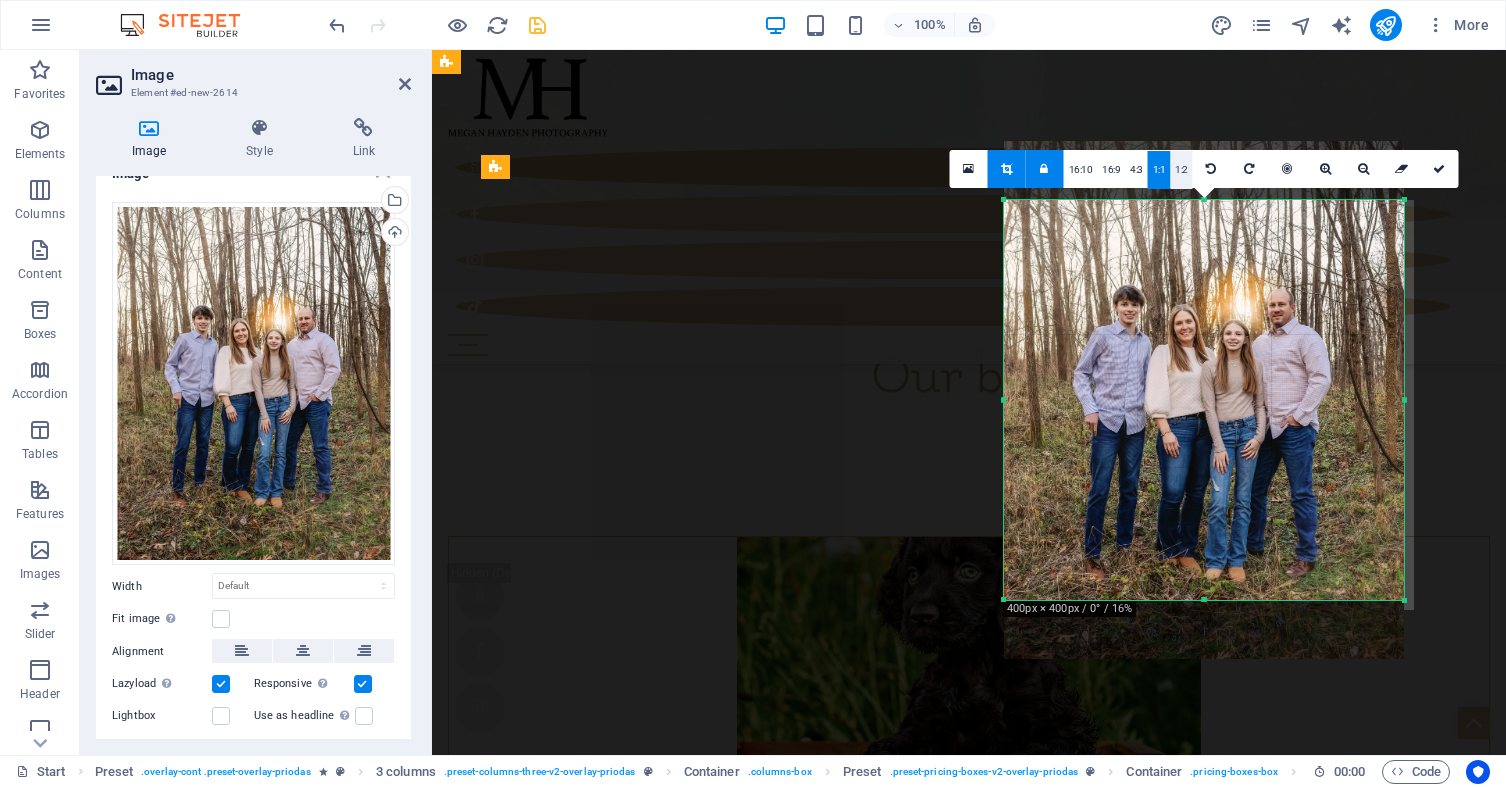 click on "1:2" at bounding box center (1181, 170) 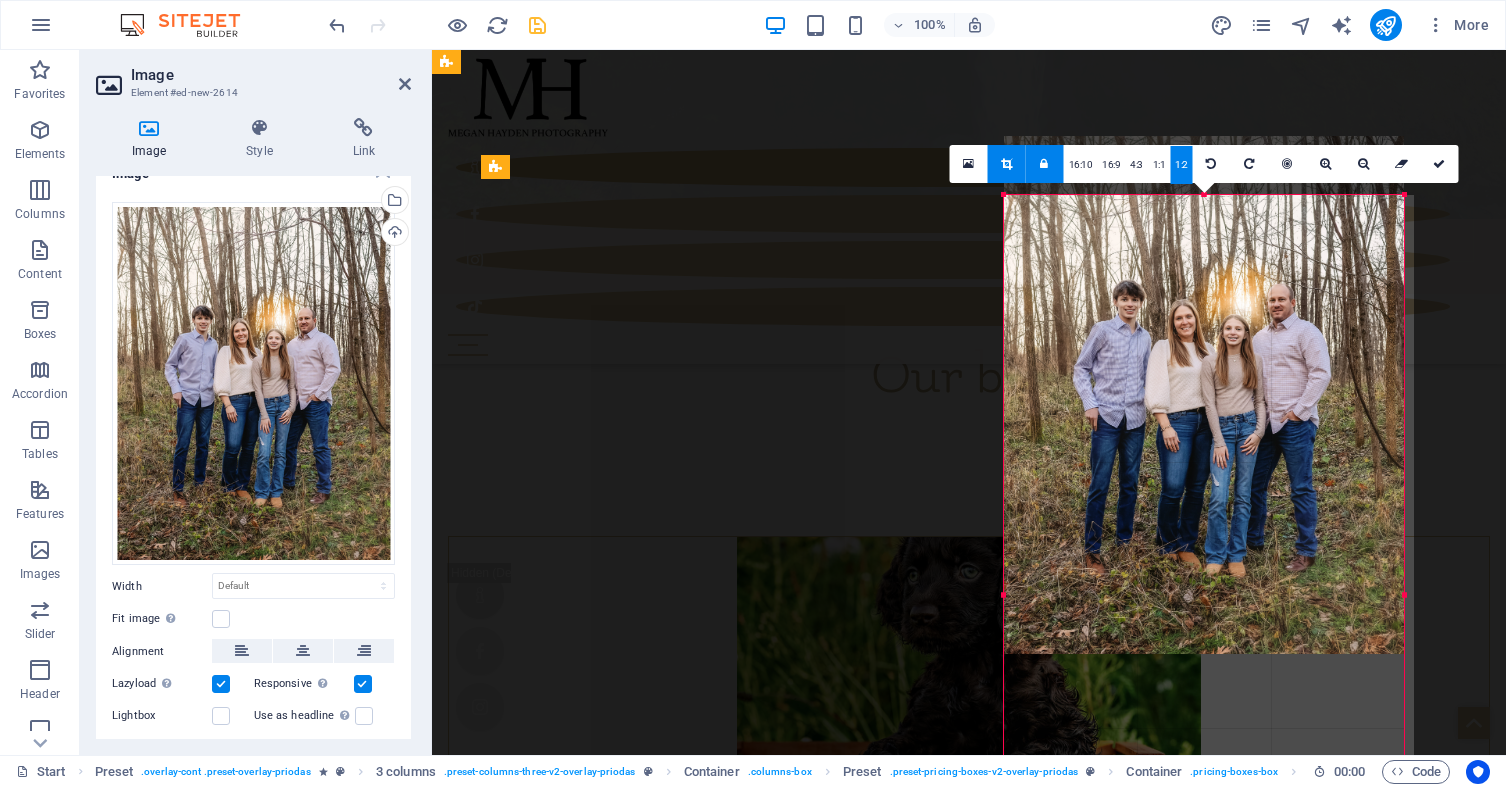 drag, startPoint x: 1231, startPoint y: 658, endPoint x: 1402, endPoint y: 644, distance: 171.57214 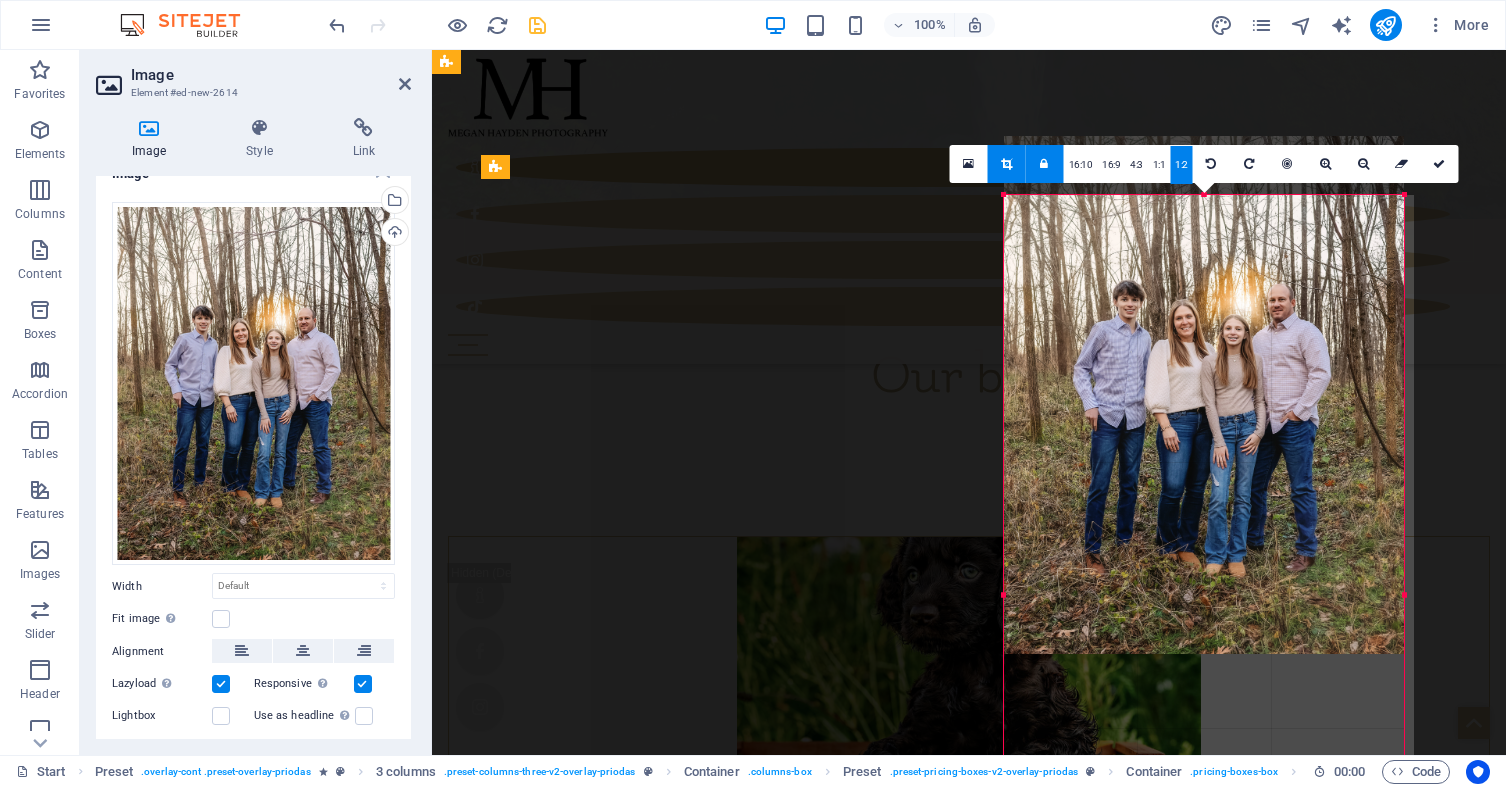 click on "180 170 160 150 140 130 120 110 100 90 80 70 60 50 40 30 20 10 0 -10 -20 -30 -40 -50 -60 -70 -80 -90 -100 -110 -120 -130 -140 -150 -160 -170 [NUMBER]px × [NUMBER]px / [NUMBER]° / [NUMBER]% 16:10 16:9 4:3 1:1 1:2 0" at bounding box center (1204, 595) 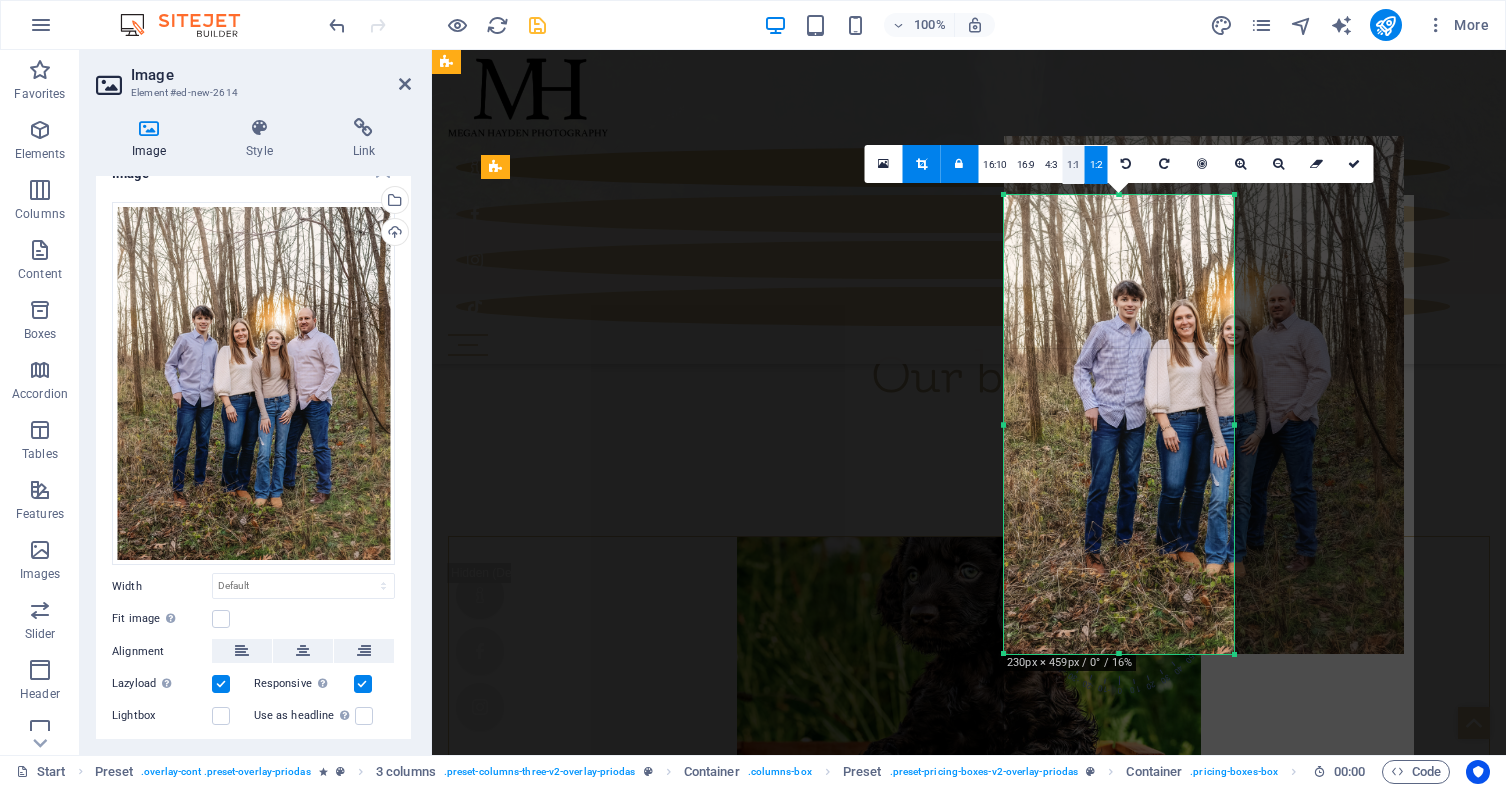 click on "1:1" at bounding box center [1073, 165] 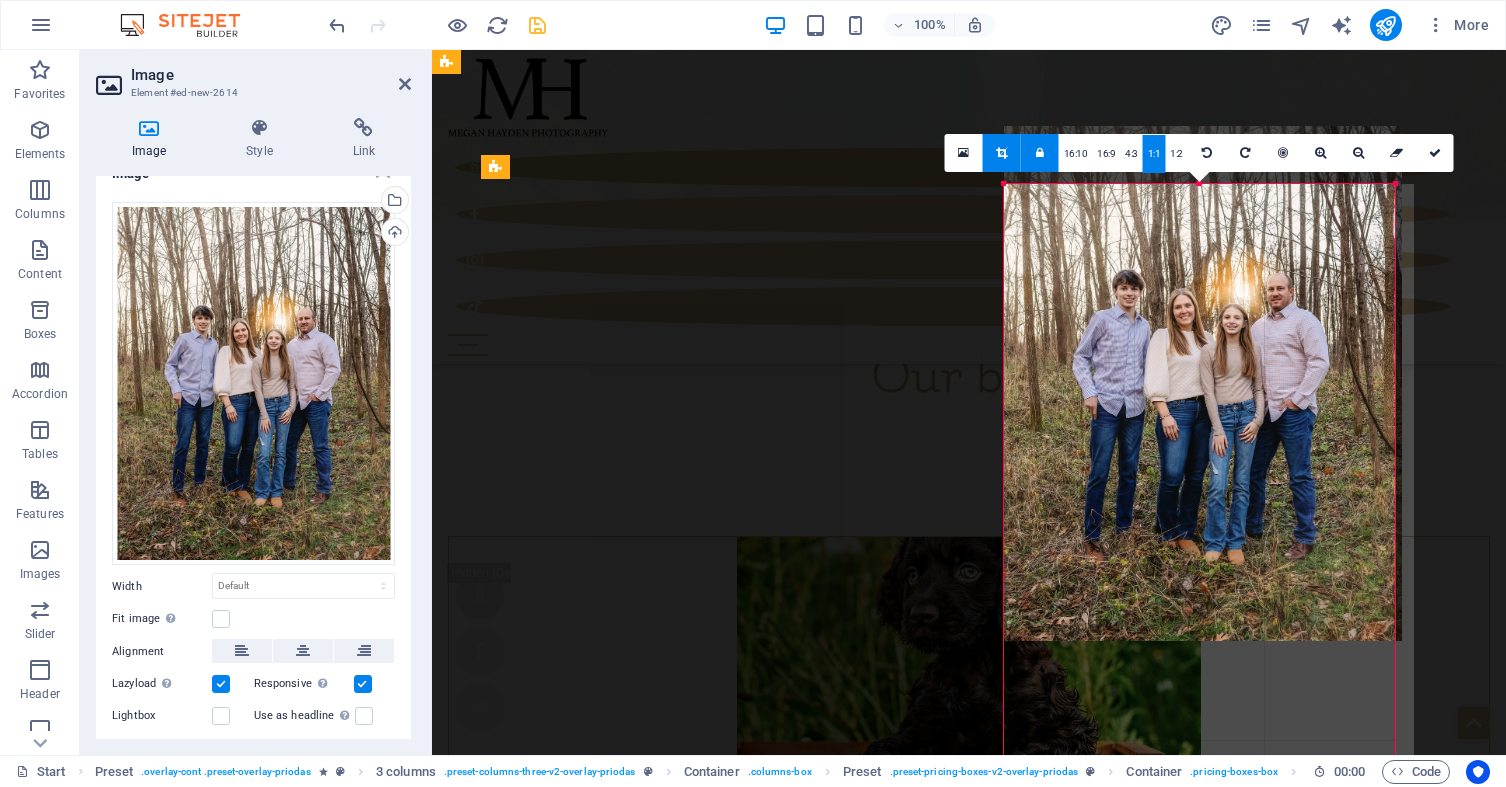 drag, startPoint x: 1233, startPoint y: 420, endPoint x: 1392, endPoint y: 561, distance: 212.51353 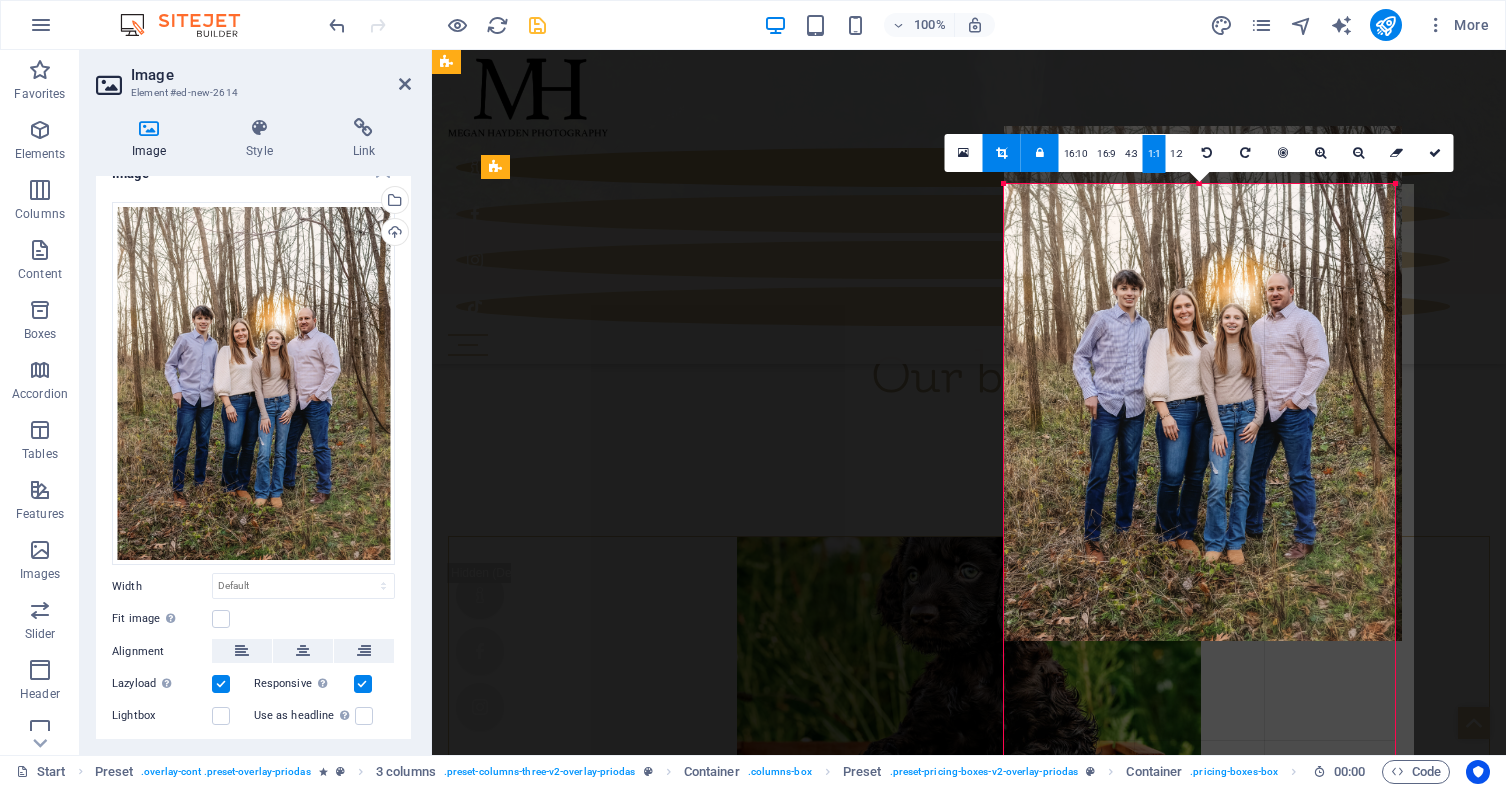 click on "180 170 160 150 140 130 120 110 100 90 80 70 60 50 40 30 20 10 0 -10 -20 -30 -40 -50 -60 -70 -80 -90 -100 -110 -120 -130 -140 -150 -160 -170 391px × 1668px / 0° / 16% 16:10 16:9 4:3 1:1 1:2 0" at bounding box center (1199, 1018) 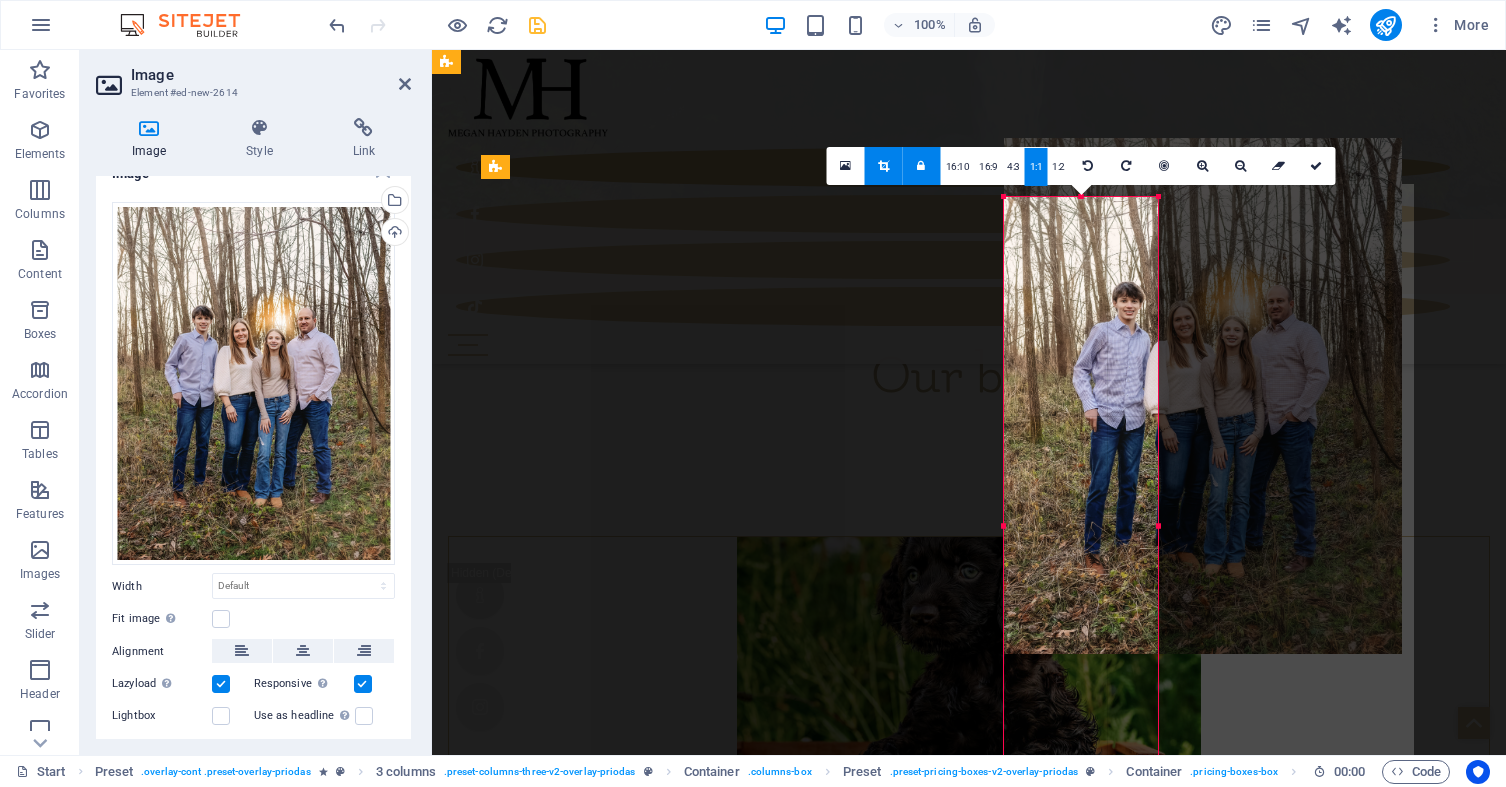 drag, startPoint x: 1110, startPoint y: 412, endPoint x: 1196, endPoint y: 410, distance: 86.023254 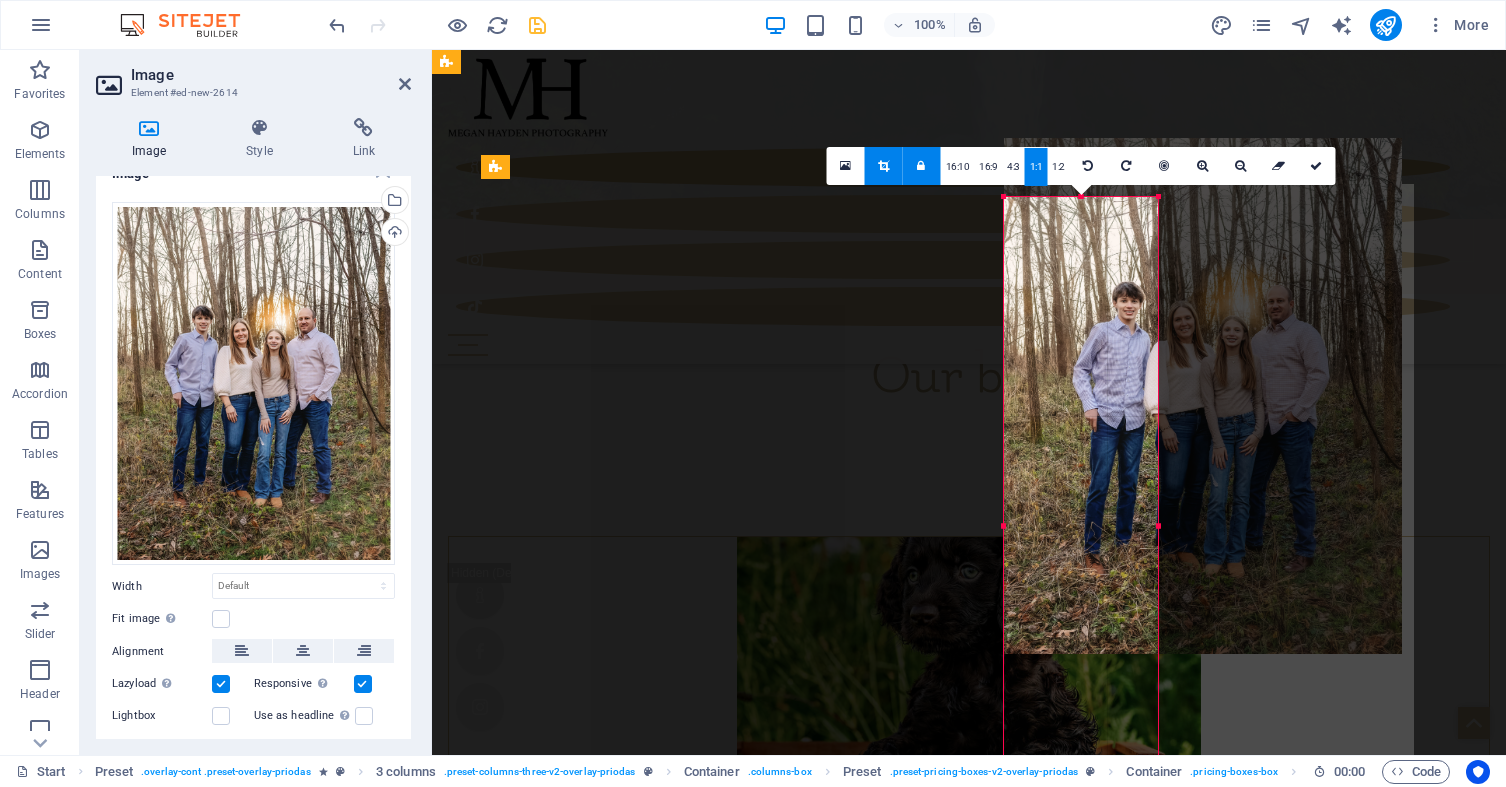 click at bounding box center (1158, 526) 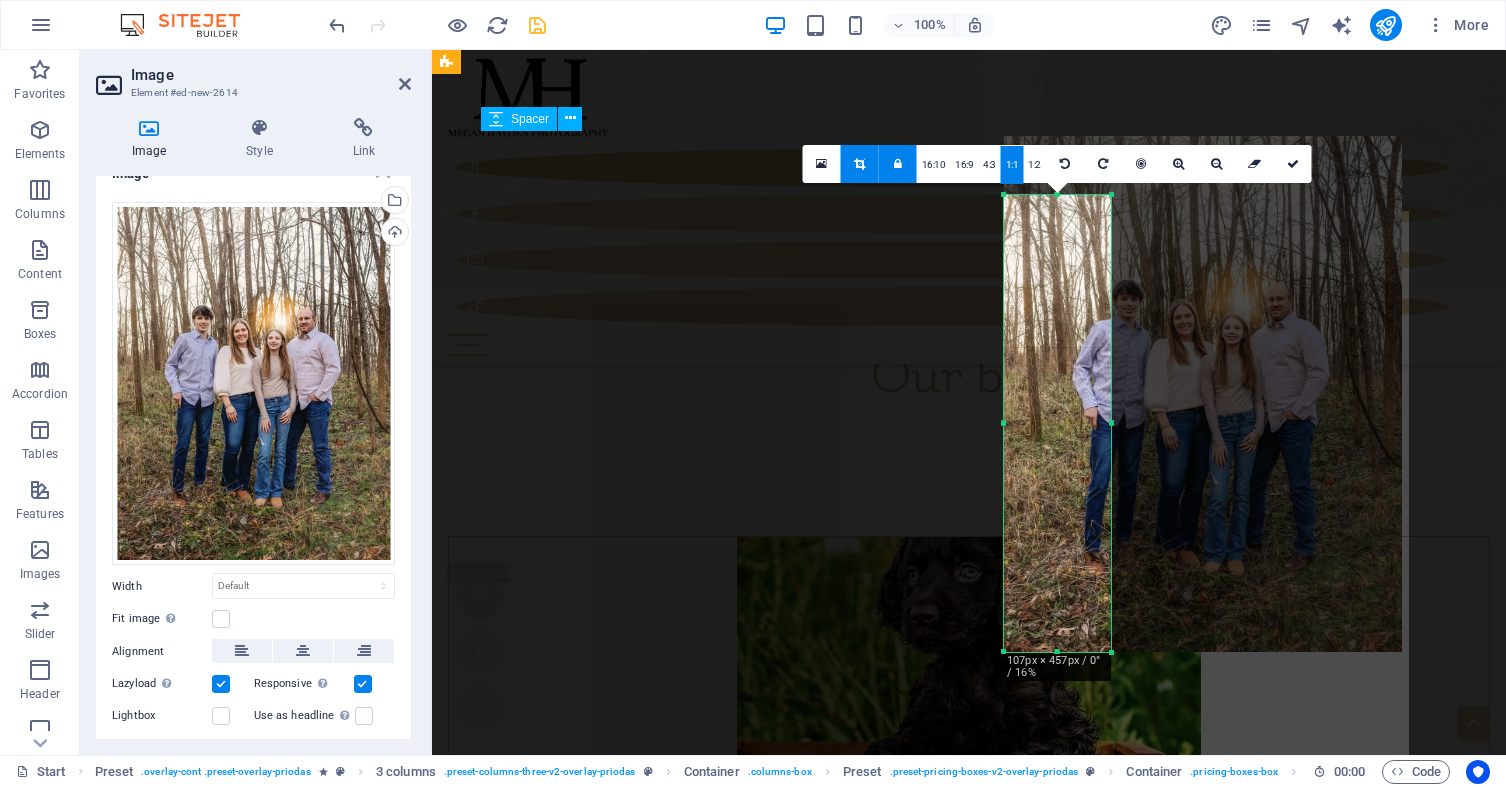 click at bounding box center (859, 164) 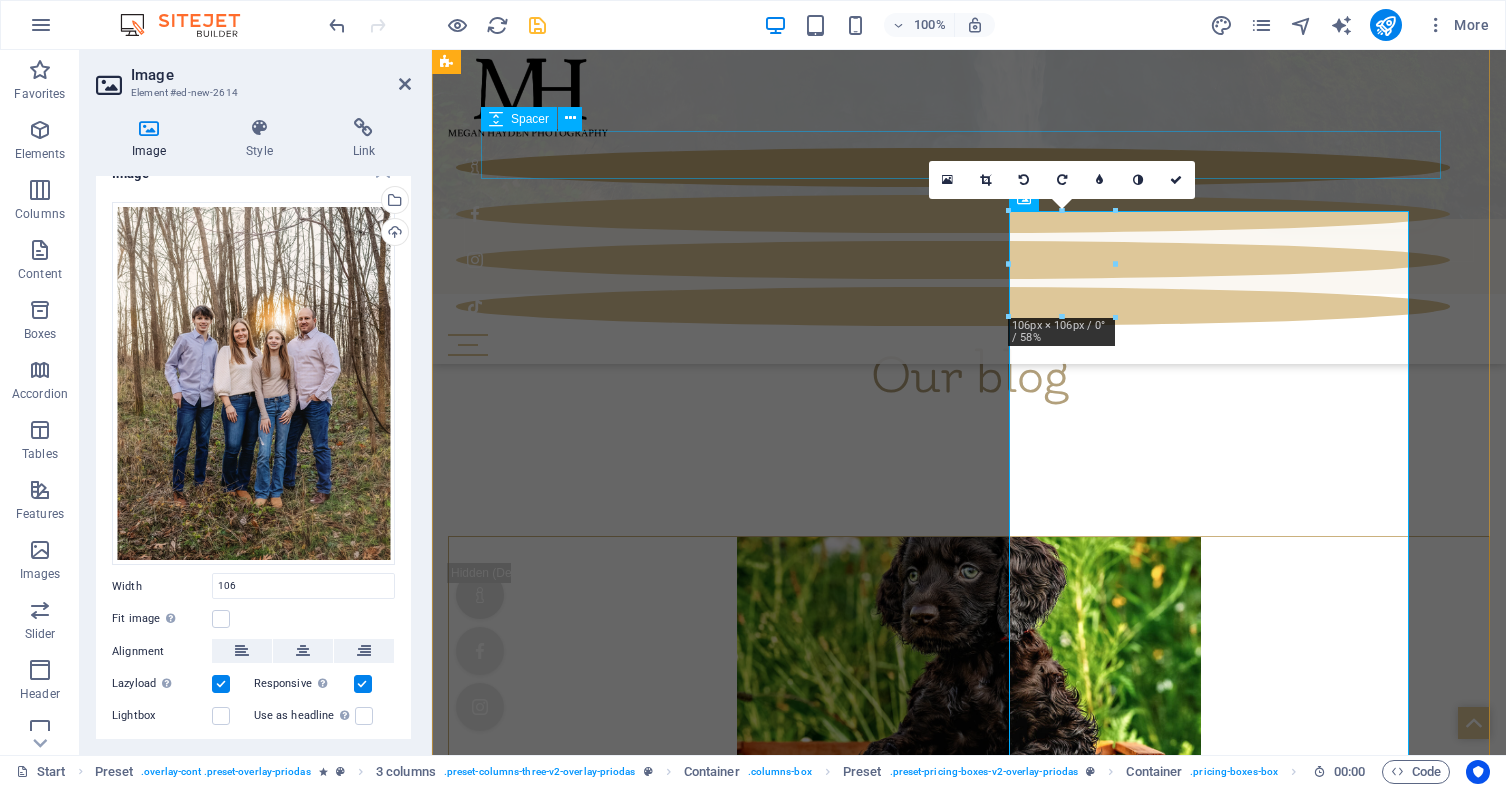 type on "106" 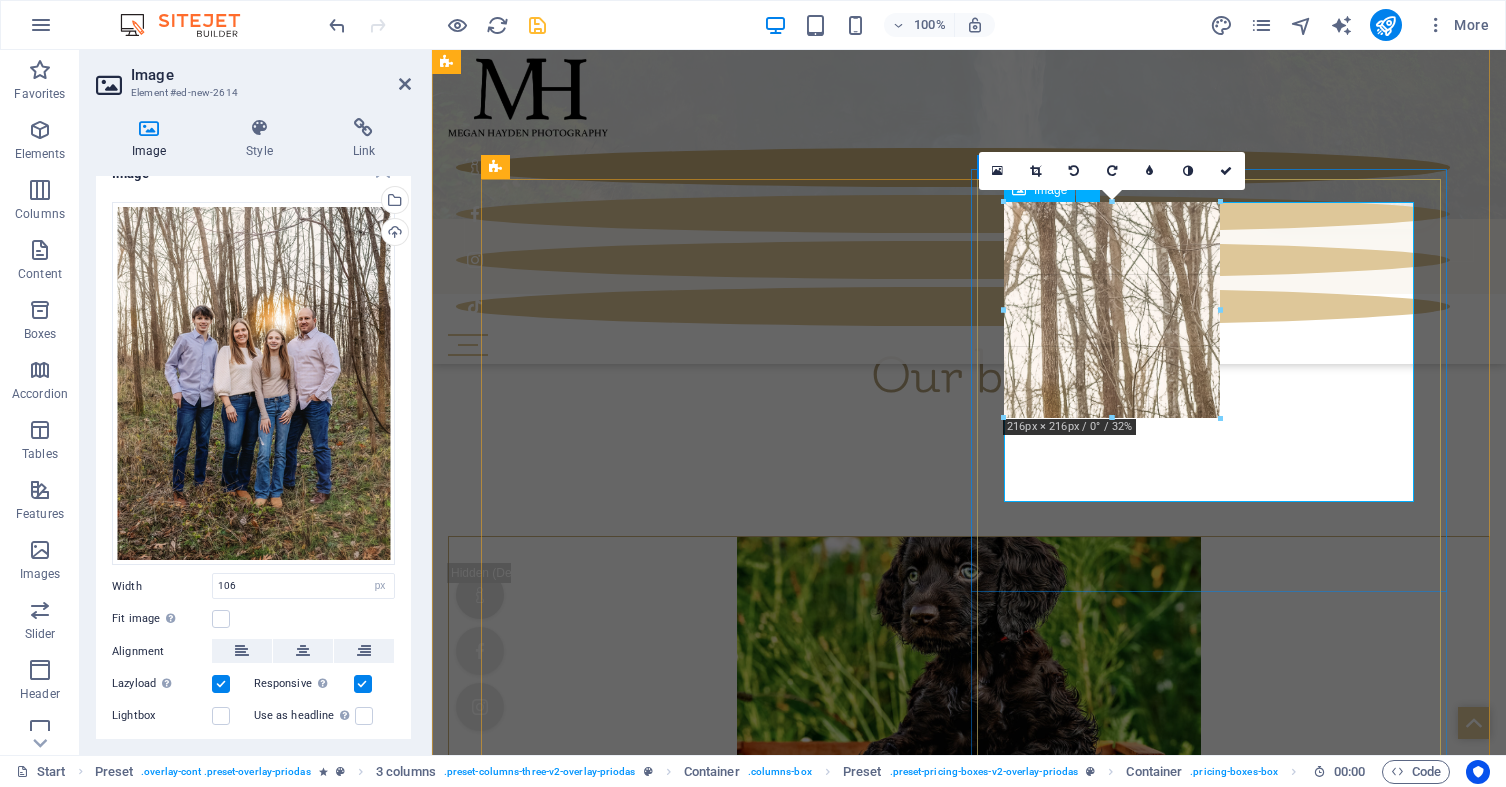 drag, startPoint x: 1108, startPoint y: 310, endPoint x: 1216, endPoint y: 367, distance: 122.1188 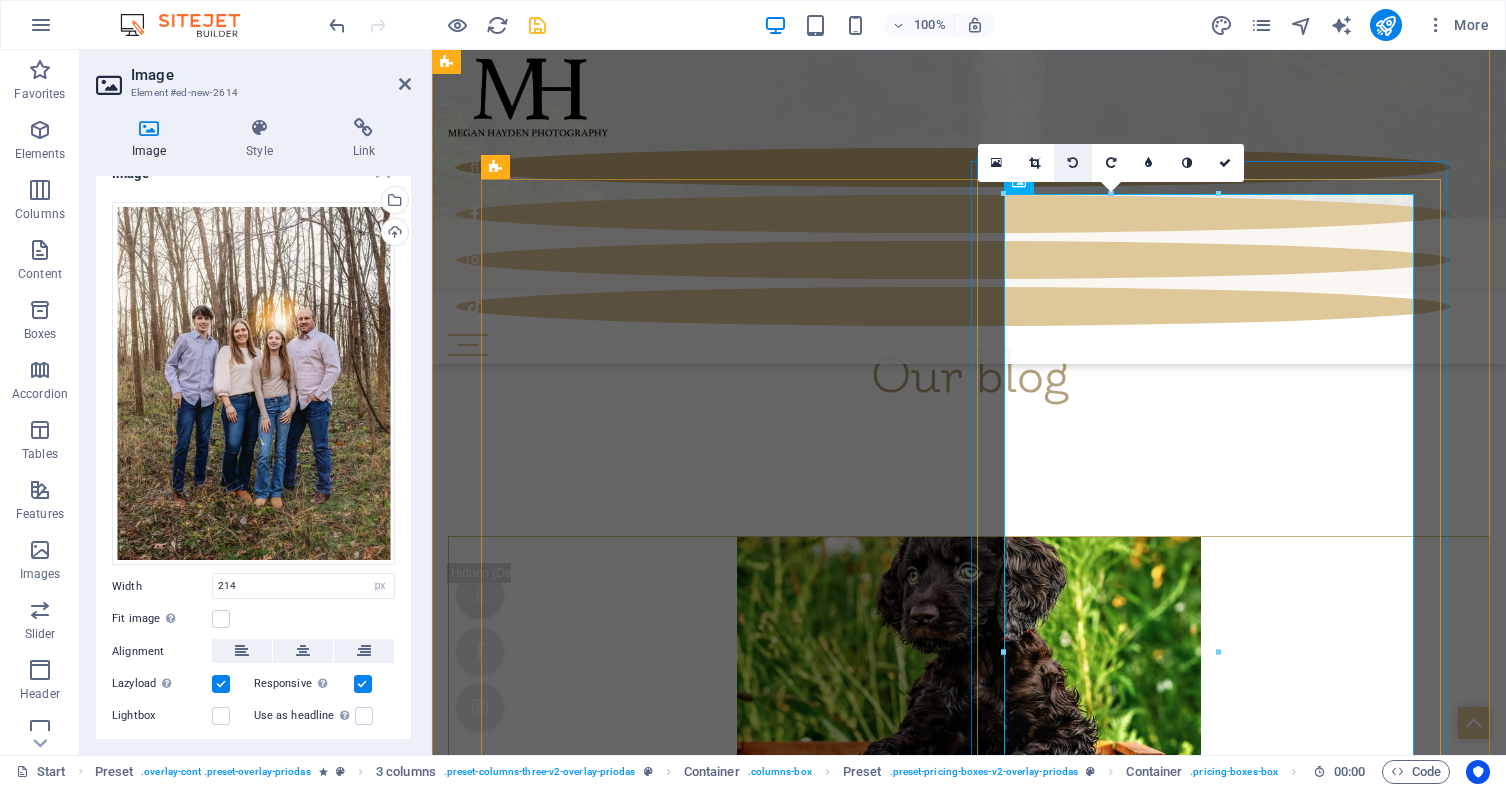 click at bounding box center [1073, 163] 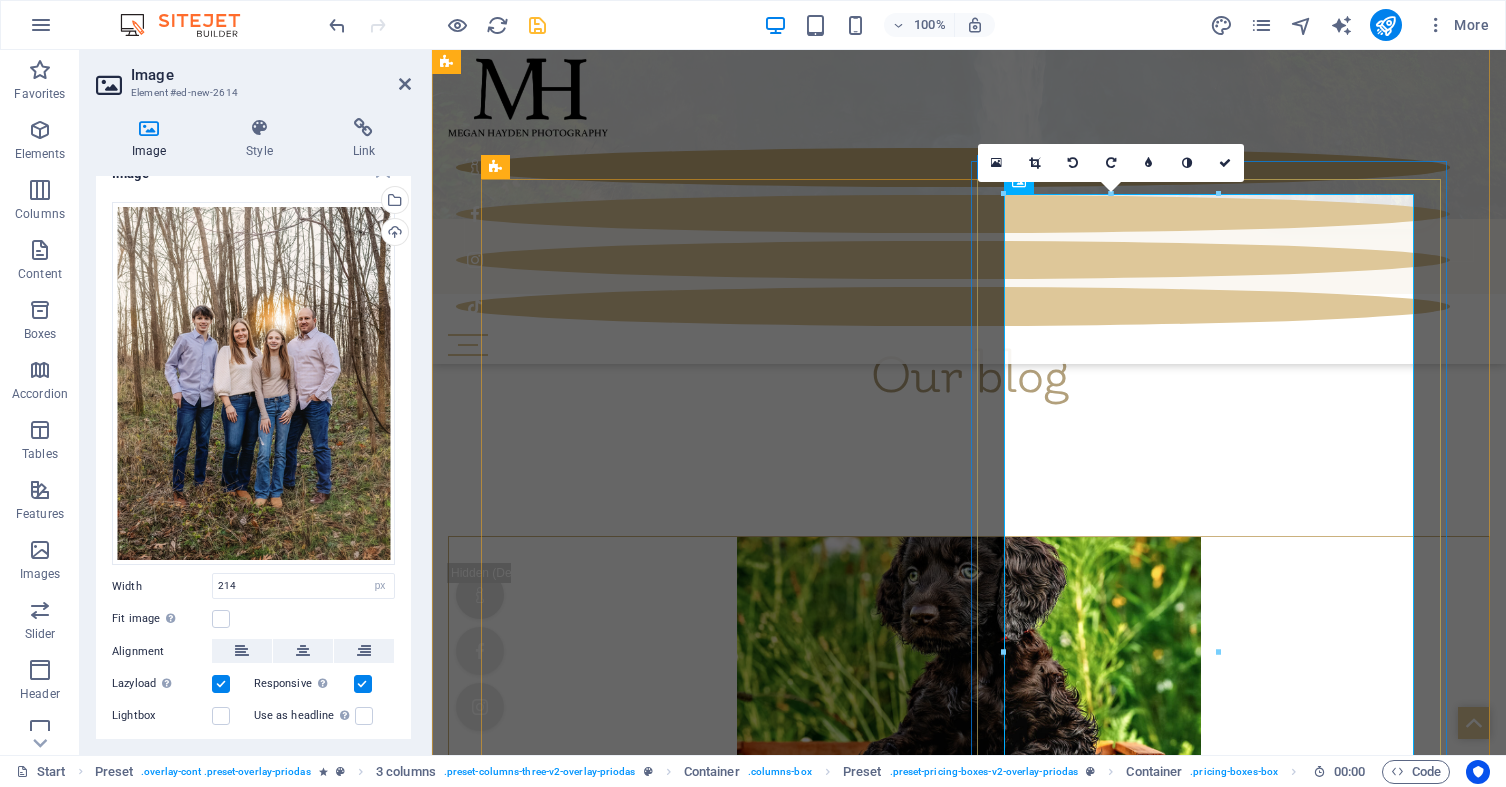 click at bounding box center (1073, 163) 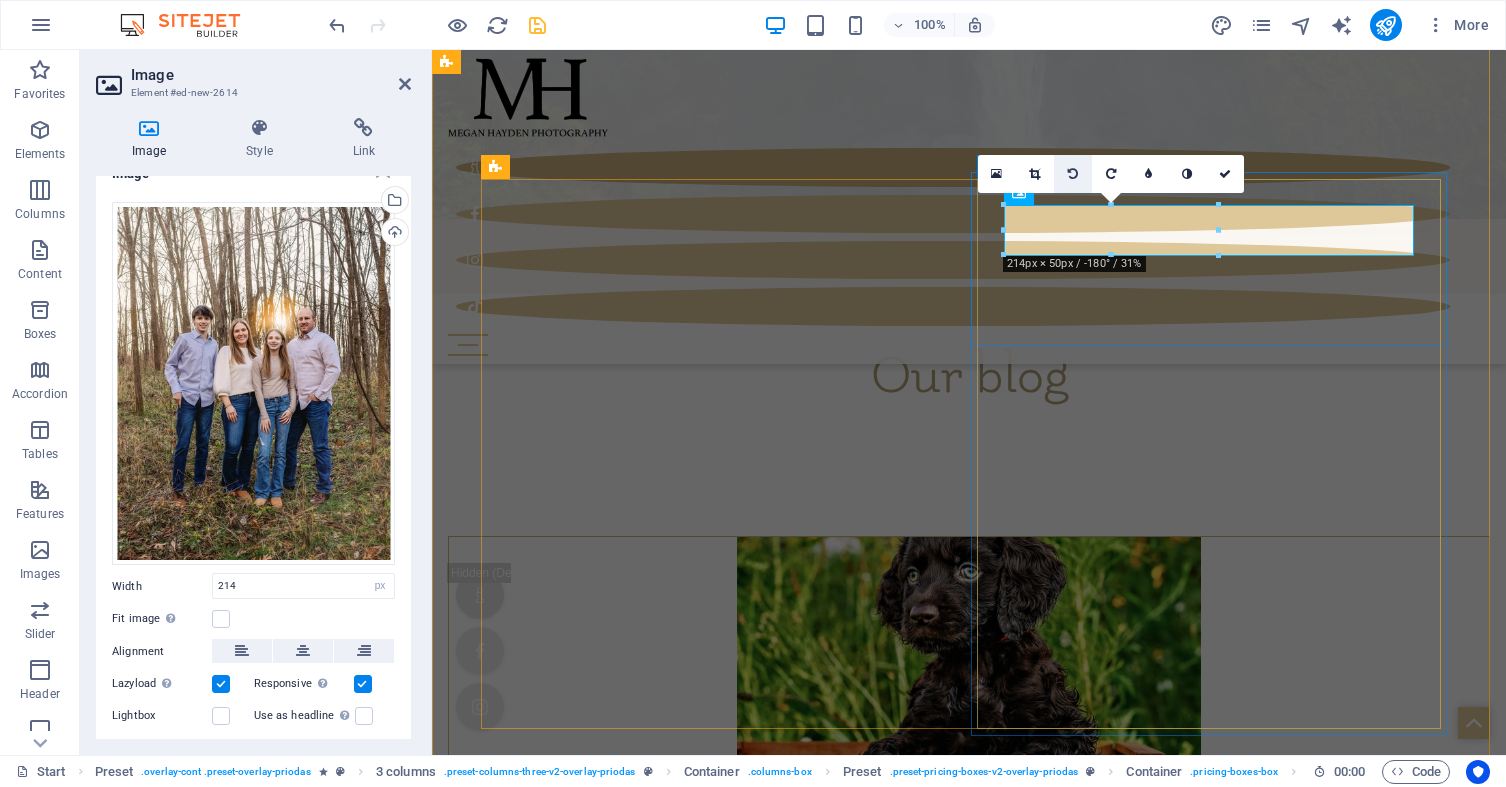 click at bounding box center (1073, 174) 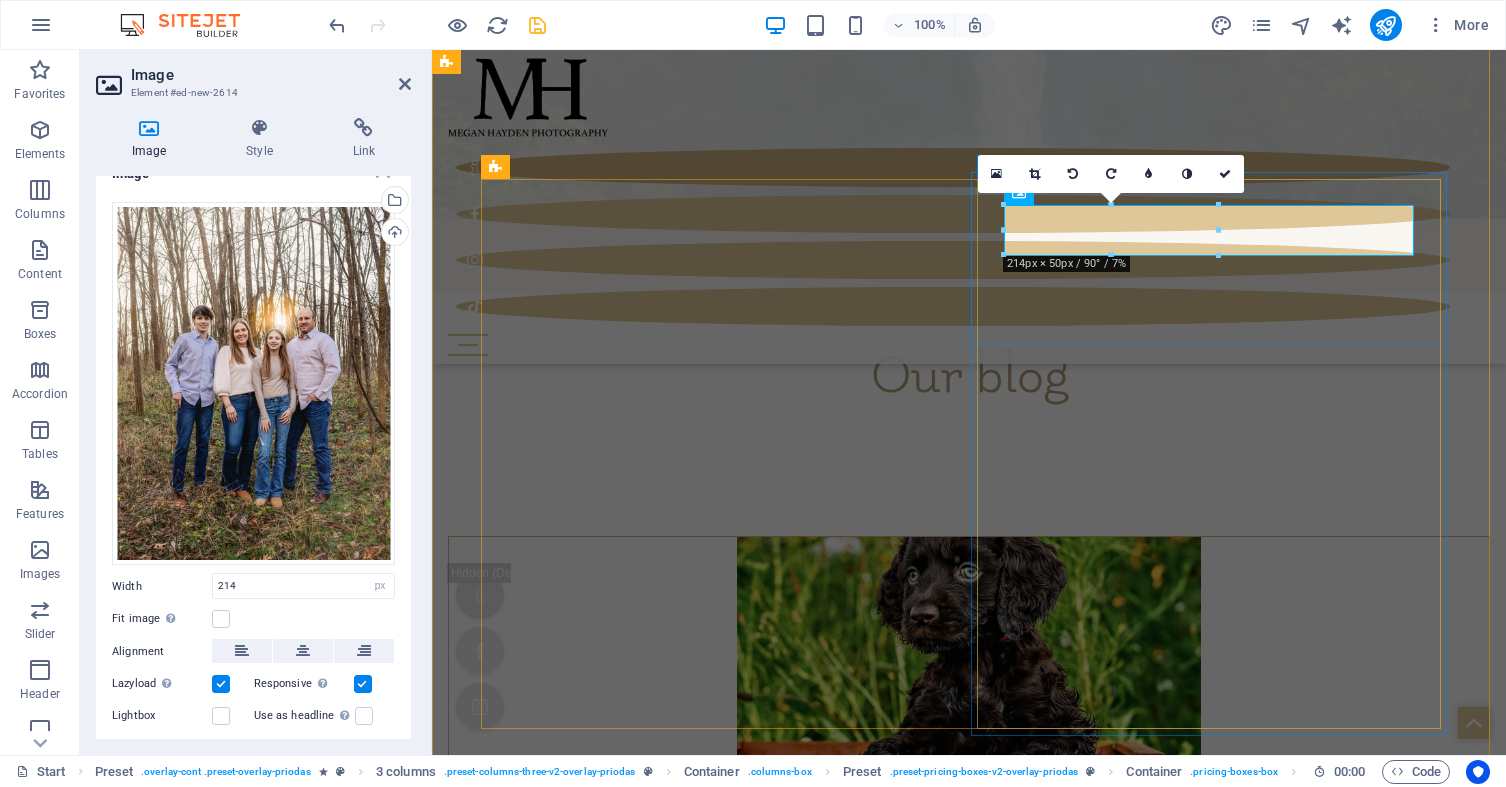 click at bounding box center (1073, 174) 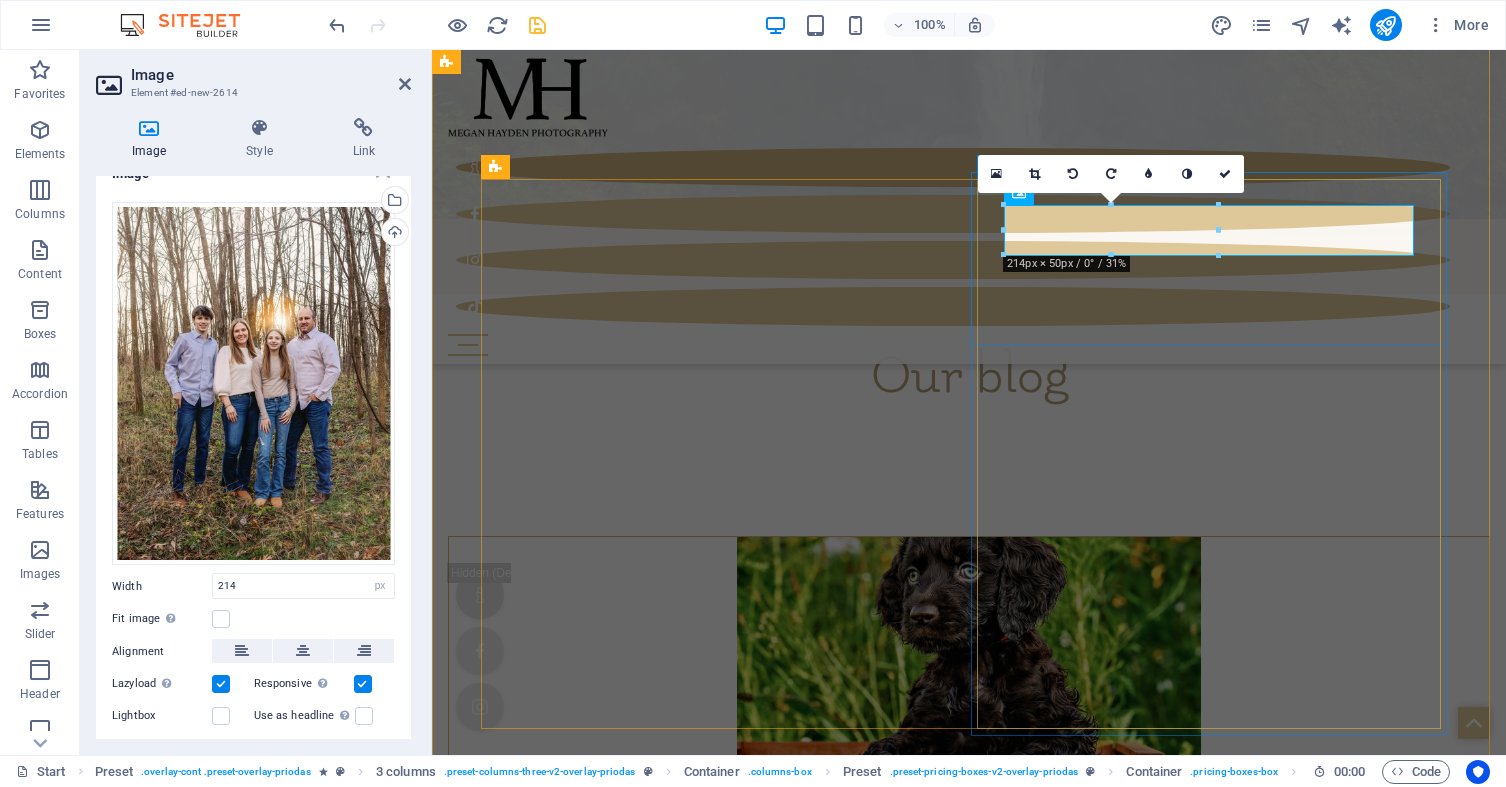 click at bounding box center (1073, 174) 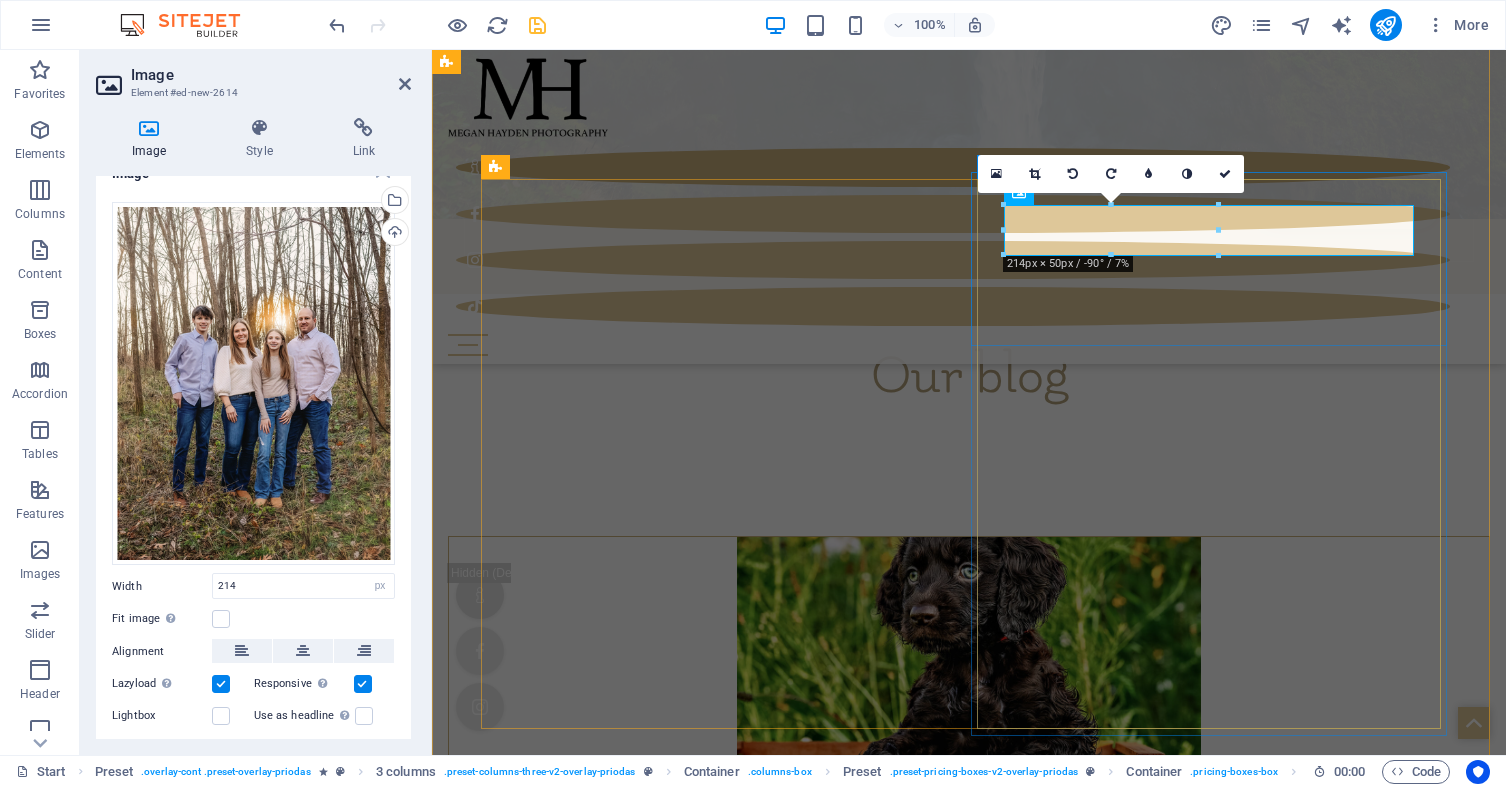 click at bounding box center (1073, 174) 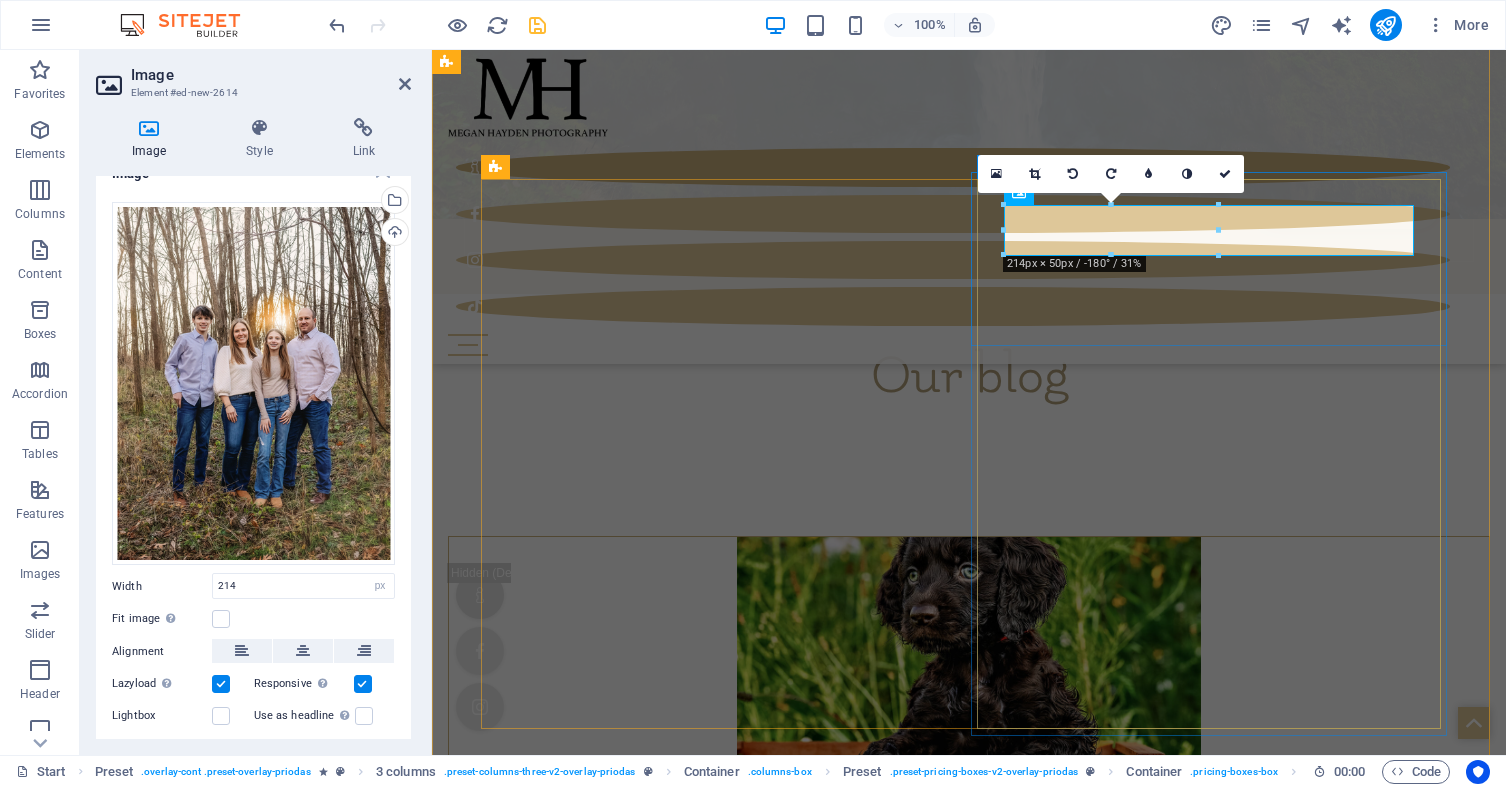 click at bounding box center [1073, 174] 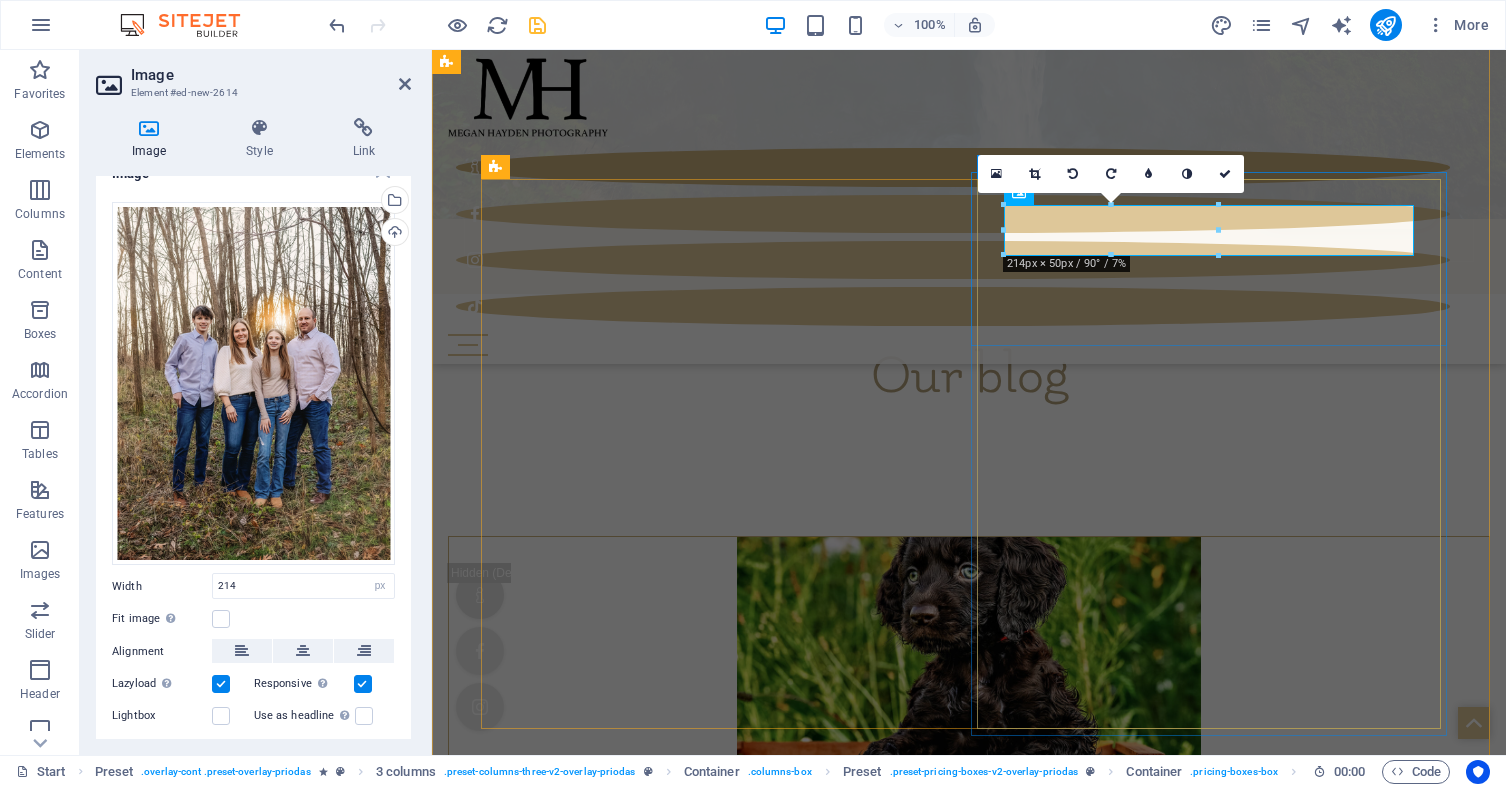 click at bounding box center (1073, 174) 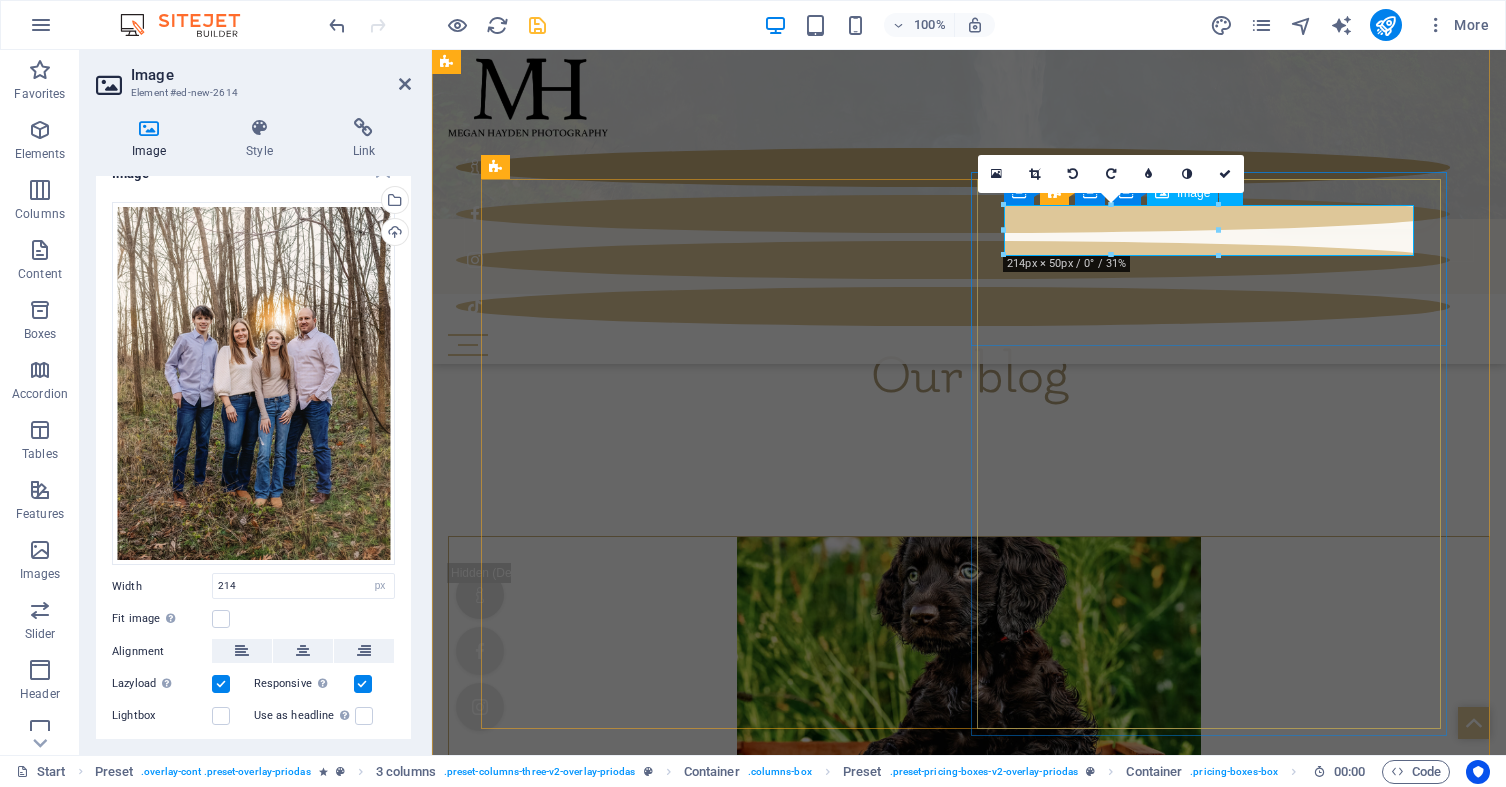 click at bounding box center [713, 8972] 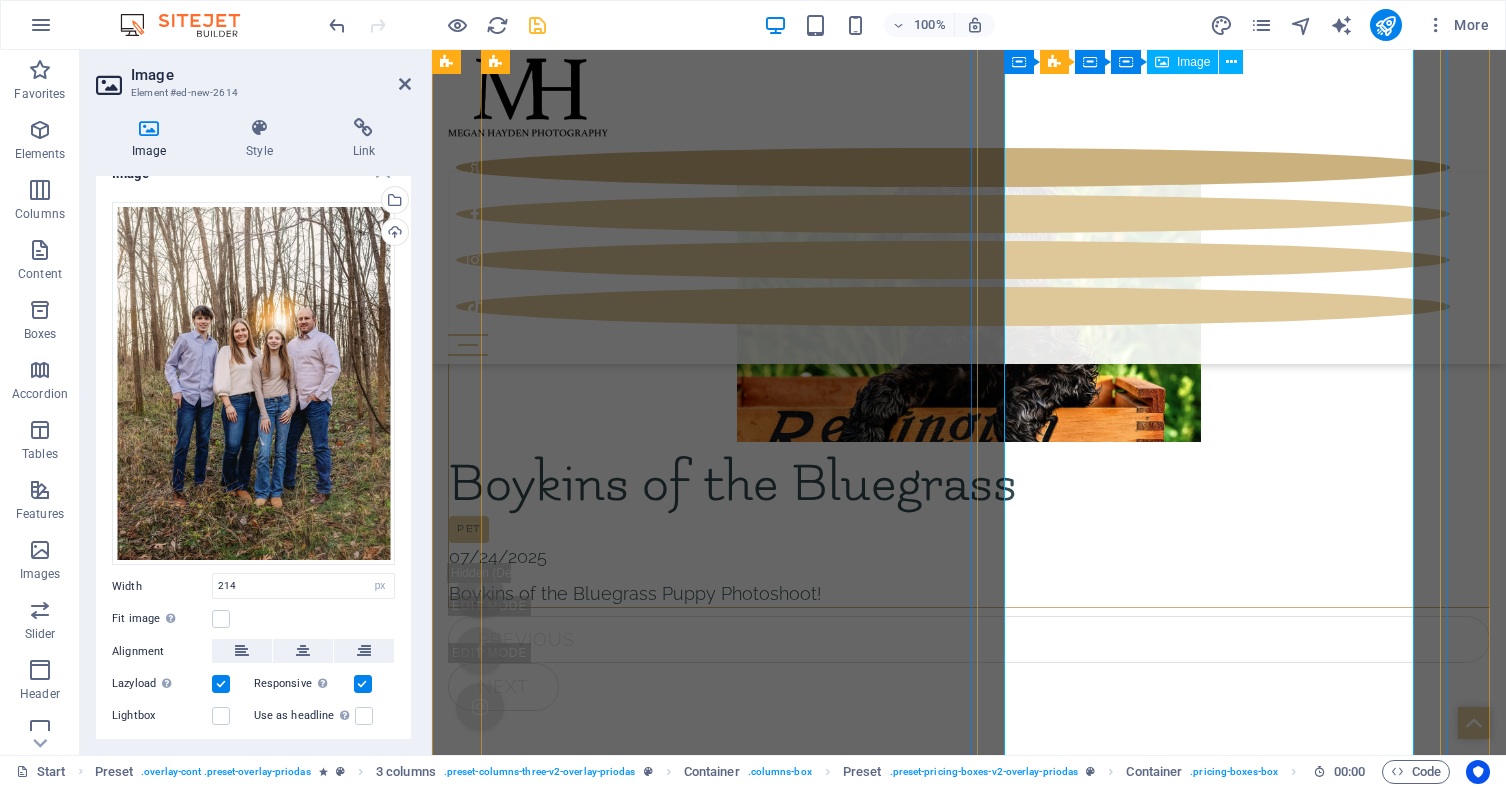scroll, scrollTop: 5886, scrollLeft: 0, axis: vertical 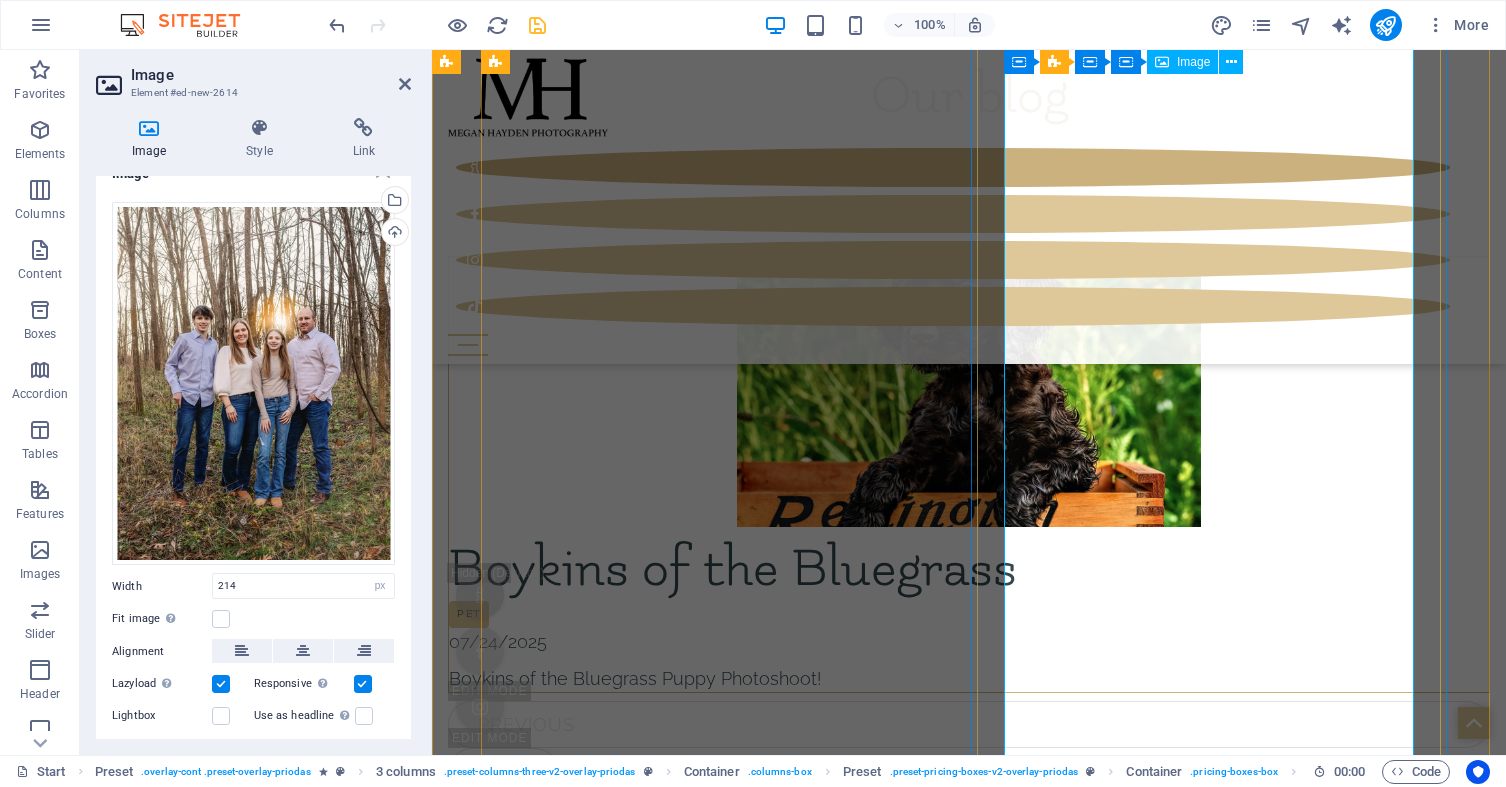 click at bounding box center (713, 8692) 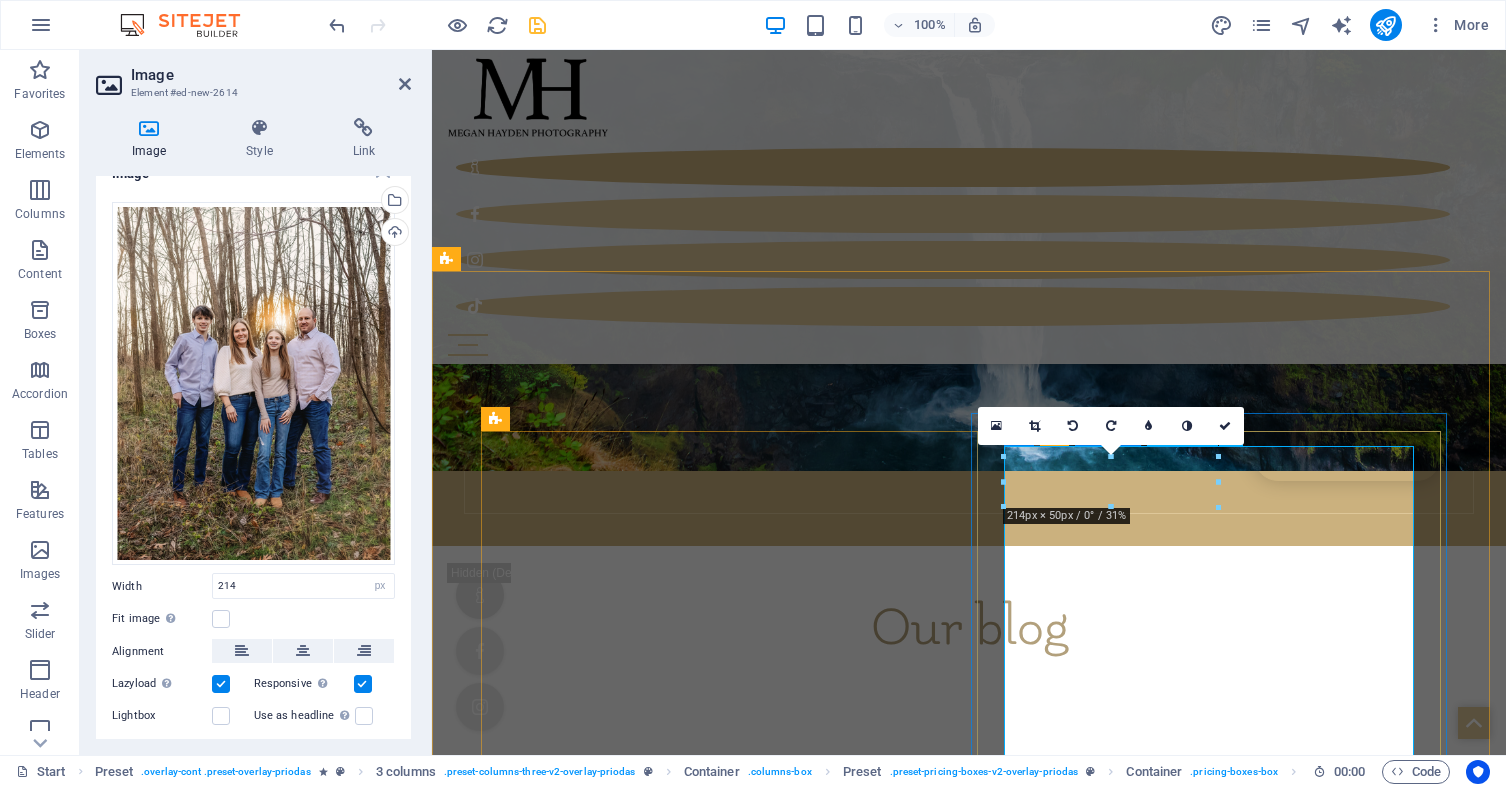 scroll, scrollTop: 5366, scrollLeft: 0, axis: vertical 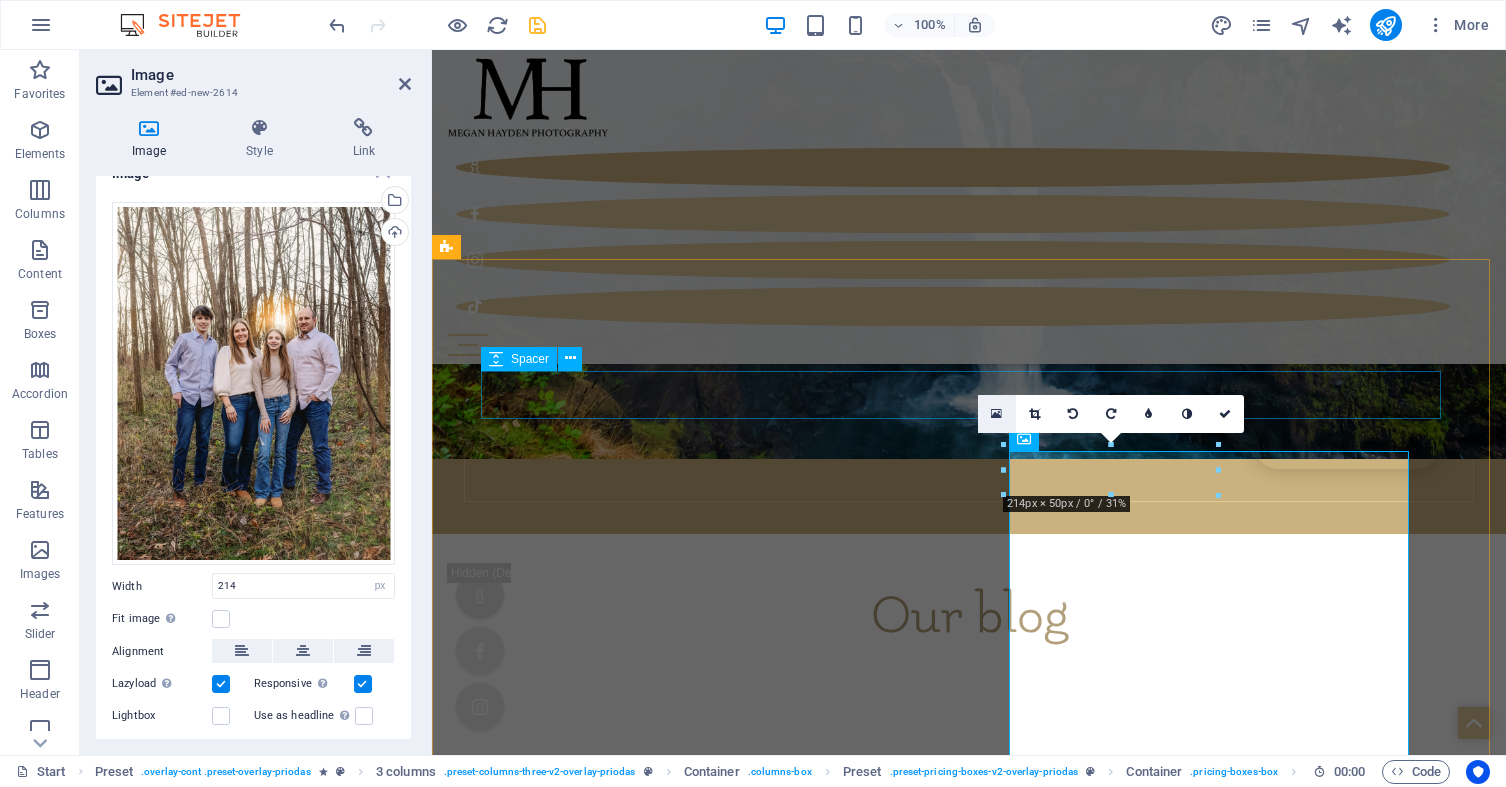 click at bounding box center (996, 414) 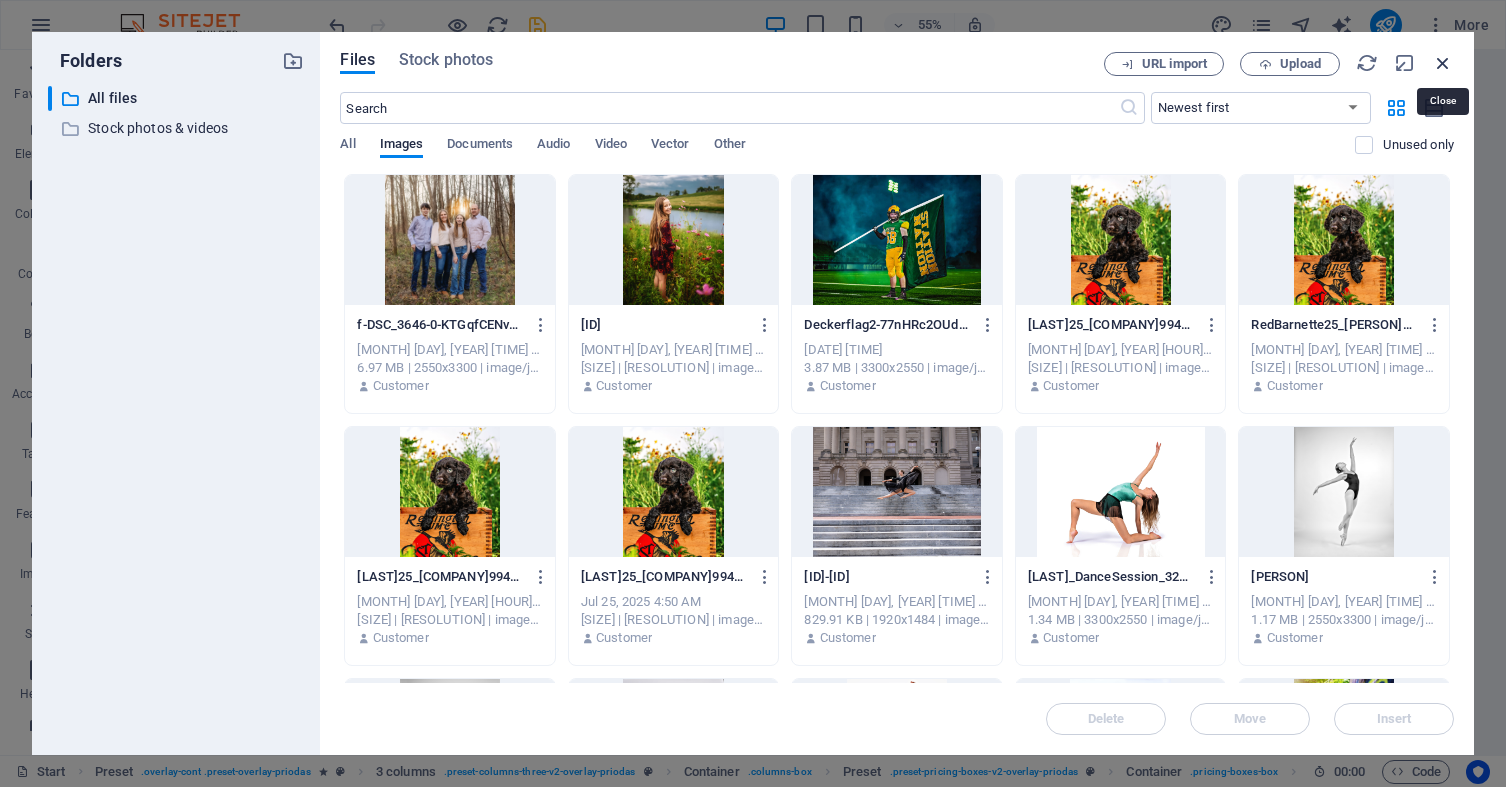 click at bounding box center (1443, 63) 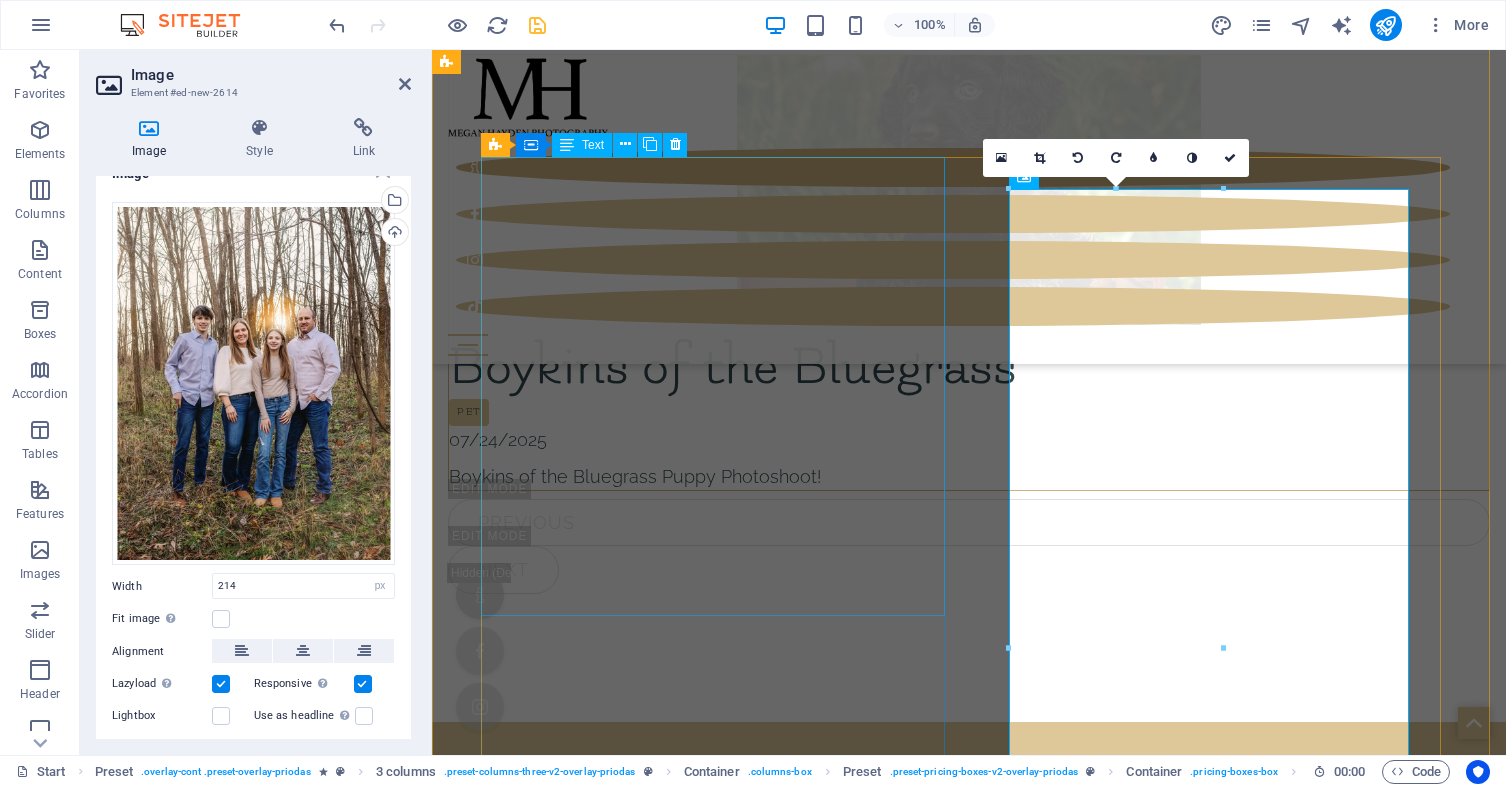 scroll, scrollTop: 5951, scrollLeft: 0, axis: vertical 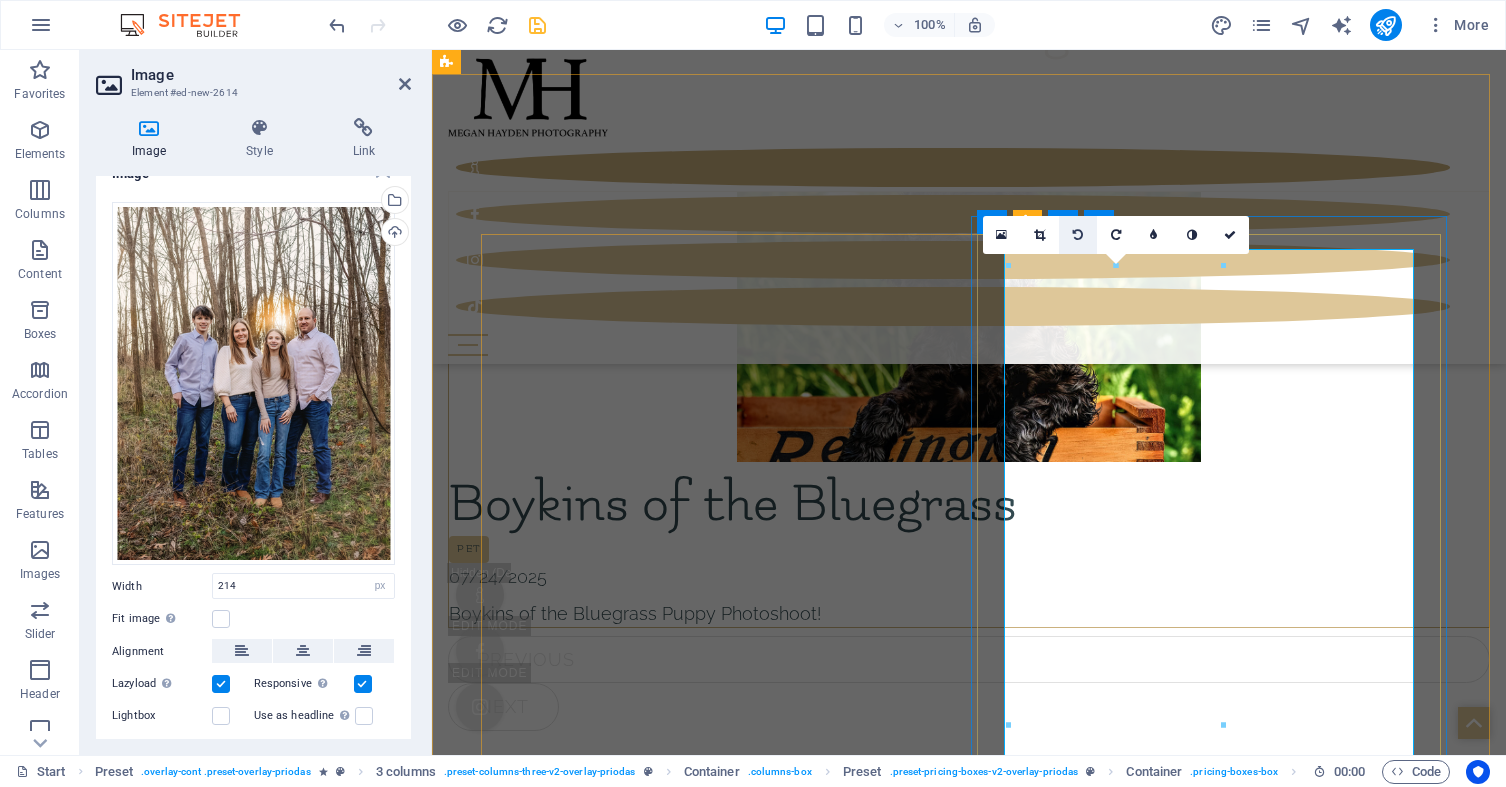 click at bounding box center (1078, 235) 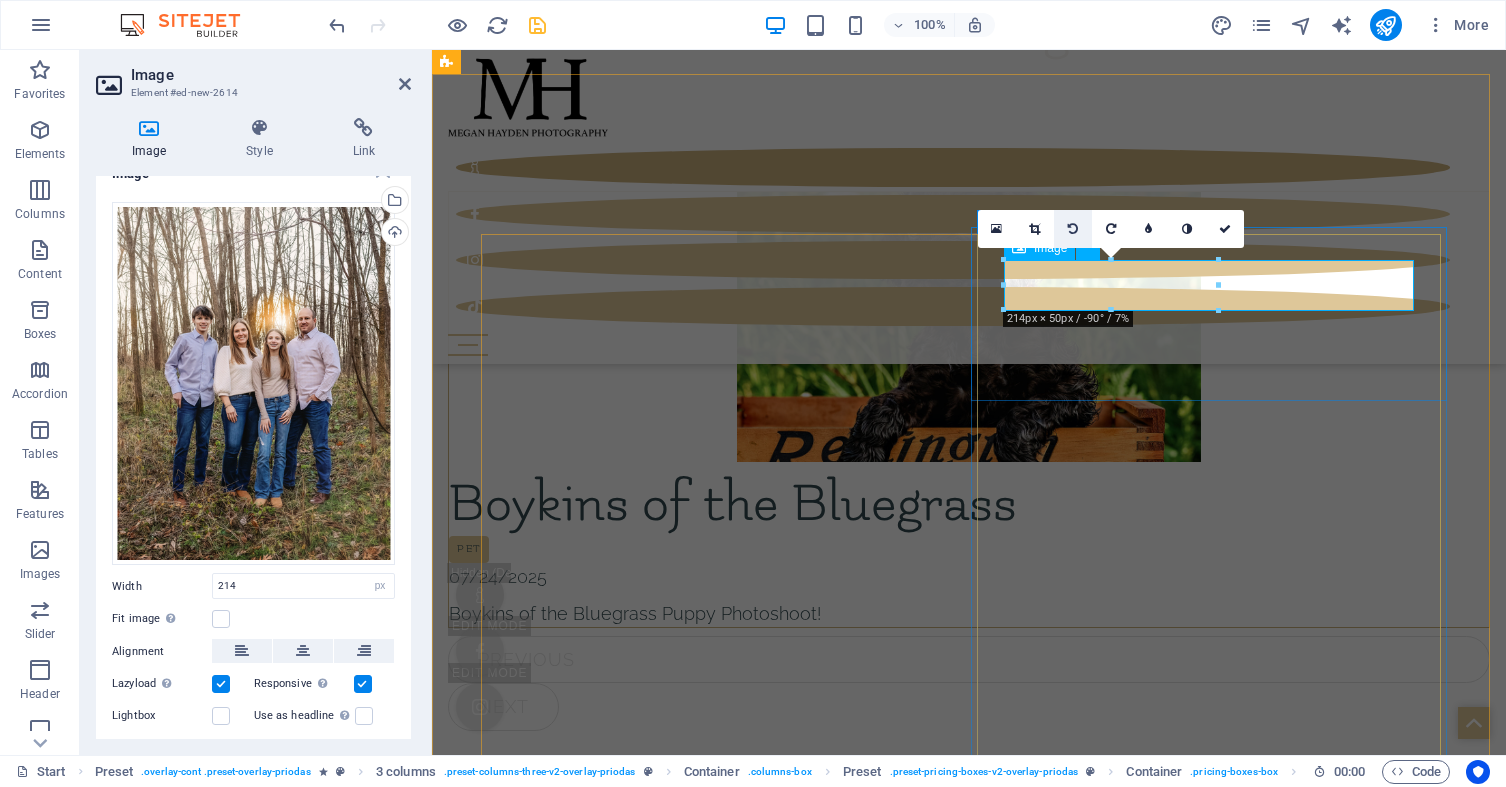 click at bounding box center (1073, 229) 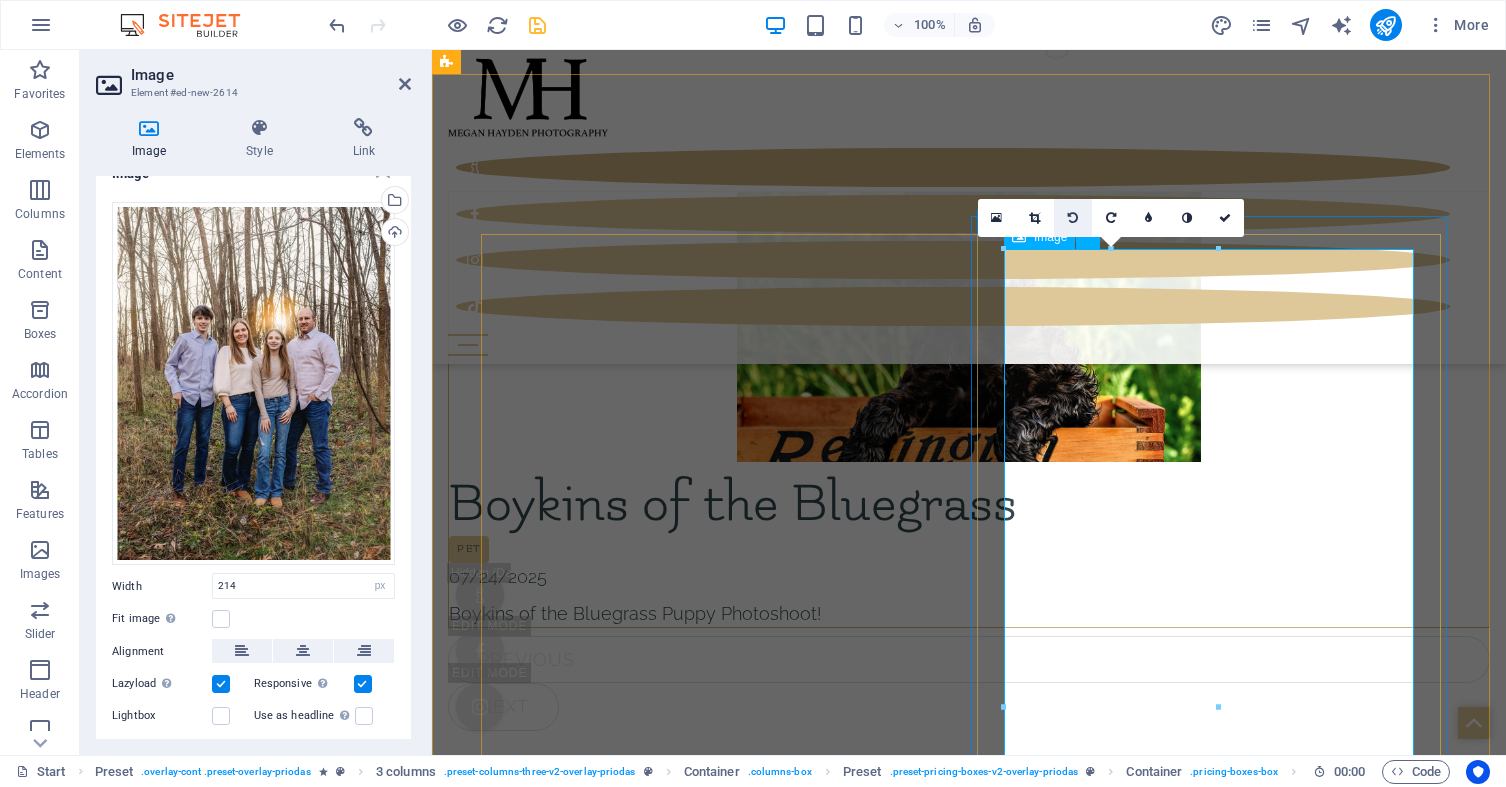 click at bounding box center [1073, 218] 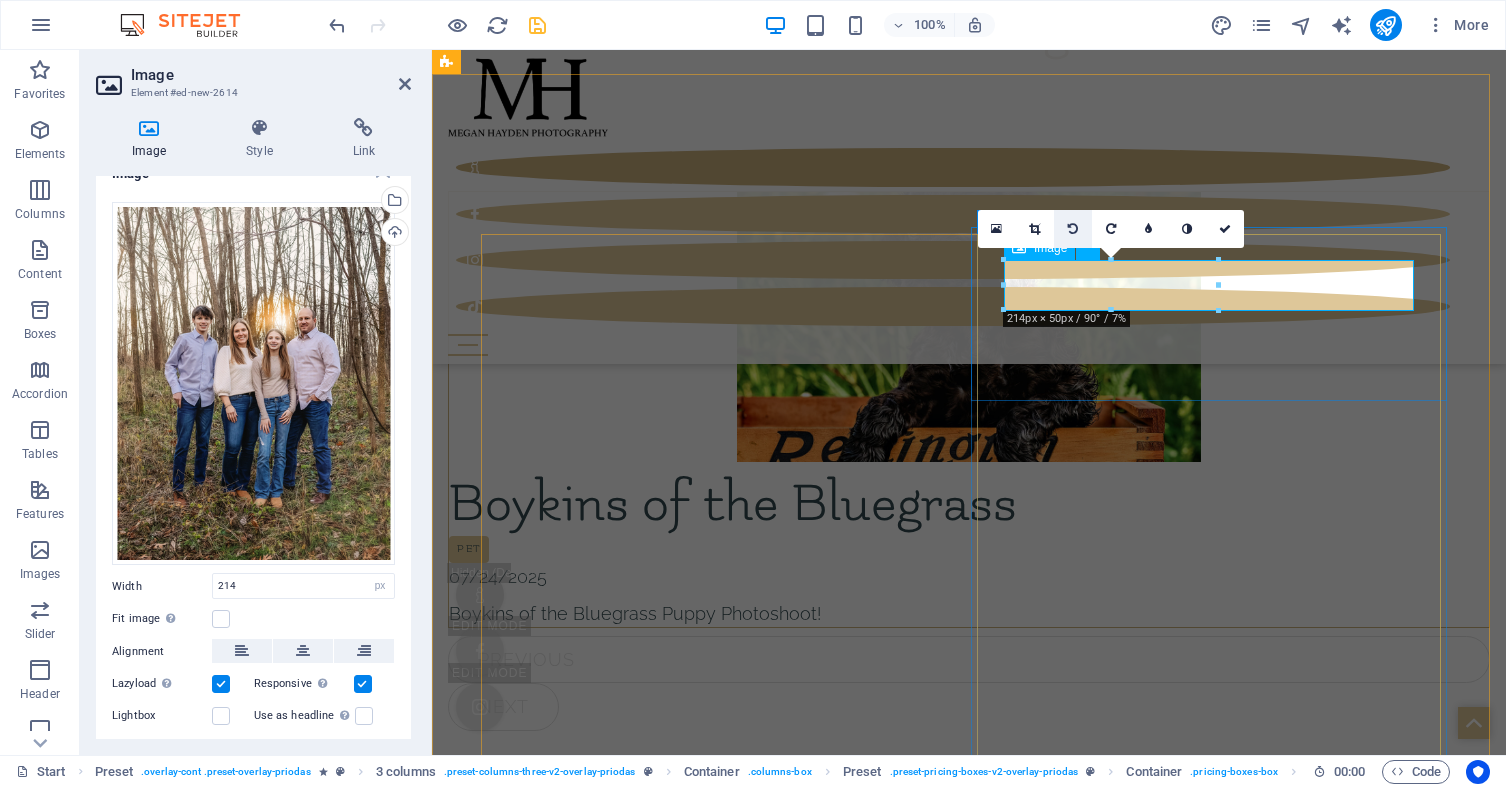 click at bounding box center [1073, 229] 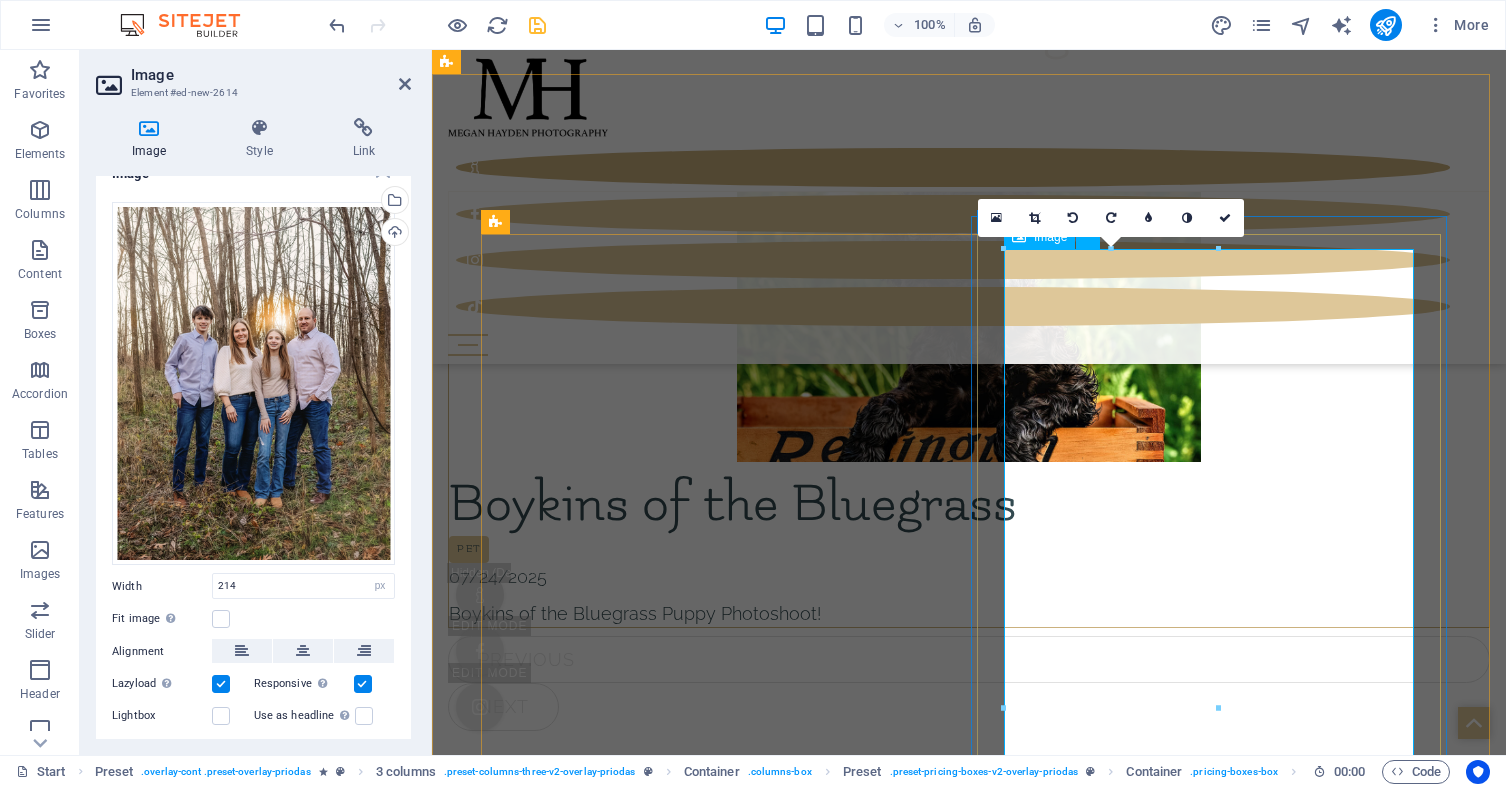 click on "16:10 16:9 4:3 1:1 1:2 0" at bounding box center [1111, 218] 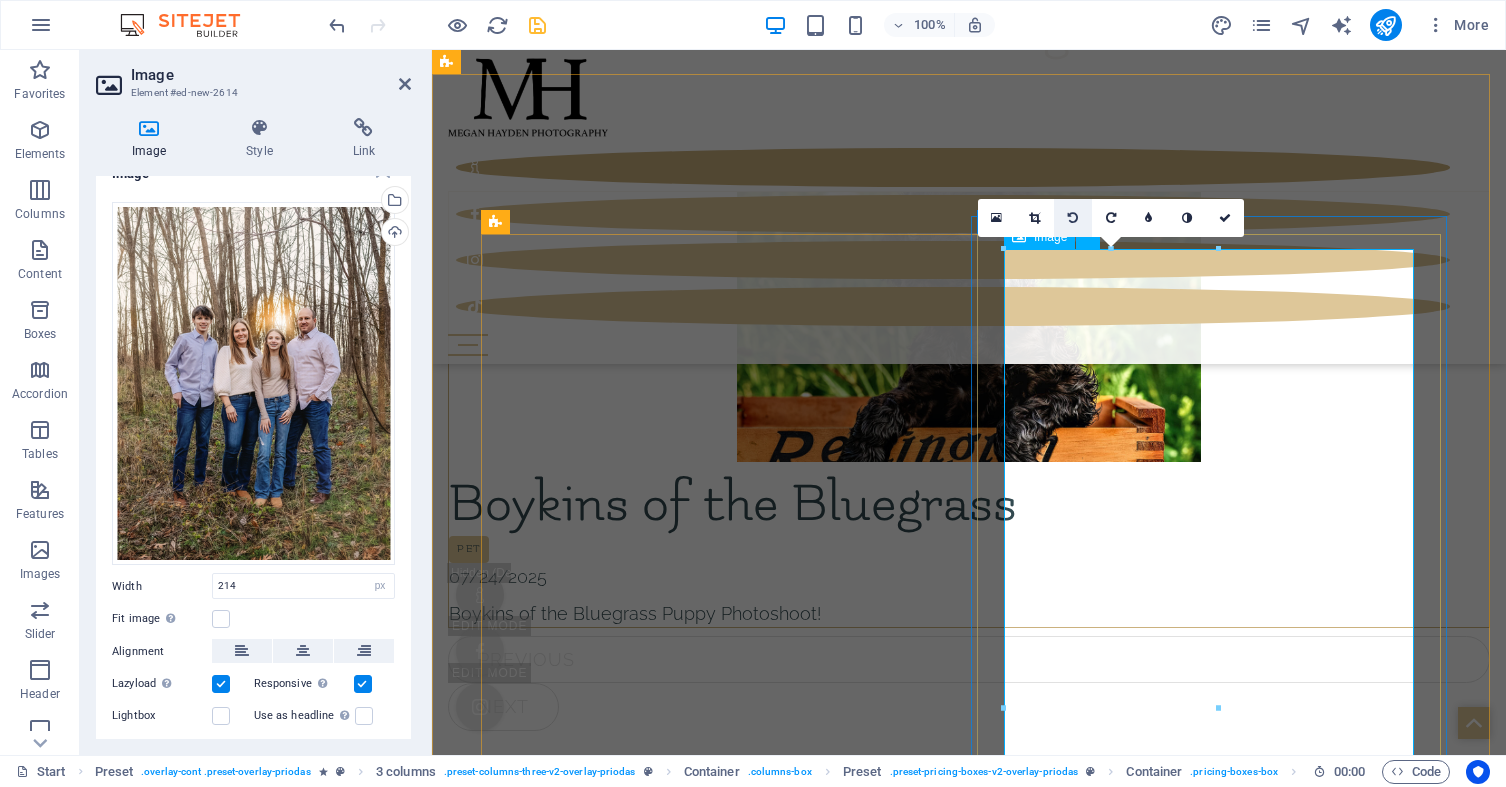 click at bounding box center (1073, 218) 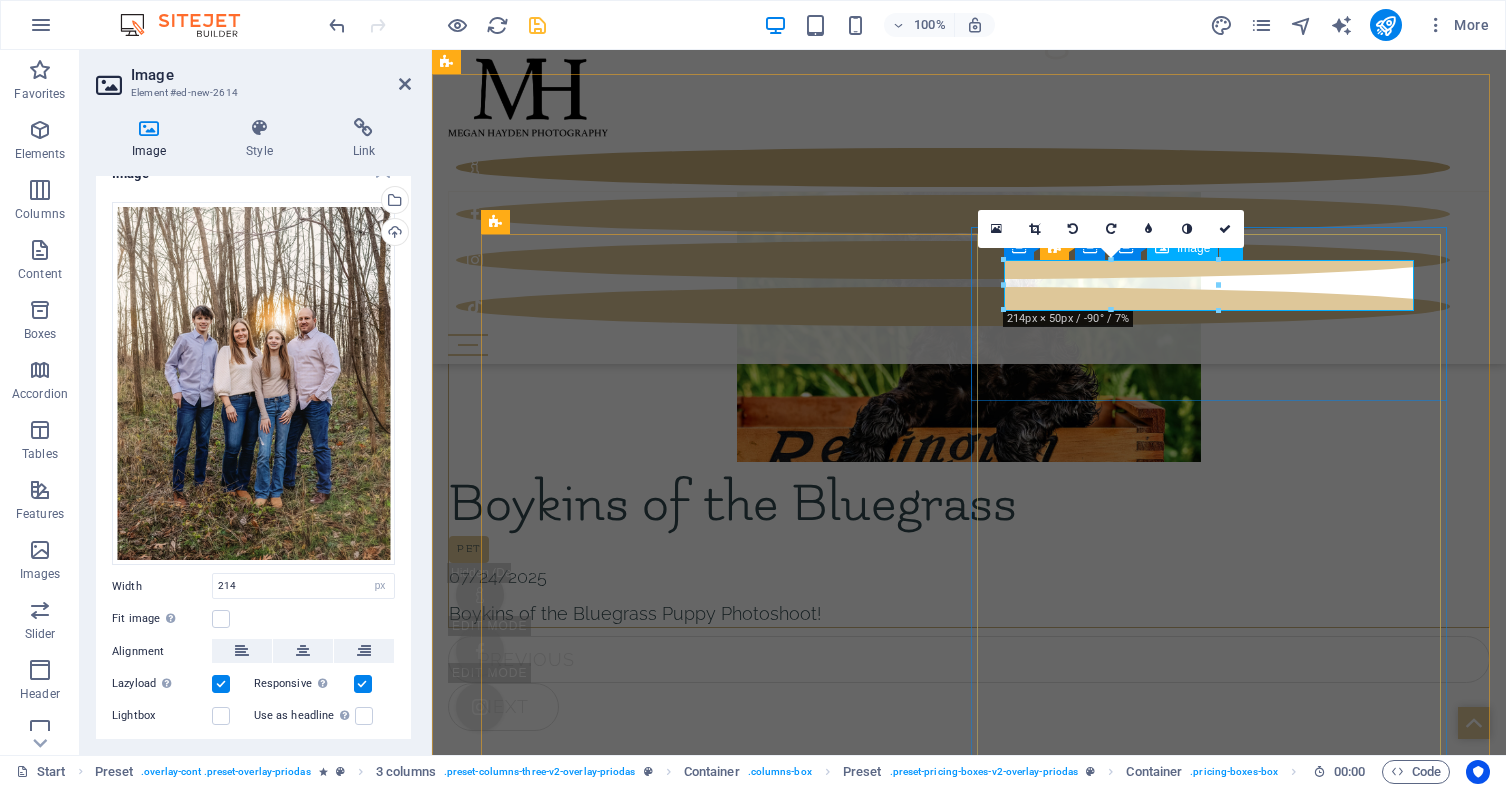 click on "16:10 16:9 4:3 1:1 1:2 0" at bounding box center [1111, 229] 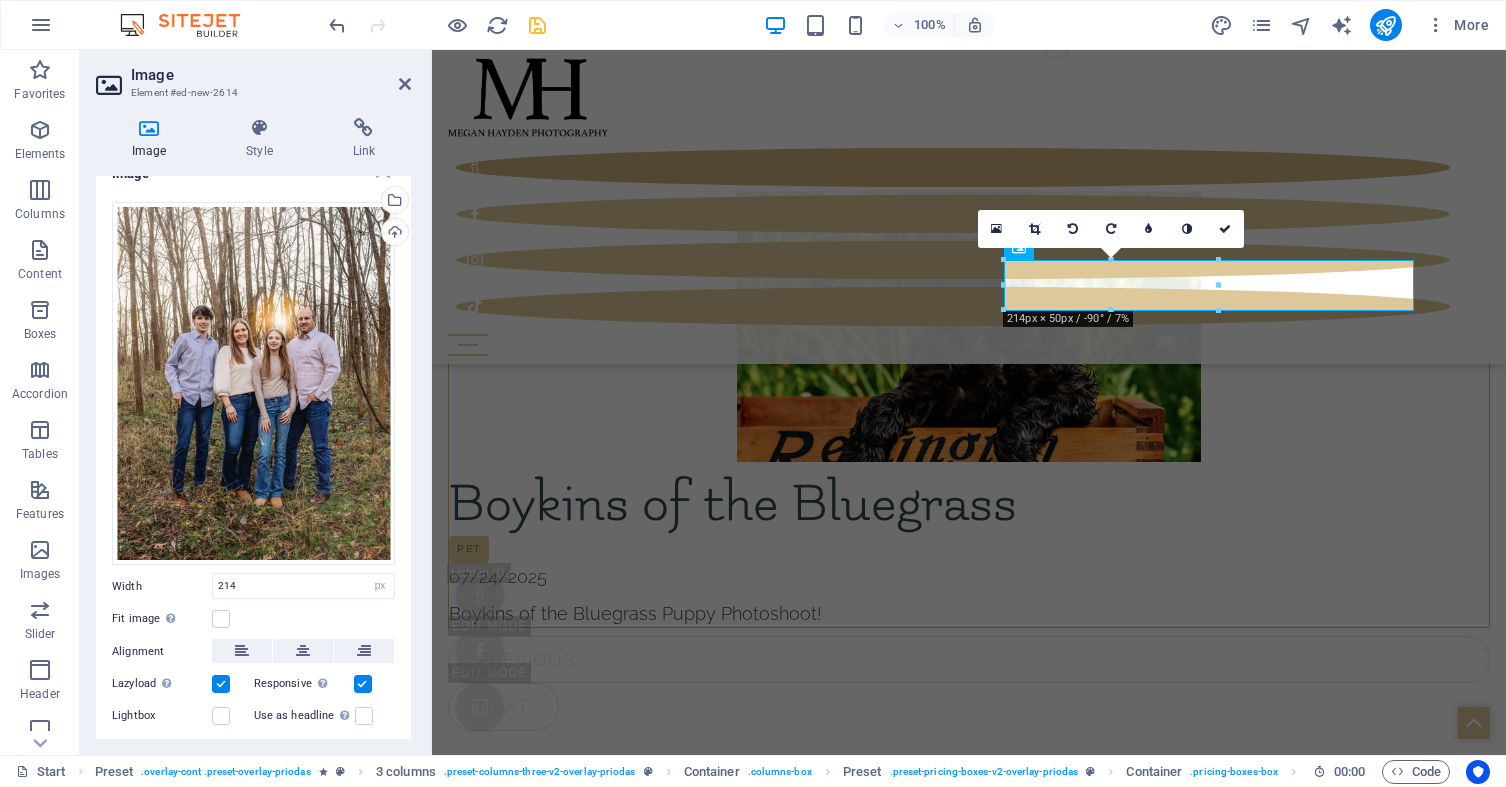 click on "16:10 16:9 4:3 1:1 1:2 0" at bounding box center (1111, 229) 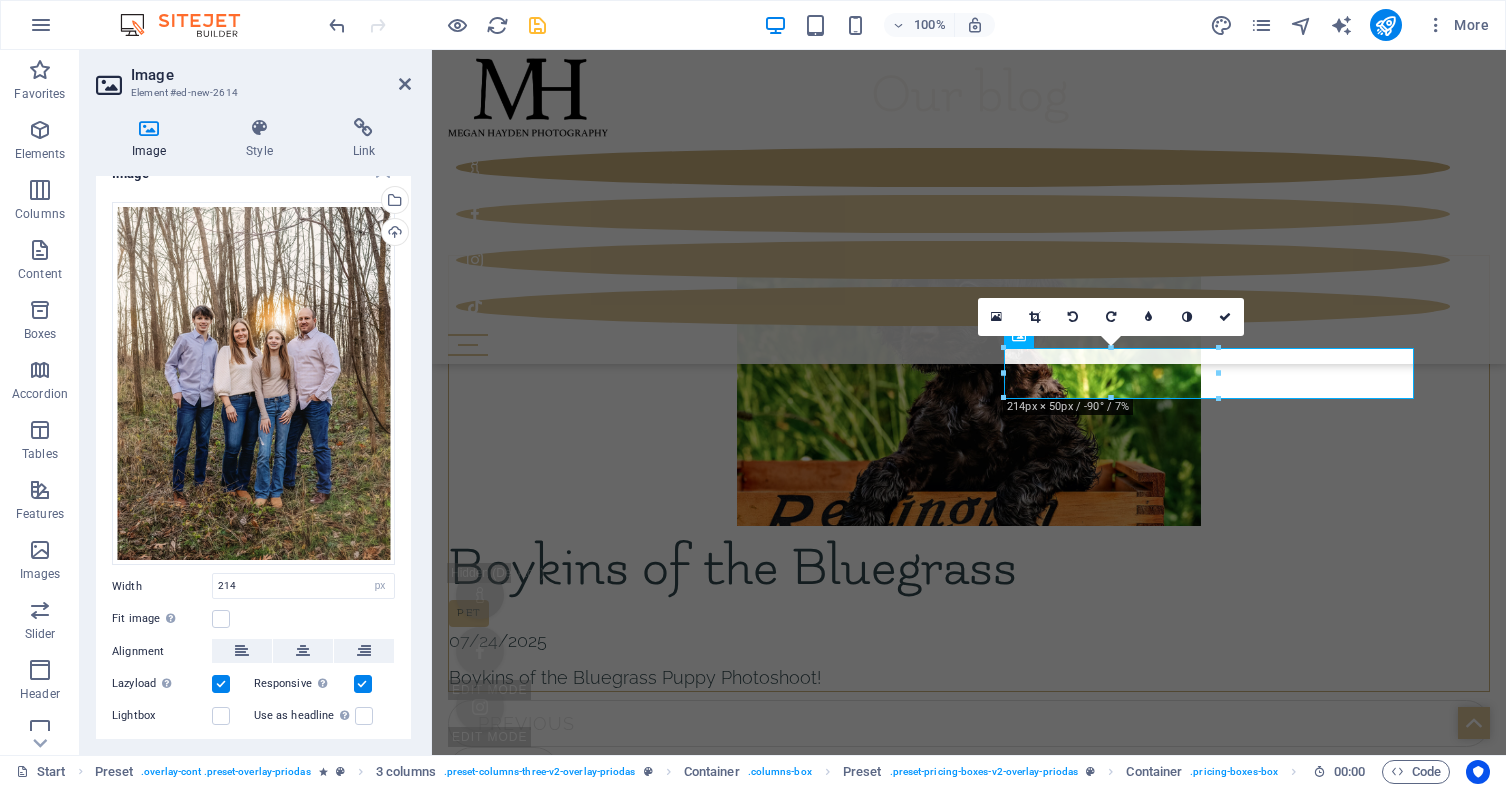 scroll, scrollTop: 5850, scrollLeft: 0, axis: vertical 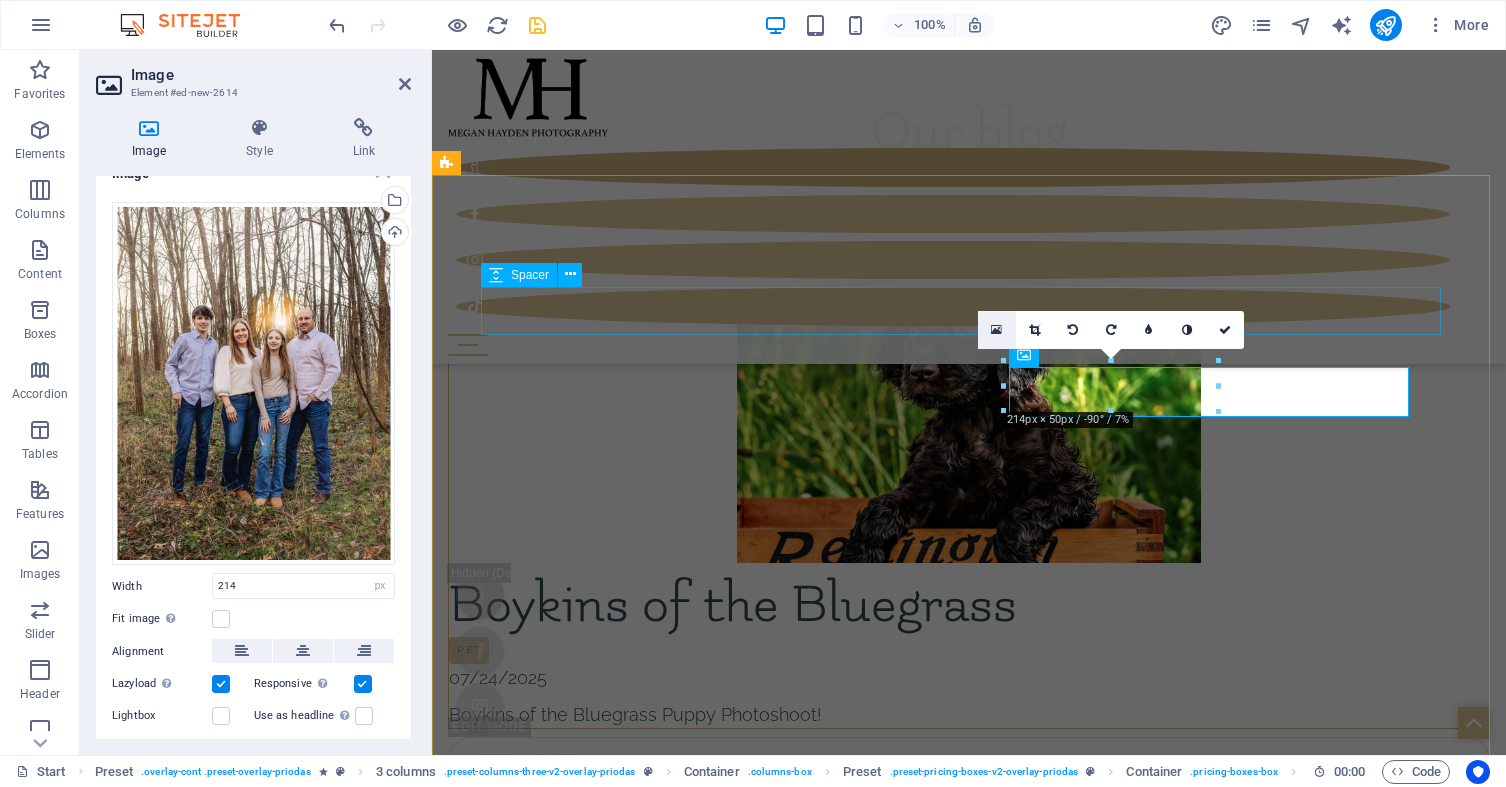 click at bounding box center (996, 330) 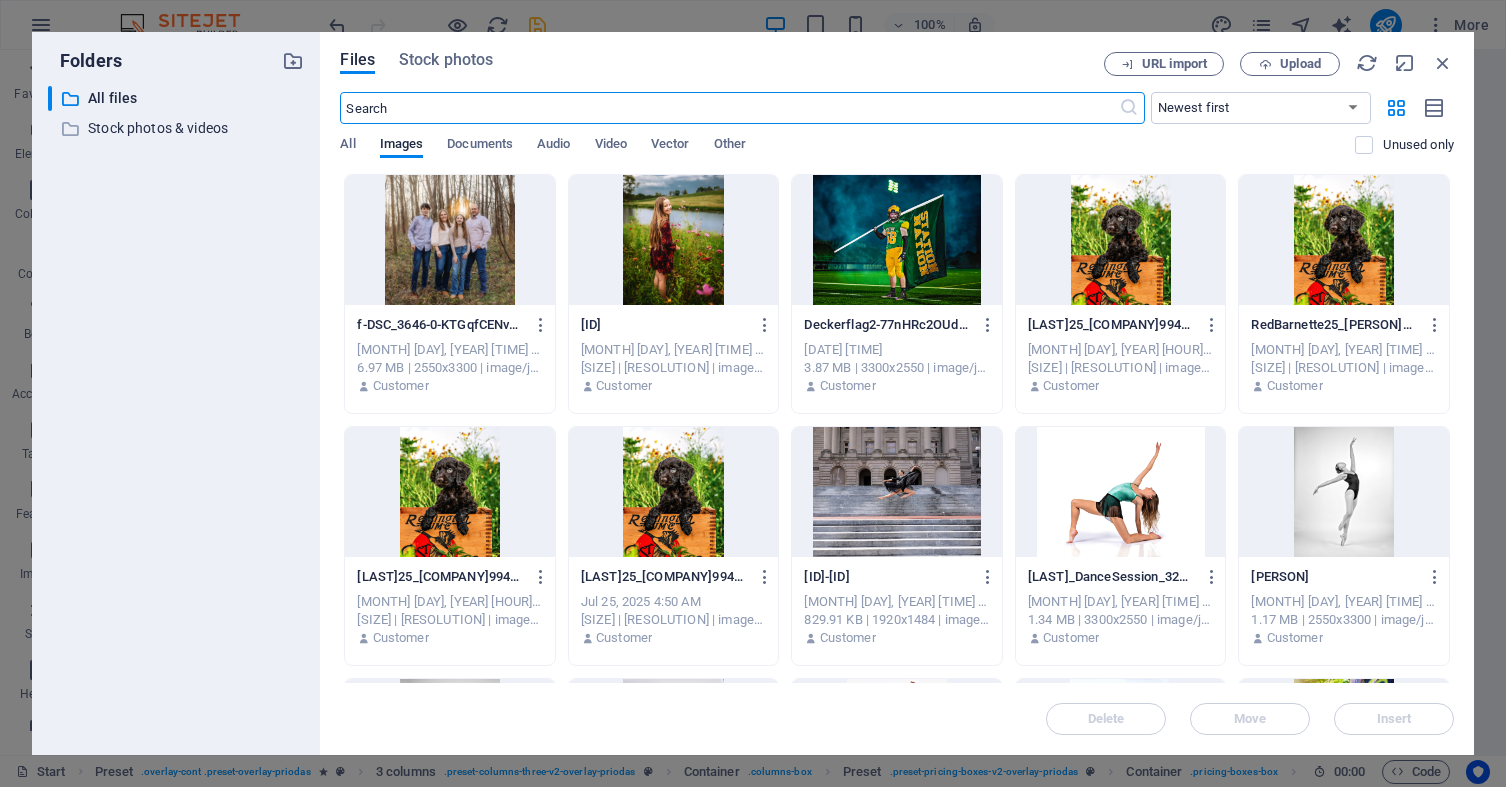 scroll, scrollTop: 6660, scrollLeft: 0, axis: vertical 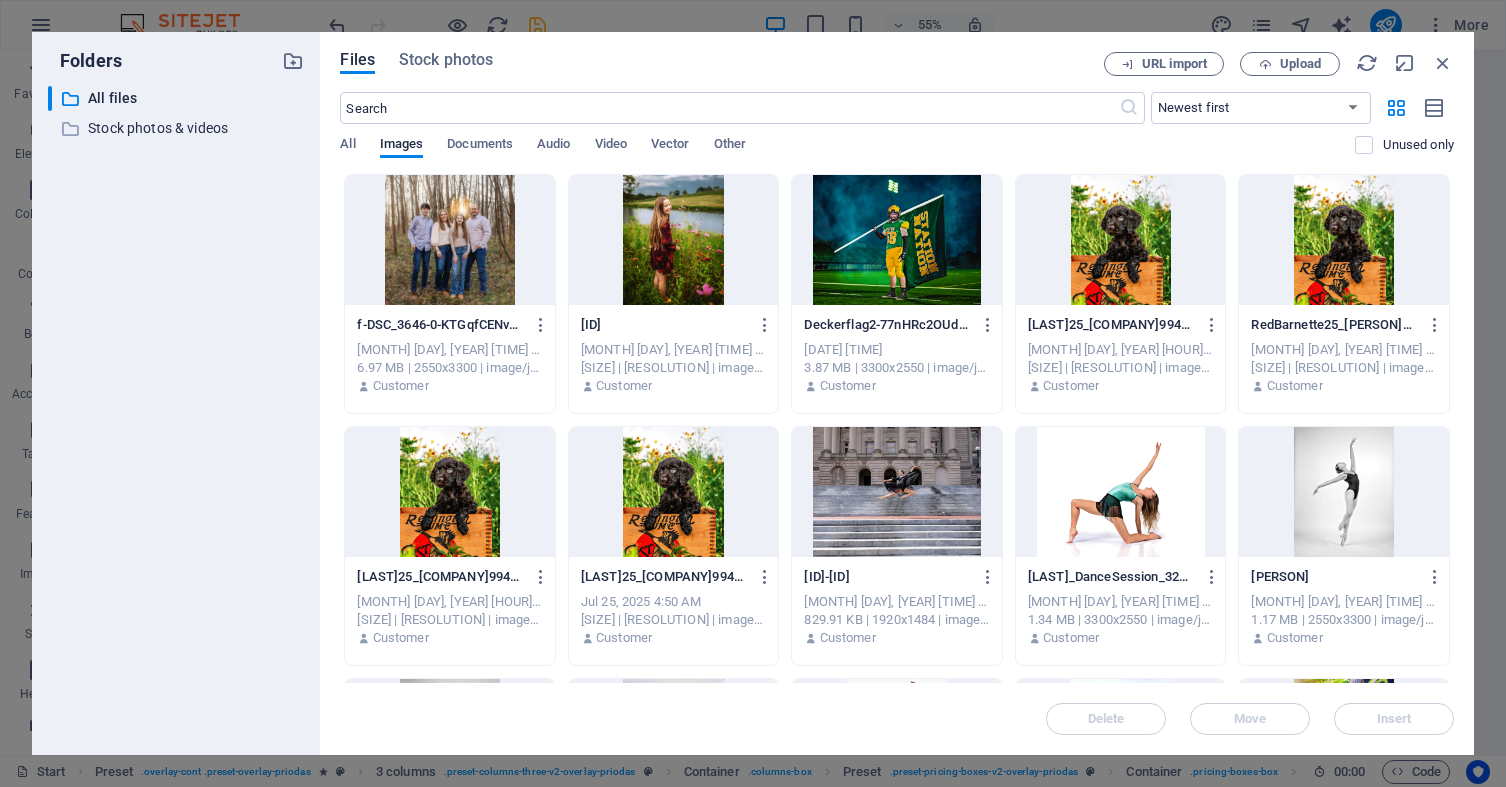 click at bounding box center (450, 240) 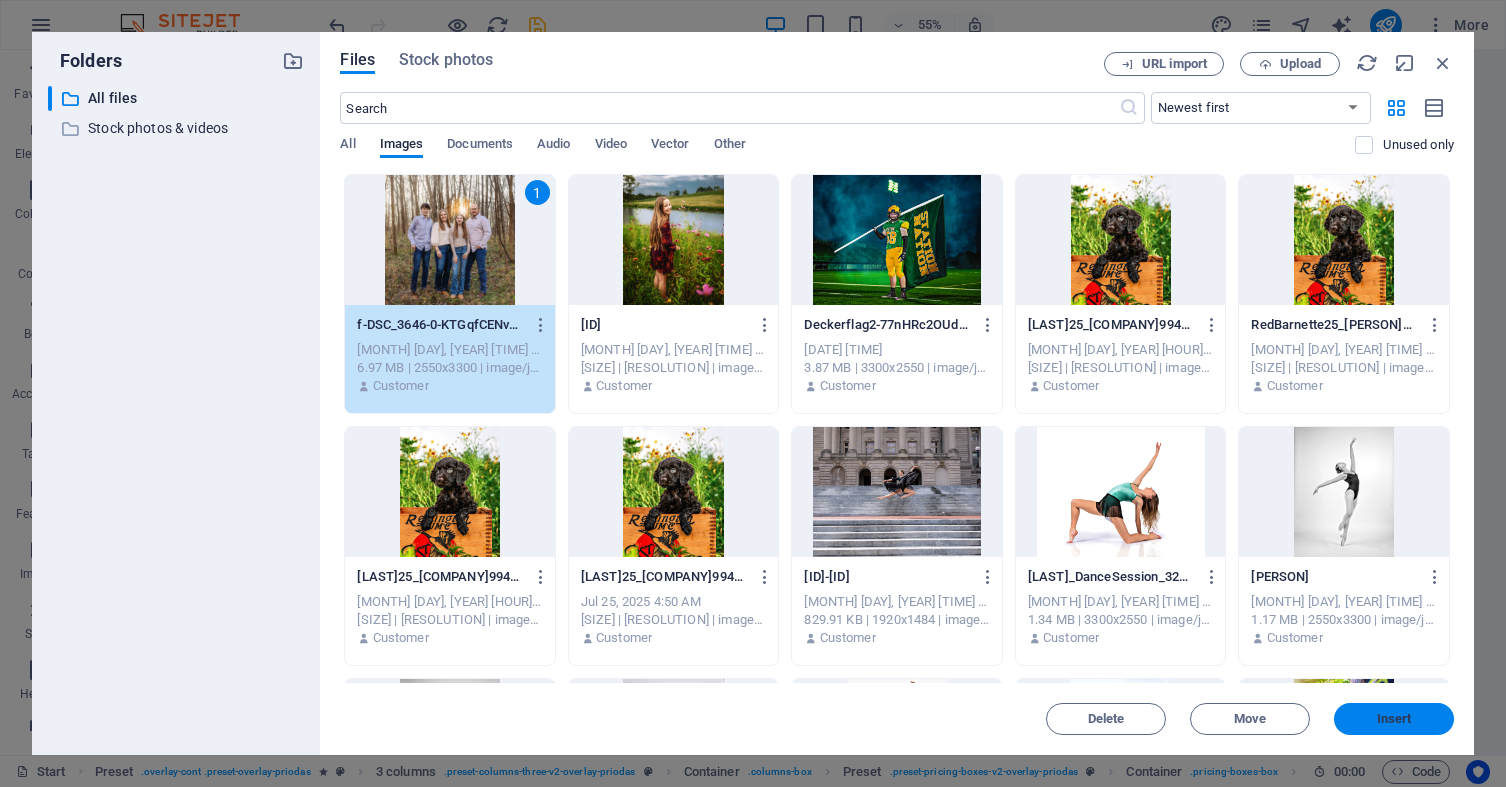 click on "Insert" at bounding box center (1394, 719) 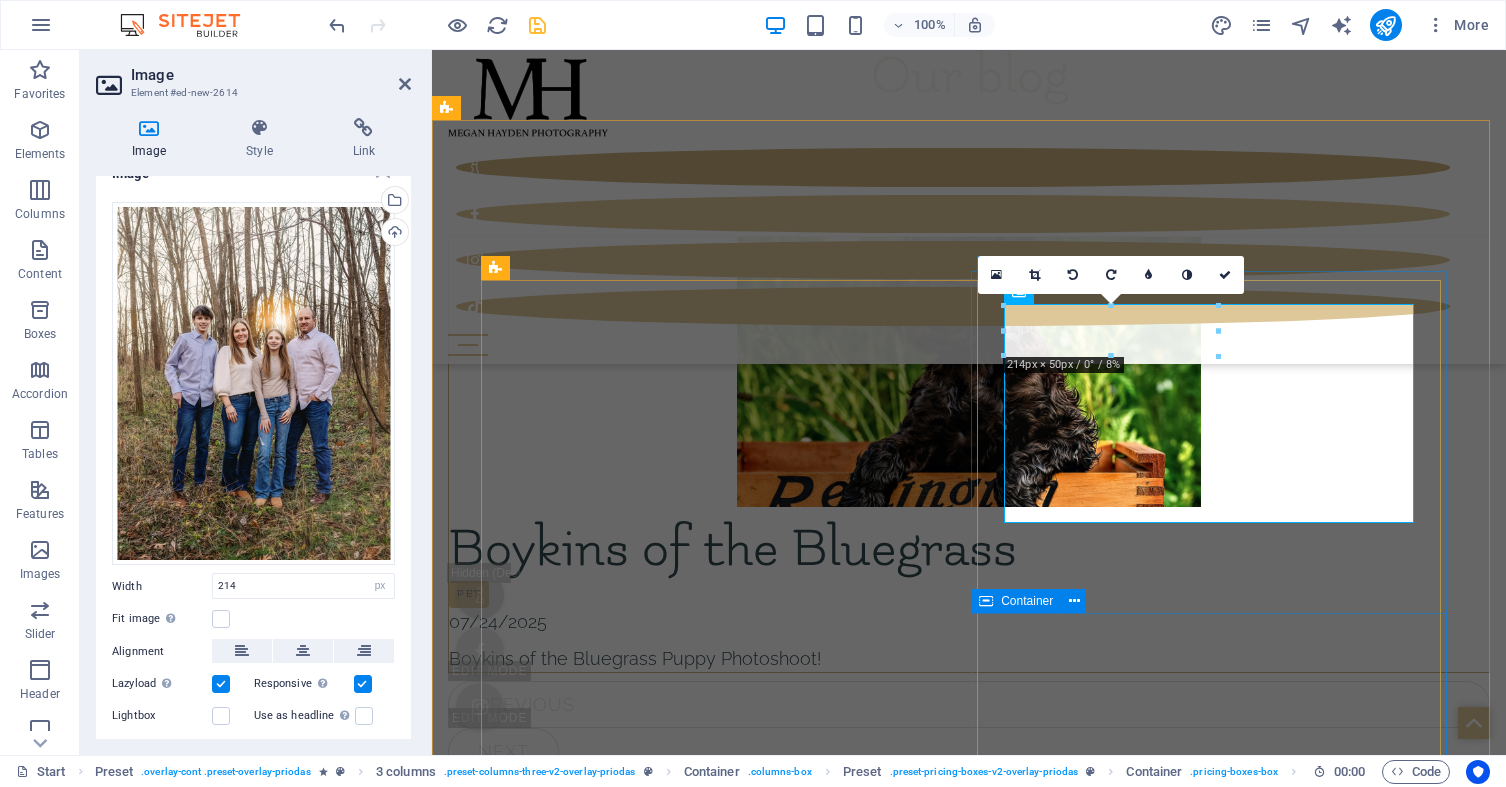 scroll, scrollTop: 5908, scrollLeft: 0, axis: vertical 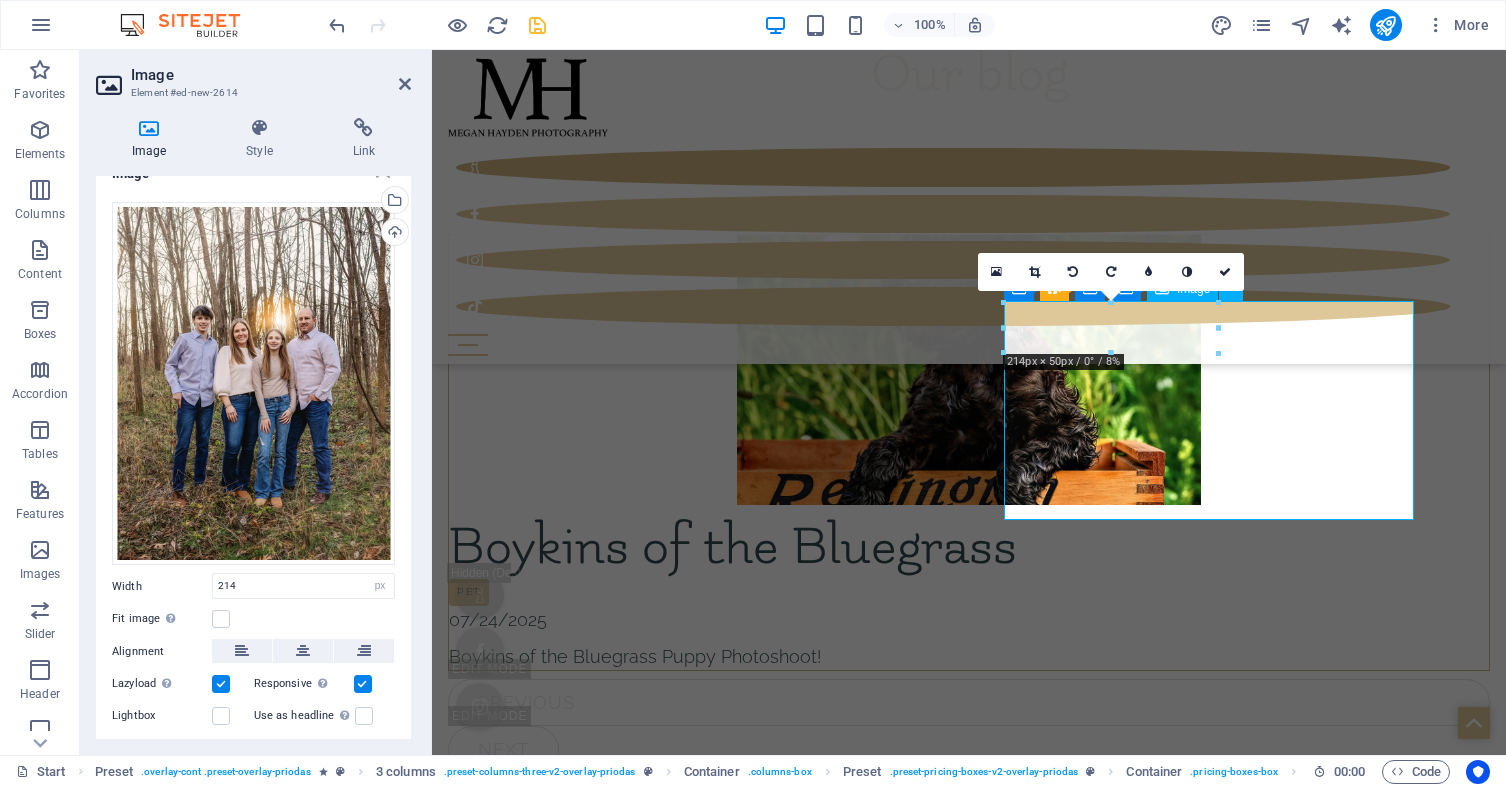 click at bounding box center (713, 7803) 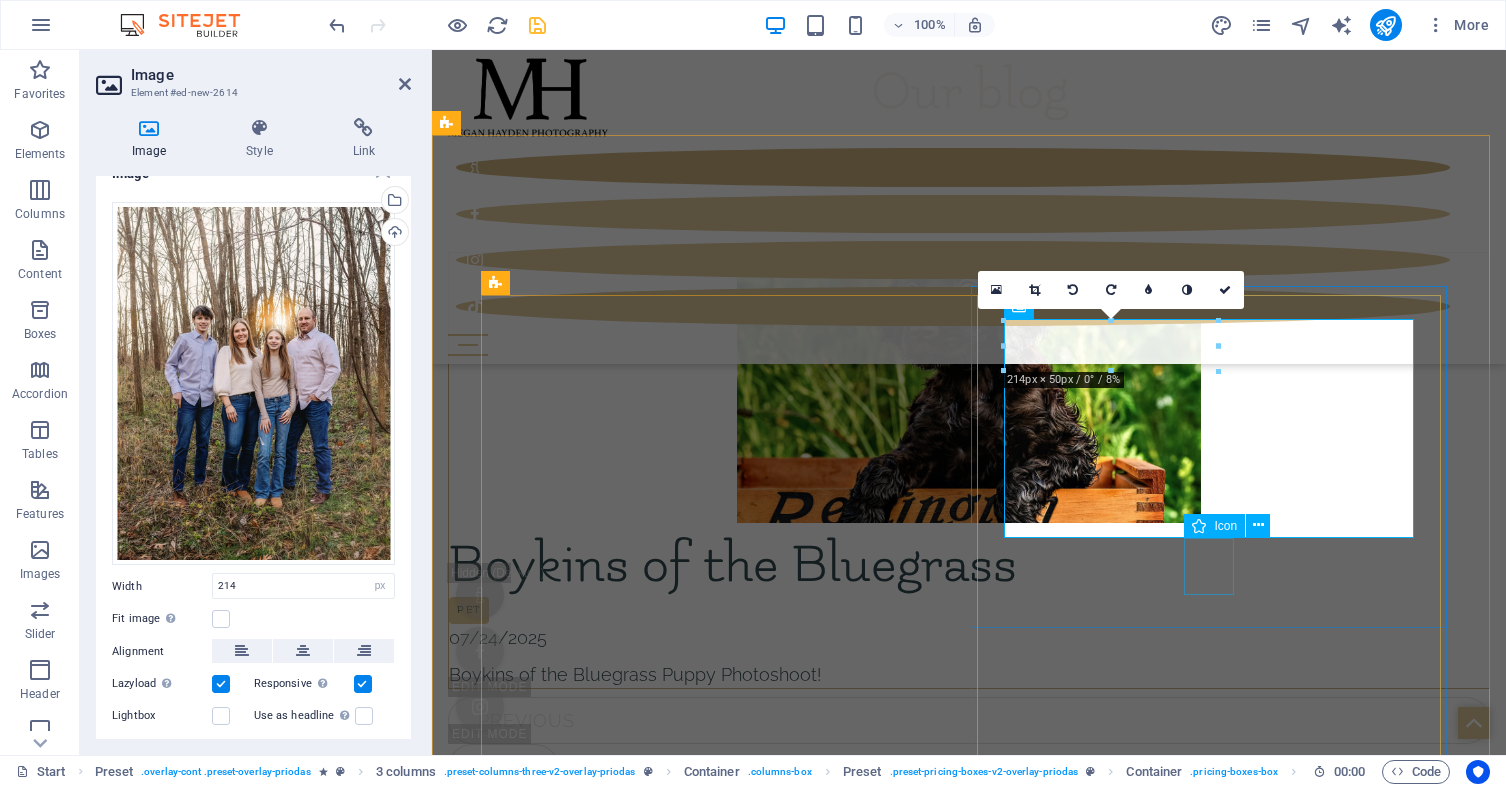 click at bounding box center [713, 7956] 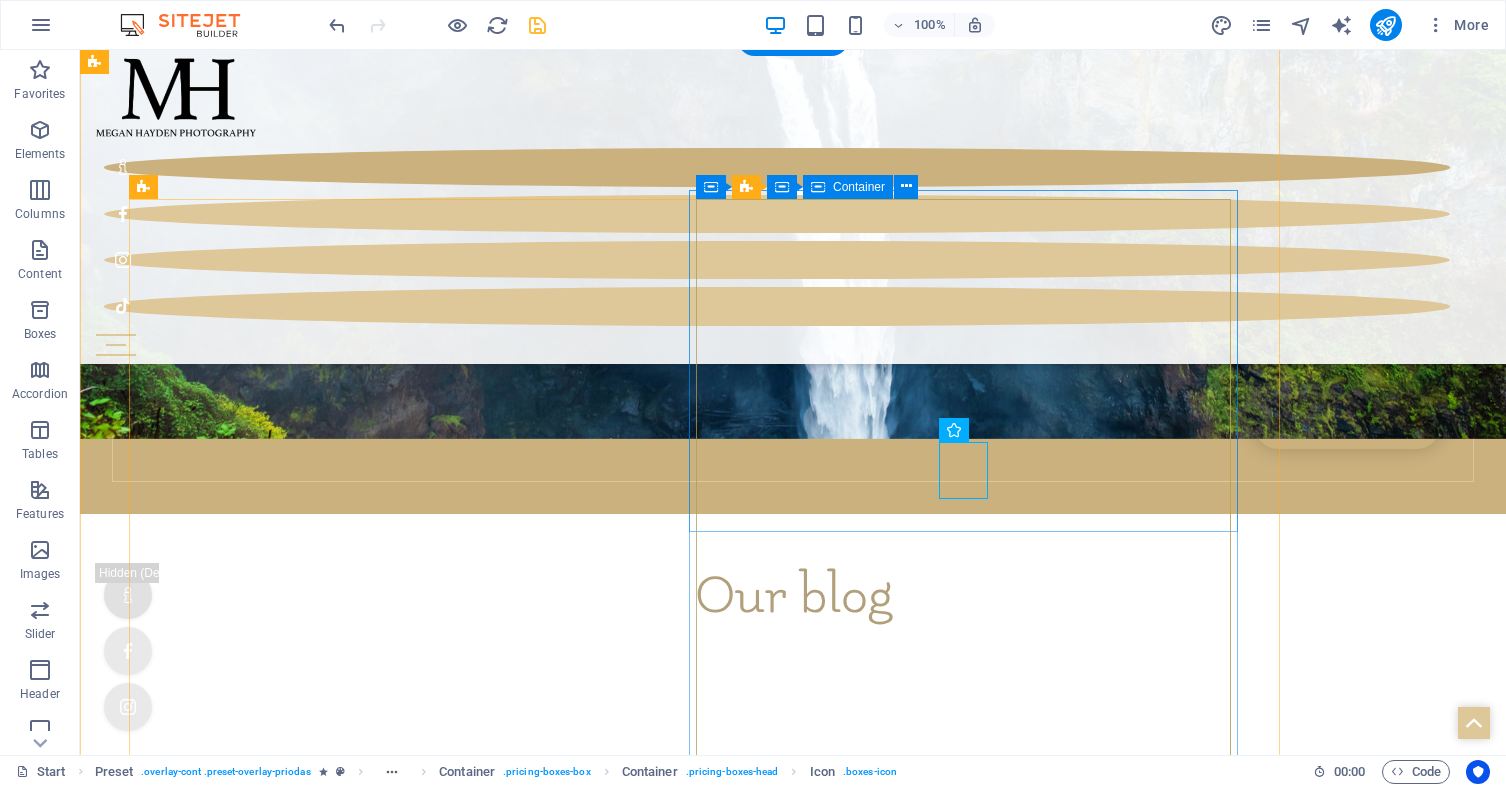 scroll, scrollTop: 5356, scrollLeft: 0, axis: vertical 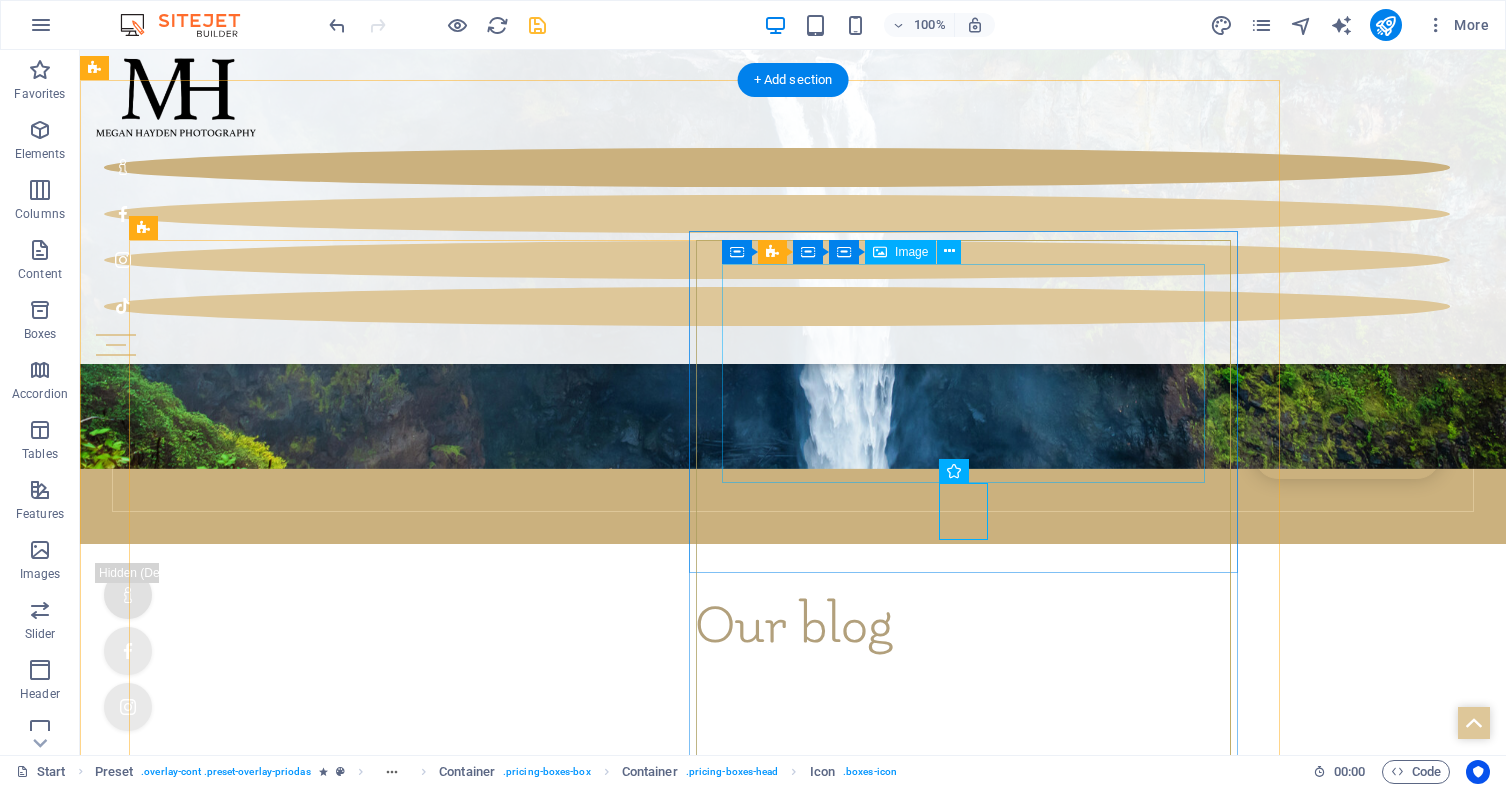 click at bounding box center (396, 9208) 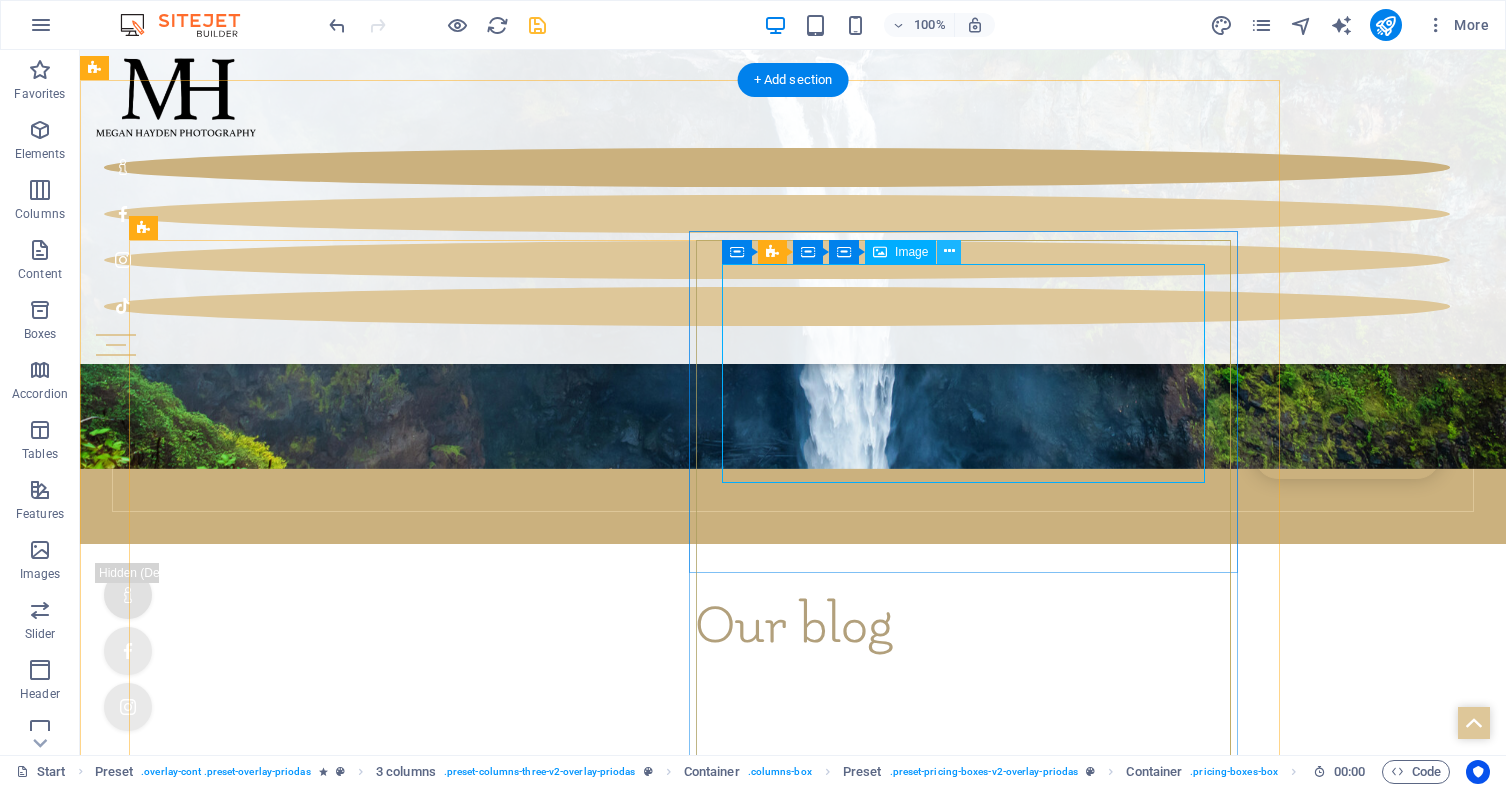 click at bounding box center (949, 251) 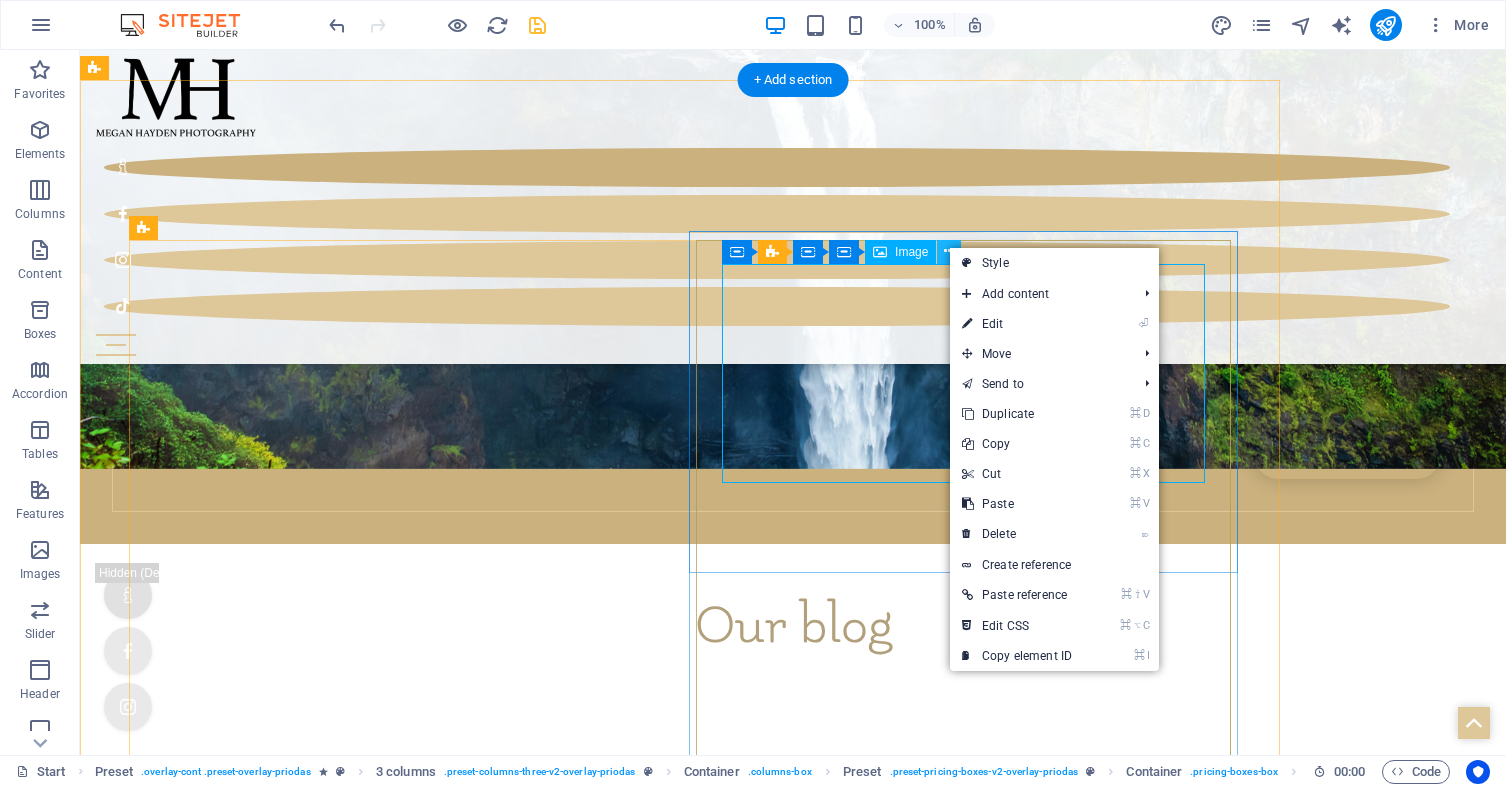 click at bounding box center (949, 251) 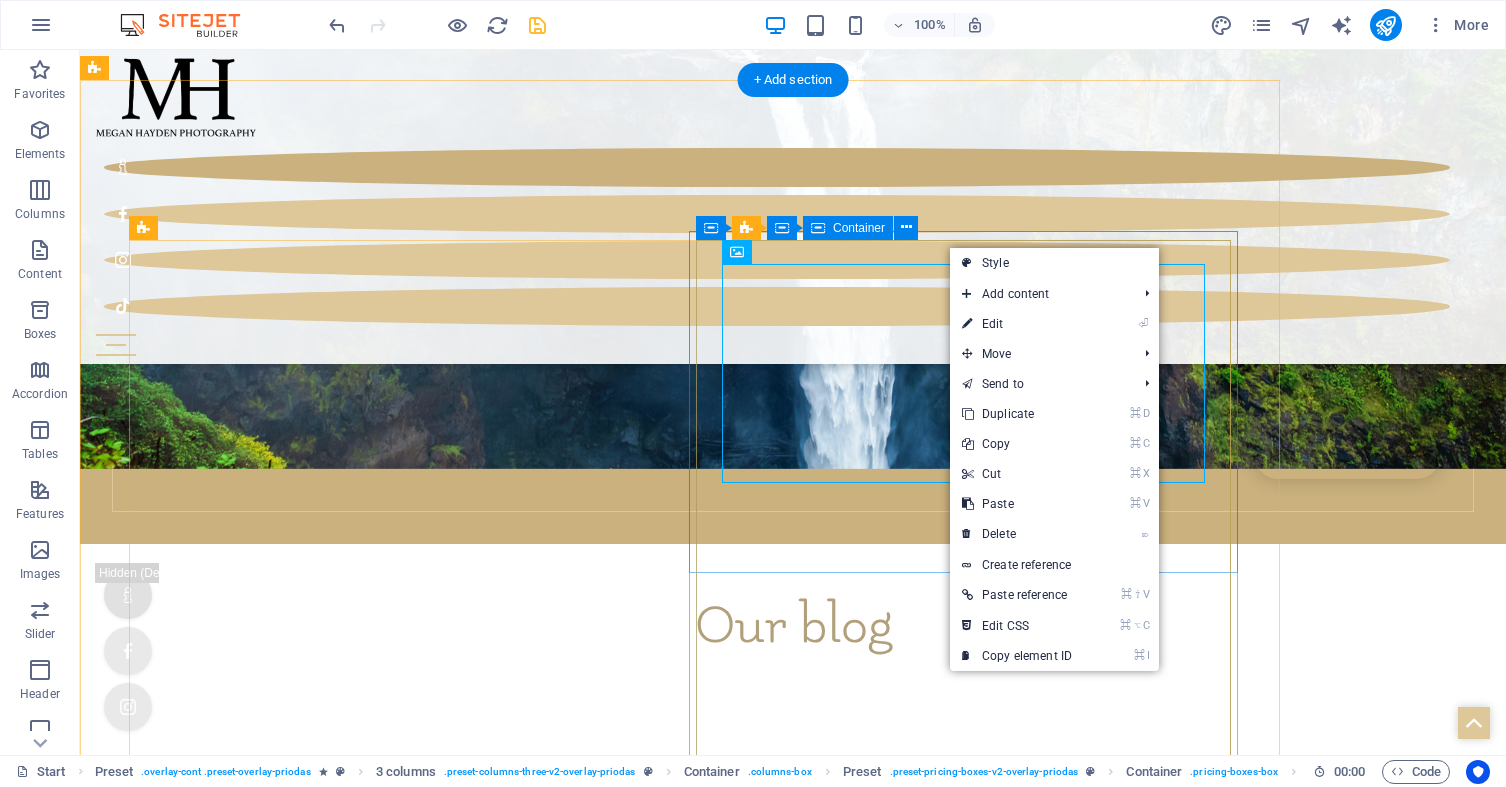 click at bounding box center [396, 9237] 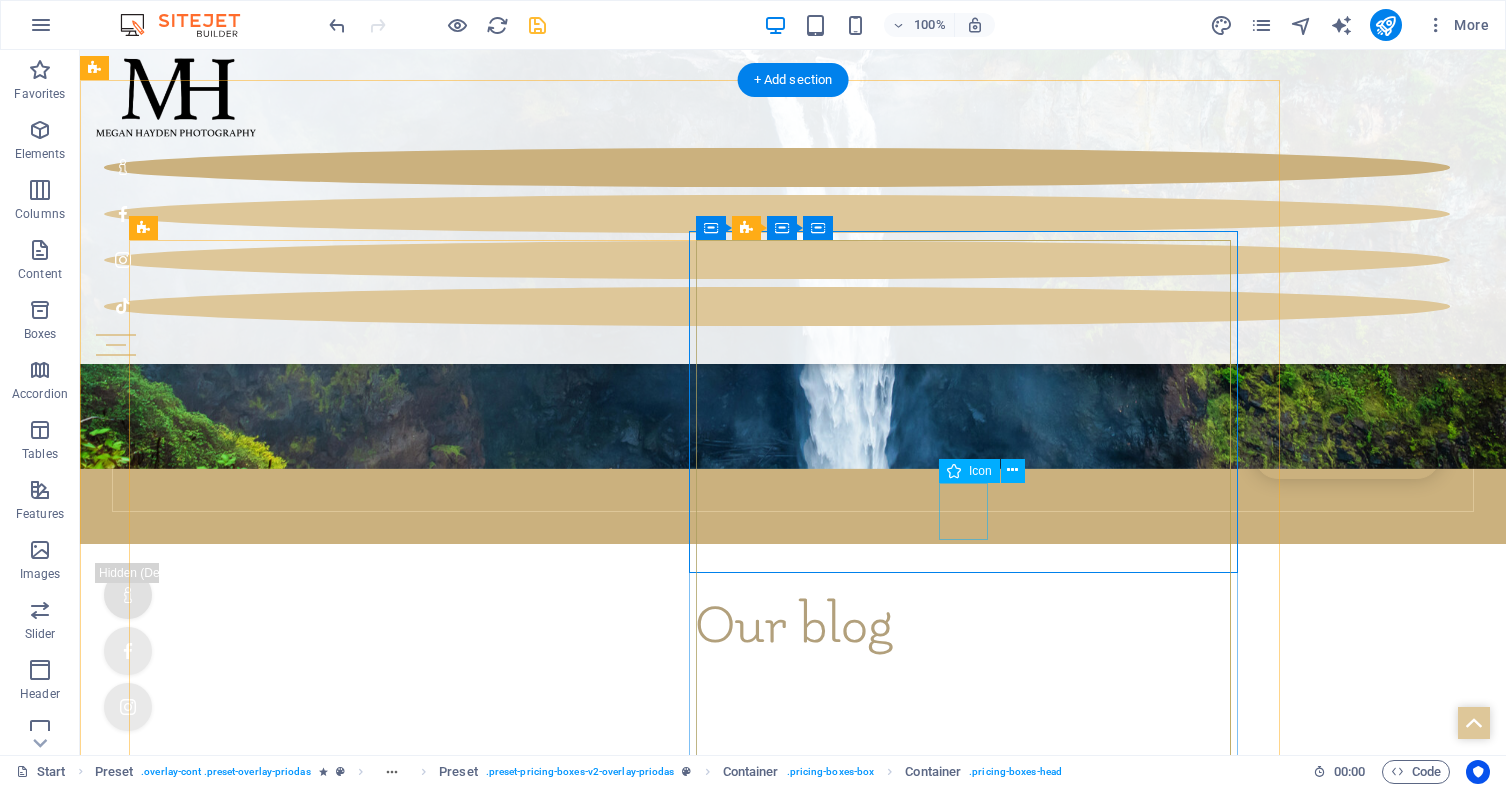 click at bounding box center (396, 9343) 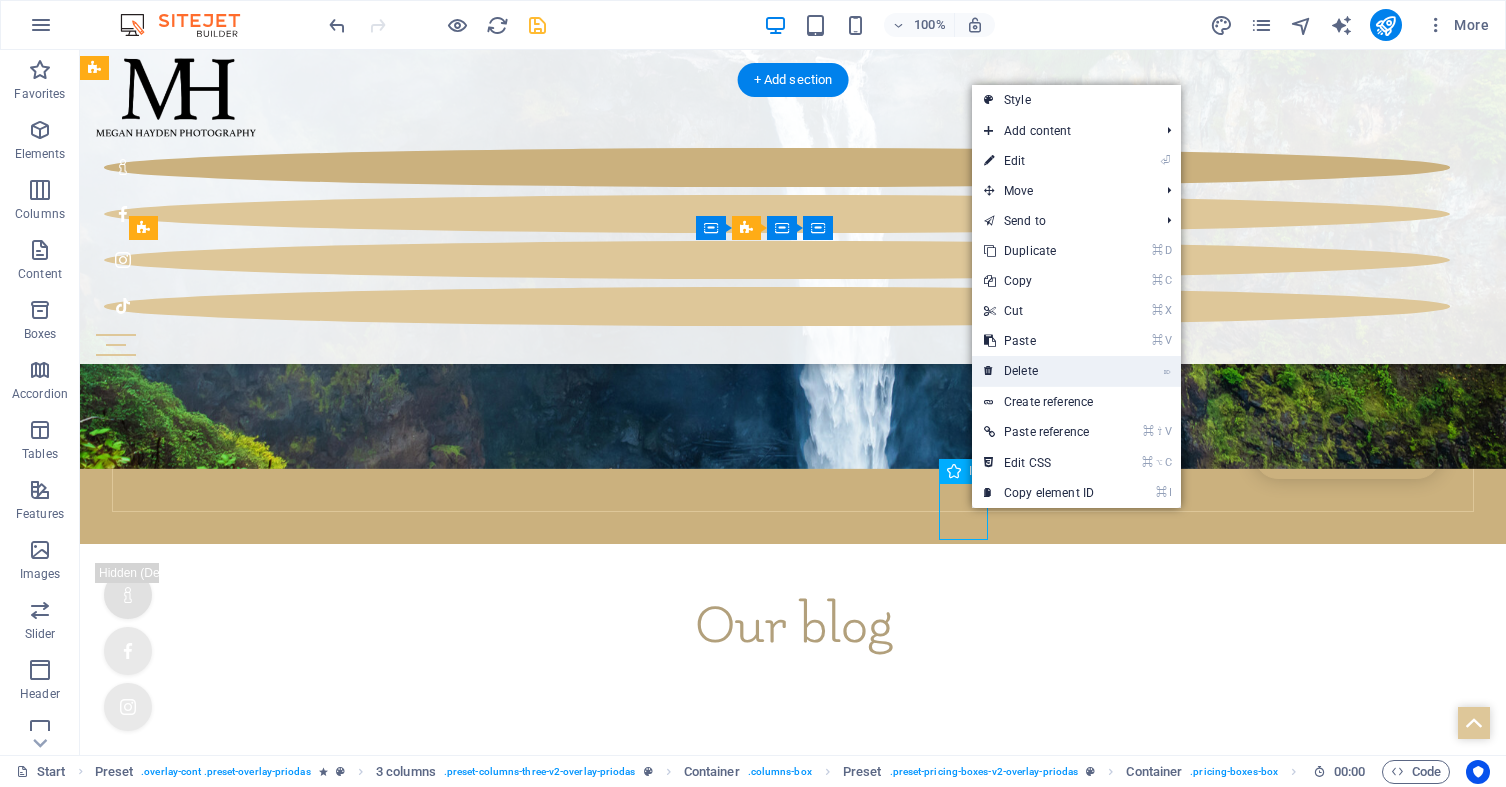 click on "⌦  Delete" at bounding box center (1039, 371) 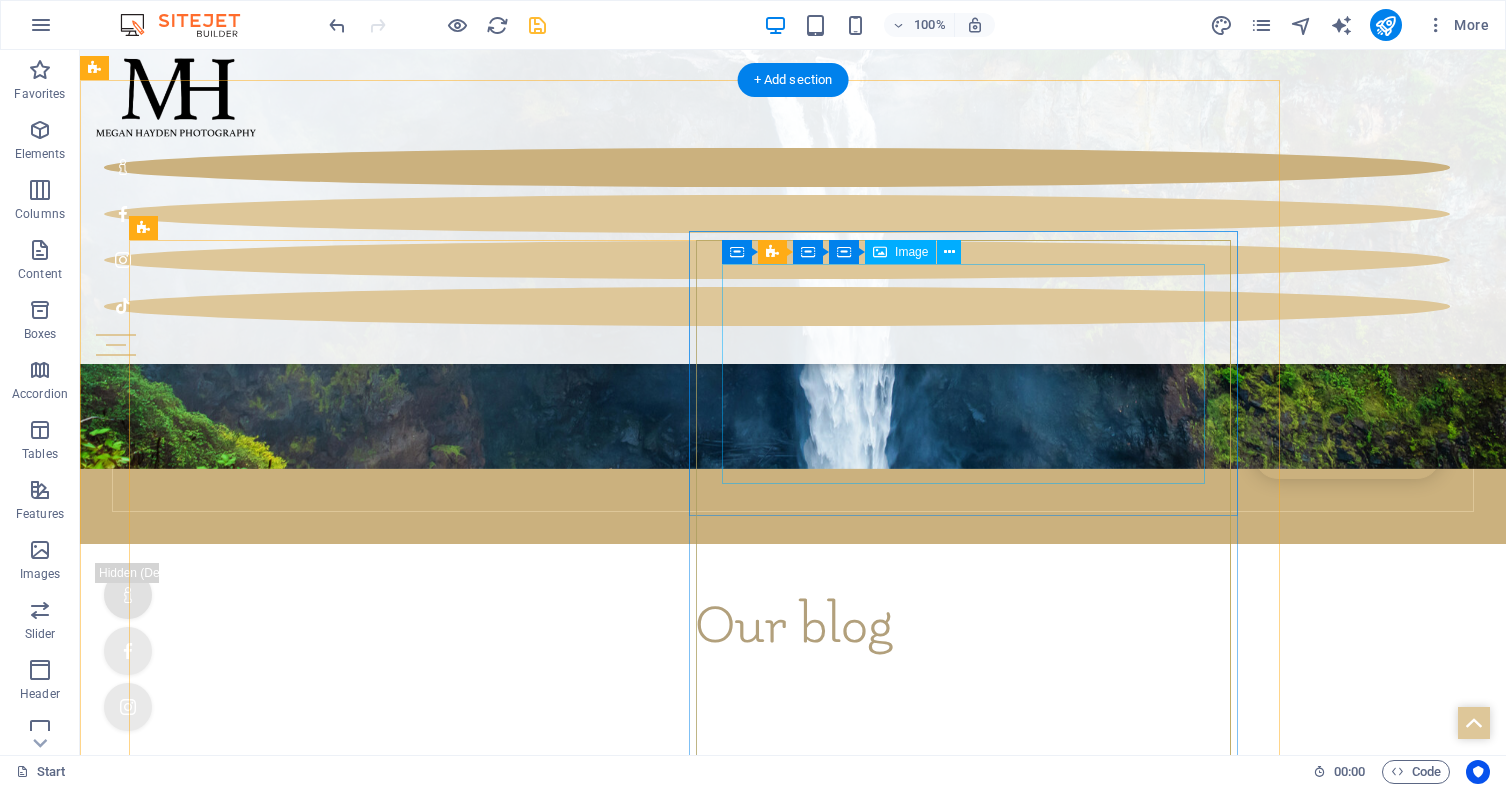 click at bounding box center (396, 9209) 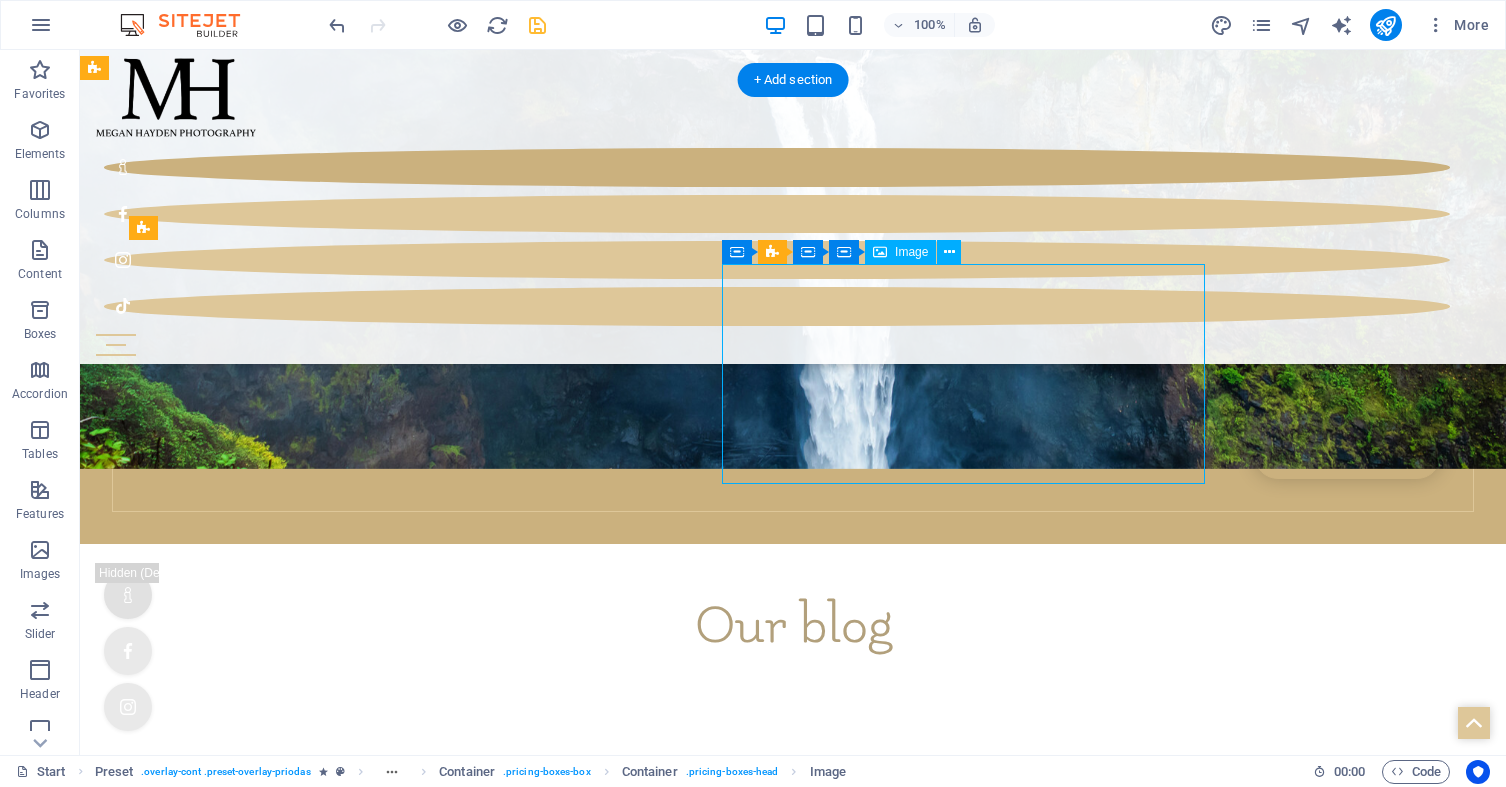 click at bounding box center (396, 9209) 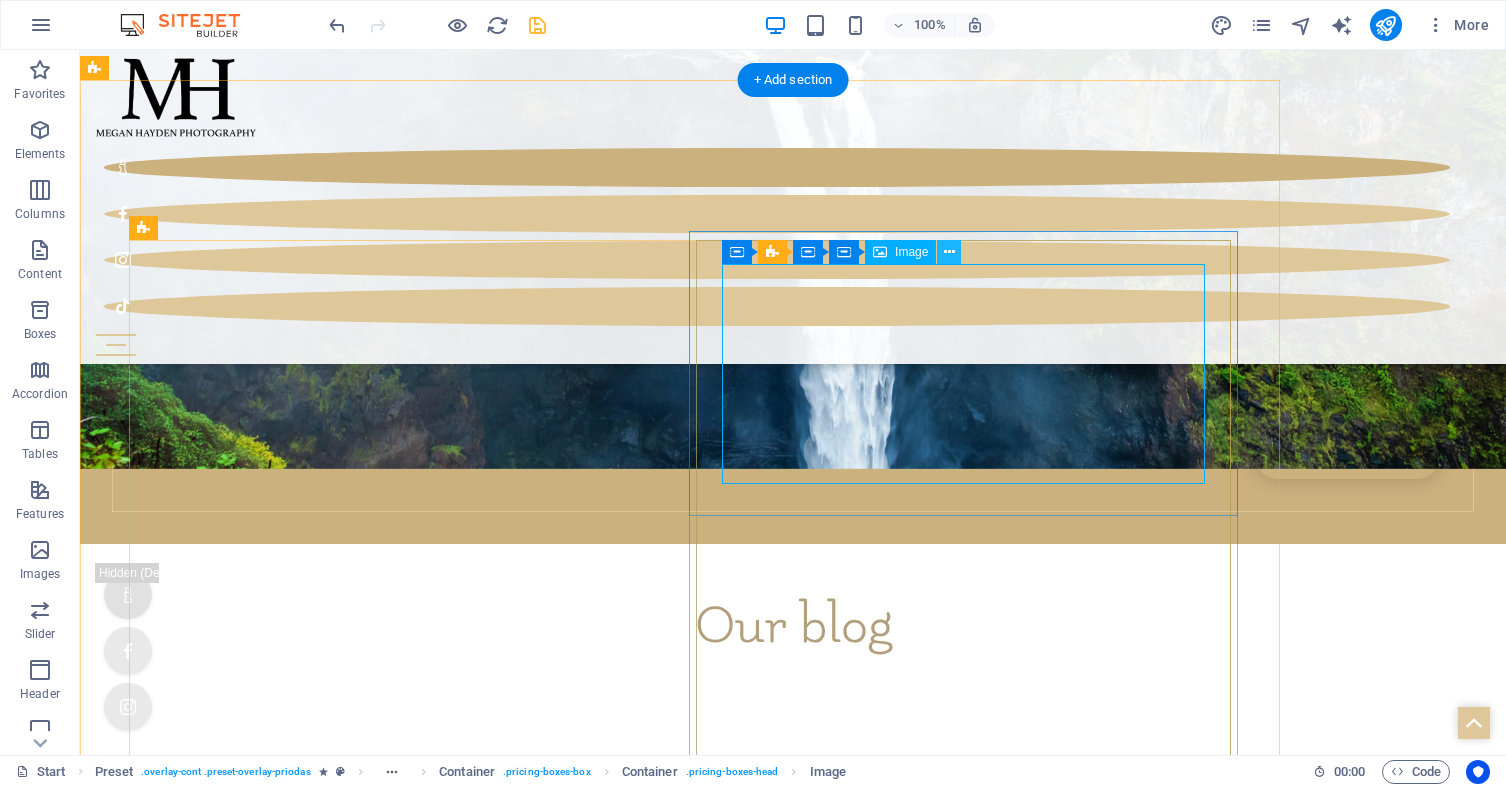 click at bounding box center [949, 252] 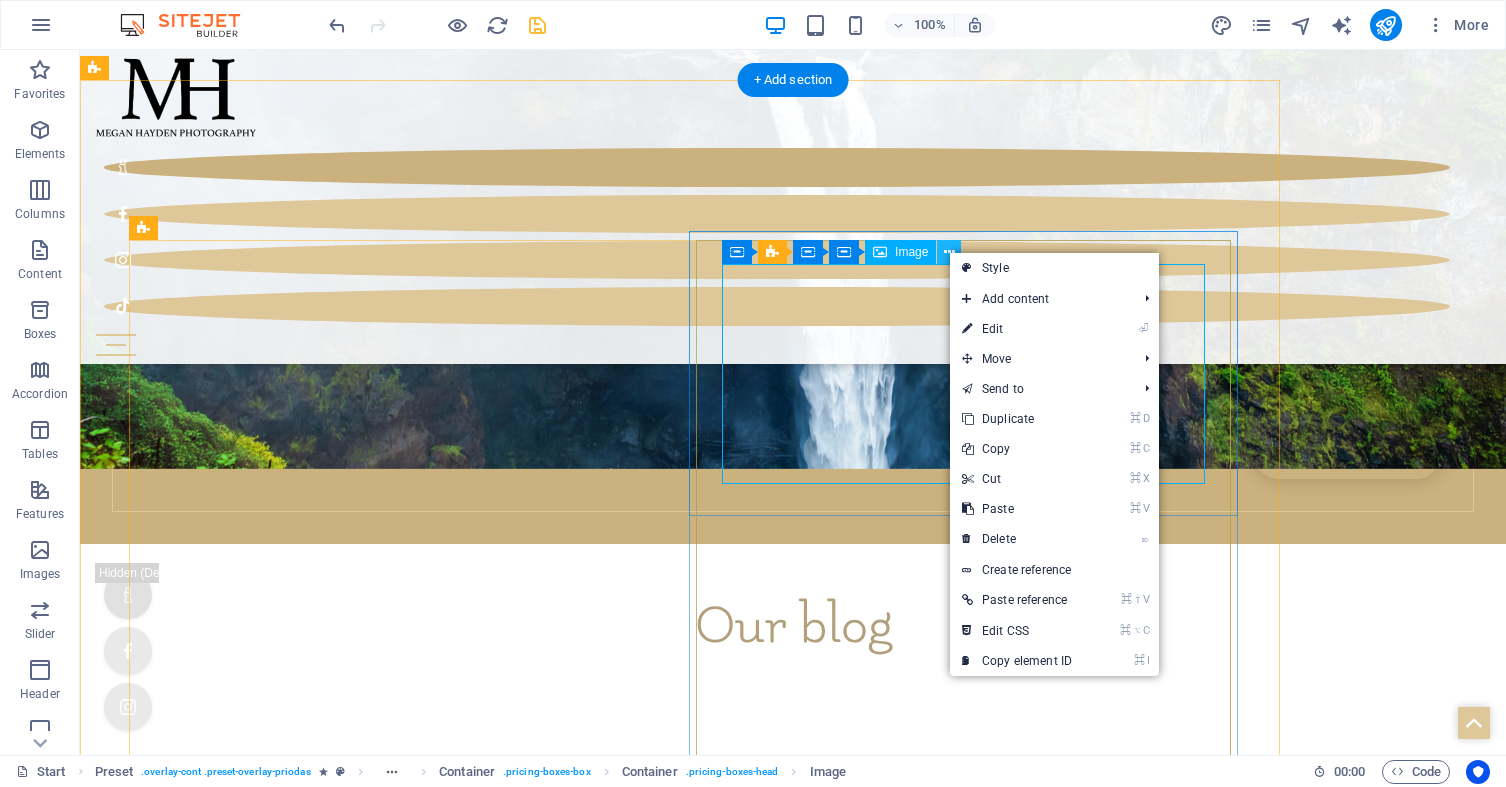 click at bounding box center [949, 252] 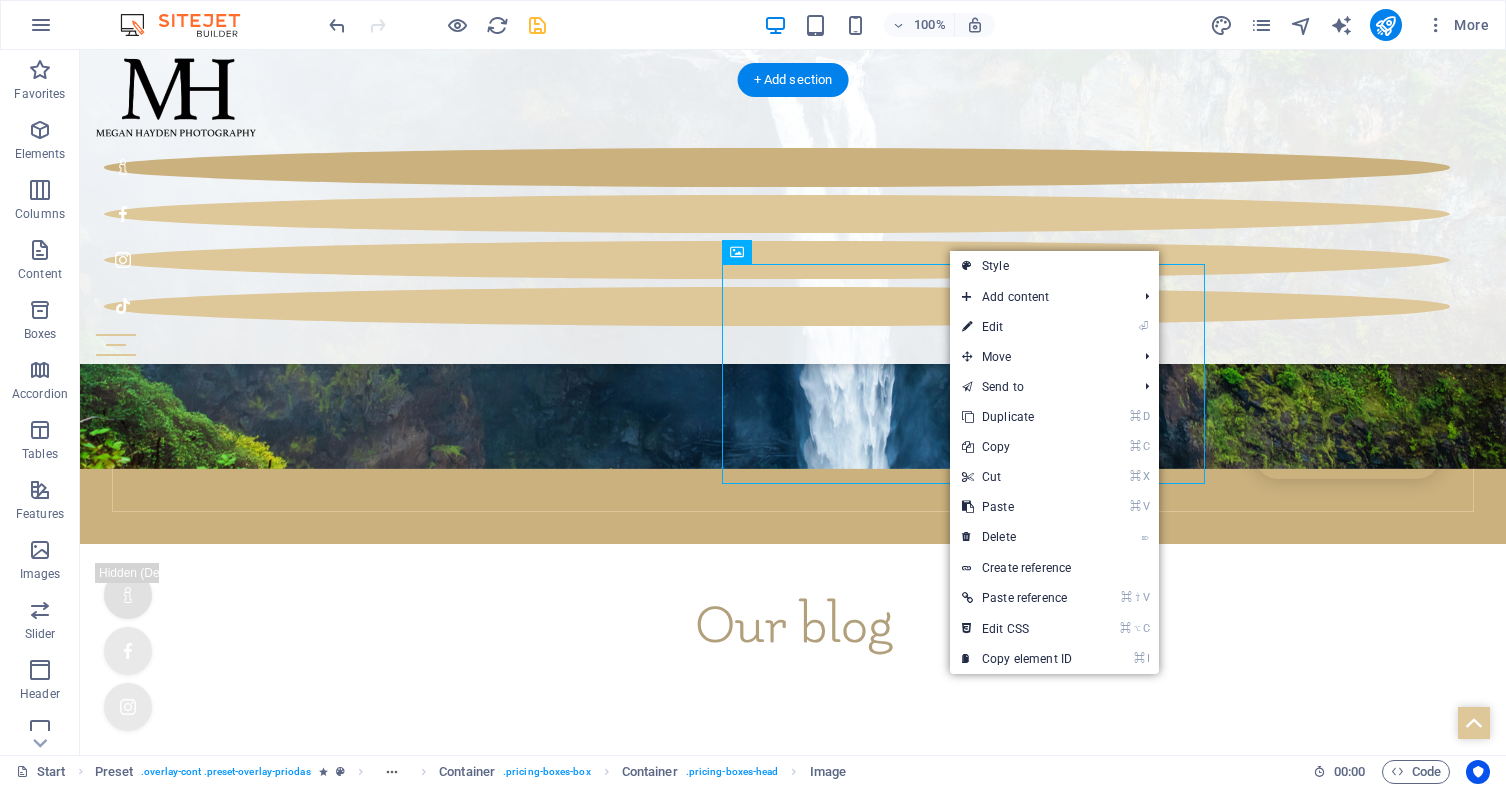click at bounding box center [396, 9209] 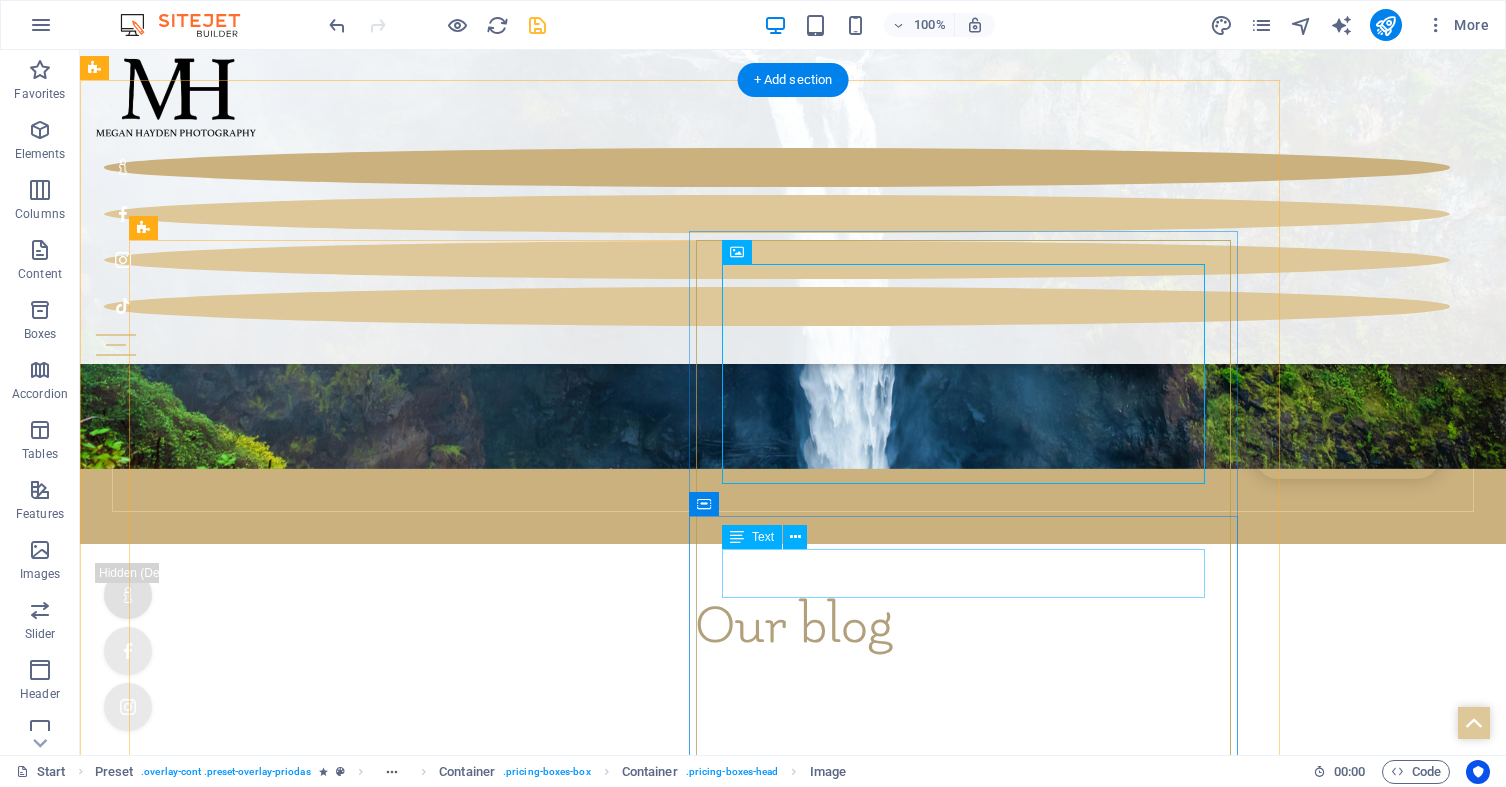 click on "$99" at bounding box center [396, 9409] 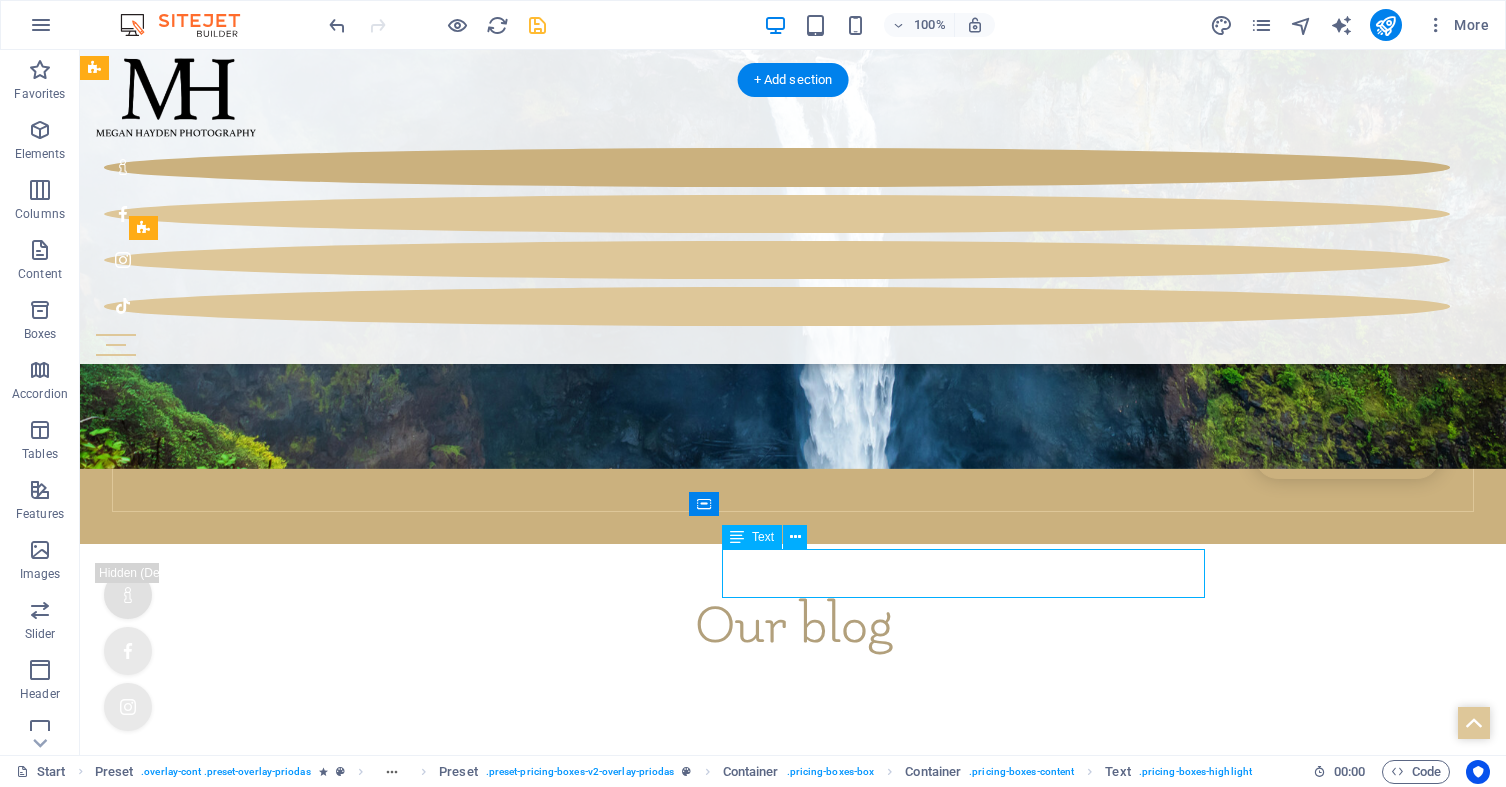 click on "$99" at bounding box center (396, 9409) 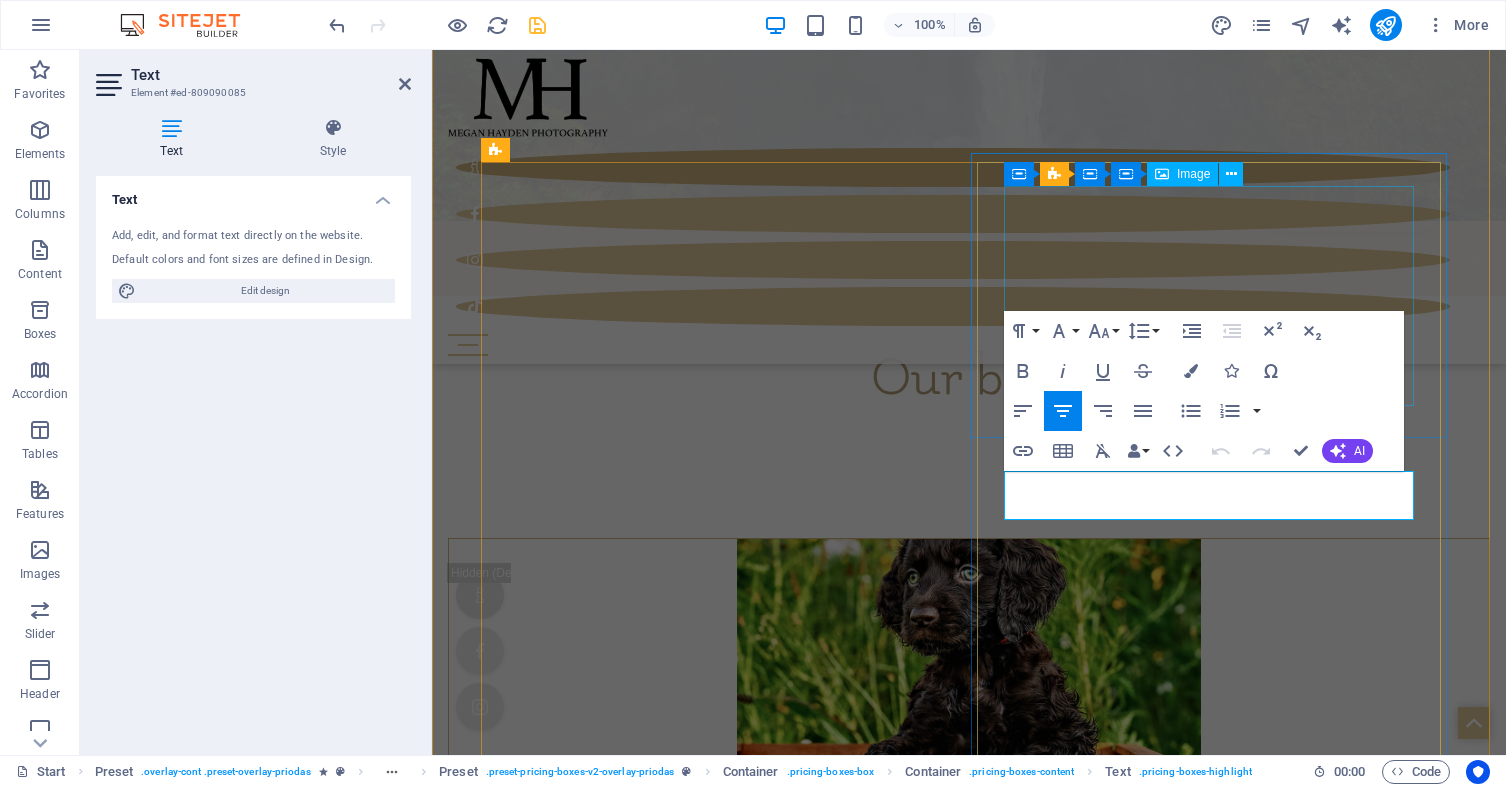scroll, scrollTop: 5750, scrollLeft: 0, axis: vertical 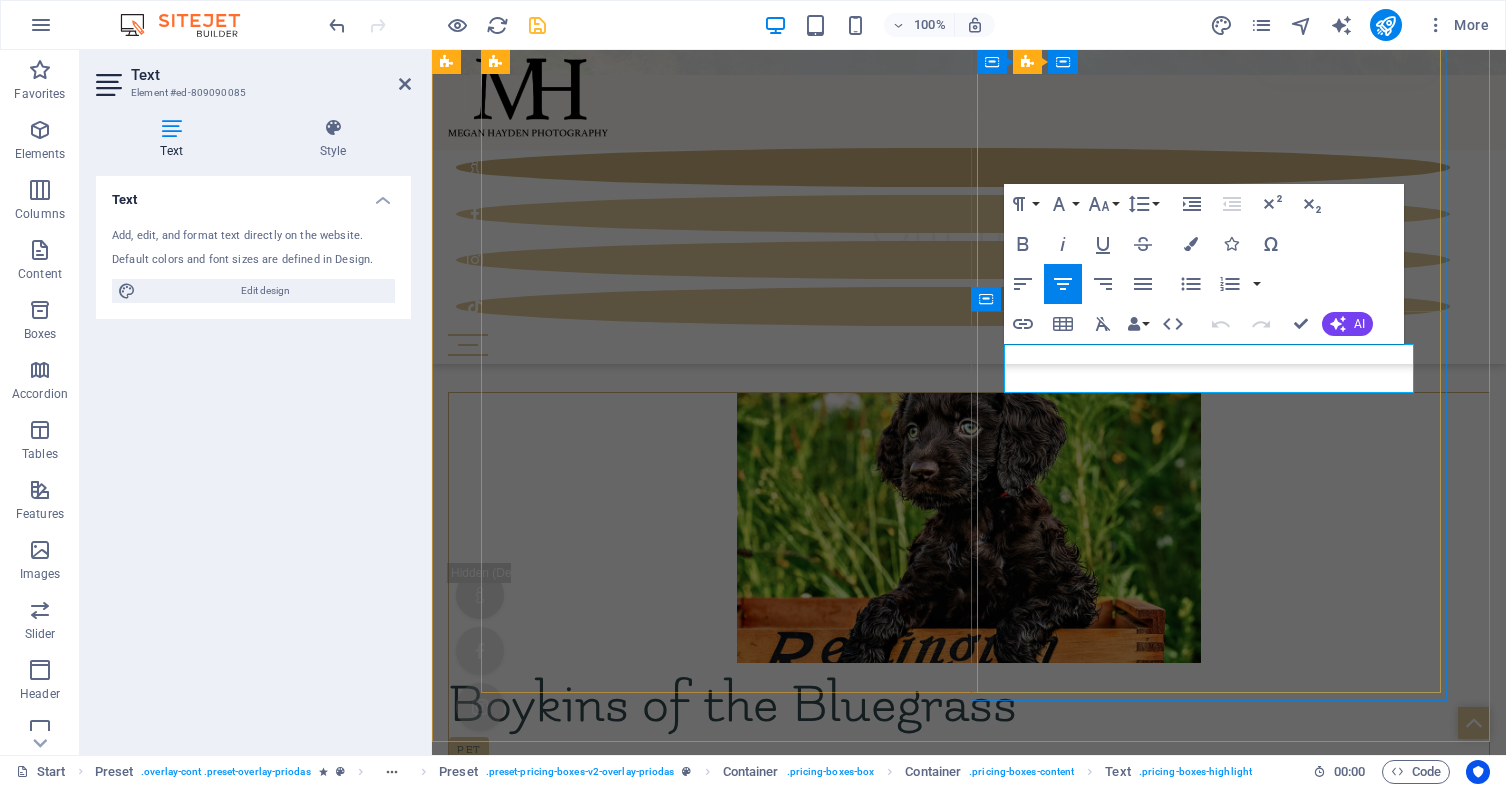 drag, startPoint x: 1241, startPoint y: 386, endPoint x: 1171, endPoint y: 377, distance: 70.5762 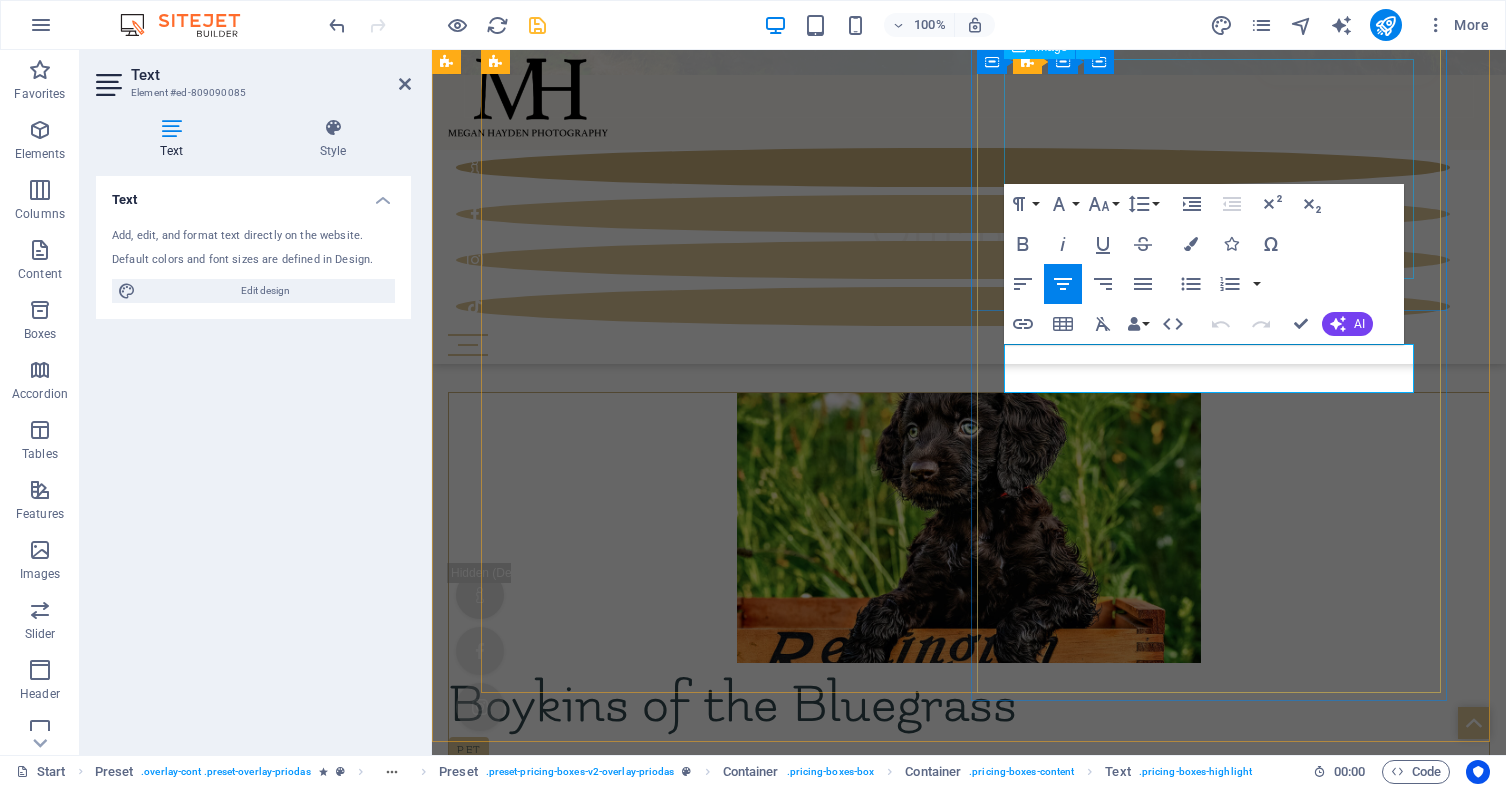 click at bounding box center [713, 8476] 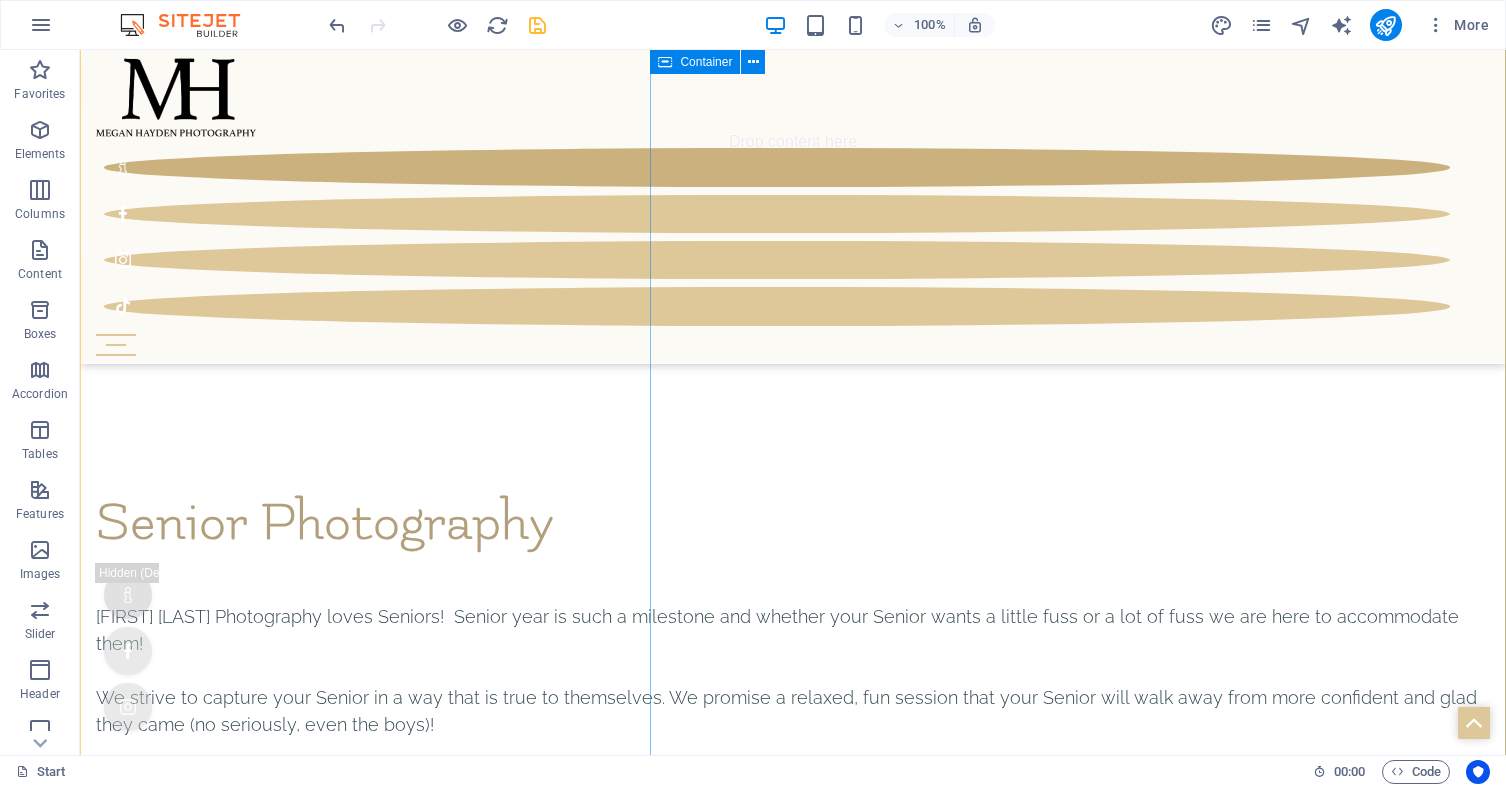 scroll, scrollTop: 6708, scrollLeft: 0, axis: vertical 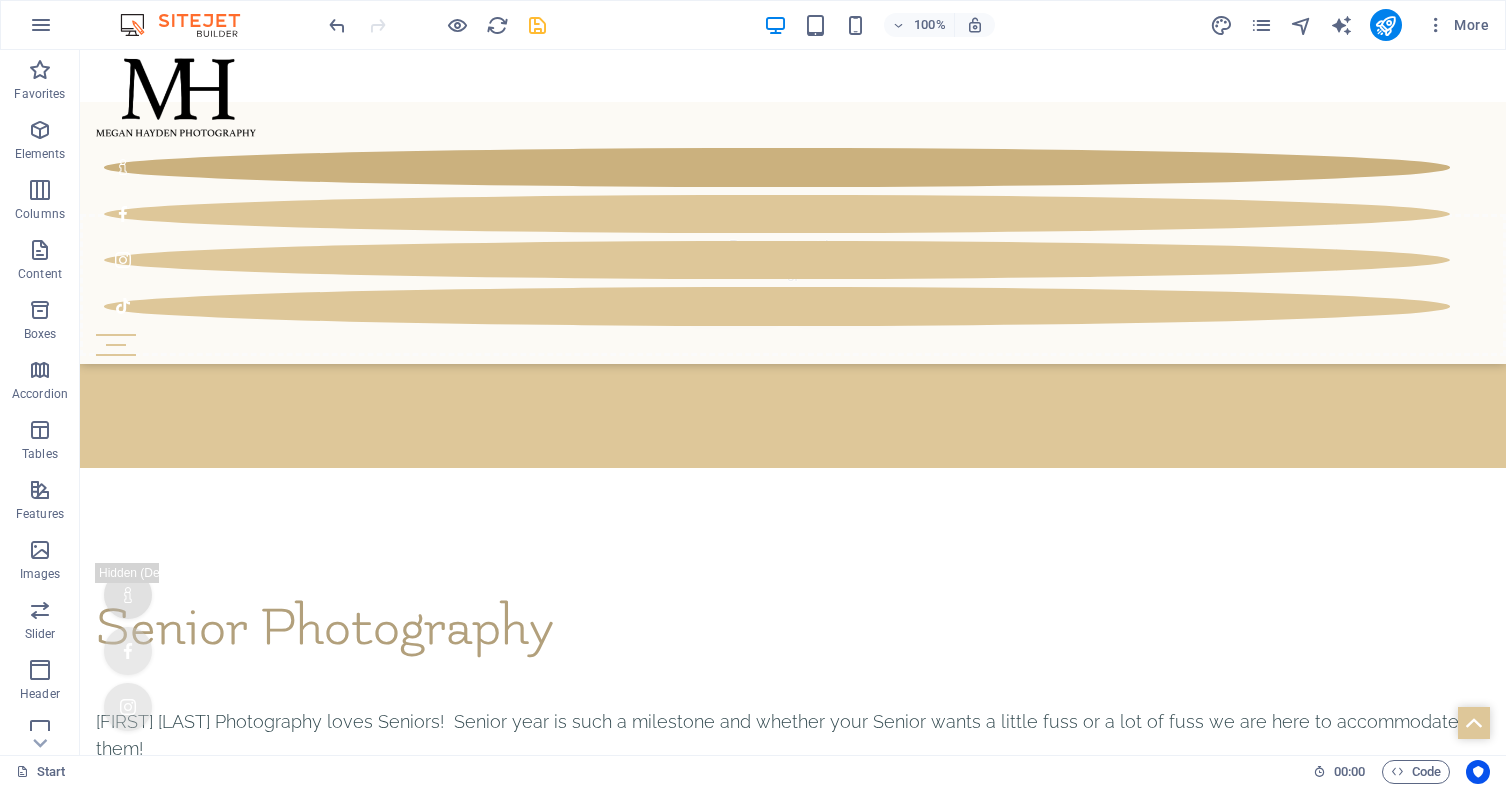 click at bounding box center (793, 10706) 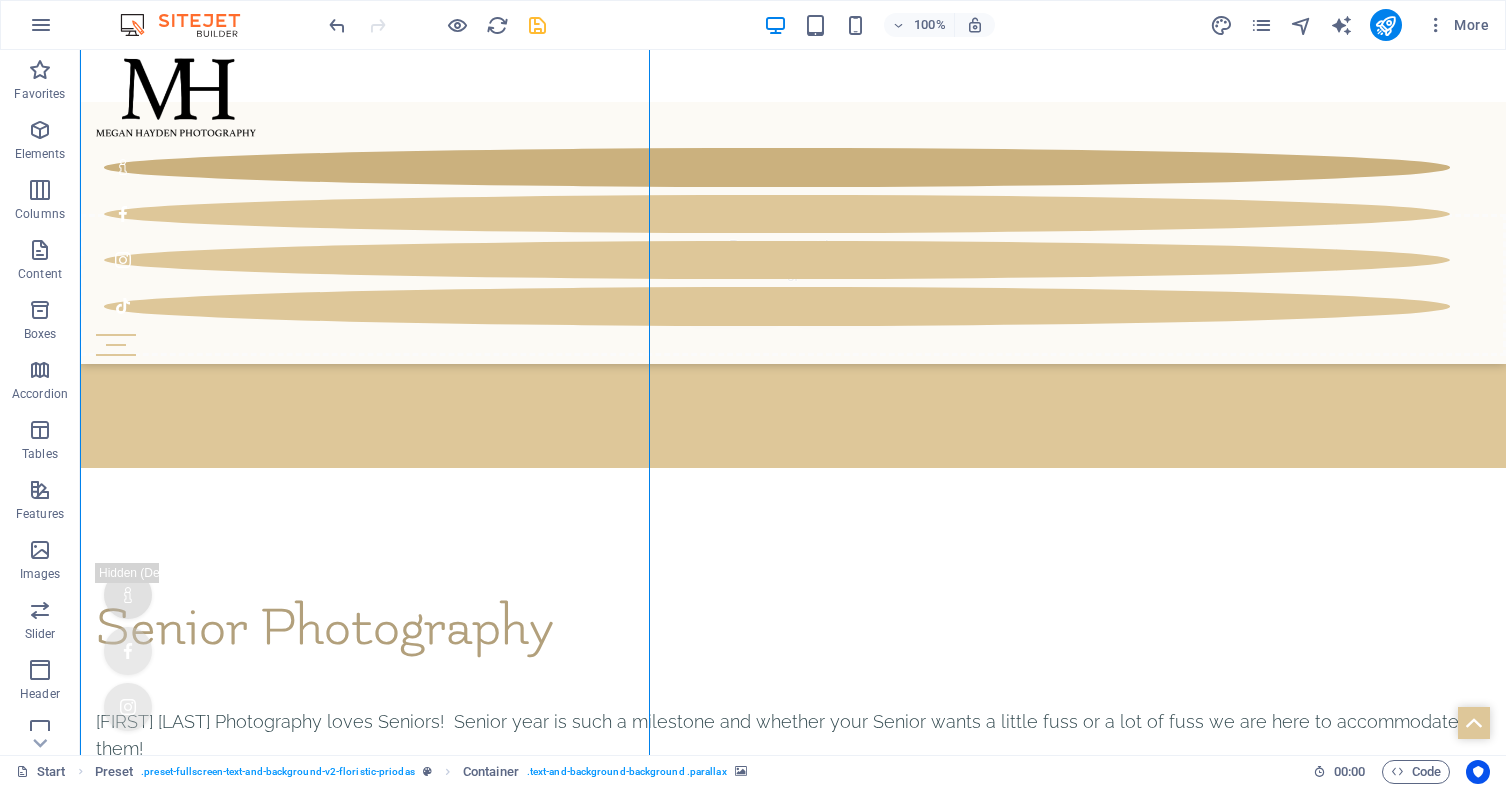 click at bounding box center (793, 10706) 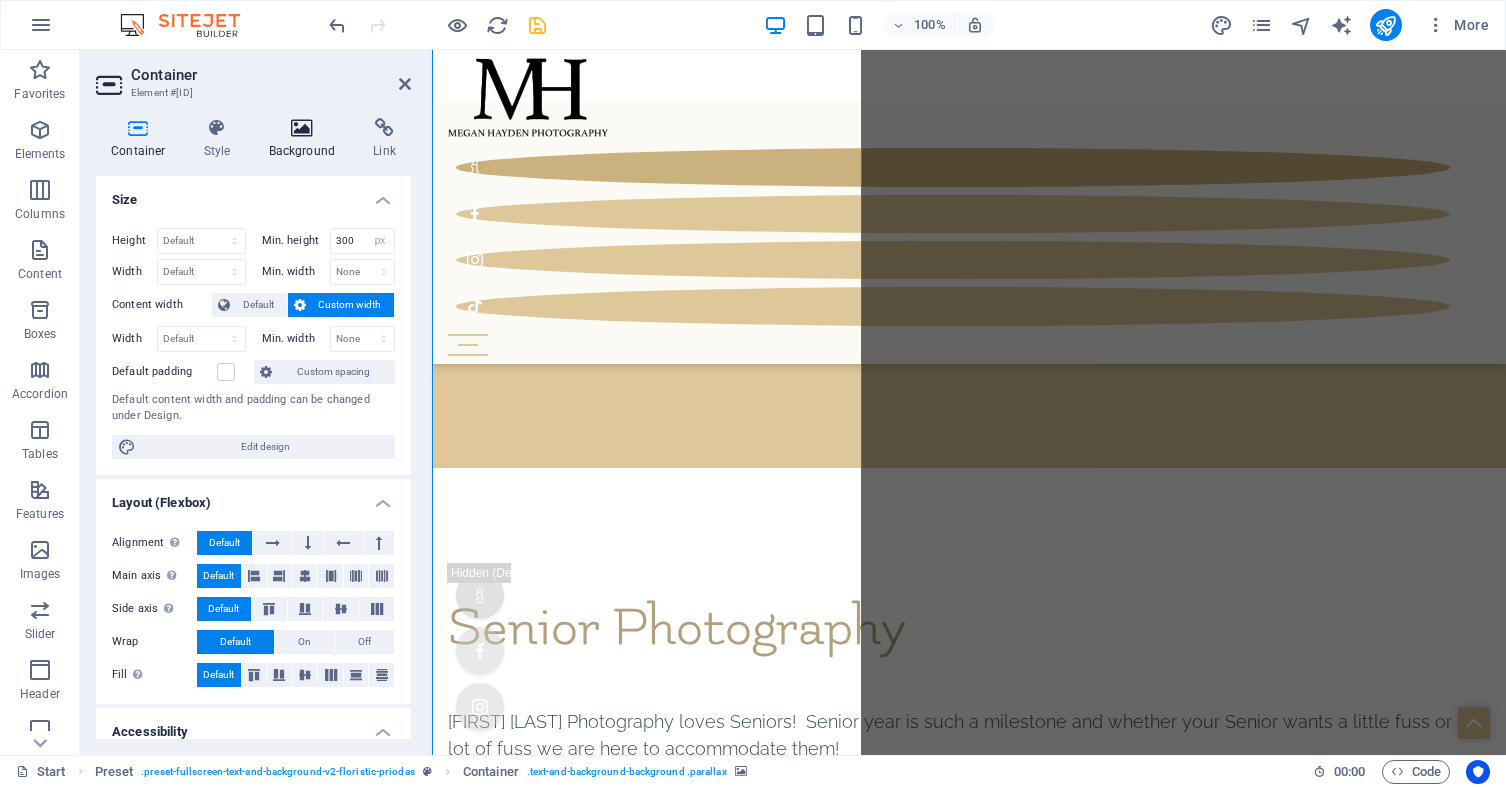 click at bounding box center [302, 128] 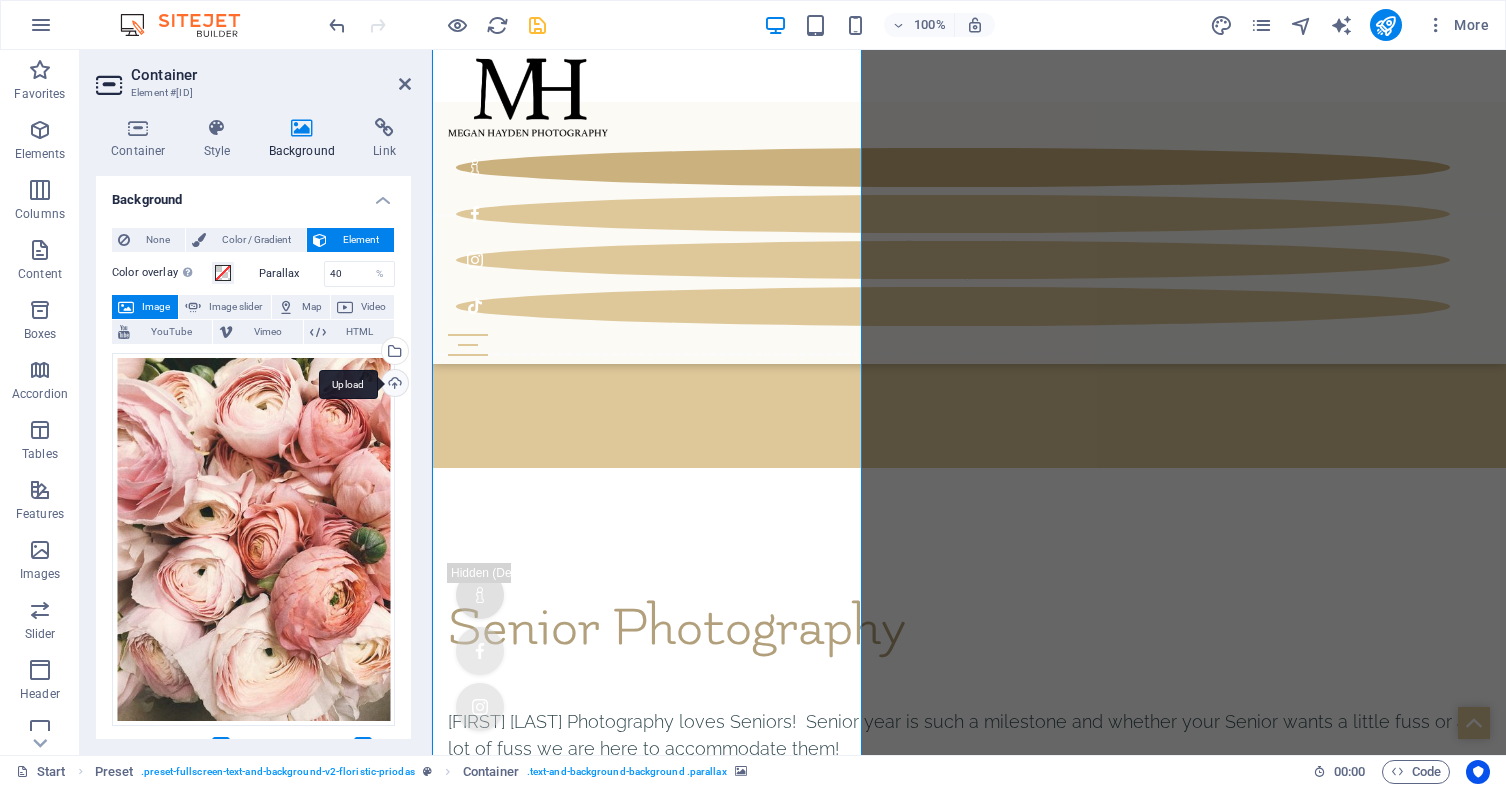 click on "Upload" at bounding box center [393, 385] 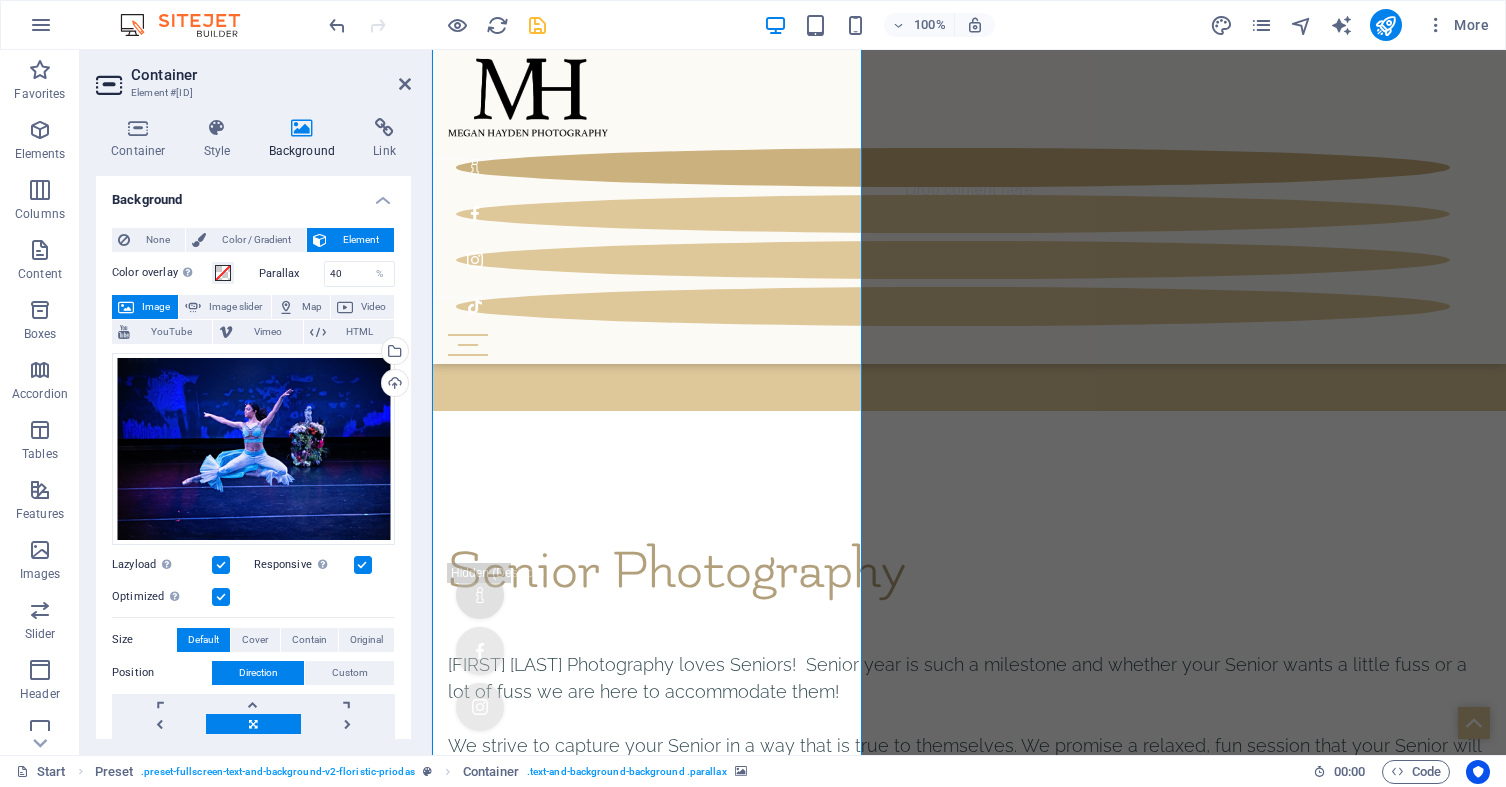 scroll, scrollTop: 6763, scrollLeft: 0, axis: vertical 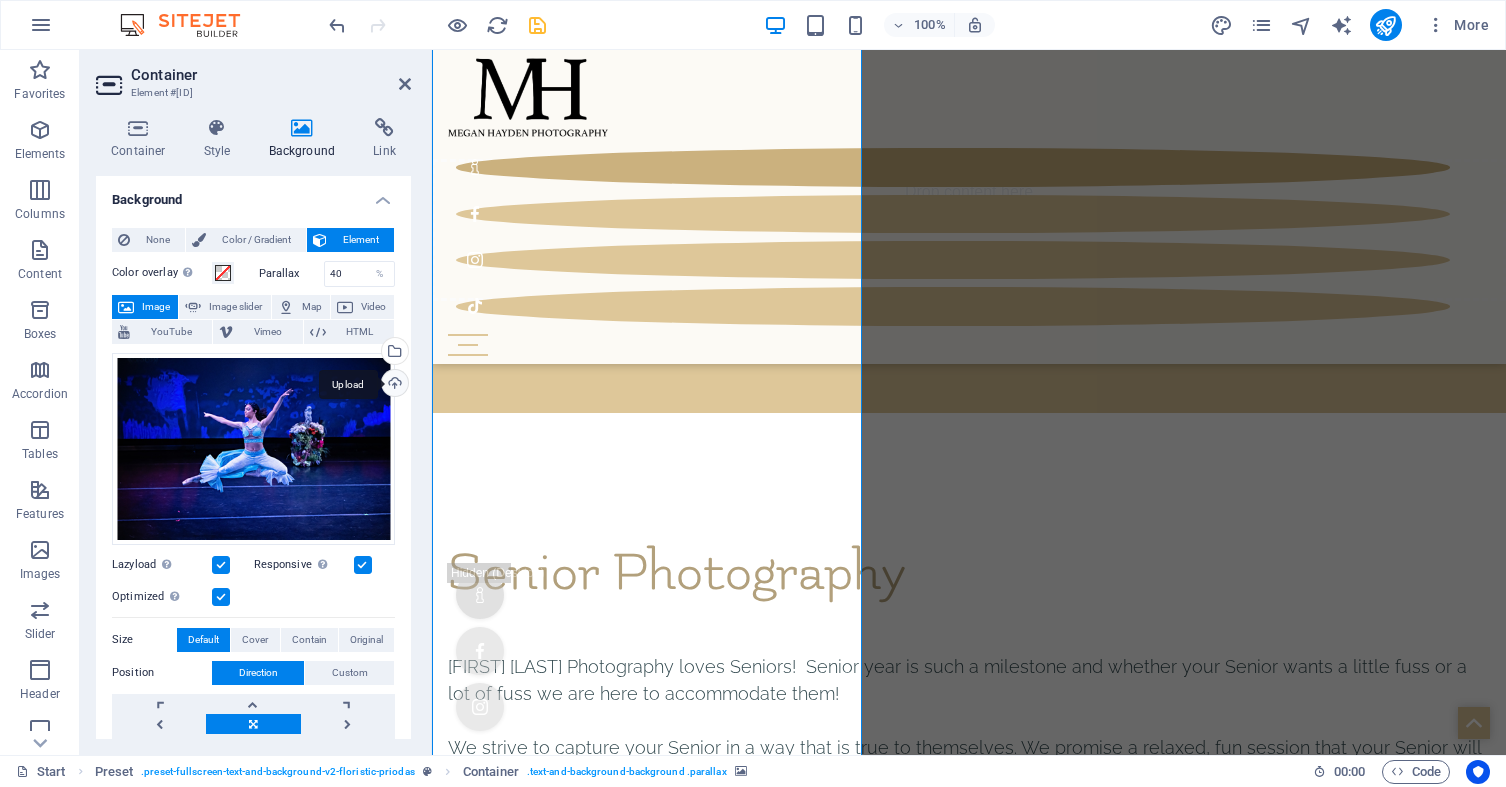 click on "Upload" at bounding box center (393, 385) 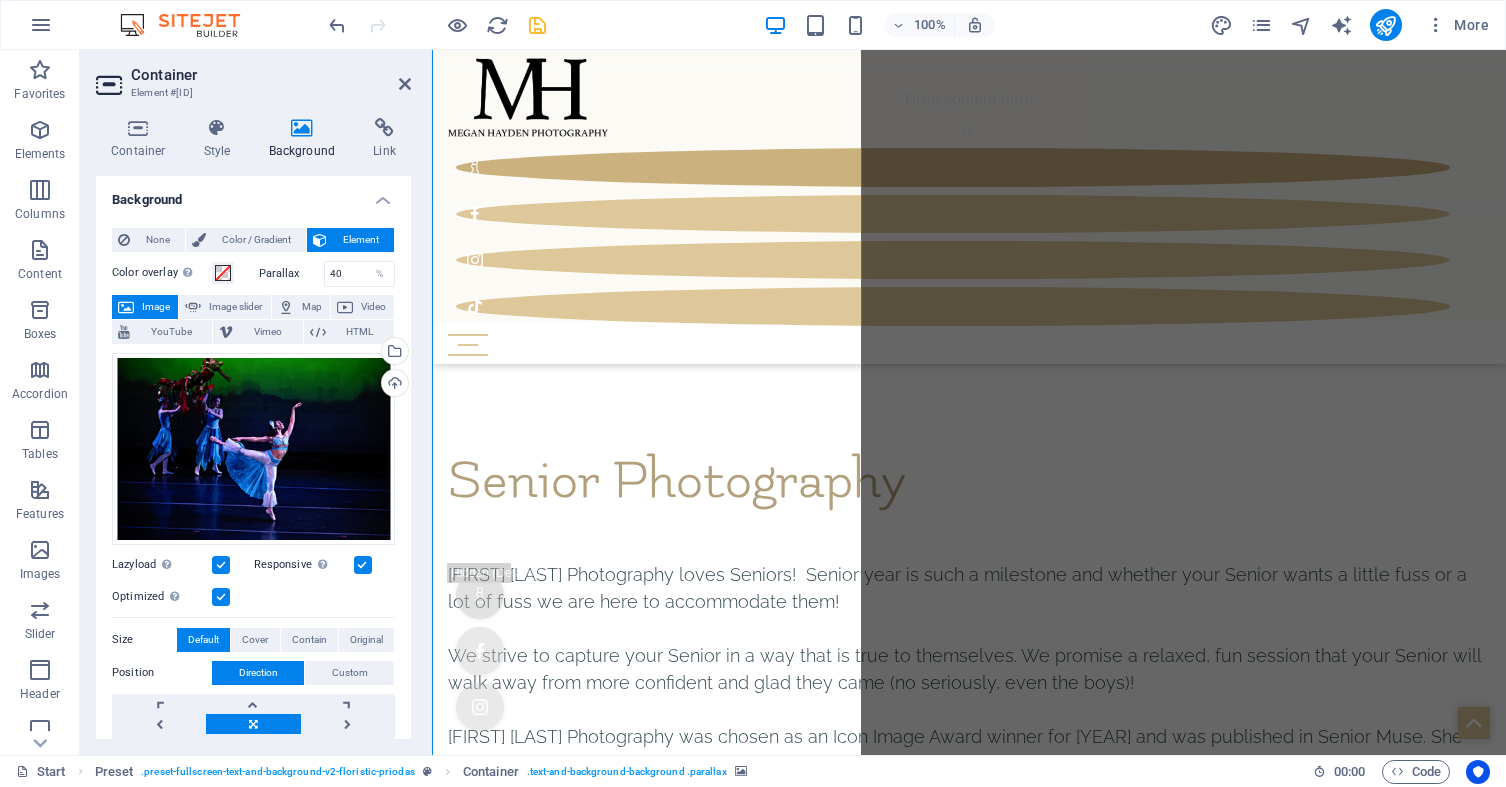 scroll, scrollTop: 6860, scrollLeft: 0, axis: vertical 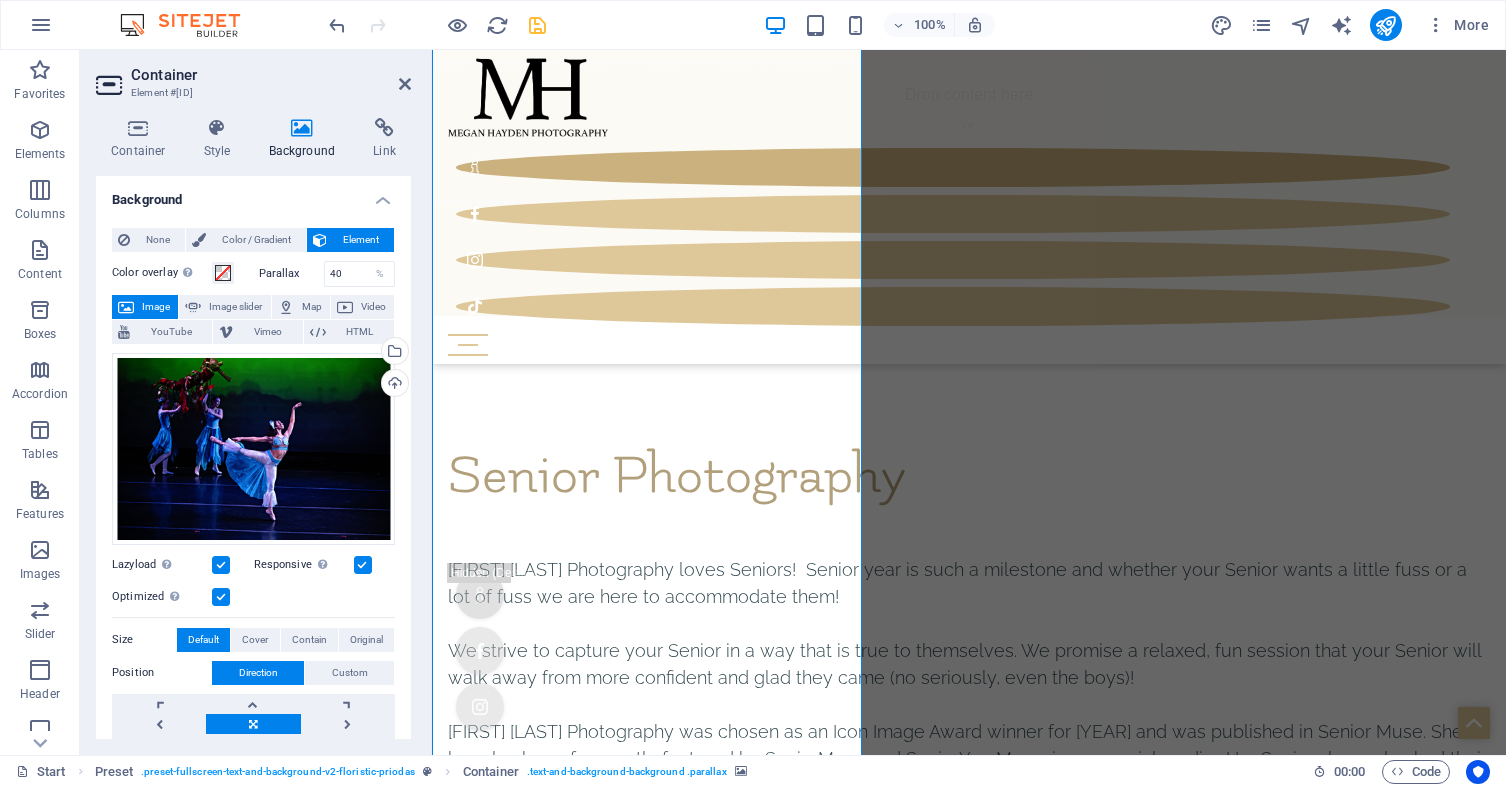 click at bounding box center (969, 9913) 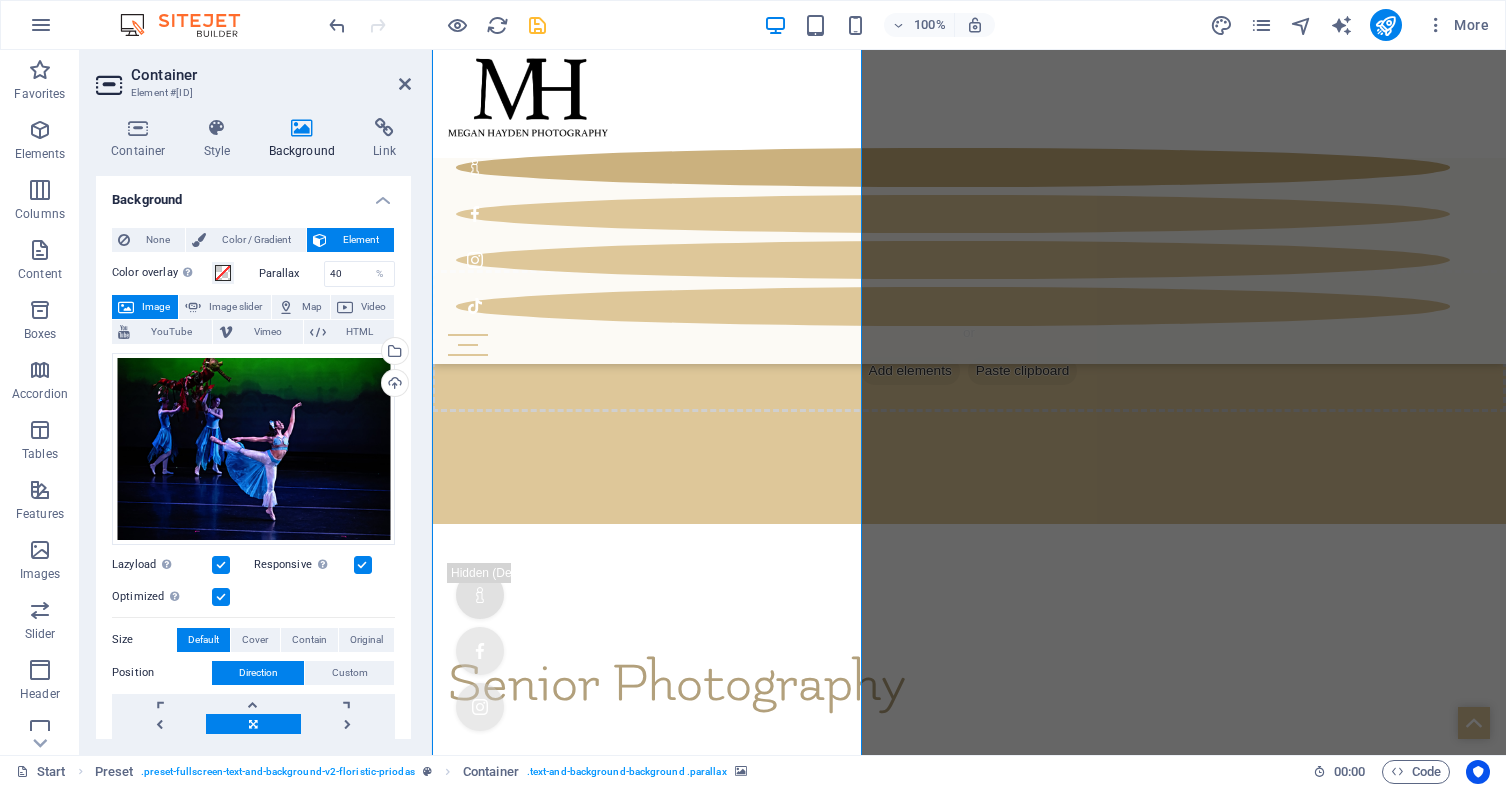 scroll, scrollTop: 6646, scrollLeft: 0, axis: vertical 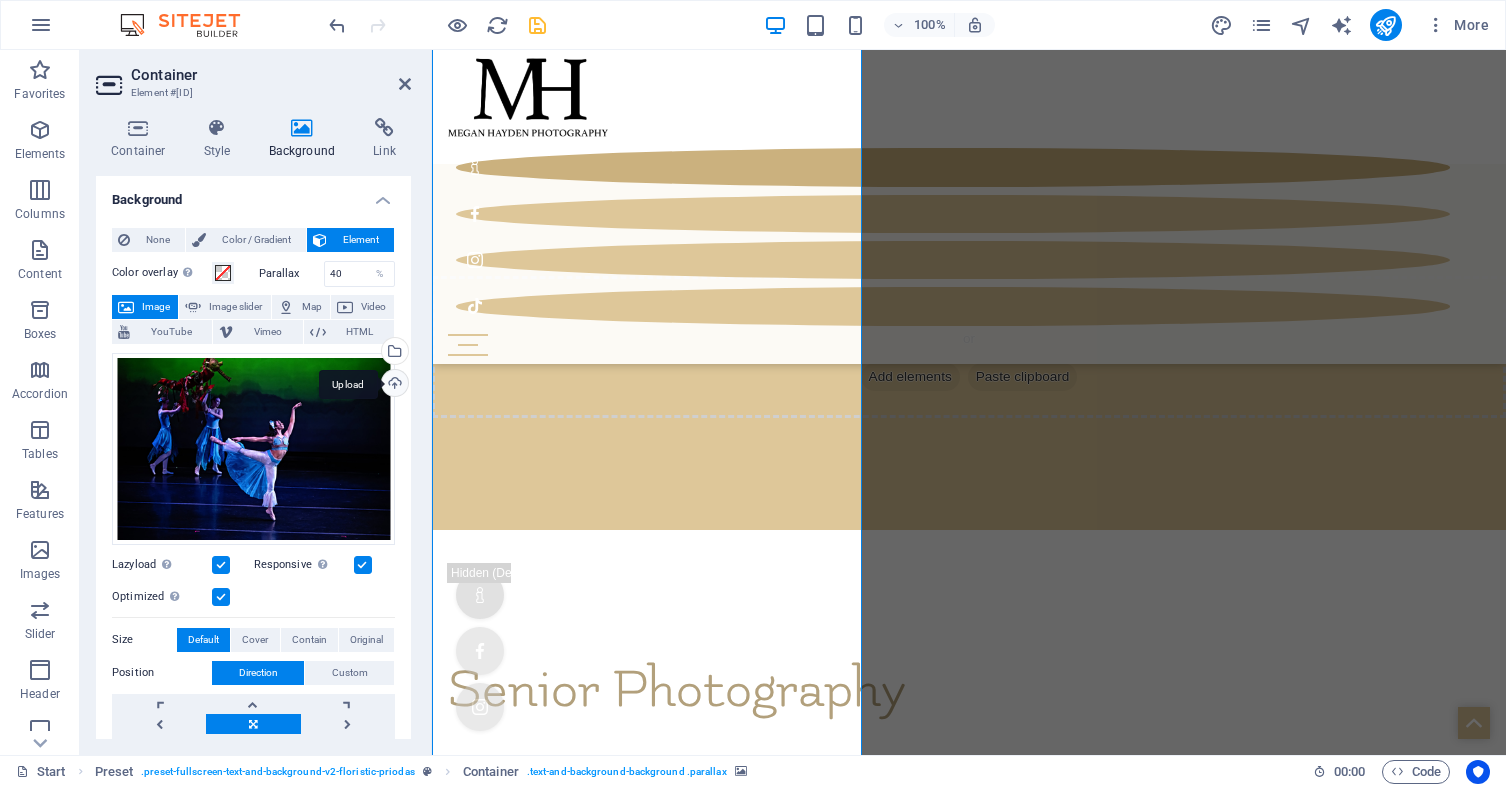 click on "Upload" at bounding box center (393, 385) 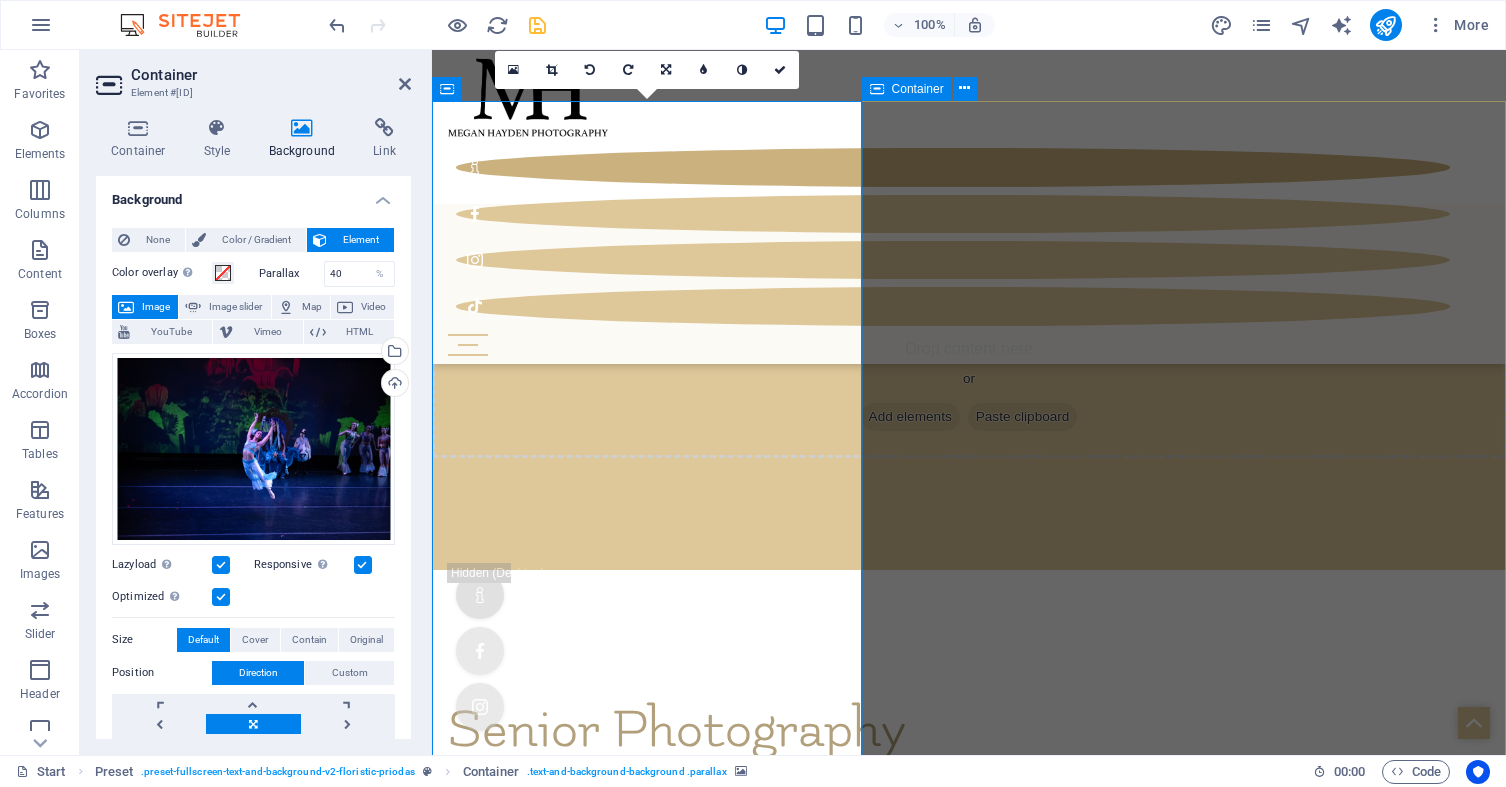 scroll, scrollTop: 6829, scrollLeft: 0, axis: vertical 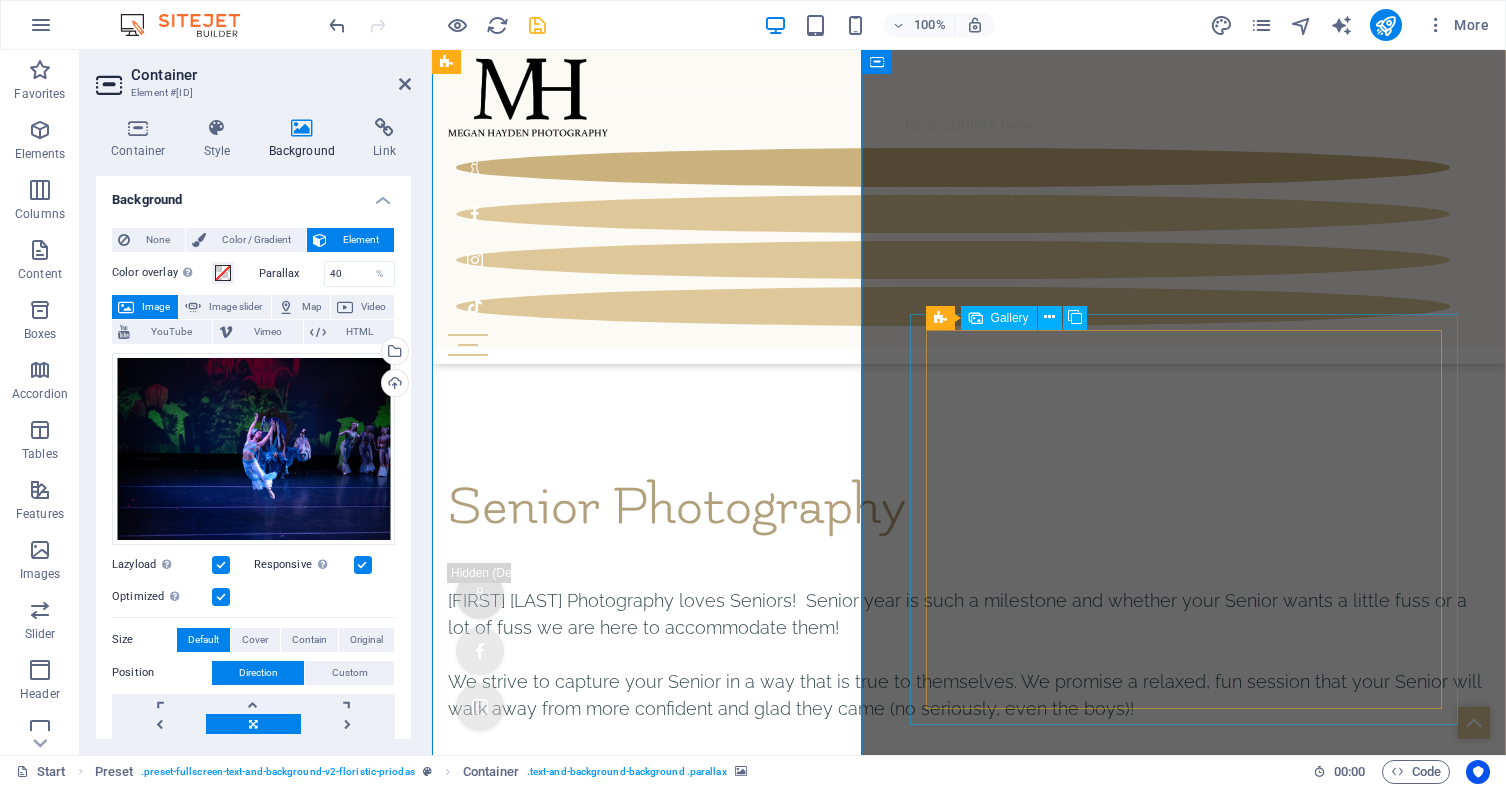 click at bounding box center [724, 8759] 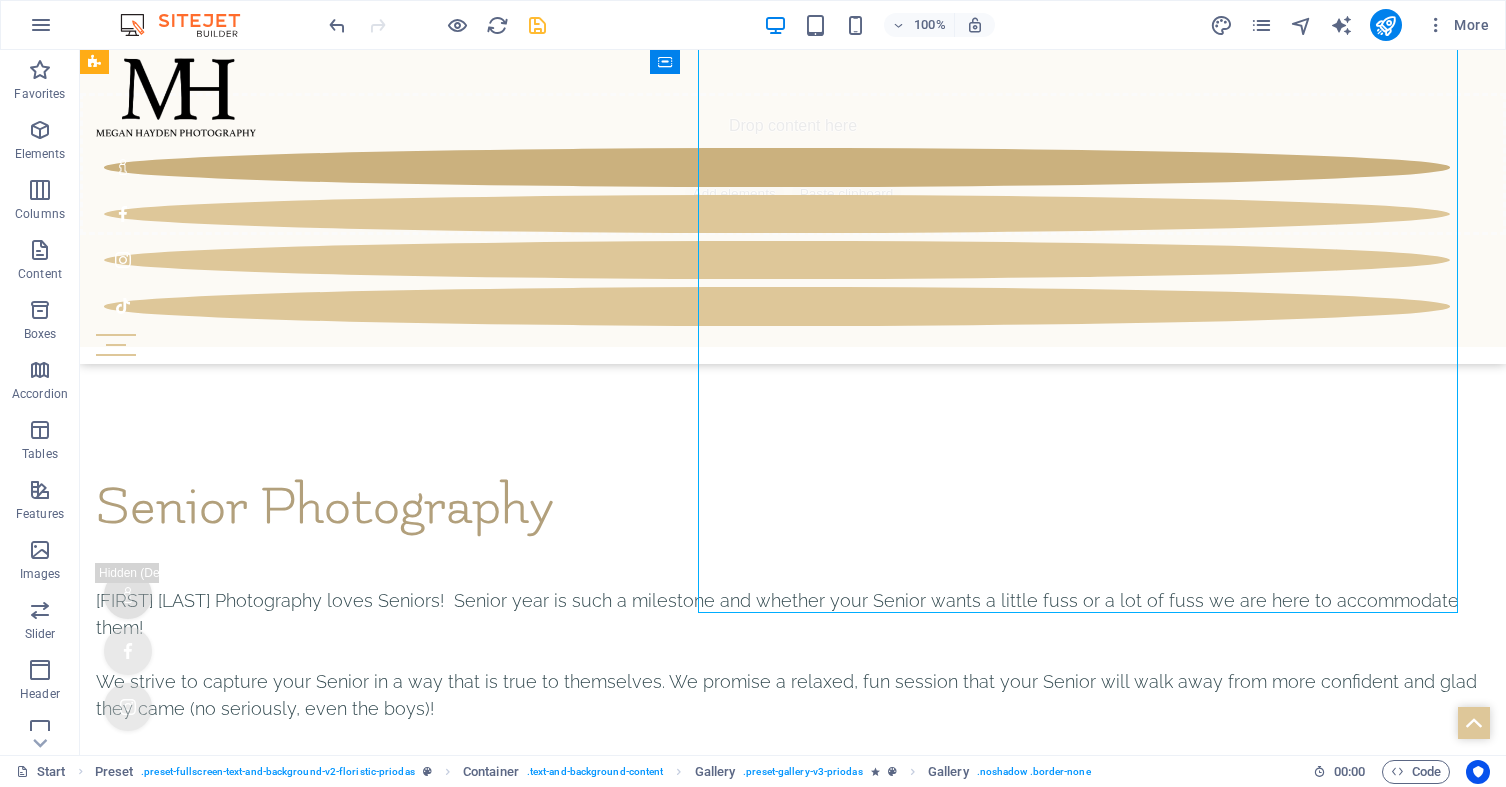 click at bounding box center [460, 9283] 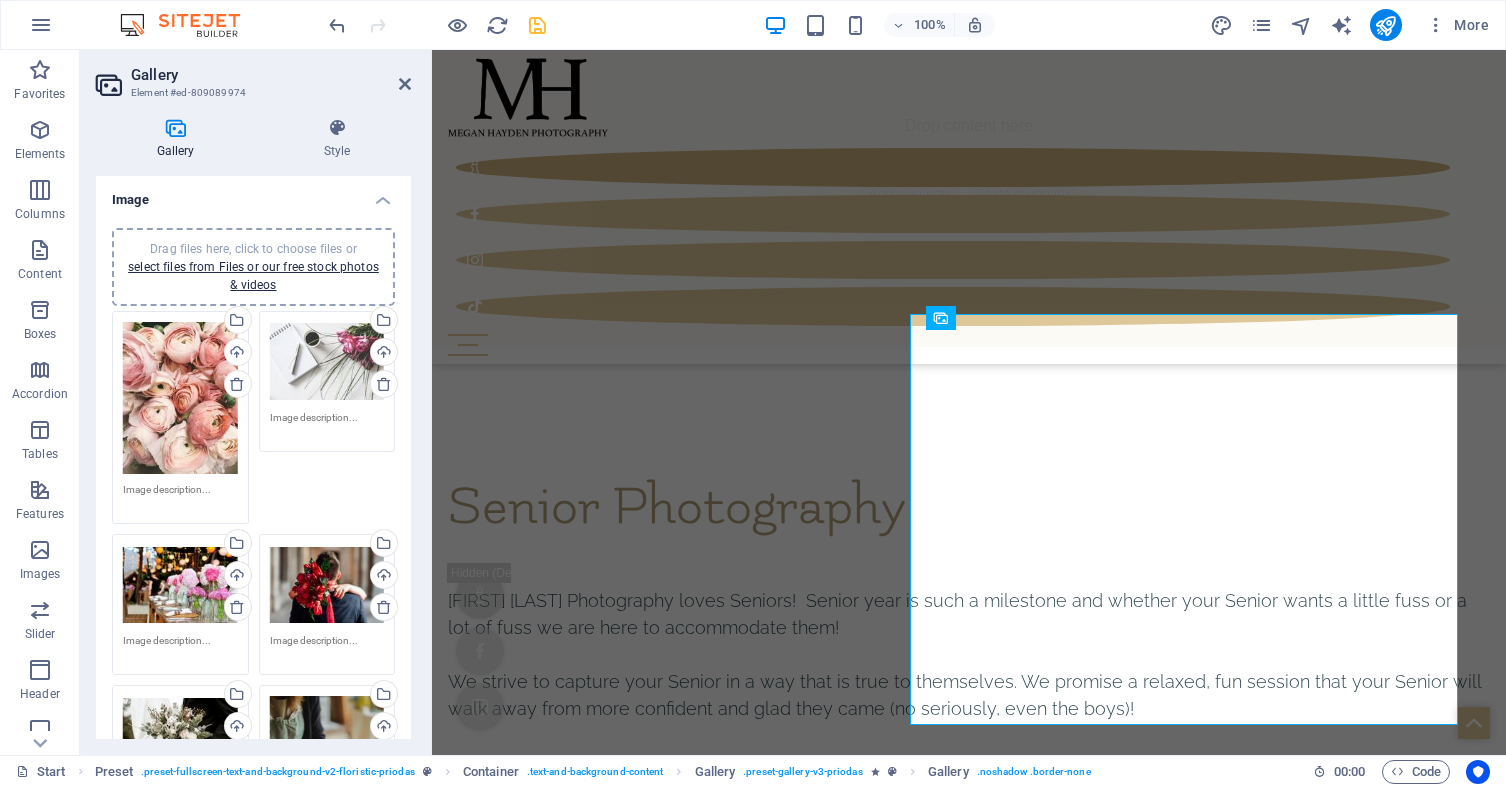 click on "Drag files here, click to choose files or select files from Files or our free stock photos & videos" at bounding box center [180, 398] 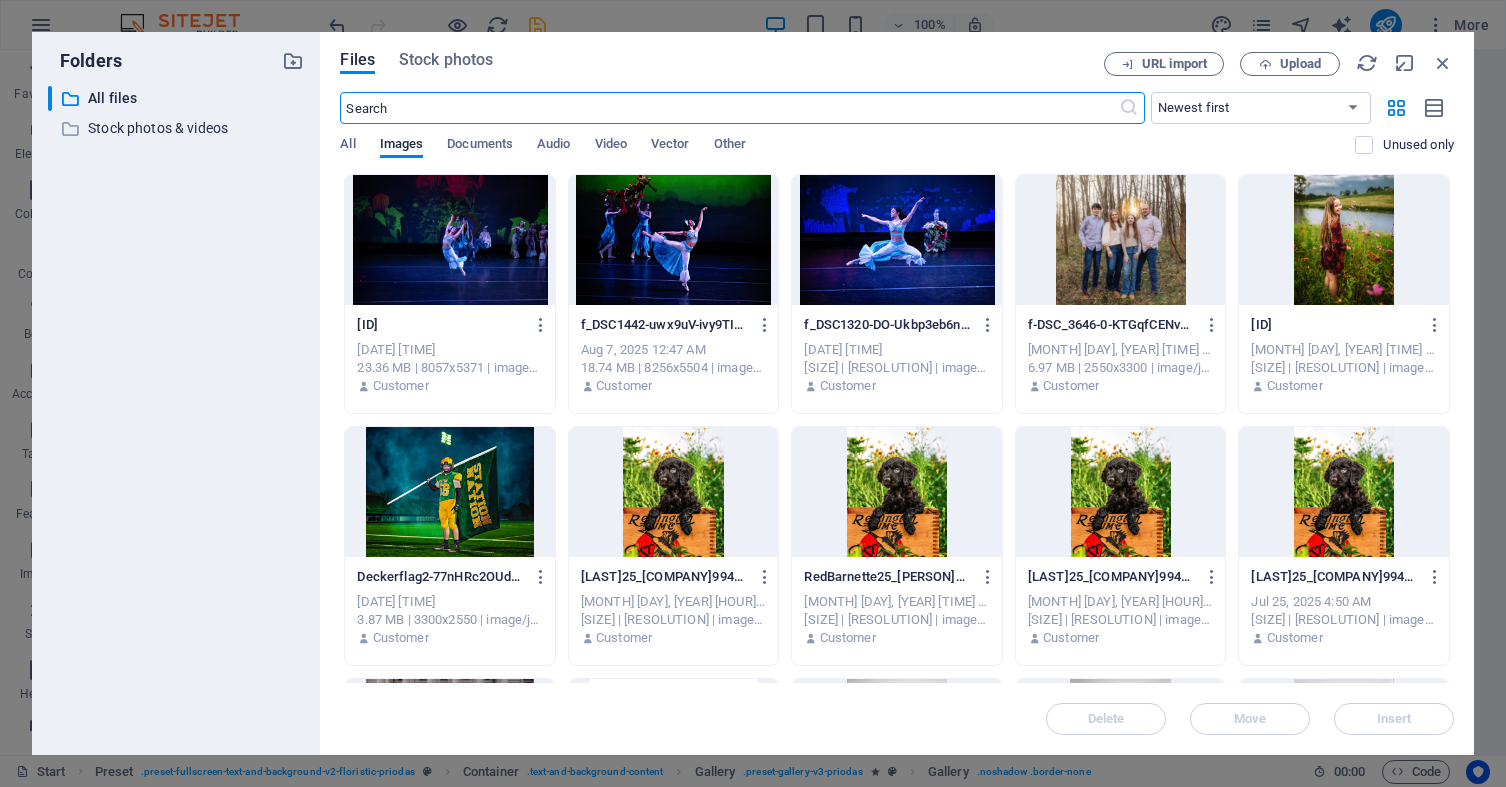 scroll, scrollTop: 8164, scrollLeft: 0, axis: vertical 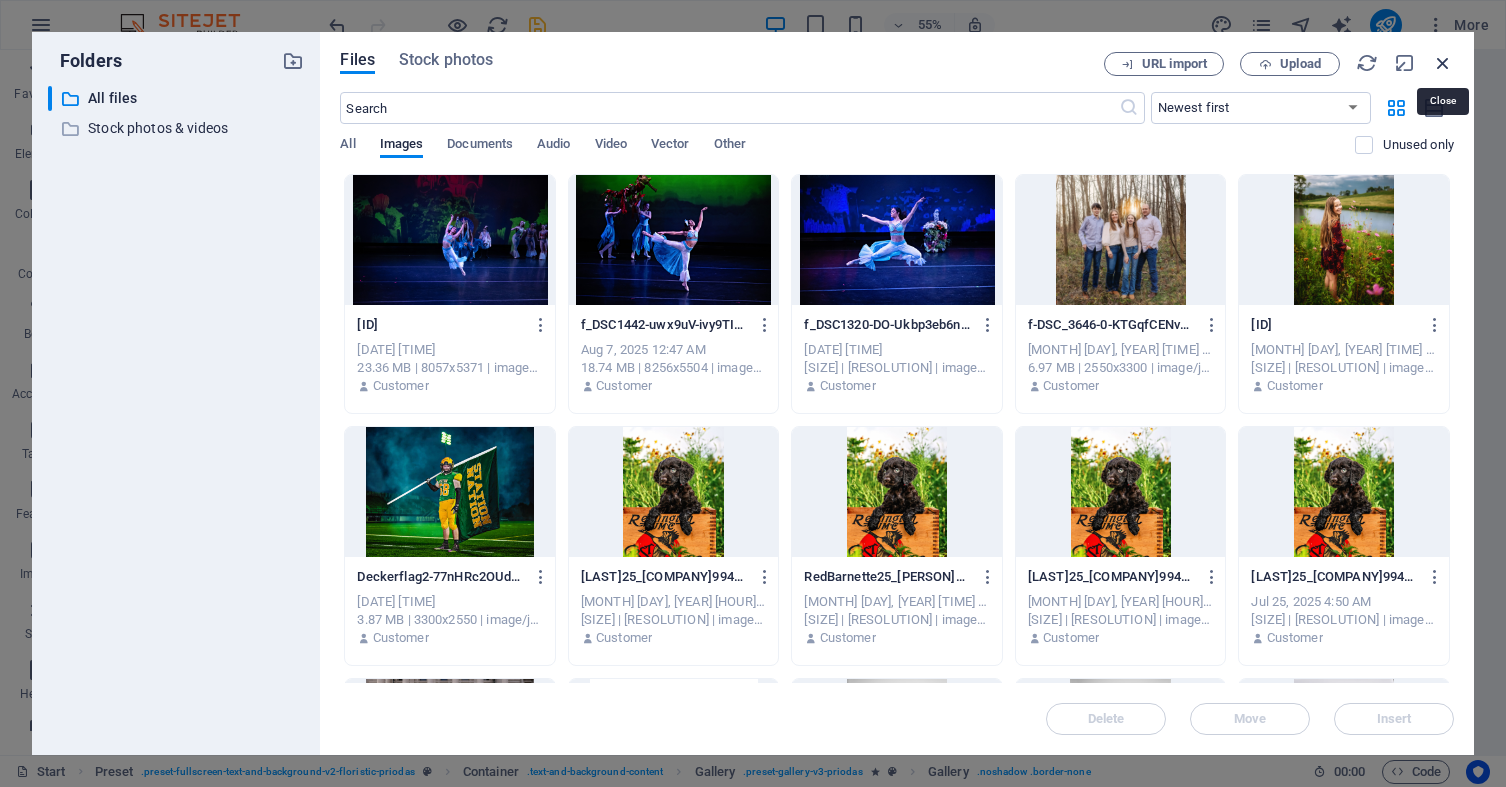 click at bounding box center [1443, 63] 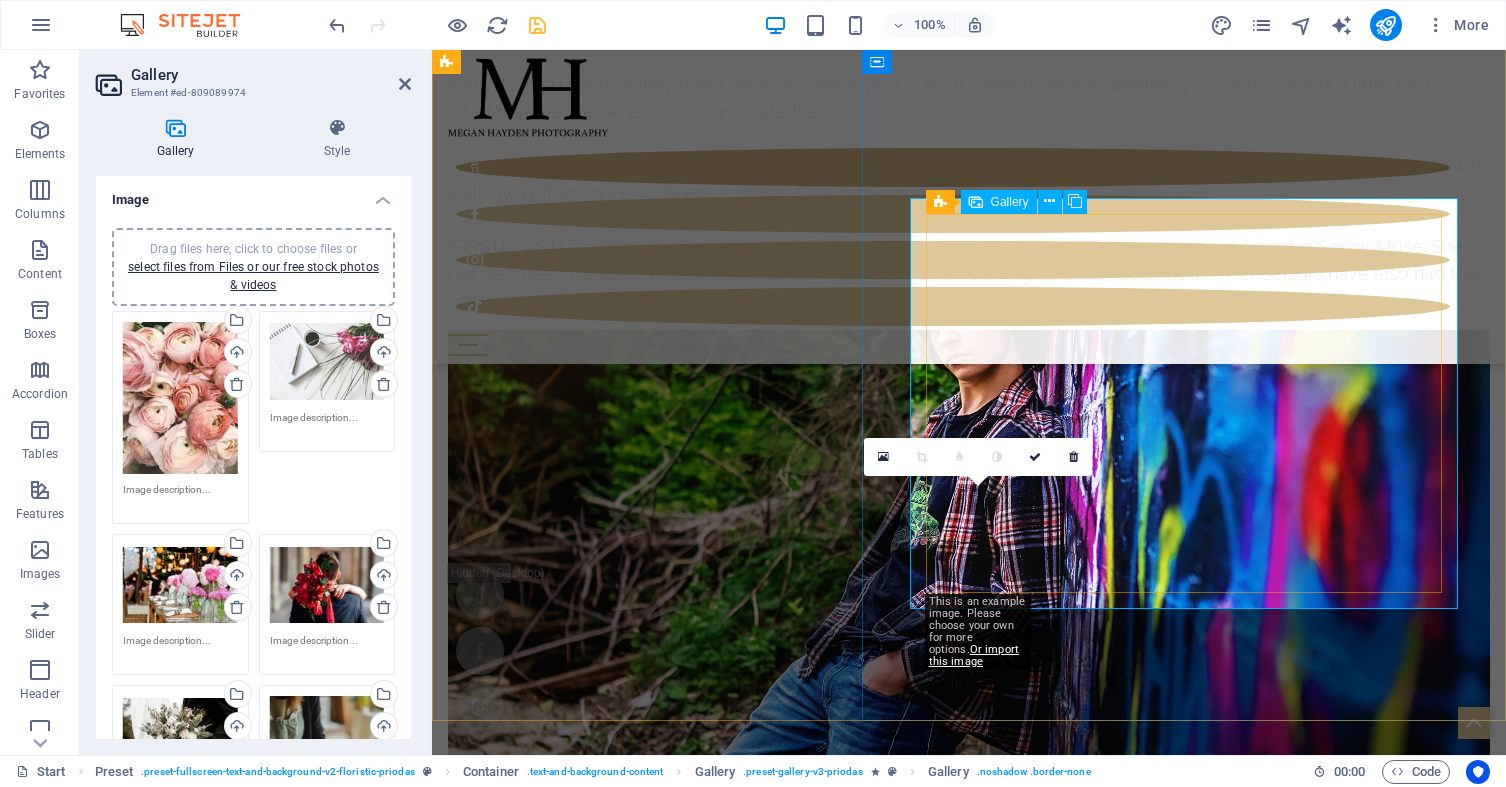click at bounding box center (602, 8096) 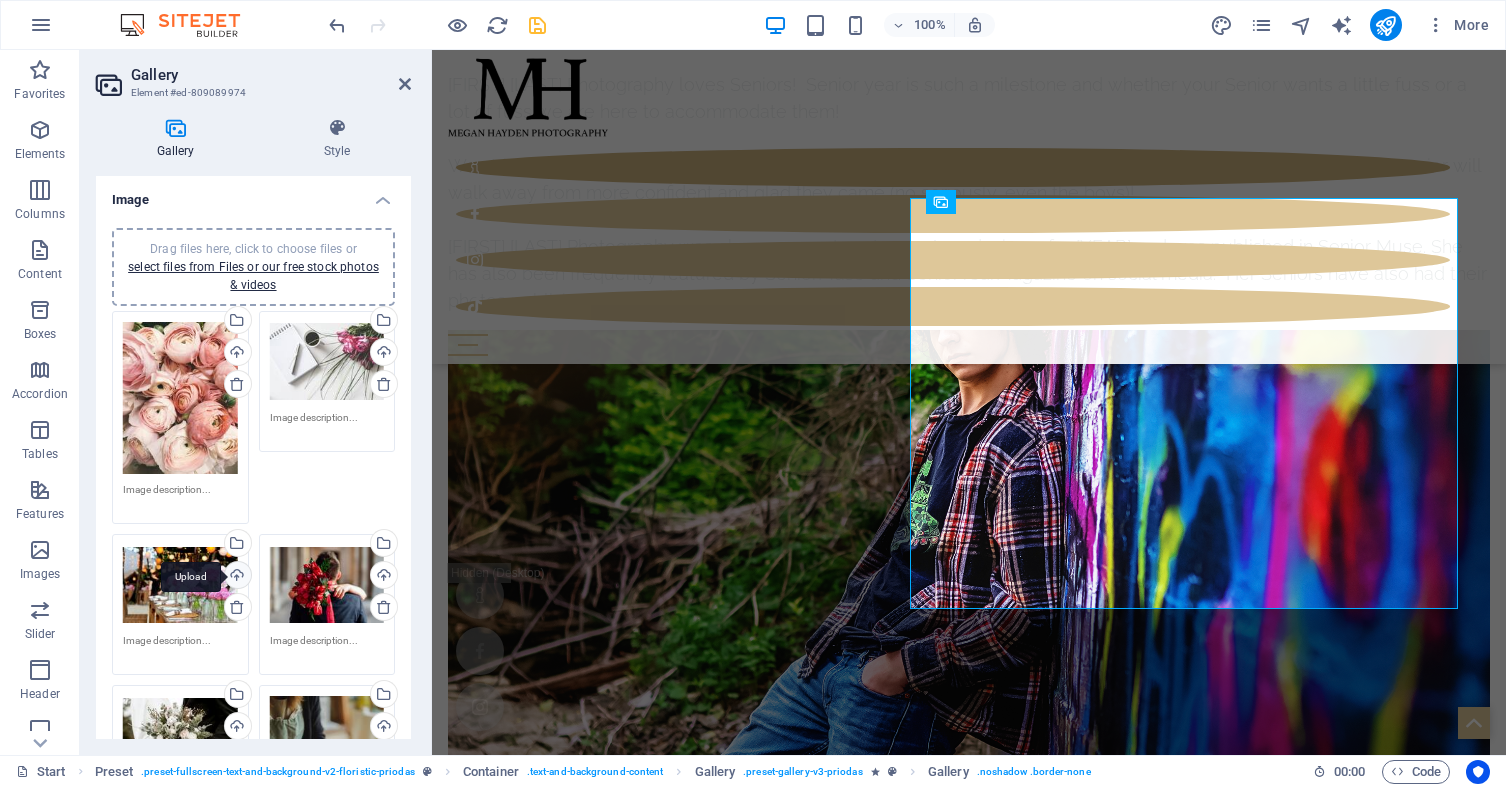 click on "Upload" at bounding box center (236, 577) 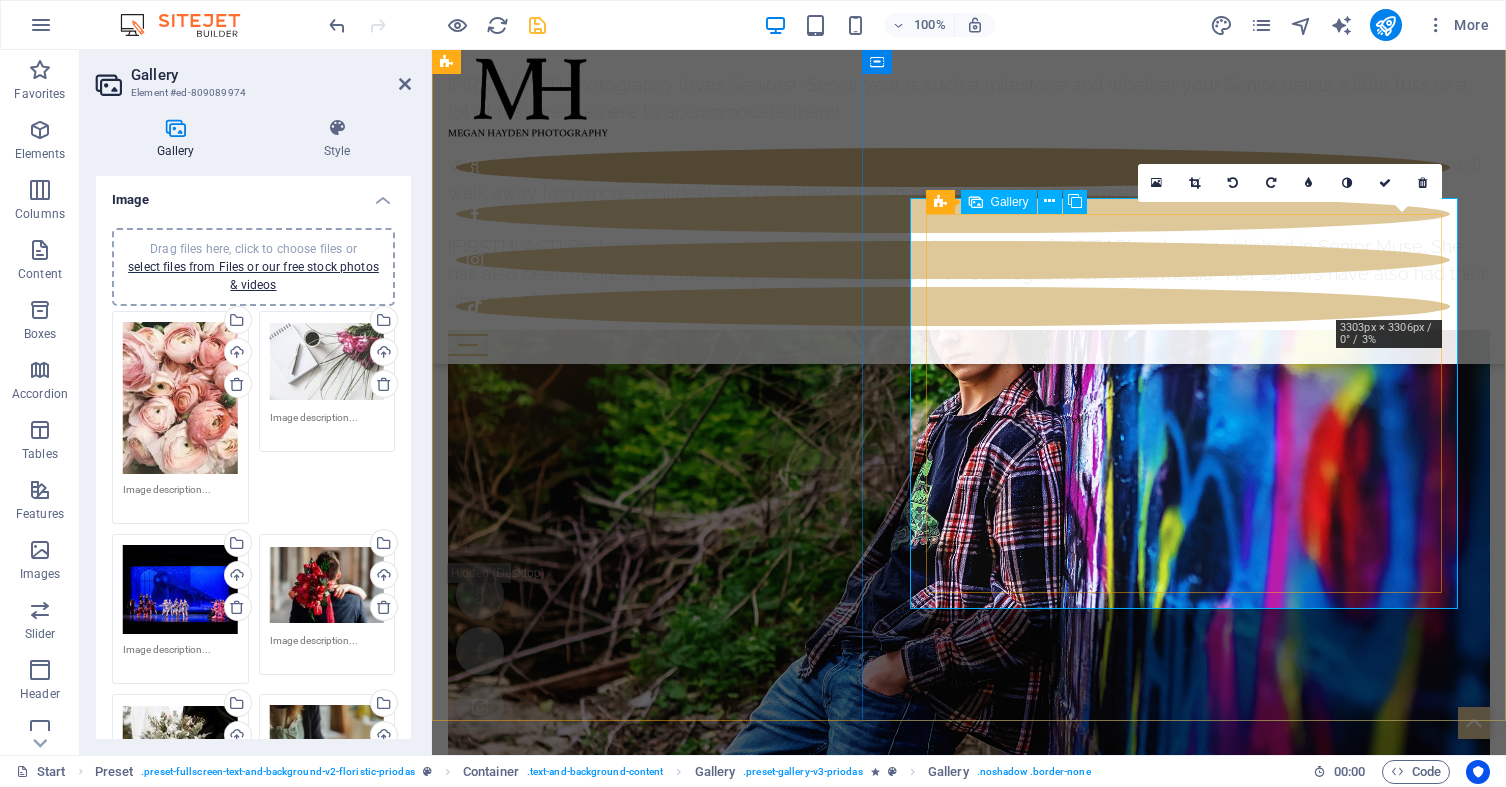 click at bounding box center (1336, 7607) 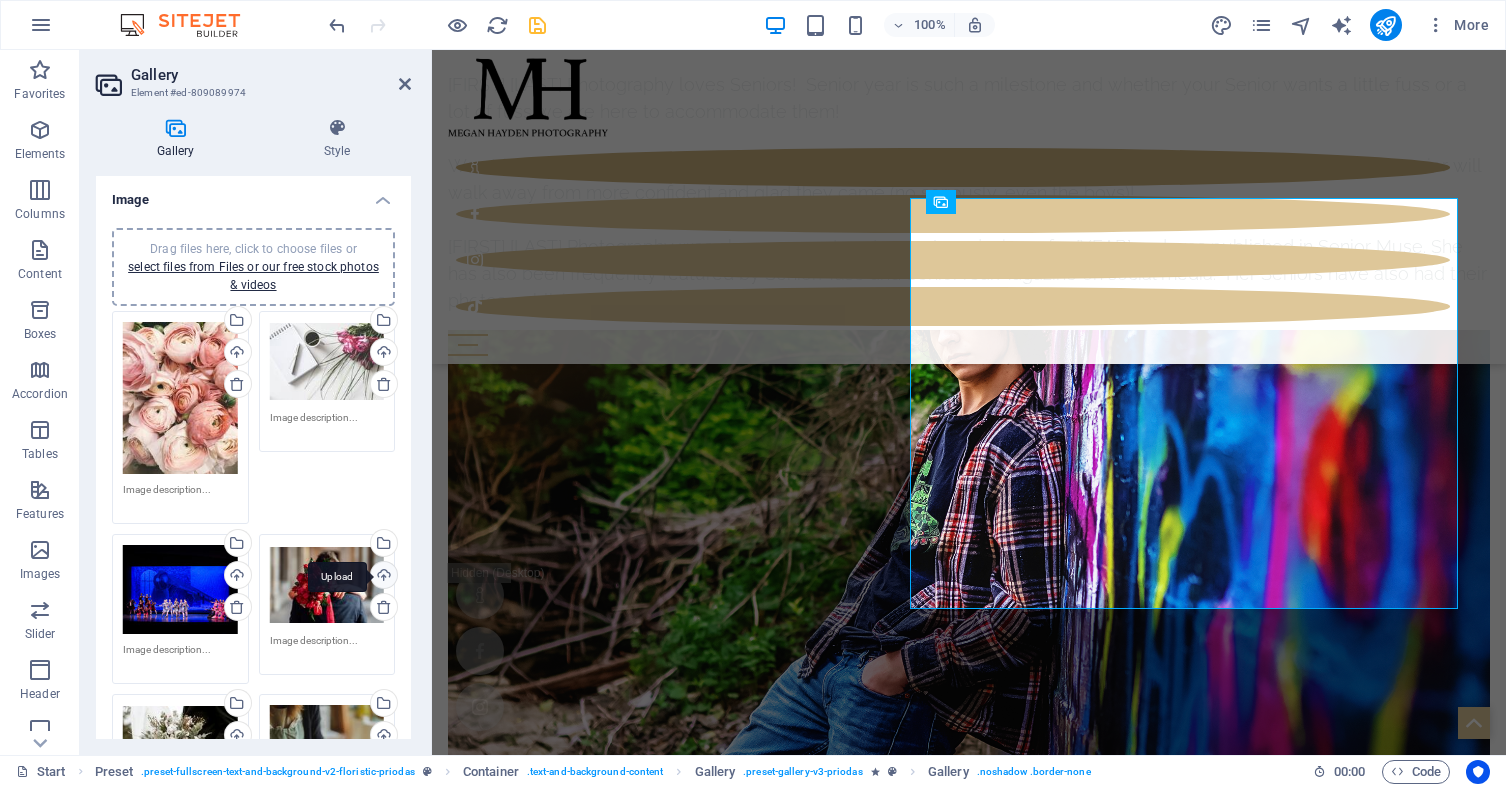 click on "Upload" at bounding box center [382, 577] 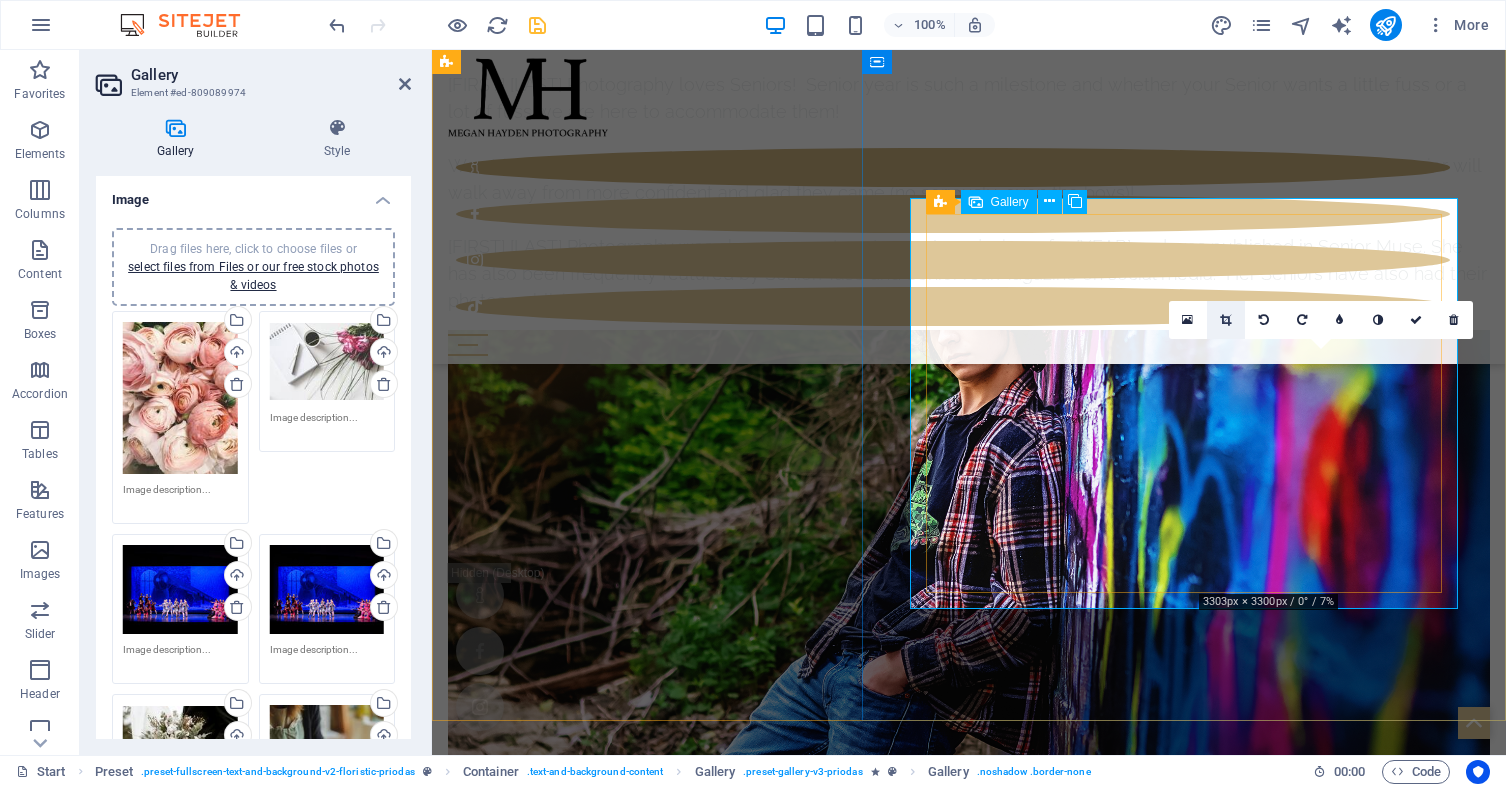 click at bounding box center (1225, 320) 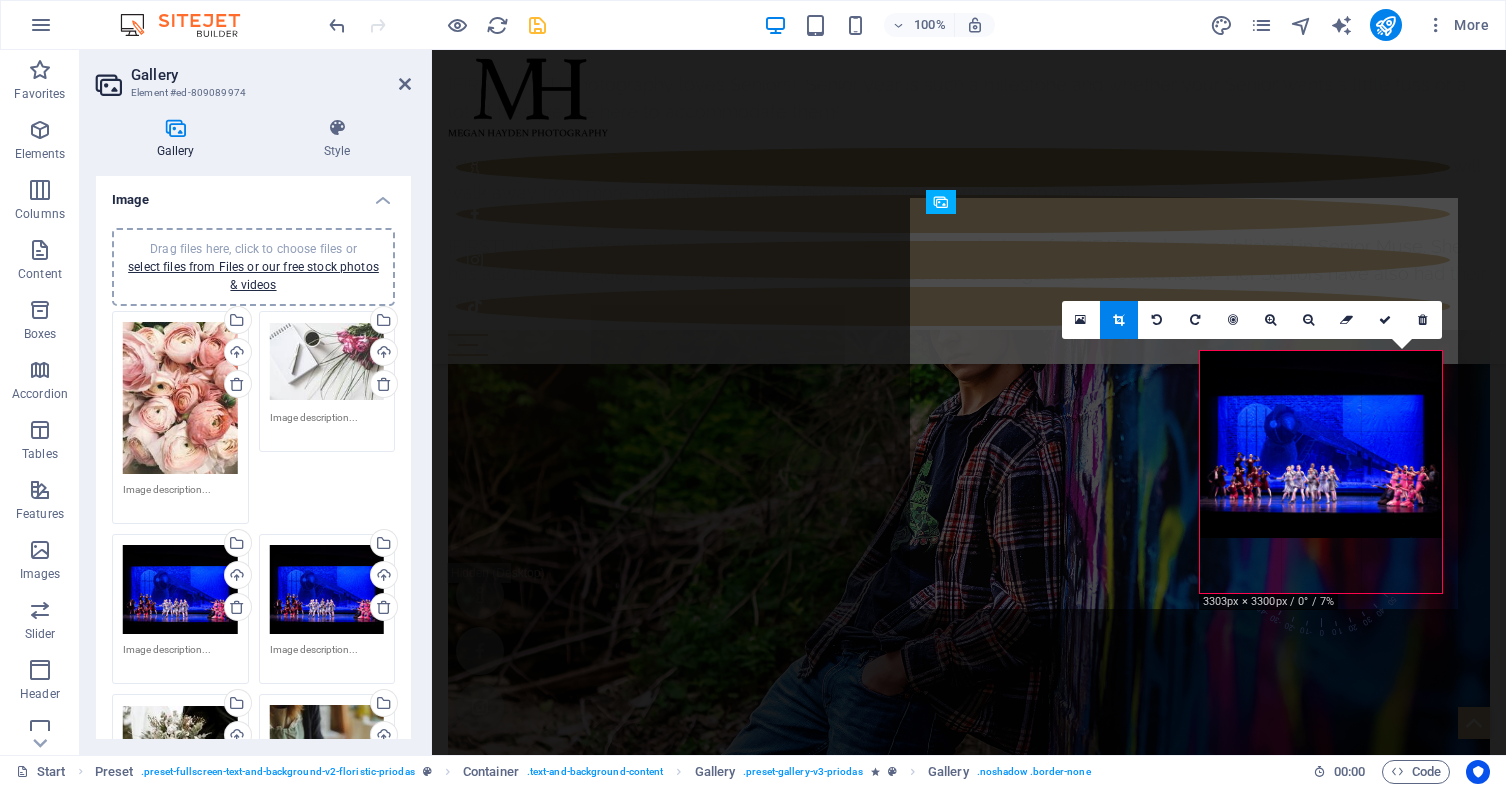 click on "Drag files here, click to choose files or select files from Files or our free stock photos & videos" at bounding box center (327, 589) 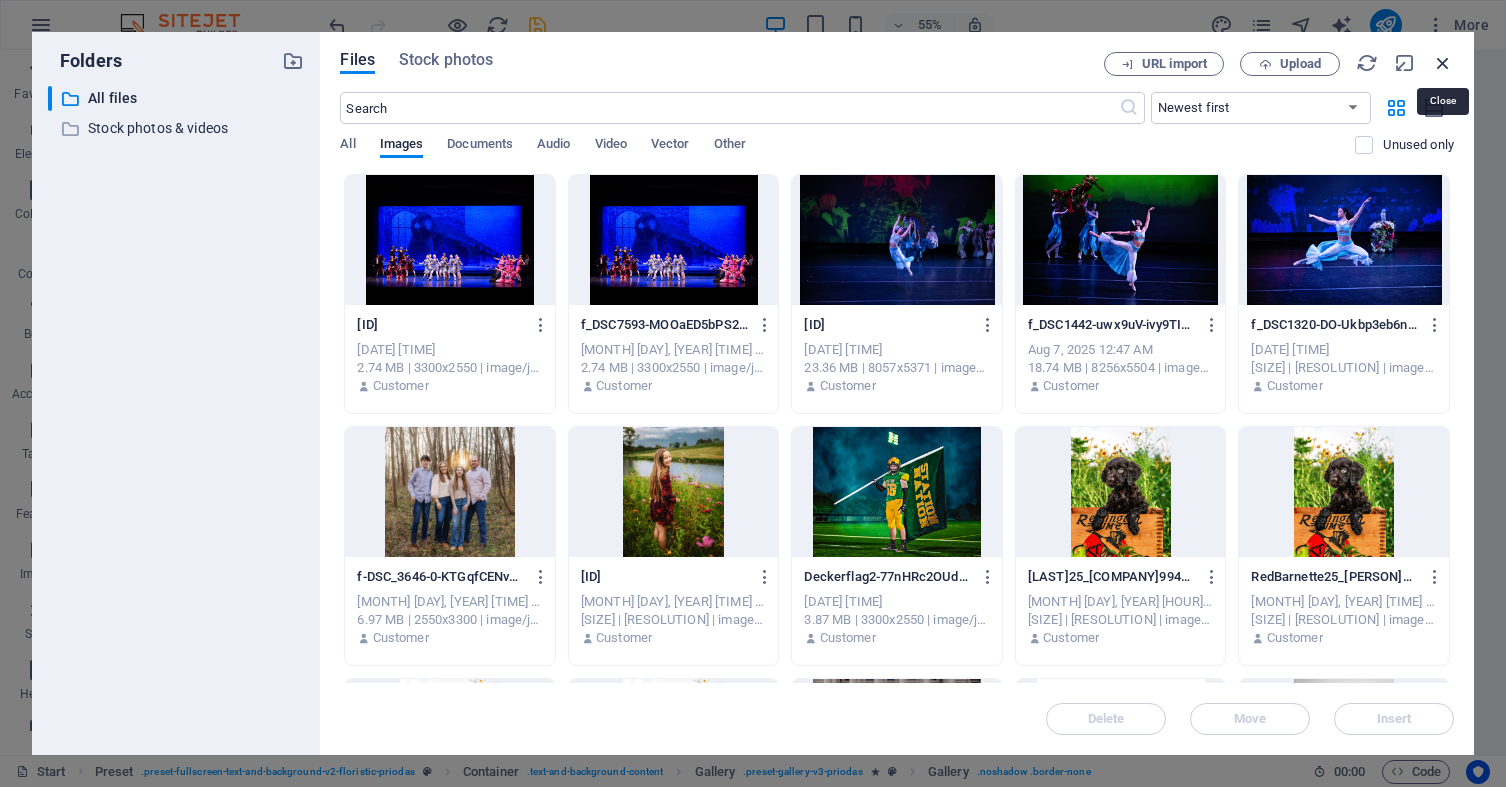 click at bounding box center (1443, 63) 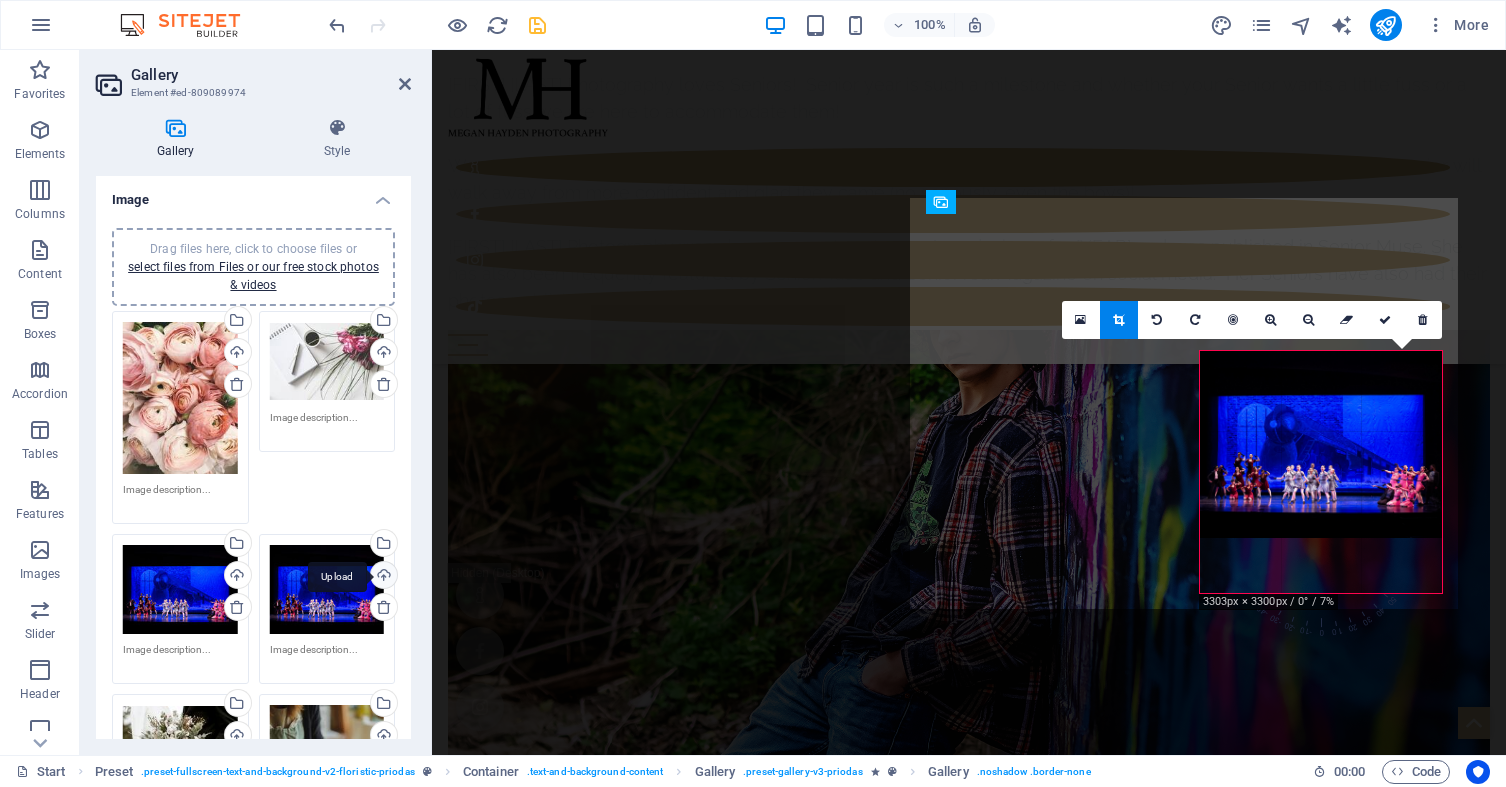 click on "Upload" at bounding box center [382, 577] 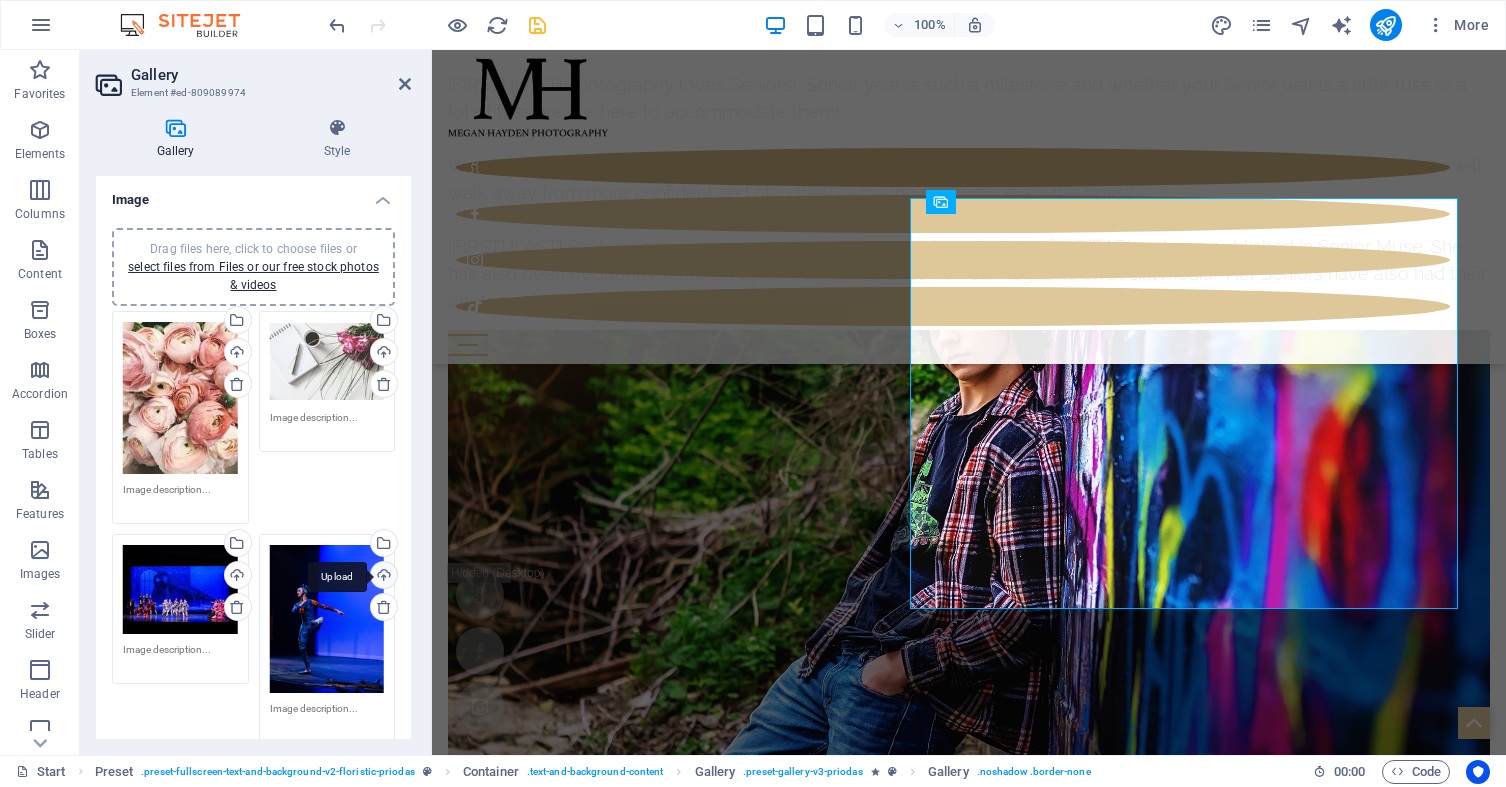 click on "Upload" at bounding box center (382, 577) 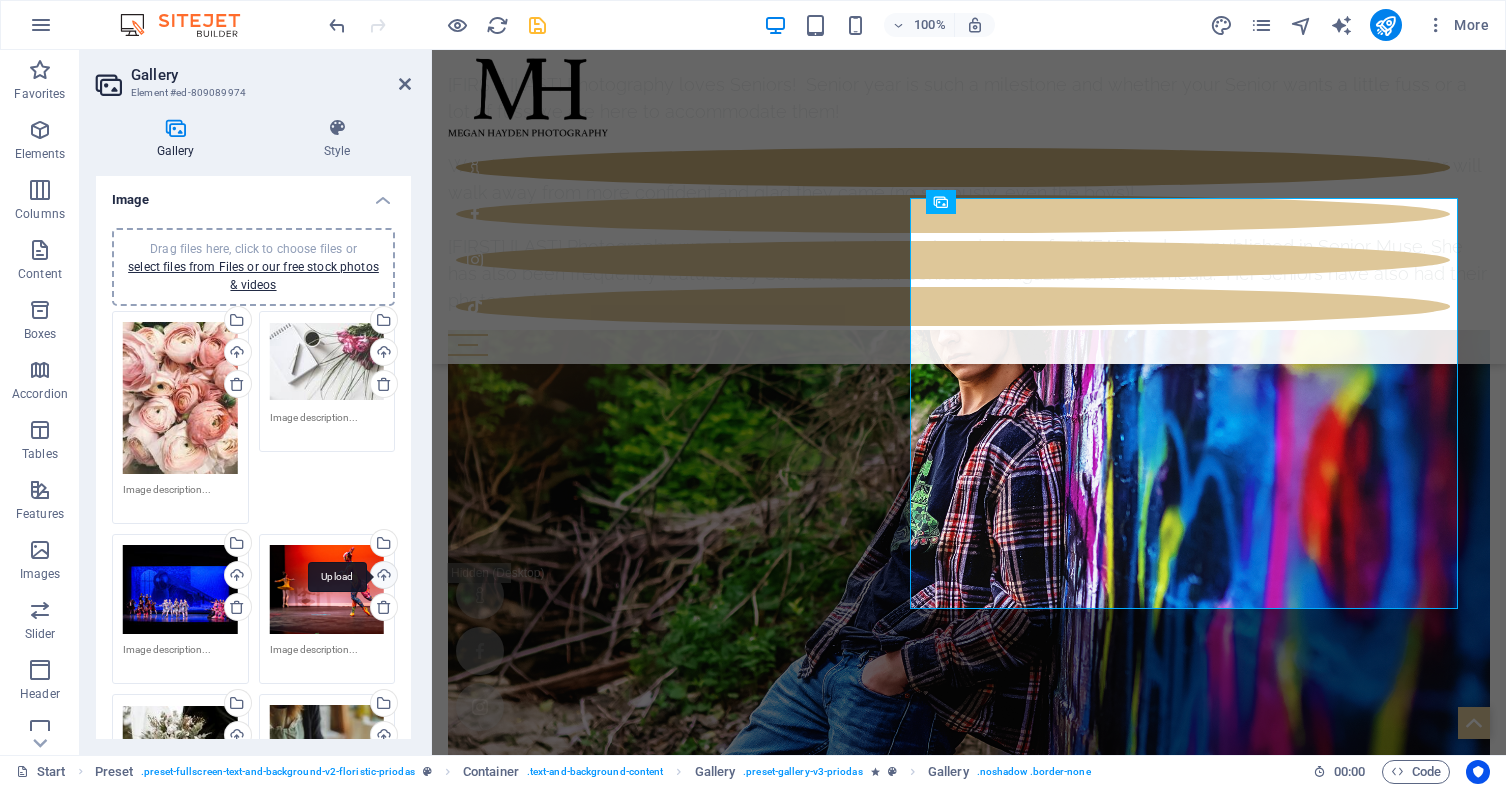 click on "Upload" at bounding box center [382, 577] 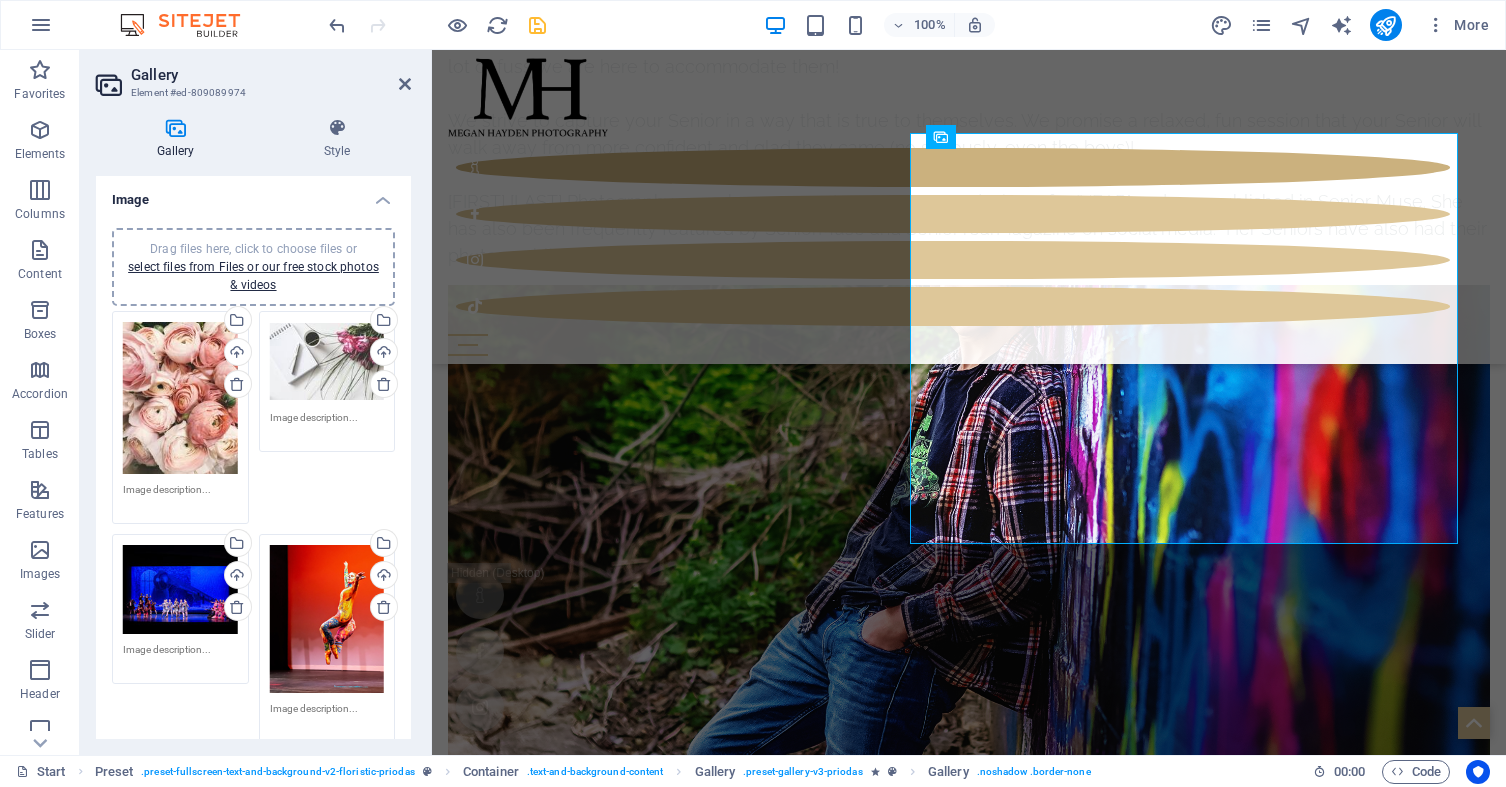 scroll, scrollTop: 7410, scrollLeft: 0, axis: vertical 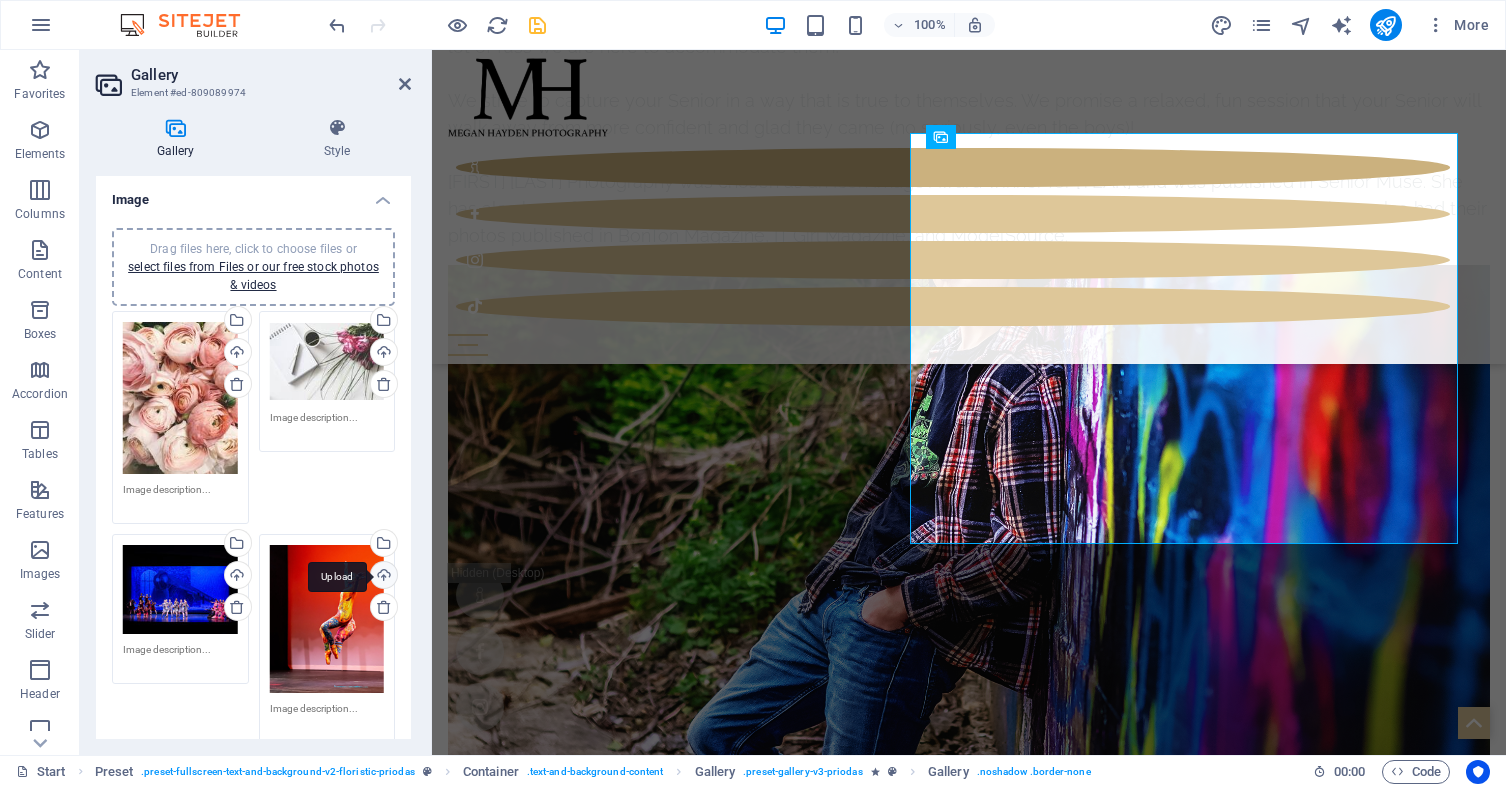 click on "Upload" at bounding box center [382, 577] 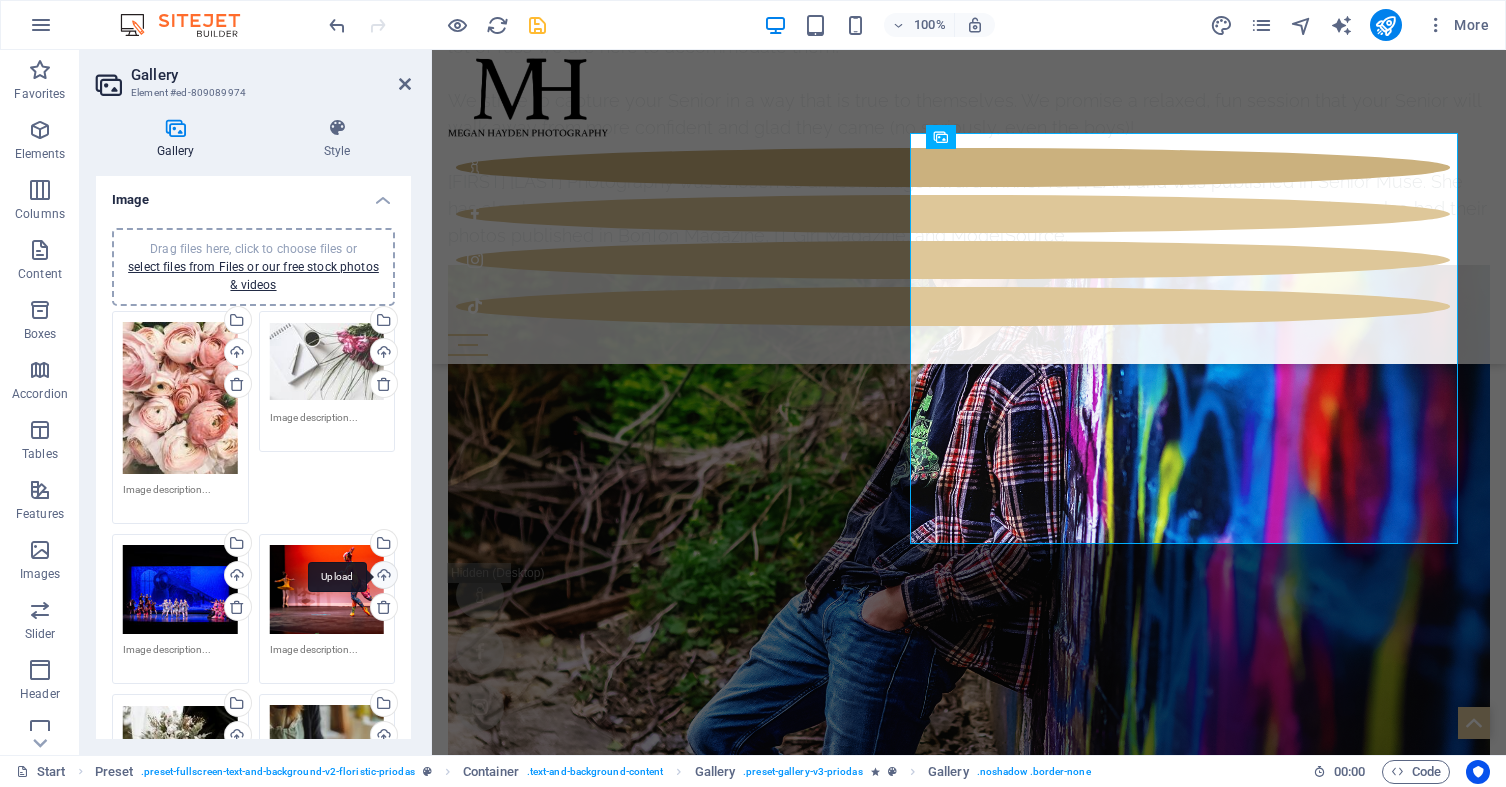 click on "Upload" at bounding box center [382, 577] 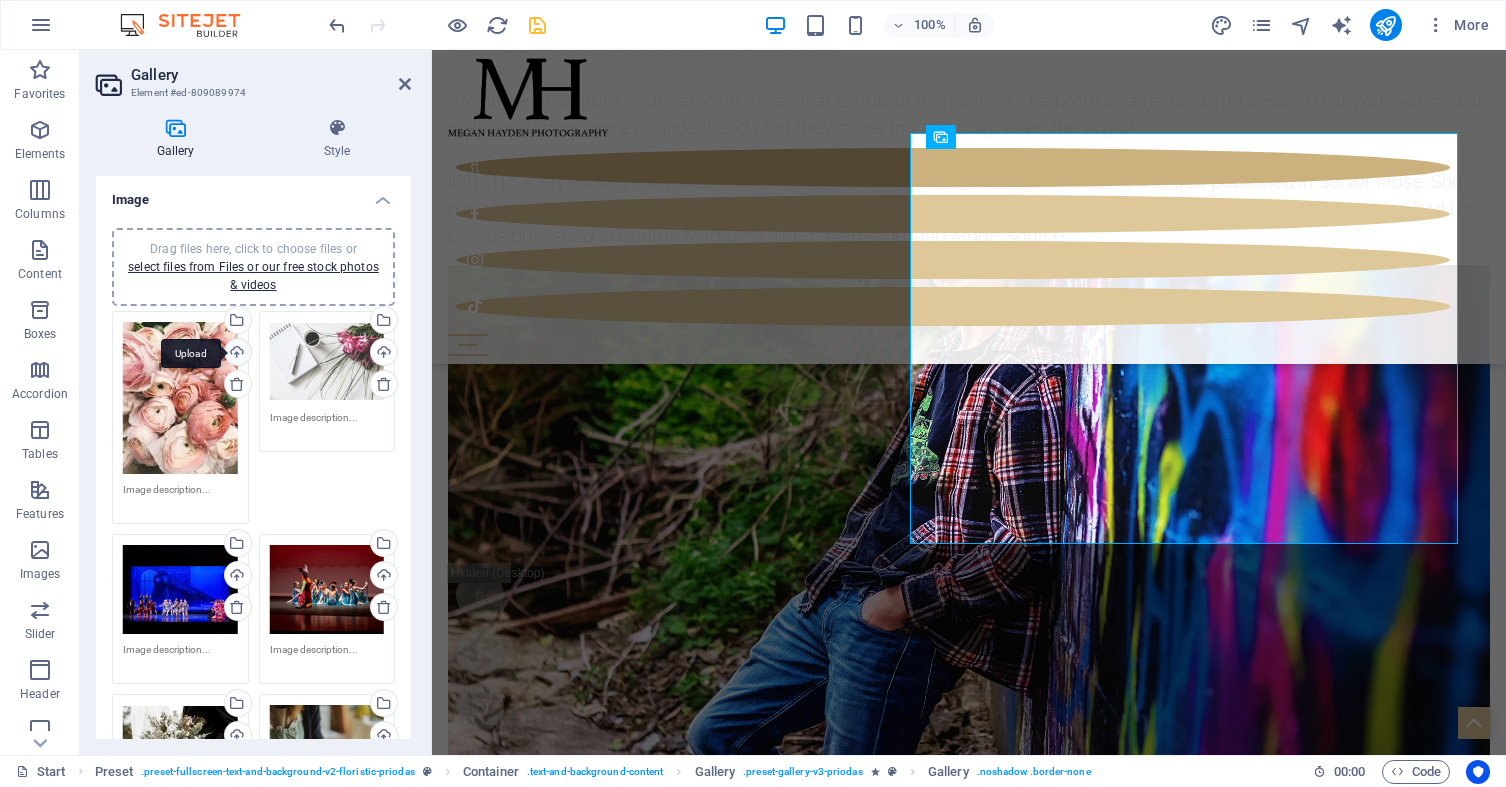 click on "Upload" at bounding box center [236, 354] 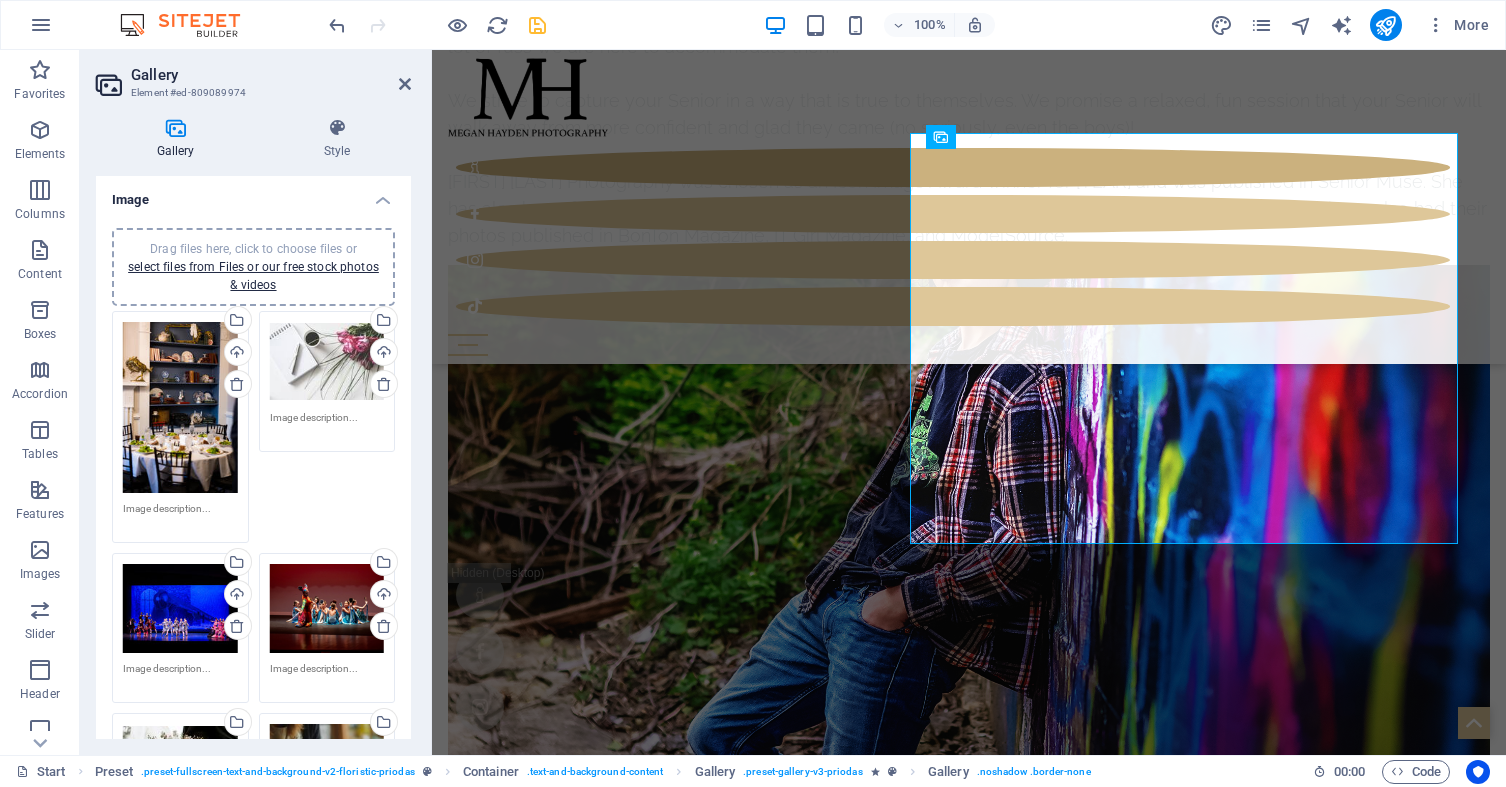 click on "Drag files here, click to choose files or select files from Files or our free stock photos & videos" at bounding box center (180, 408) 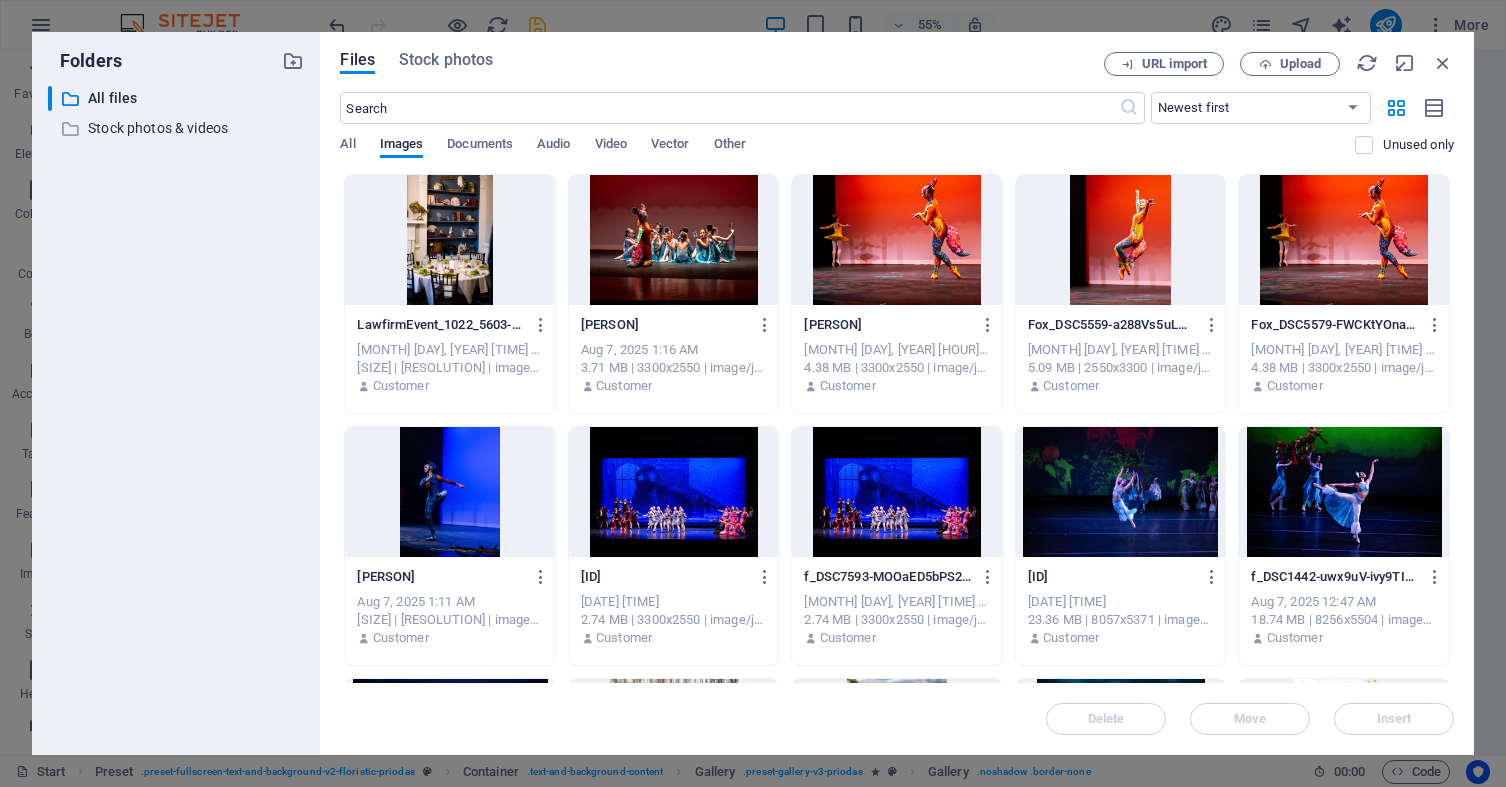 click on "Files Stock photos URL import Upload ​​Newest first Oldest first Name (A-Z) Name (Z-A) Size (0-9) Size (9-0) Resolution (0-9) Resolution (9-0) All Images Documents Audio Video Vector Other Unused only Drop files here to upload them instantly LawfirmEvent_1022_5603--[ID].jpg LawfirmEvent_1022_5603--[ID].jpg [MONTH] [DAY], [YEAR] [HOUR]:[MINUTE] [AM/PM] [SIZE] | [RESOLUTION] | image/jpeg Customer [PERSON] Delete" at bounding box center [897, 393] 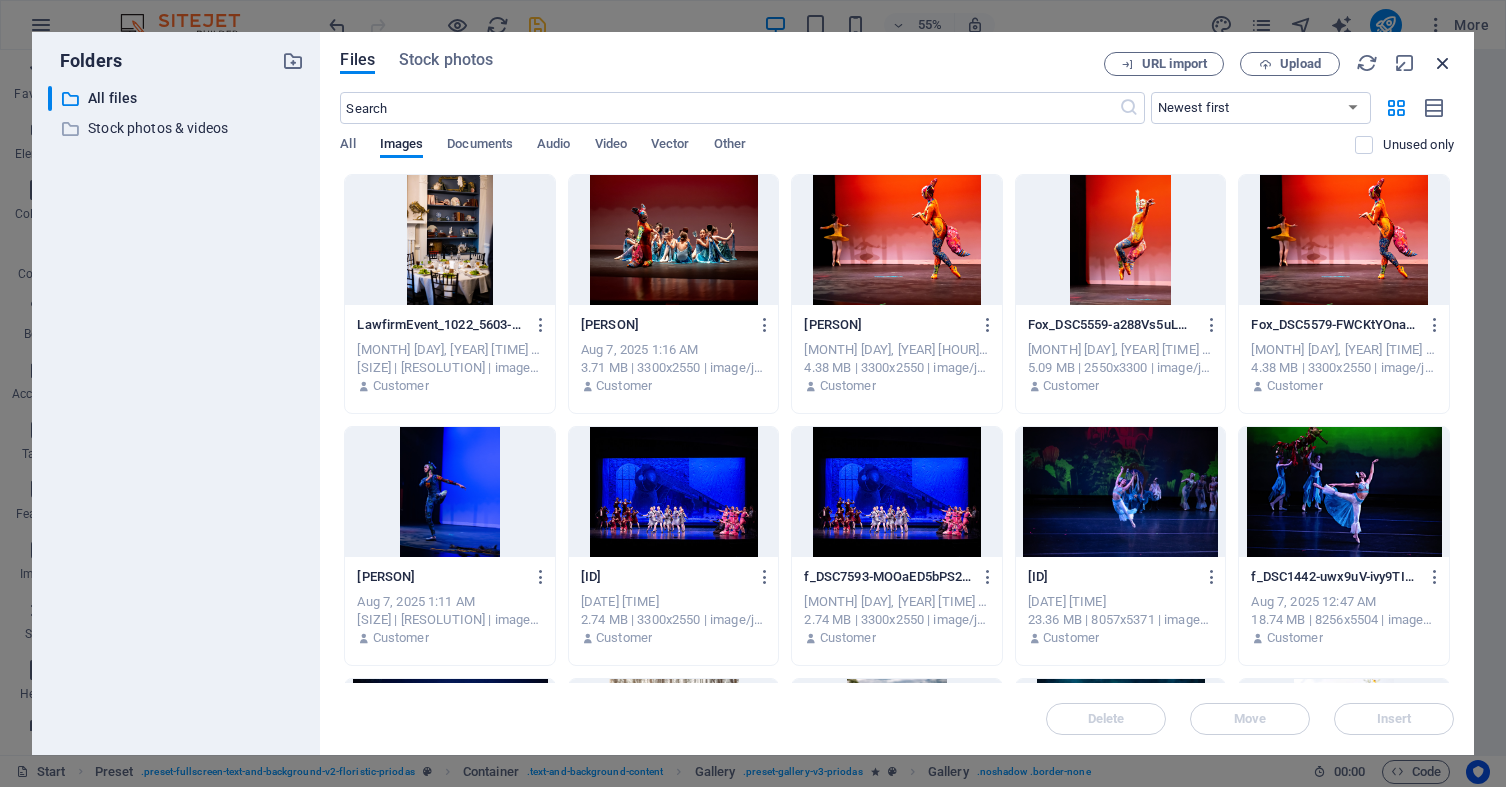 click at bounding box center [1443, 63] 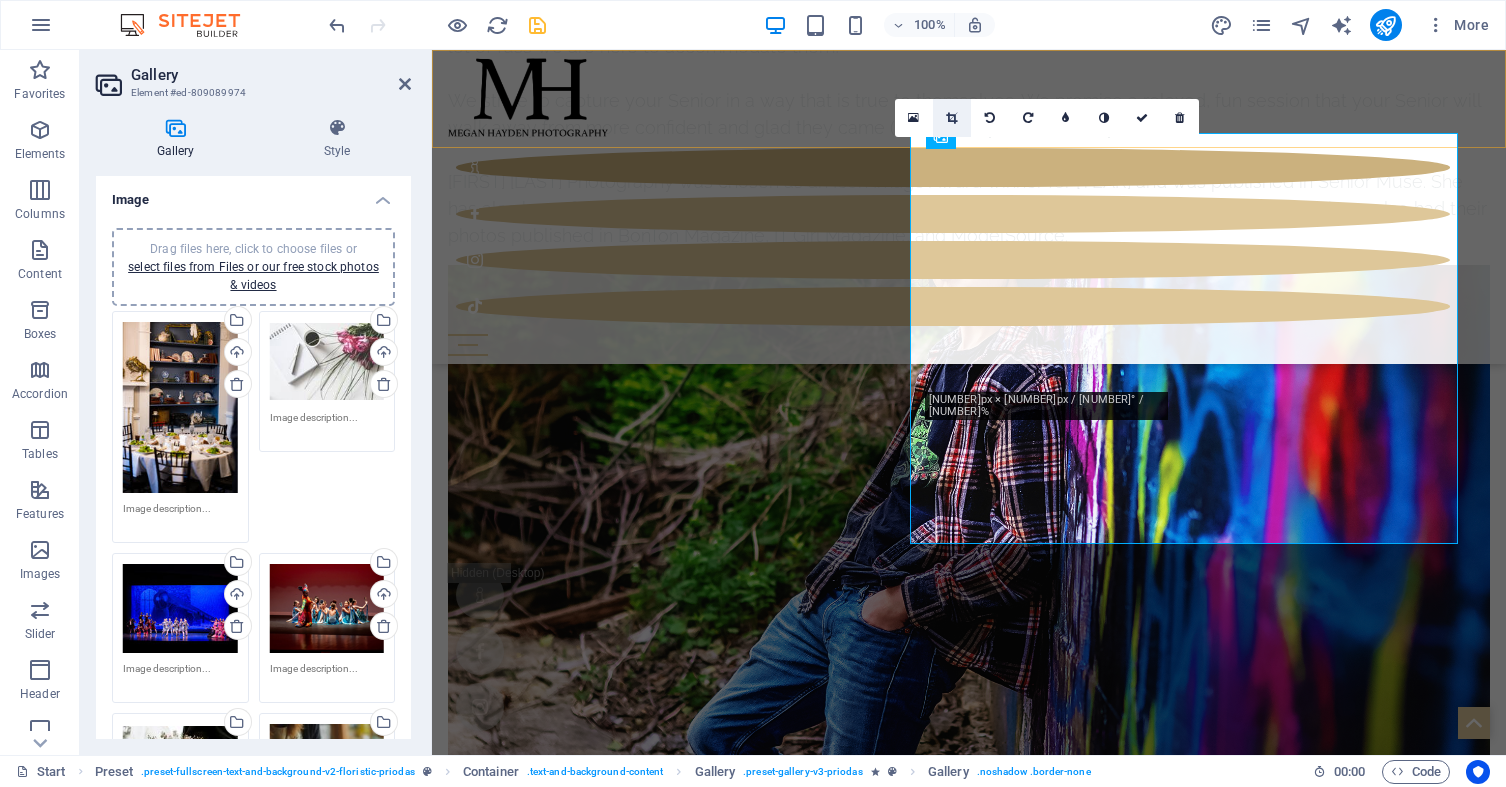 click at bounding box center (951, 118) 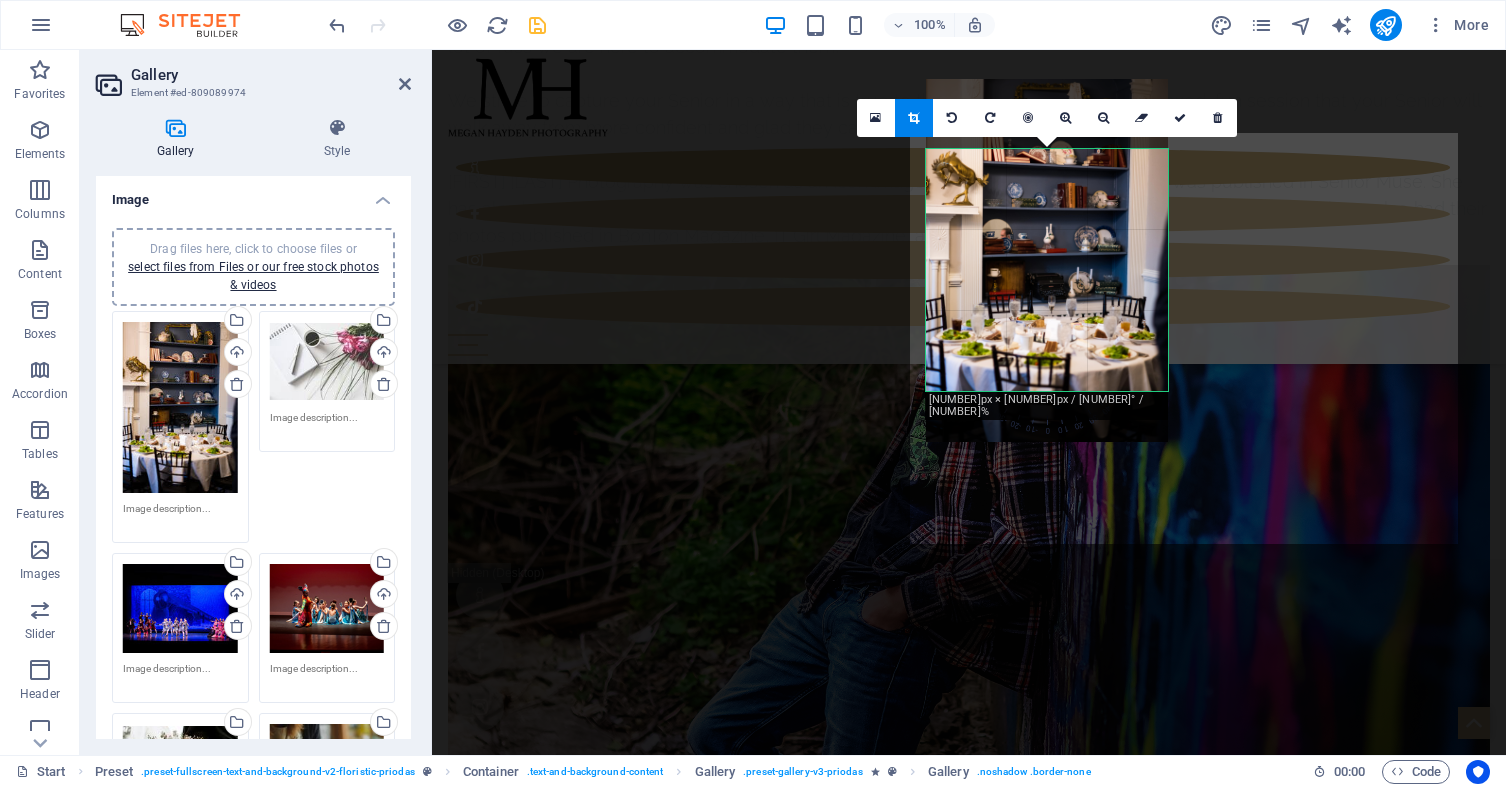 drag, startPoint x: 1075, startPoint y: 334, endPoint x: 1082, endPoint y: 264, distance: 70.34913 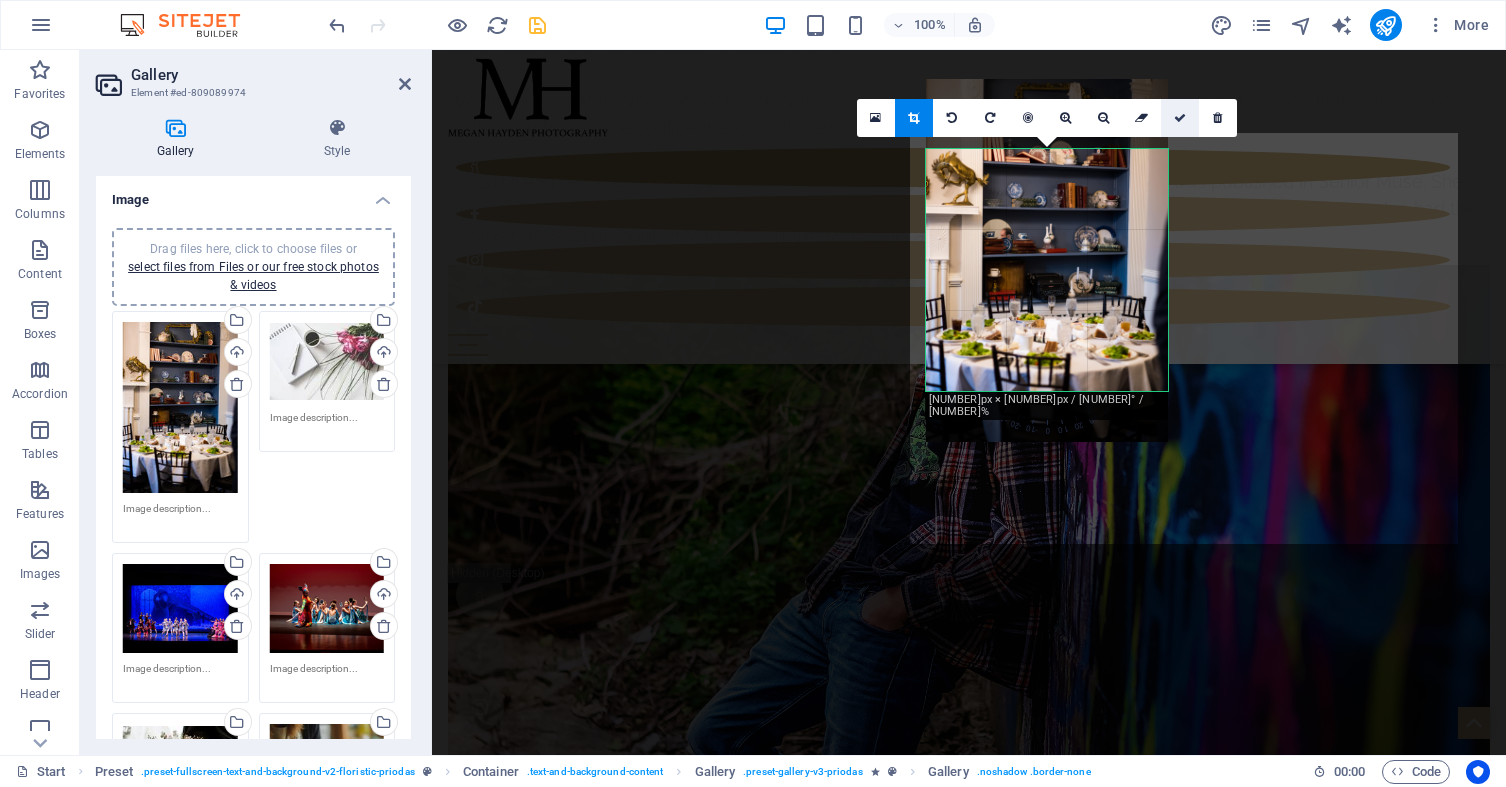 click at bounding box center [1180, 118] 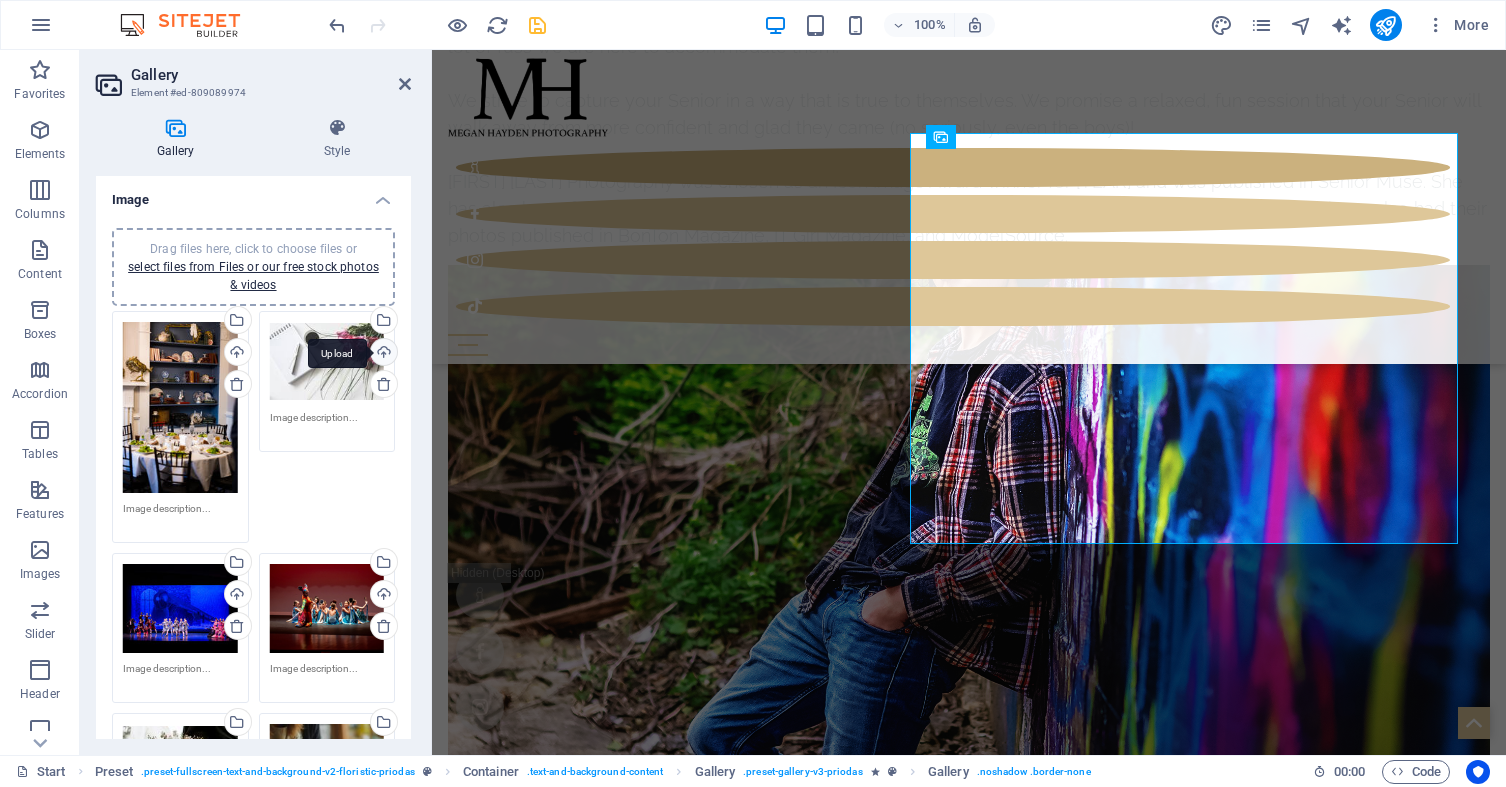 click on "Upload" at bounding box center [382, 354] 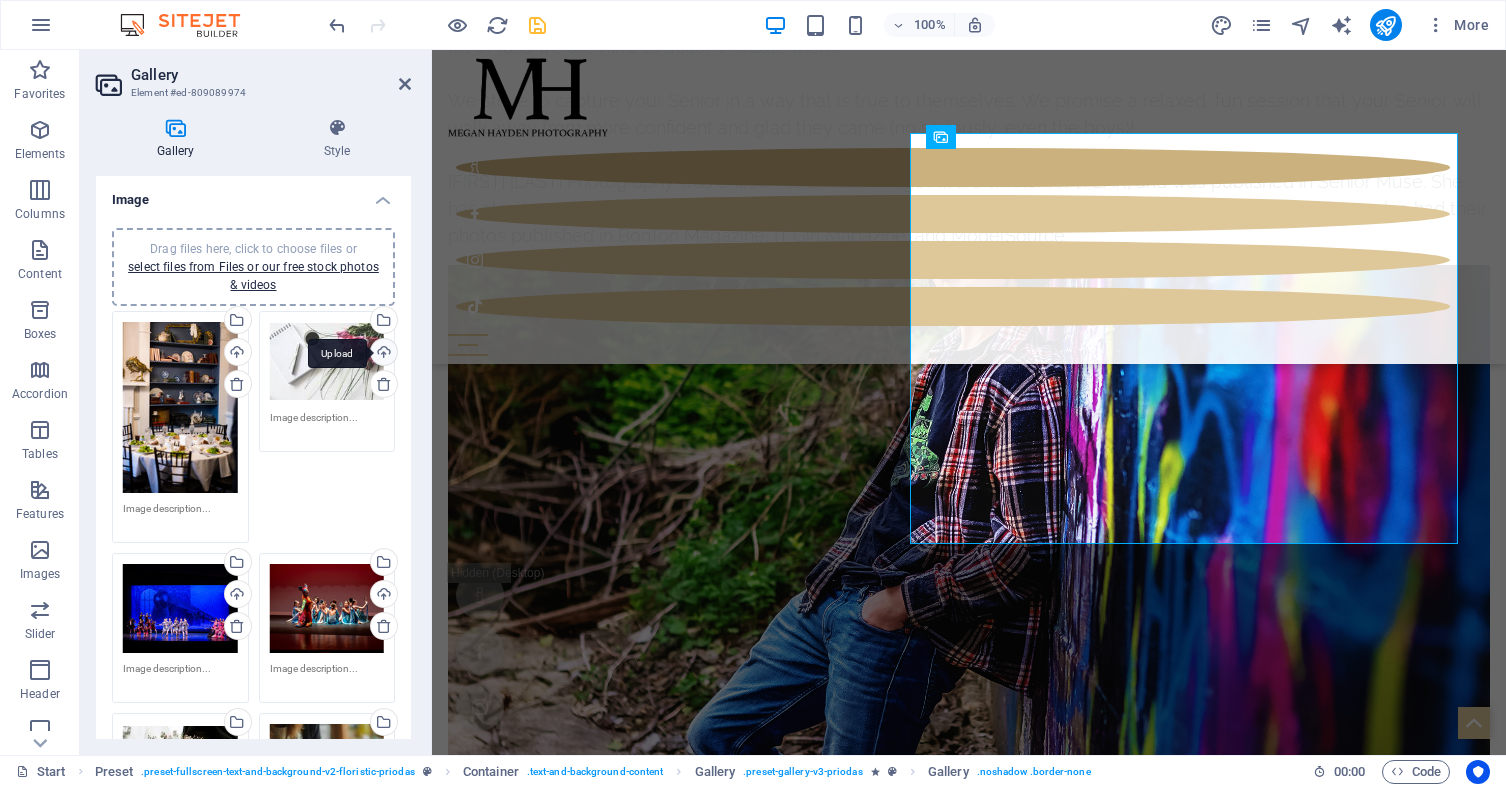 click on "Upload" at bounding box center (382, 354) 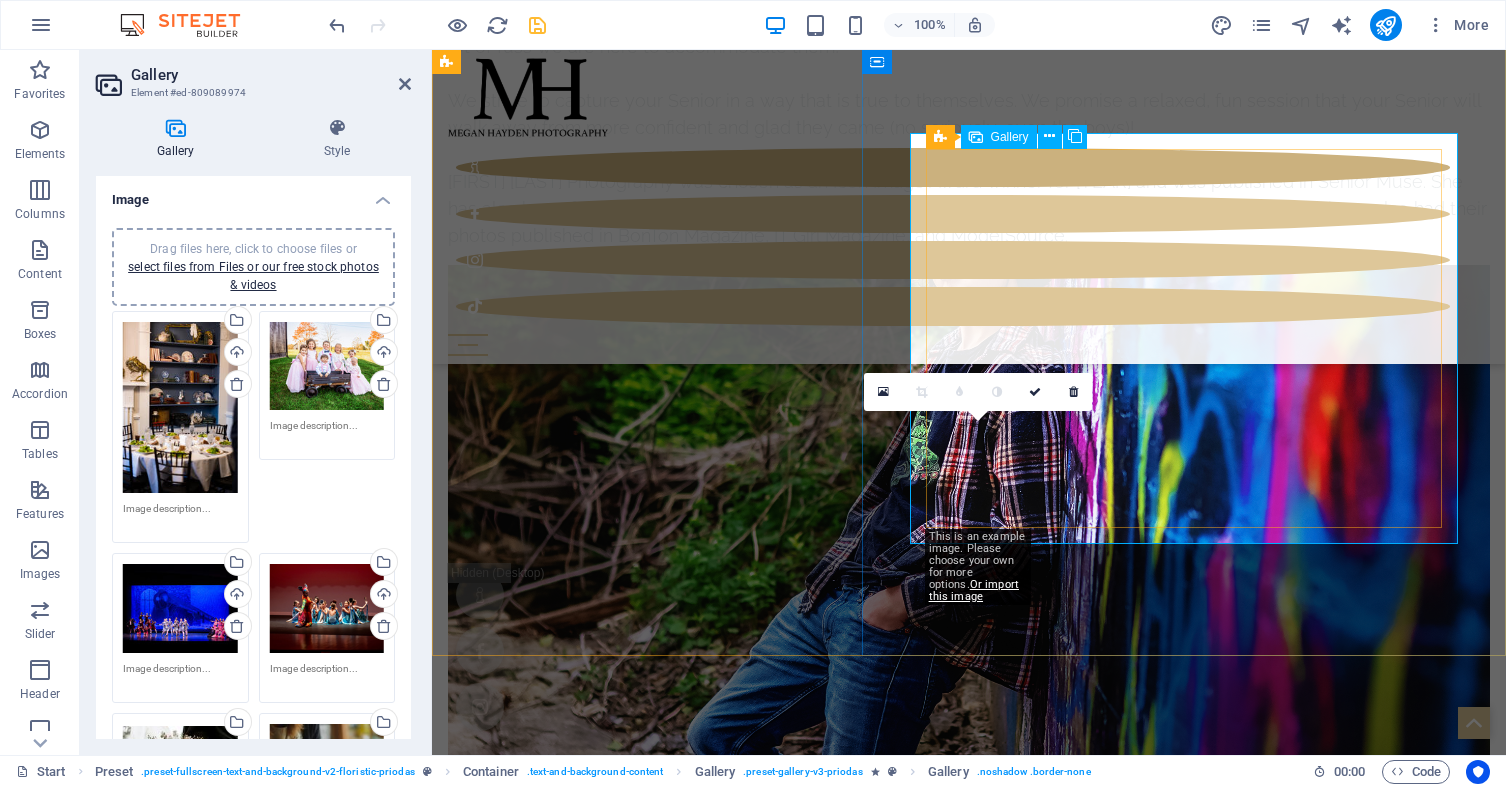 click at bounding box center [602, 8031] 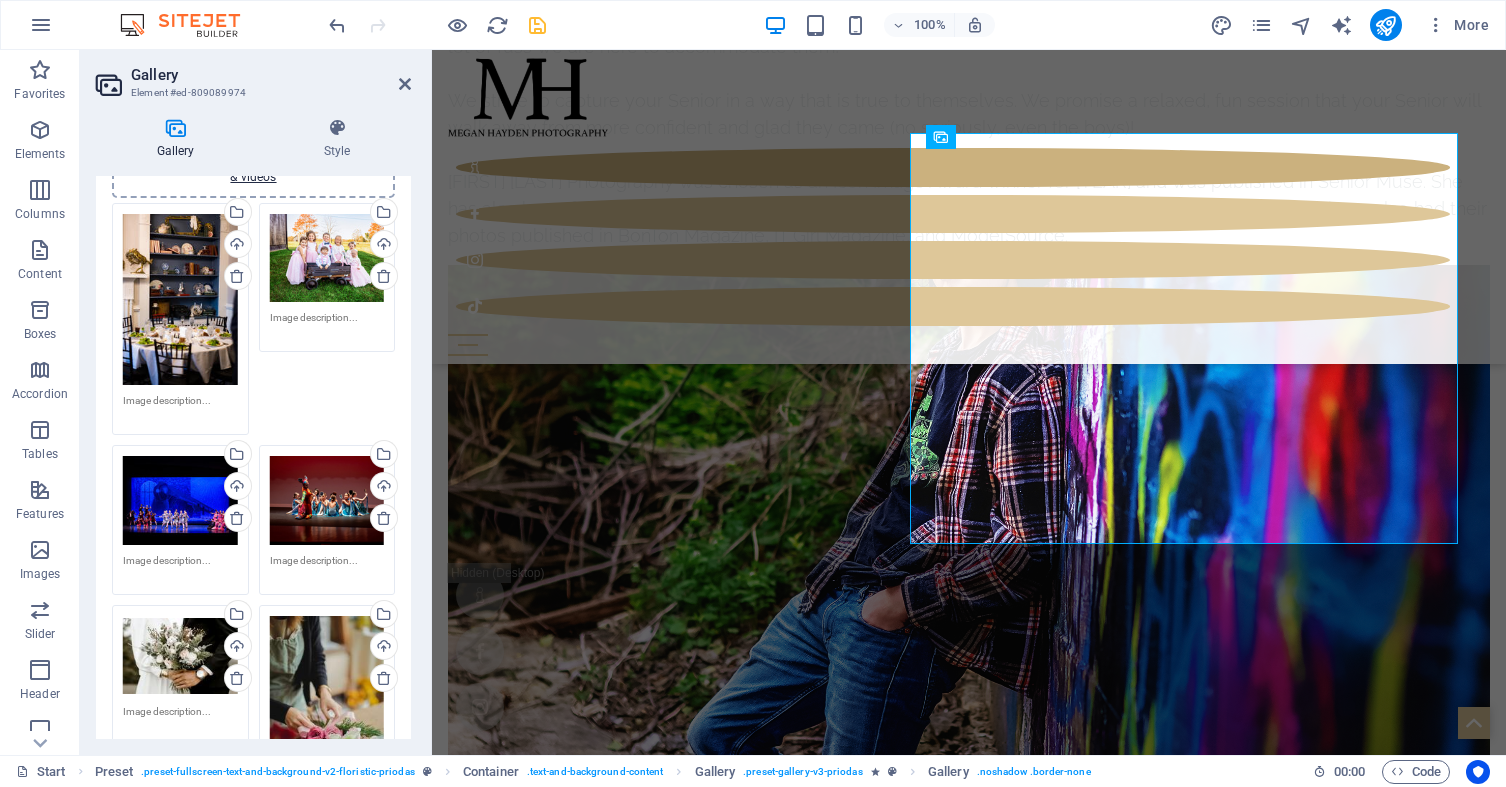 scroll, scrollTop: 123, scrollLeft: 0, axis: vertical 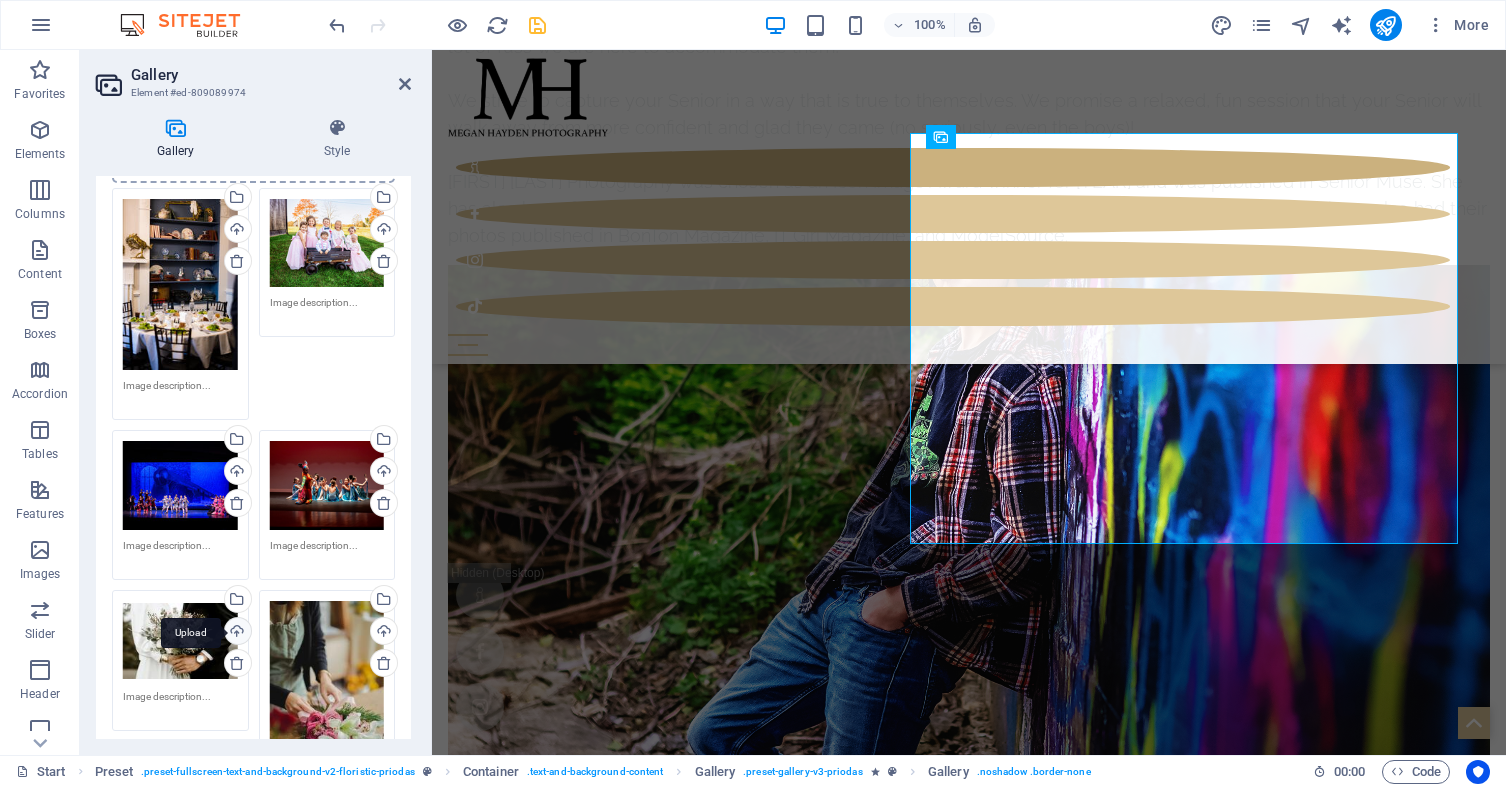 click on "Upload" at bounding box center [236, 633] 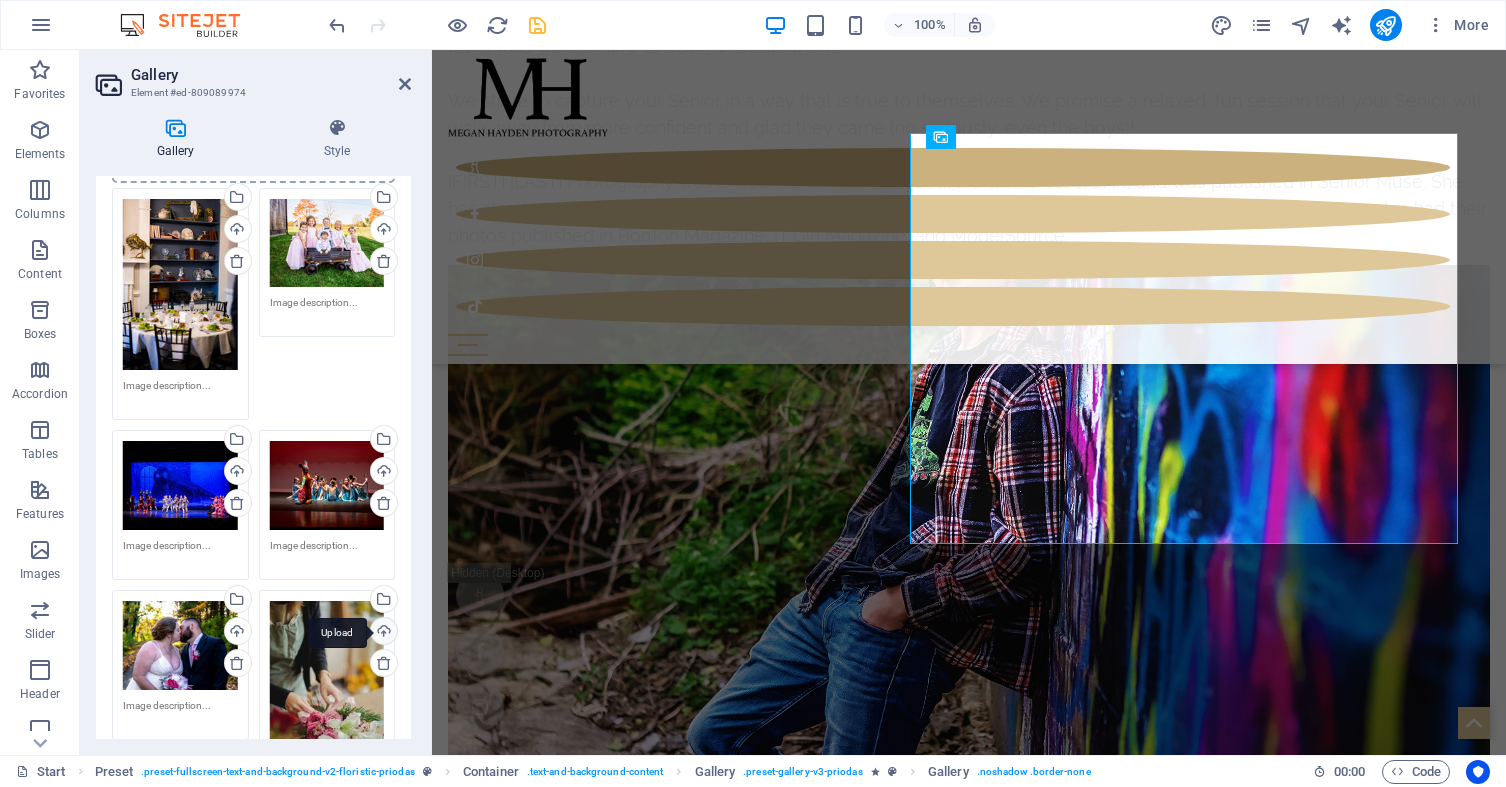 click on "Upload" at bounding box center (382, 633) 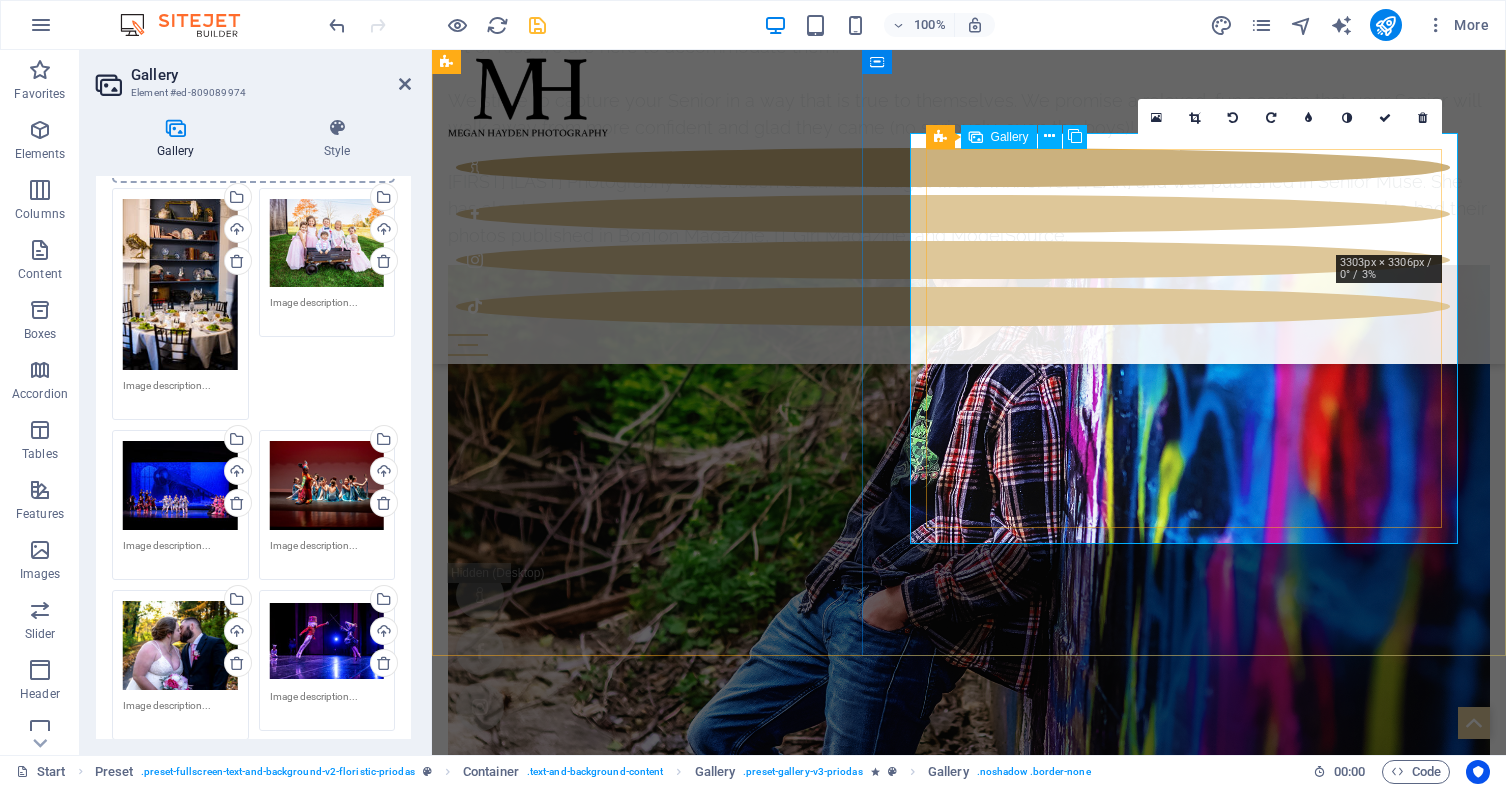 click at bounding box center (1336, 7542) 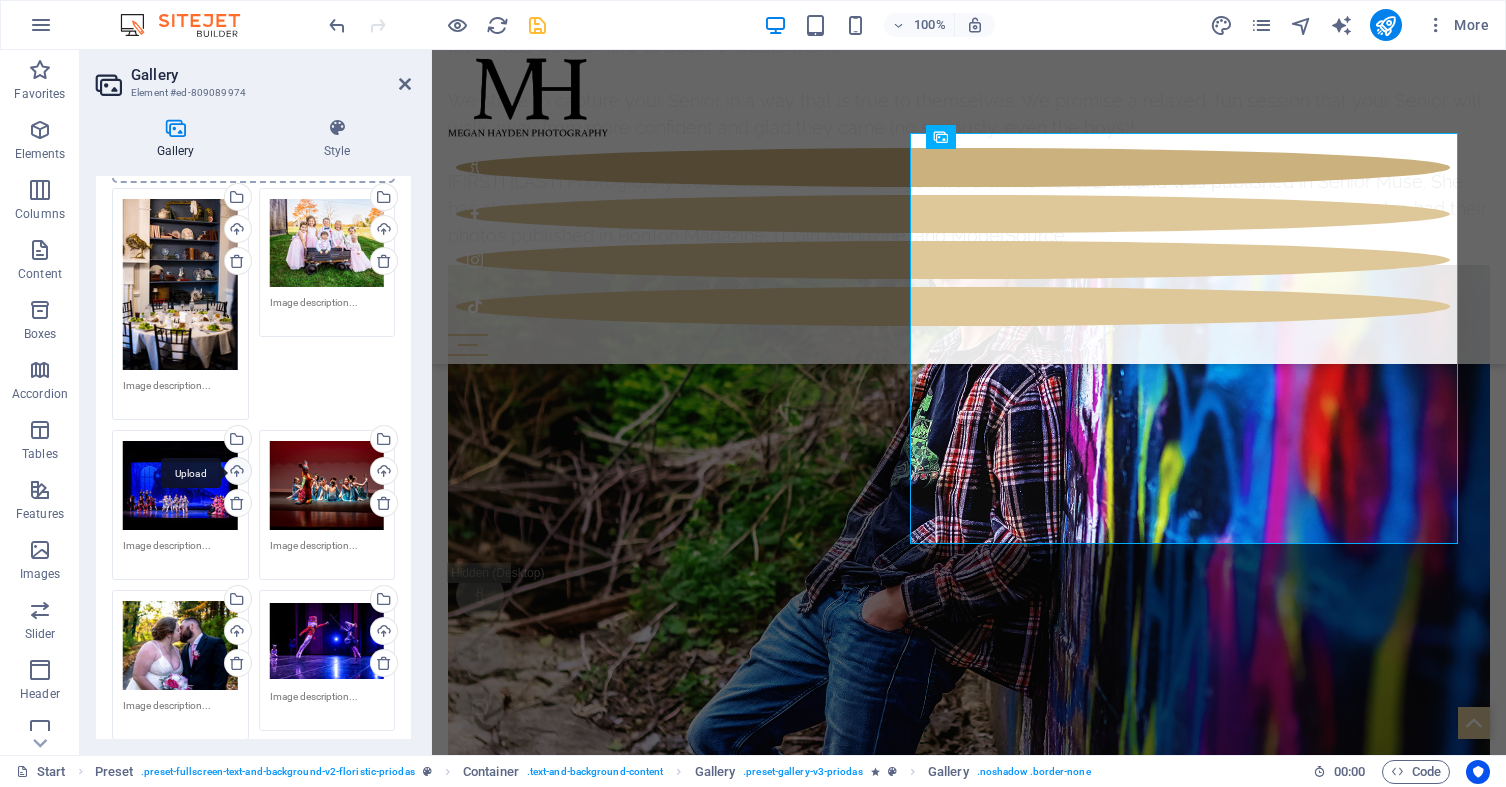 click on "Upload" at bounding box center [236, 473] 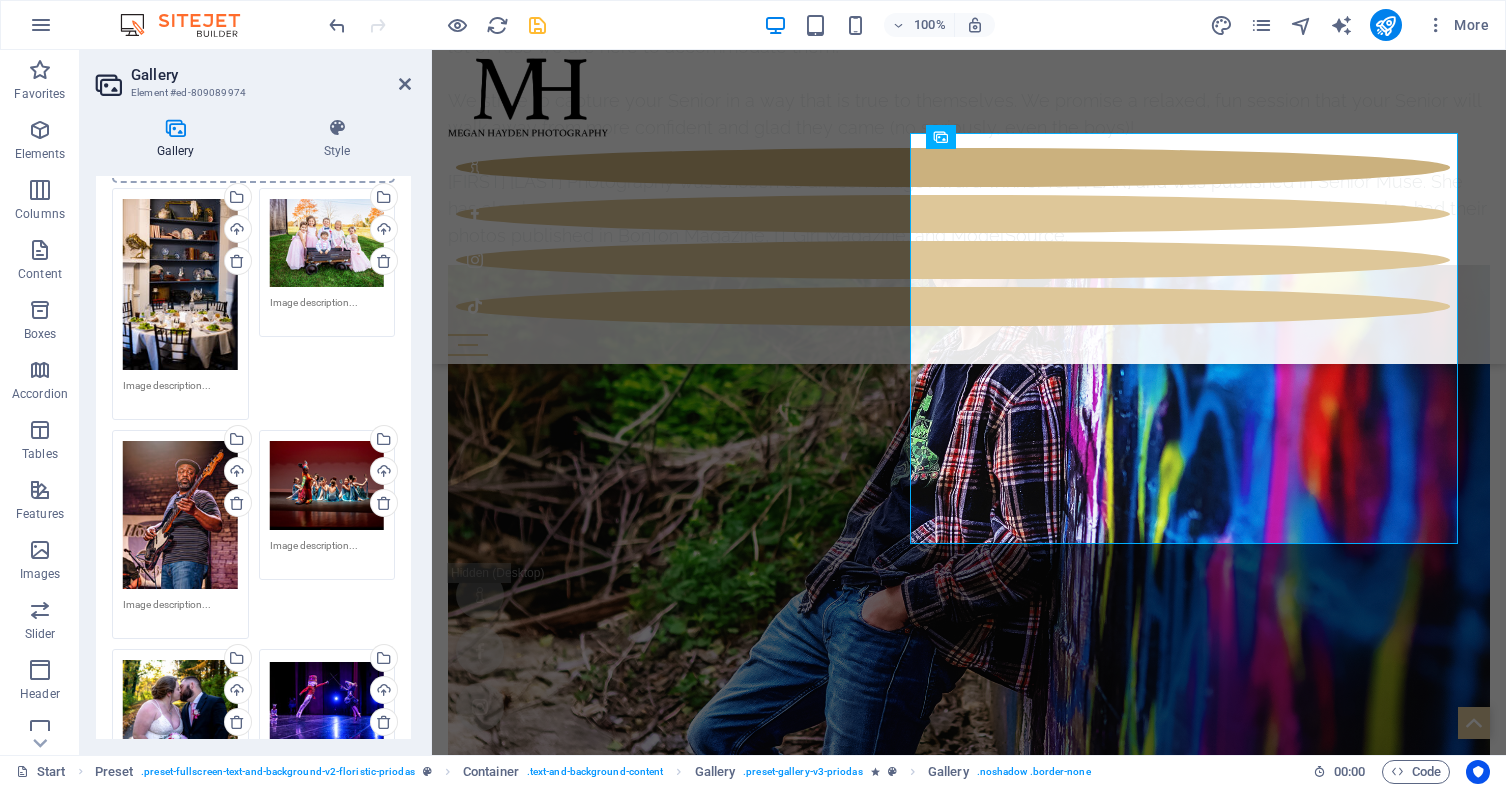 click at bounding box center (969, 8909) 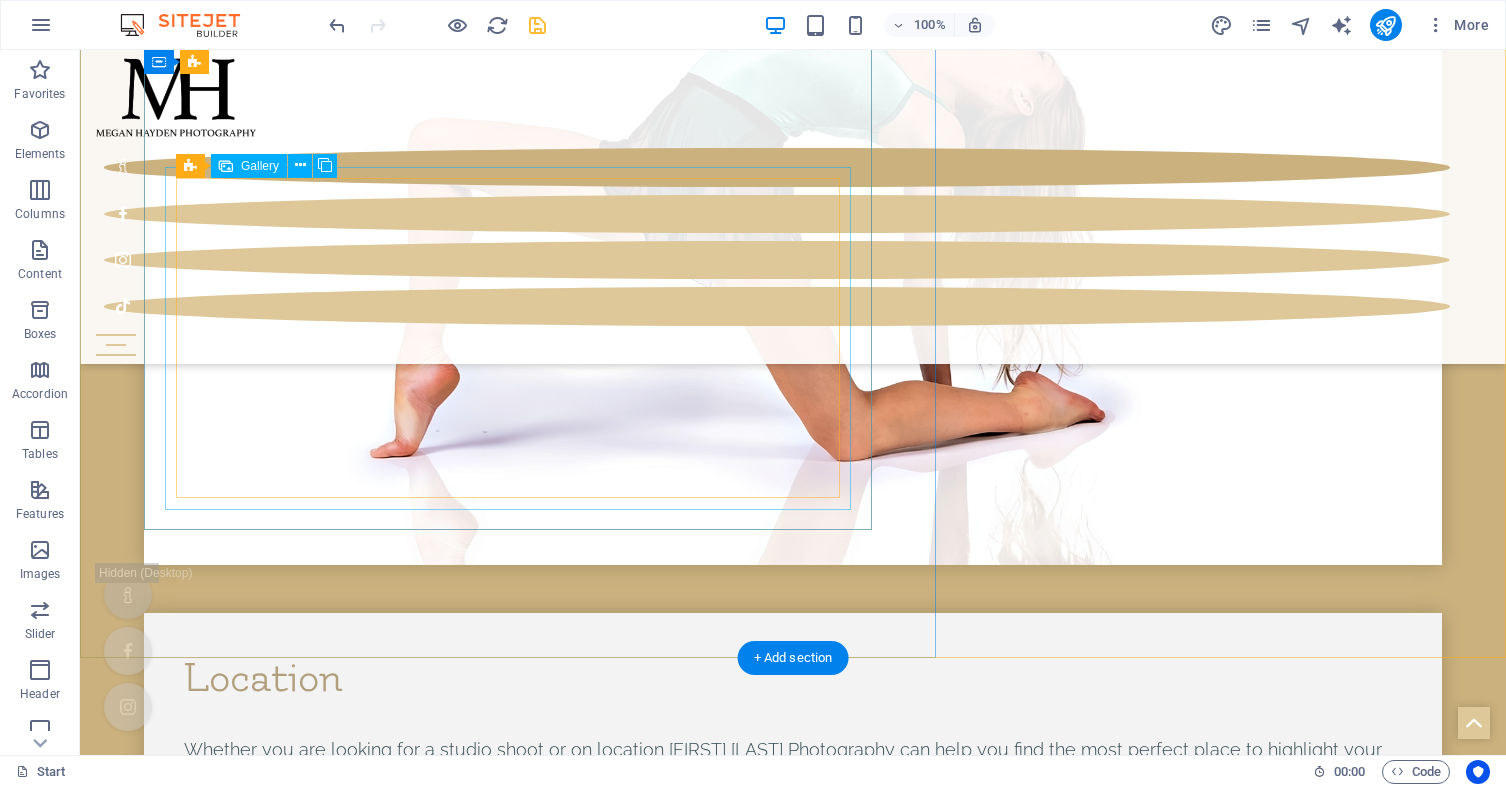 scroll, scrollTop: 9375, scrollLeft: 0, axis: vertical 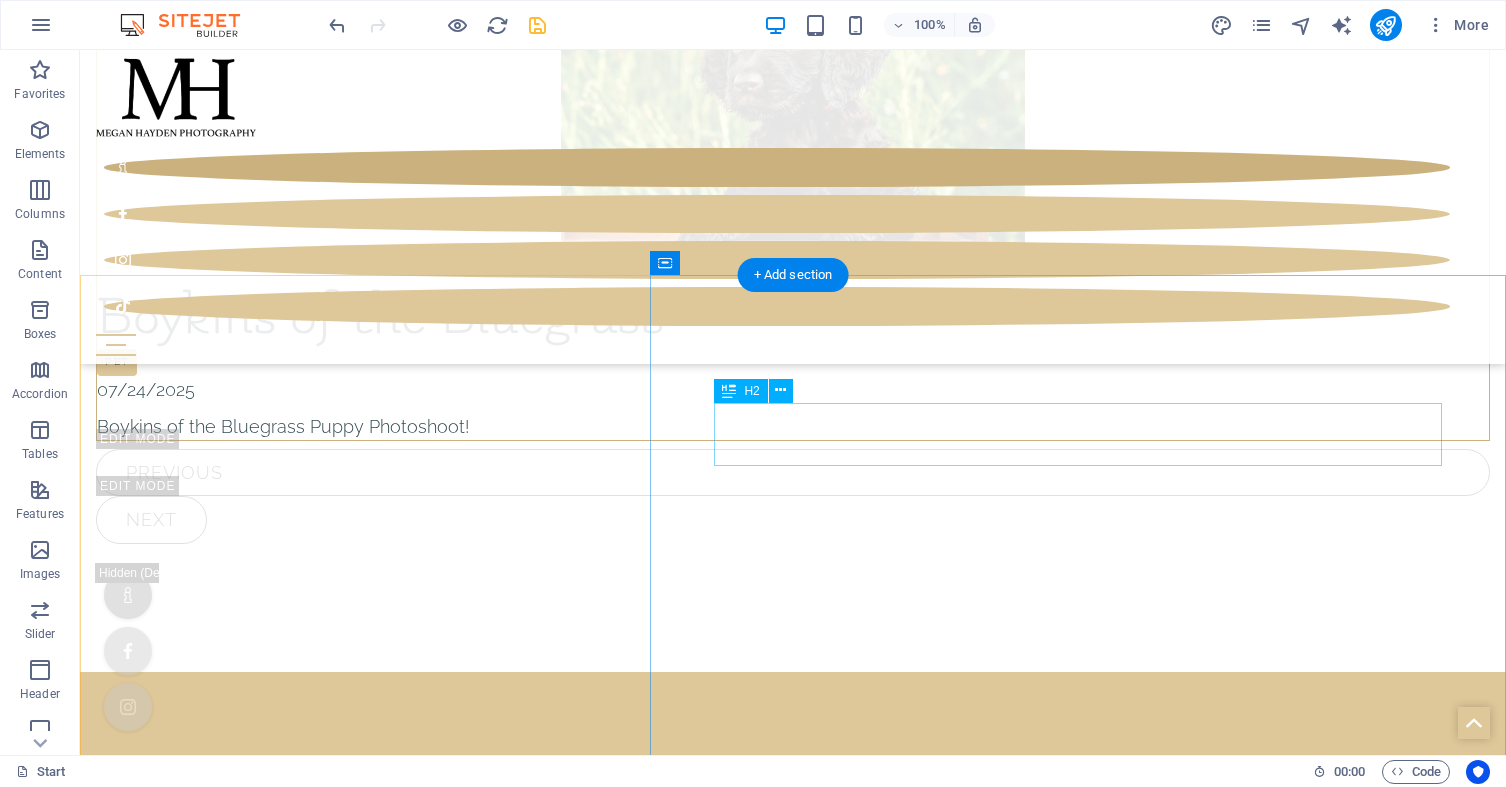 click on "Wedding Floristic" at bounding box center [793, 9271] 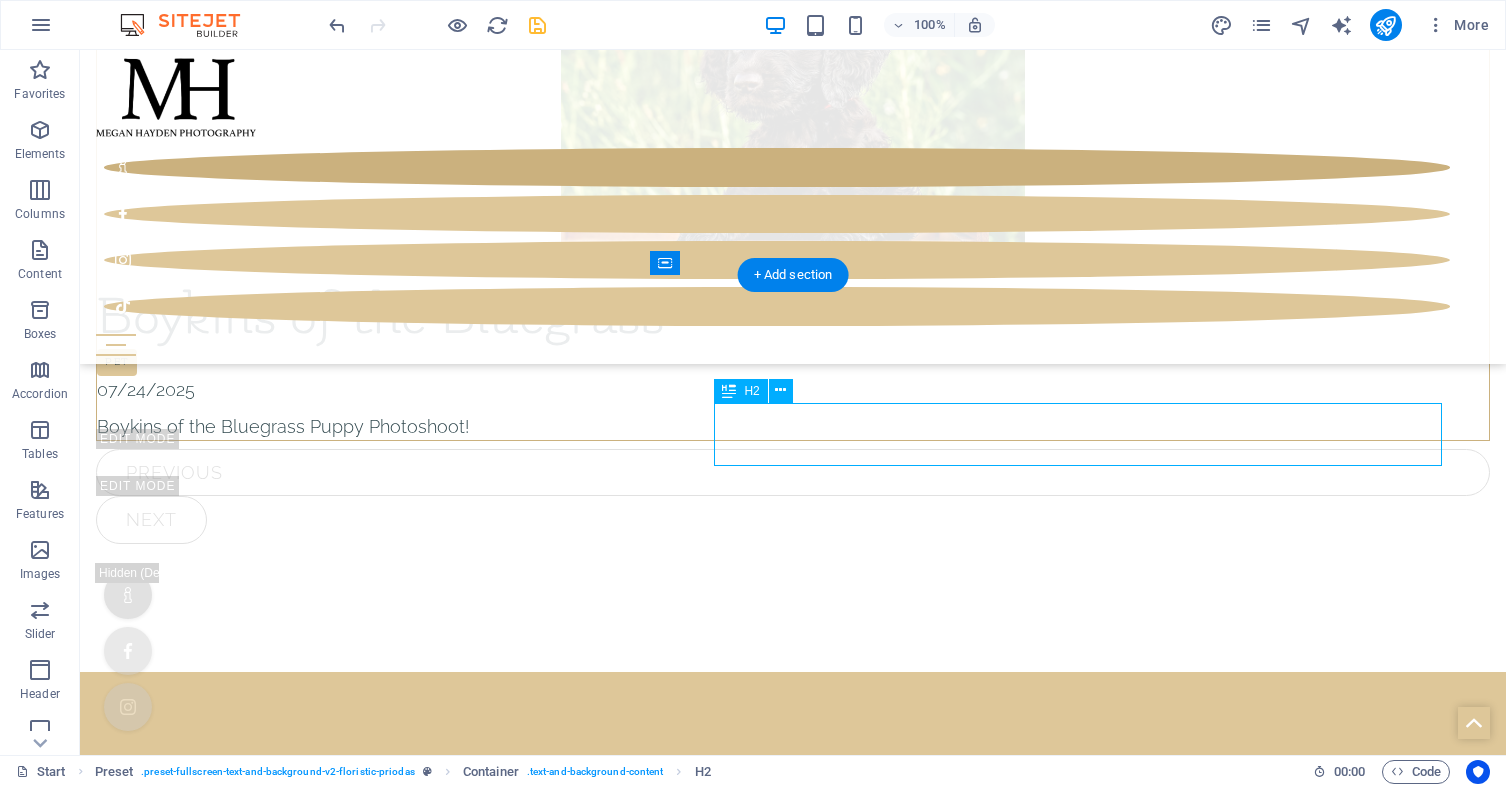 click on "Wedding Floristic" at bounding box center [793, 9271] 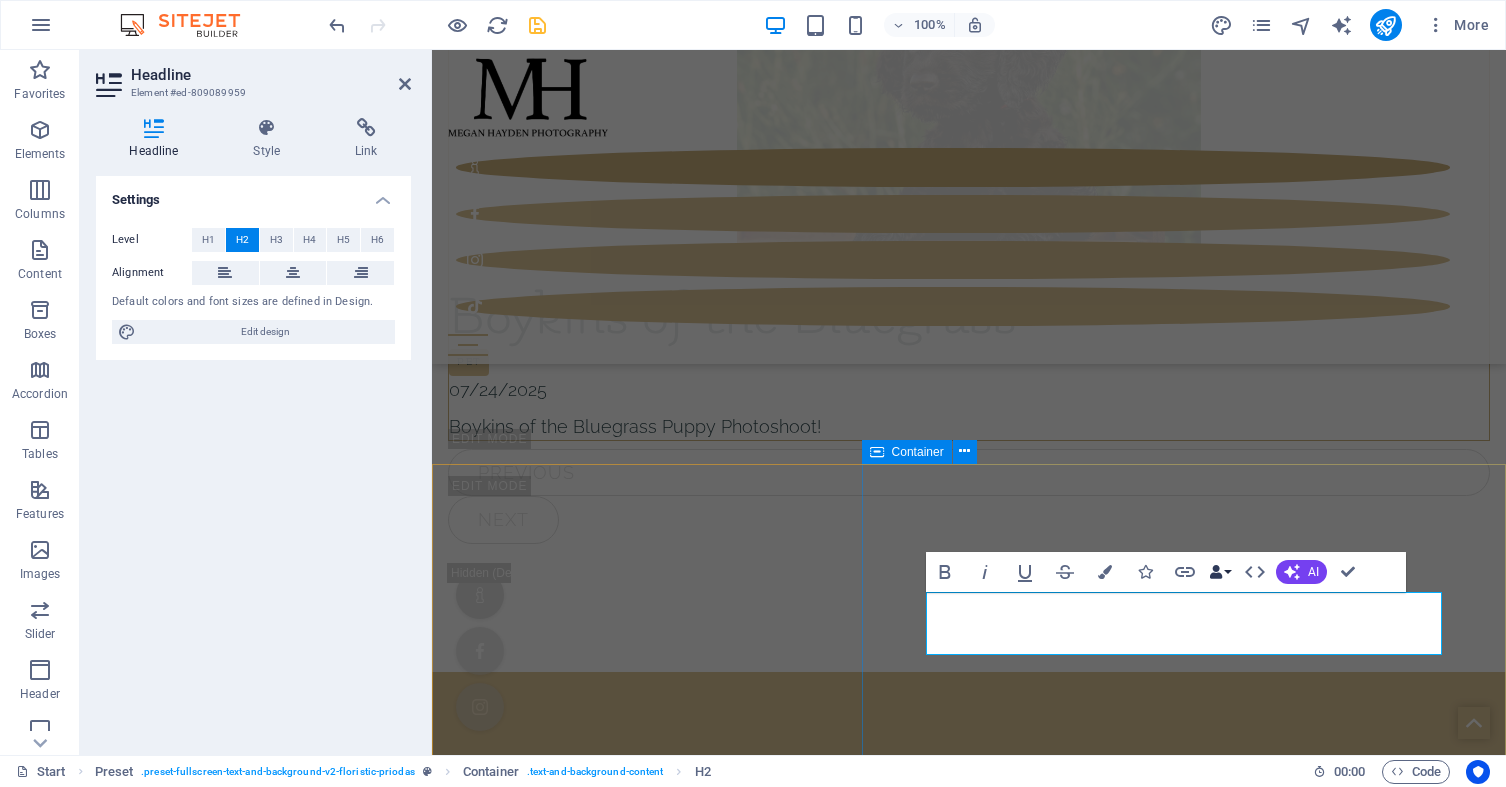 type 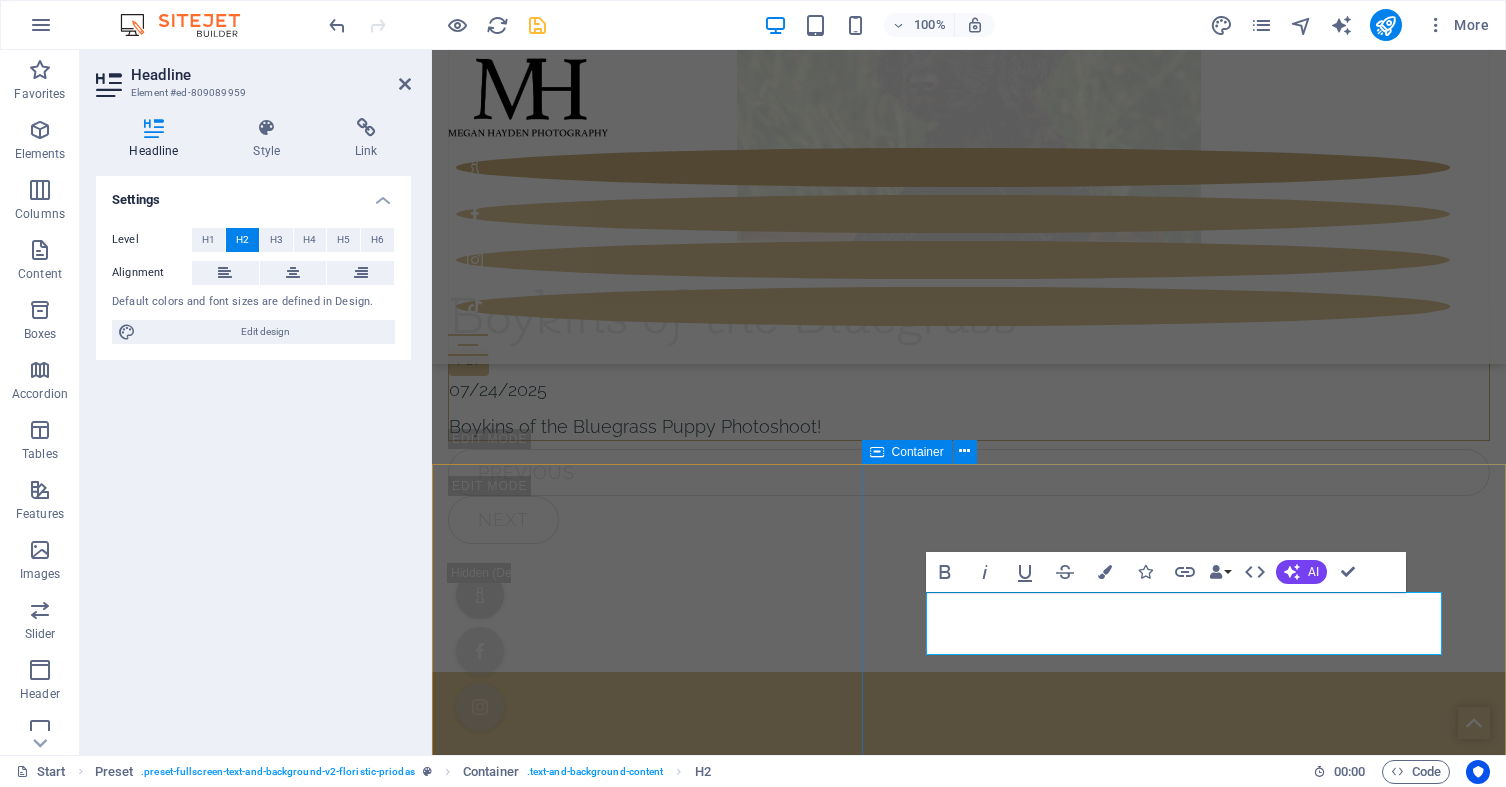 click on "Event Photography Lorem ipsum dolor sit amet, consectetuer adipiscing elit. Aenean commodo ligula eget dolor. Lorem ipsum dolor sit amet, consectetuer adipiscing elit leget dolor. Lorem ipsum dolor sit amet, consectetuer adipiscing elit. Aenean commodo ligula eget dolor. Lorem ipsum dolor sit amet, consectetuer adipiscing elit dolor. Lorem ipsum dolor sit amet, consectetuer adipiscing elit. Aenean commodo ligula eget dolor. Lorem ipsum dolor sit amet, consectetuer adipiscing elit leget dolor." at bounding box center [969, 9411] 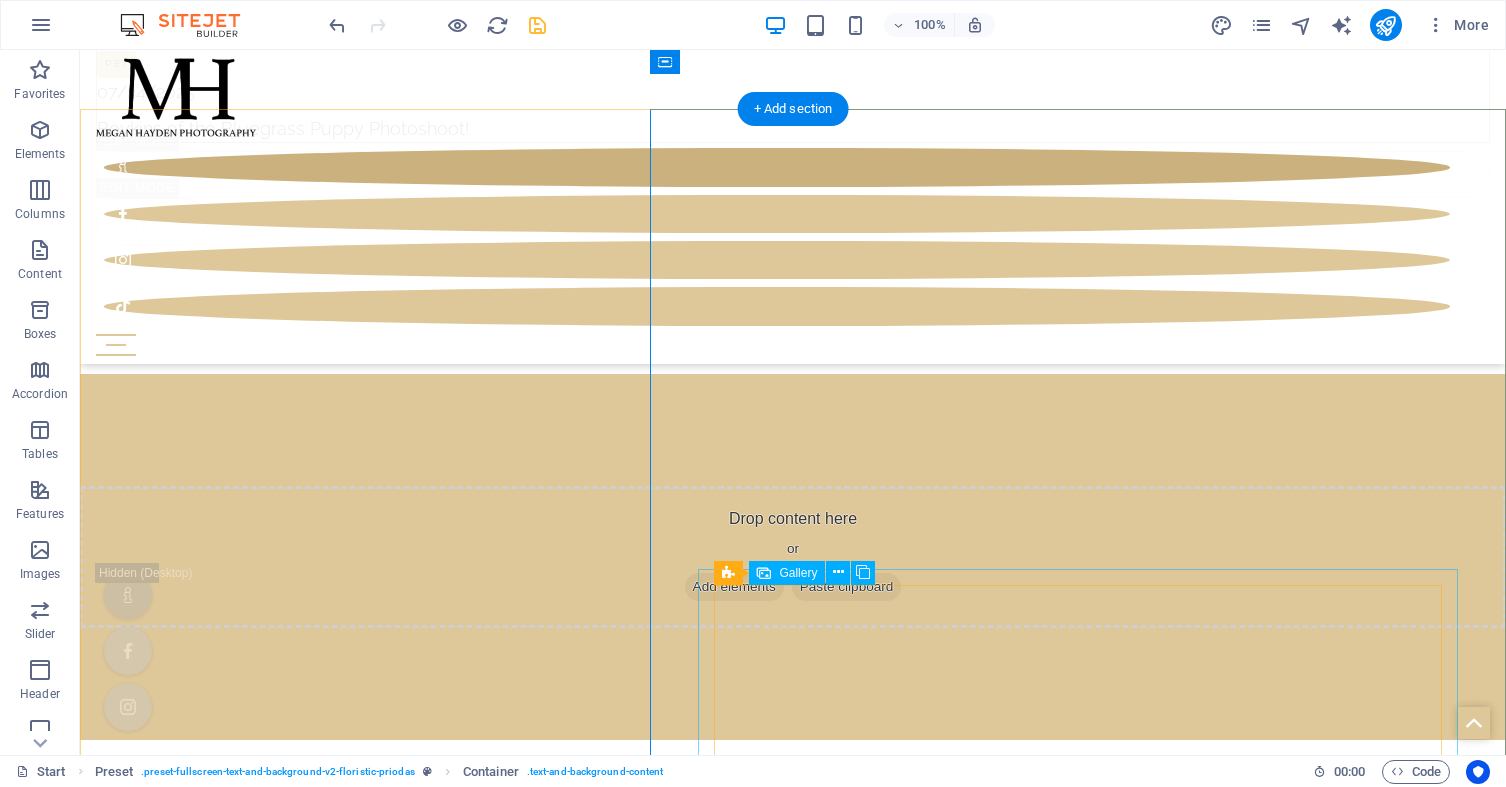 scroll, scrollTop: 6179, scrollLeft: 0, axis: vertical 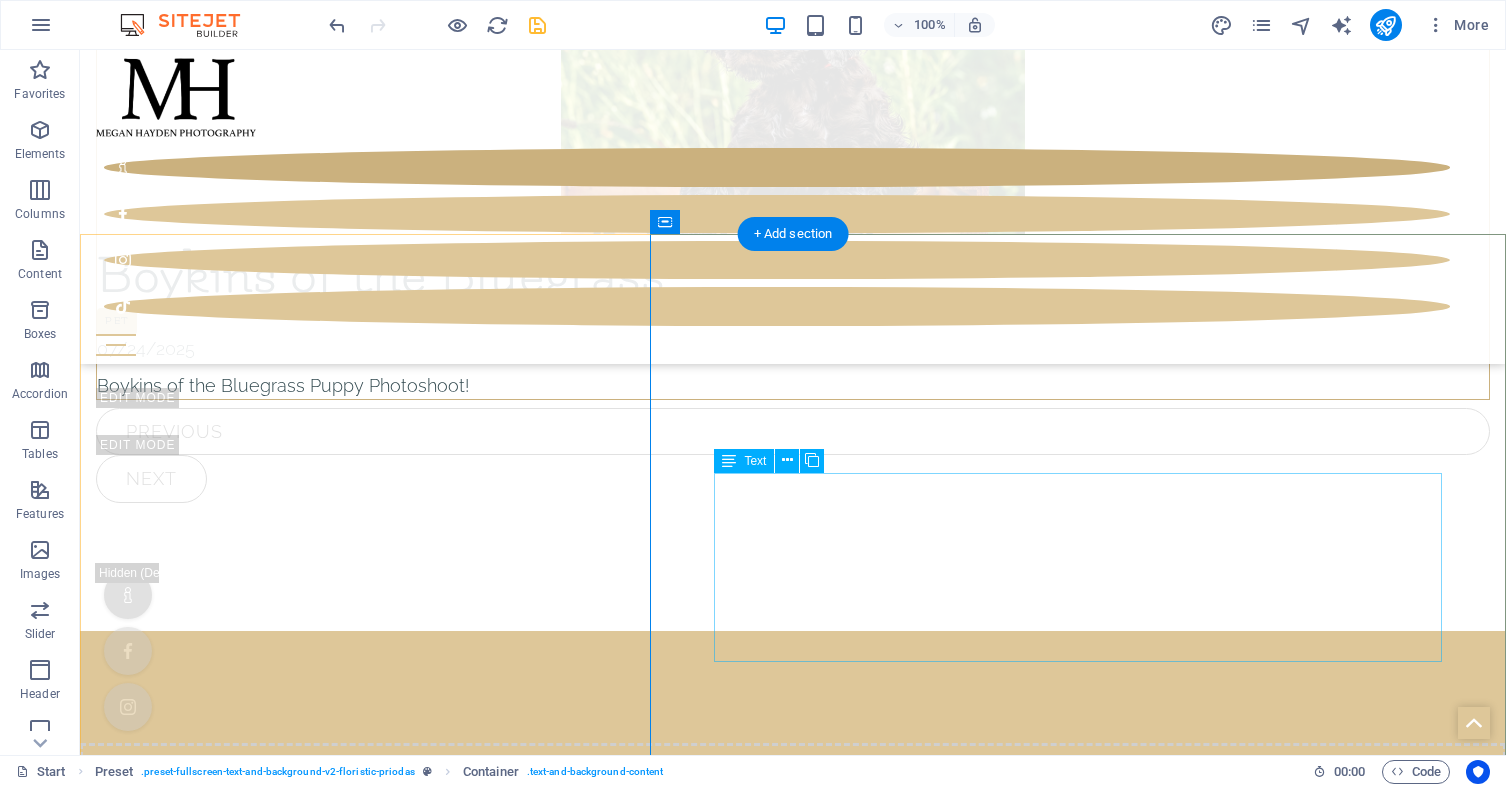 click on "Lorem ipsum dolor sit amet, consectetuer adipiscing elit. Aenean commodo ligula eget dolor. Lorem ipsum dolor sit amet, consectetuer adipiscing elit leget dolor. Lorem ipsum dolor sit amet, consectetuer adipiscing elit. Aenean commodo ligula eget dolor. Lorem ipsum dolor sit amet, consectetuer adipiscing elit dolor. Lorem ipsum dolor sit amet, consectetuer adipiscing elit. Aenean commodo ligula eget dolor. Lorem ipsum dolor sit amet, consectetuer adipiscing elit leget dolor." at bounding box center (793, 9391) 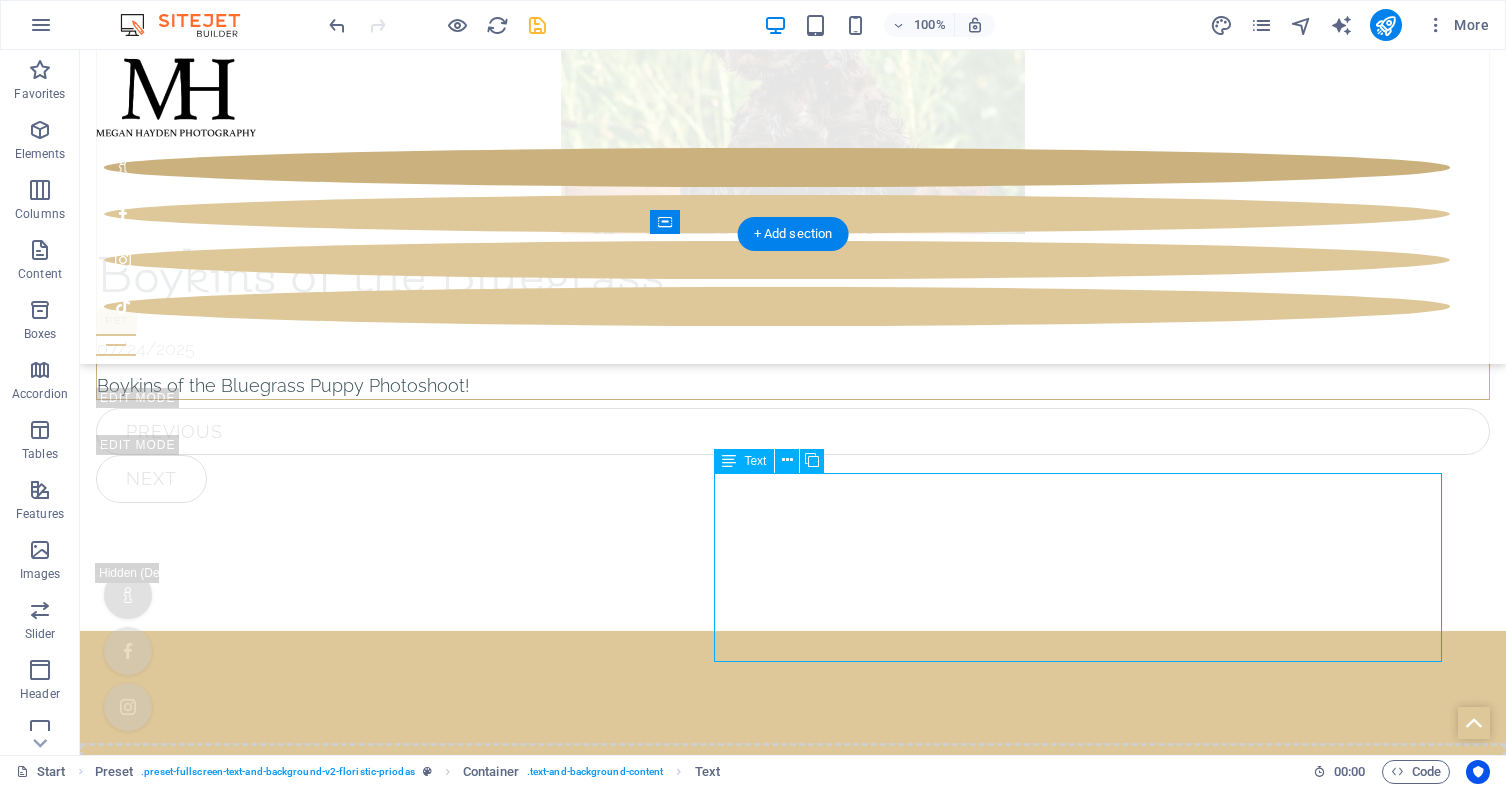 click on "Lorem ipsum dolor sit amet, consectetuer adipiscing elit. Aenean commodo ligula eget dolor. Lorem ipsum dolor sit amet, consectetuer adipiscing elit leget dolor. Lorem ipsum dolor sit amet, consectetuer adipiscing elit. Aenean commodo ligula eget dolor. Lorem ipsum dolor sit amet, consectetuer adipiscing elit dolor. Lorem ipsum dolor sit amet, consectetuer adipiscing elit. Aenean commodo ligula eget dolor. Lorem ipsum dolor sit amet, consectetuer adipiscing elit leget dolor." at bounding box center [793, 9391] 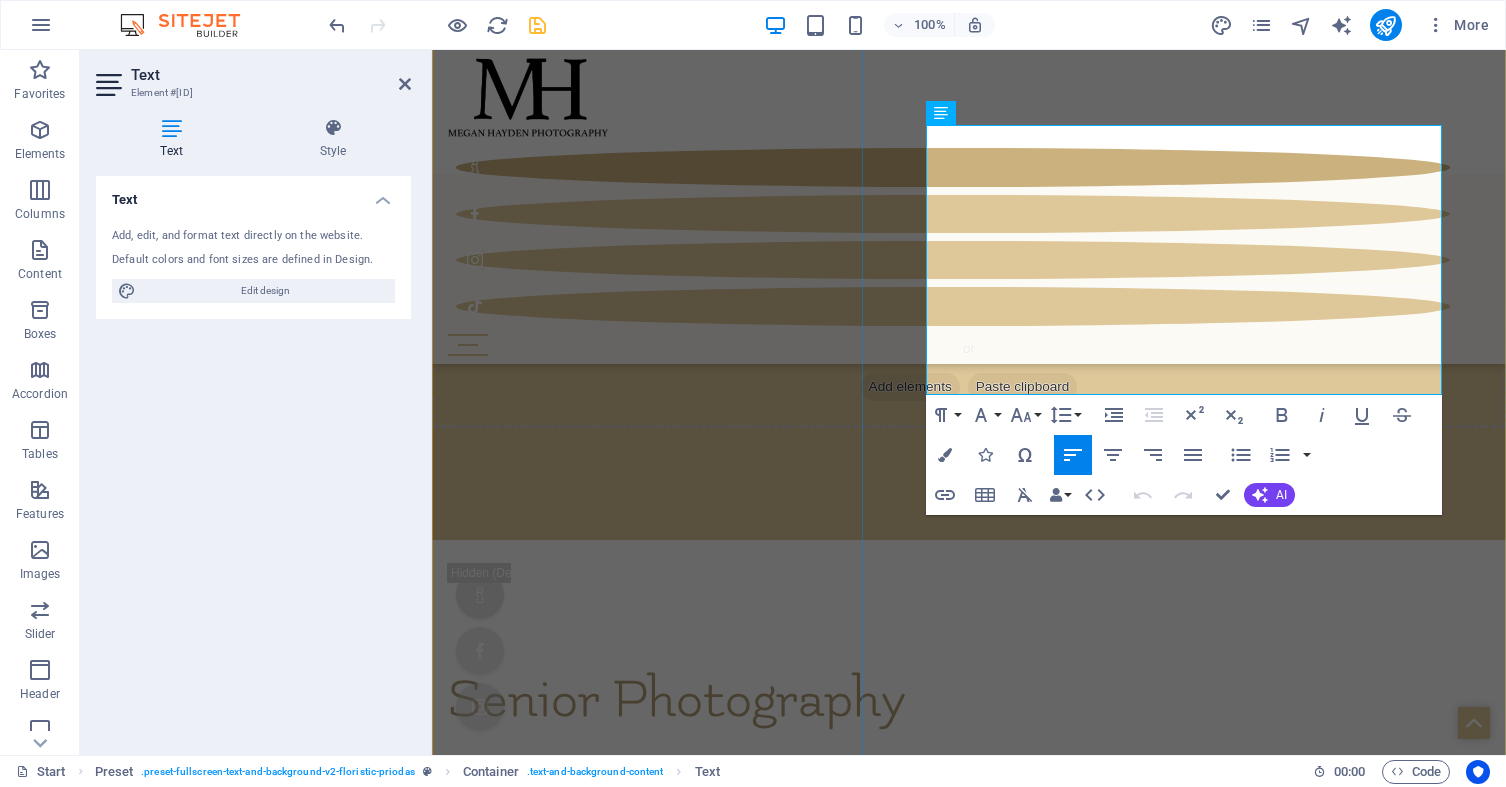 scroll, scrollTop: 6716, scrollLeft: 0, axis: vertical 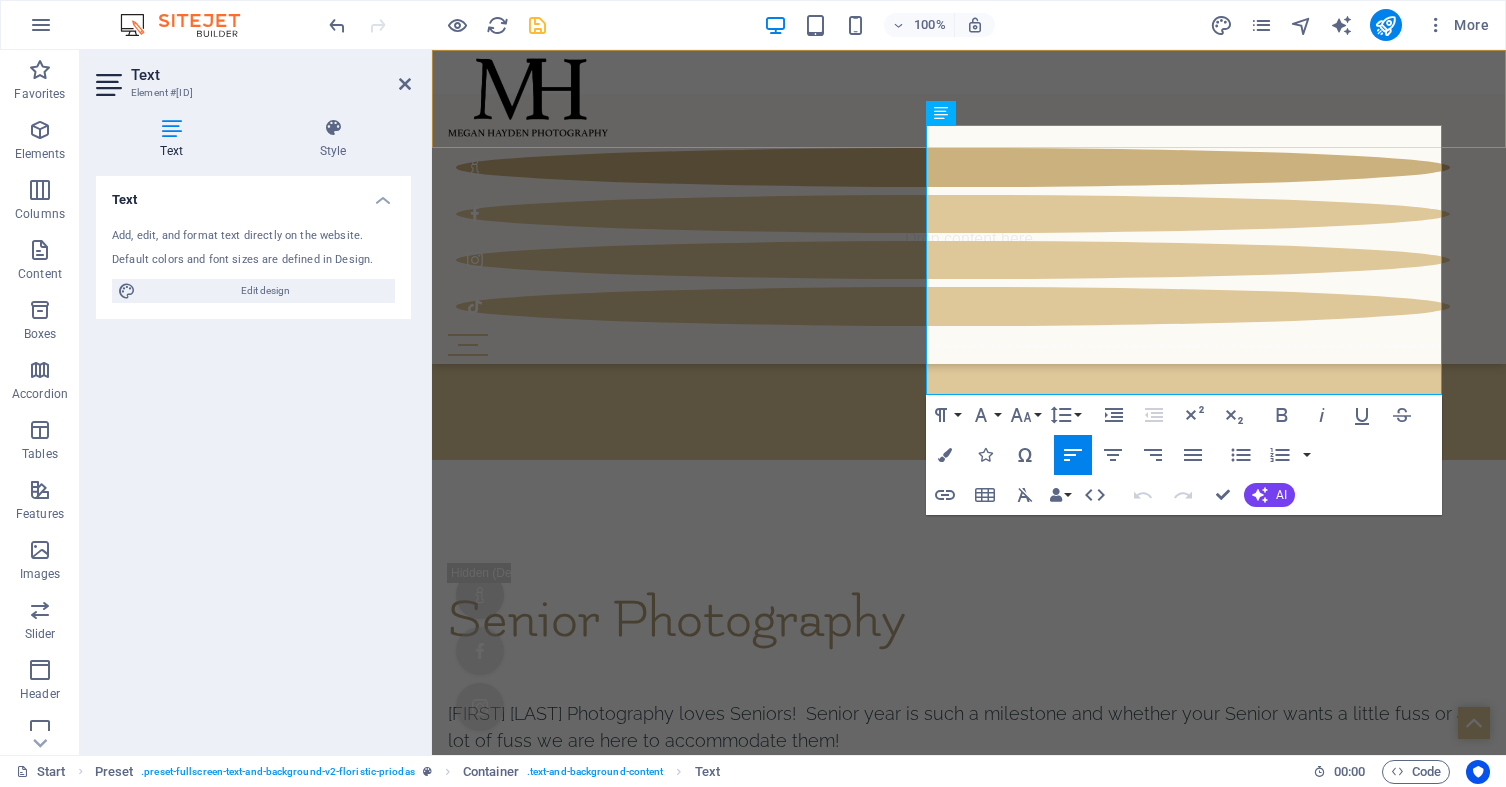 drag, startPoint x: 1302, startPoint y: 379, endPoint x: 929, endPoint y: 144, distance: 440.856 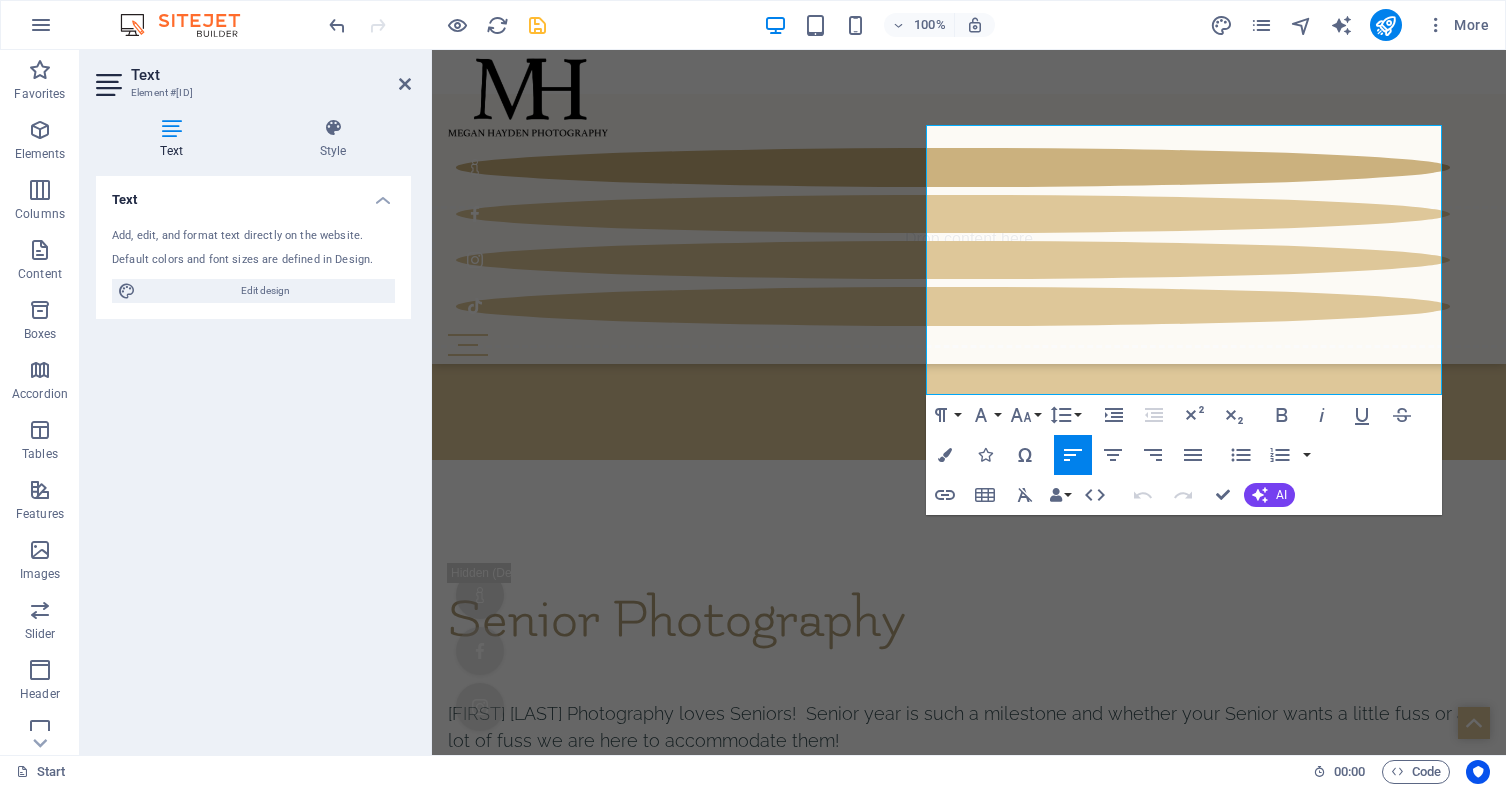 type 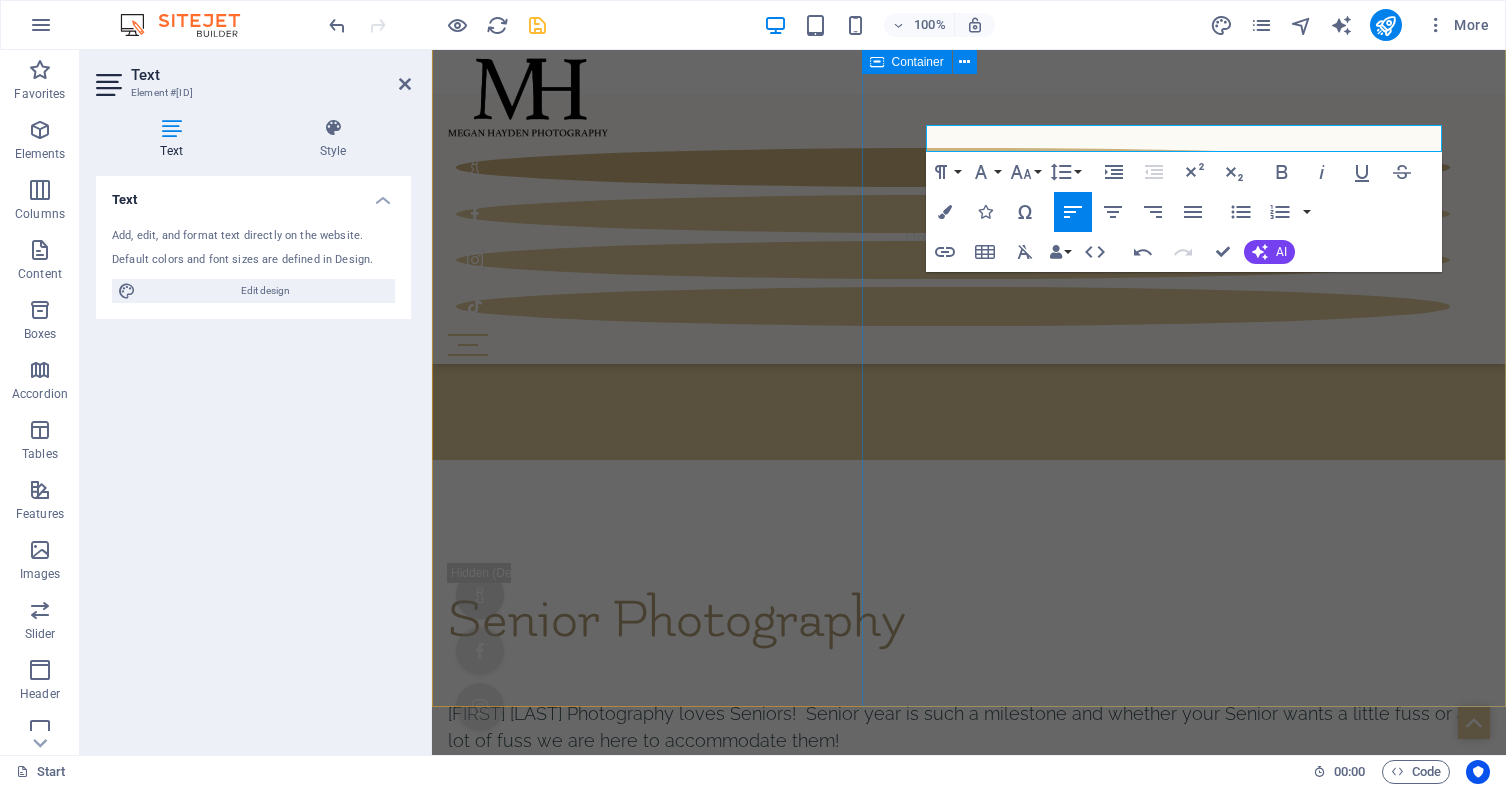 click on "Event Photography Whether you are" at bounding box center [969, 8766] 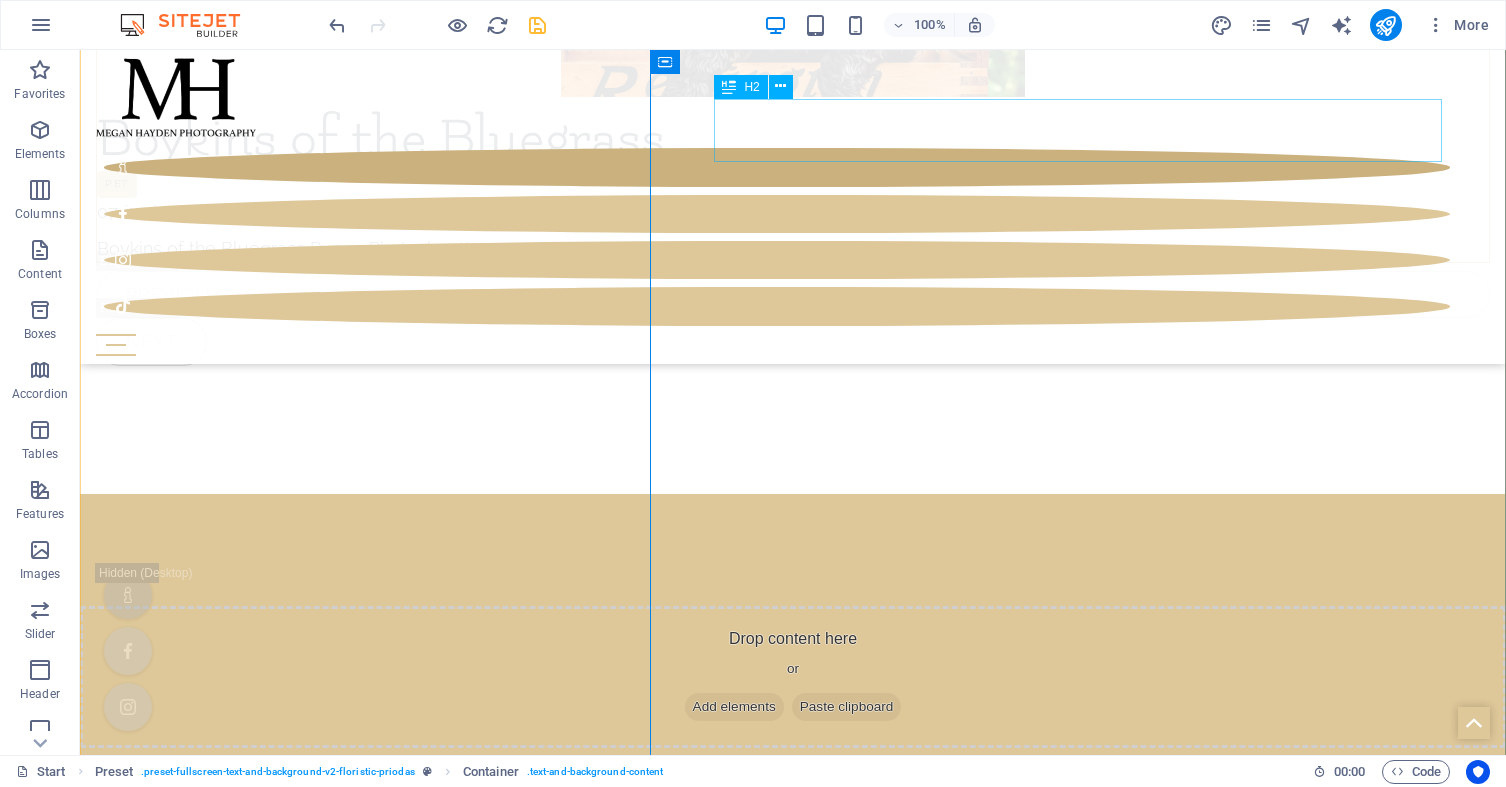 scroll, scrollTop: 6262, scrollLeft: 0, axis: vertical 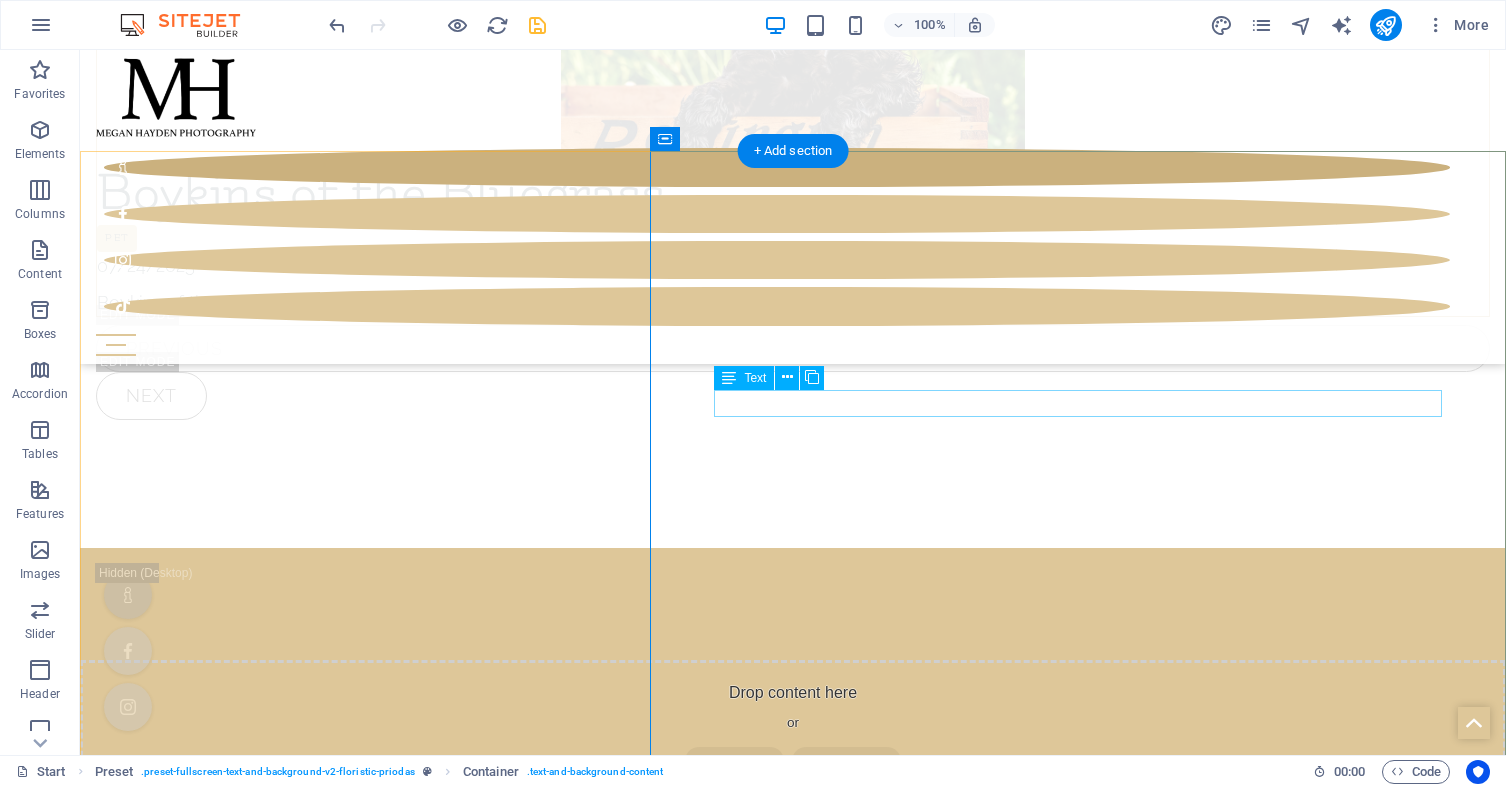 click on "Whether you are" at bounding box center (793, 9240) 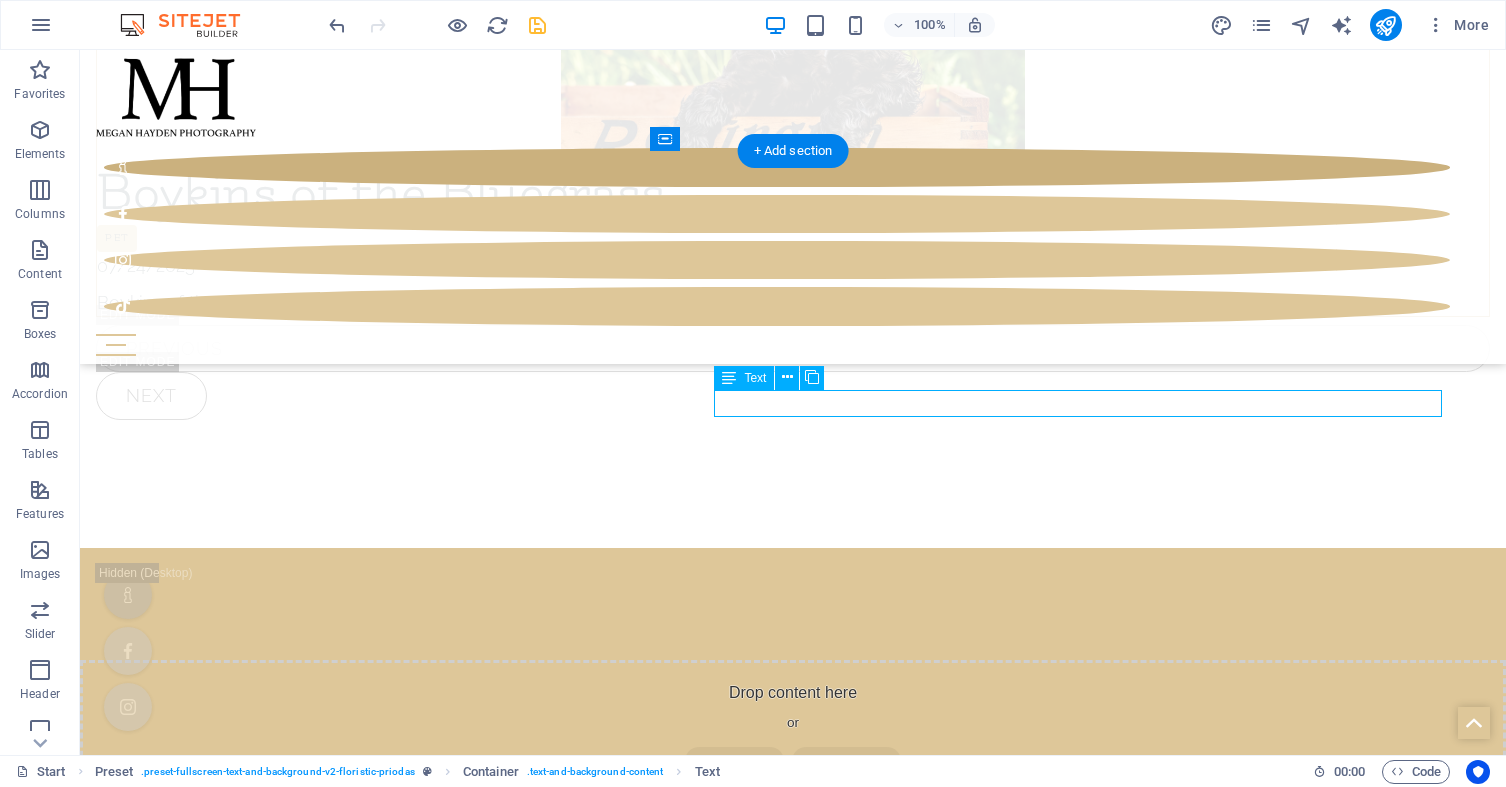 click on "Whether you are" at bounding box center (793, 9240) 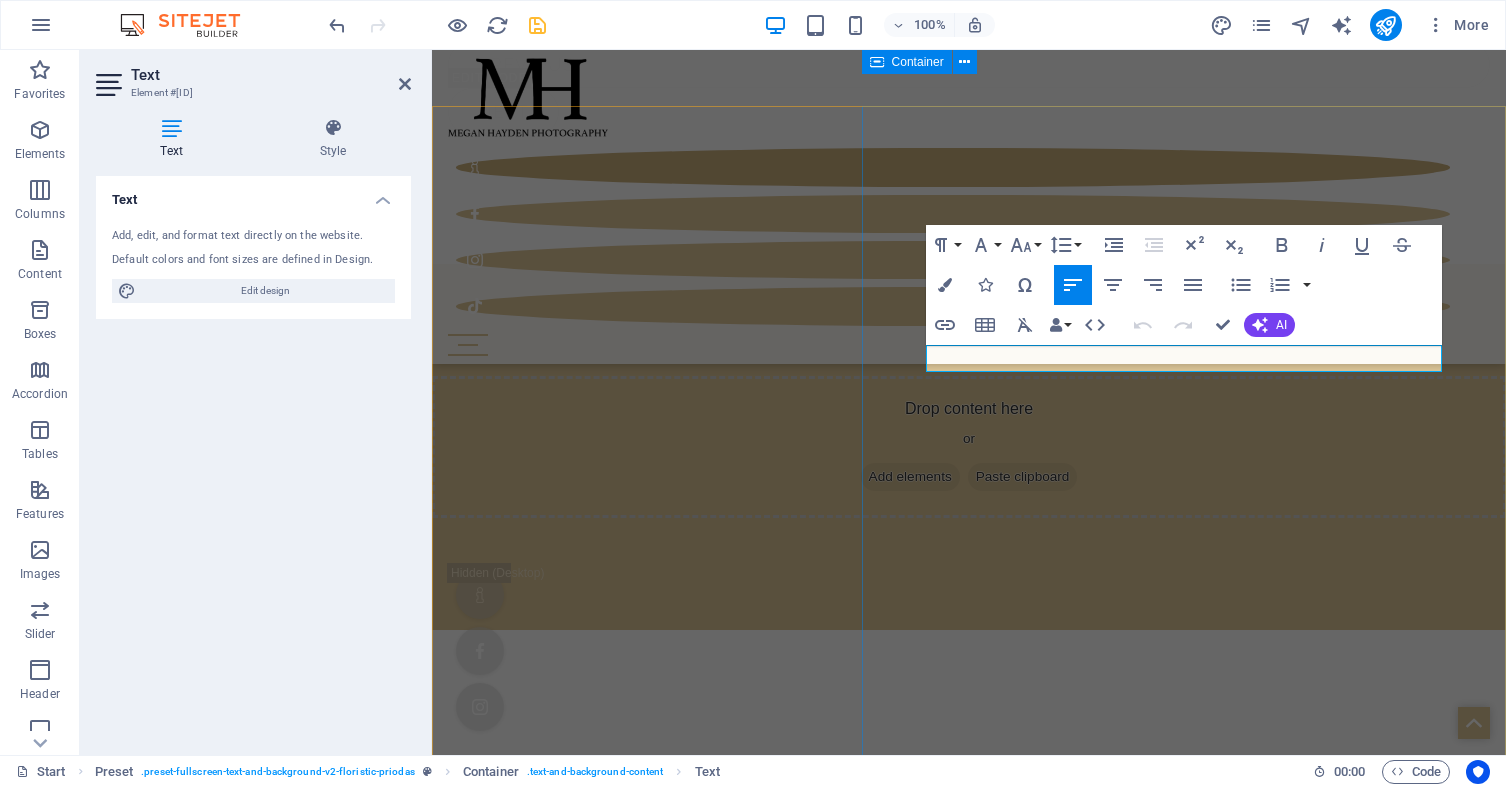 scroll, scrollTop: 6480, scrollLeft: 0, axis: vertical 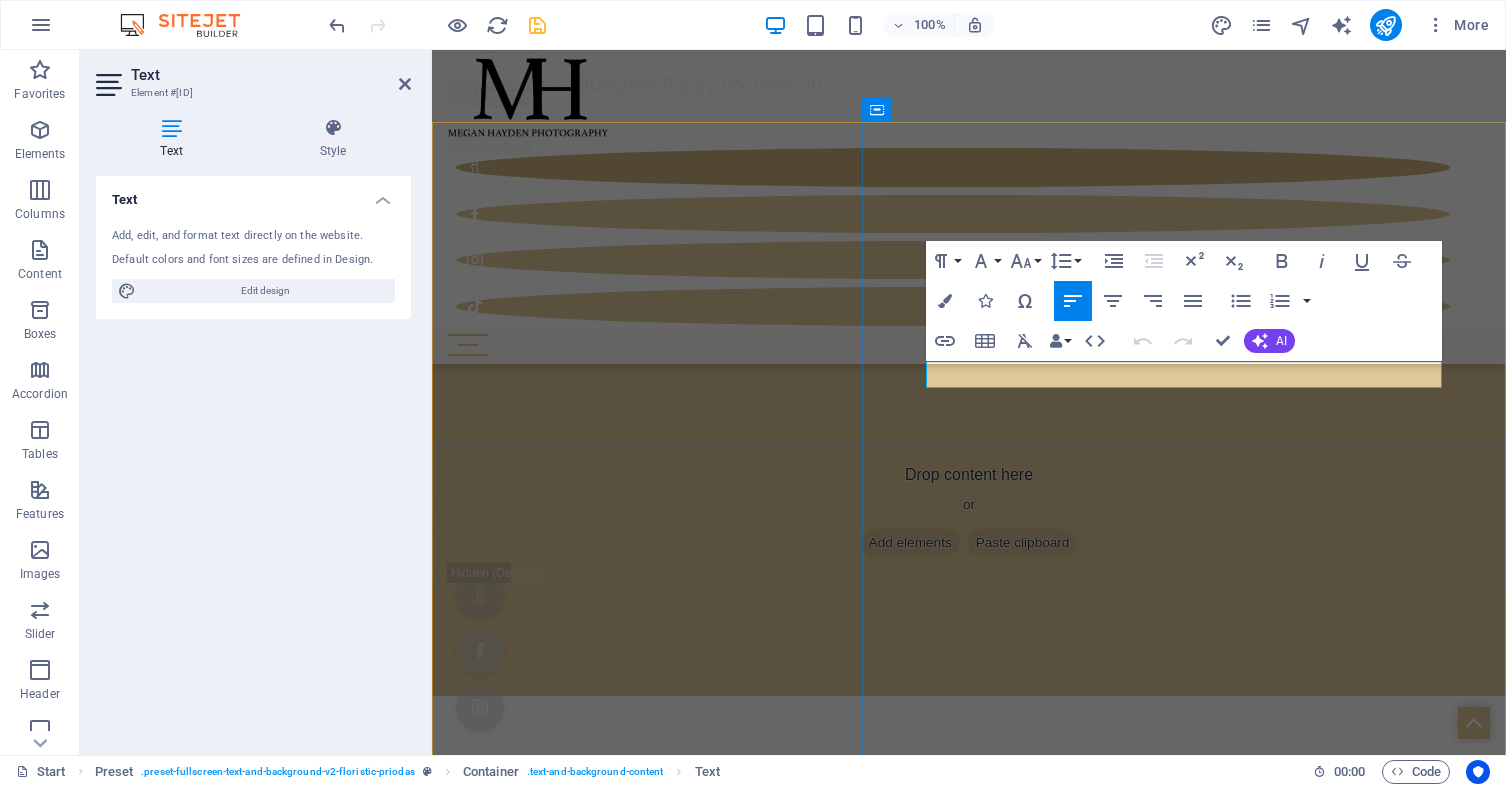 click on "Whether you are" at bounding box center (969, 8683) 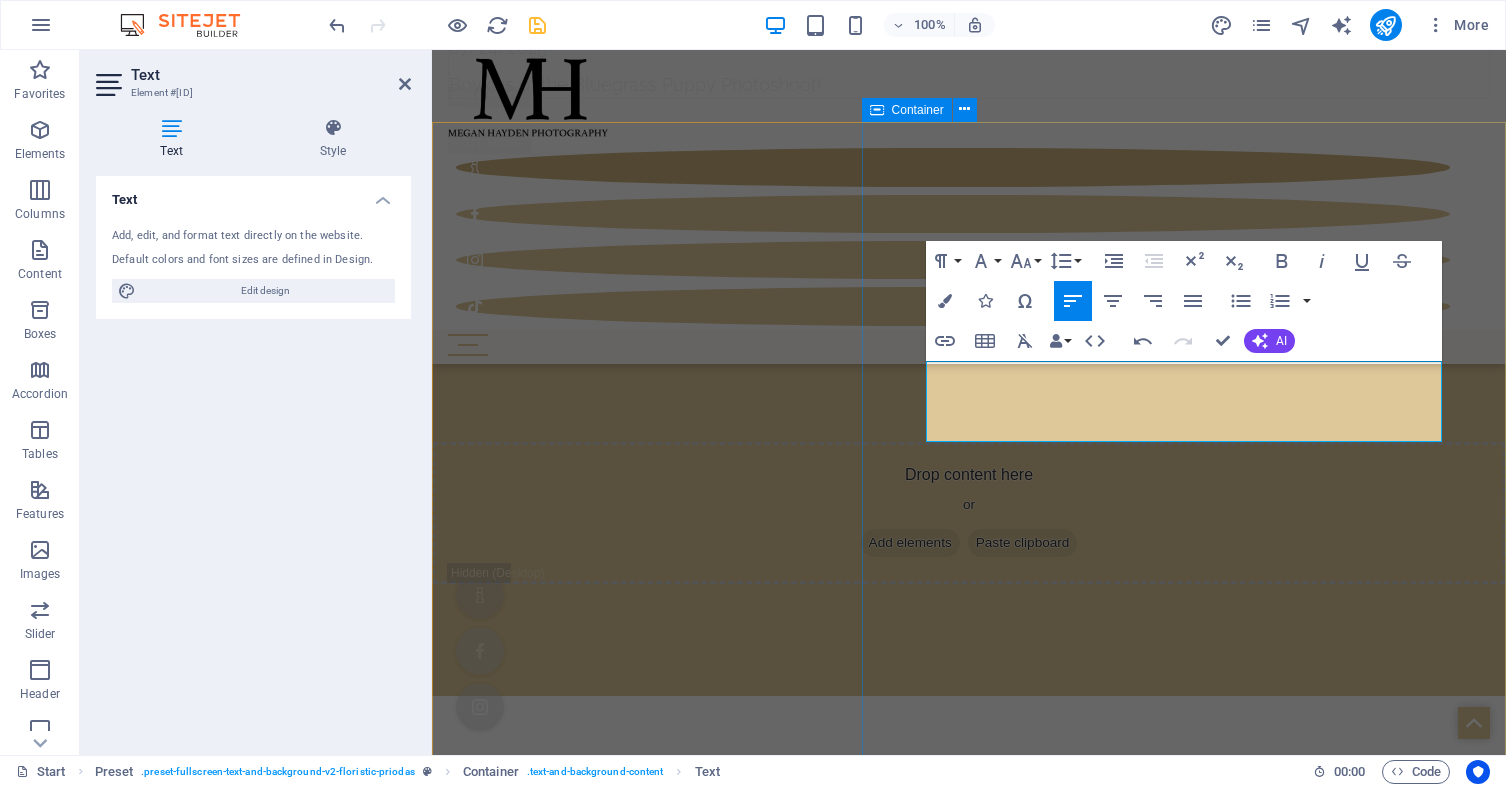 click on "Event Photography Whether you are hosting a party, dancing in a show, performing in a concert, or throwing a wedding [PERSON]  Photography is available for your event." at bounding box center (969, 9015) 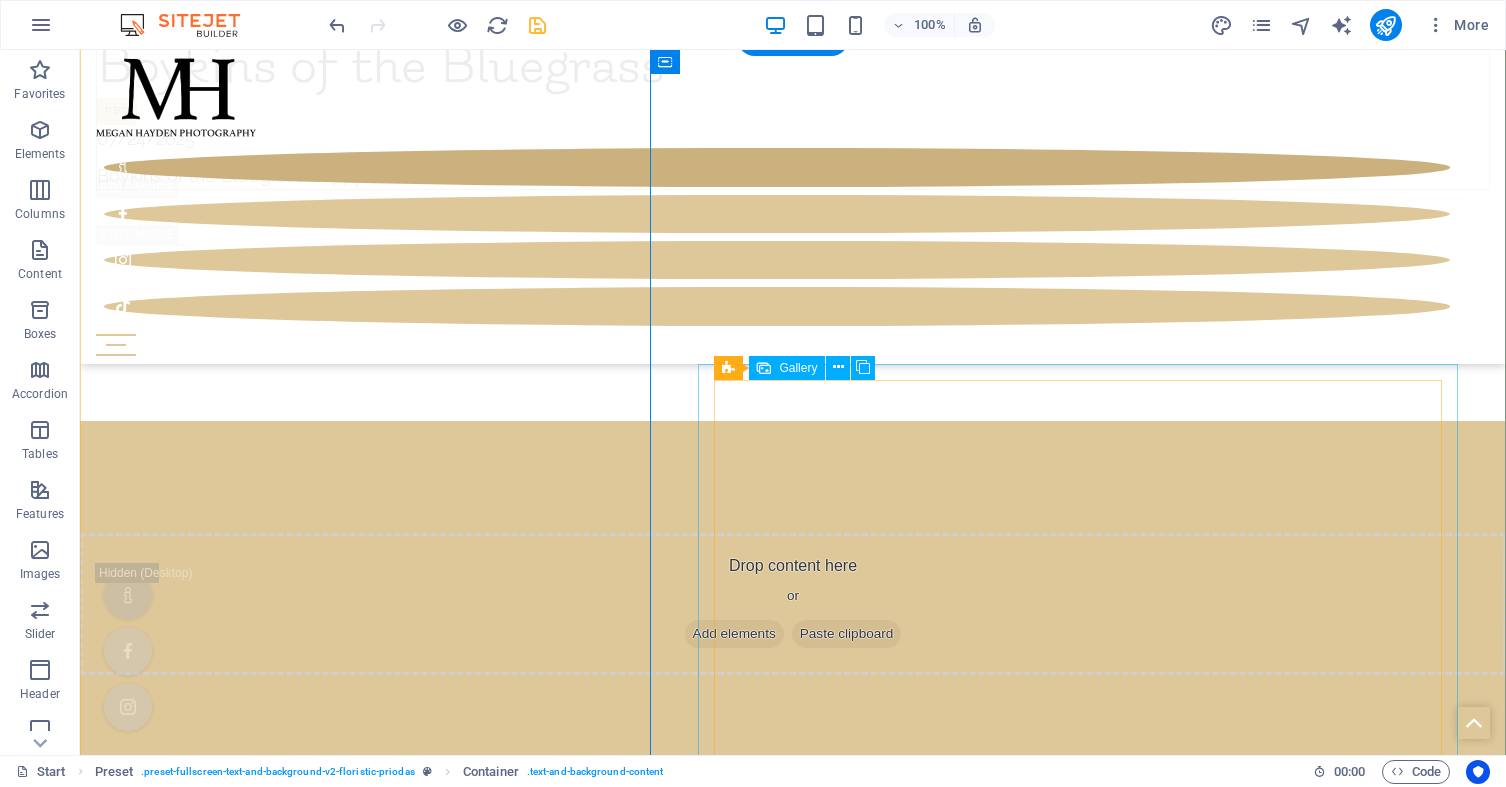 scroll, scrollTop: 6372, scrollLeft: 0, axis: vertical 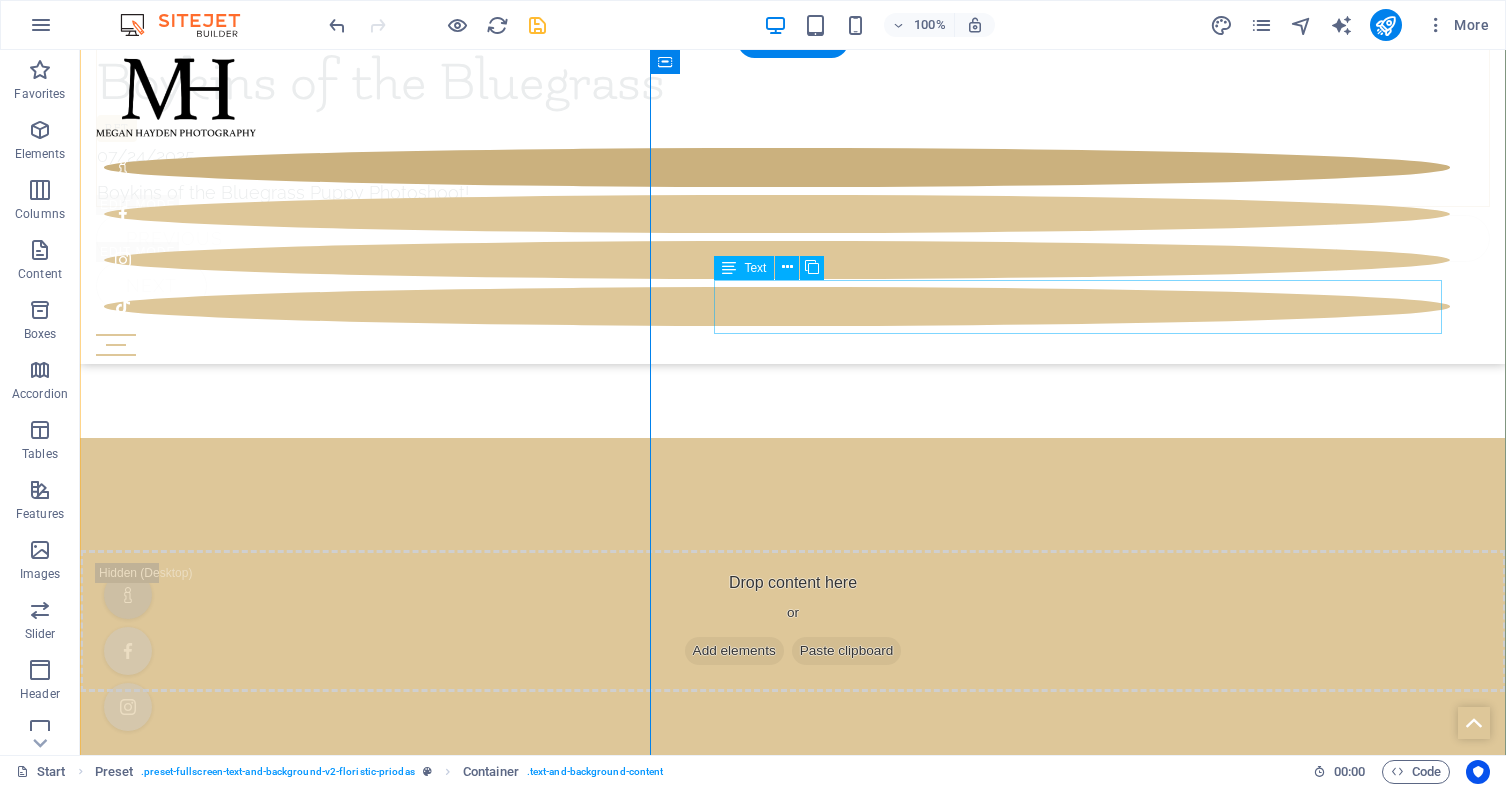 click on "Whether you are hosting a party, dancing in a show, performing in a concert, or throwing a wedding [FIRST] [LAST]  Photography is available for your event." at bounding box center (793, 9130) 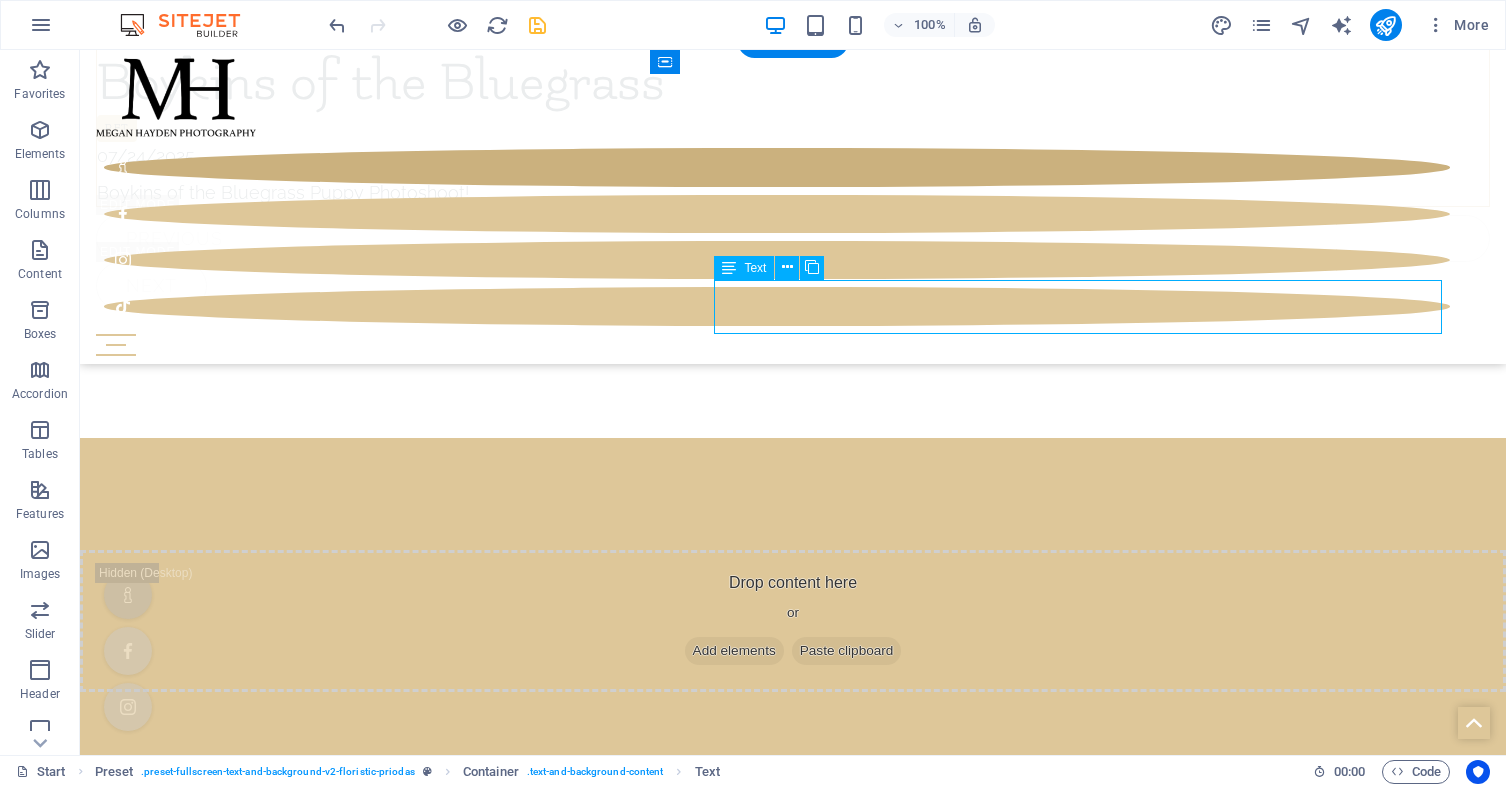 click on "Whether you are hosting a party, dancing in a show, performing in a concert, or throwing a wedding [FIRST] [LAST]  Photography is available for your event." at bounding box center [793, 9130] 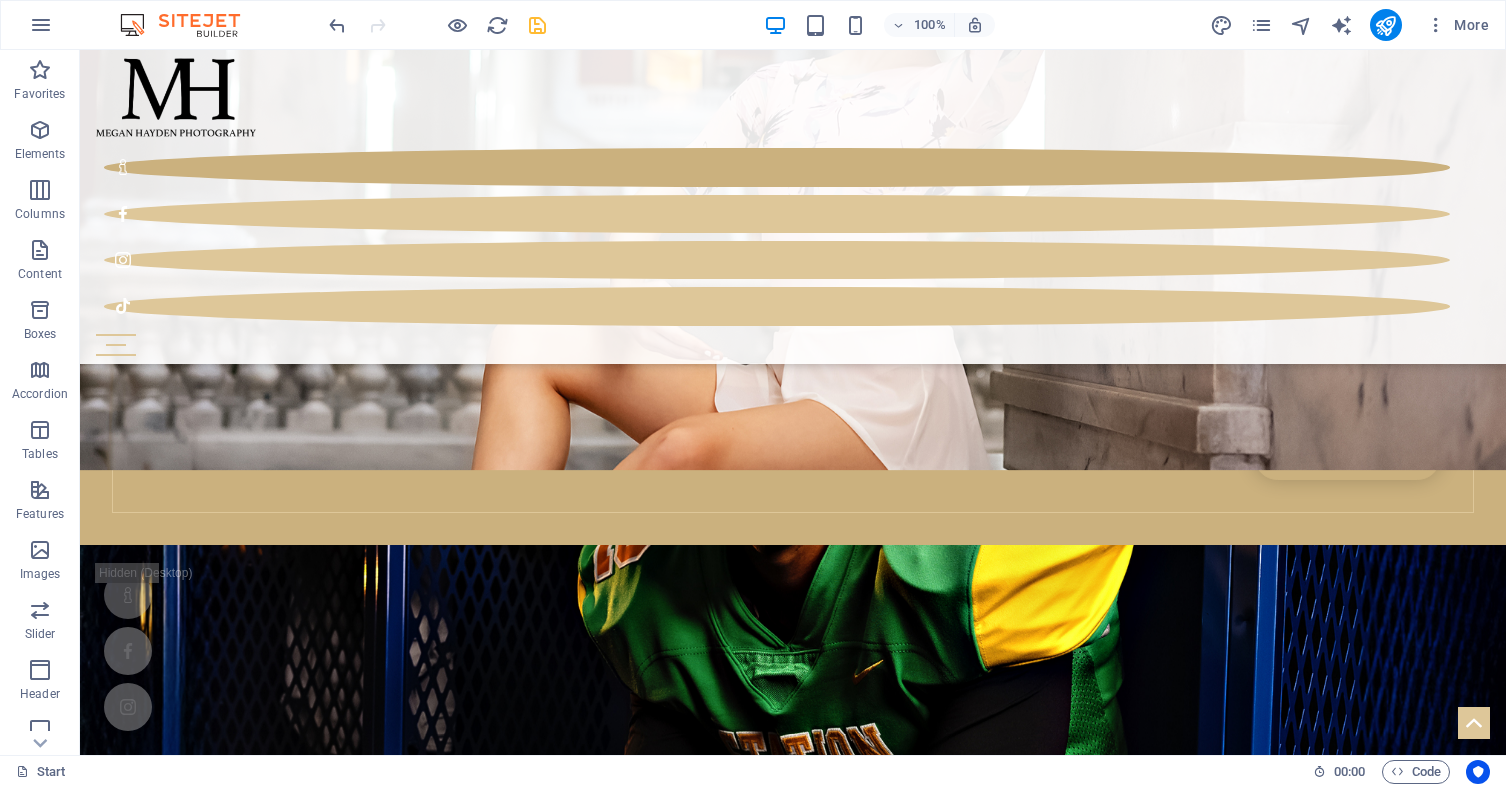 scroll, scrollTop: 2208, scrollLeft: 0, axis: vertical 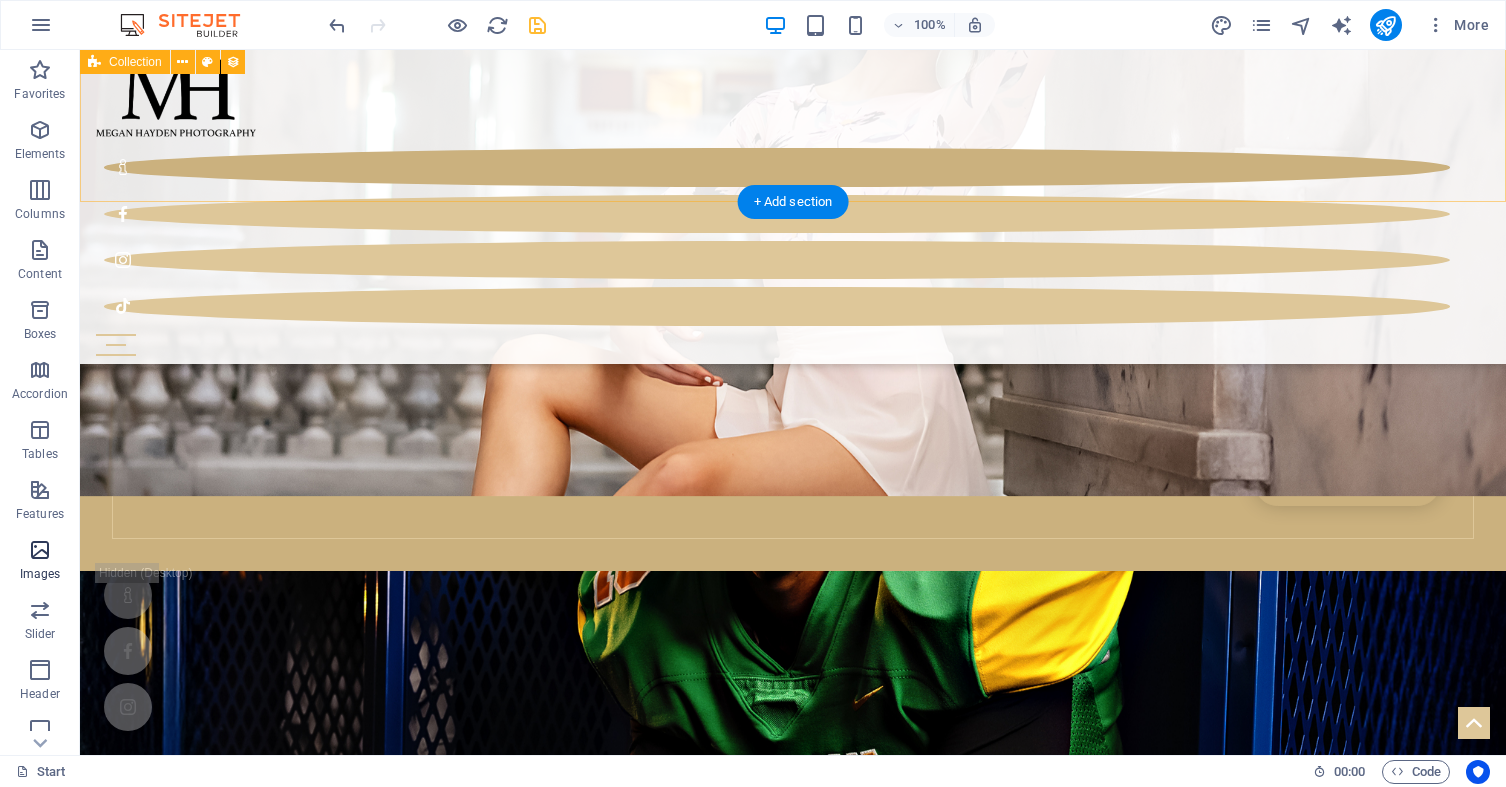 click at bounding box center (40, 550) 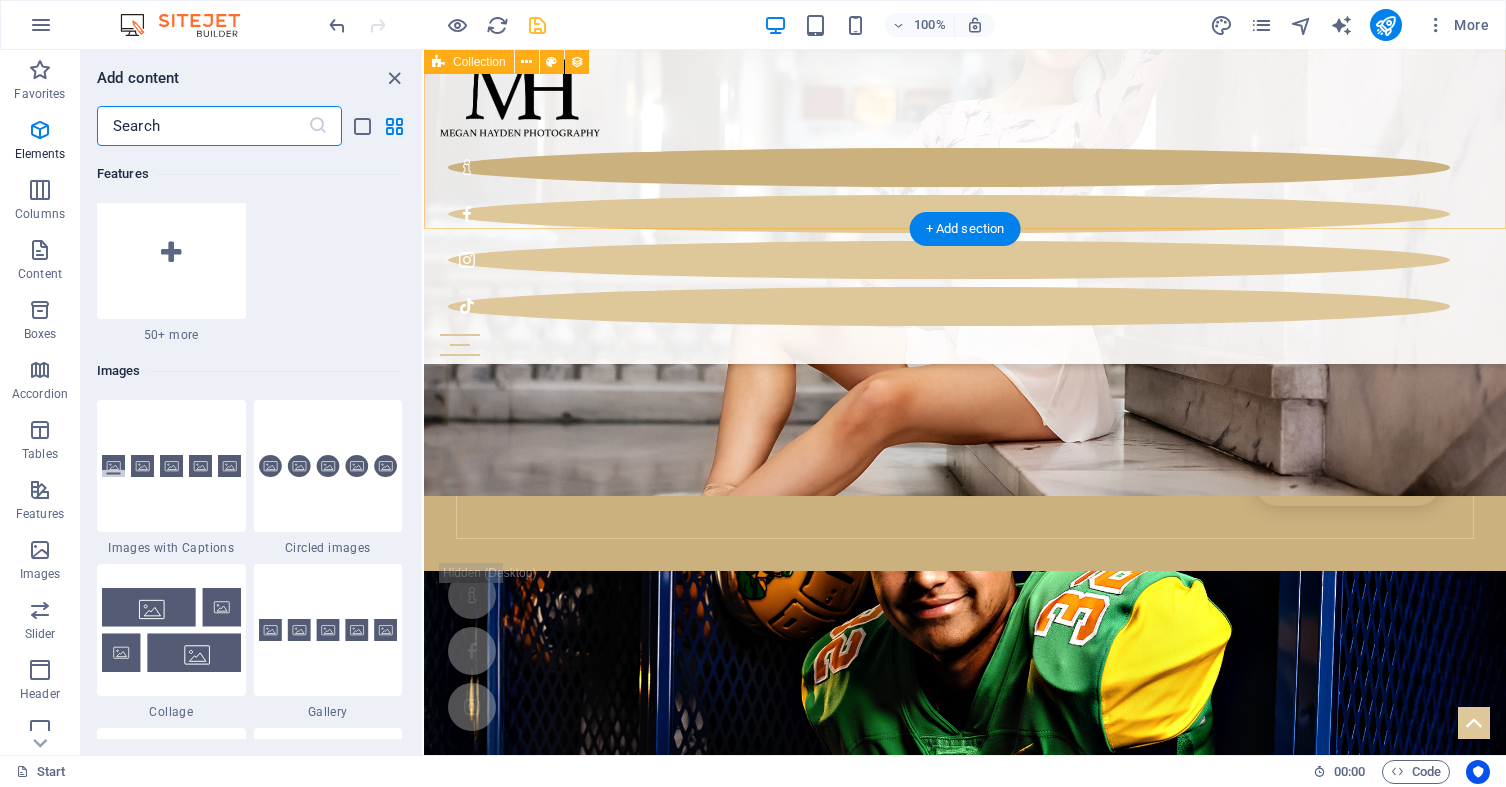 scroll, scrollTop: 10140, scrollLeft: 0, axis: vertical 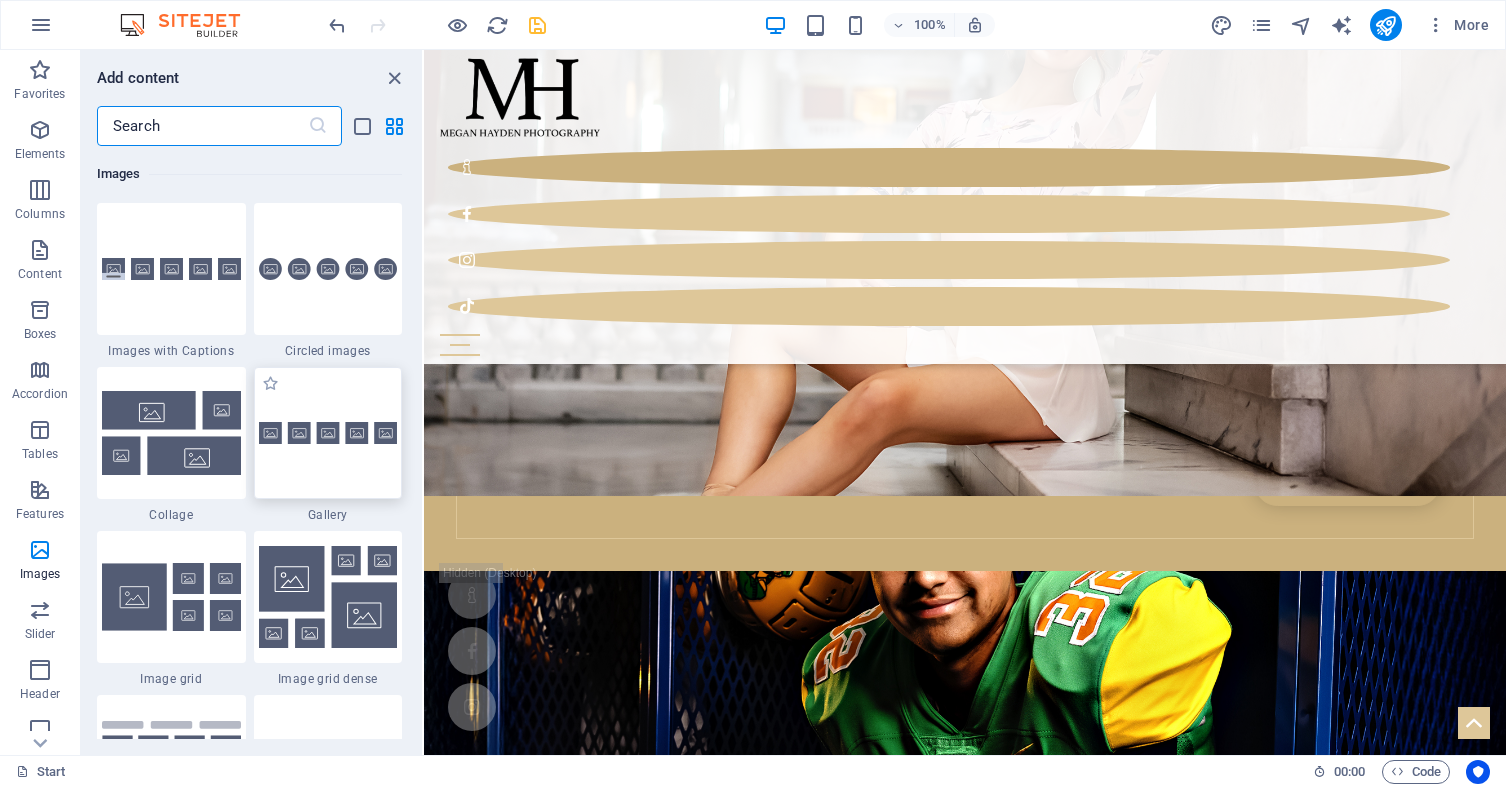 click at bounding box center [328, 433] 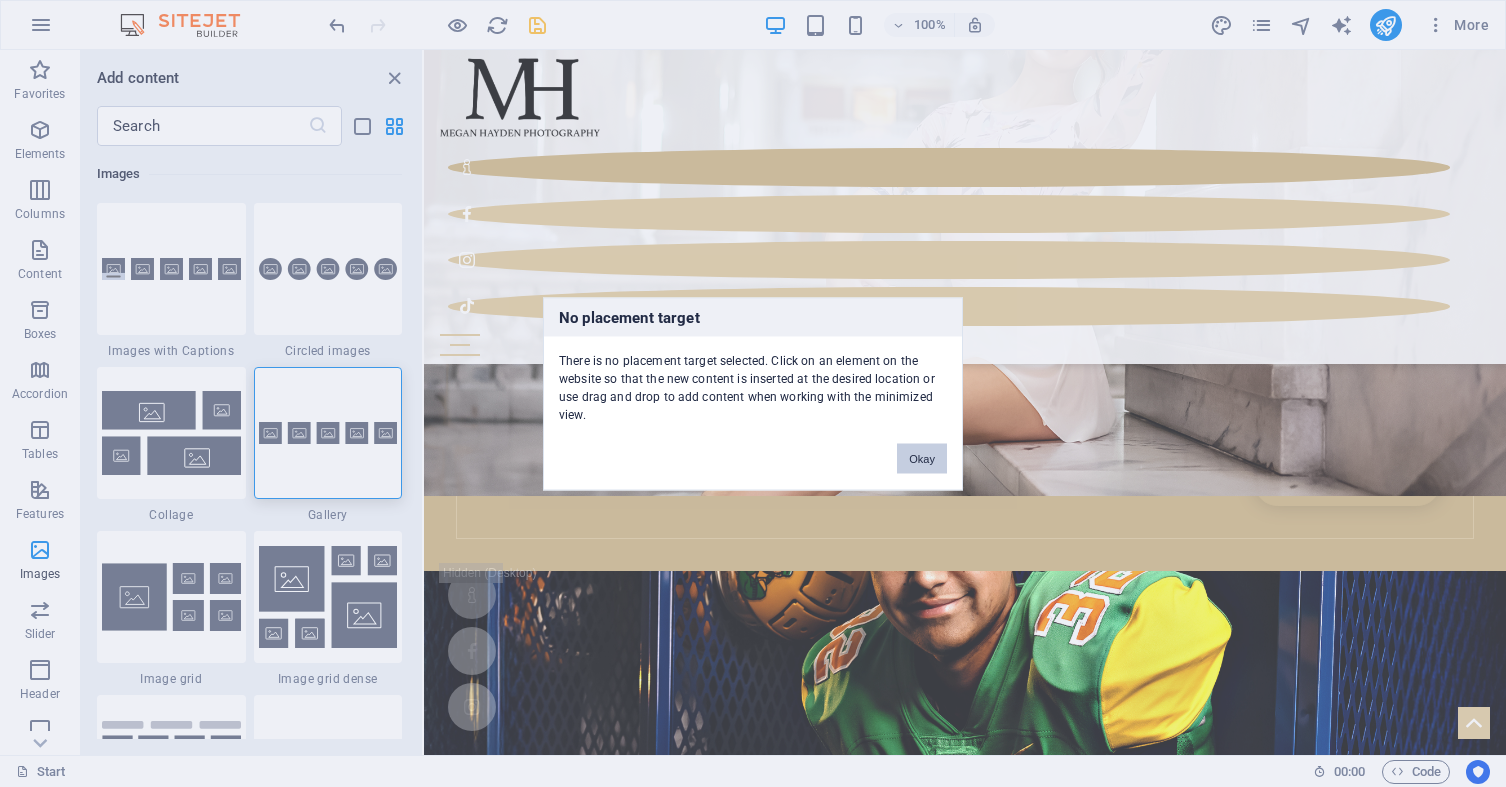 click on "Okay" at bounding box center (922, 458) 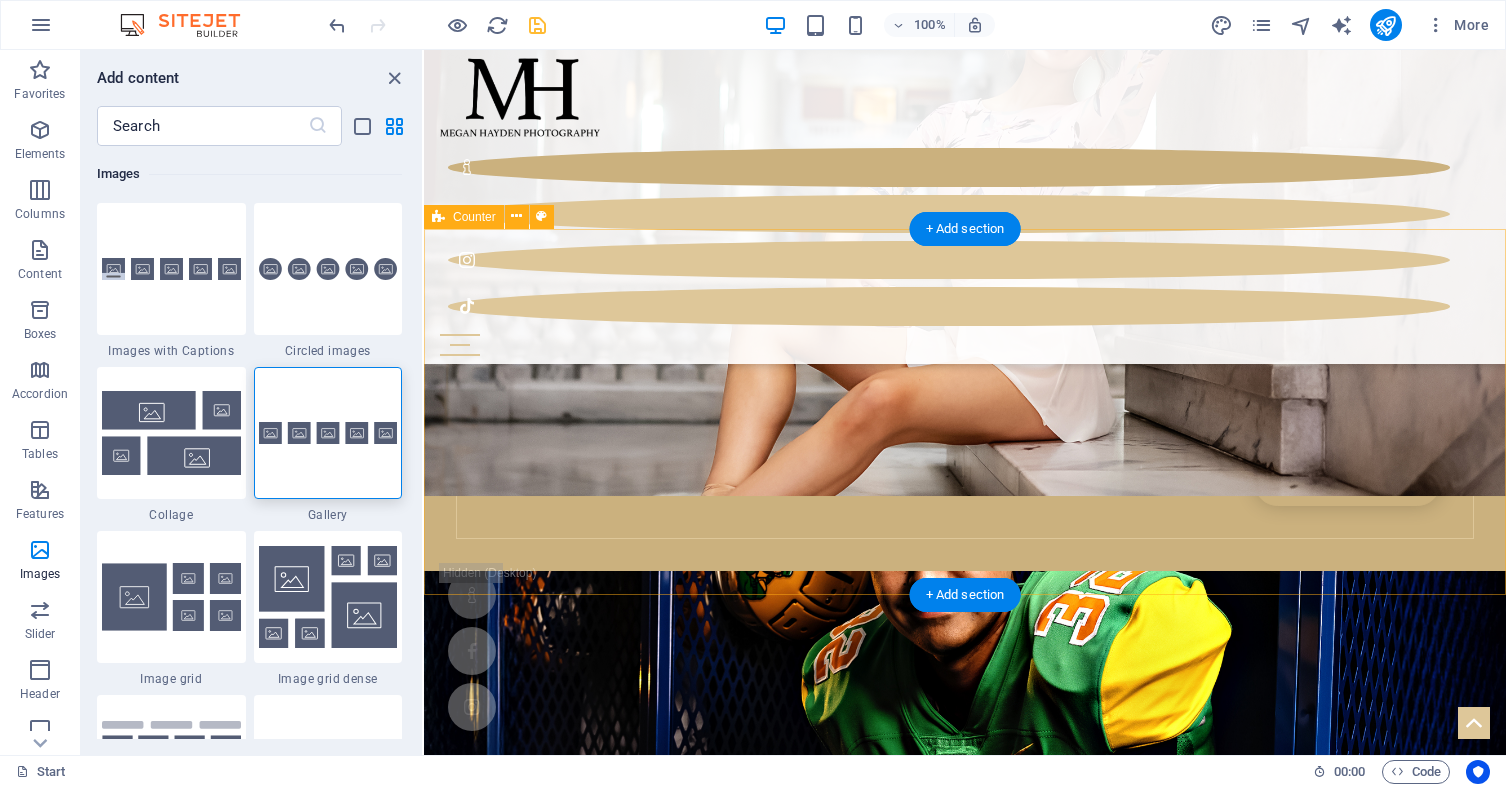 click on "Add elements" at bounding box center (906, 4815) 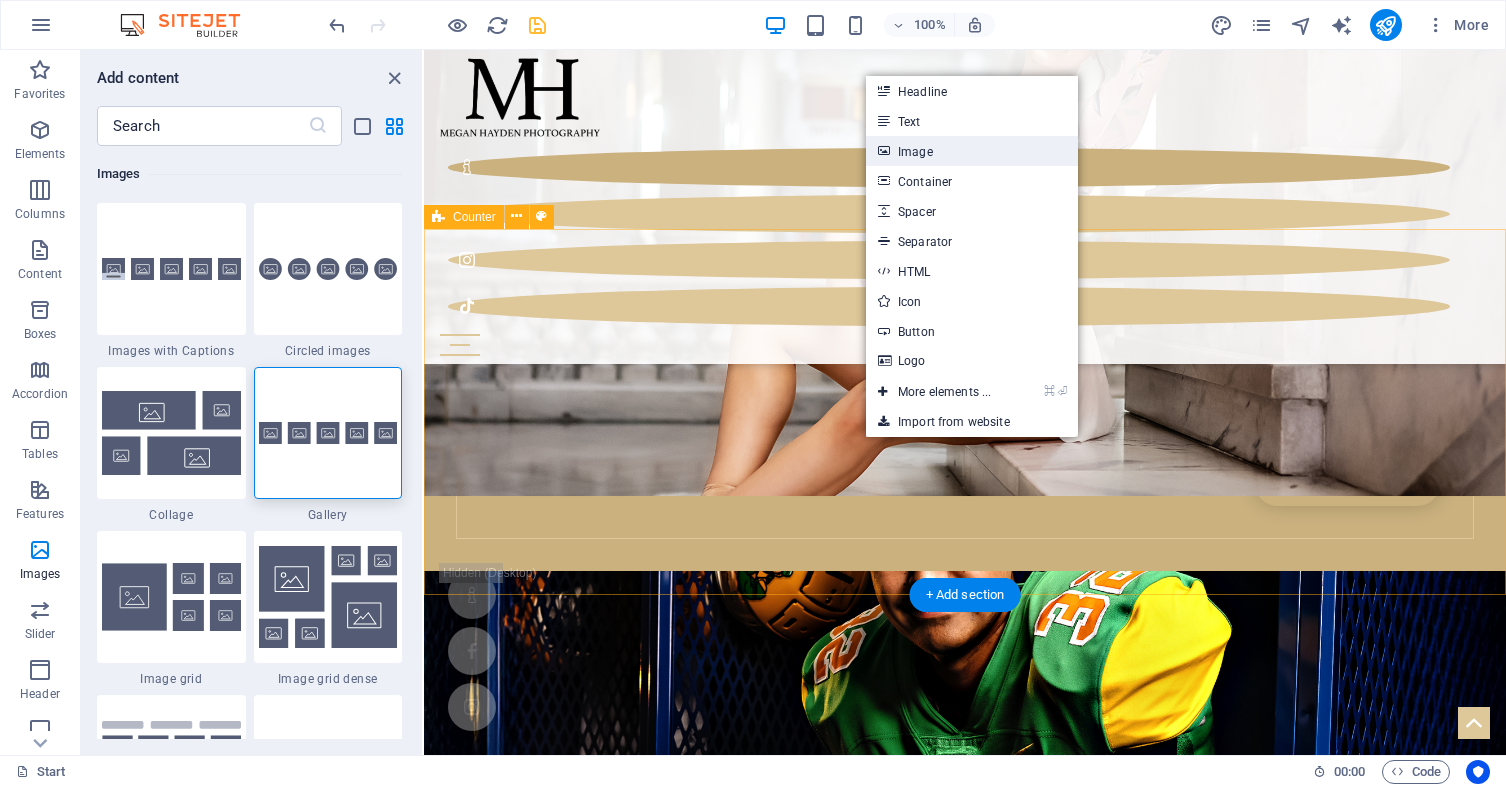 click on "Image" at bounding box center [972, 151] 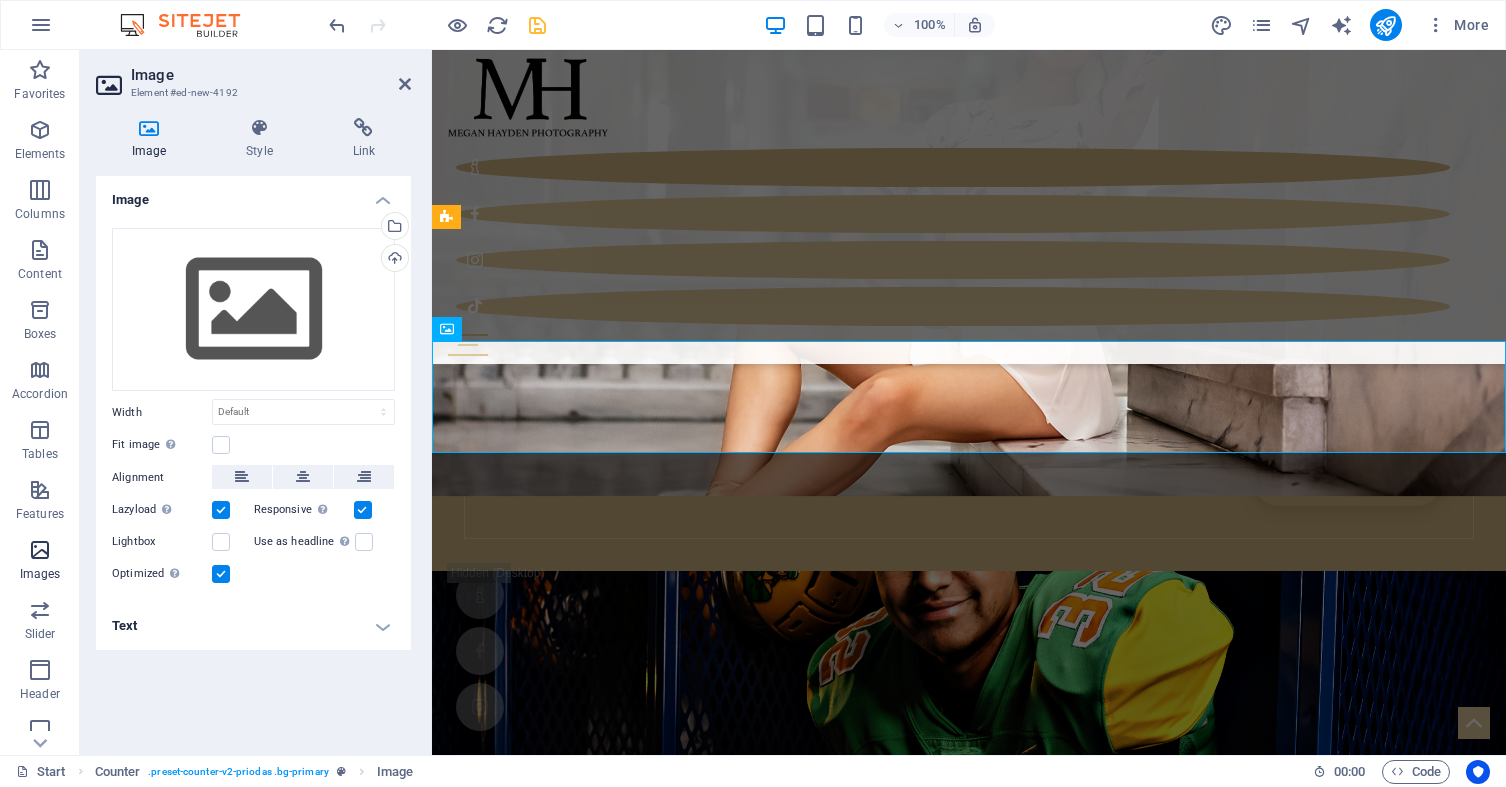 click at bounding box center [40, 550] 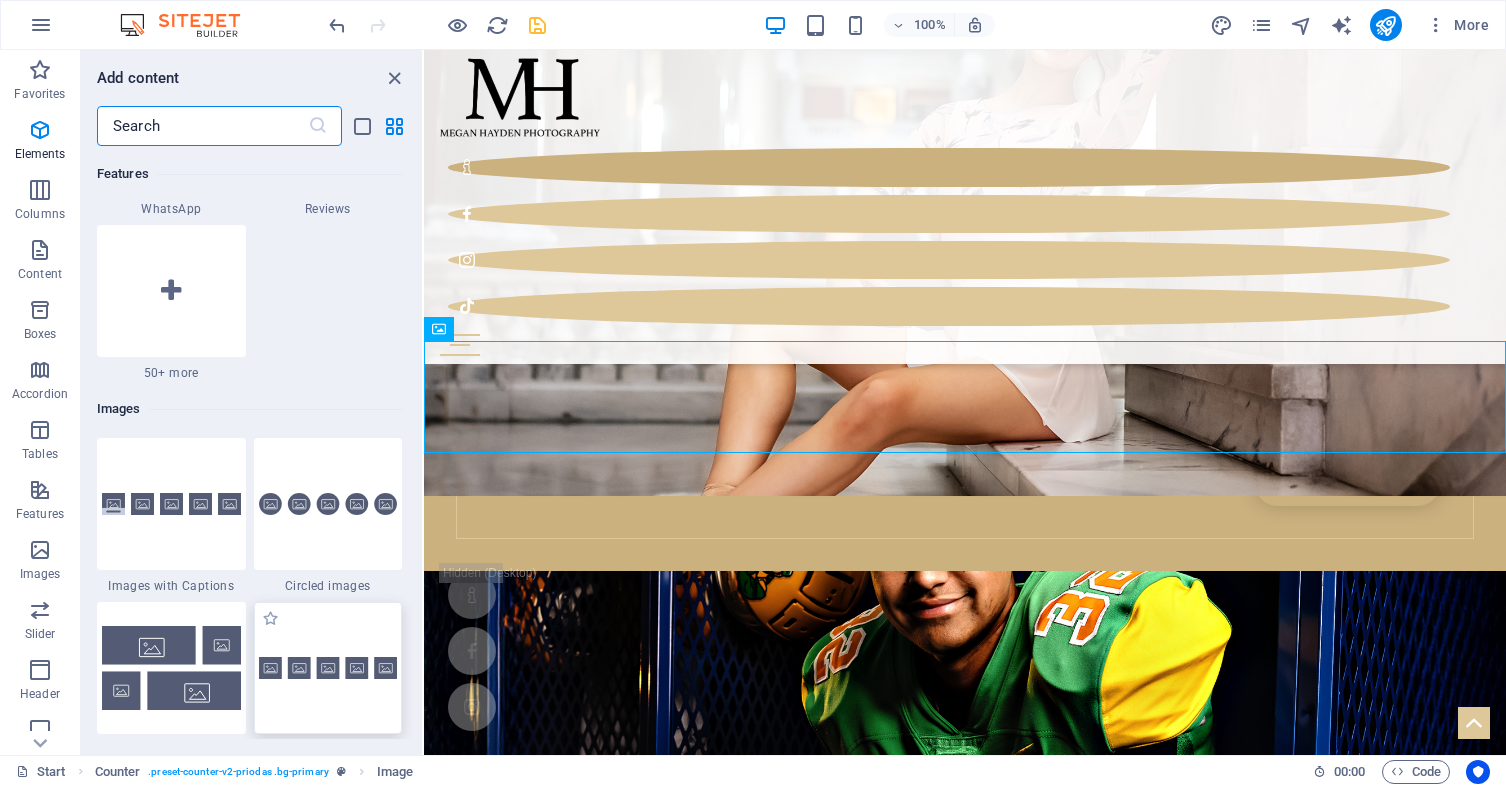 scroll, scrollTop: 10140, scrollLeft: 0, axis: vertical 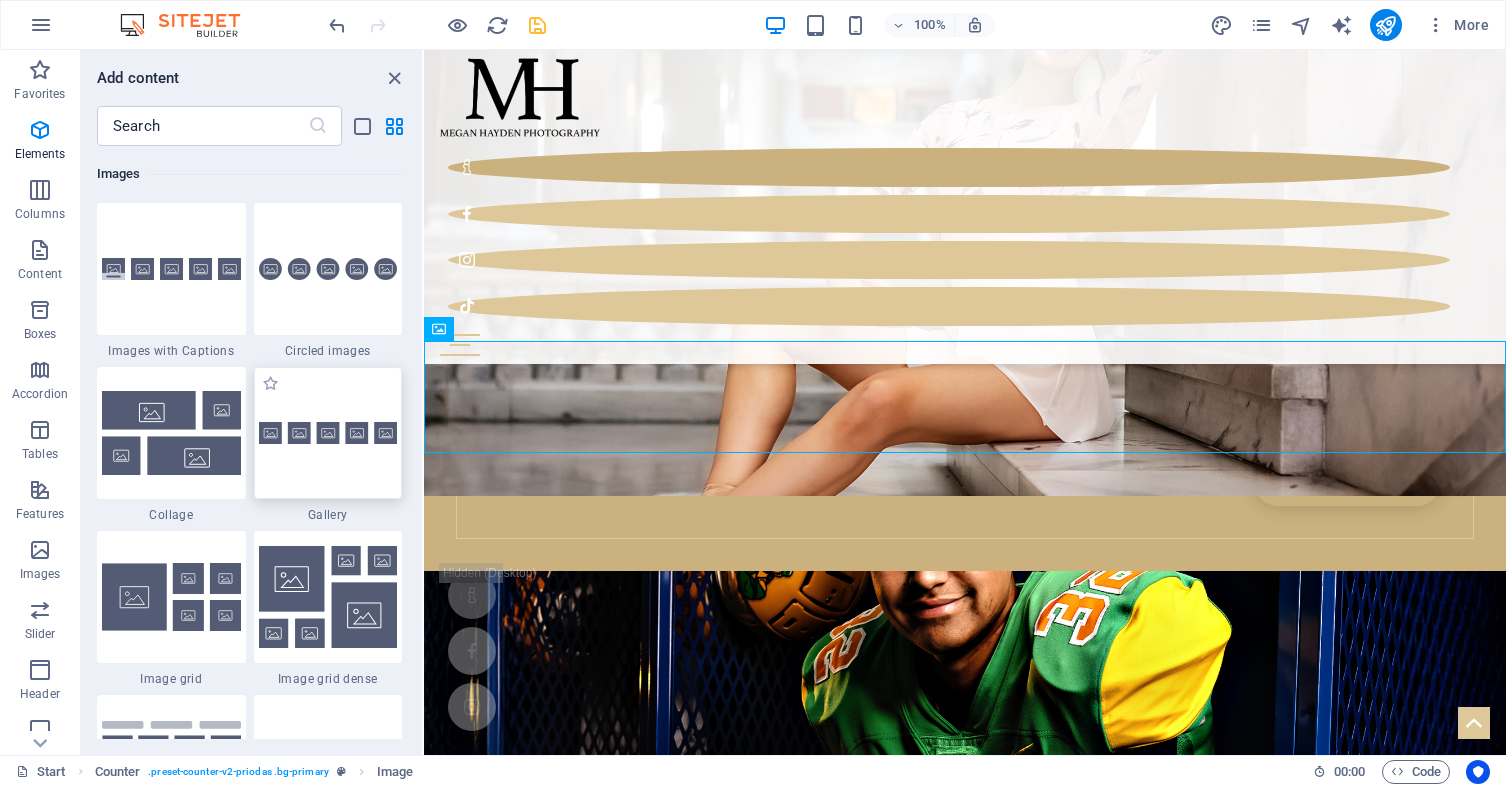 click at bounding box center (328, 433) 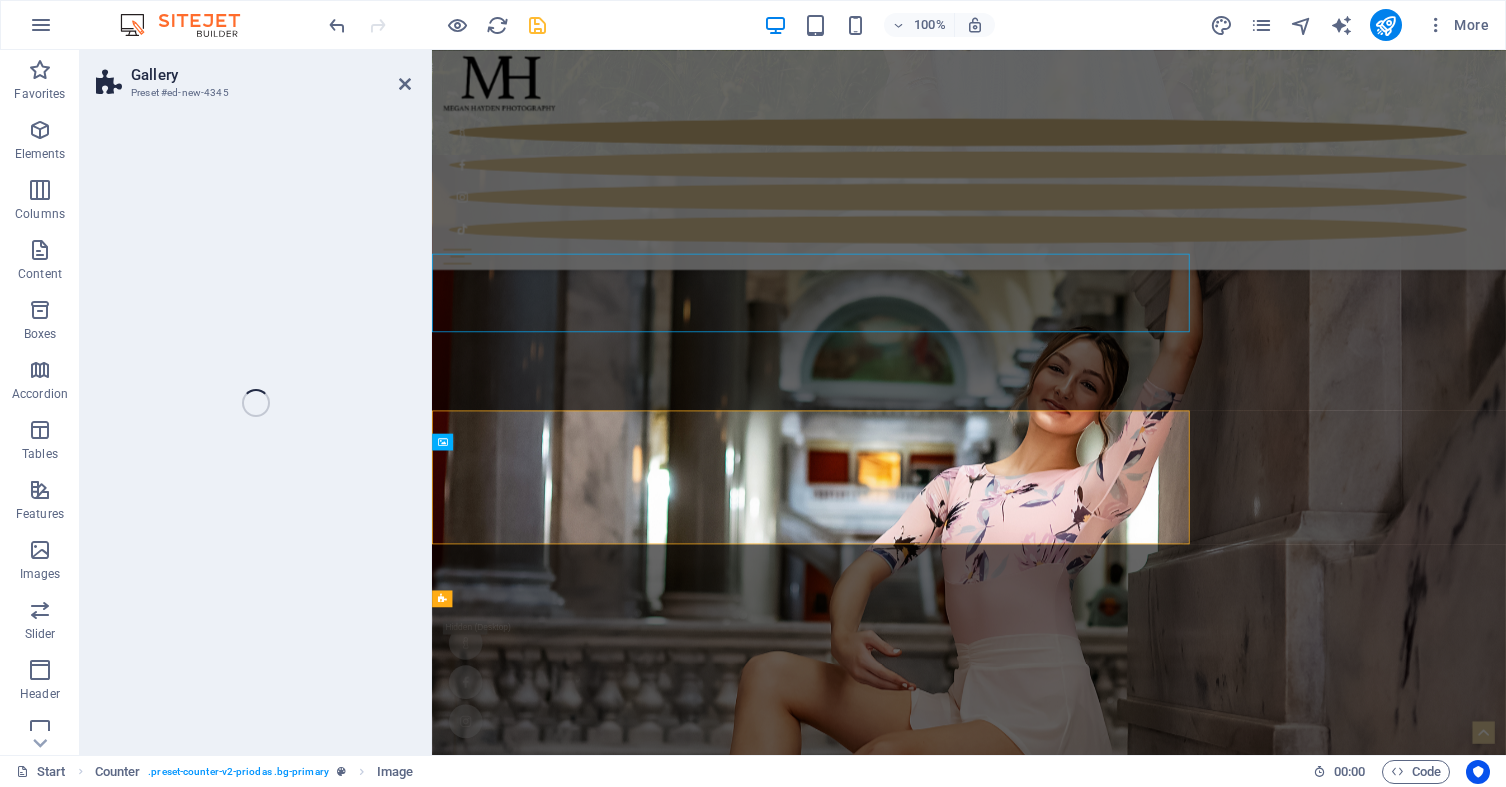 select on "rem" 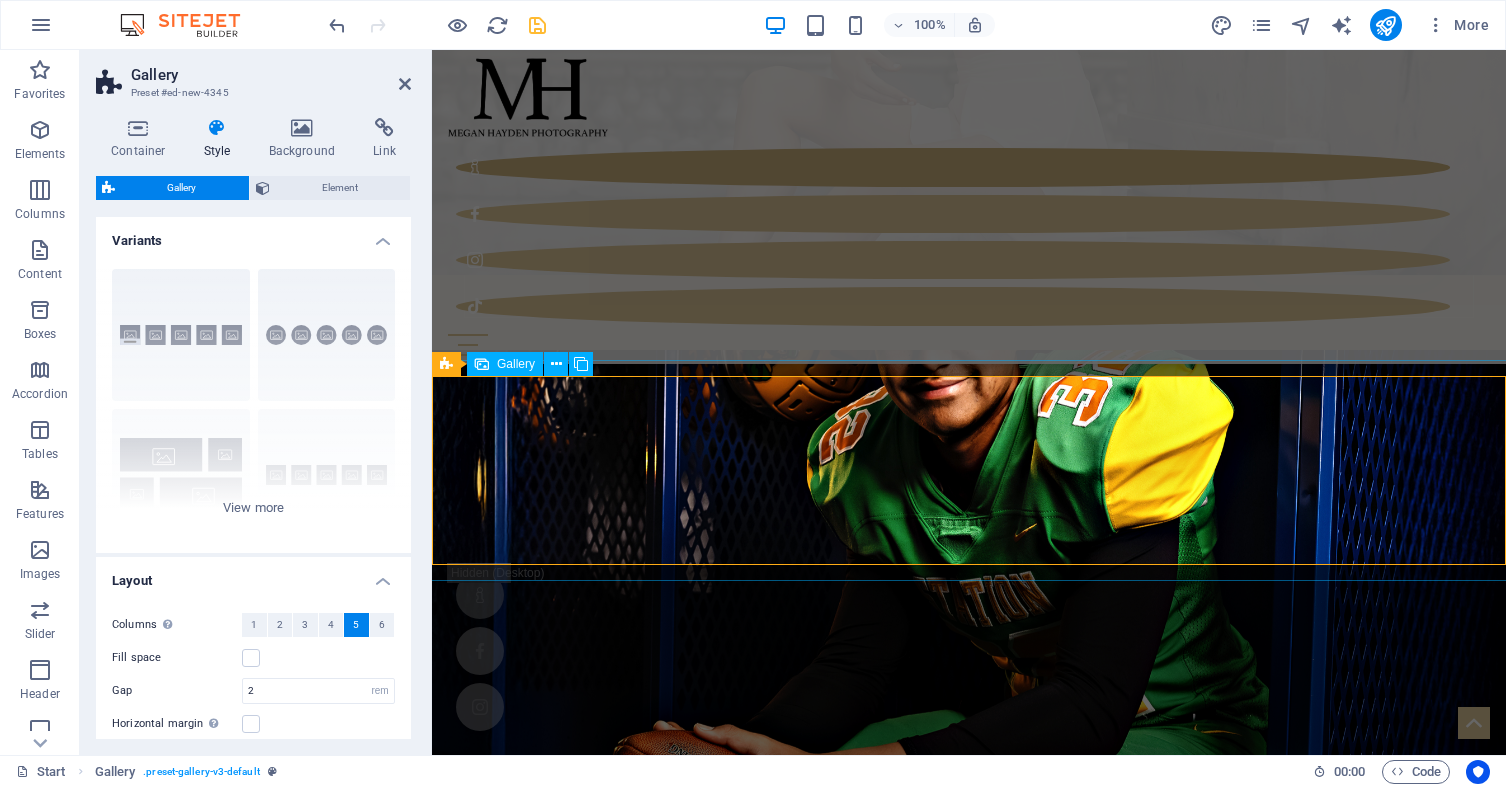 scroll, scrollTop: 2378, scrollLeft: 0, axis: vertical 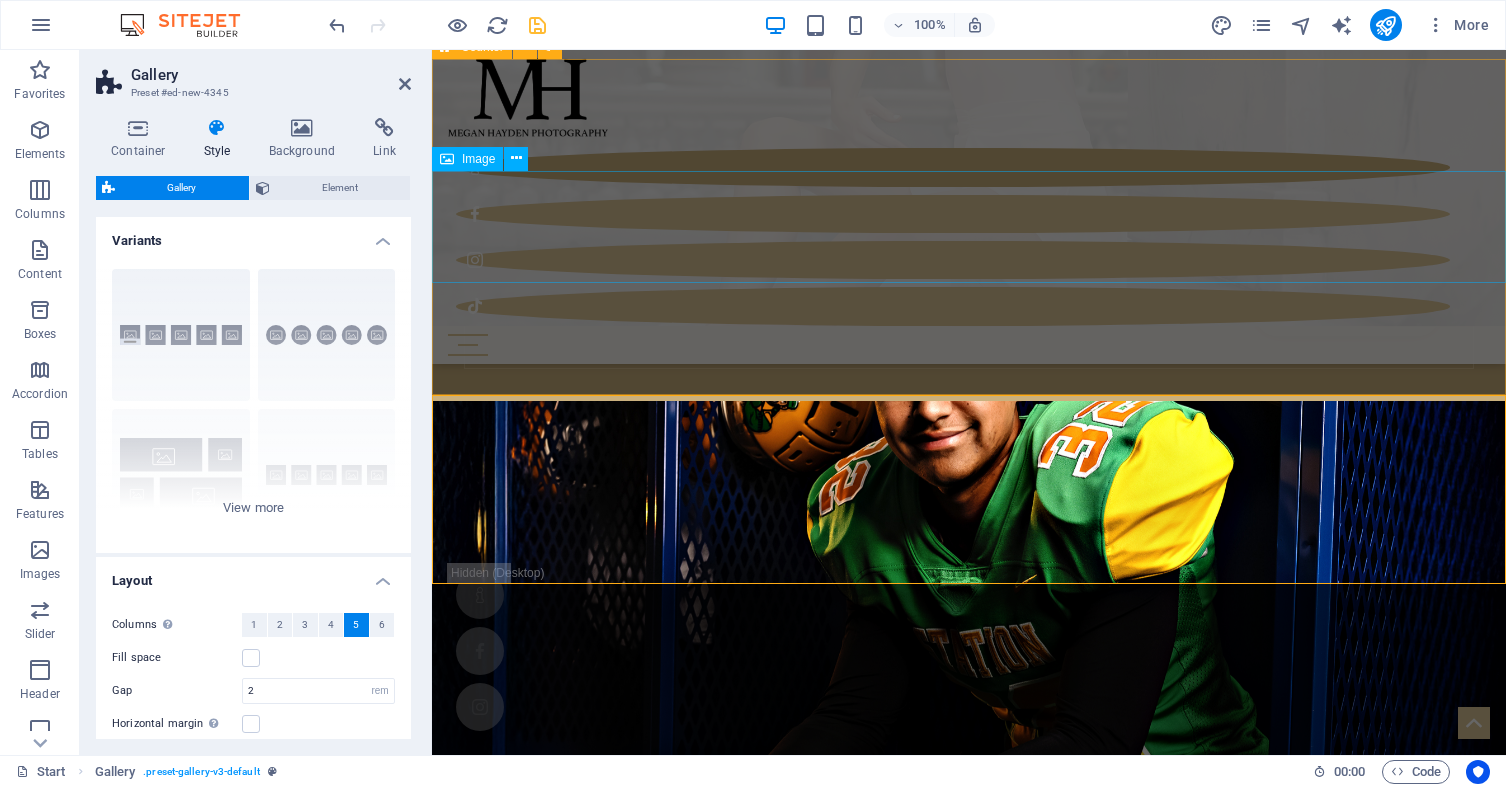 click at bounding box center (969, 4656) 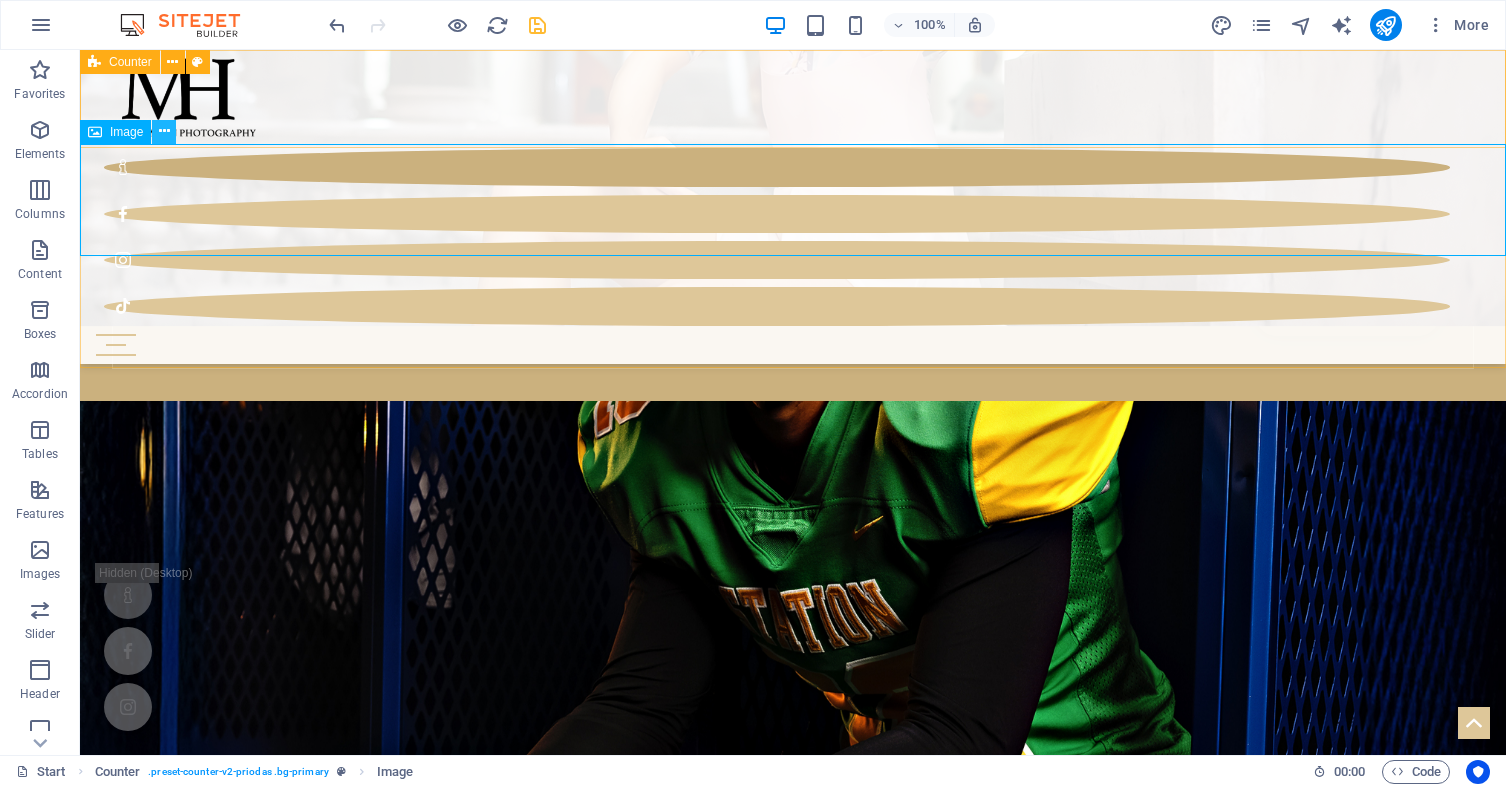 click at bounding box center [164, 131] 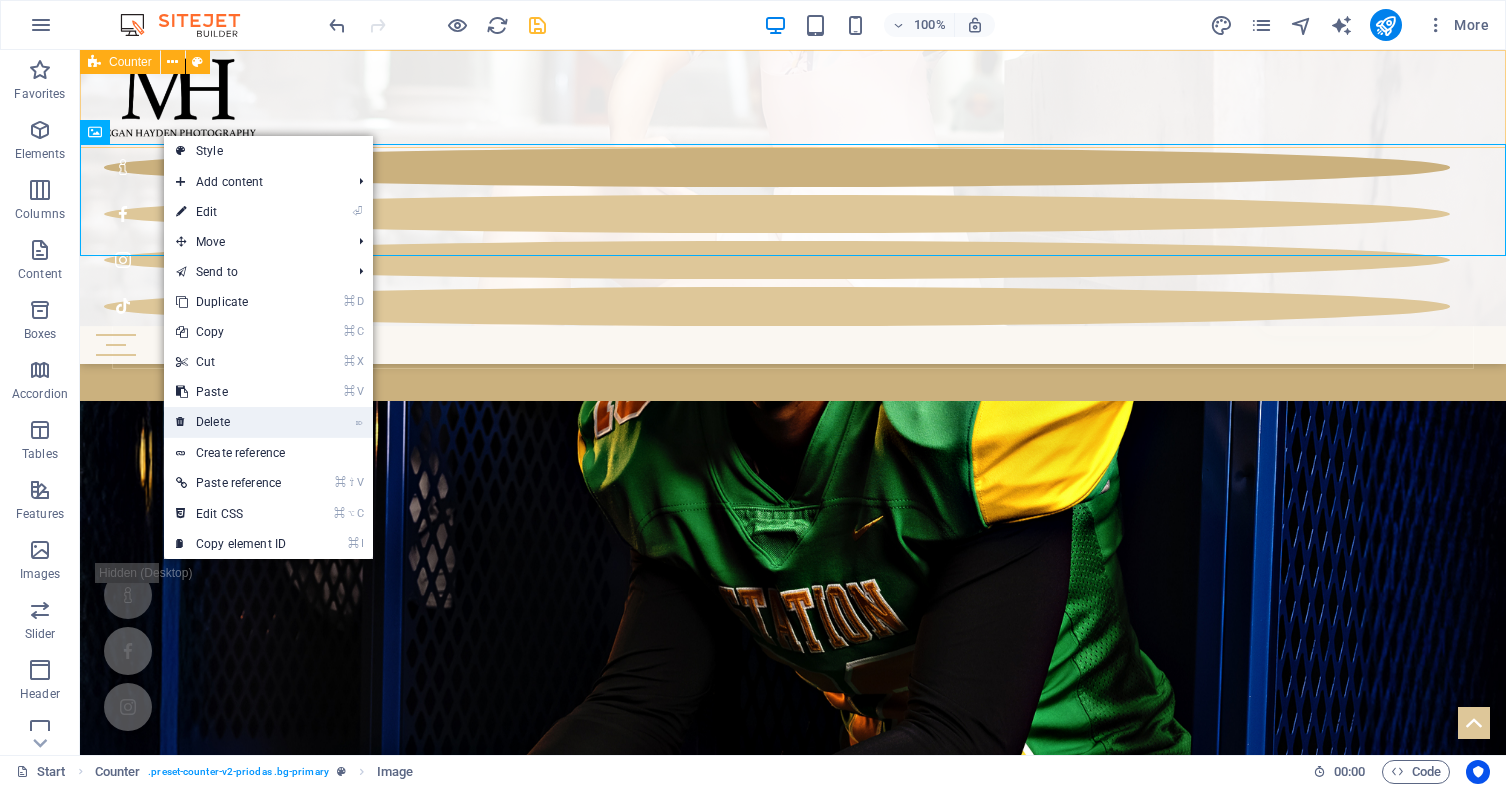 click on "⌦  Delete" at bounding box center (231, 422) 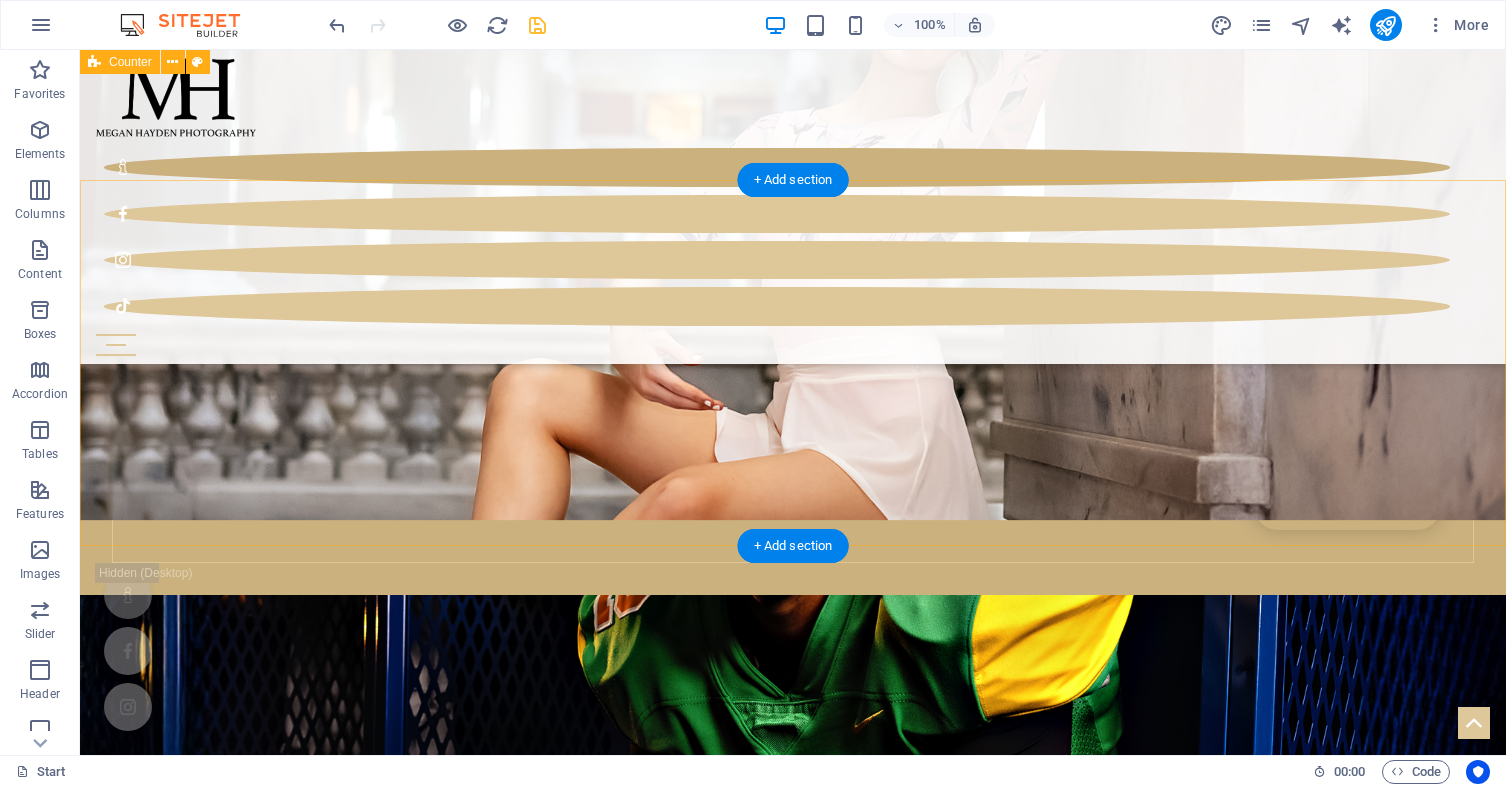 scroll, scrollTop: 2138, scrollLeft: 0, axis: vertical 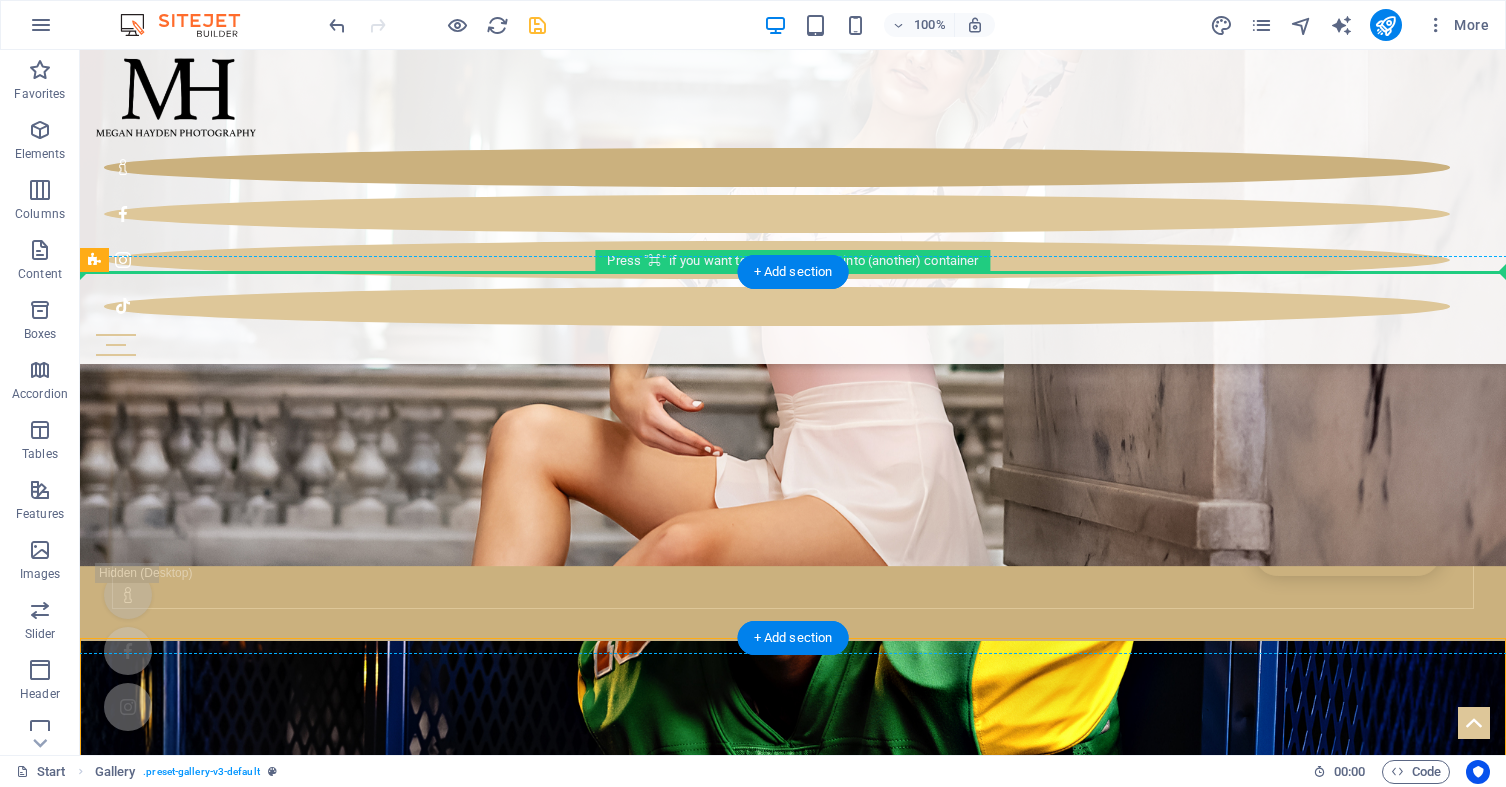 drag, startPoint x: 467, startPoint y: 675, endPoint x: 493, endPoint y: 454, distance: 222.52415 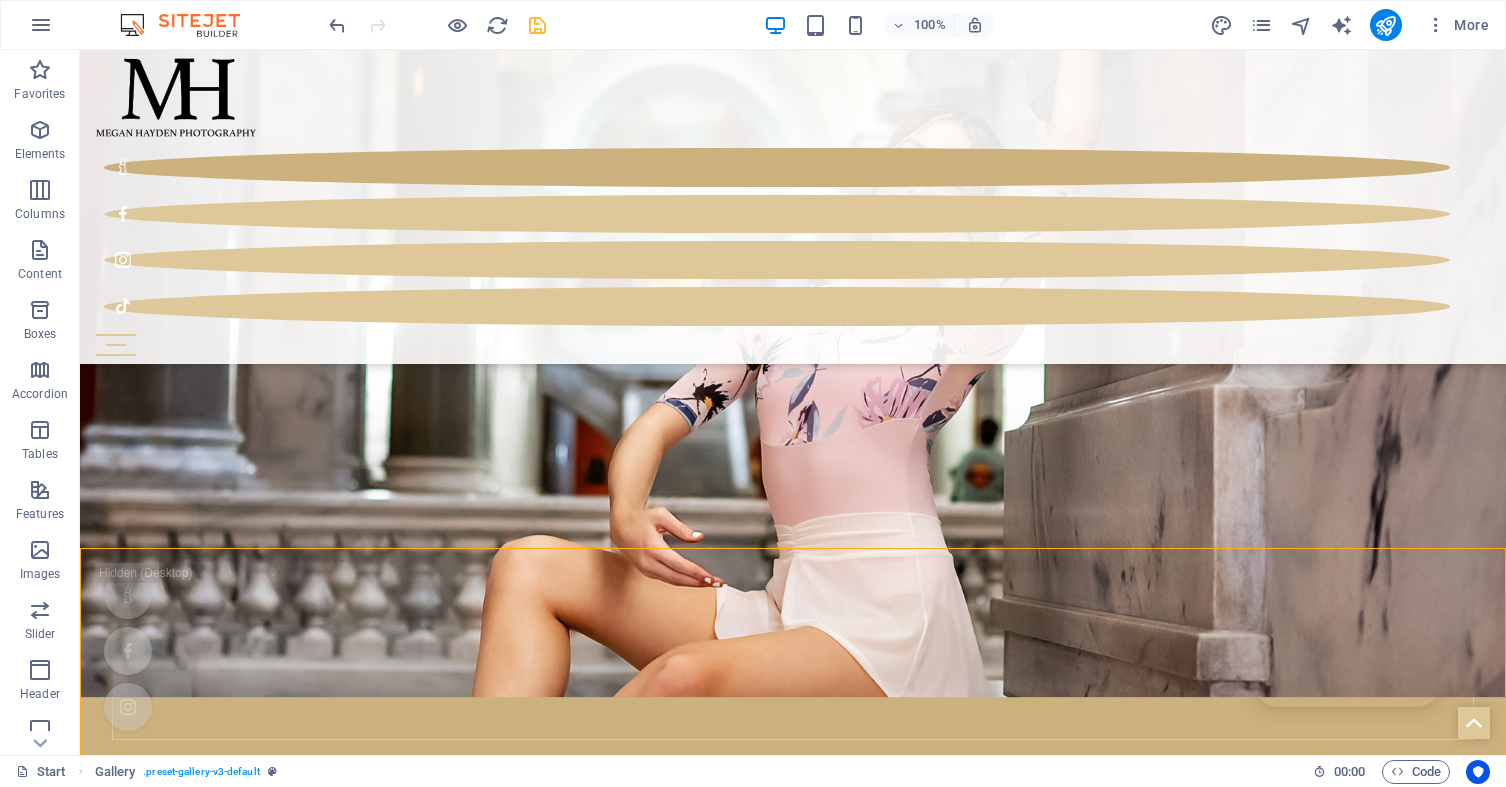 scroll, scrollTop: 2295, scrollLeft: 0, axis: vertical 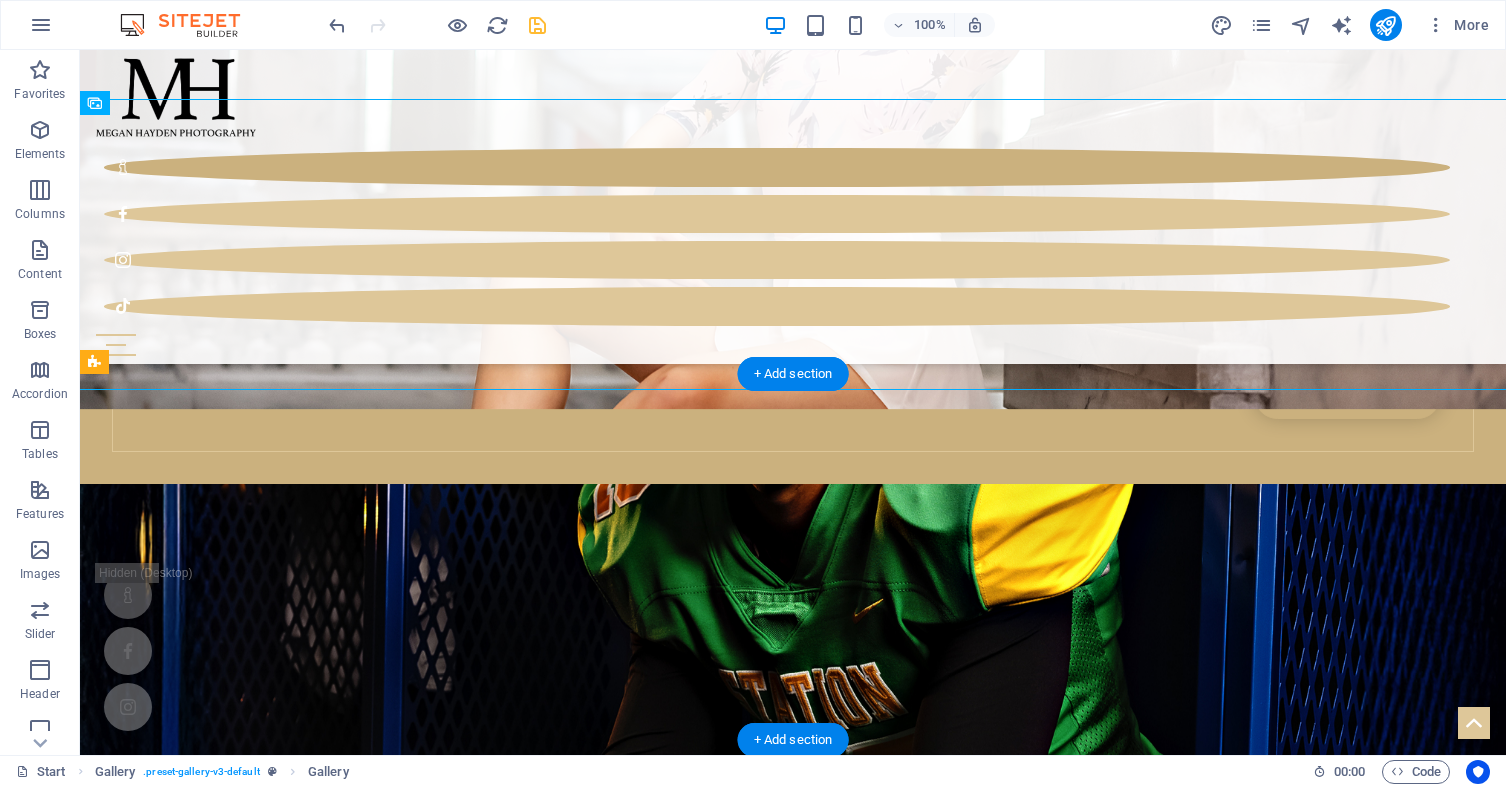 drag, startPoint x: 672, startPoint y: 334, endPoint x: 679, endPoint y: 554, distance: 220.11133 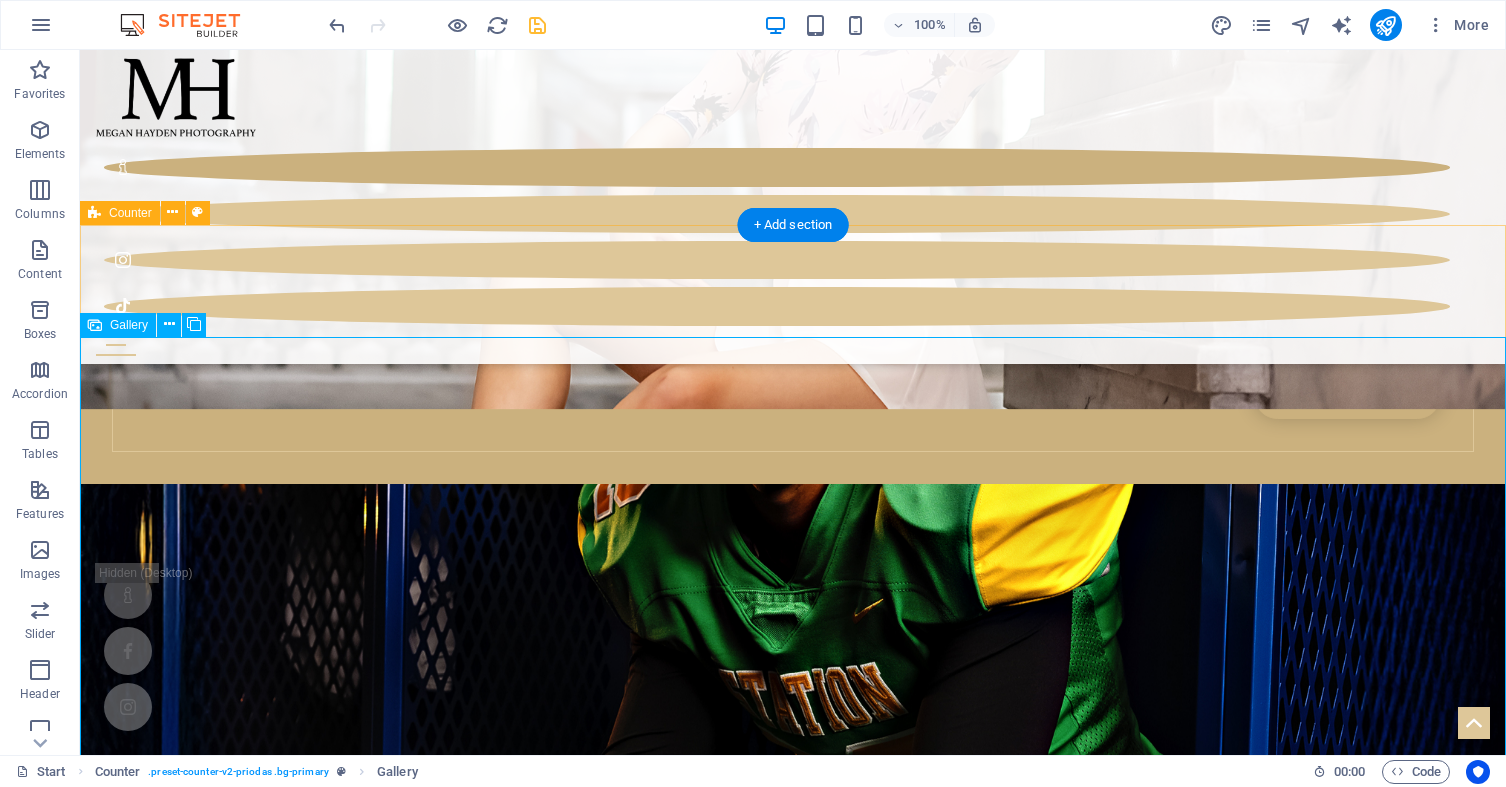 click at bounding box center (793, 6737) 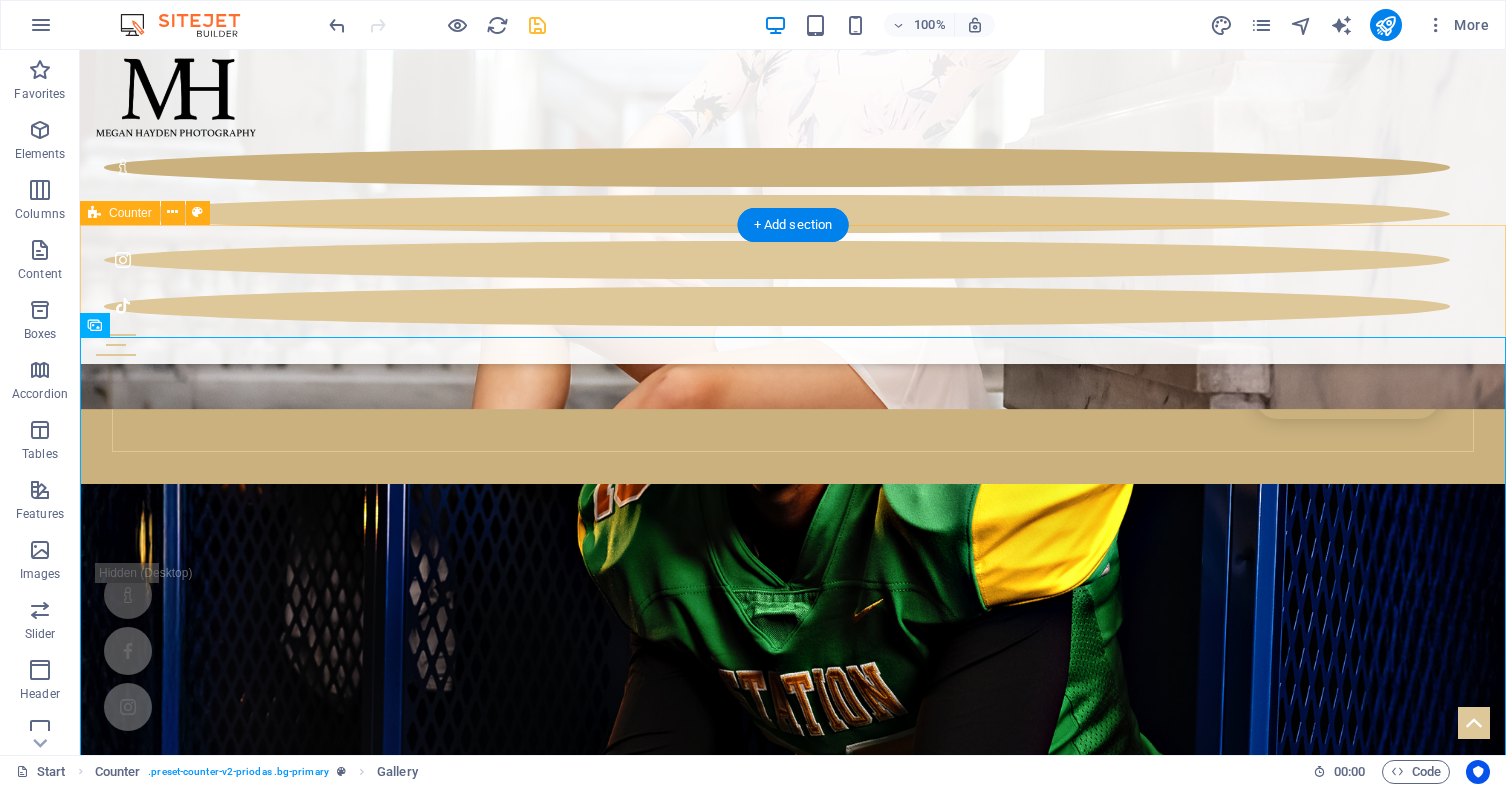click at bounding box center [793, 6737] 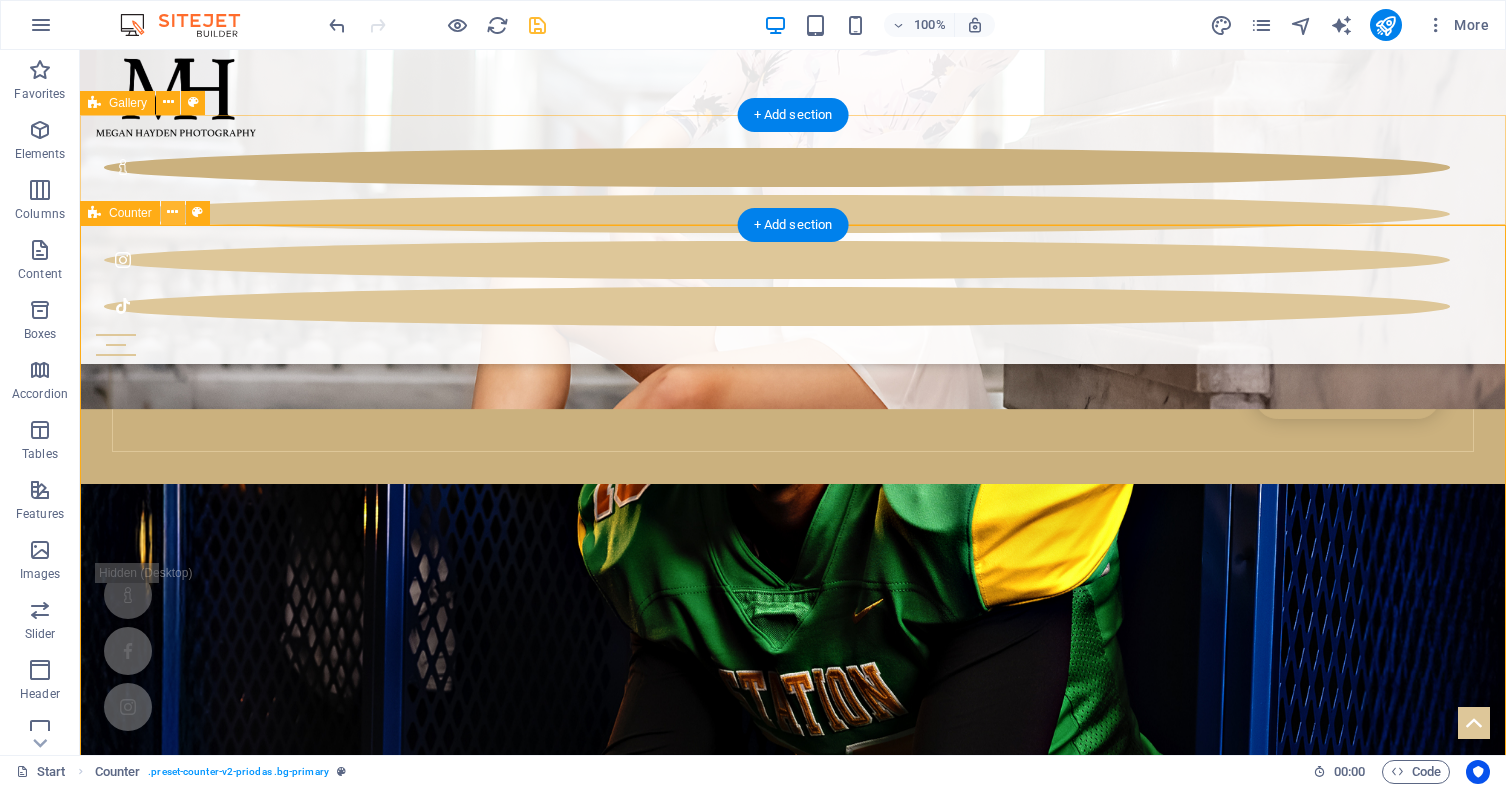 click at bounding box center [172, 212] 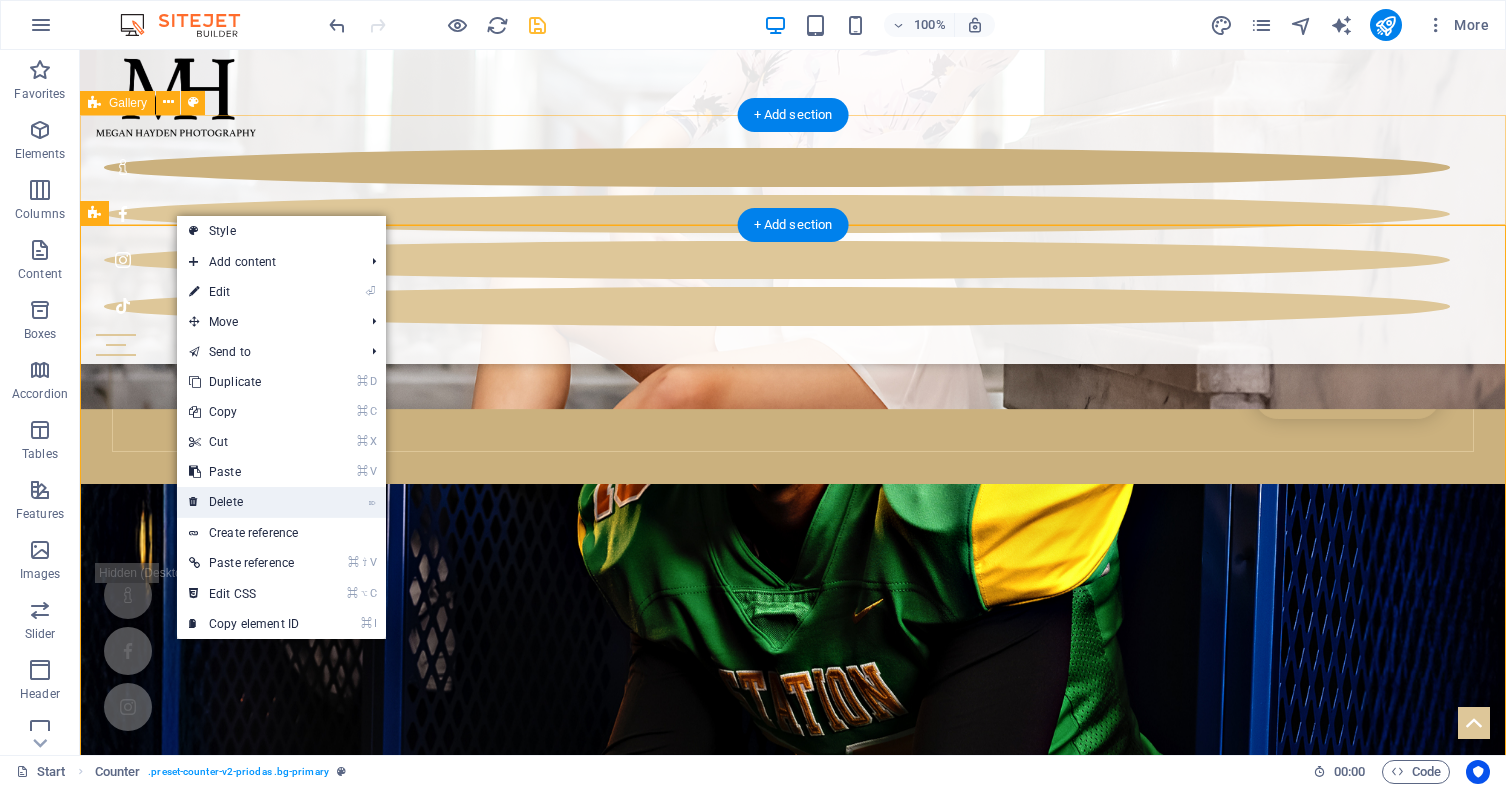 click on "⌦  Delete" at bounding box center [244, 502] 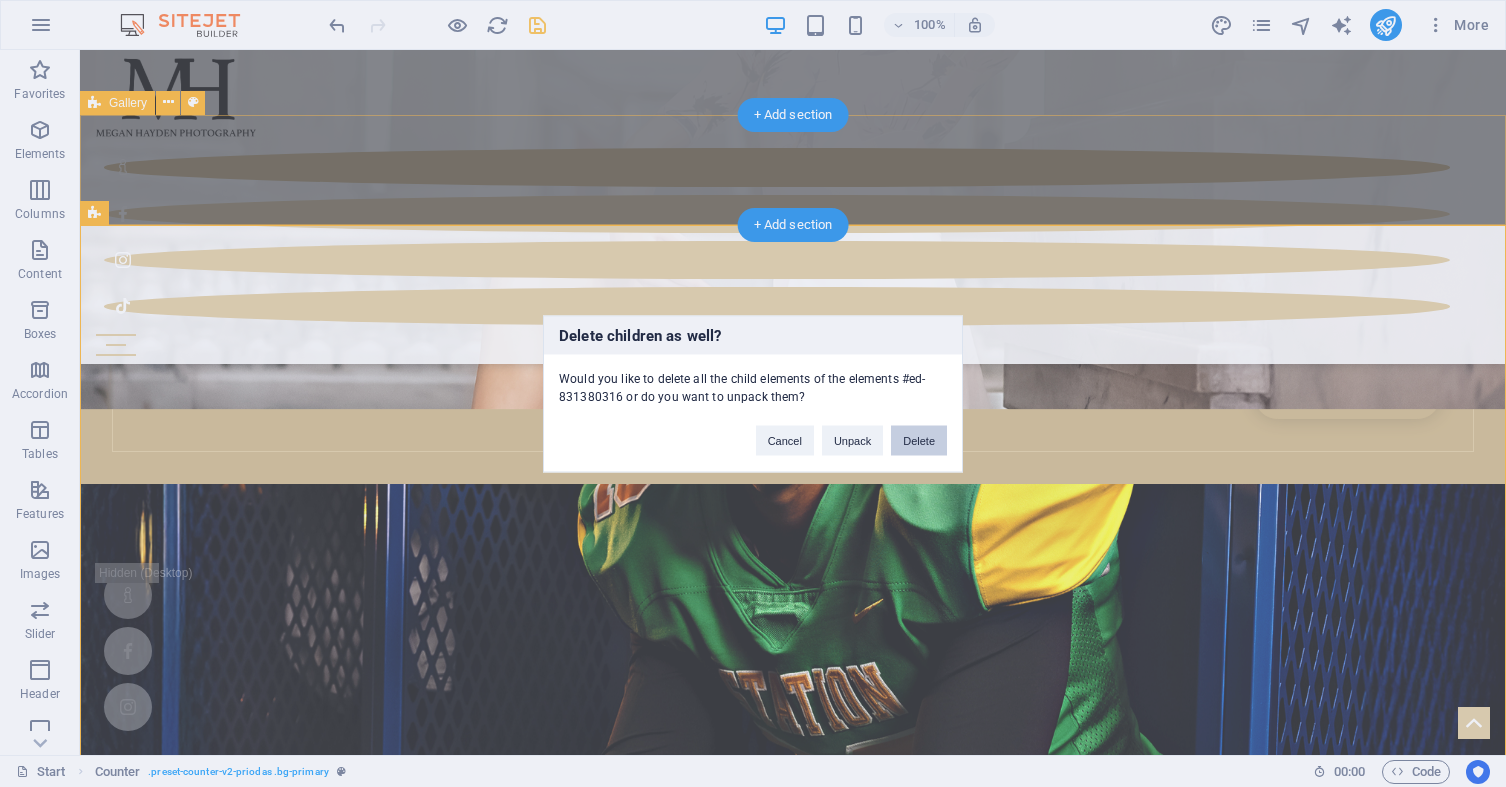 click on "Delete" at bounding box center (919, 440) 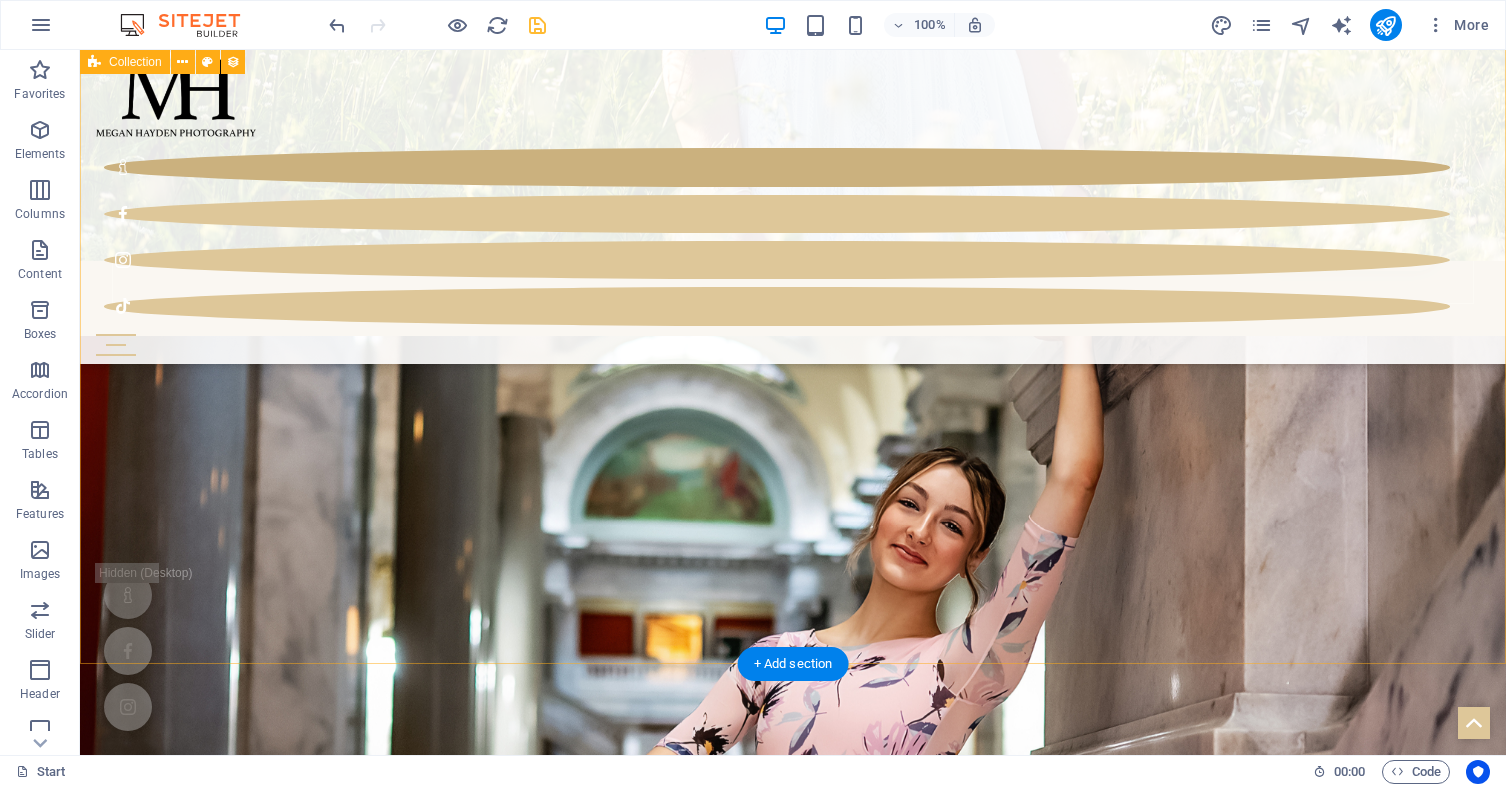 scroll, scrollTop: 2115, scrollLeft: 0, axis: vertical 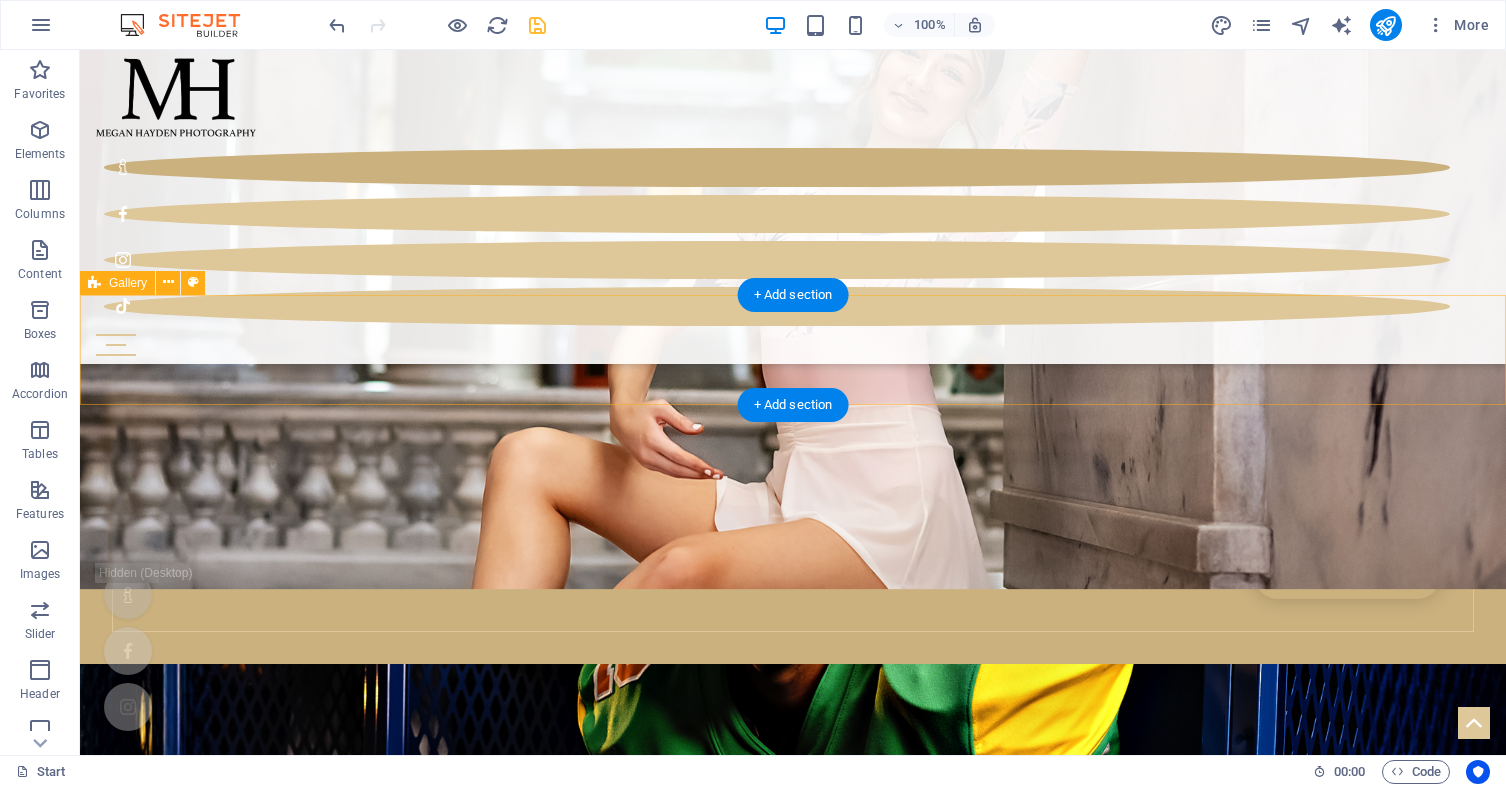 click on "Add elements" at bounding box center (734, 4780) 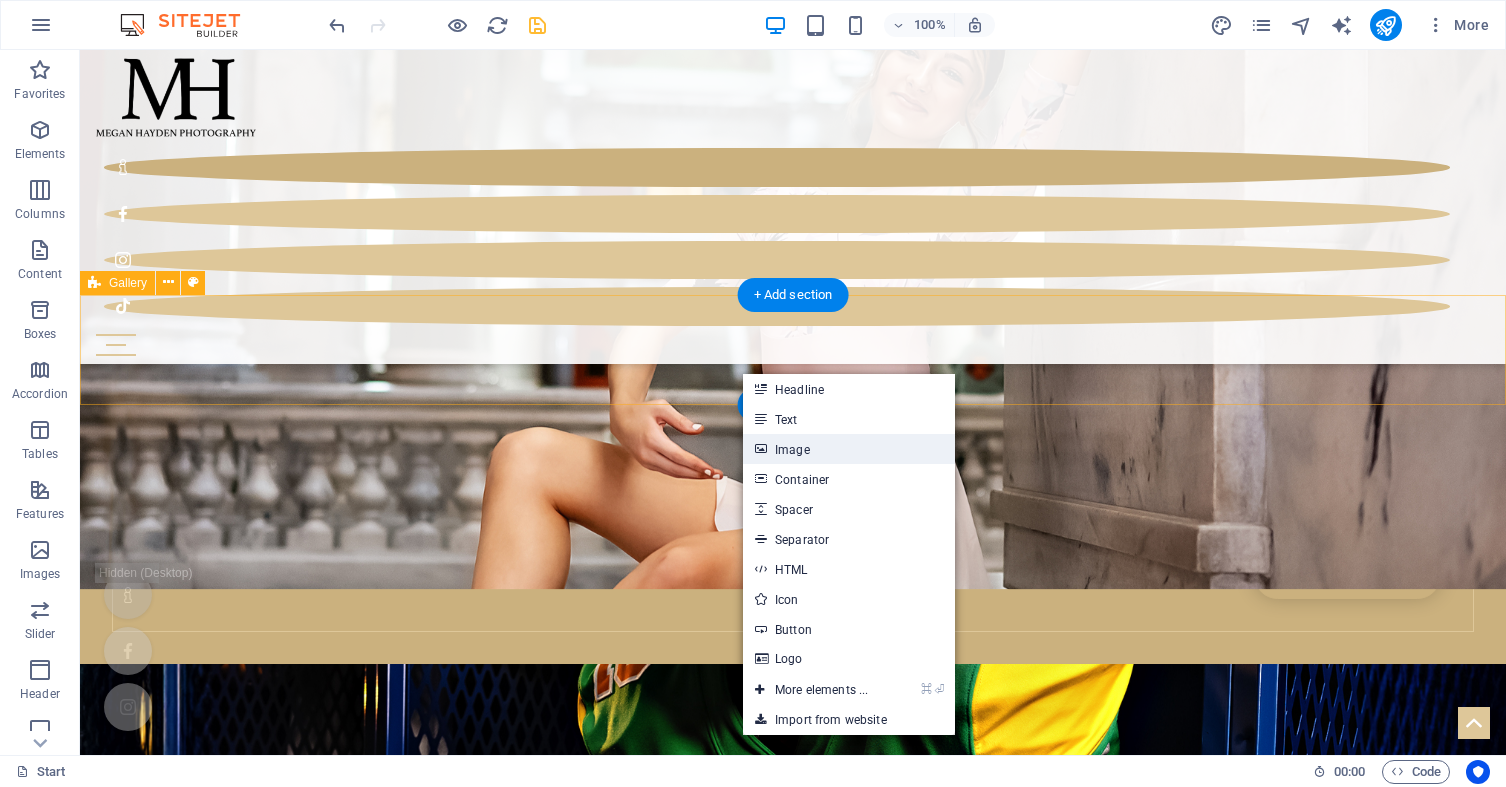 click on "Image" at bounding box center [849, 449] 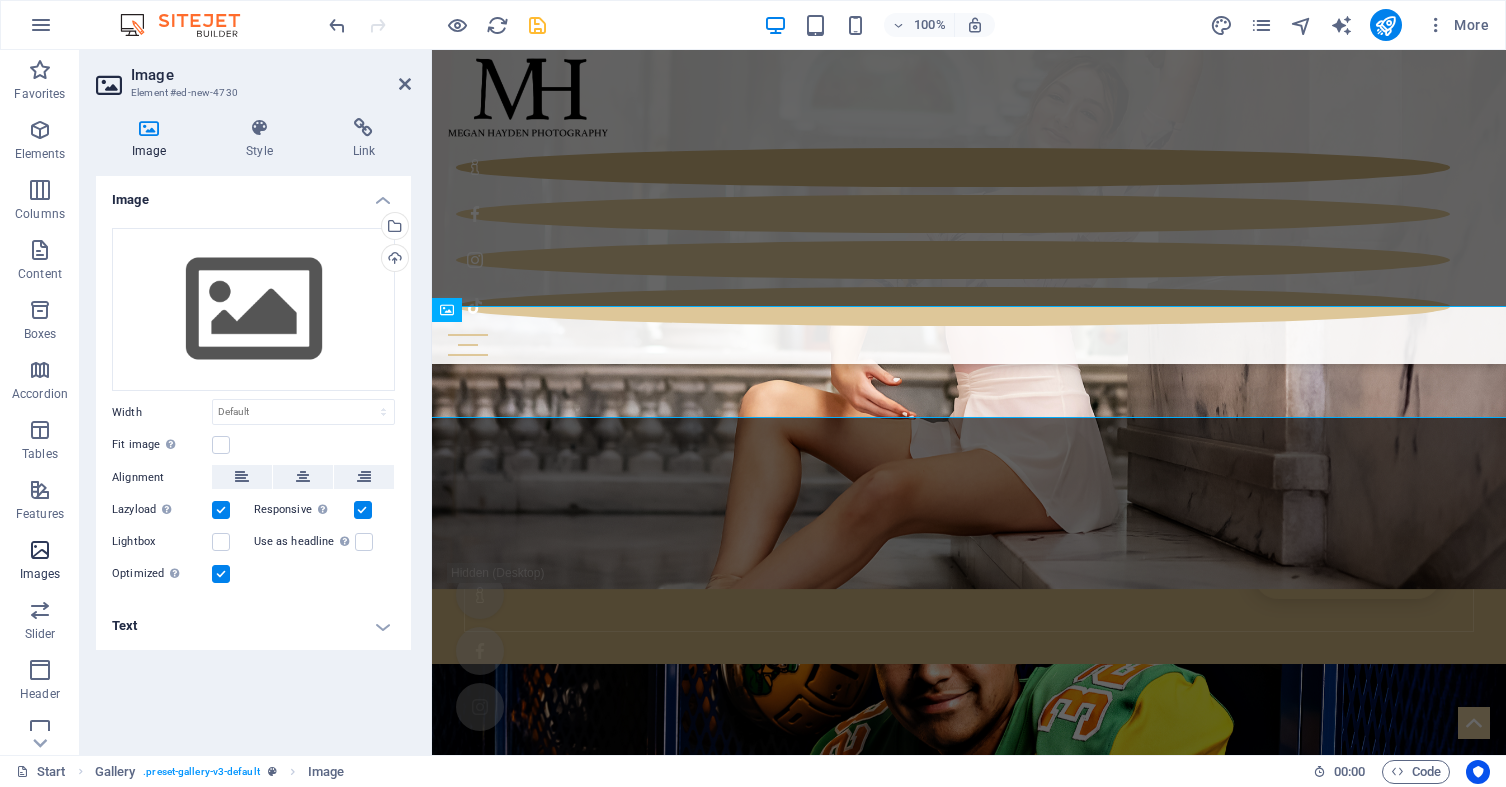 click at bounding box center (40, 550) 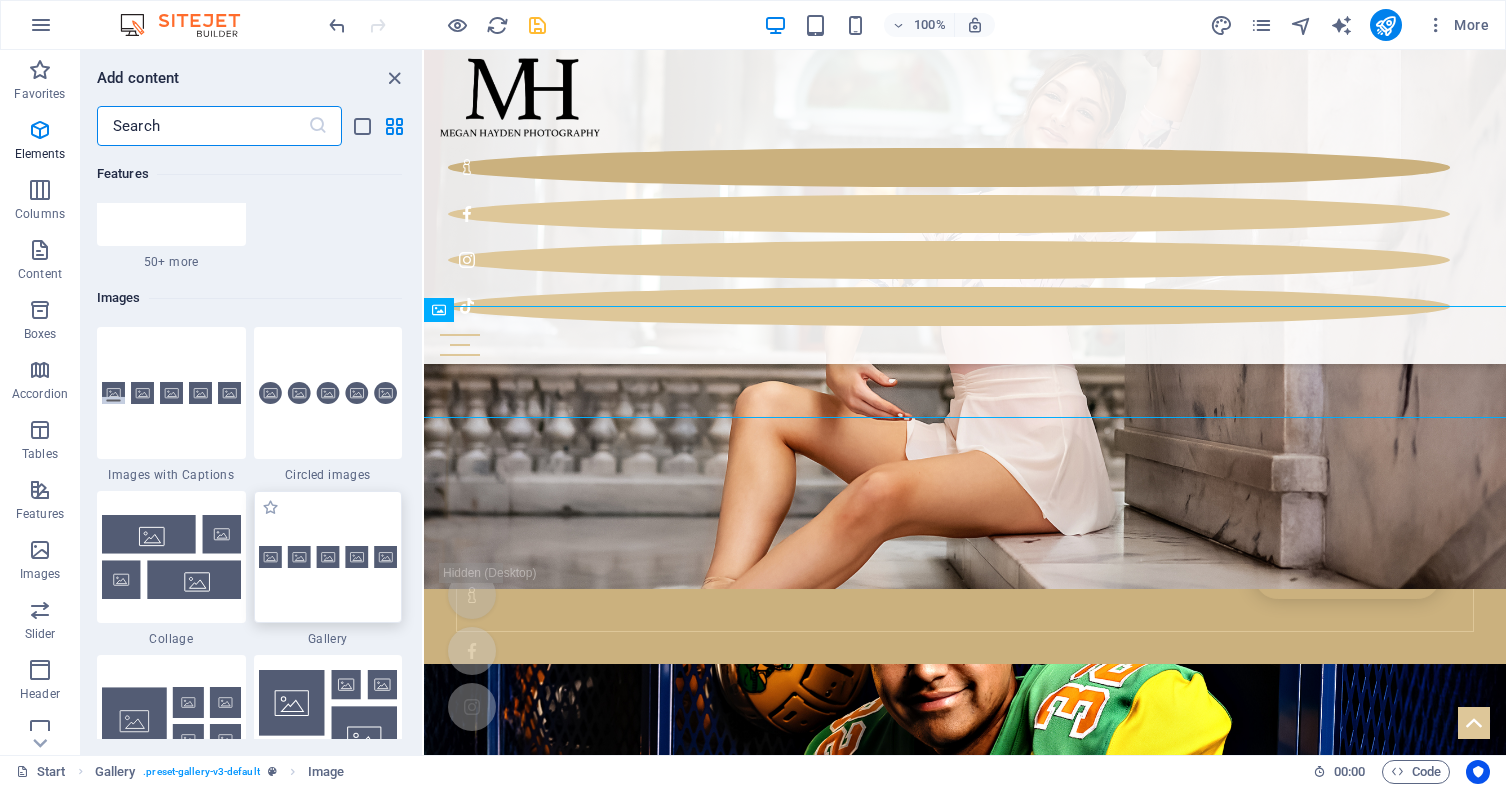scroll, scrollTop: 10140, scrollLeft: 0, axis: vertical 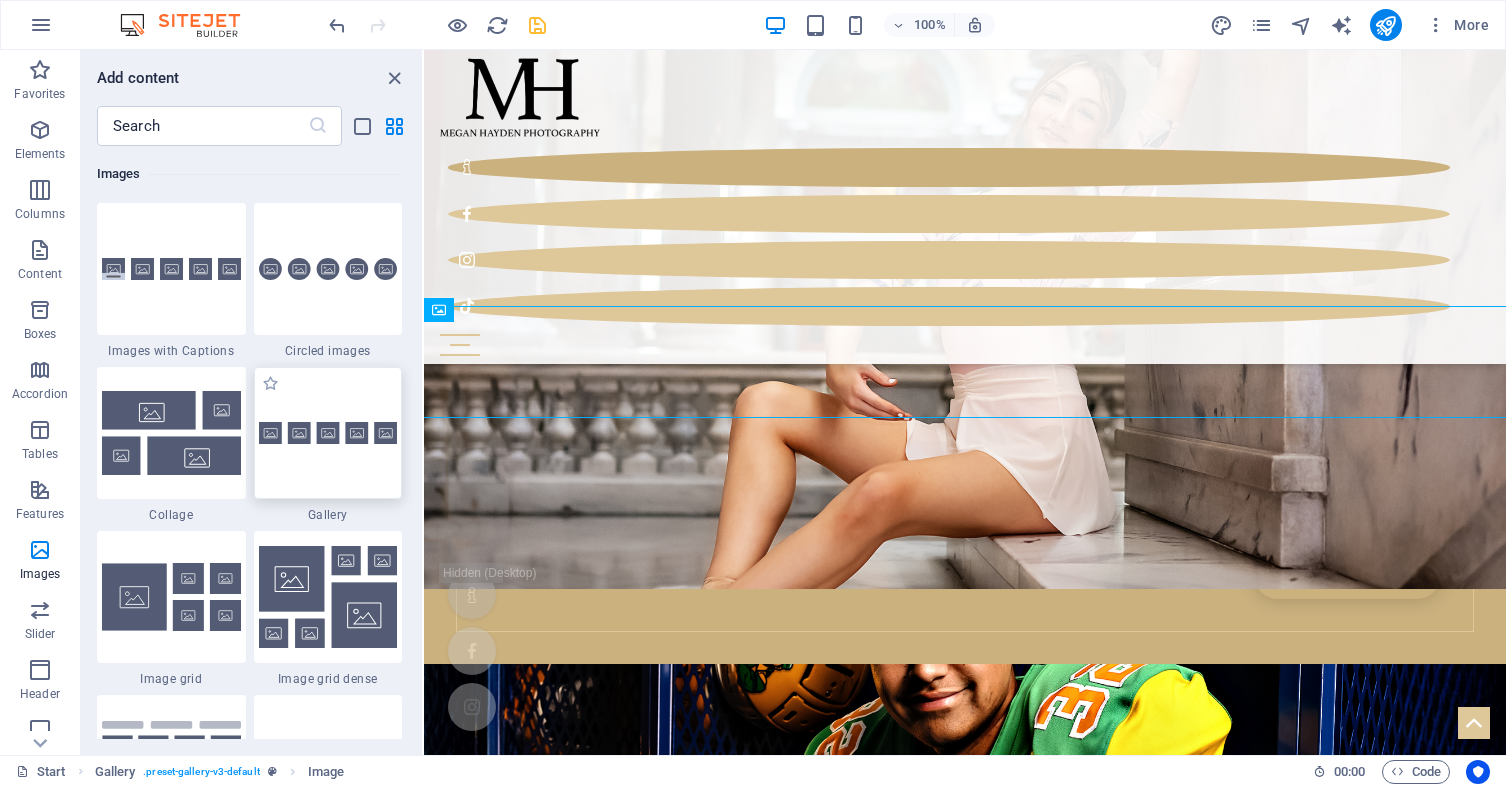 click at bounding box center (328, 433) 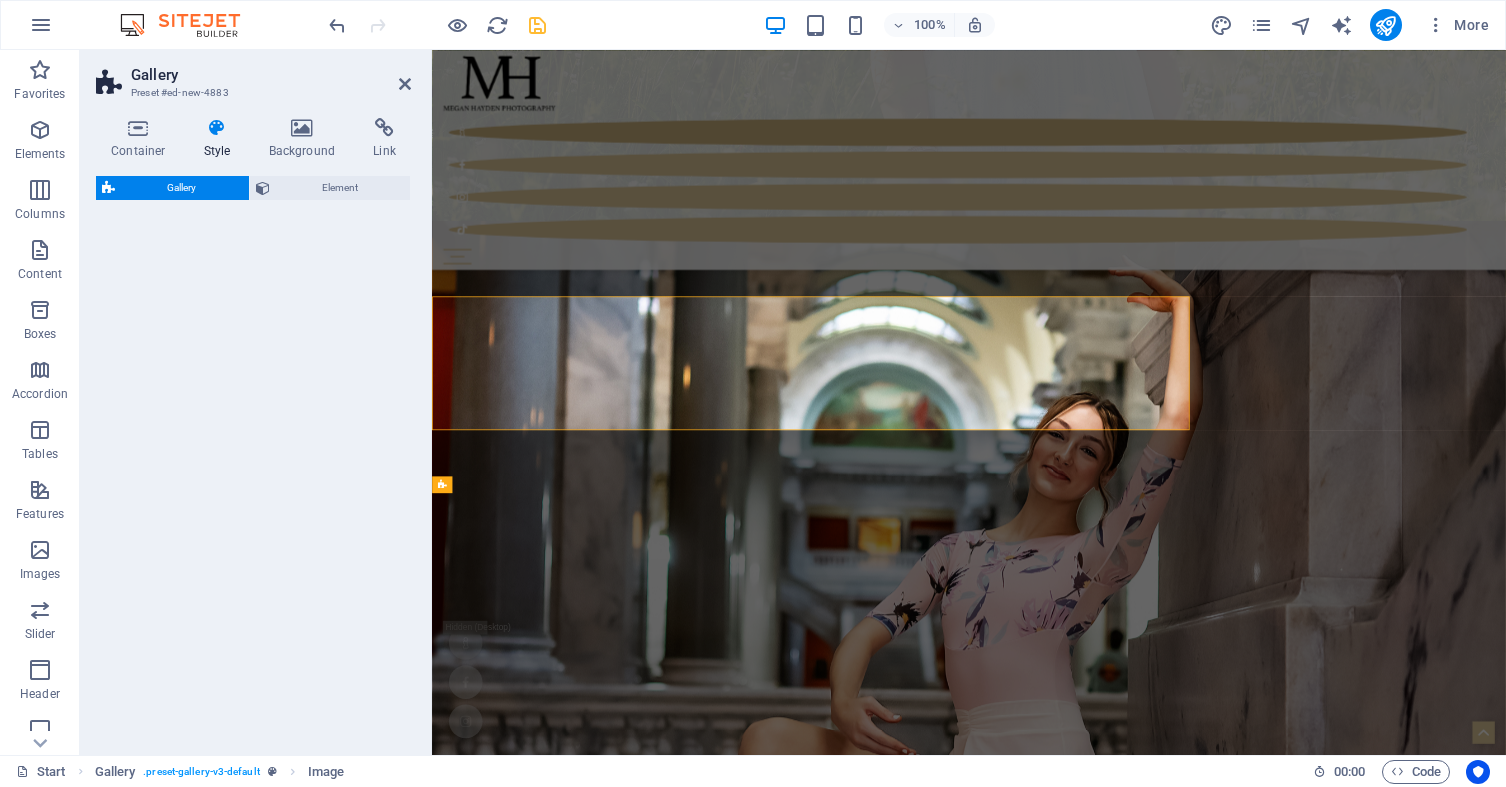 select on "rem" 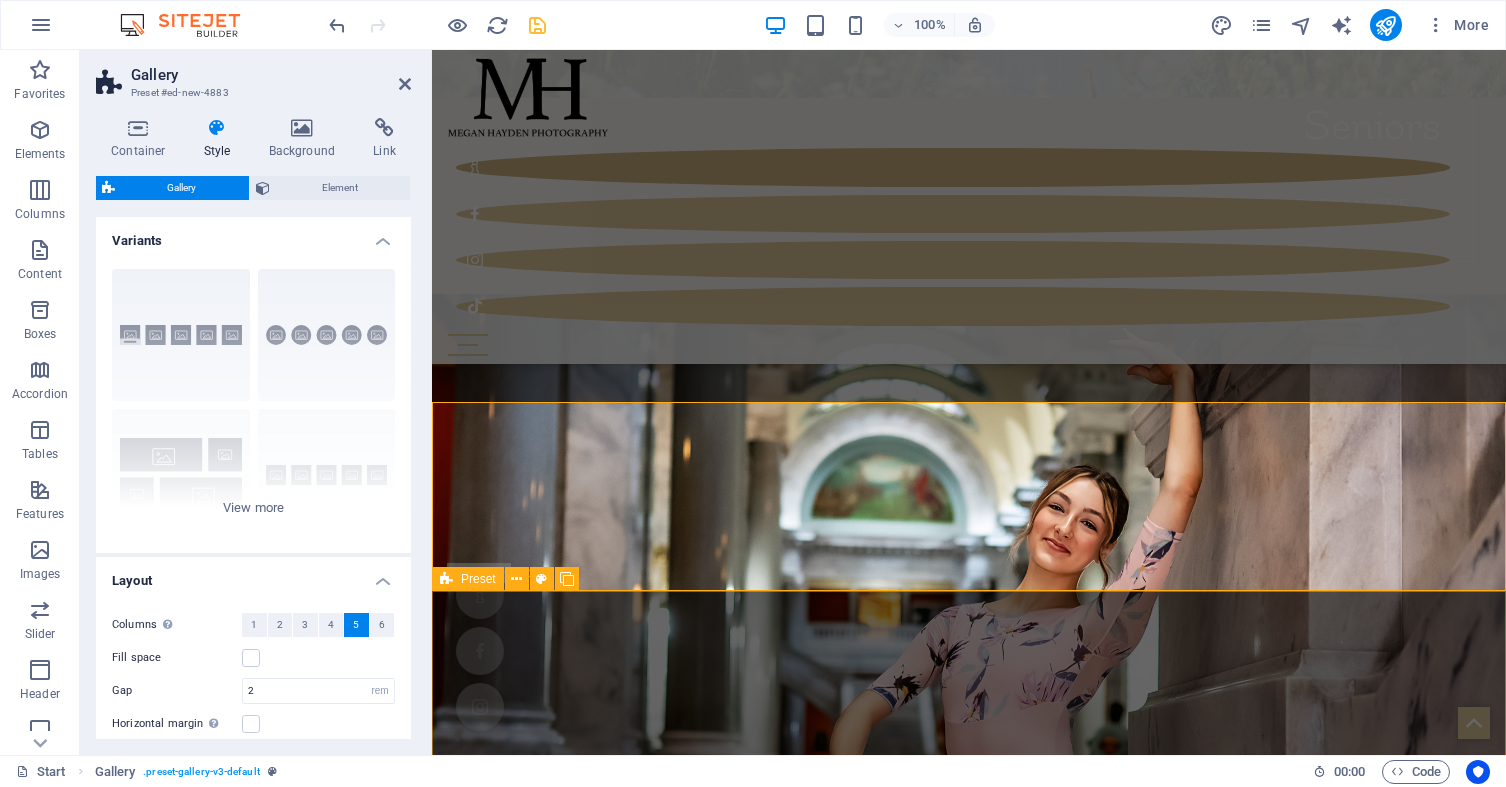 click on "Senior Photography [FIRST] [LAST] Photography loves Seniors!  Senior year is such a milestone and whether your Senior wants a little fuss or a lot of fuss we are here to accommodate them!   We strive to capture your Senior in a way that is true to themselves. We promise a relaxed, fun session that your Senior will walk away from more confident and glad they came (no seriously, even the boys)! [FIRST] [LAST] Photography was chosen as an Icon Image Award winner for 2024 and was published in Senior Muse. She has also been frequently featured by SeniorMuse and SeniorYearMagazine on social media.  Her Seniors have also had their photos published in BonTon Magazine, IT Girl Magazine, and ModelSource." at bounding box center [969, 6593] 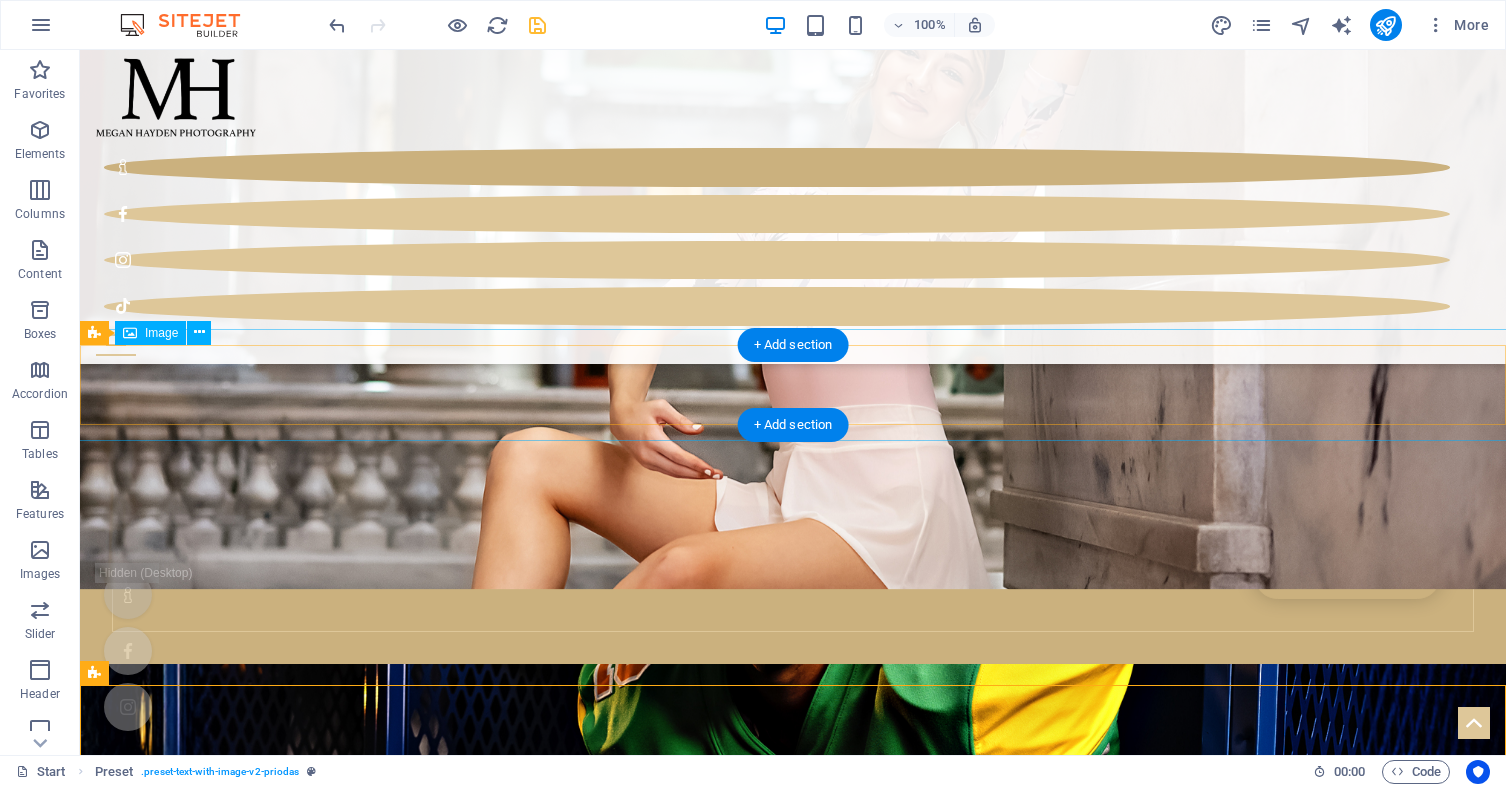 scroll, scrollTop: 1907, scrollLeft: 0, axis: vertical 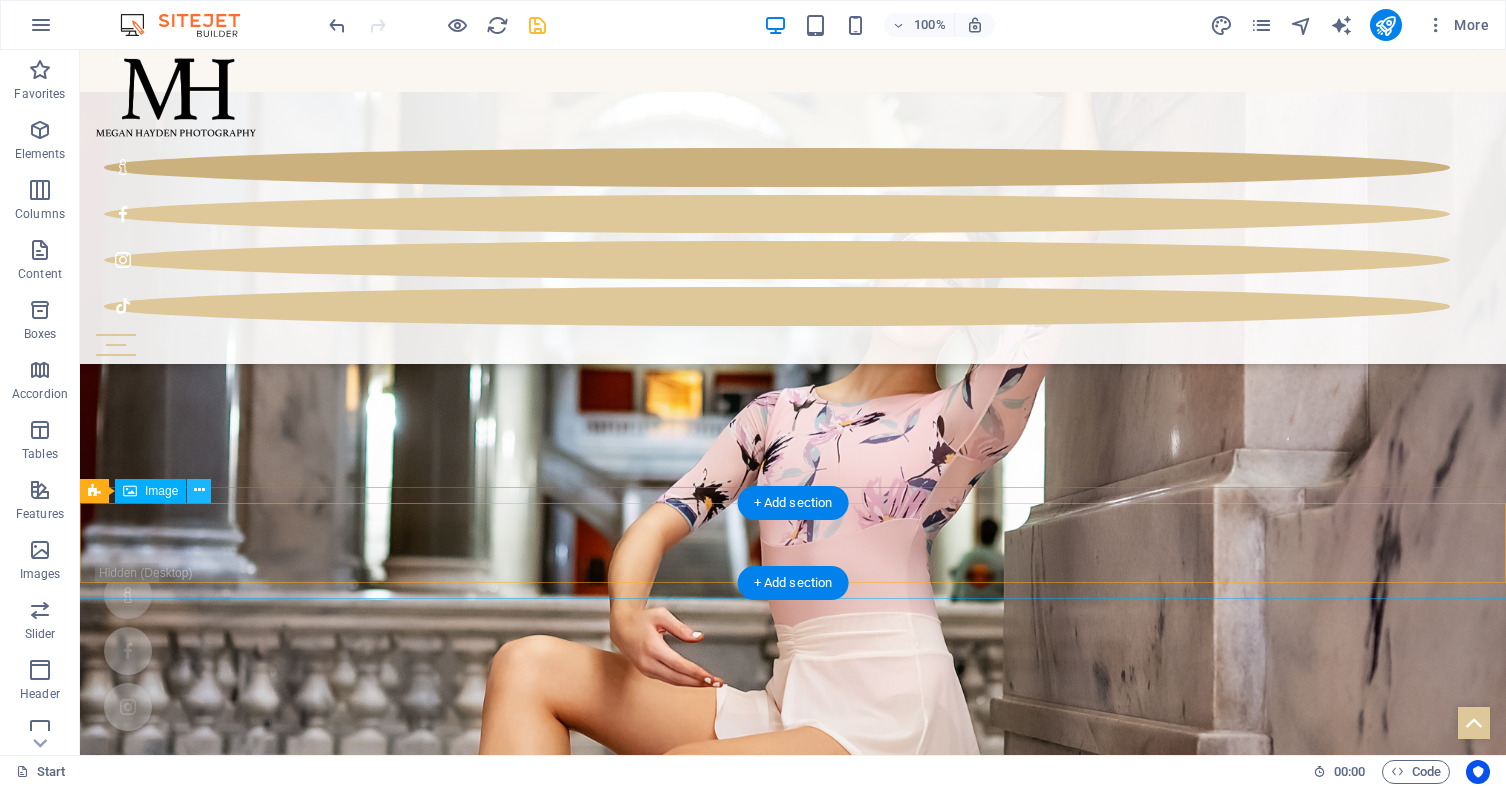 click at bounding box center (199, 490) 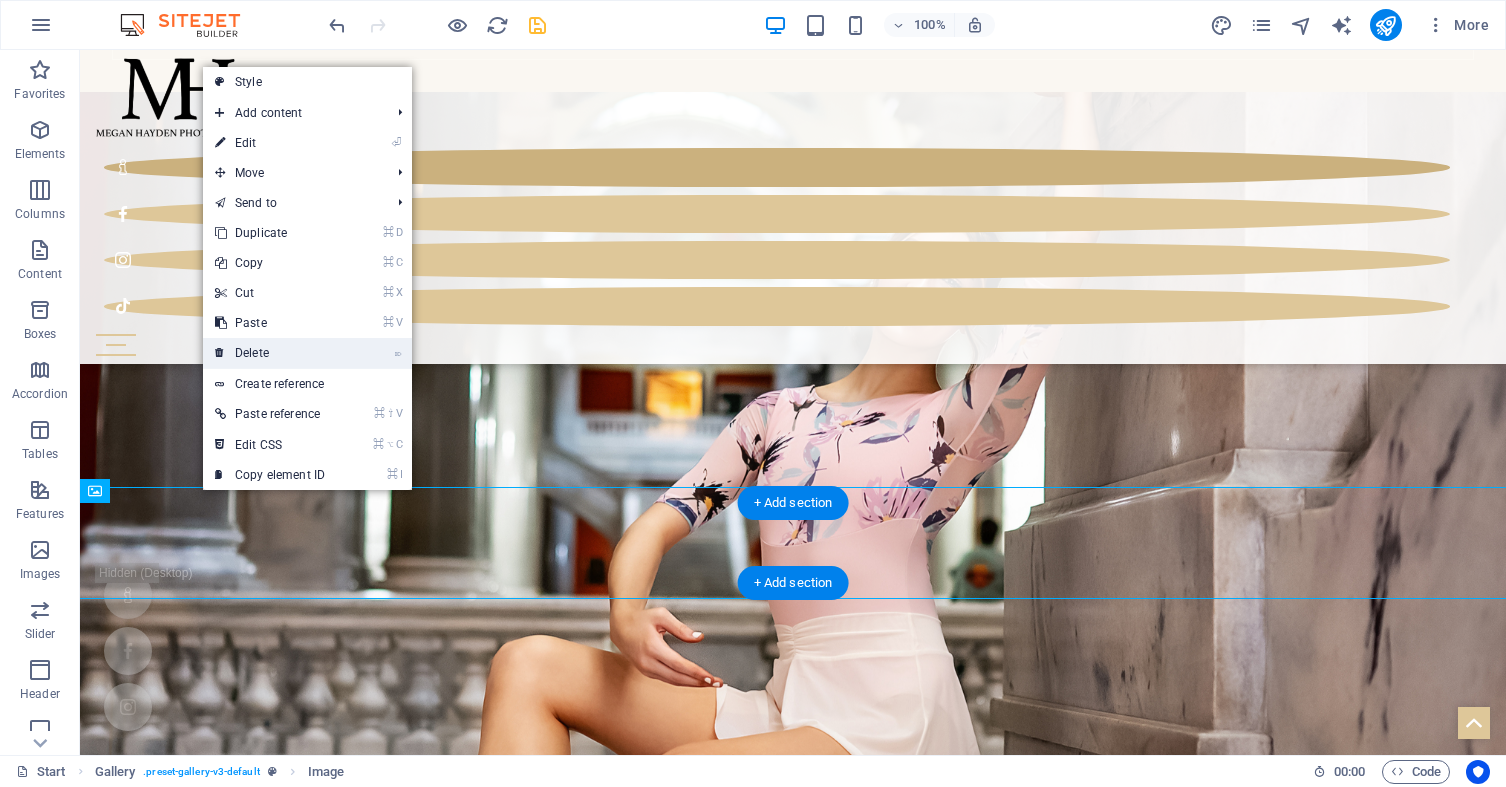 click on "⌦  Delete" at bounding box center (270, 353) 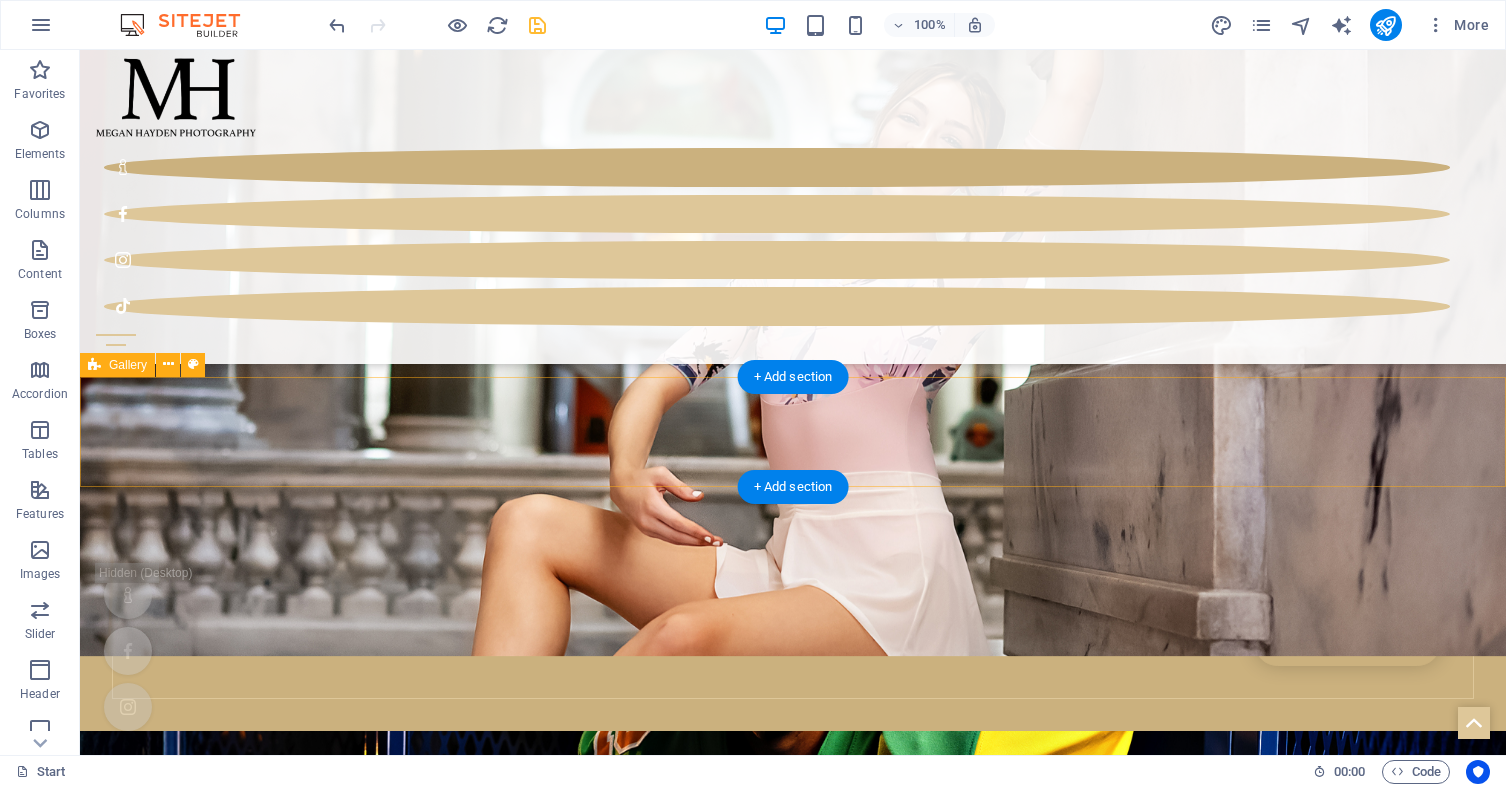 scroll, scrollTop: 2151, scrollLeft: 0, axis: vertical 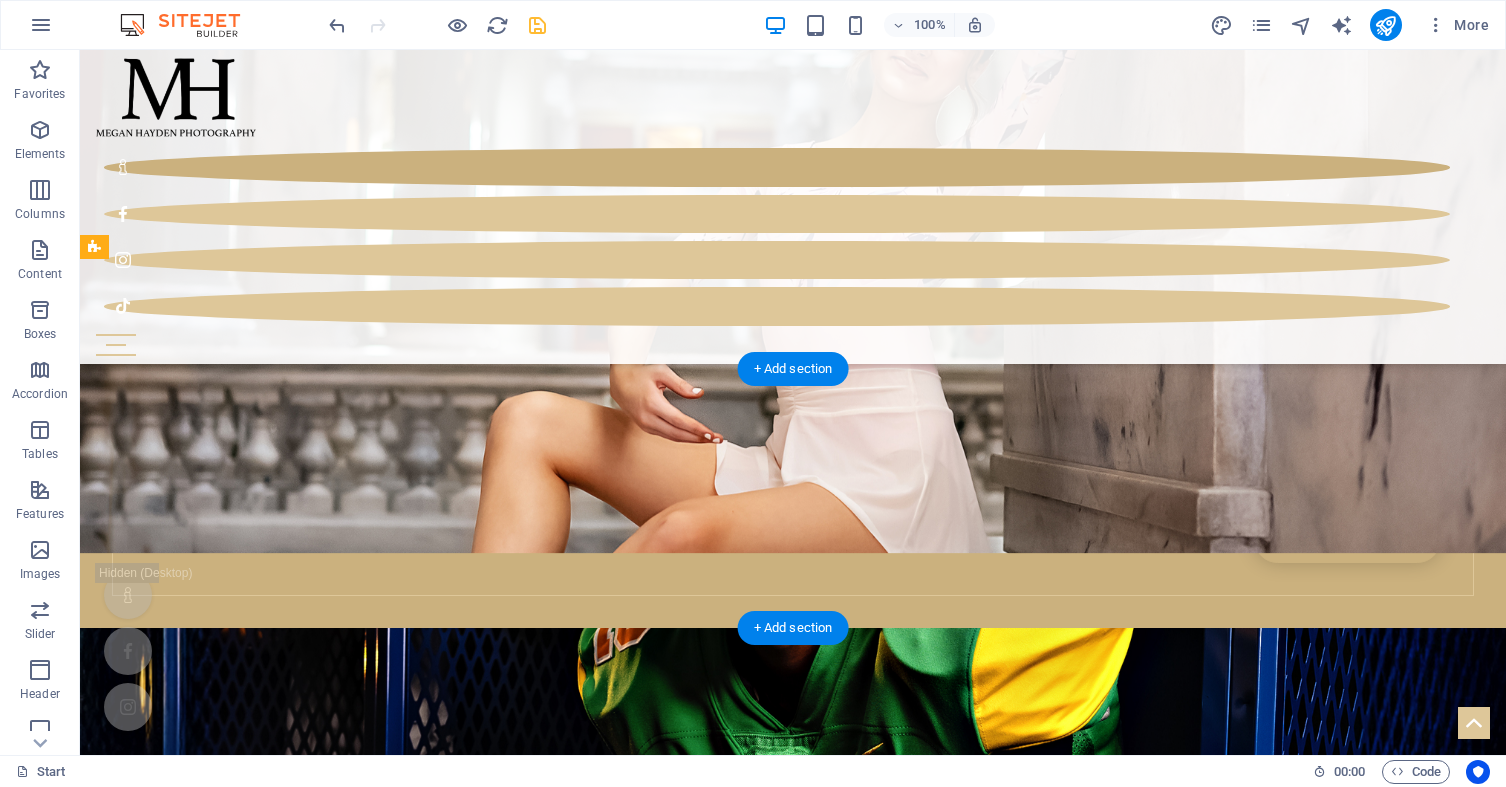 click at bounding box center (210, 4899) 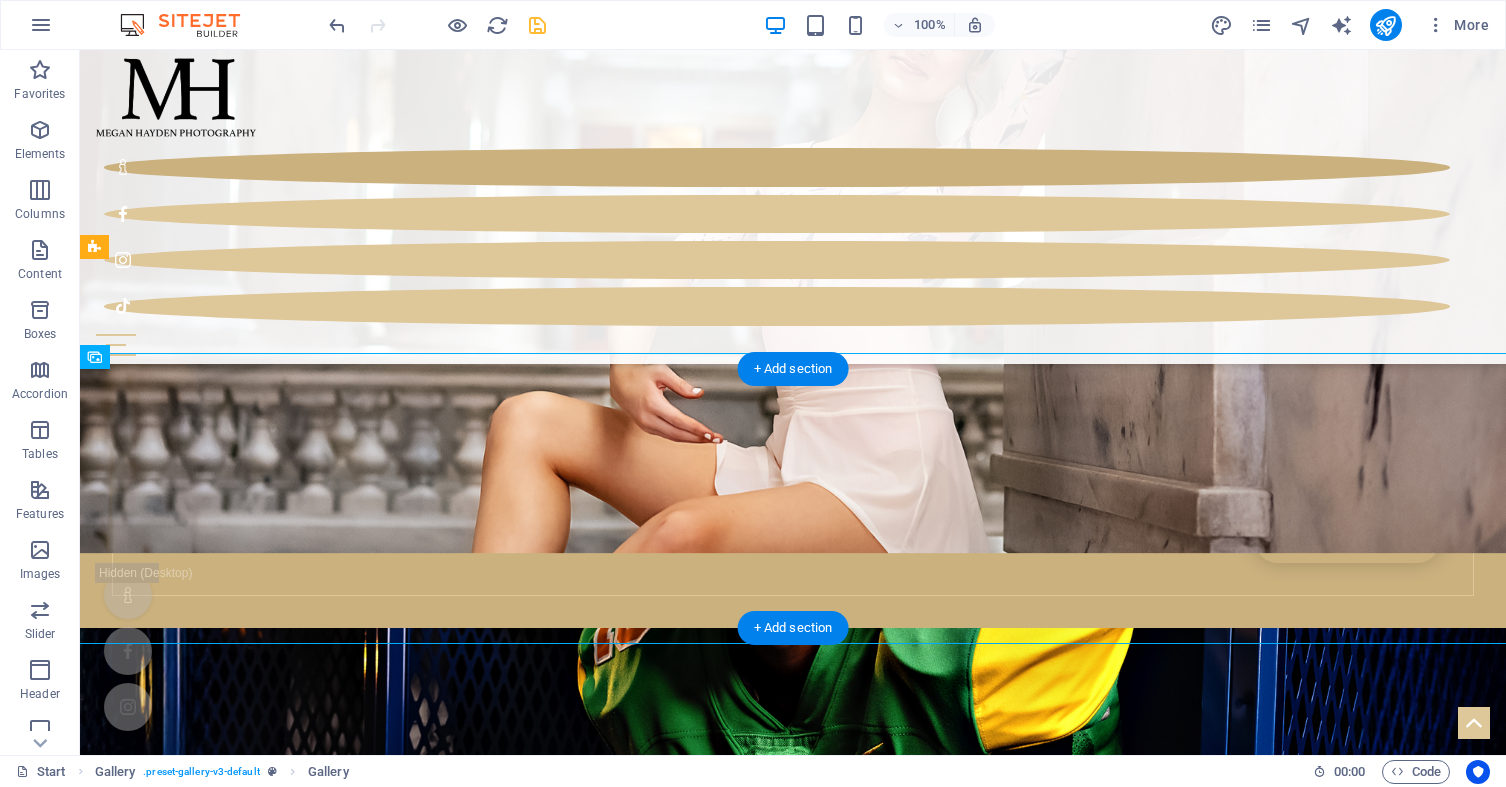 click at bounding box center (210, 4899) 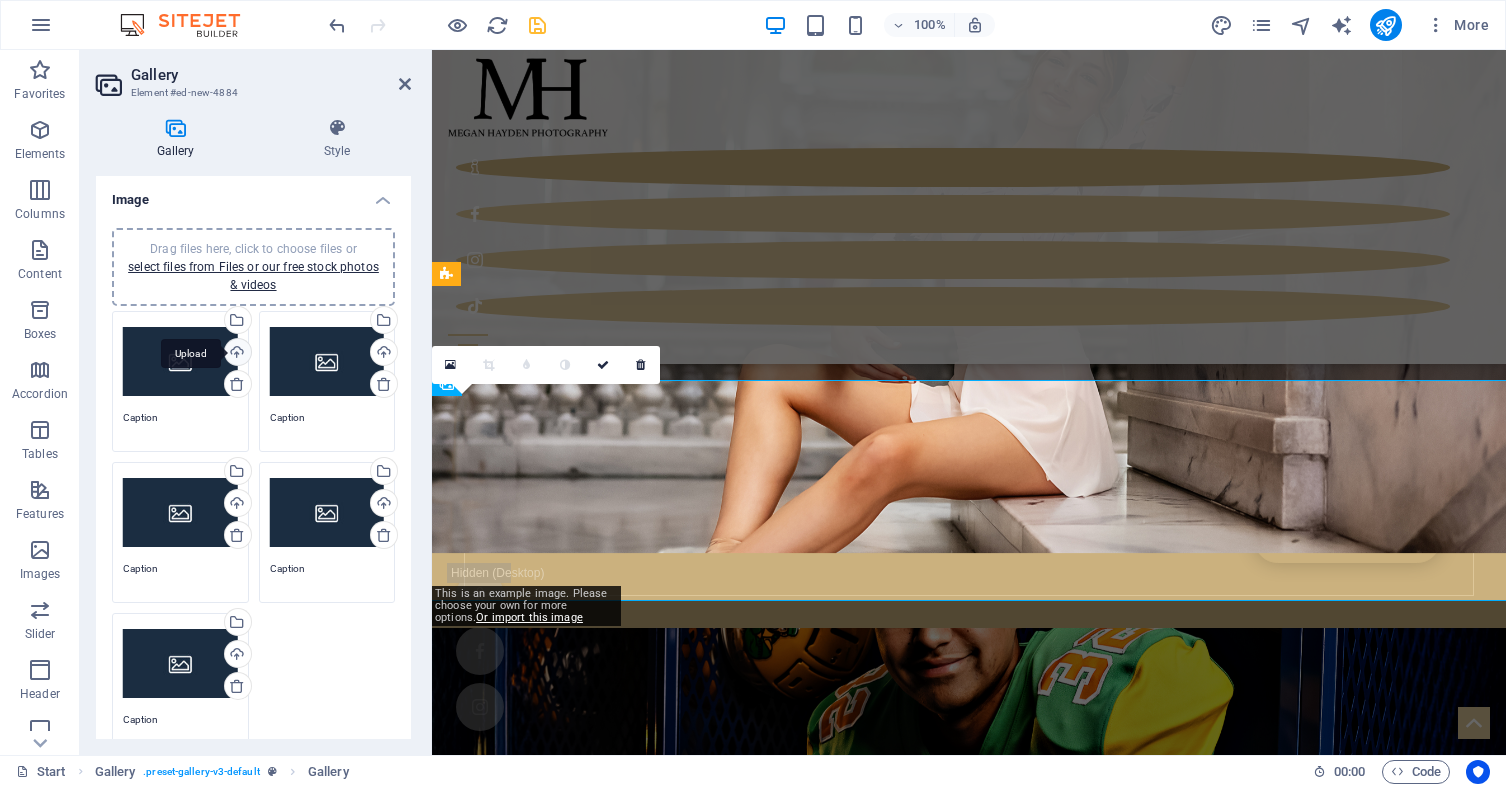 click on "Upload" at bounding box center [236, 354] 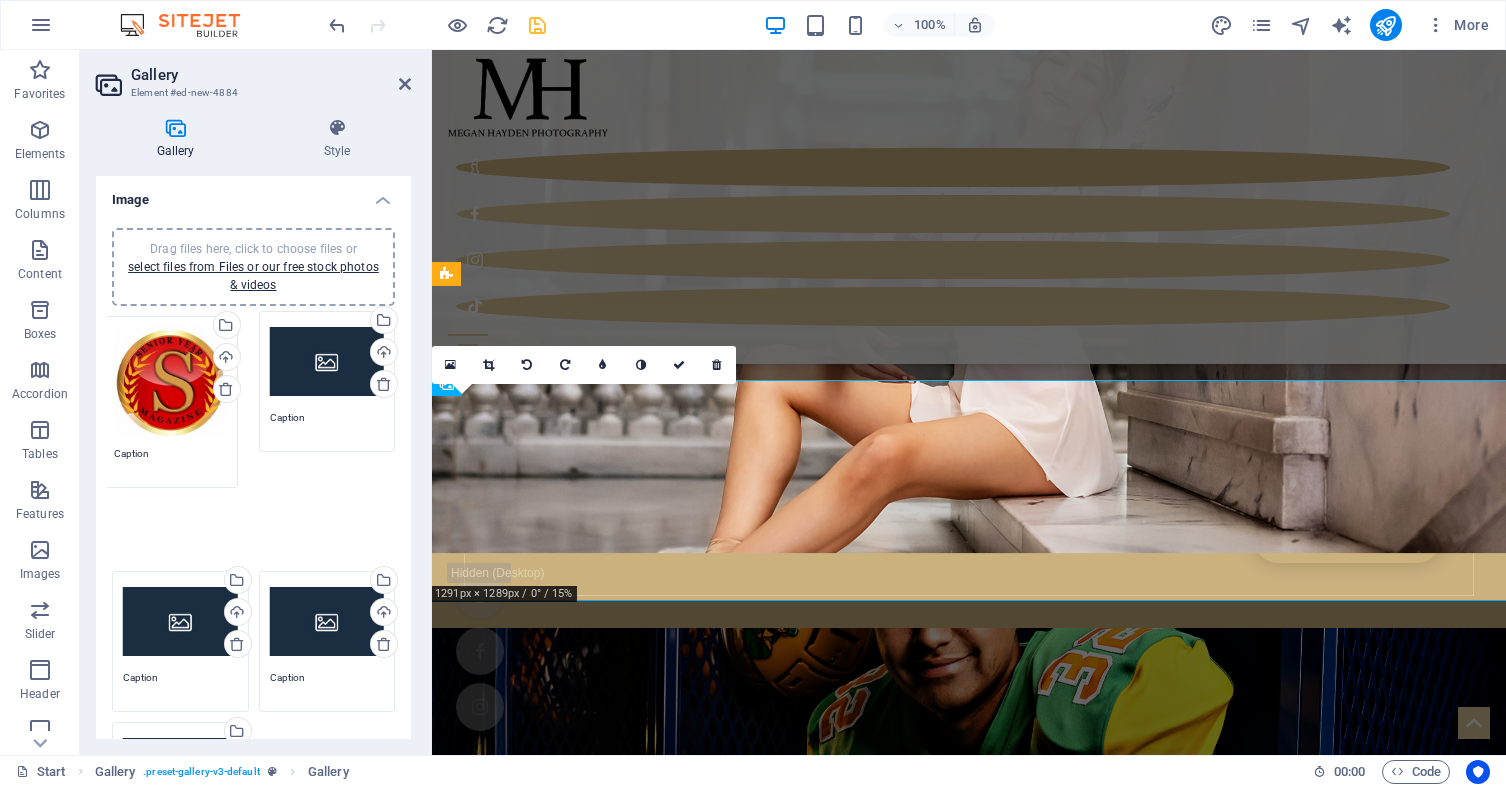 drag, startPoint x: 186, startPoint y: 372, endPoint x: 177, endPoint y: 377, distance: 10.29563 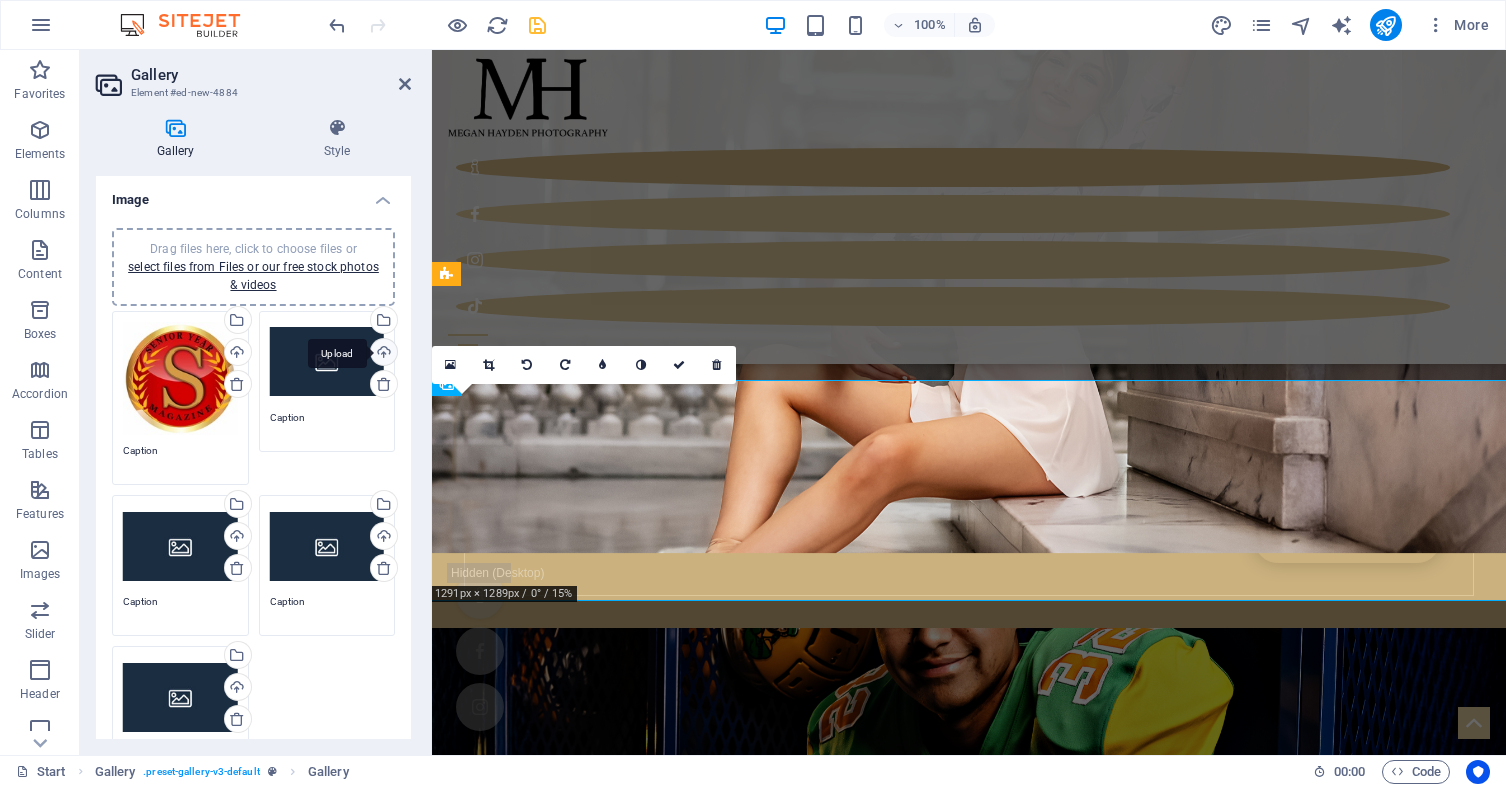 click on "Upload" at bounding box center [382, 354] 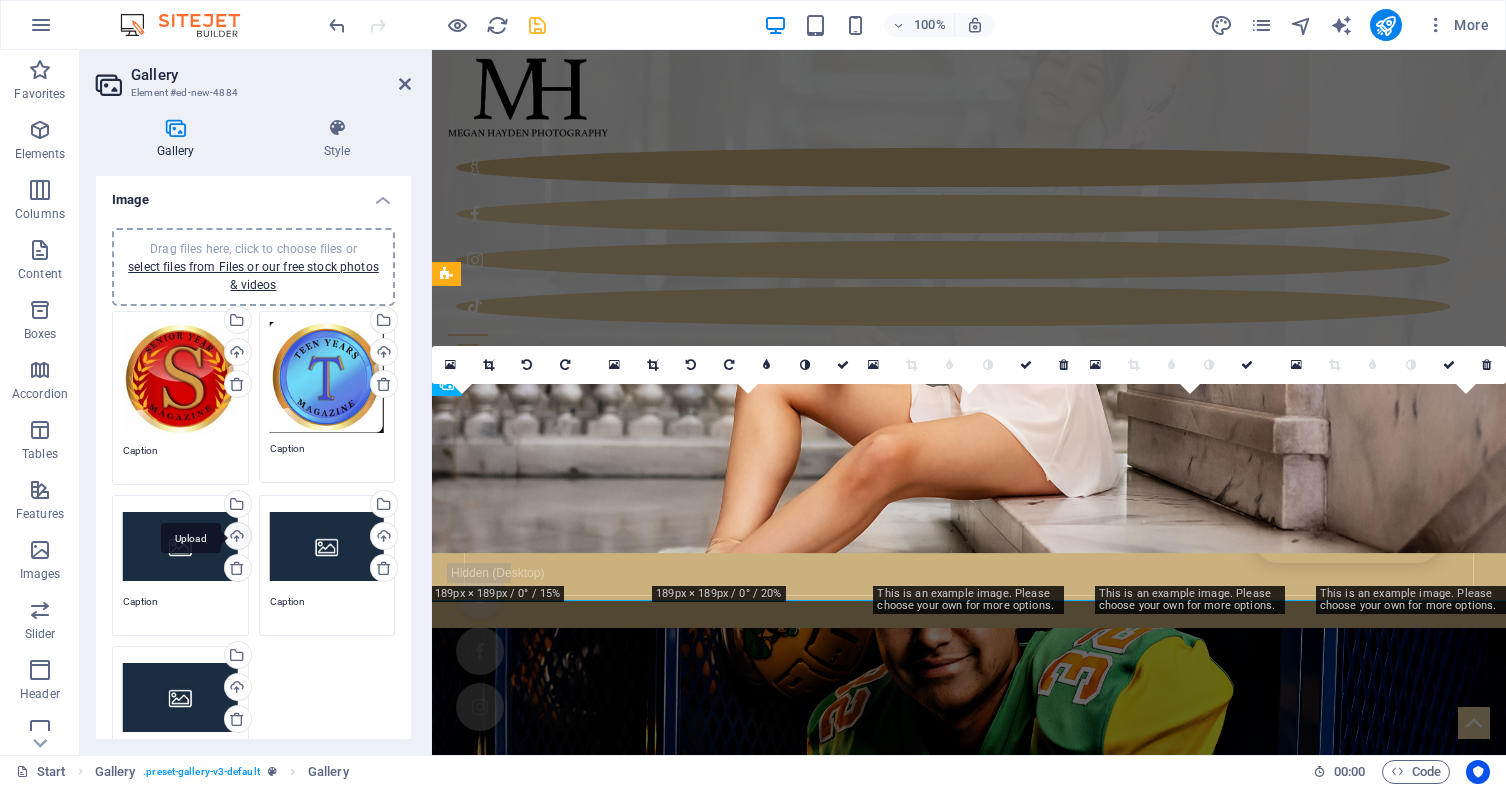 click on "Upload" at bounding box center (236, 538) 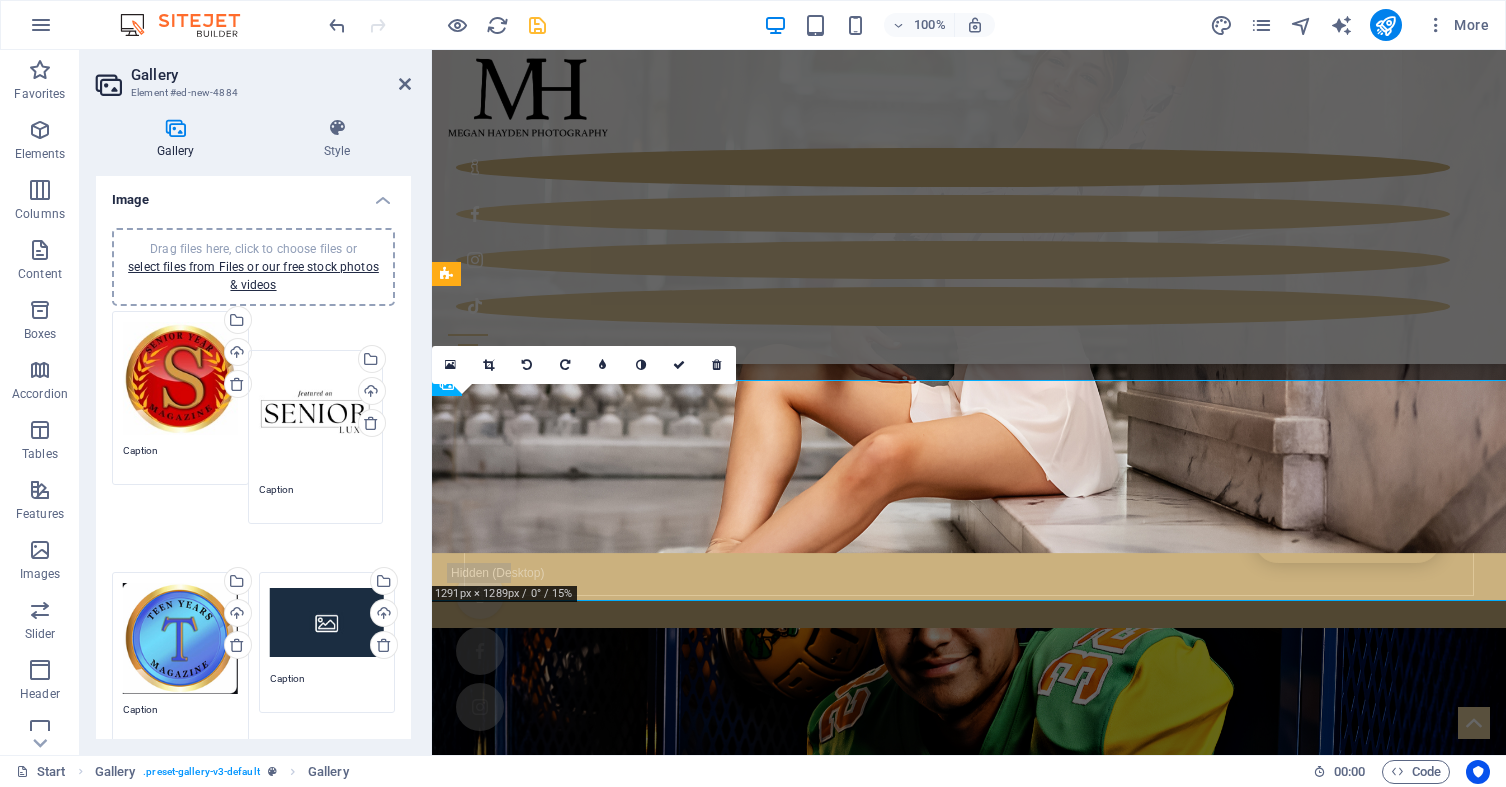 drag, startPoint x: 158, startPoint y: 564, endPoint x: 294, endPoint y: 421, distance: 197.34488 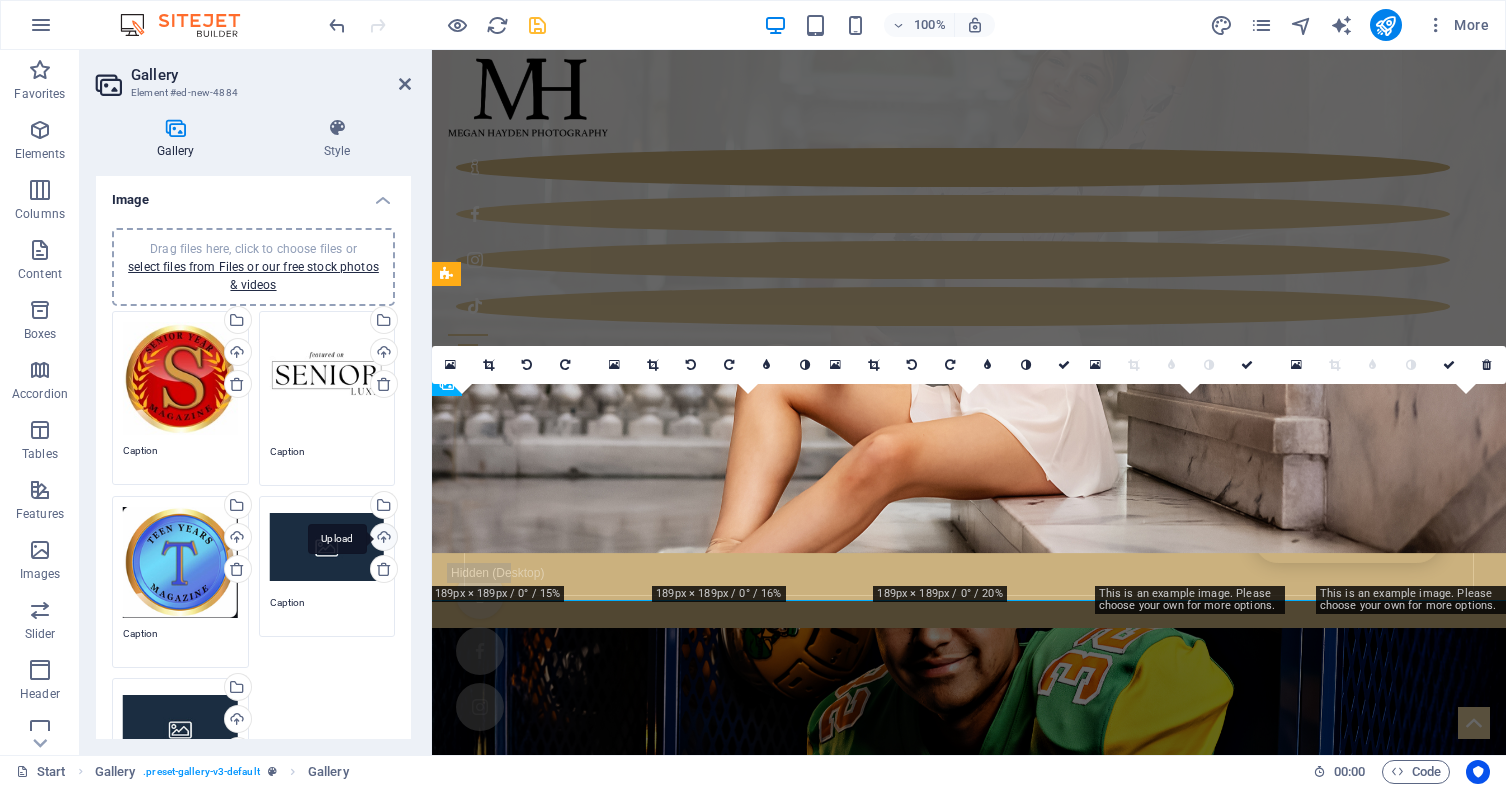 click on "Upload" at bounding box center (382, 539) 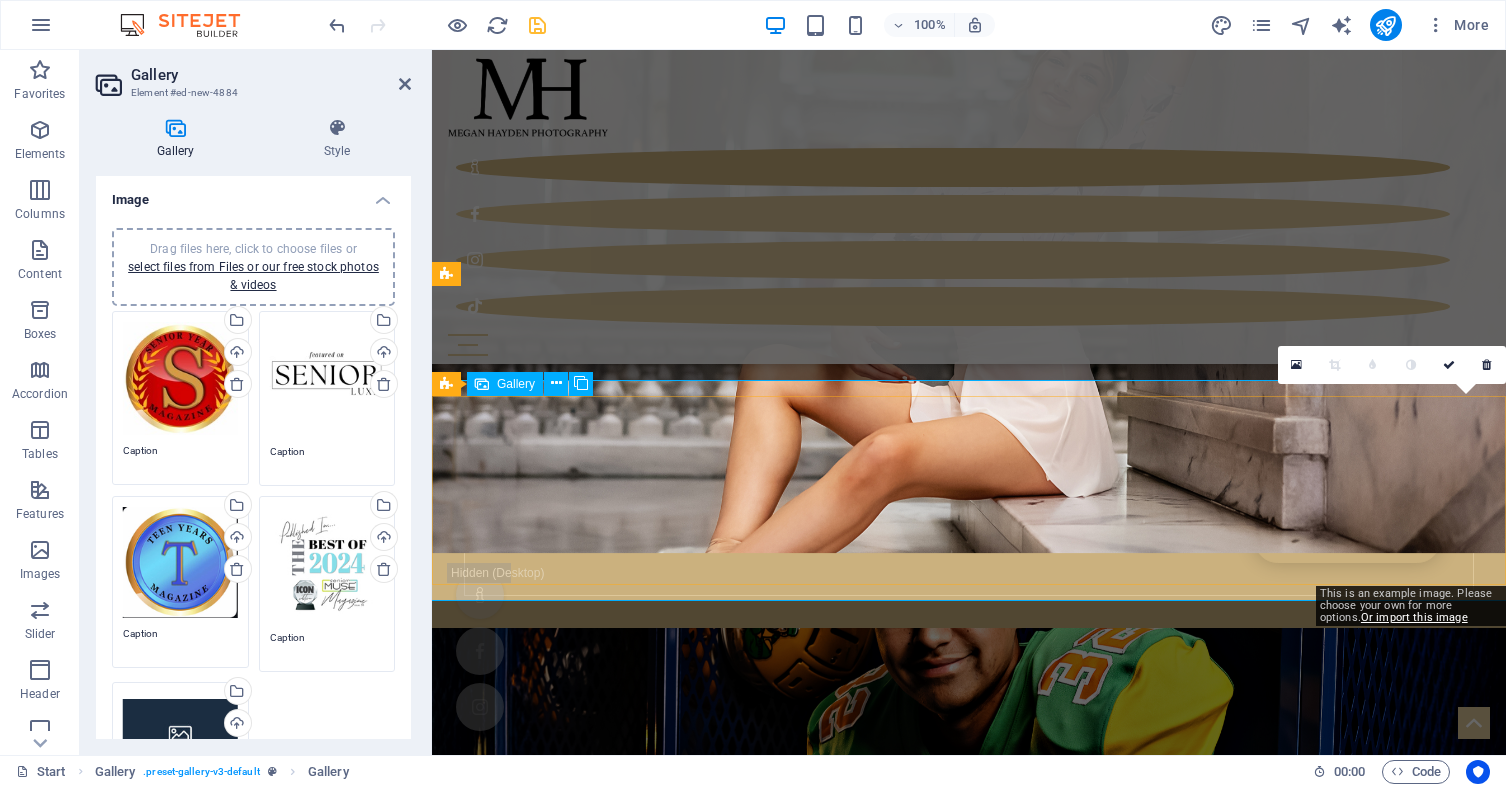 click at bounding box center (1411, 4863) 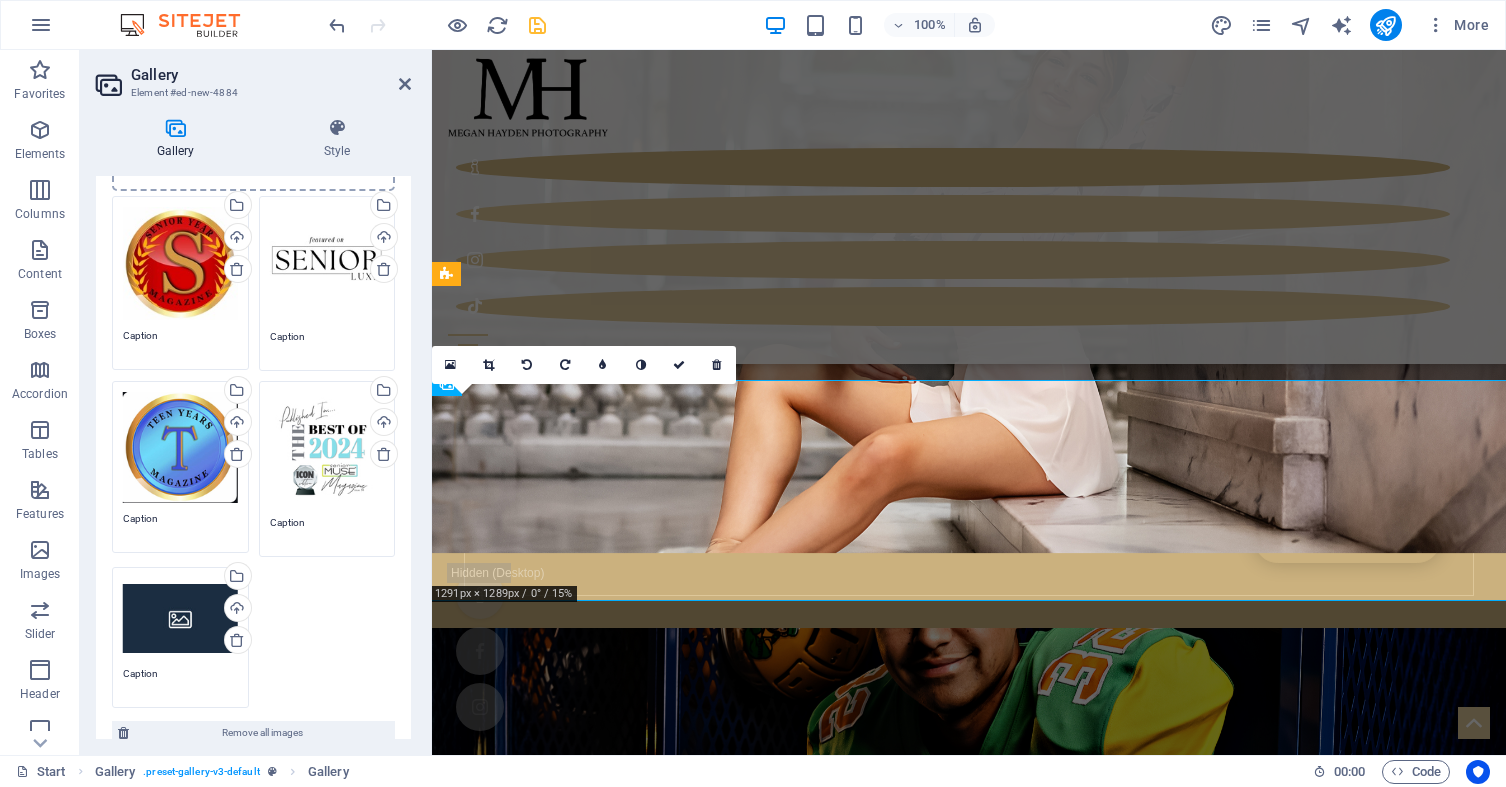 scroll, scrollTop: 146, scrollLeft: 0, axis: vertical 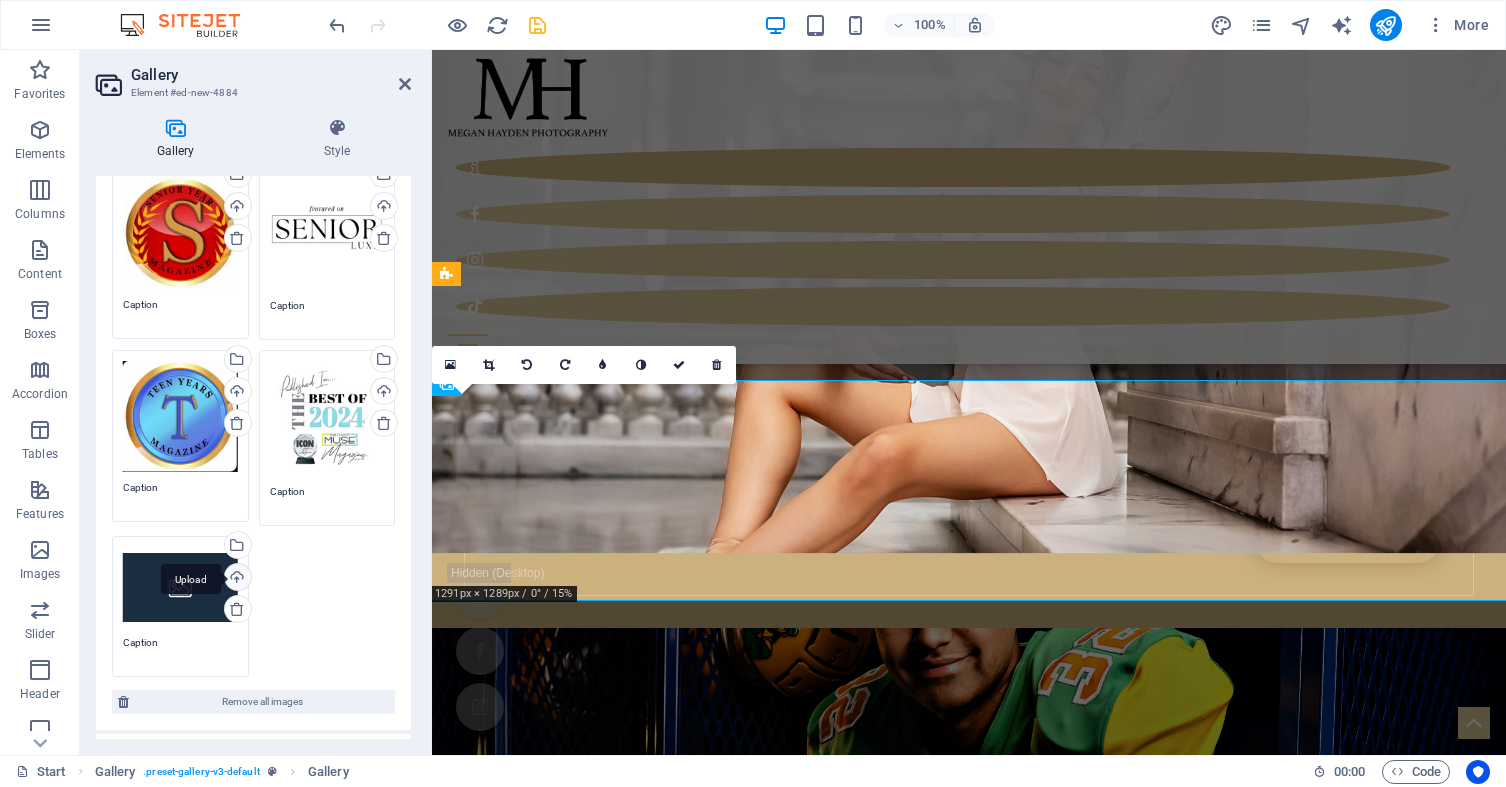 click on "Upload" at bounding box center [236, 579] 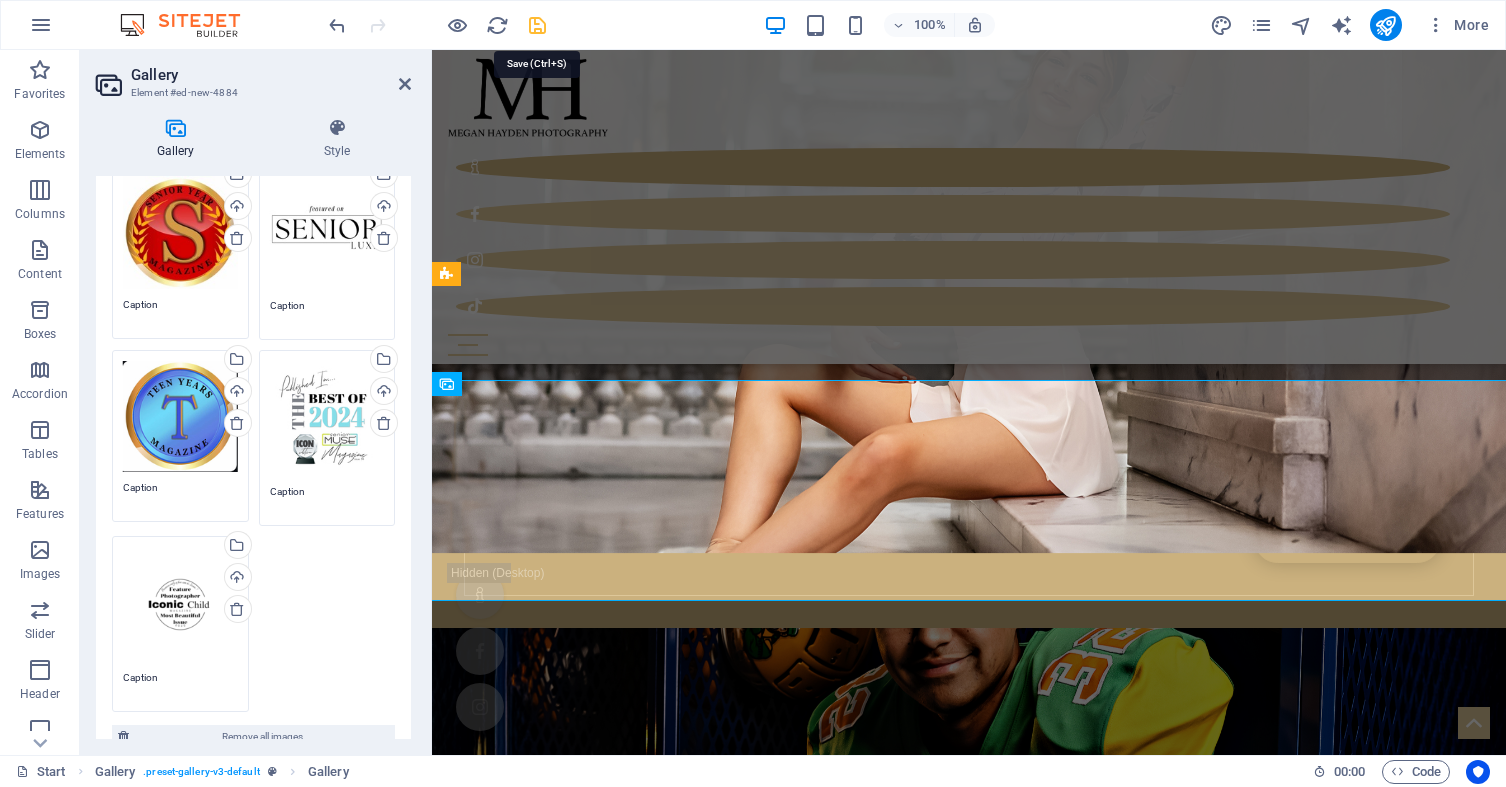 click at bounding box center (537, 25) 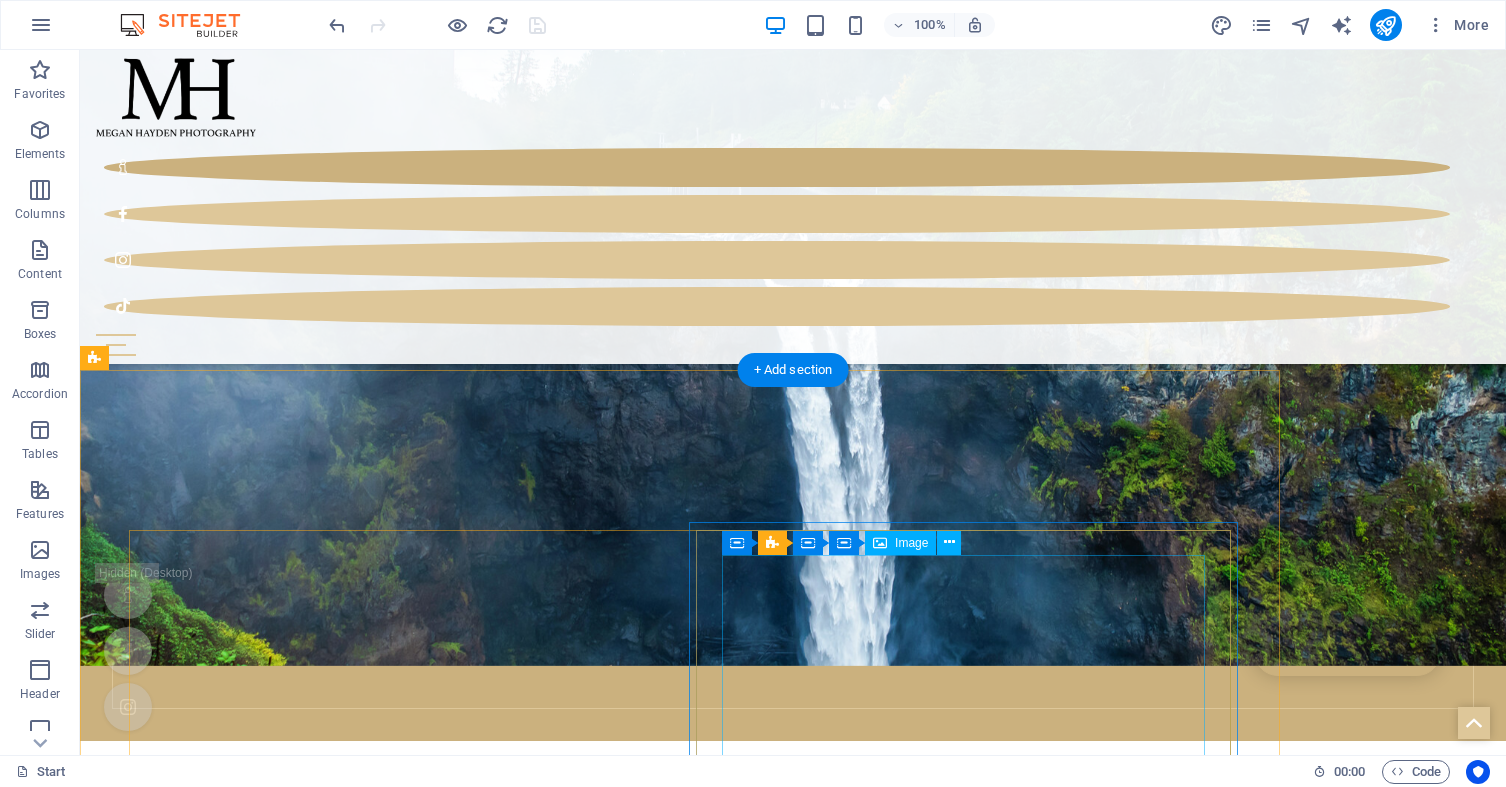 scroll, scrollTop: 5178, scrollLeft: 0, axis: vertical 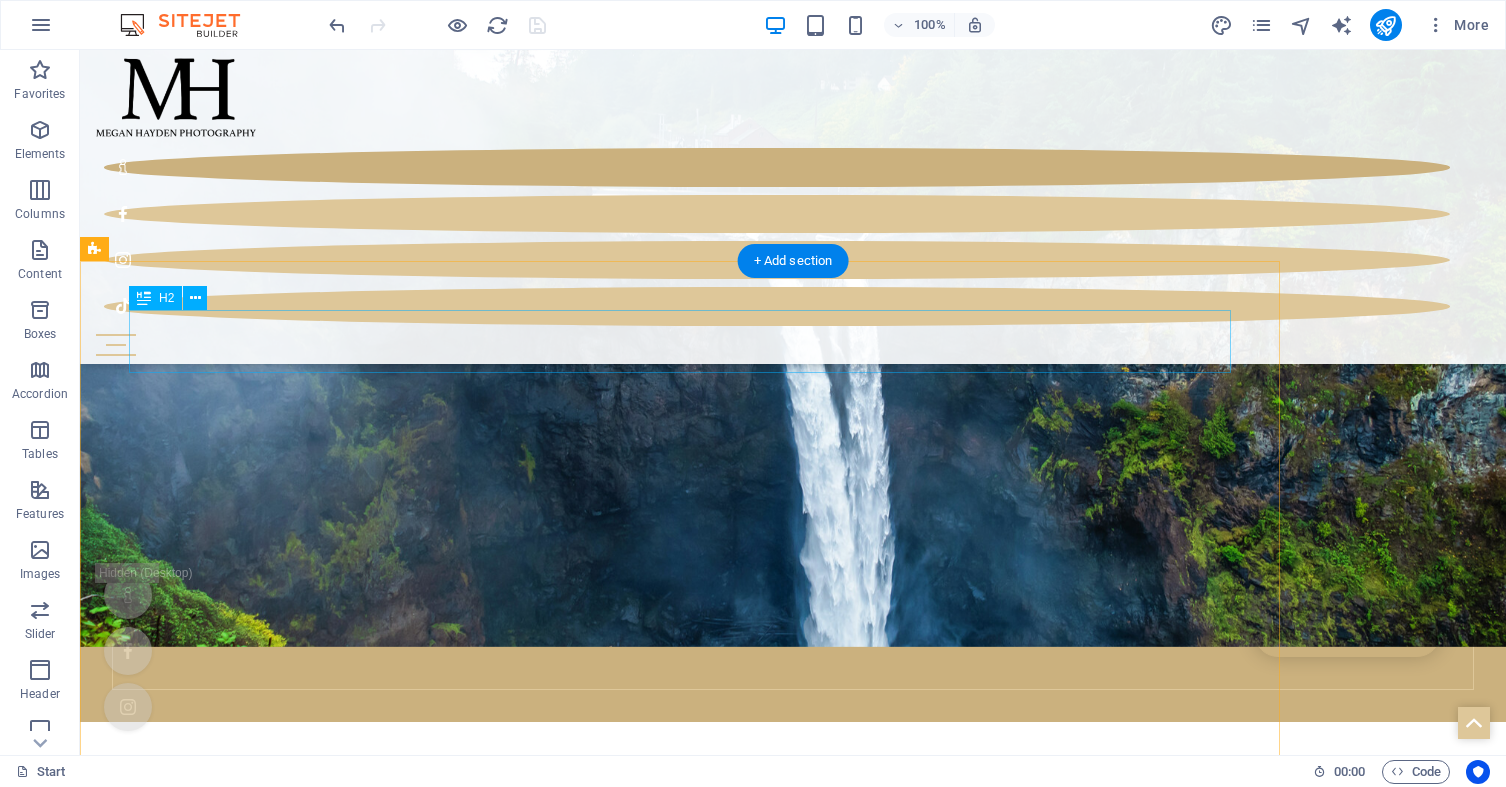 click on "Headline" at bounding box center (680, 8756) 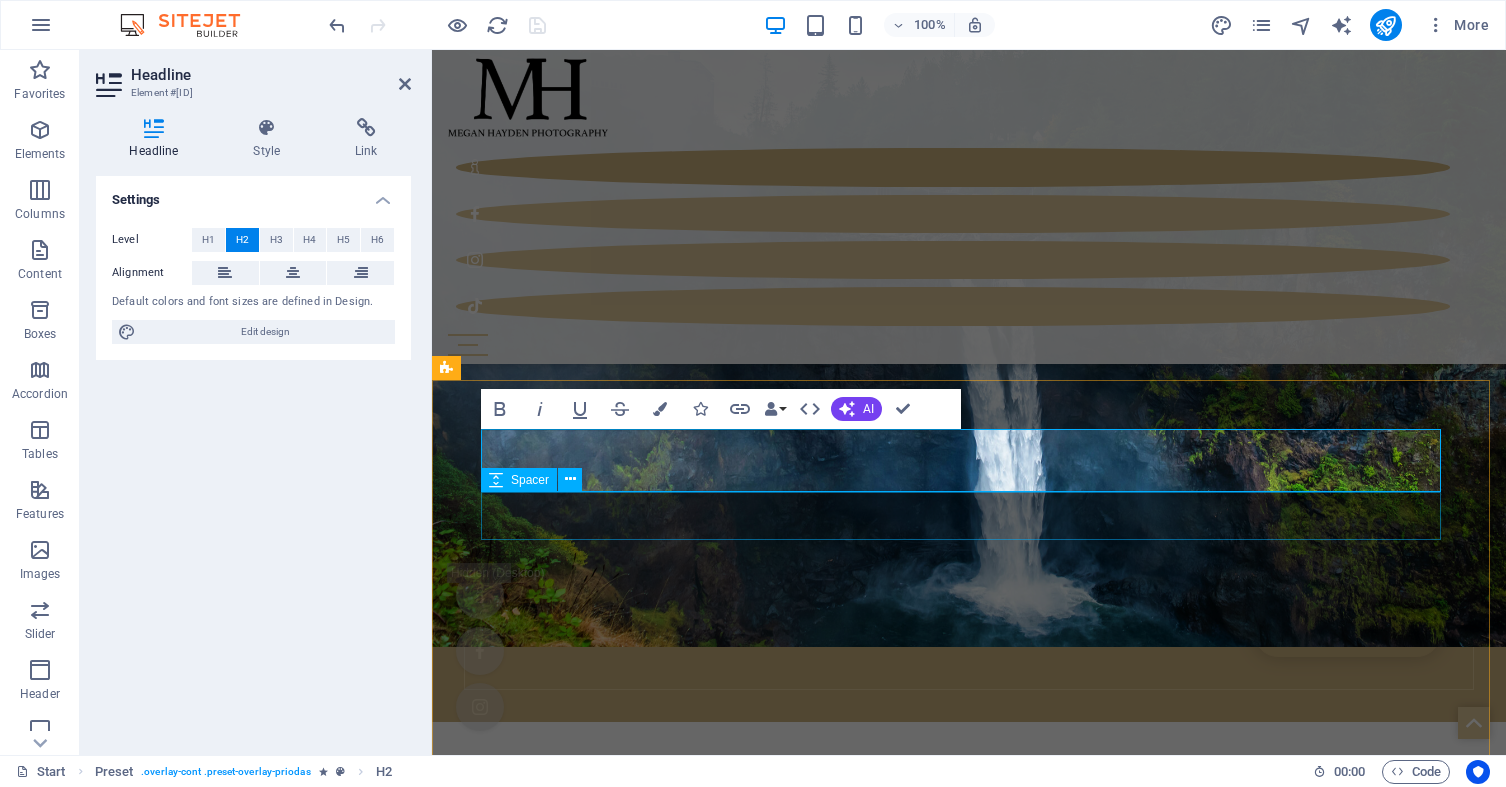 type 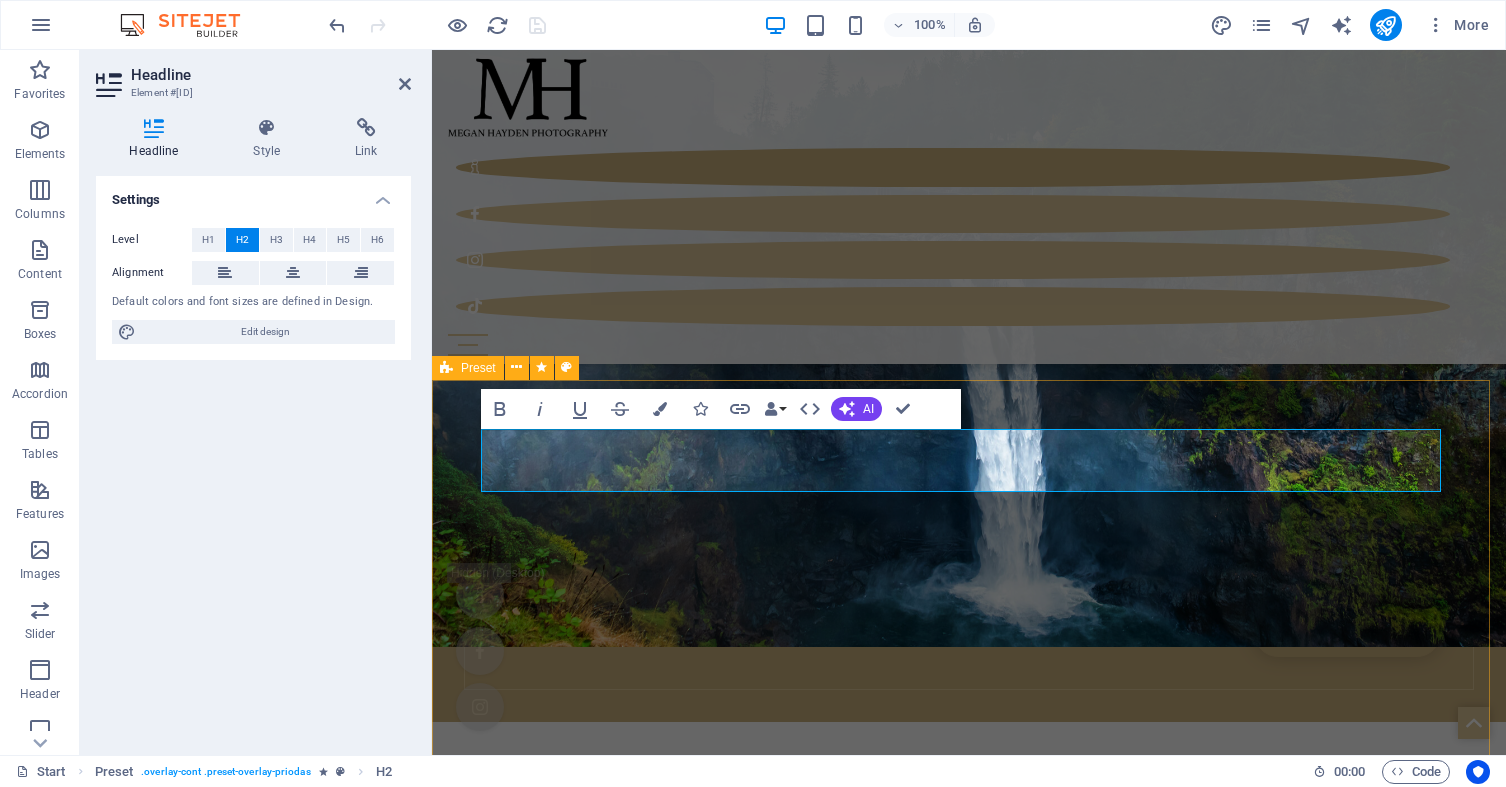 click on "Family Portraits Lorem ipsum dolor sit amet, consectetuer adipiscing elit. Aenean commodo ligula eget dolor. Lorem ipsum dolor sit amet, consectetuer adipiscing elit leget dolor. Lorem ipsum dolor sit amet, consectetuer adipiscing elit. Aenean commodo ligula eget dolor. Lorem ipsum dolor sit amet, consectetuer adipiscing elit dolor consectetuer adipiscing elit leget dolor. Lorem elit saget ipsum dolor sit amet, consectetuer. Lorem ipsum dolor sit amet, consectetuer adipiscing elit. Aenean commodo ligula eget dolor. Lorem ipsum dolor sit amet, consectetuer adipiscing elit leget dolor. Lorem ipsum dolor sit amet, consectetuer adipiscing elit. Aenean commodo ligula eget dolor. Lorem ipsum dolor sit amet, consectetuer adipiscing elit dolor consectetuer adipiscing elit leget dolor. Lorem elit saget ipsum dolor sit amet, consectetuer. $[PRICE] Lorem  ipsum Lorem  ipsum Lorem  ipsum Lorem  ipsum BUTTON" at bounding box center [961, 8883] 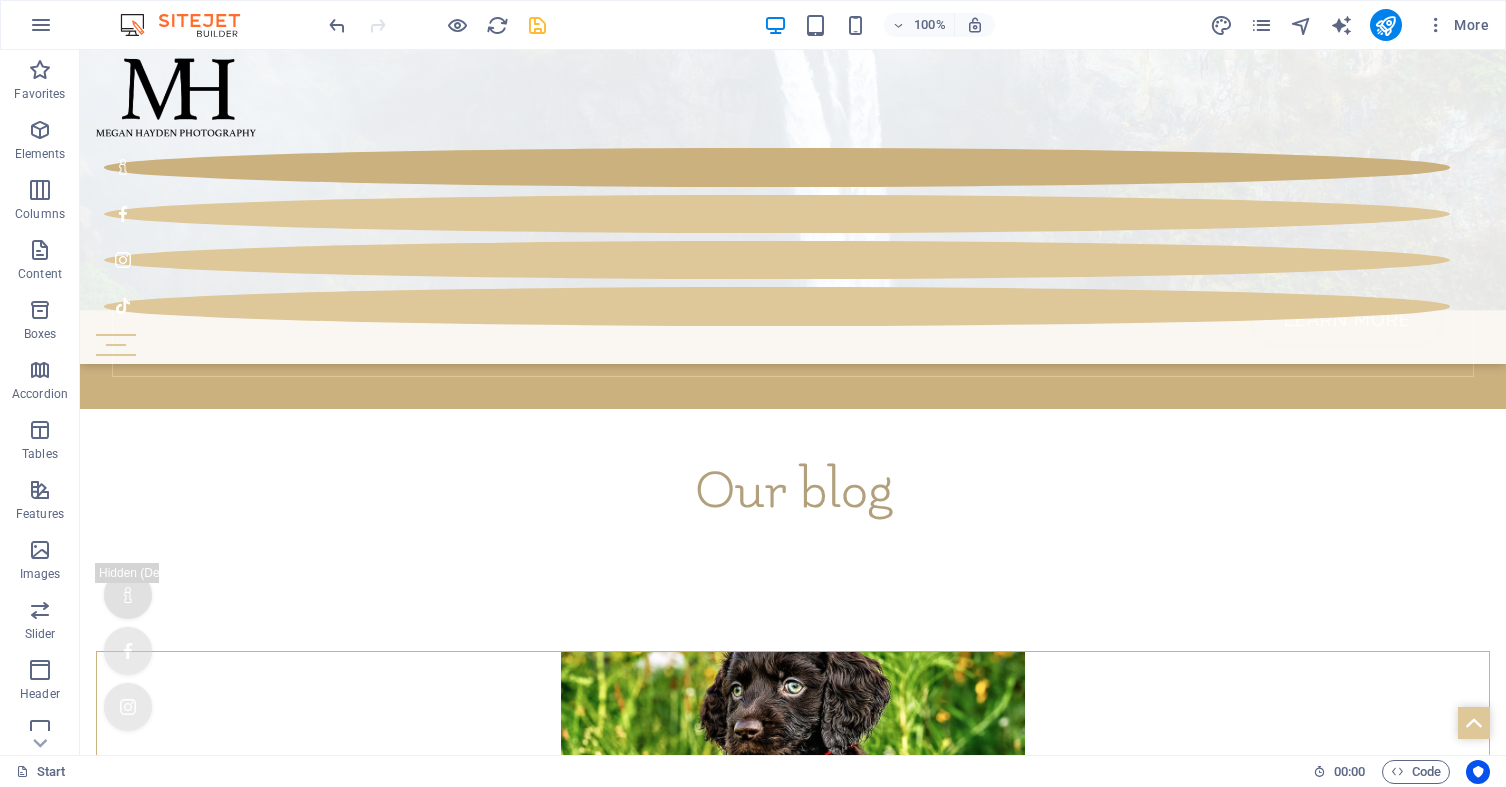 scroll, scrollTop: 5493, scrollLeft: 0, axis: vertical 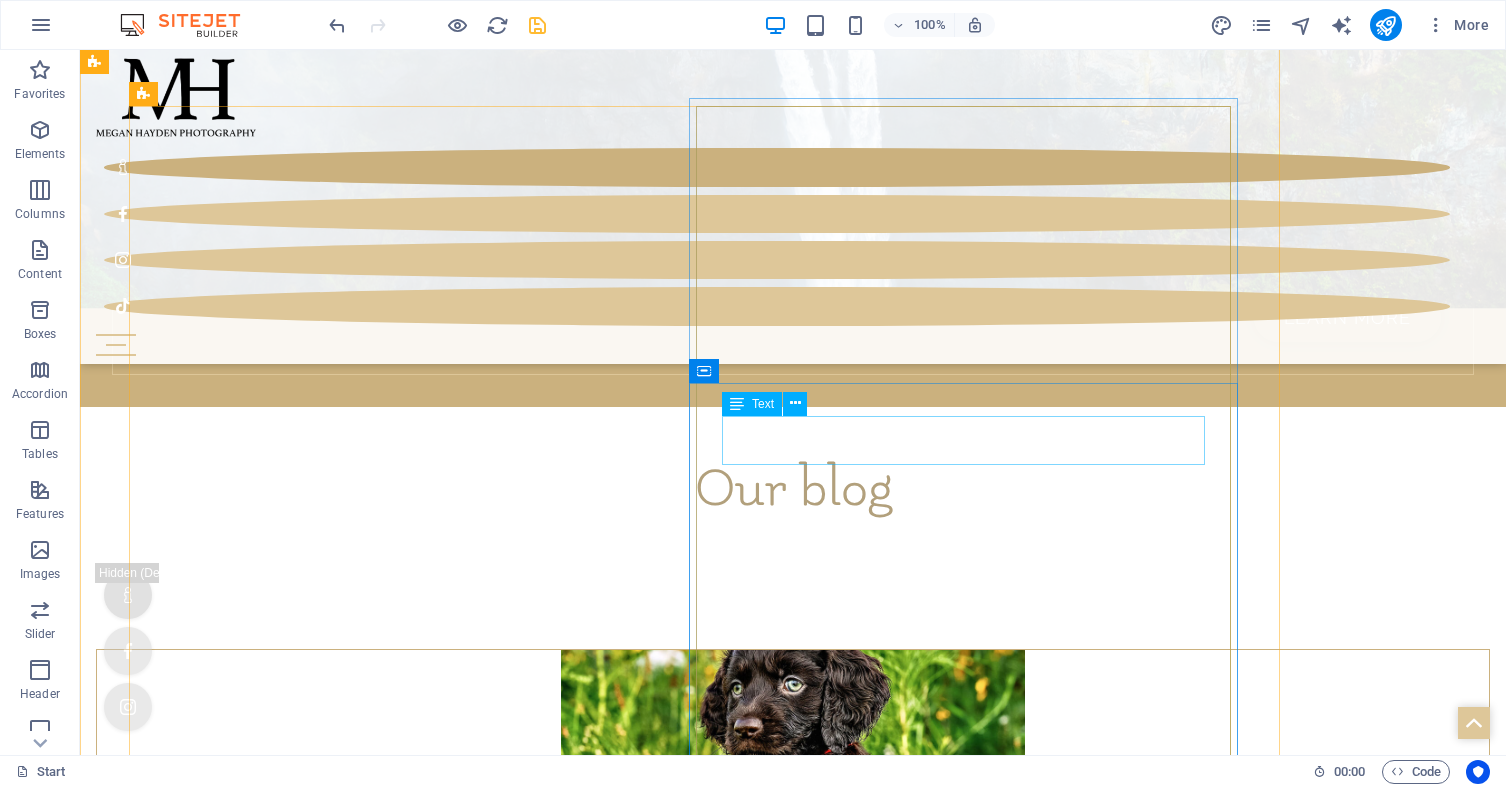 click on "$99" at bounding box center [396, 9275] 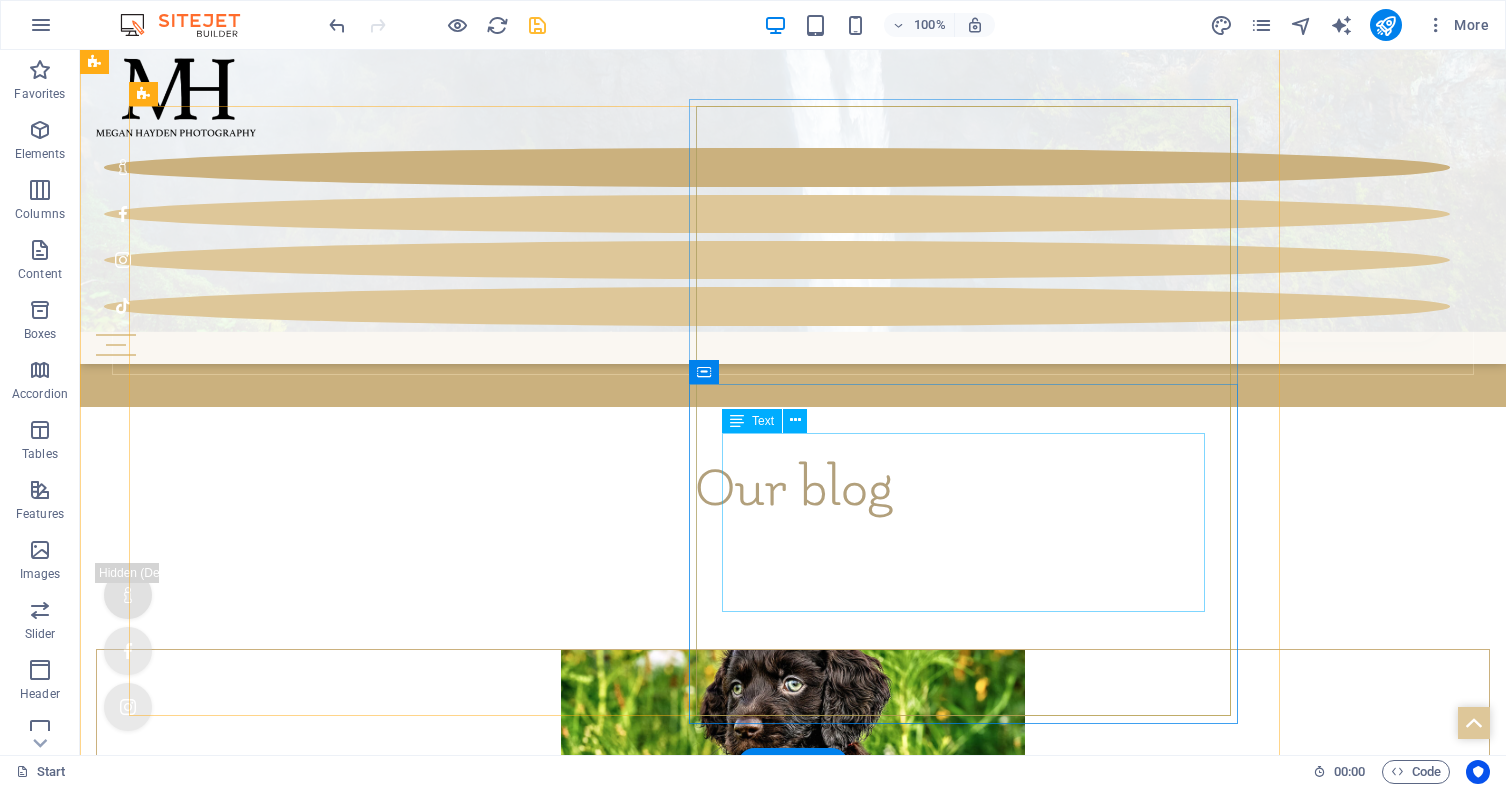 click on "Lorem  ipsum Lorem  ipsum Lorem  ipsum Lorem  ipsum" at bounding box center (396, 9357) 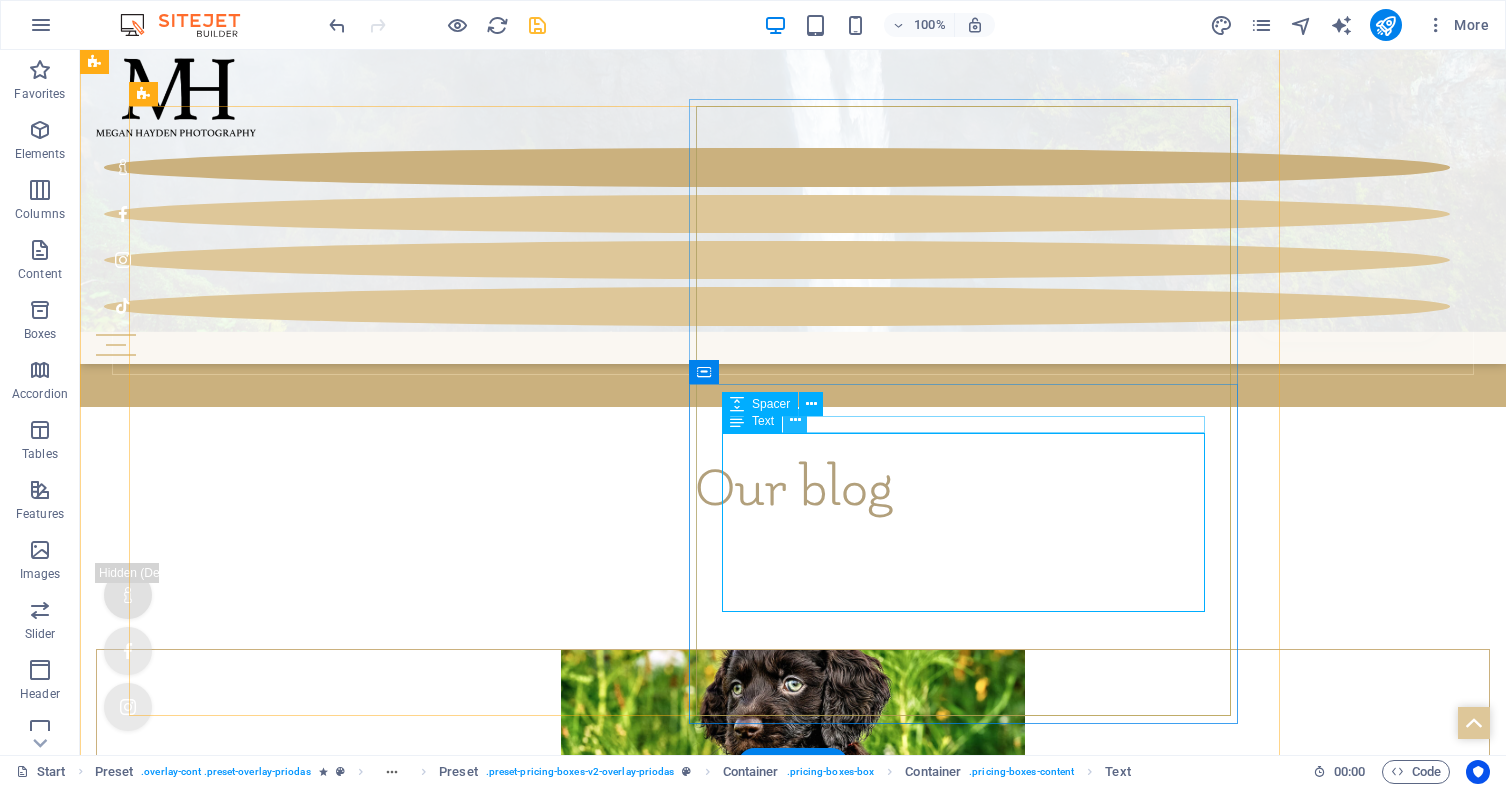 click at bounding box center [795, 420] 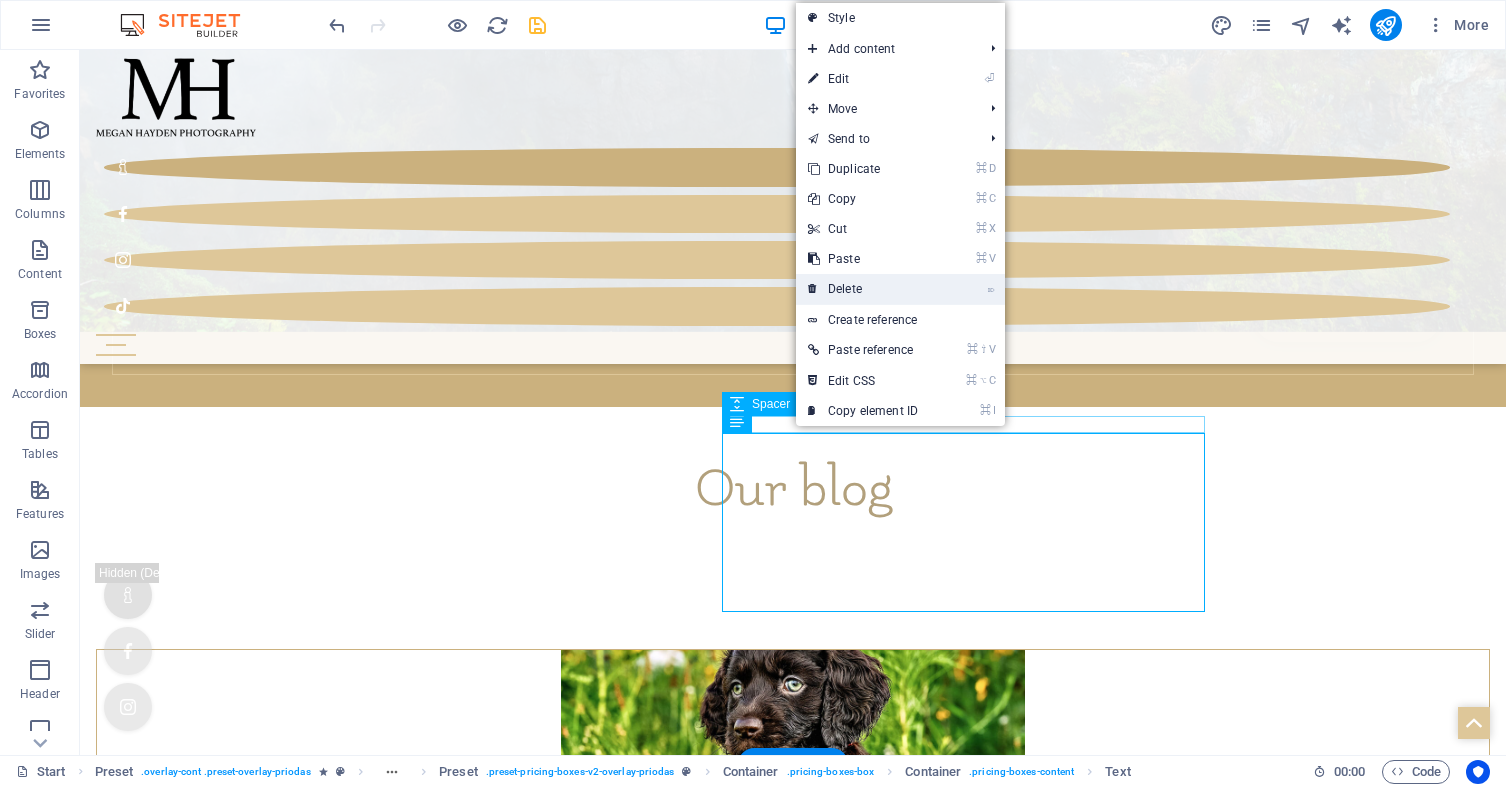 click on "⌦  Delete" at bounding box center [863, 289] 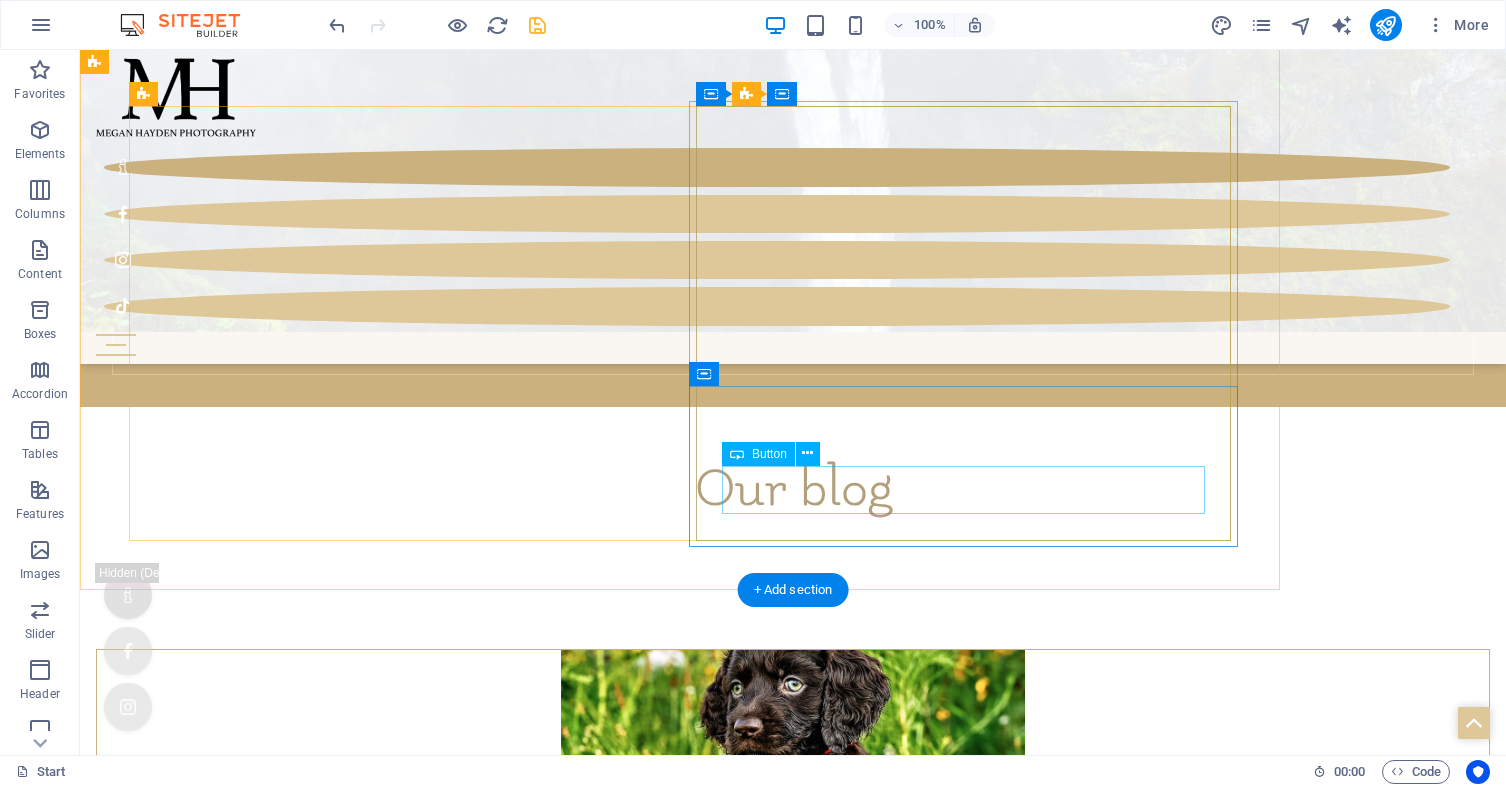 click on "BUTTON" at bounding box center [396, 9325] 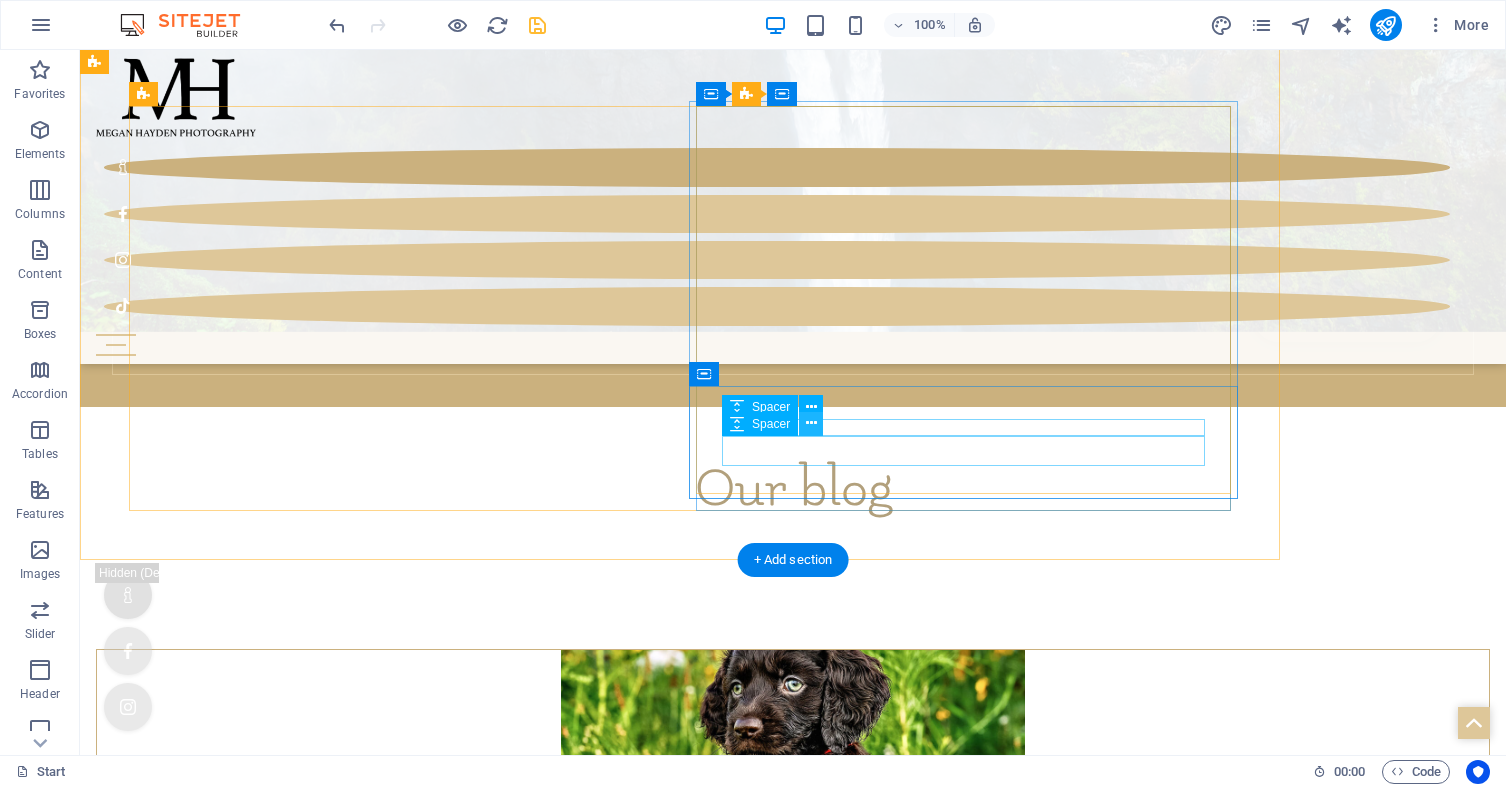 click at bounding box center [811, 423] 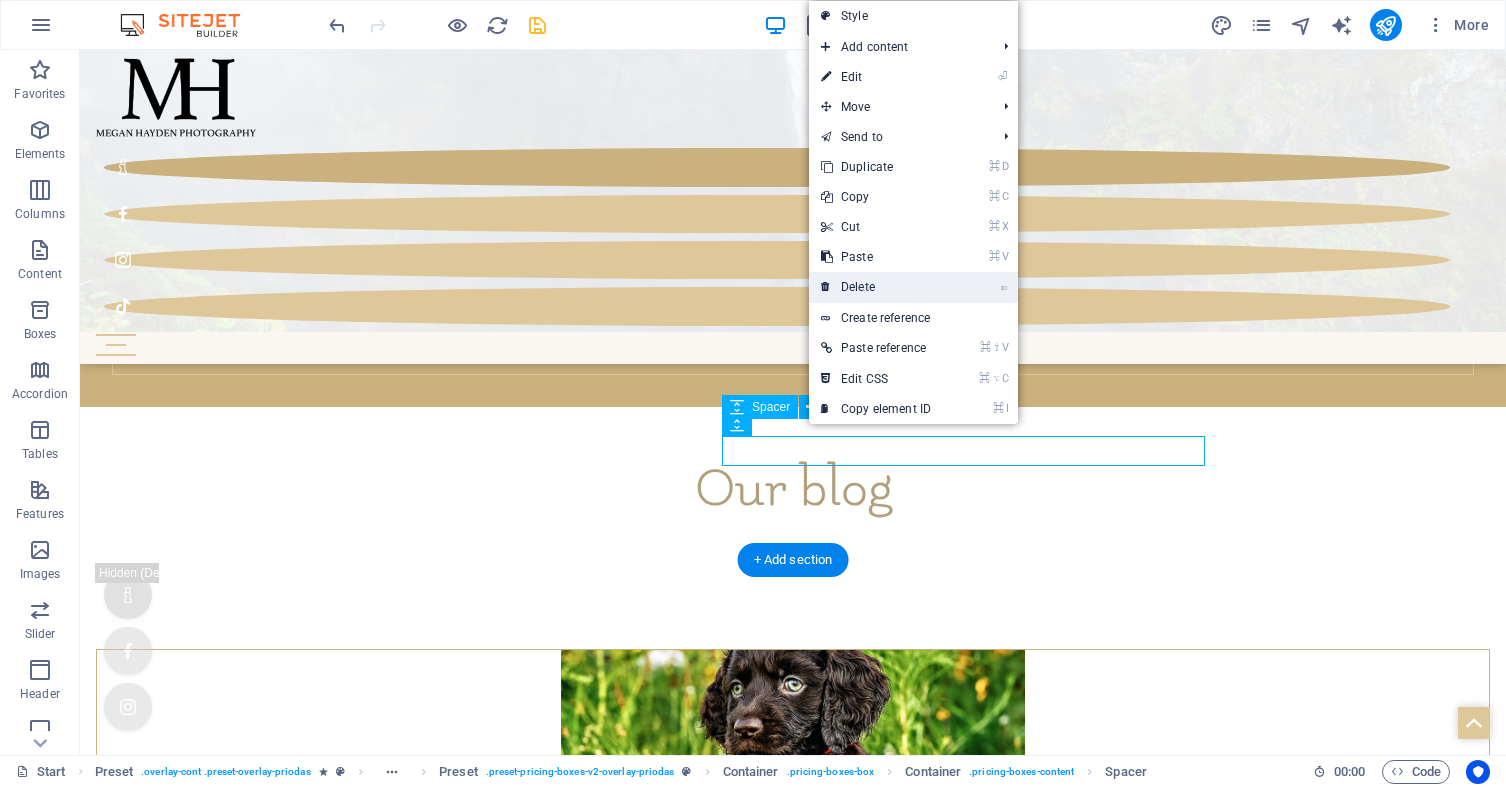 click on "⌦  Delete" at bounding box center [876, 287] 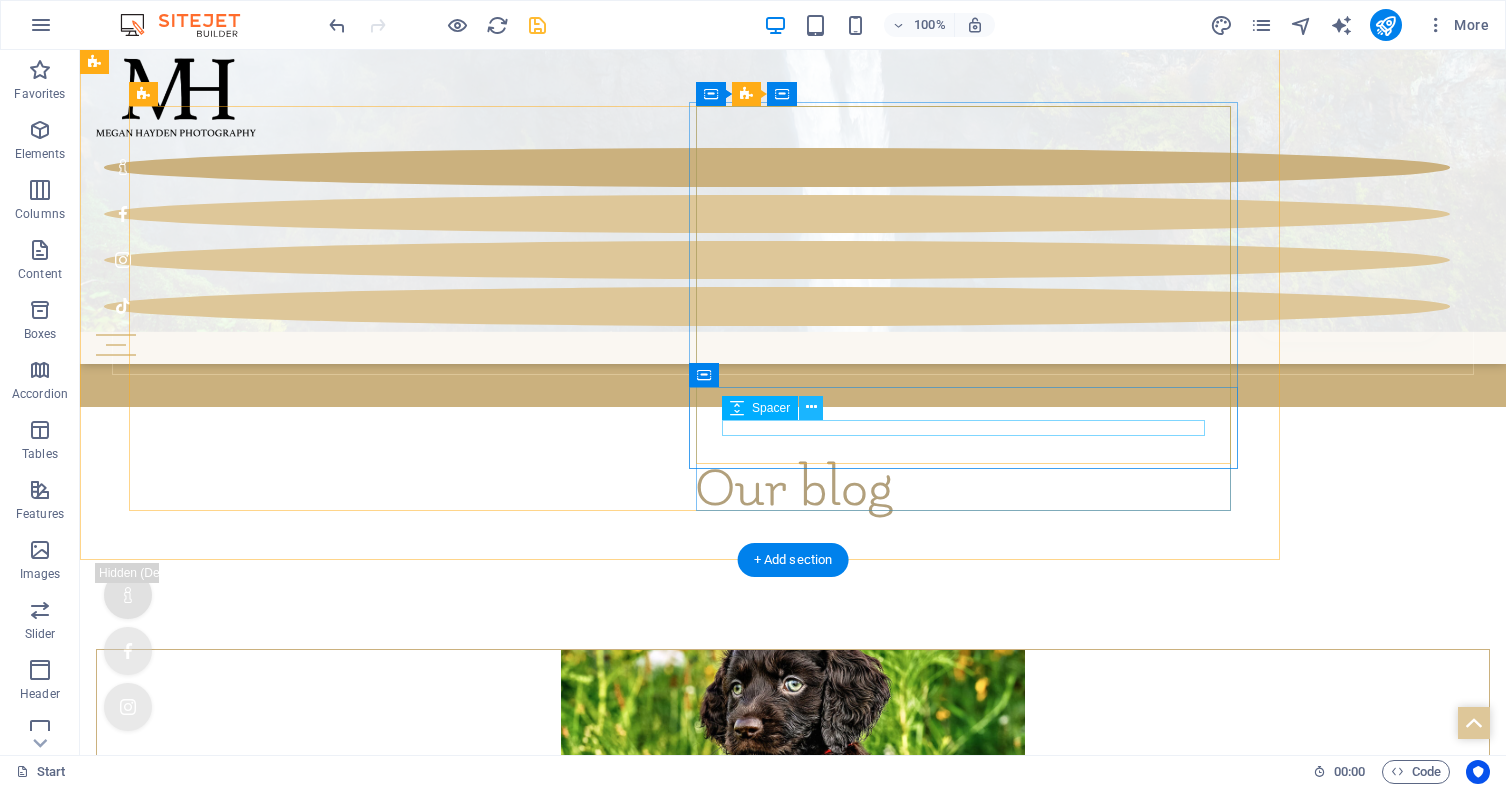 click at bounding box center (811, 407) 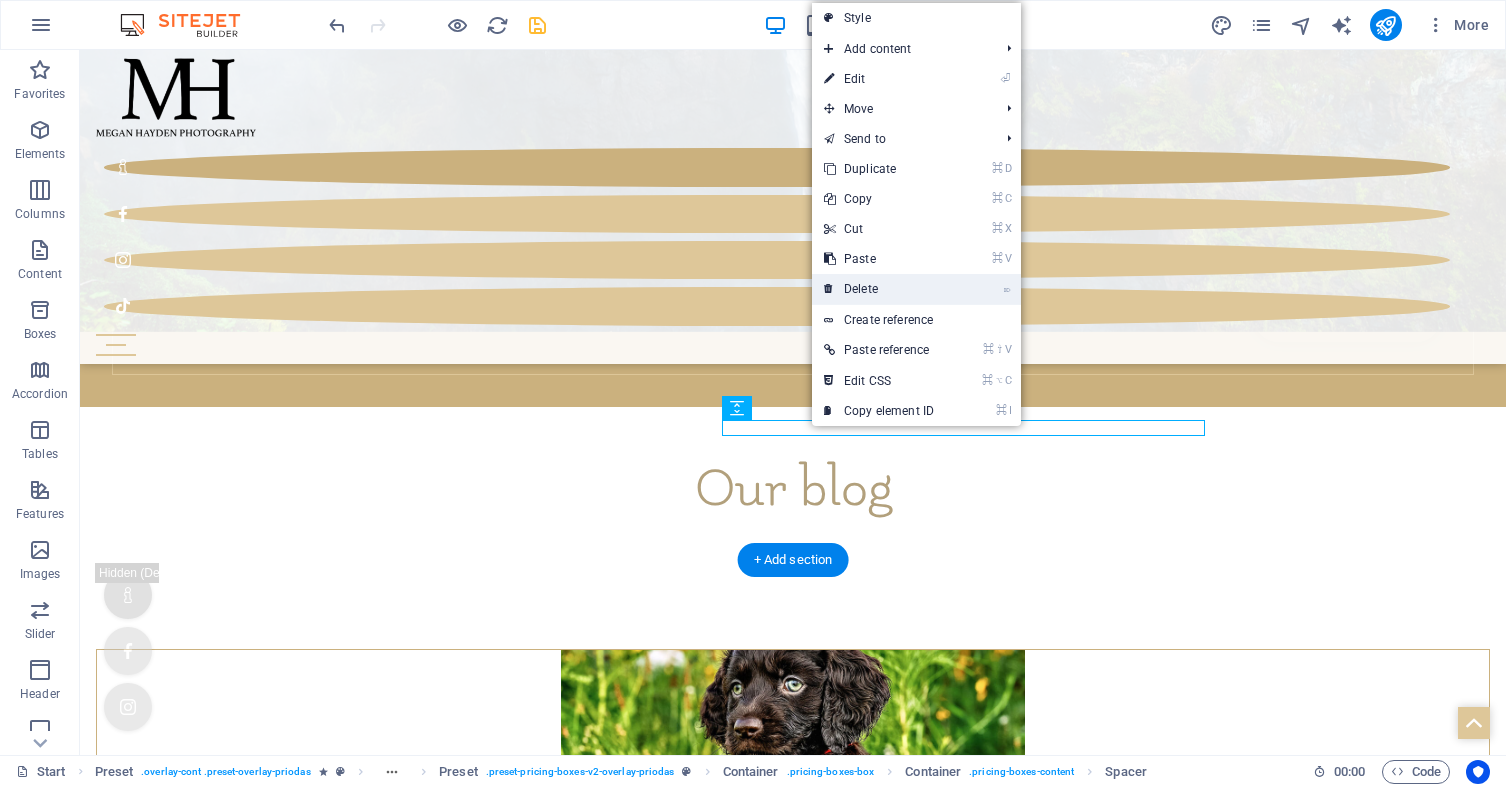 click on "⌦  Delete" at bounding box center (879, 289) 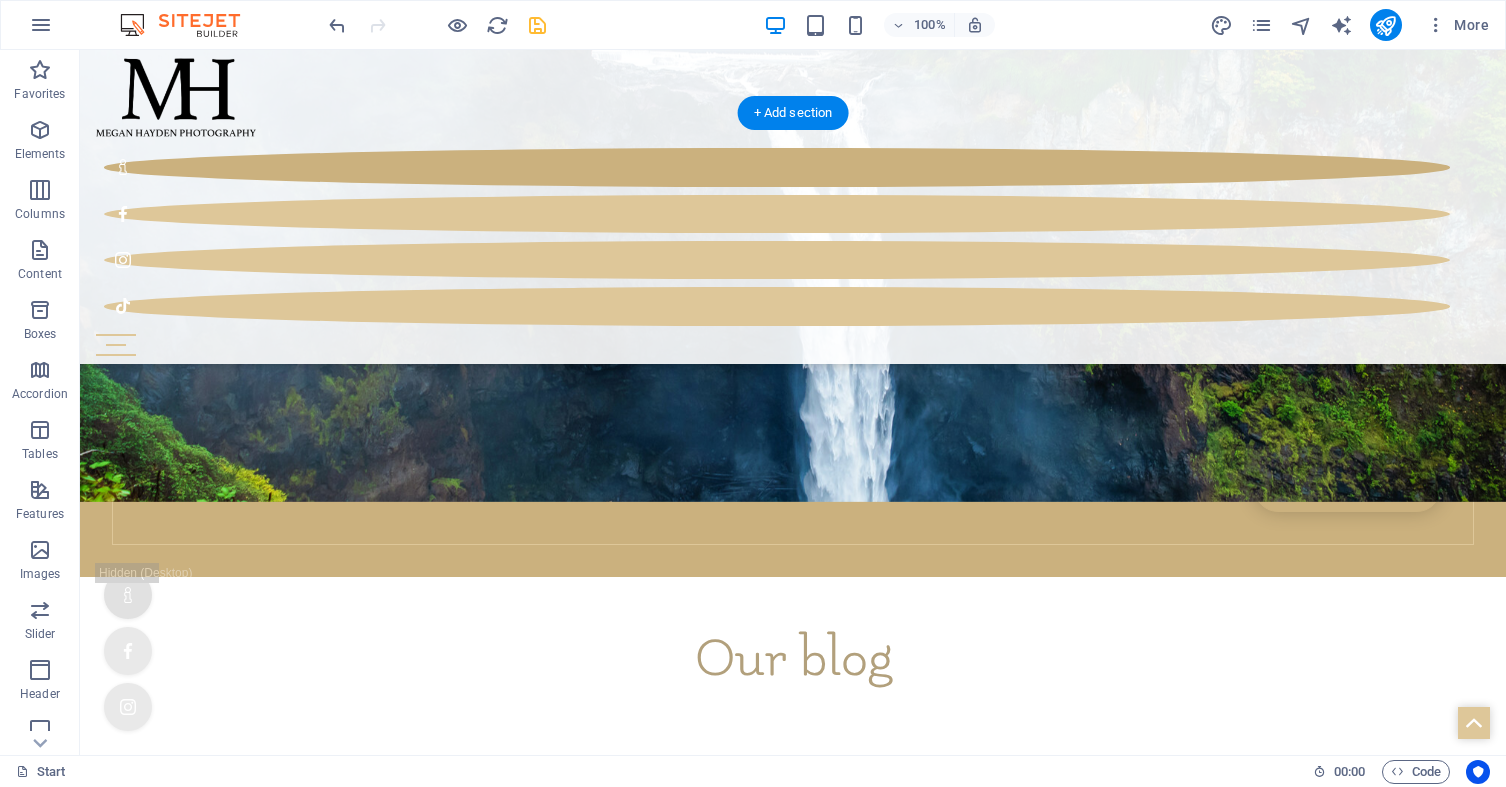 scroll, scrollTop: 5326, scrollLeft: 0, axis: vertical 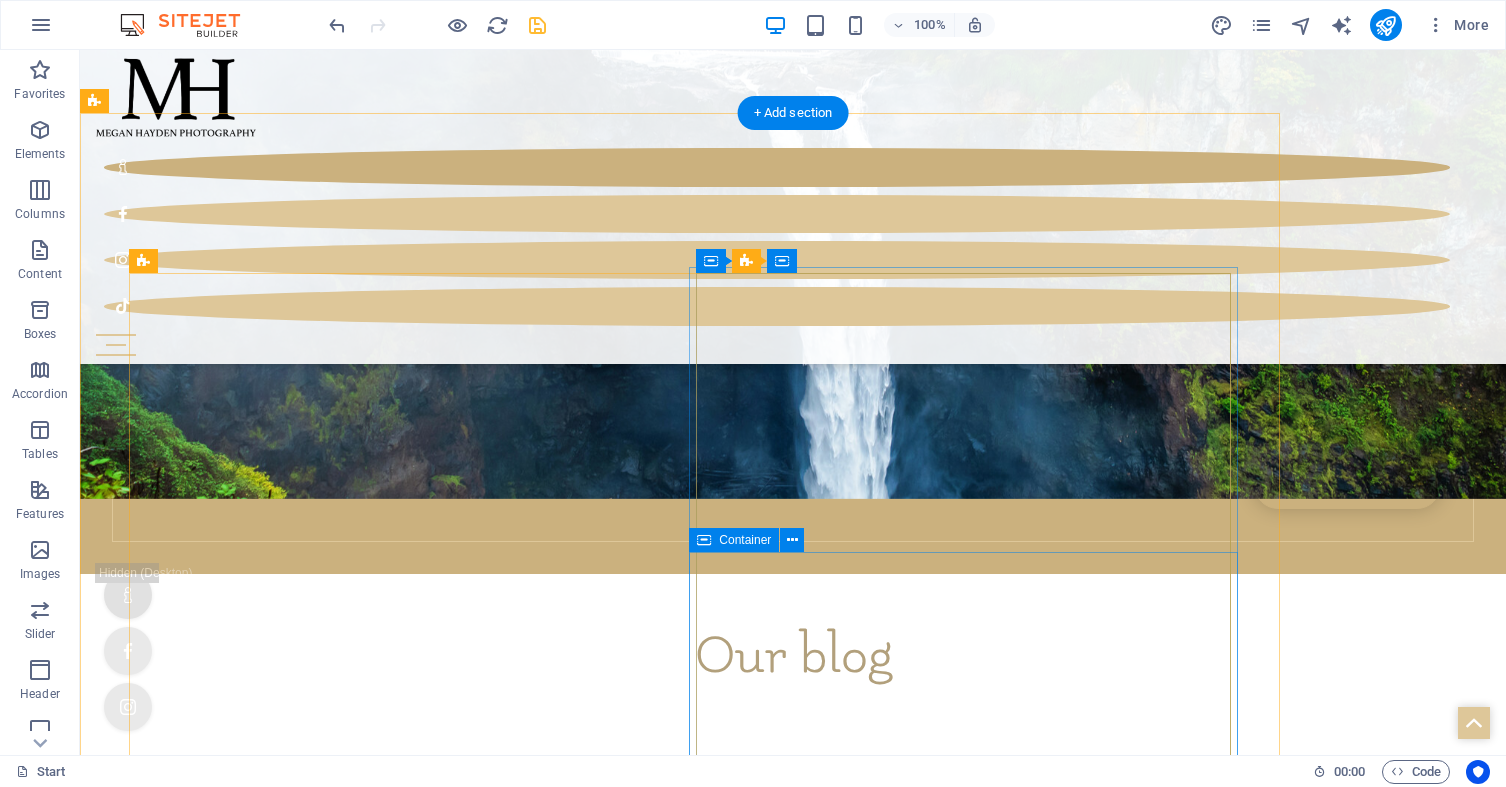 click on "Drop content here or  Add elements  Paste clipboard" at bounding box center (396, 9494) 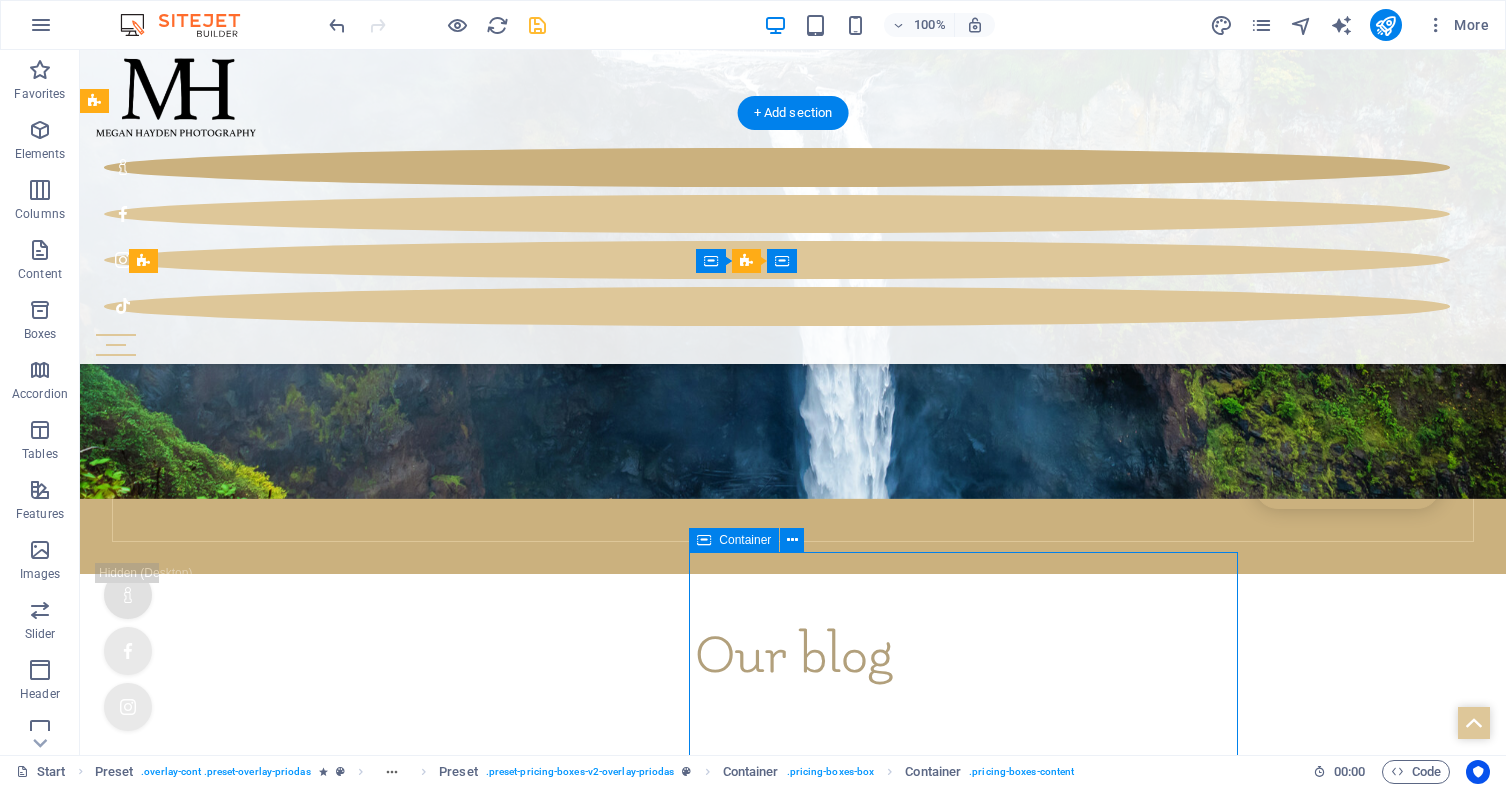 click on "Drop content here or  Add elements  Paste clipboard" at bounding box center (396, 9494) 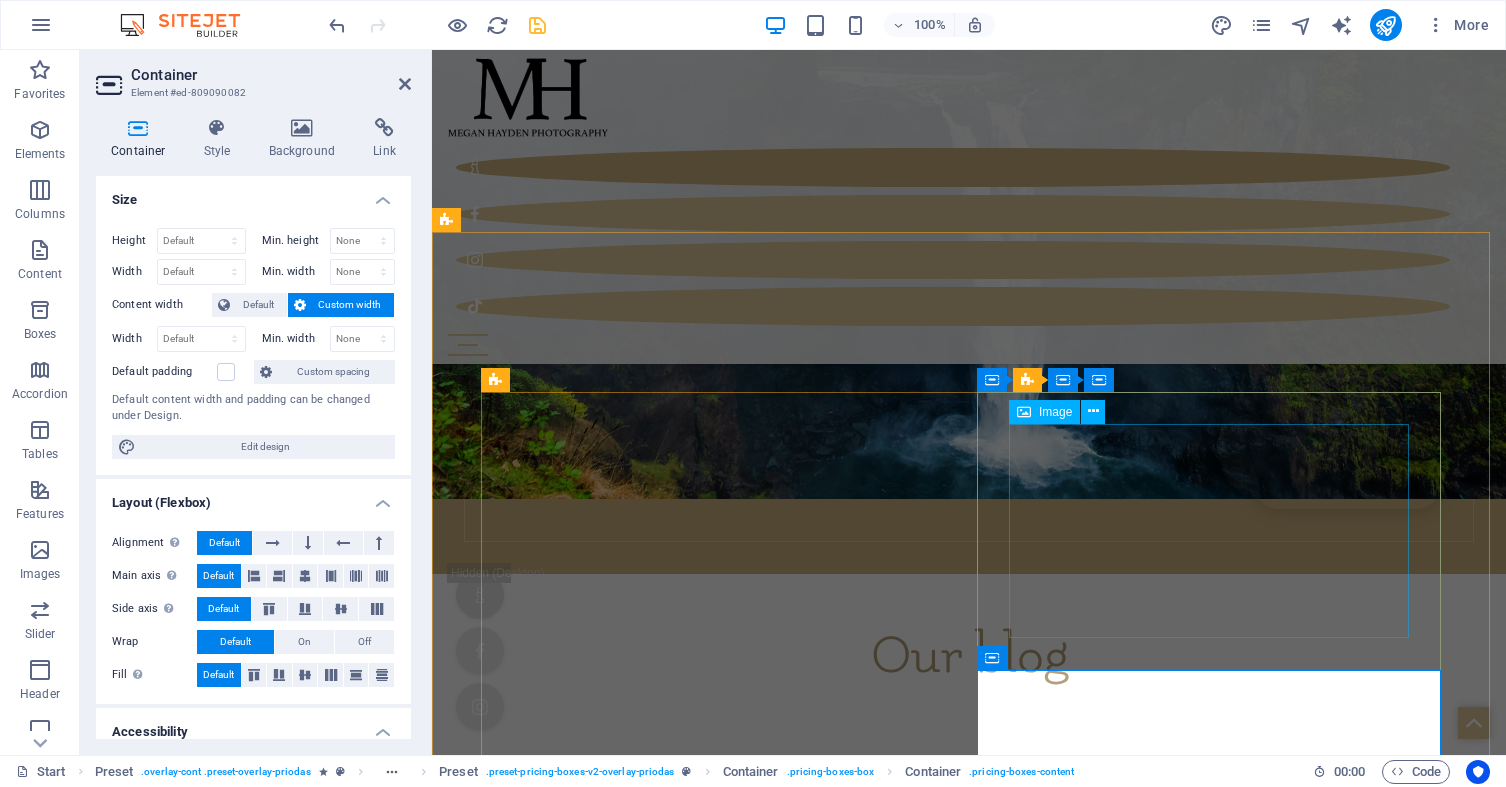 scroll, scrollTop: 0, scrollLeft: 0, axis: both 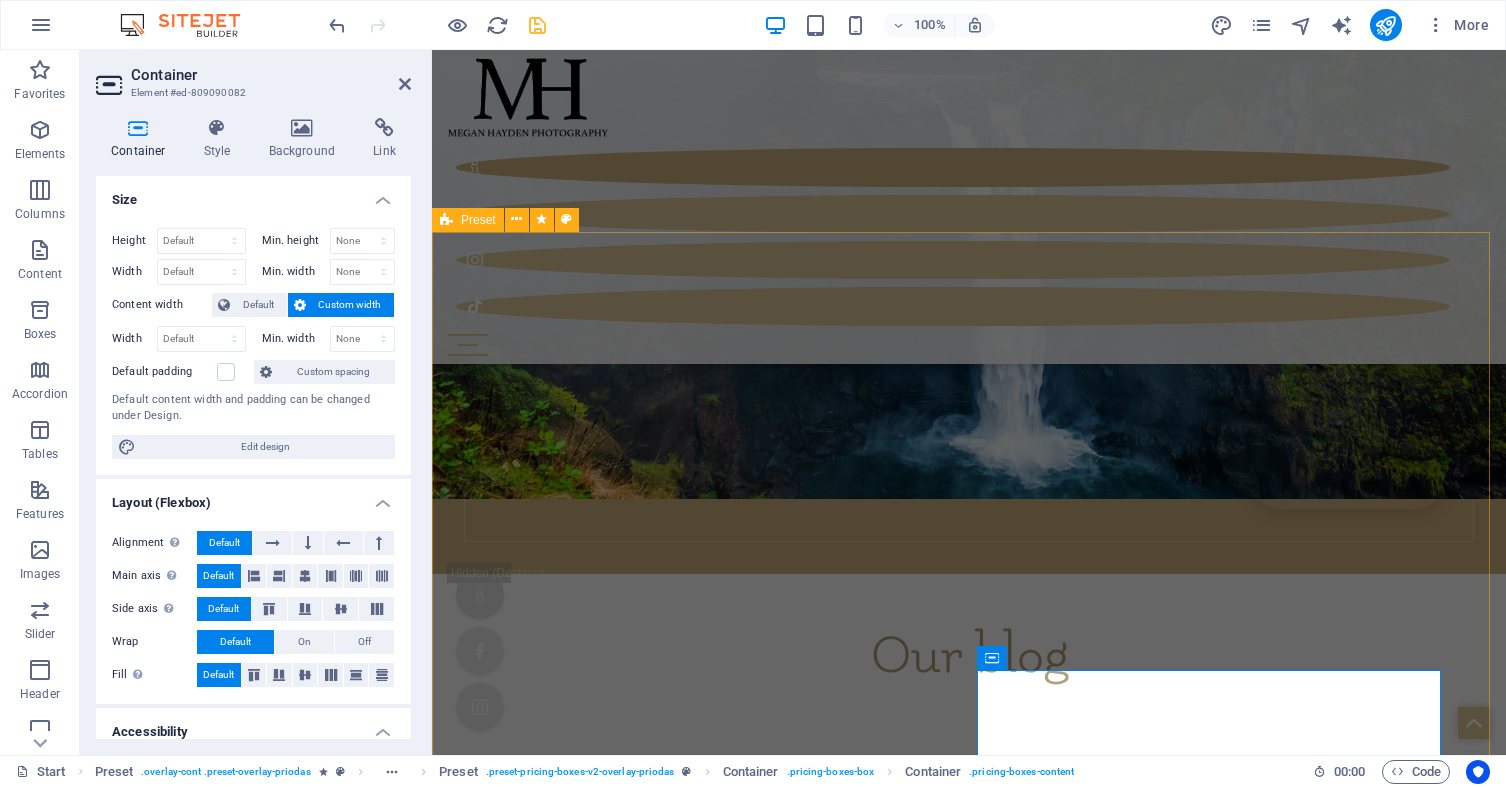 click on "Family Portraits Lorem ipsum dolor sit amet, consectetuer adipiscing elit. Aenean commodo ligula eget dolor. Lorem ipsum dolor sit amet, consectetuer adipiscing elit leget dolor. Lorem ipsum dolor sit amet, consectetuer adipiscing elit. Aenean commodo ligula eget dolor. Lorem ipsum dolor sit amet, consectetuer adipiscing elit dolor consectetuer adipiscing elit leget dolor. Lorem elit saget ipsum dolor sit amet, consectetuer. Lorem ipsum dolor sit amet, consectetuer adipiscing elit. Aenean commodo ligula eget dolor. Lorem ipsum dolor sit amet, consectetuer adipiscing elit leget dolor. Lorem ipsum dolor sit amet, consectetuer adipiscing elit. Aenean commodo ligula eget dolor. Lorem ipsum dolor sit amet, consectetuer adipiscing elit dolor consectetuer adipiscing elit leget dolor. Lorem elit saget ipsum dolor sit amet, consectetuer. Drop content here or  Add elements  Paste clipboard" at bounding box center (961, 8551) 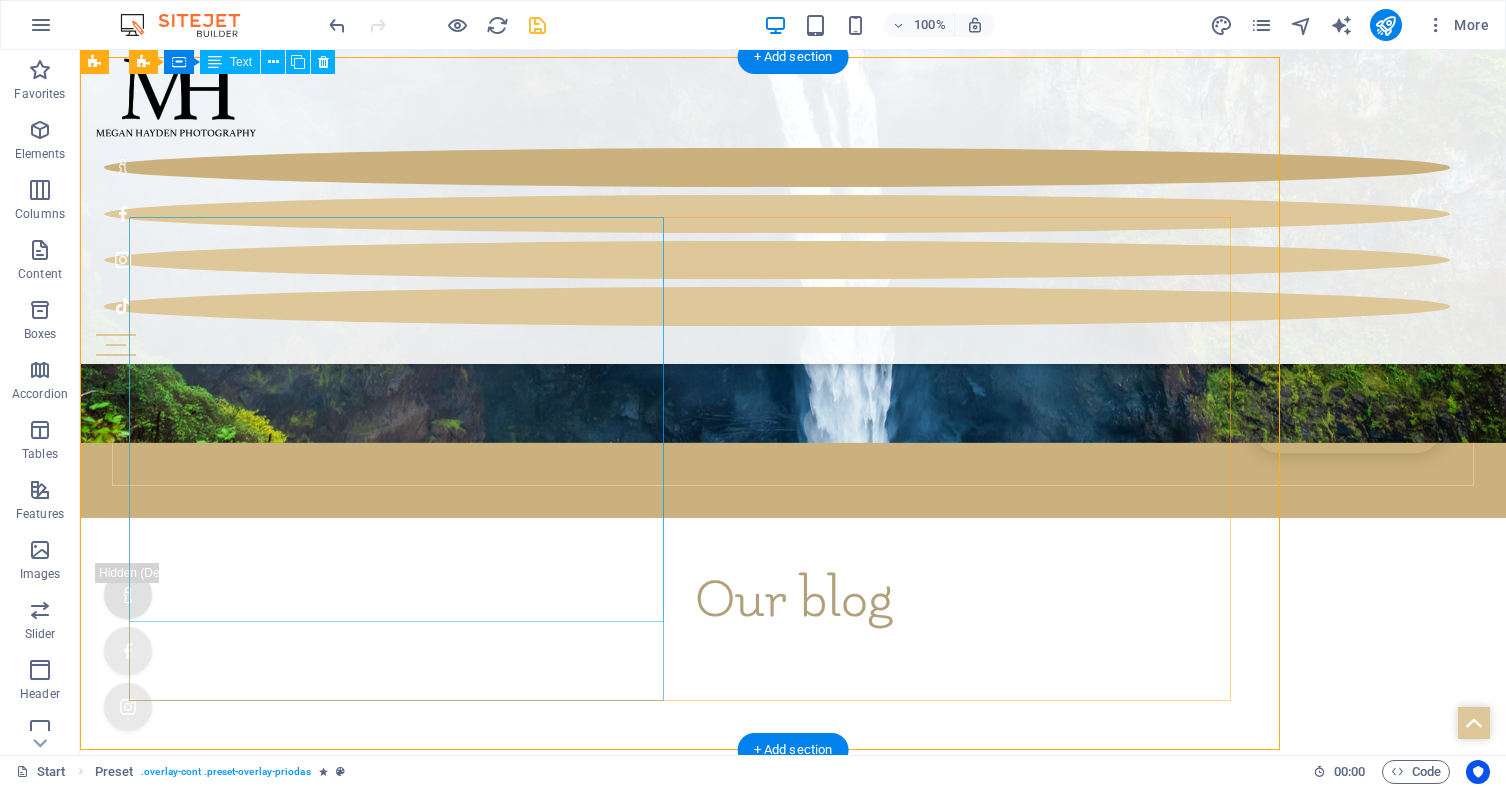 scroll, scrollTop: 5400, scrollLeft: 0, axis: vertical 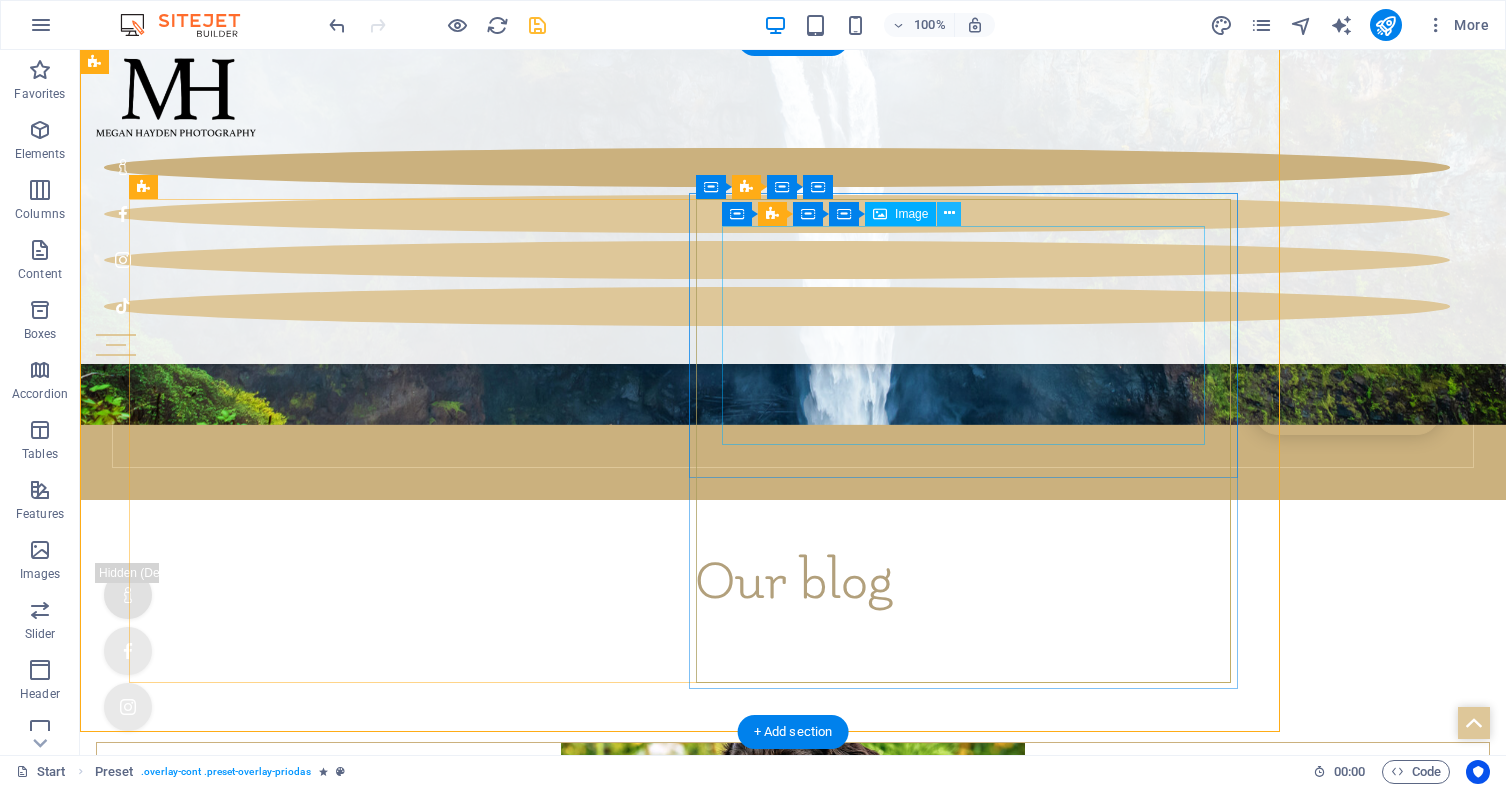 click at bounding box center [949, 213] 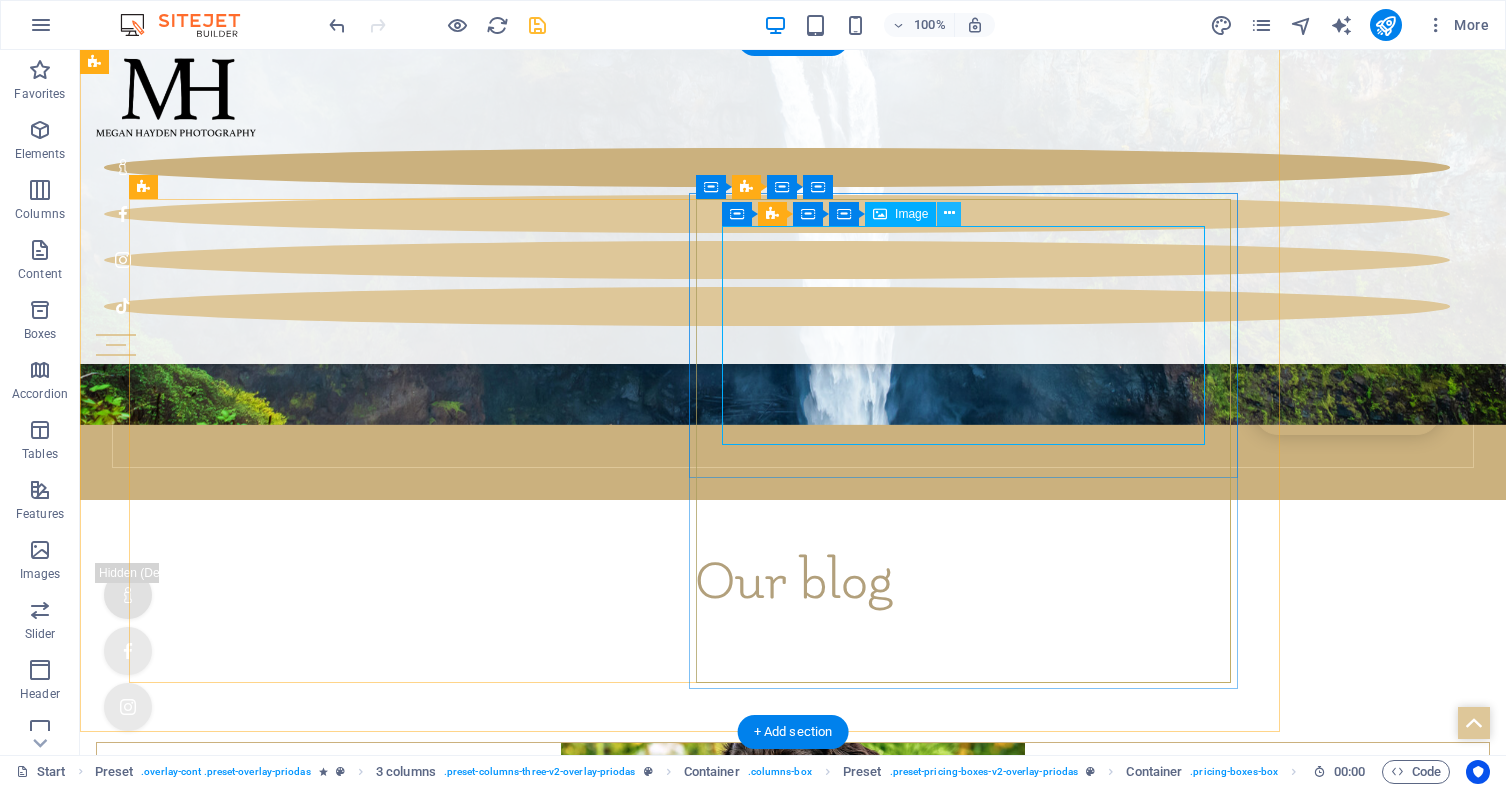 click at bounding box center [949, 213] 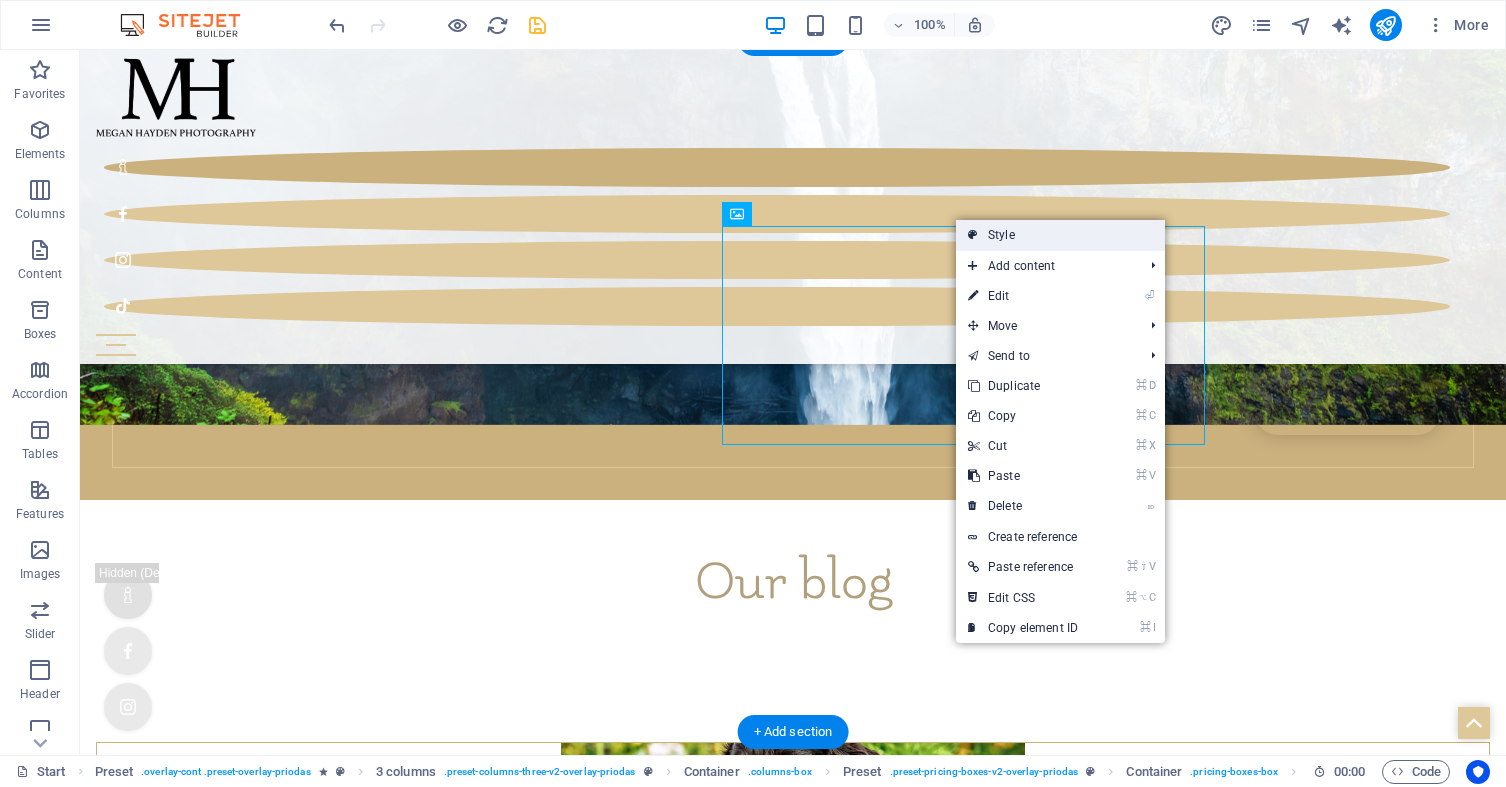 click on "Style" at bounding box center (1060, 235) 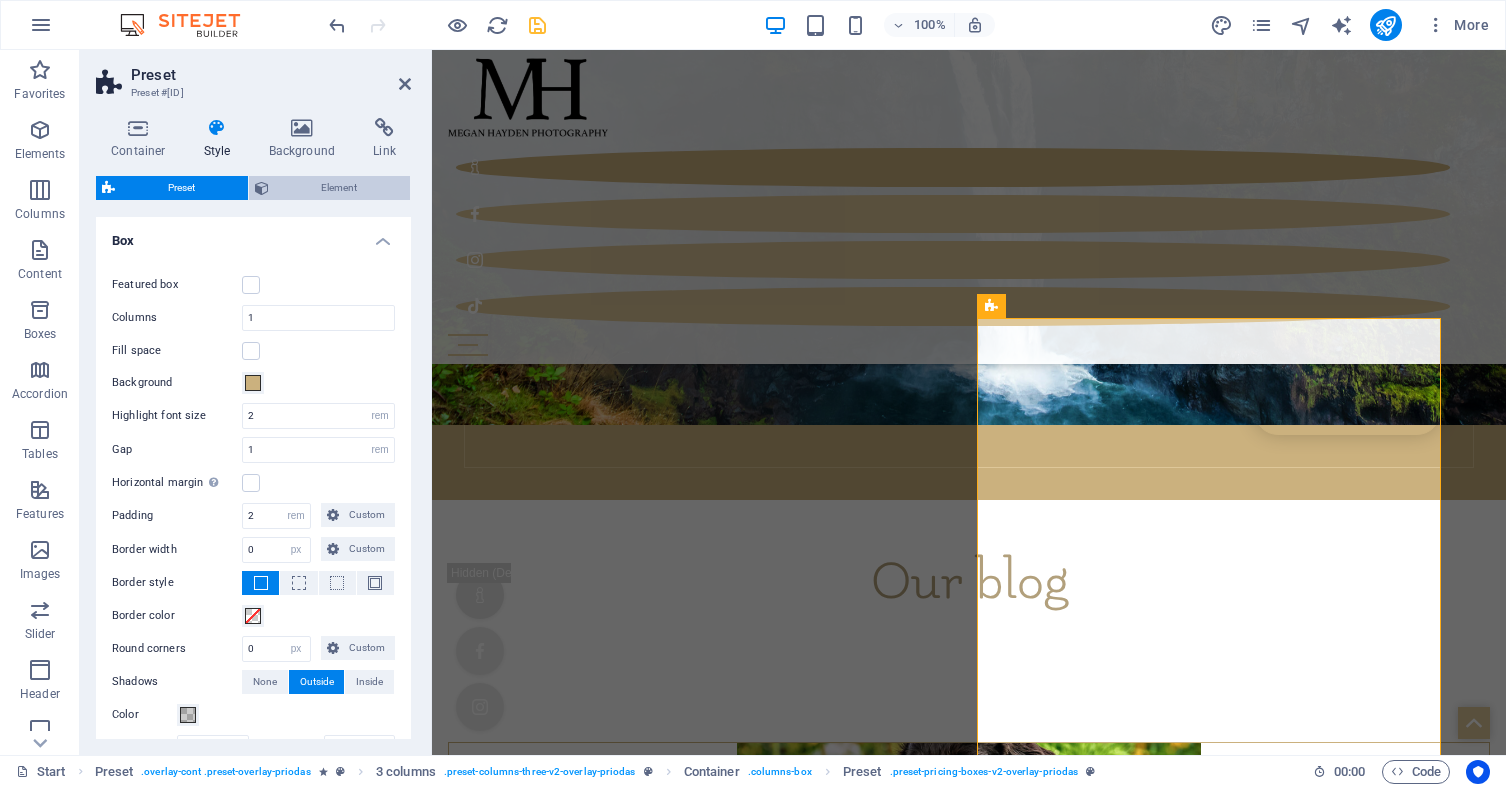 click on "Element" at bounding box center (340, 188) 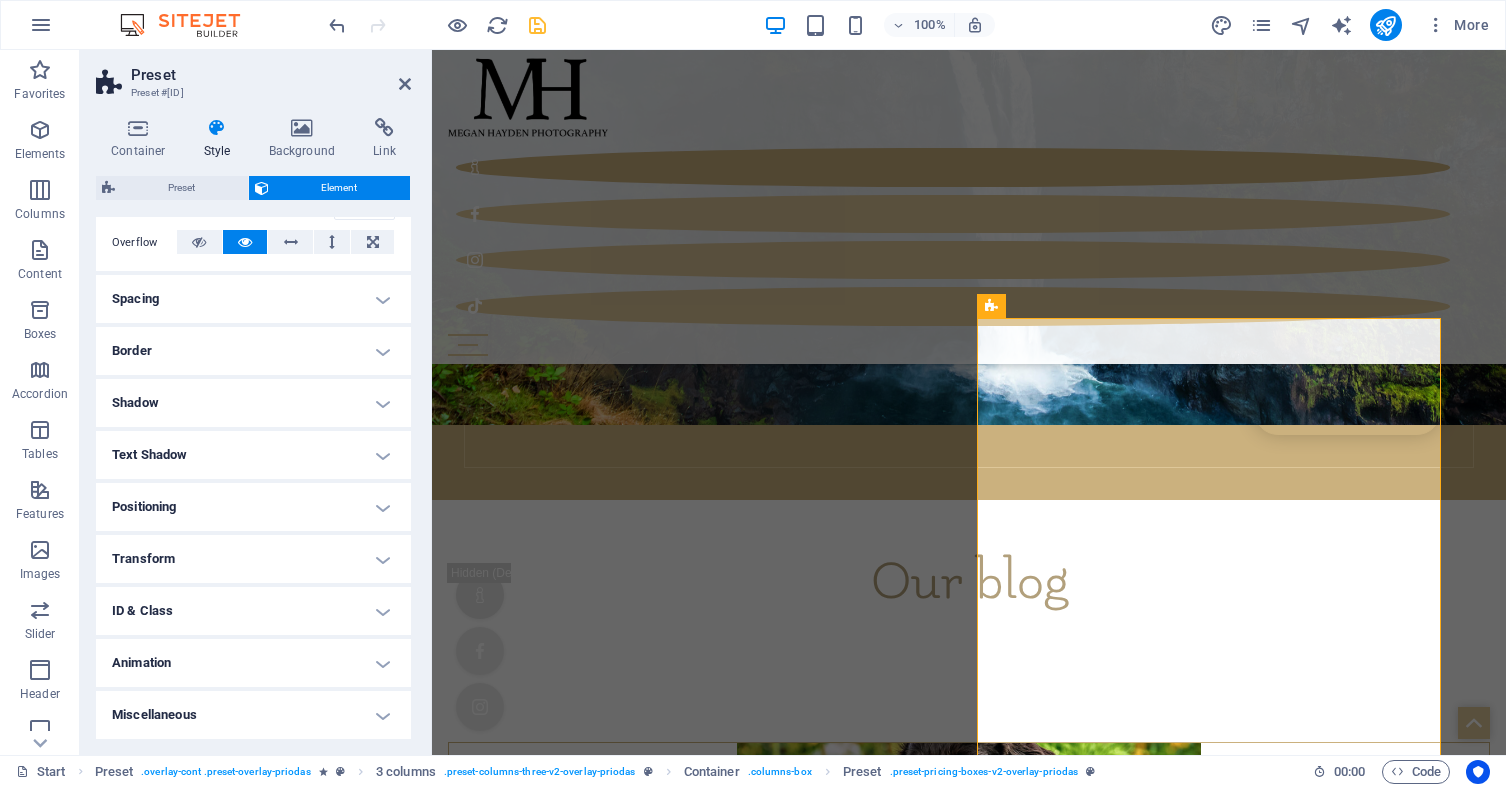 scroll, scrollTop: 322, scrollLeft: 0, axis: vertical 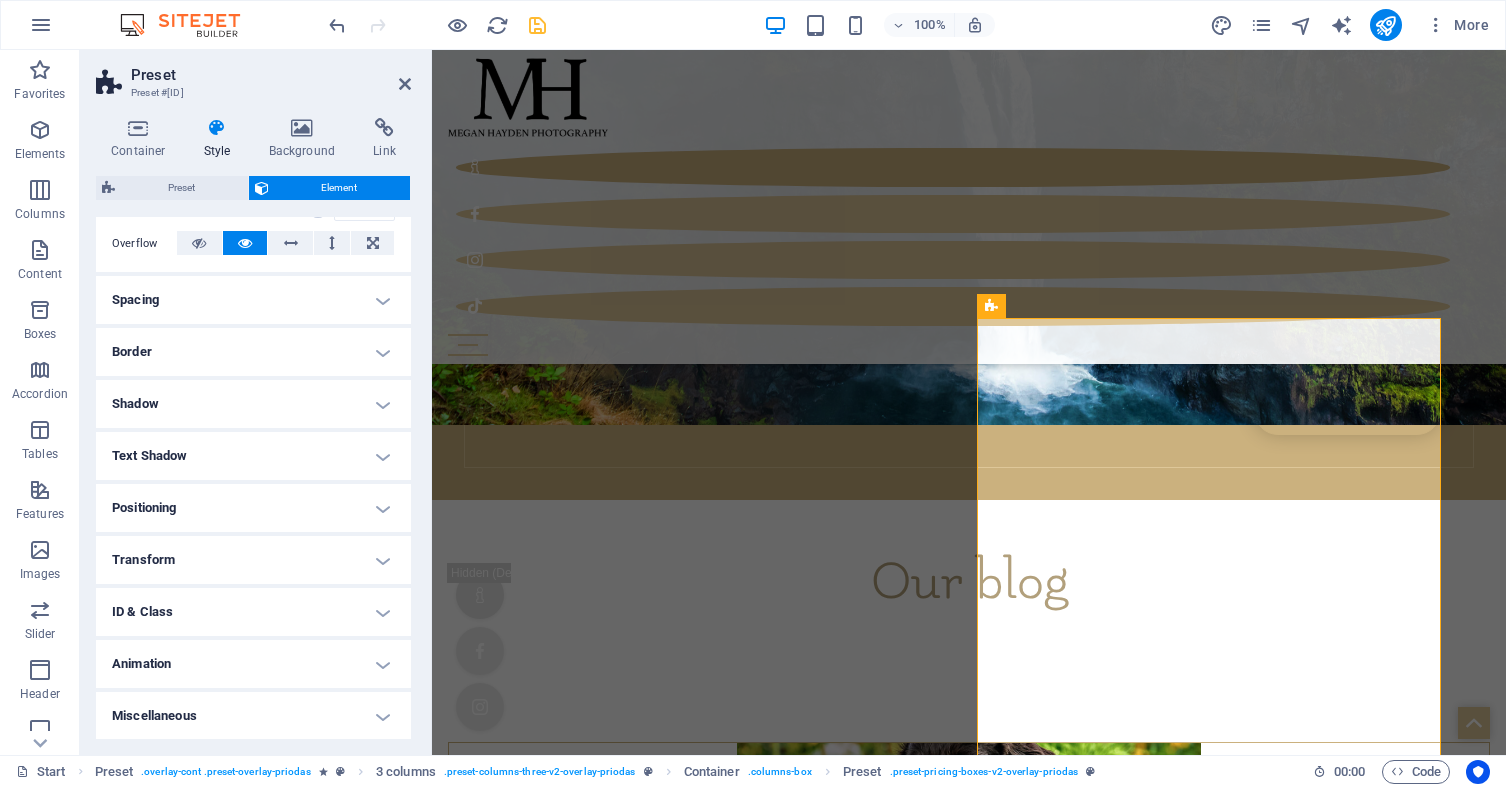 click on "Animation" at bounding box center (253, 664) 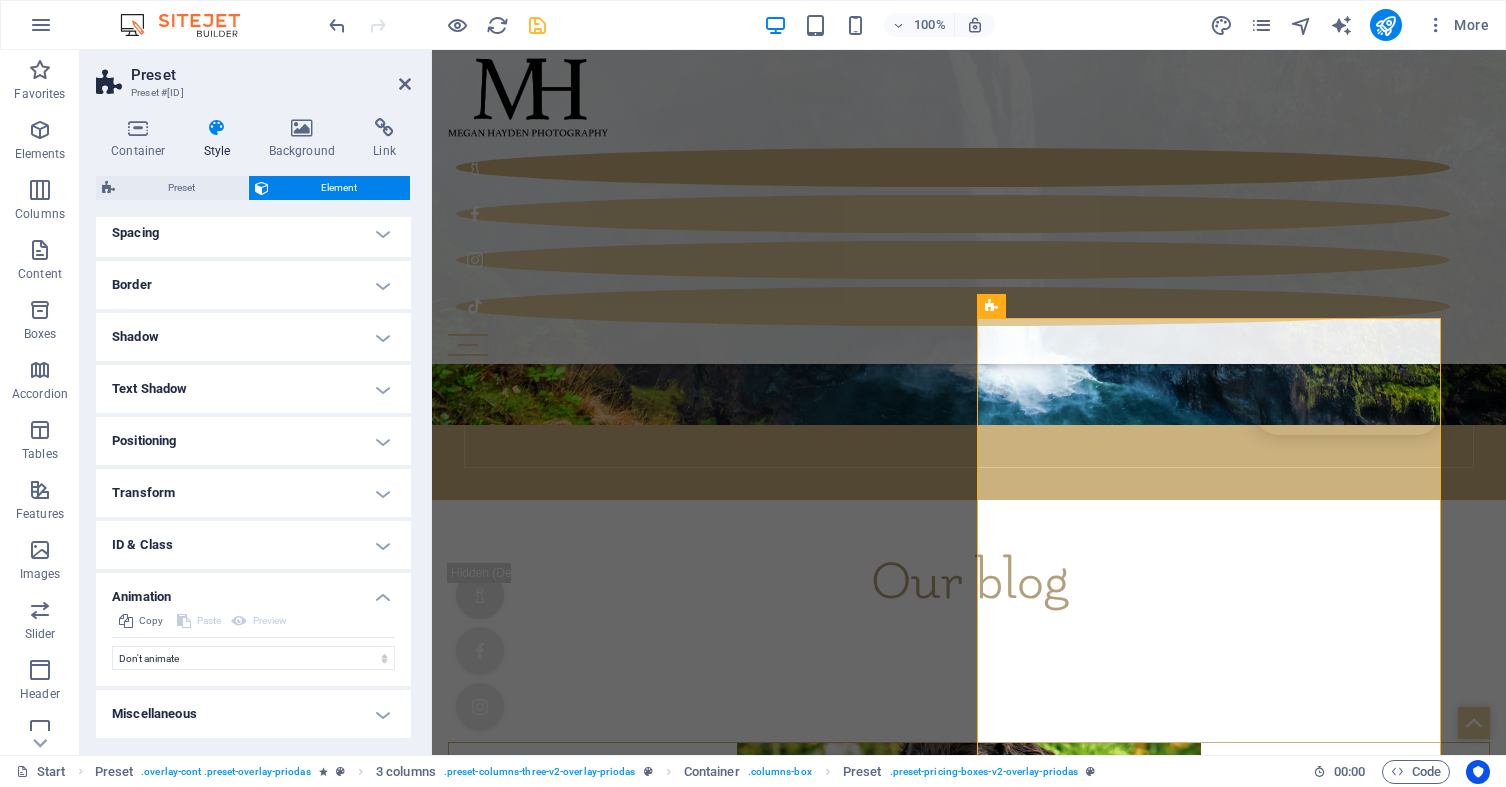 scroll, scrollTop: 387, scrollLeft: 0, axis: vertical 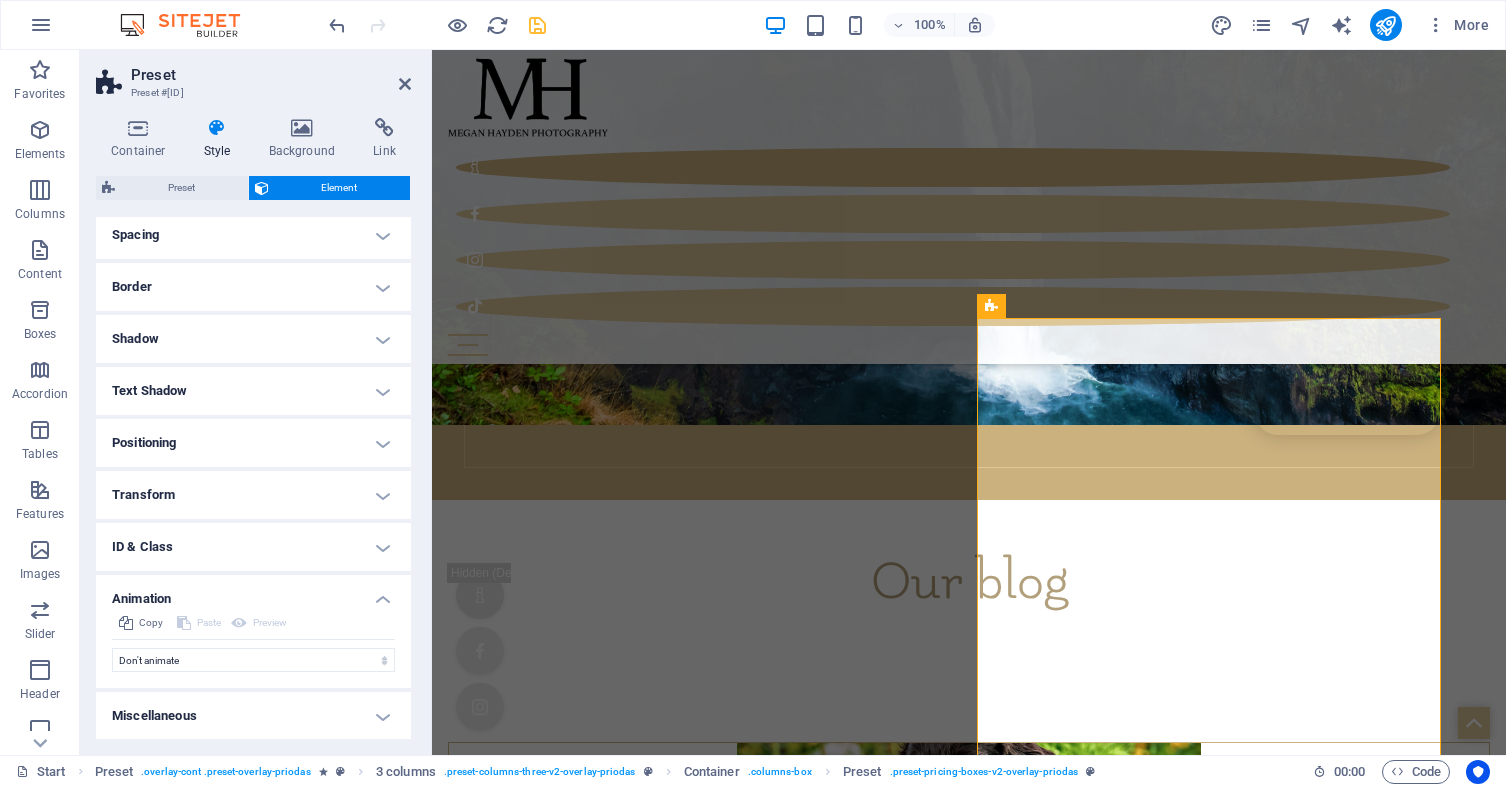 click on "Animation" at bounding box center [253, 593] 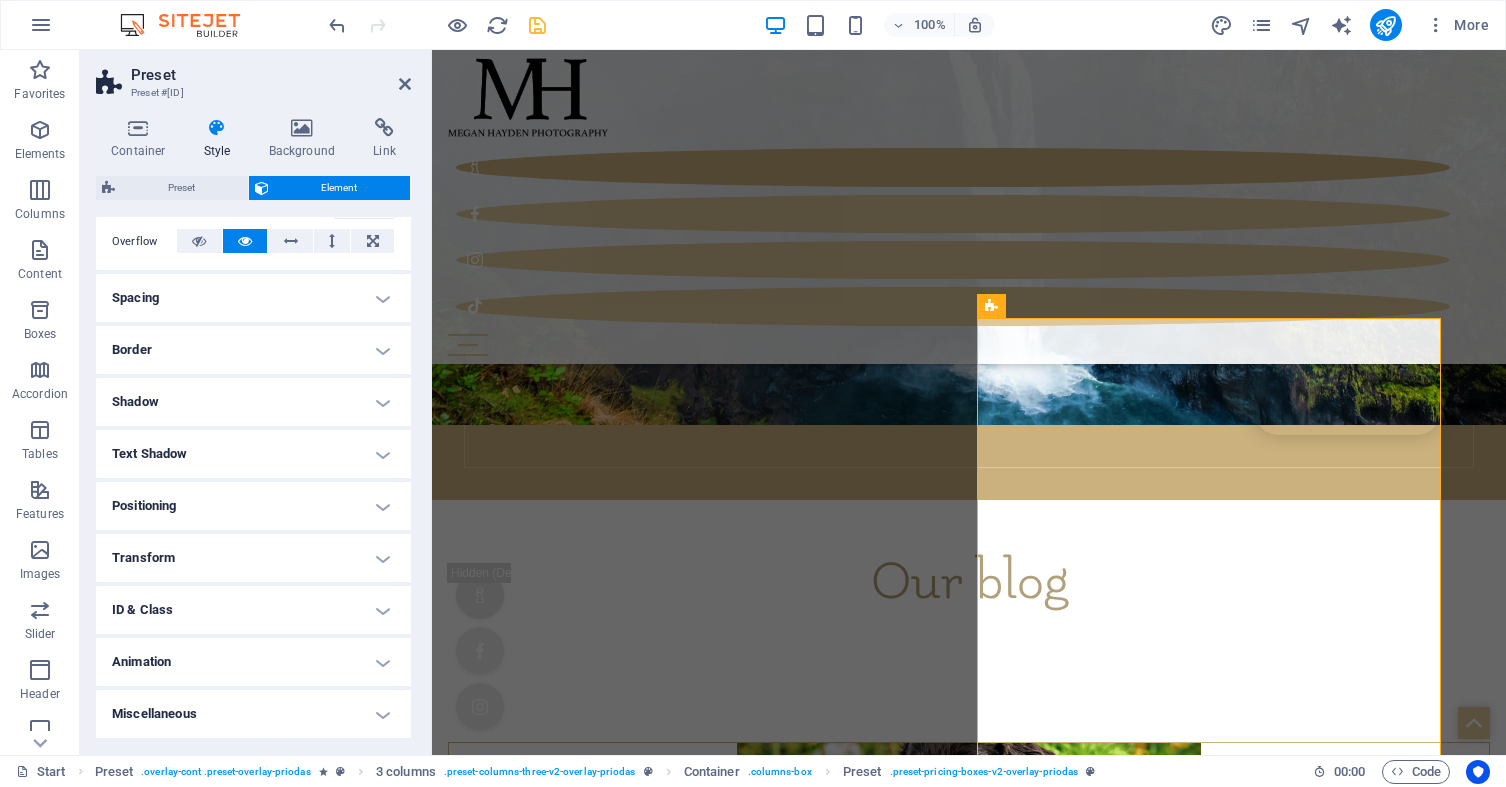 scroll, scrollTop: 322, scrollLeft: 0, axis: vertical 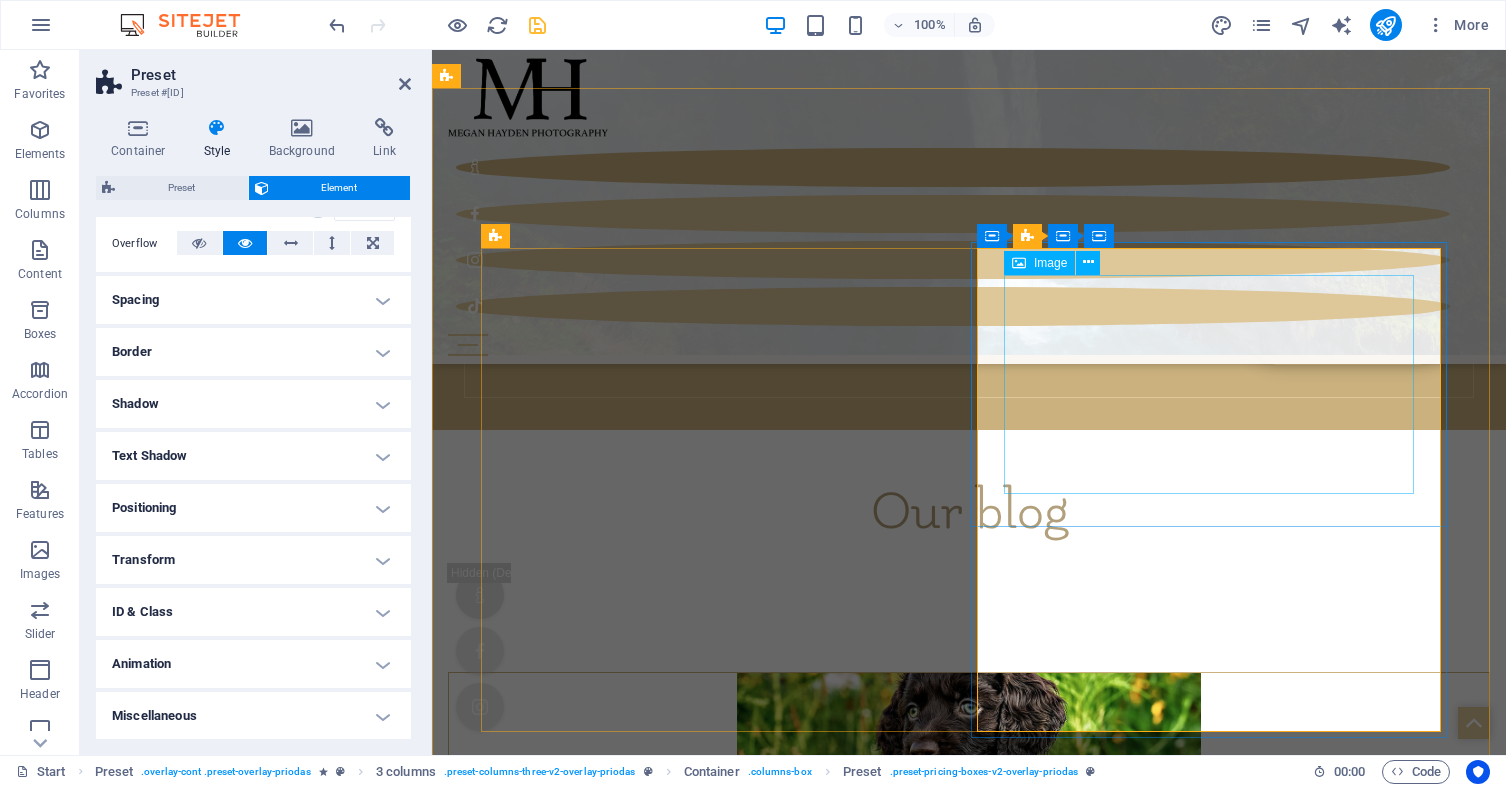 click at bounding box center (713, 8691) 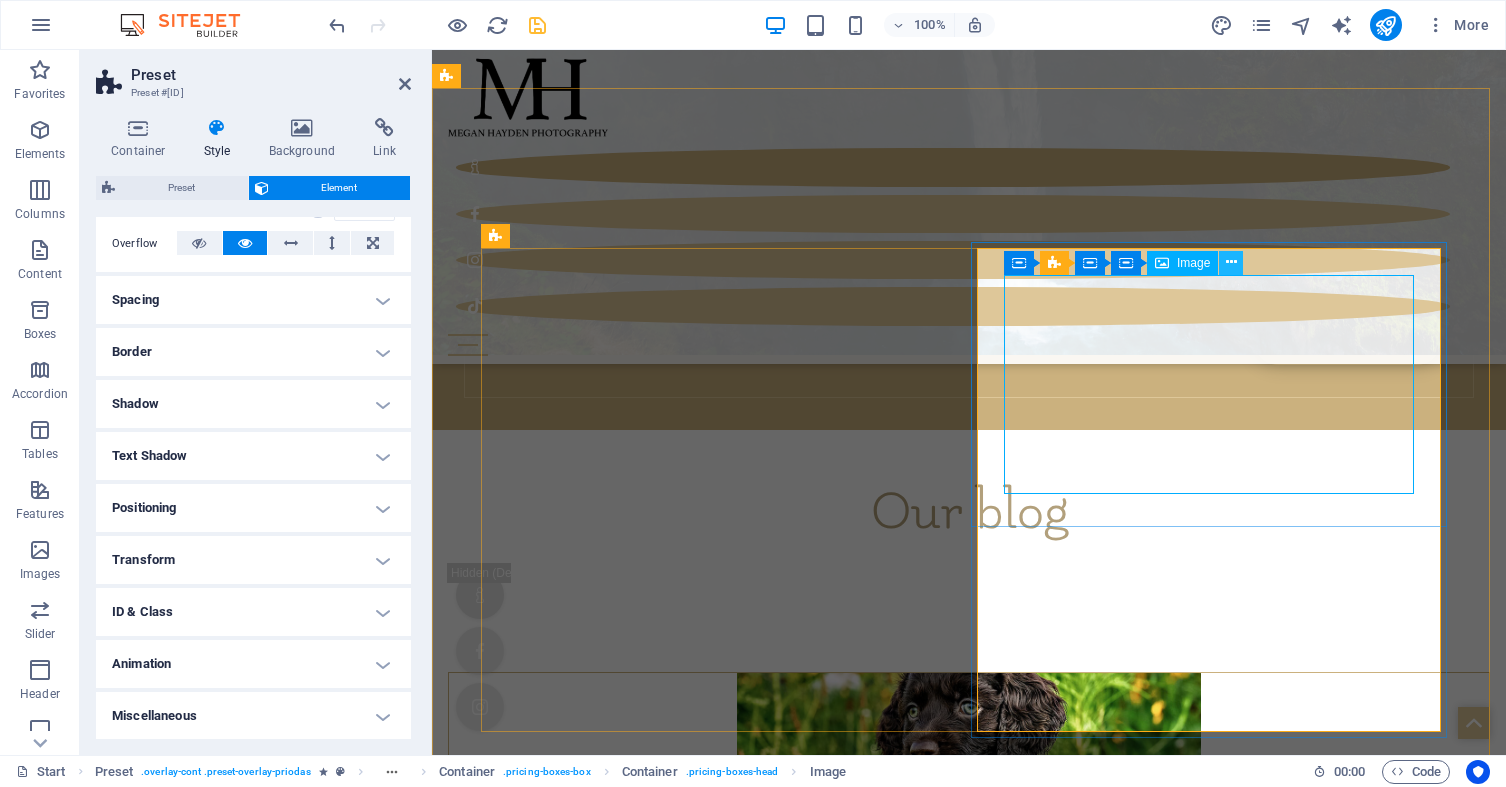 click at bounding box center (1231, 262) 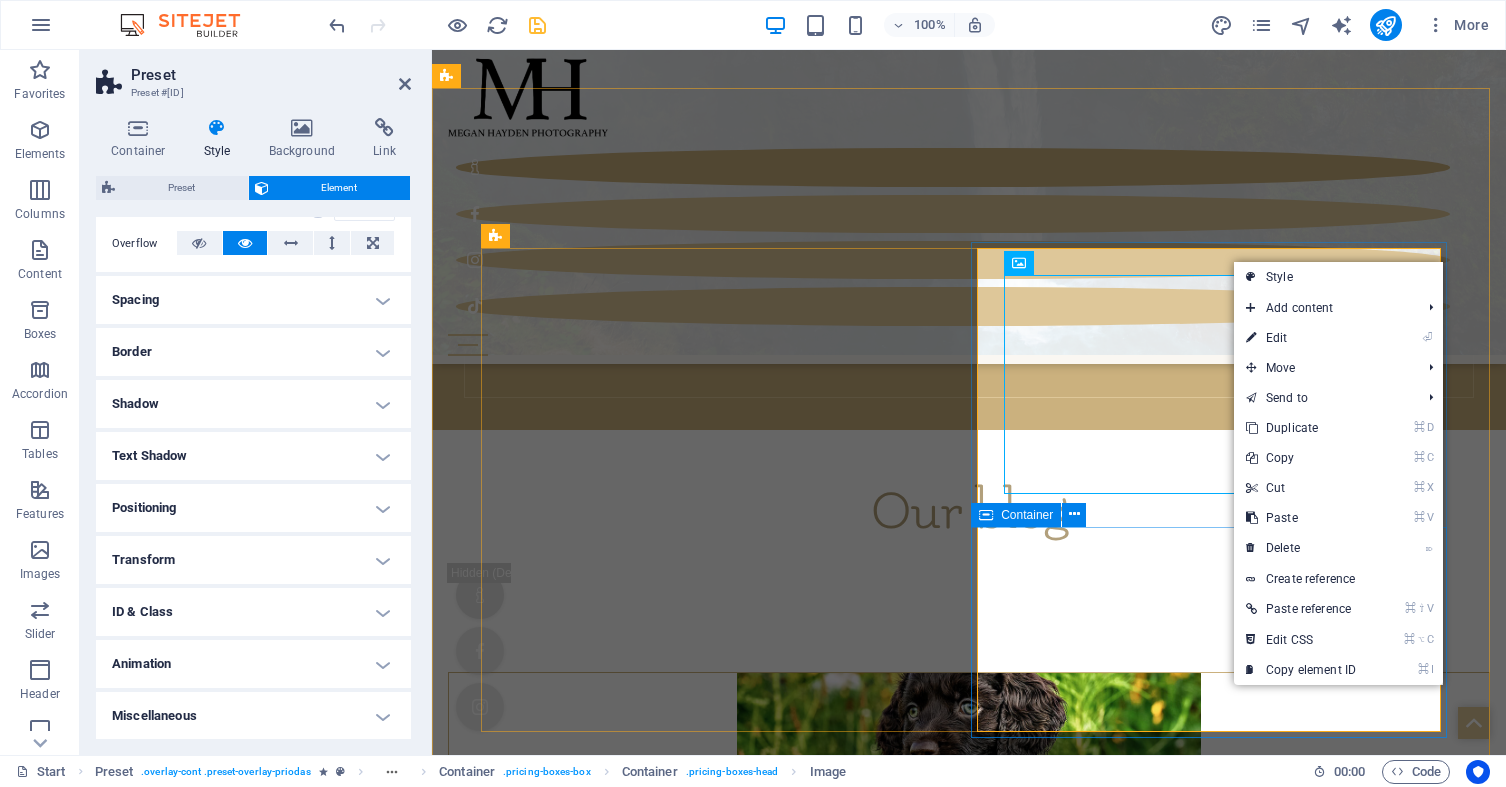 click on "Drop content here or  Add elements  Paste clipboard" at bounding box center [713, 8940] 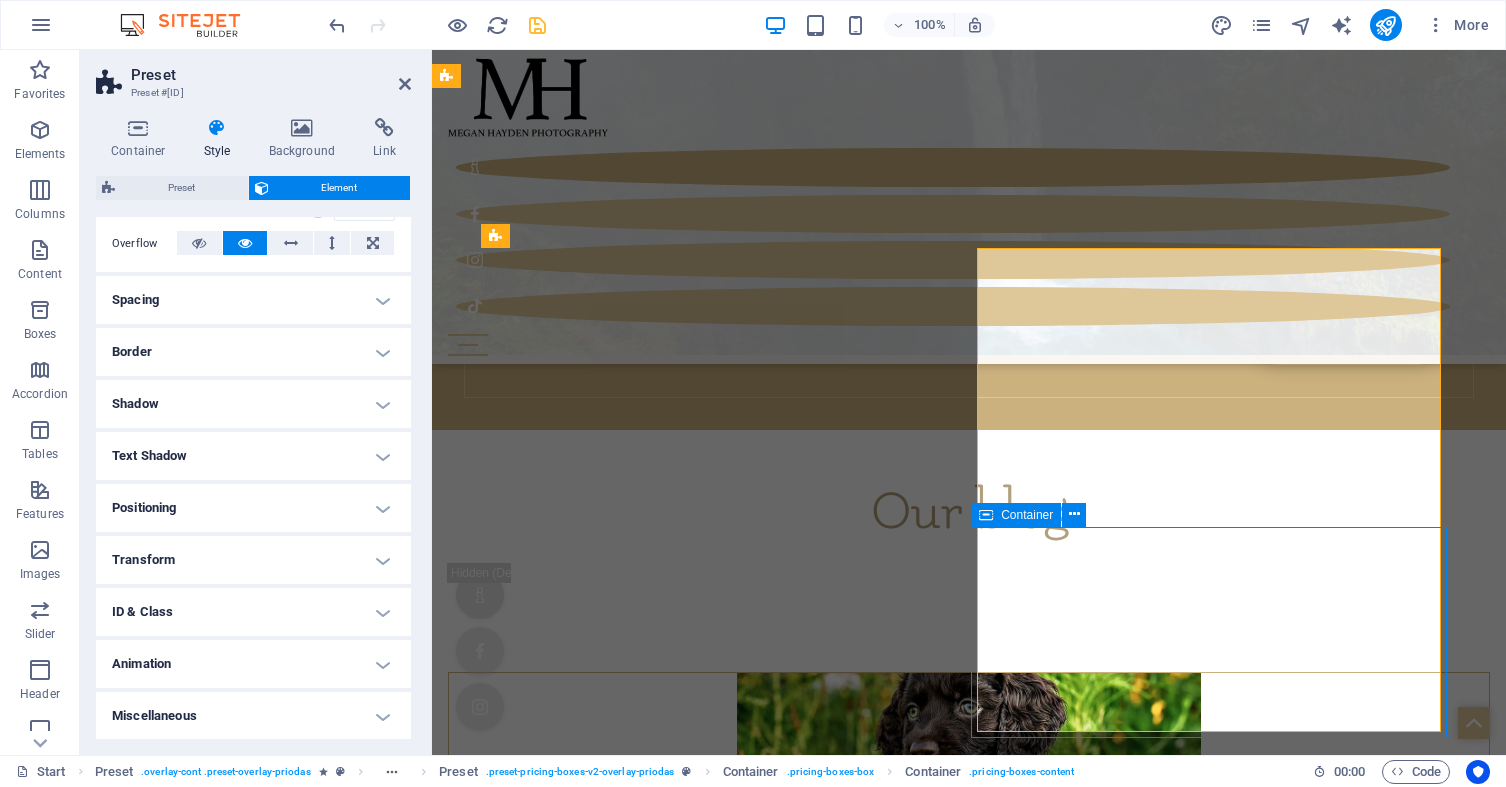 click on "Add elements" at bounding box center (653, 8970) 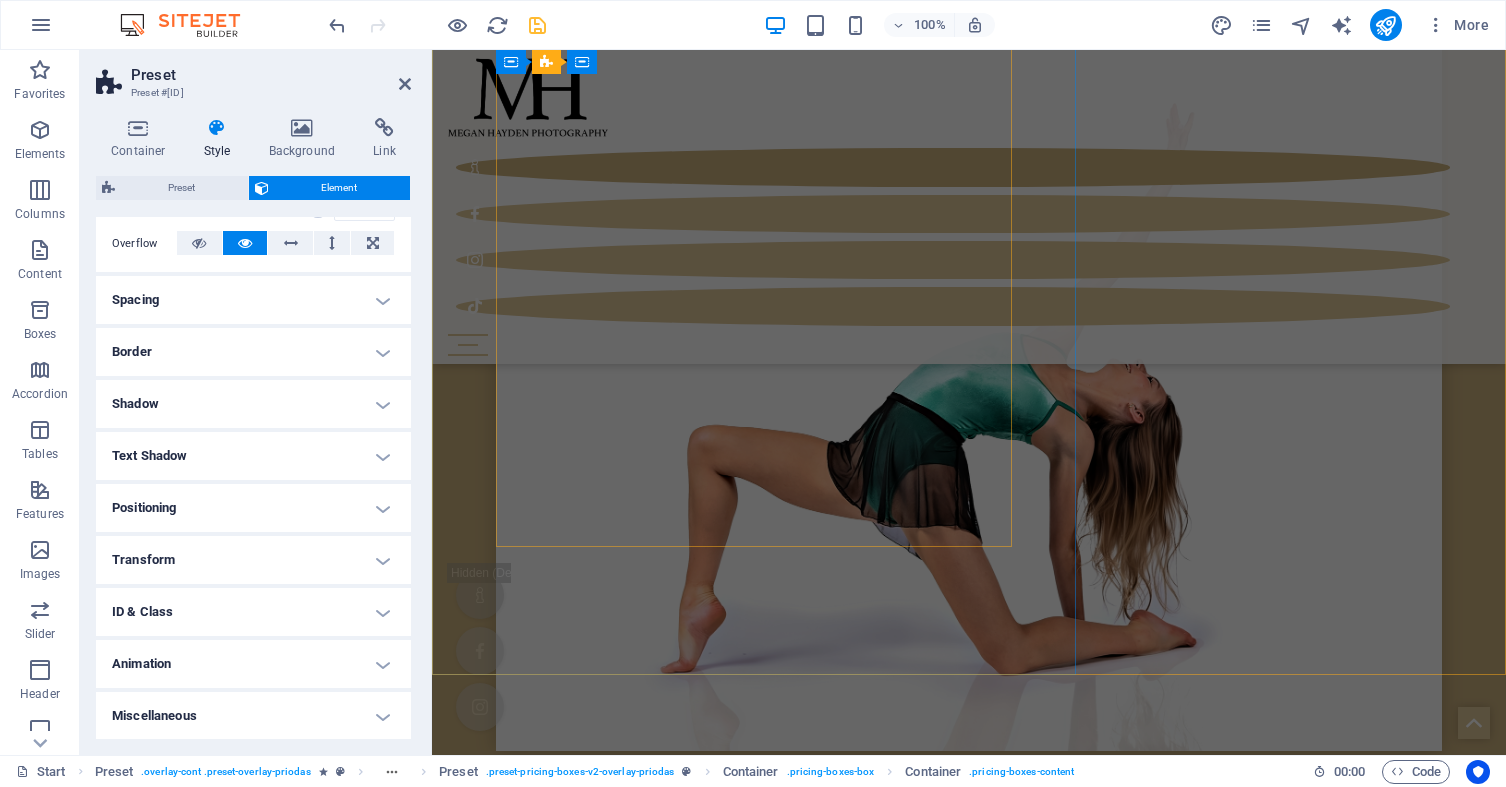 scroll, scrollTop: 8932, scrollLeft: 0, axis: vertical 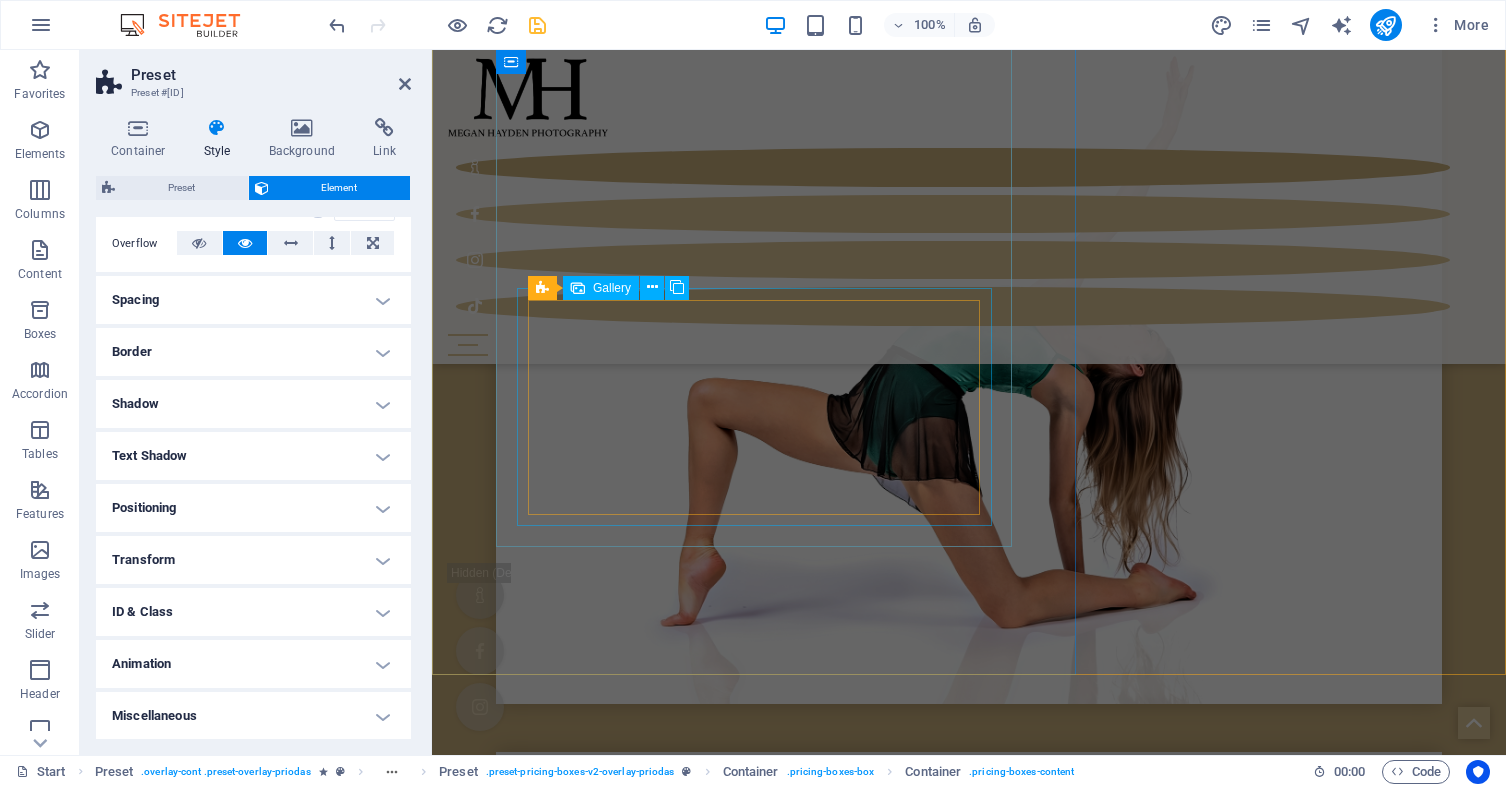 click at bounding box center [743, 10106] 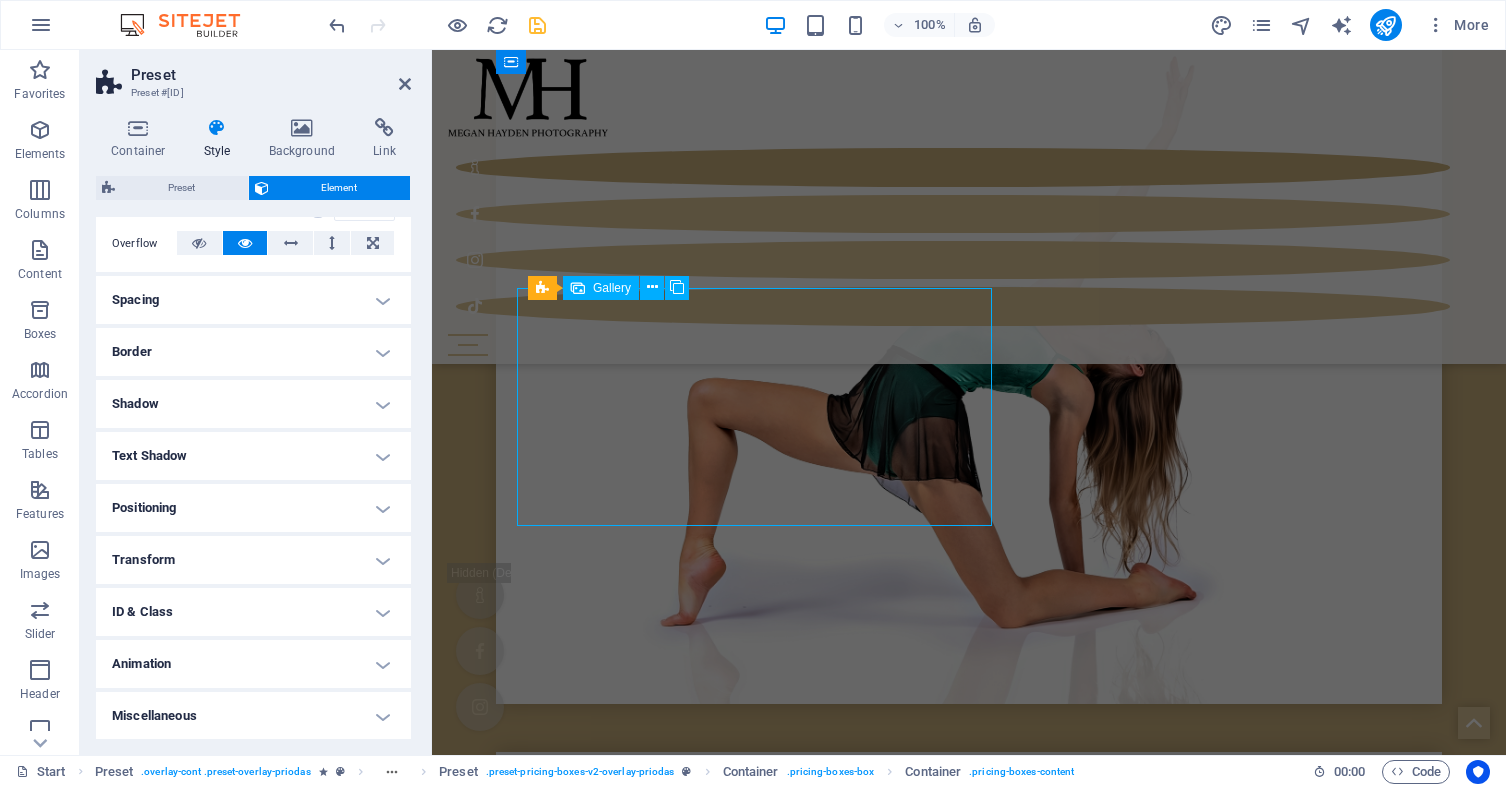 click at bounding box center (743, 10106) 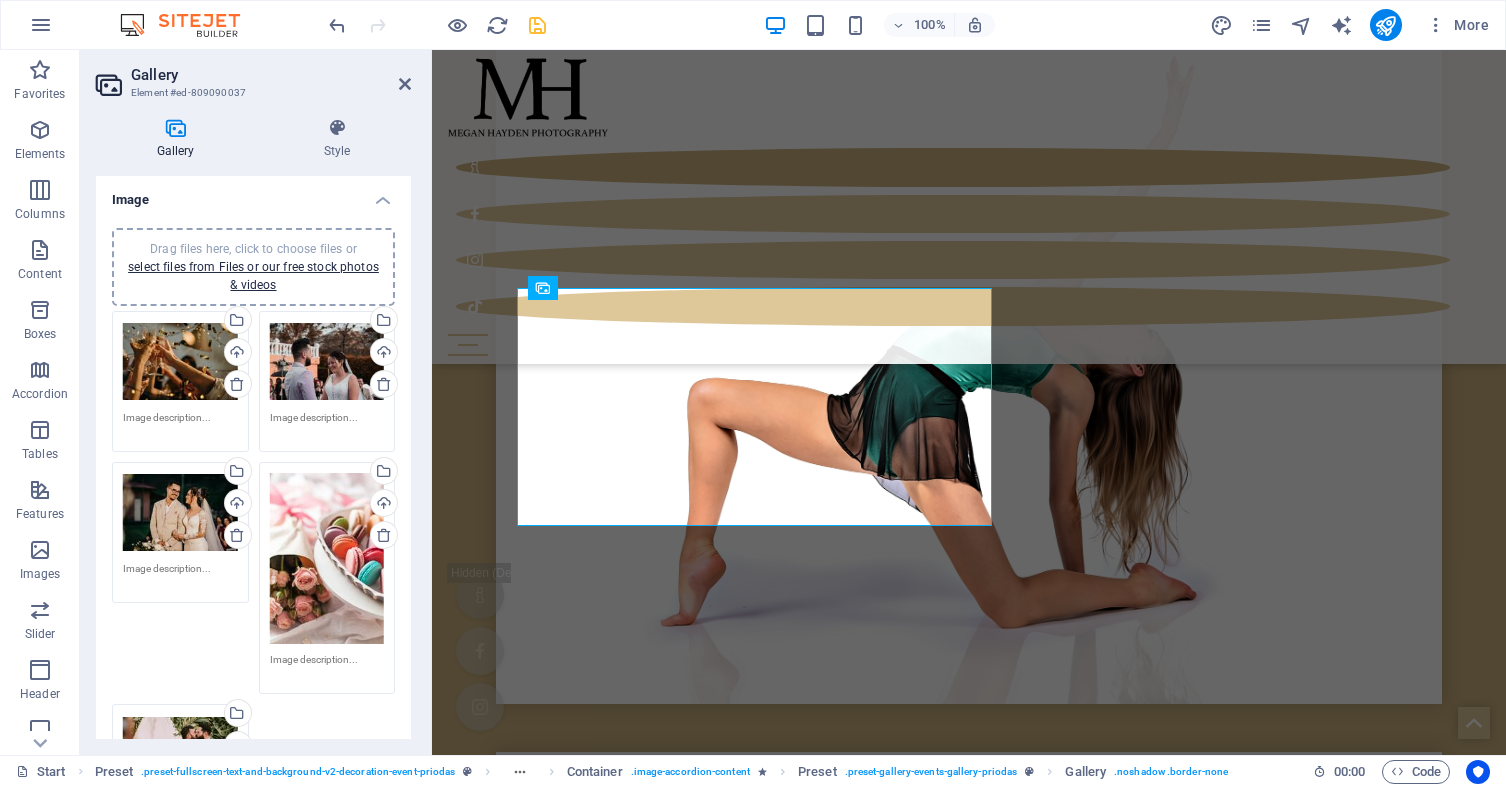scroll, scrollTop: 0, scrollLeft: 0, axis: both 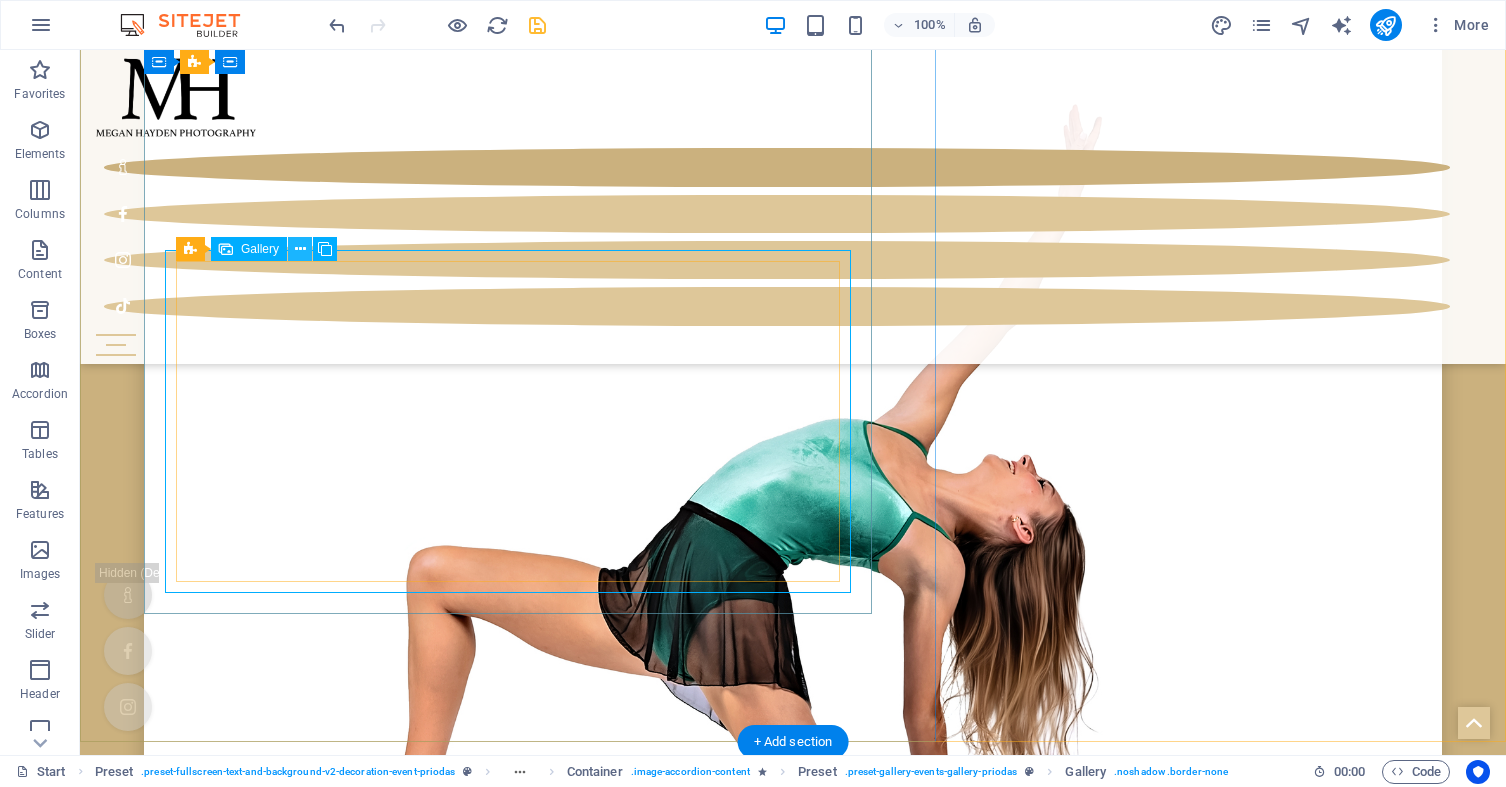 click at bounding box center (300, 249) 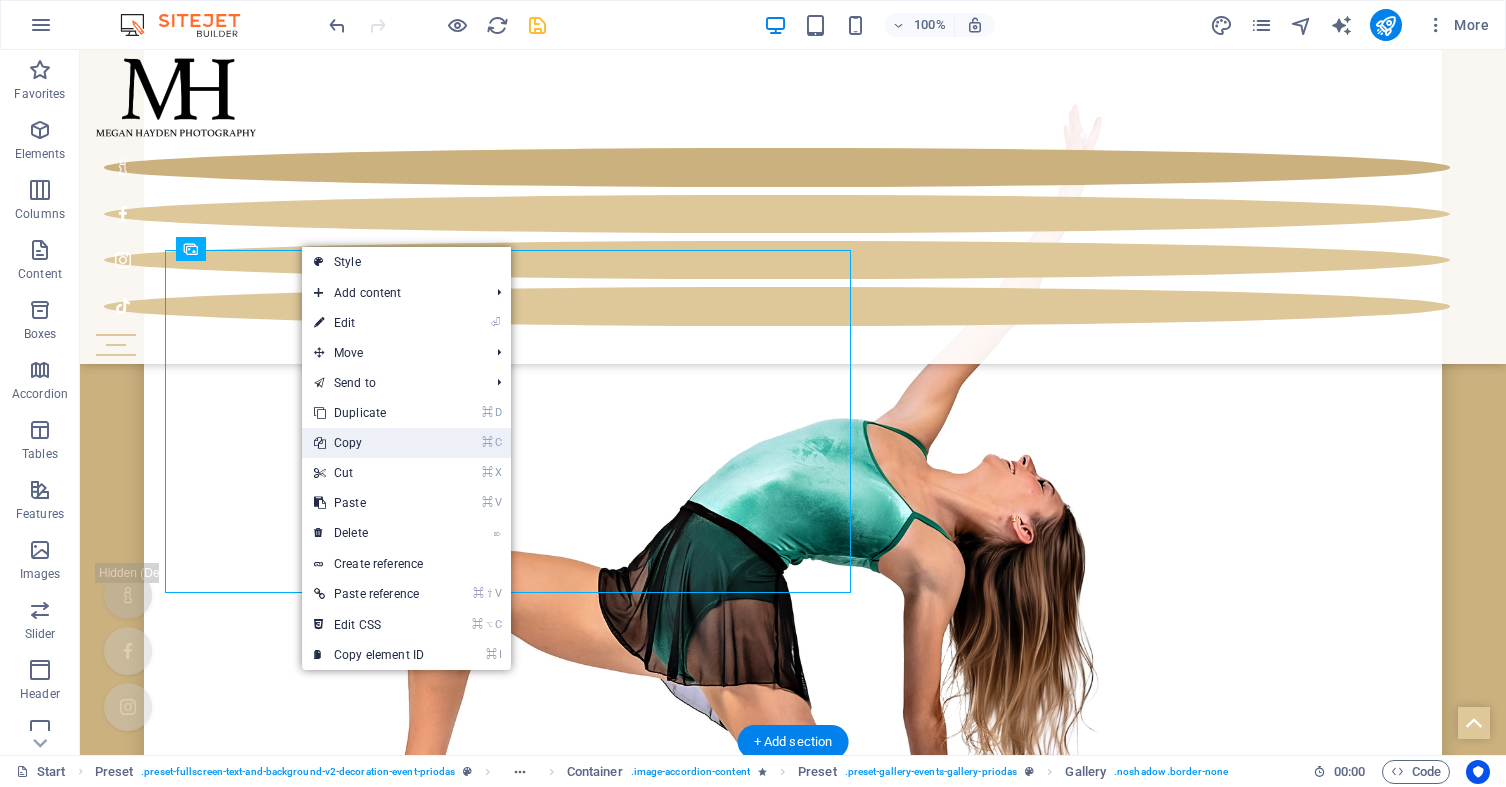 click on "⌘ C  Copy" at bounding box center [369, 443] 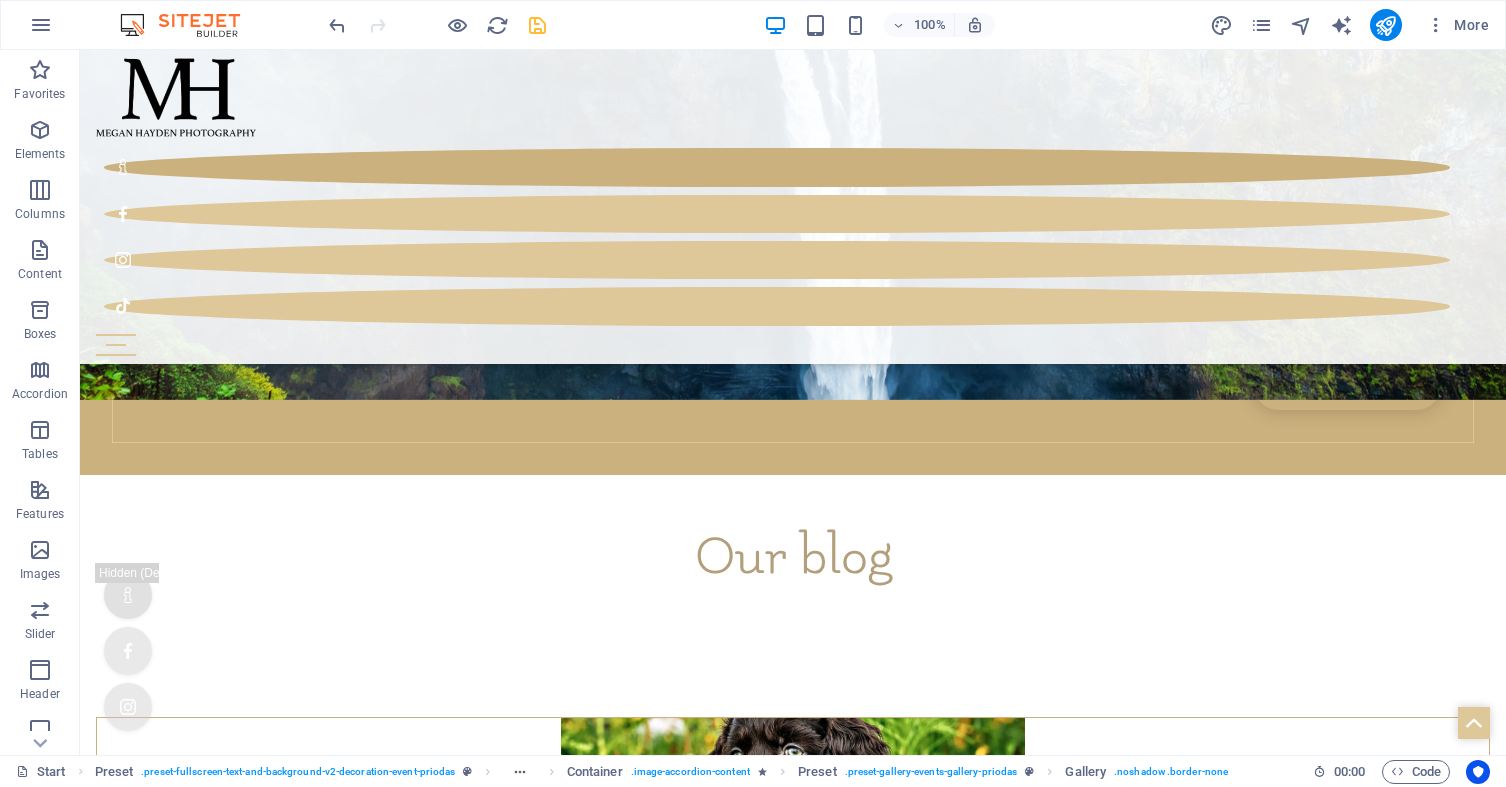 scroll, scrollTop: 5389, scrollLeft: 0, axis: vertical 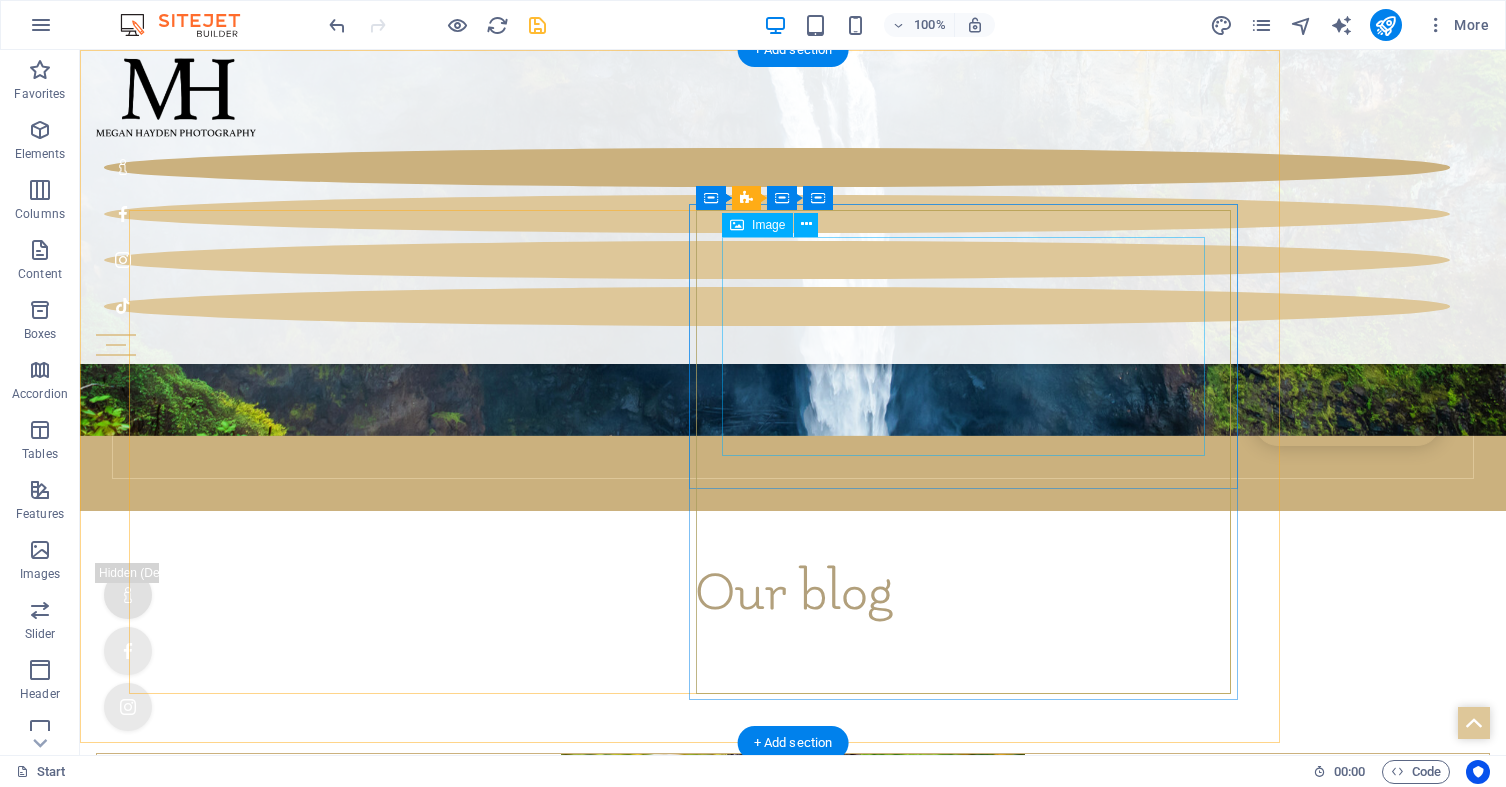 click at bounding box center [396, 9182] 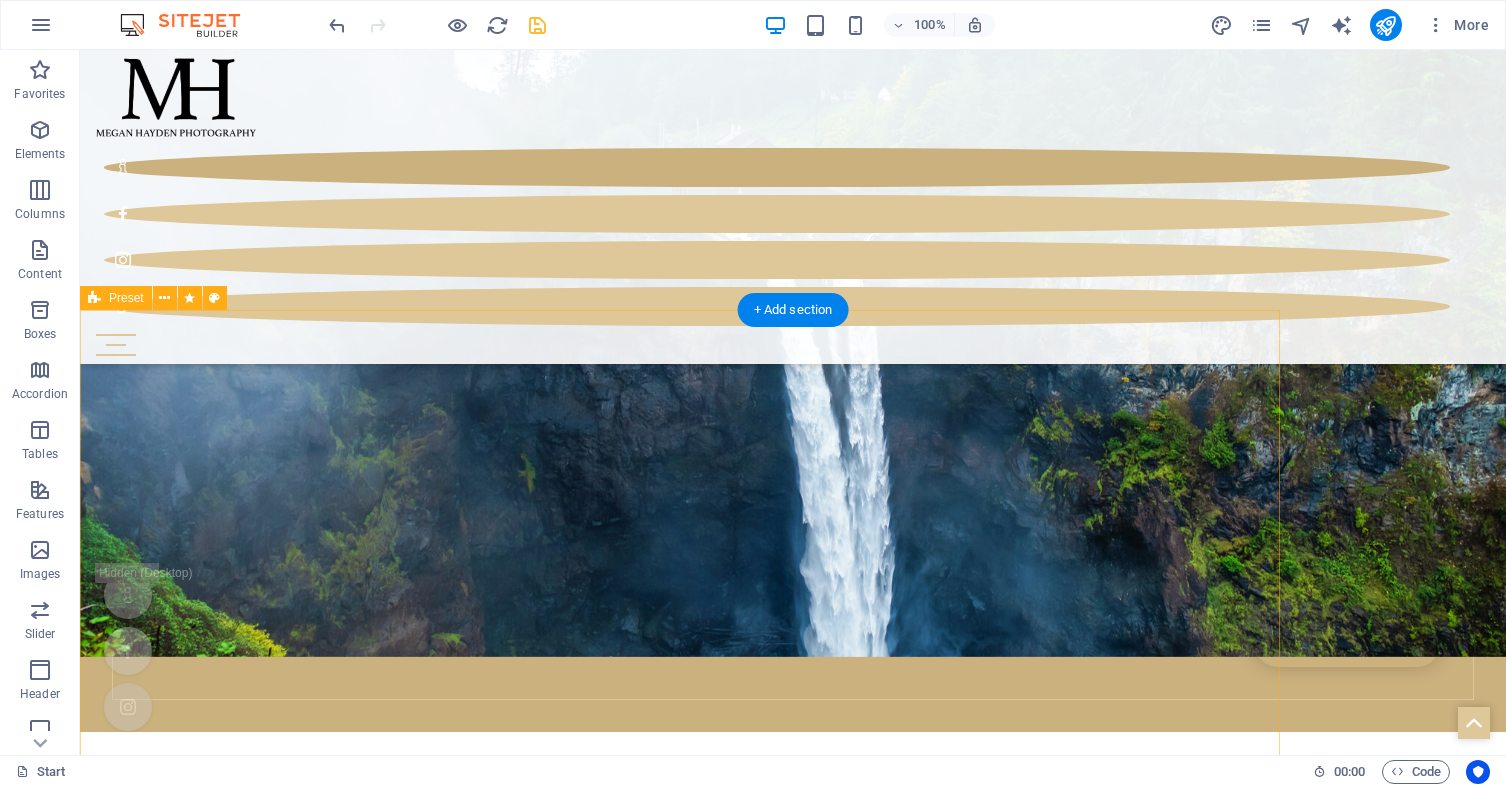 scroll, scrollTop: 5177, scrollLeft: 0, axis: vertical 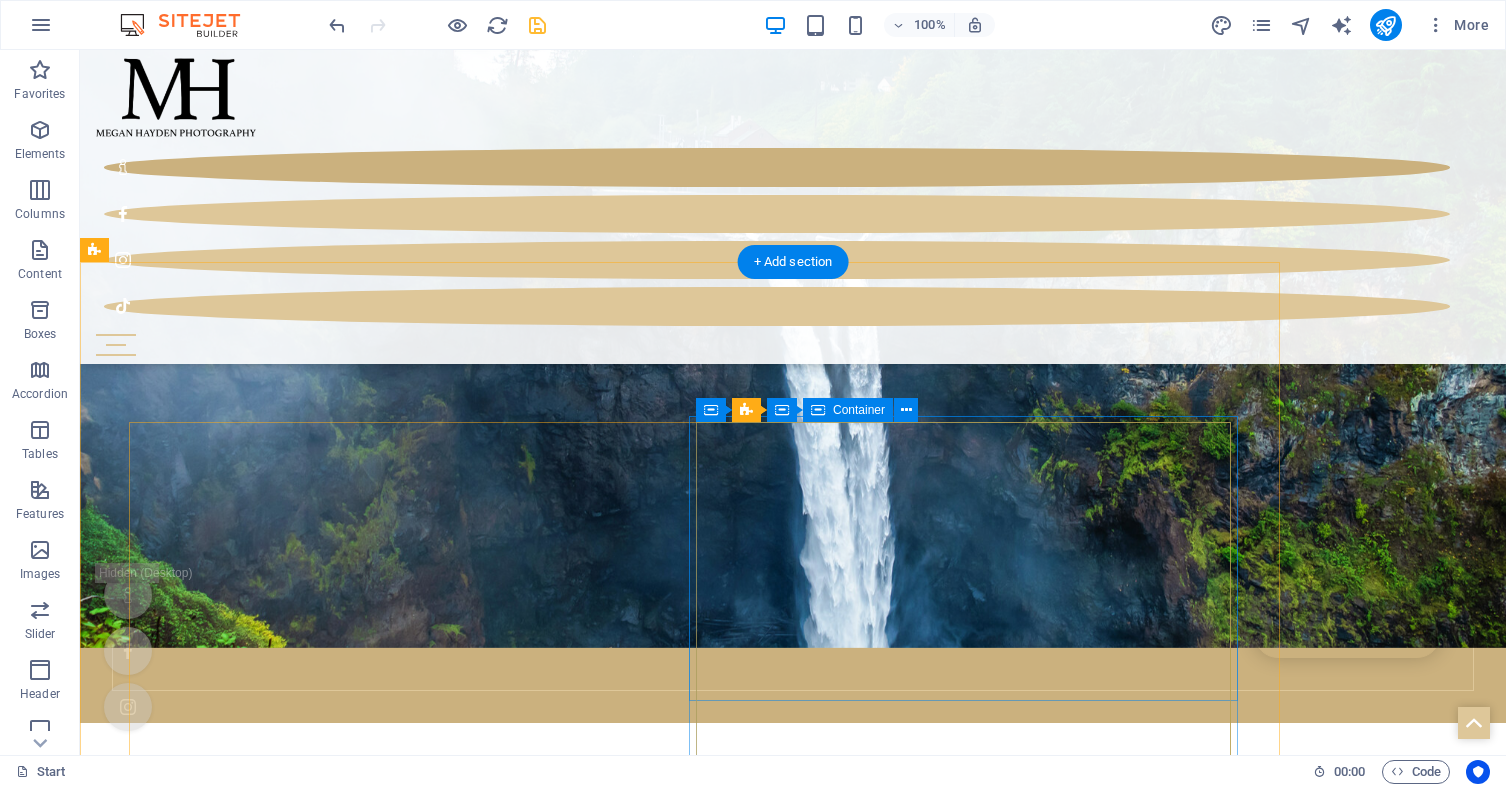 click at bounding box center (396, 9394) 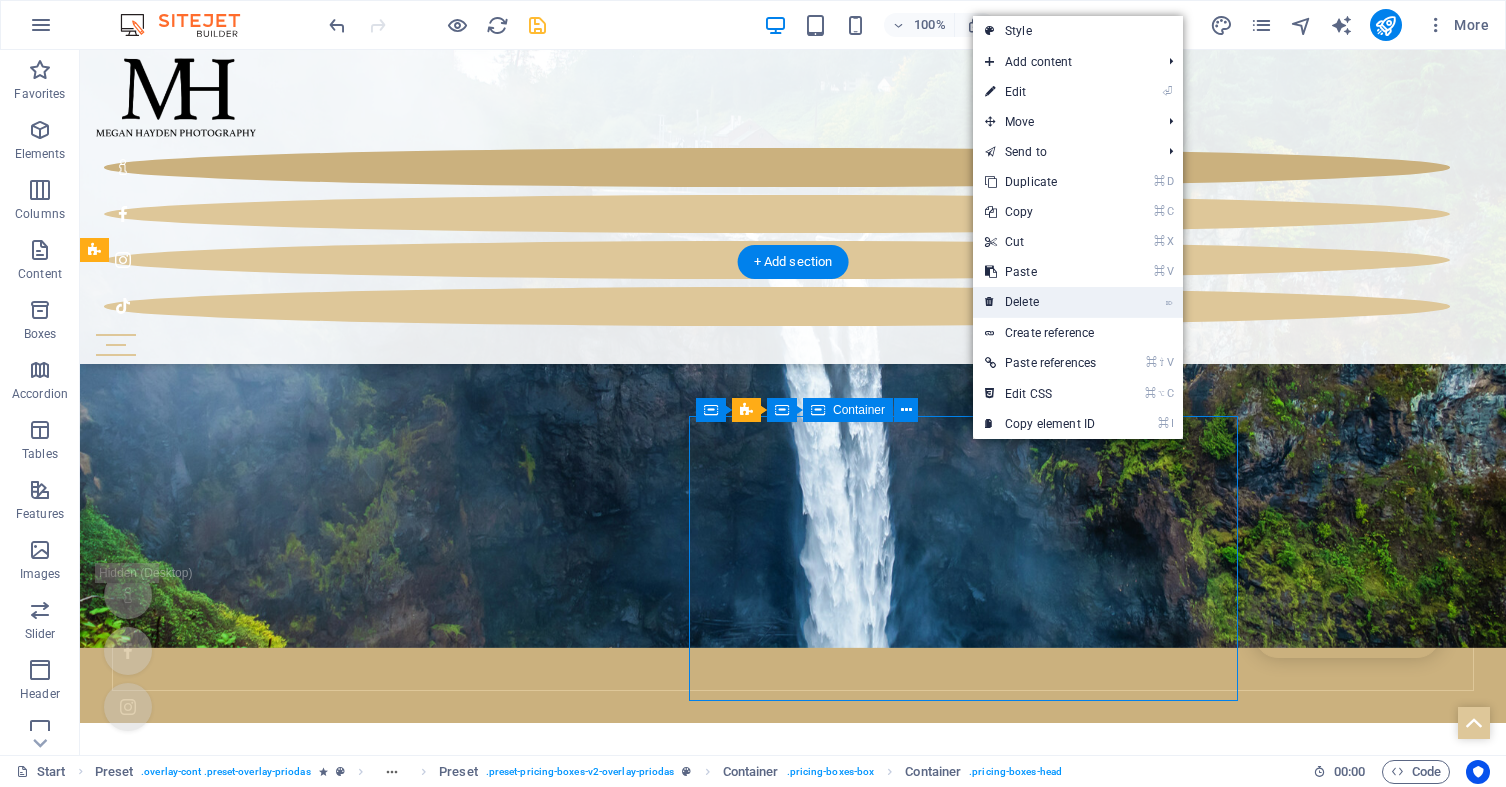 click on "⌦  Delete" at bounding box center (1040, 302) 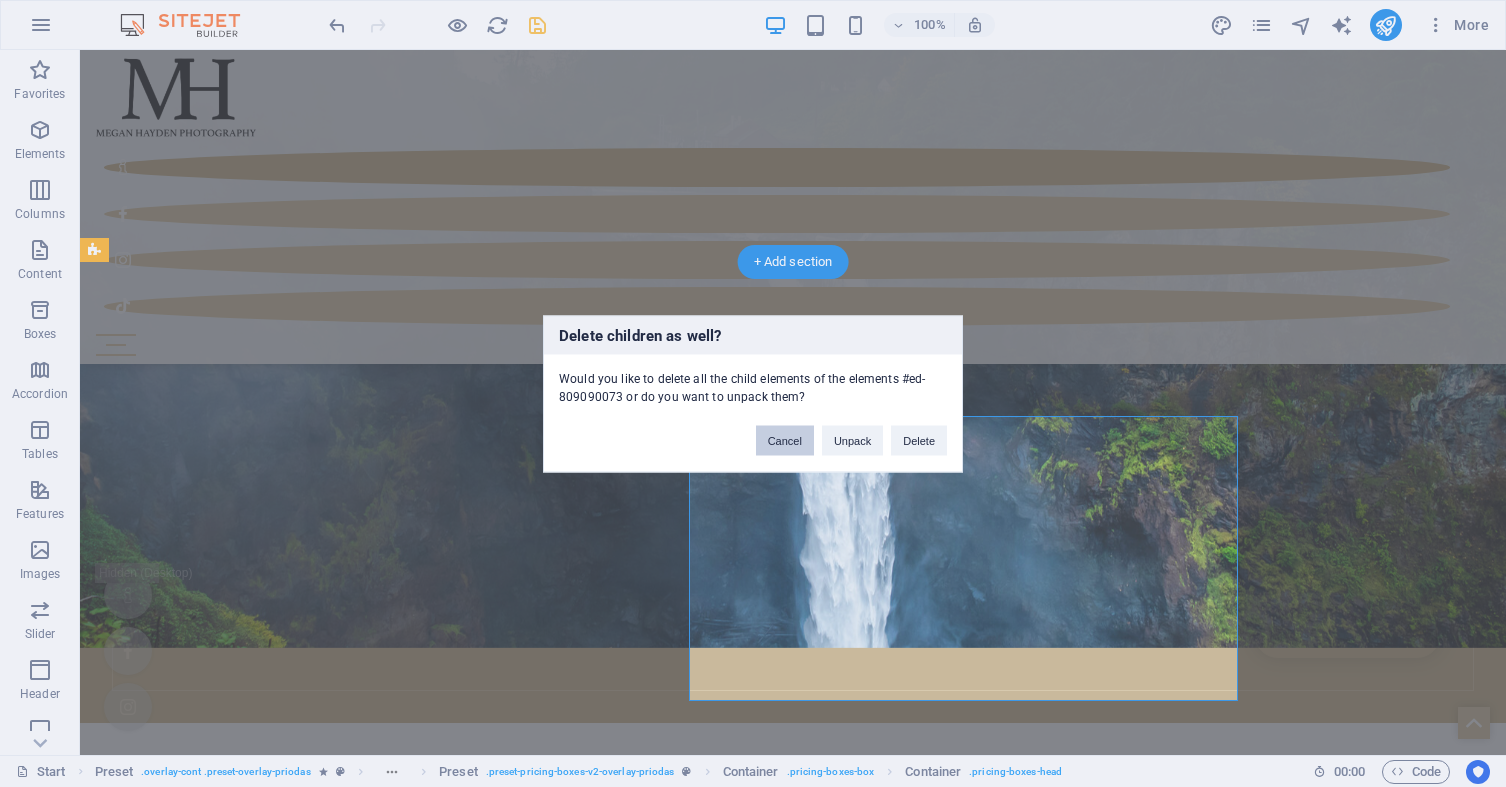 click on "Cancel" at bounding box center (785, 440) 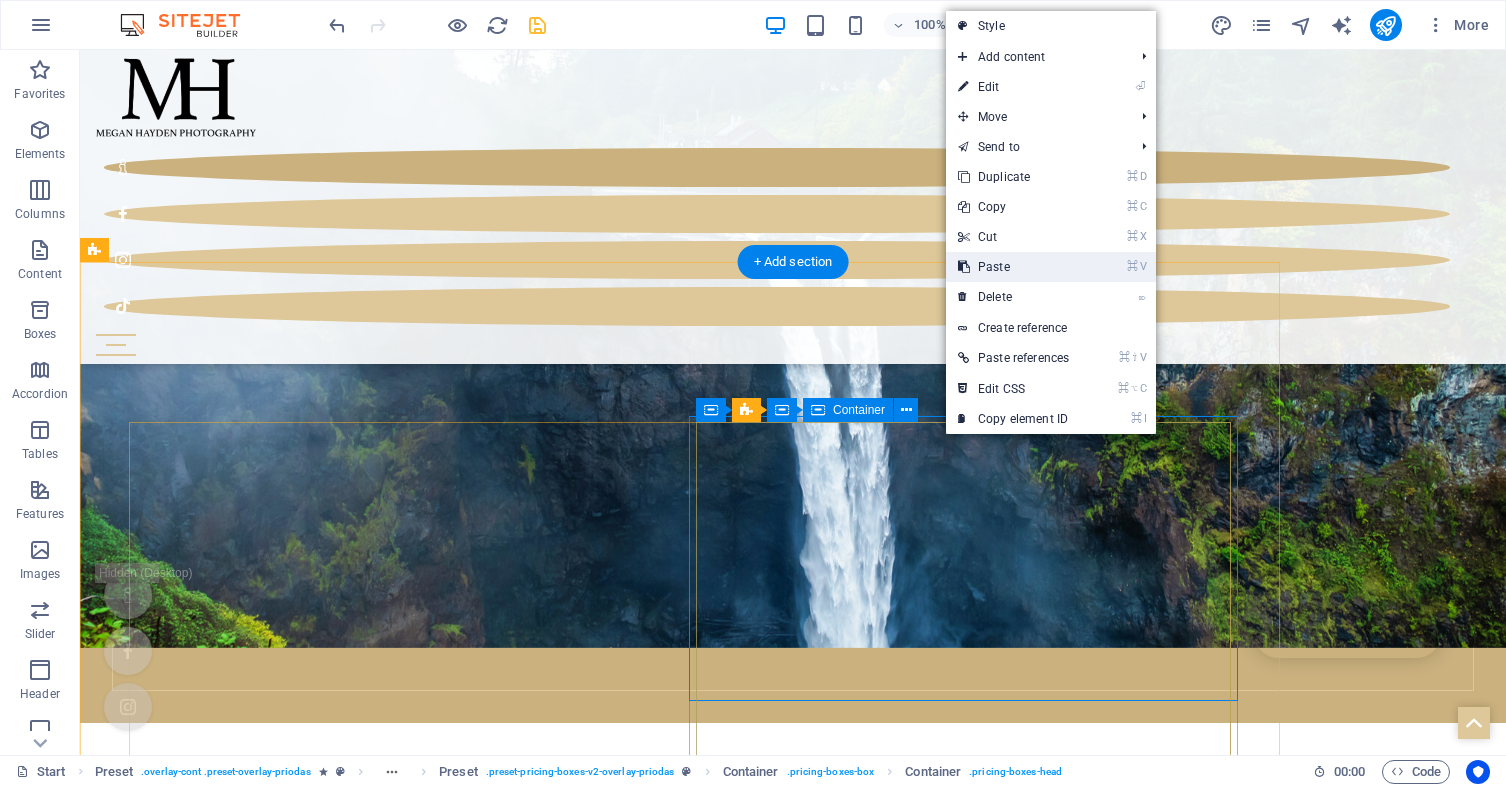 click on "⌘ V  Paste" at bounding box center [1013, 267] 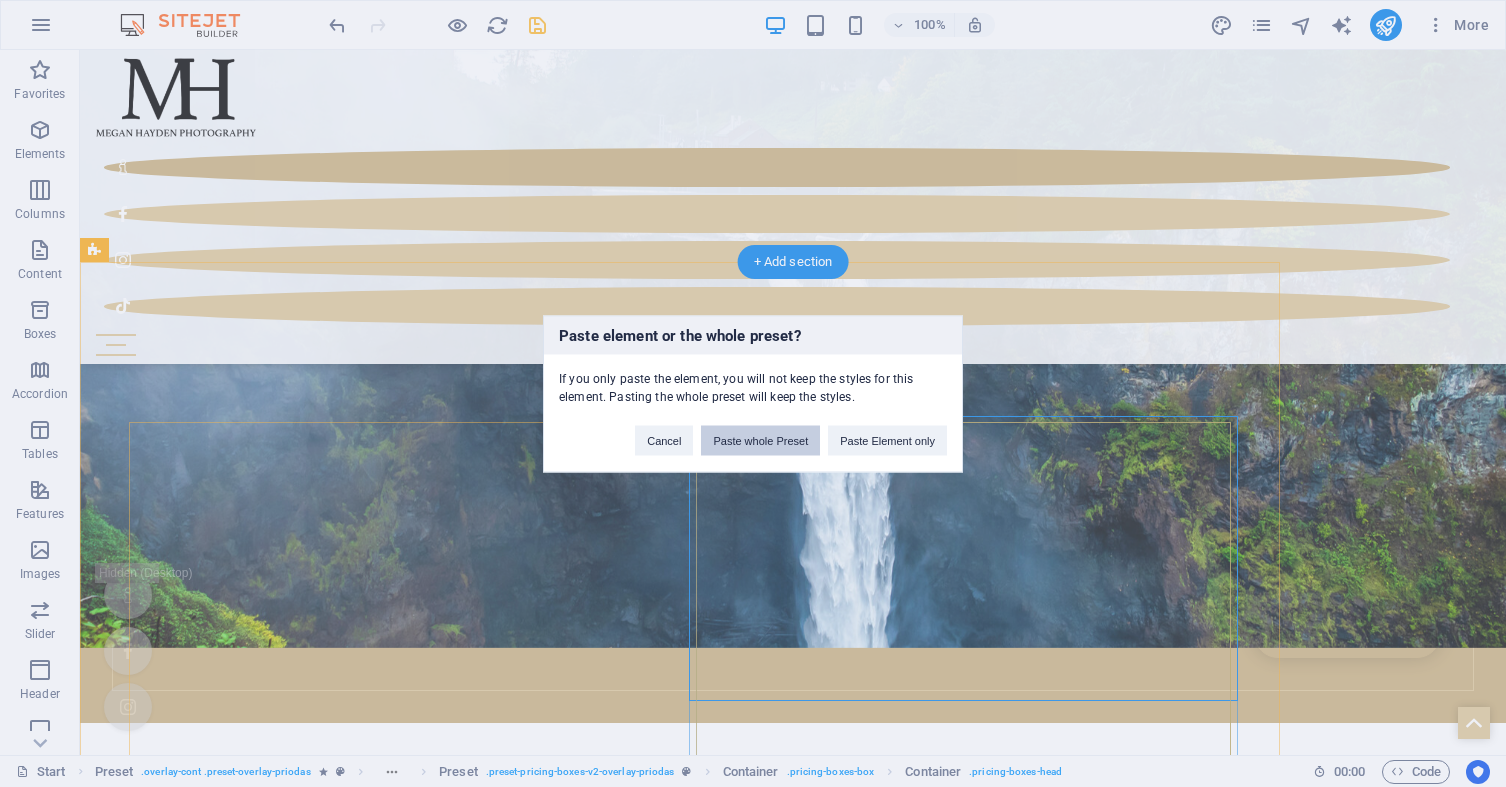 click on "Paste whole Preset" at bounding box center [760, 440] 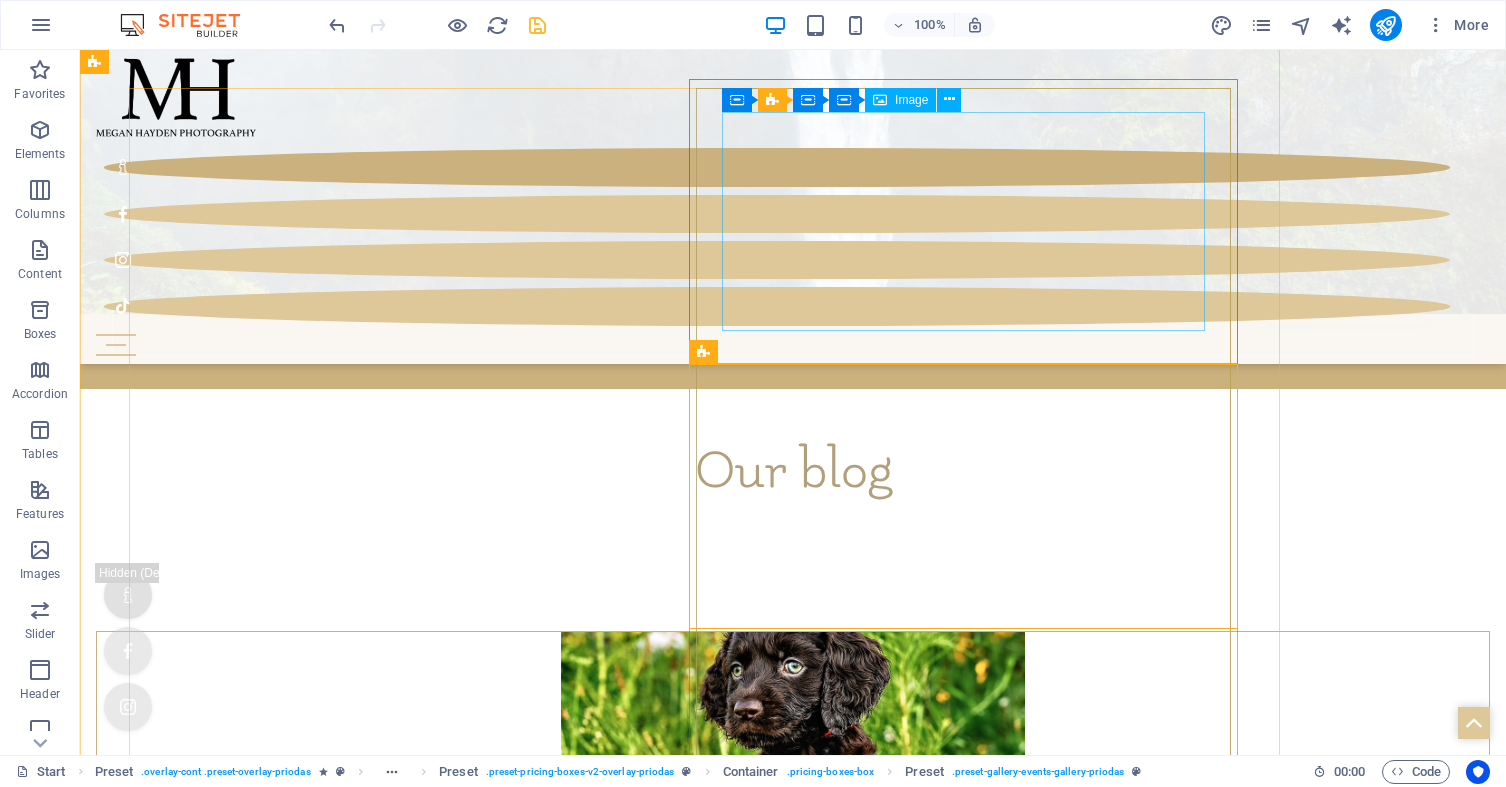 scroll, scrollTop: 5493, scrollLeft: 0, axis: vertical 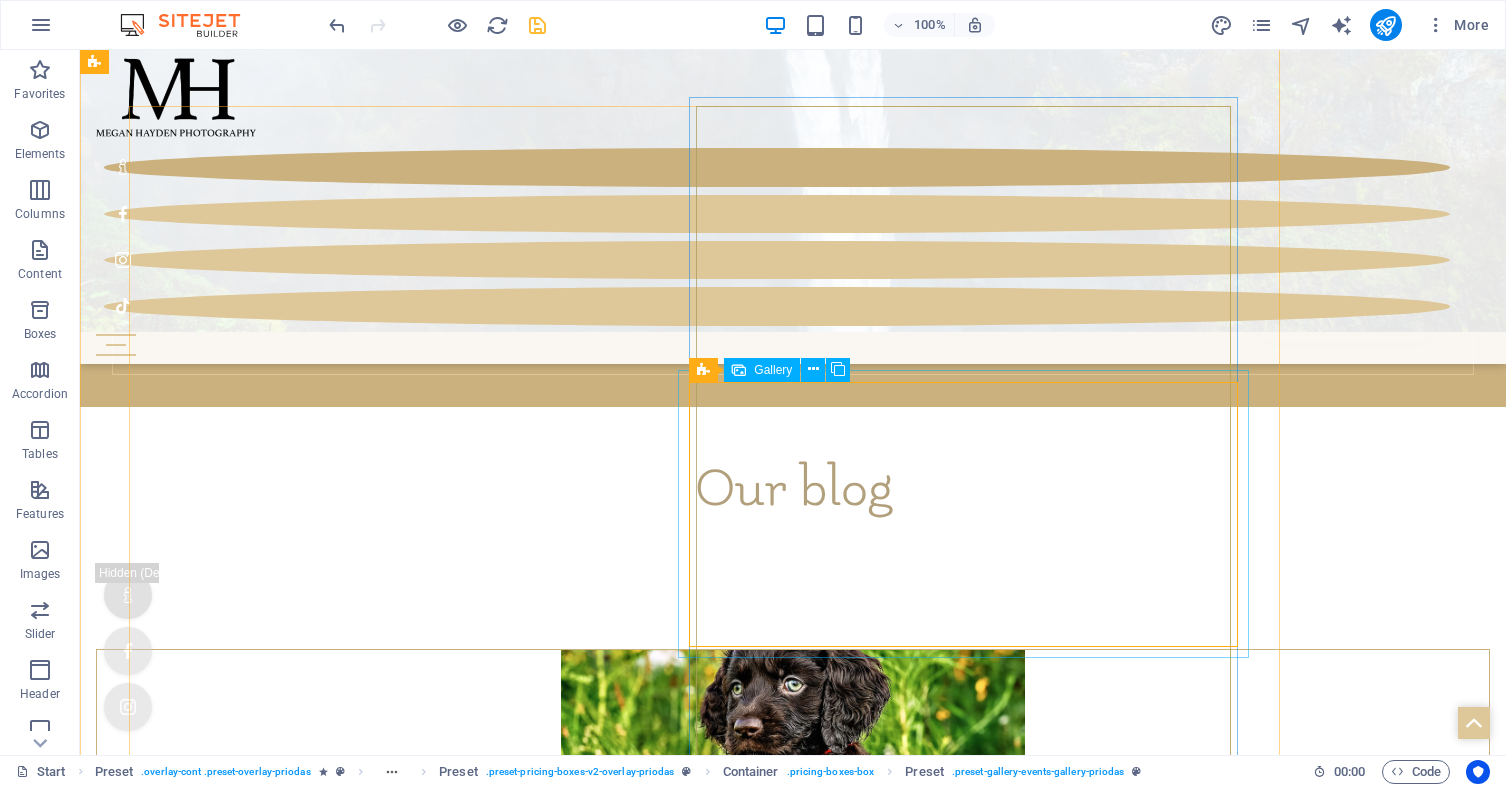 click at bounding box center (253, 9350) 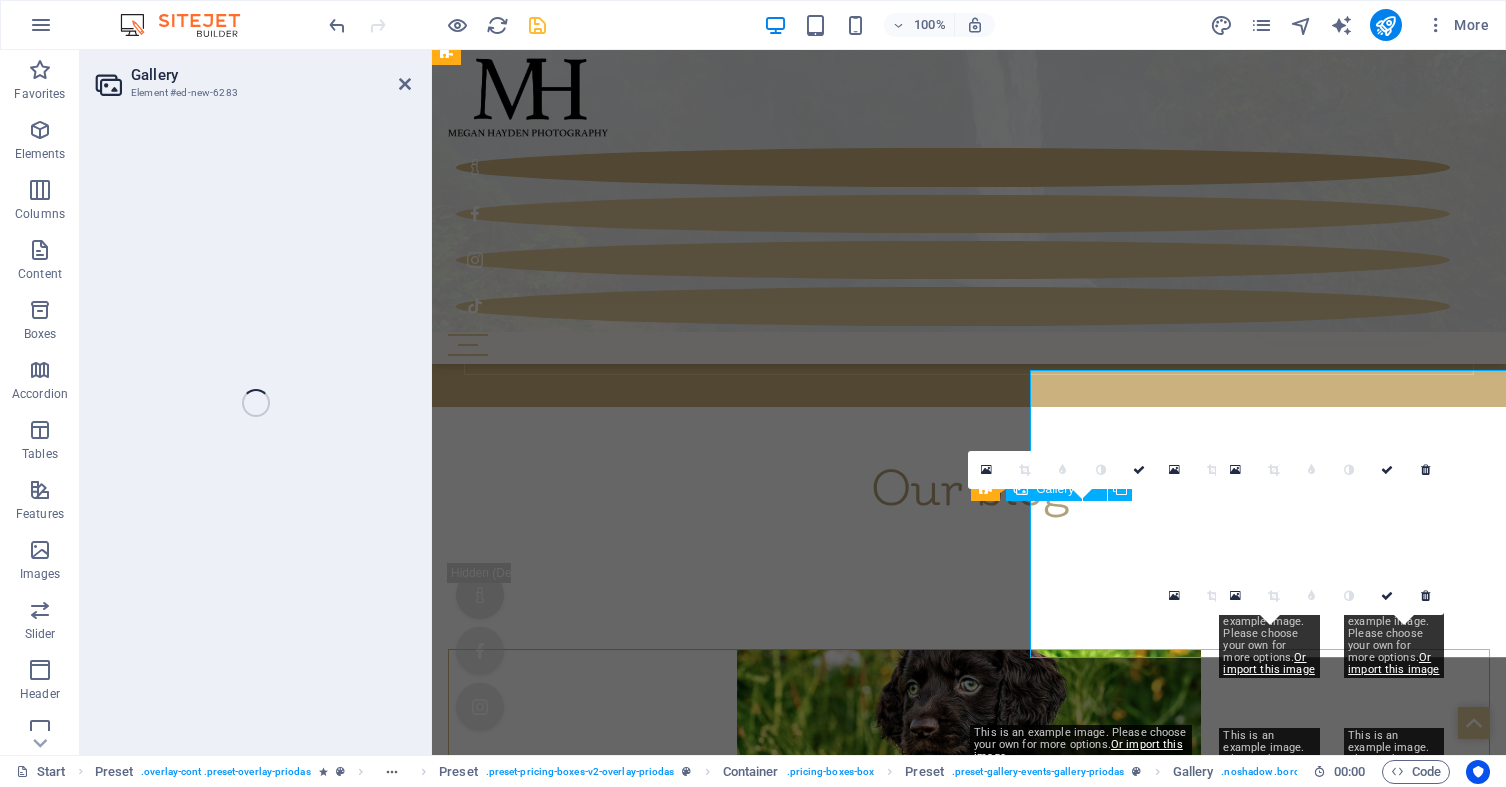 select on "4" 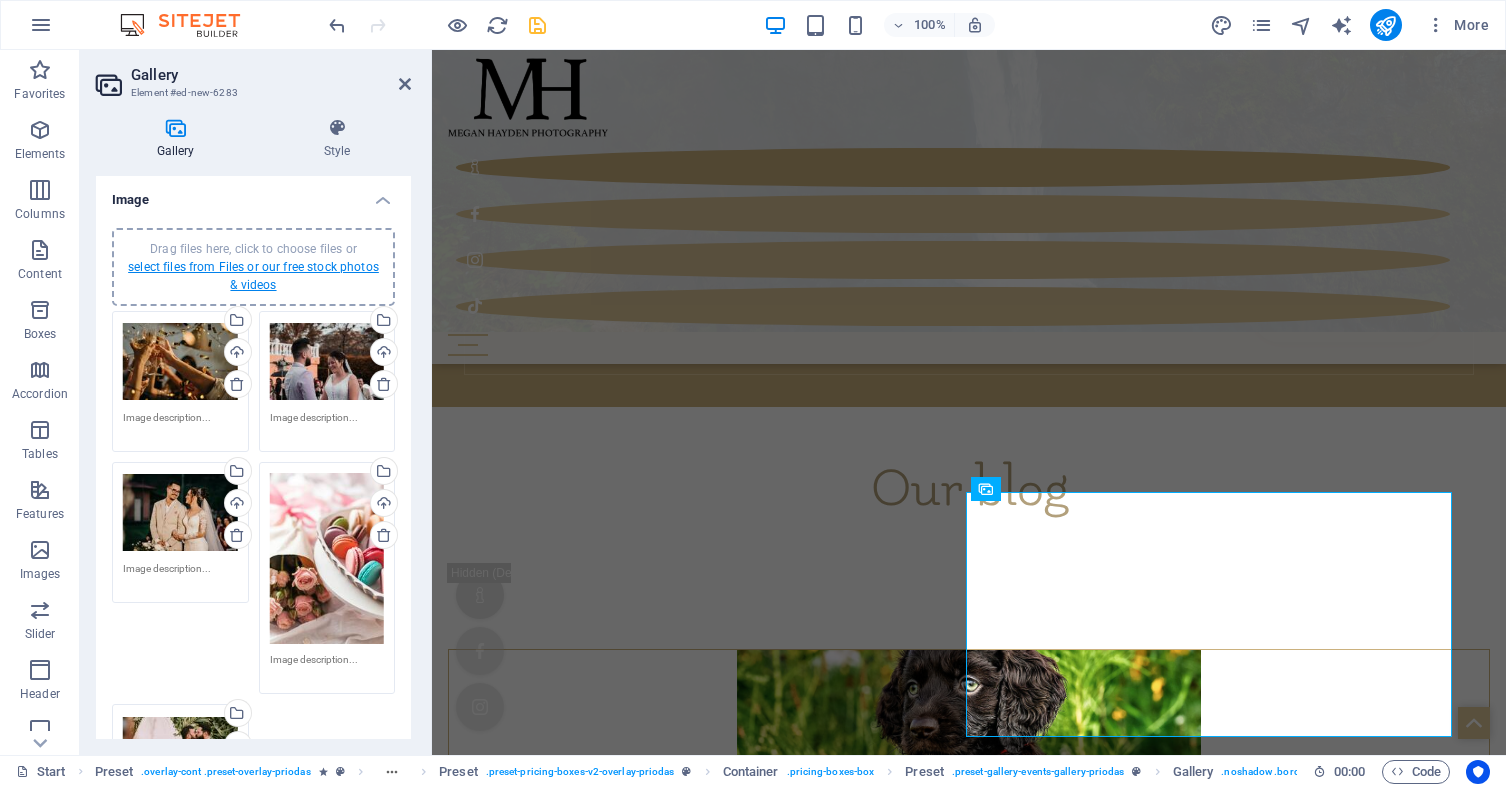 click on "select files from Files or our free stock photos & videos" at bounding box center [253, 276] 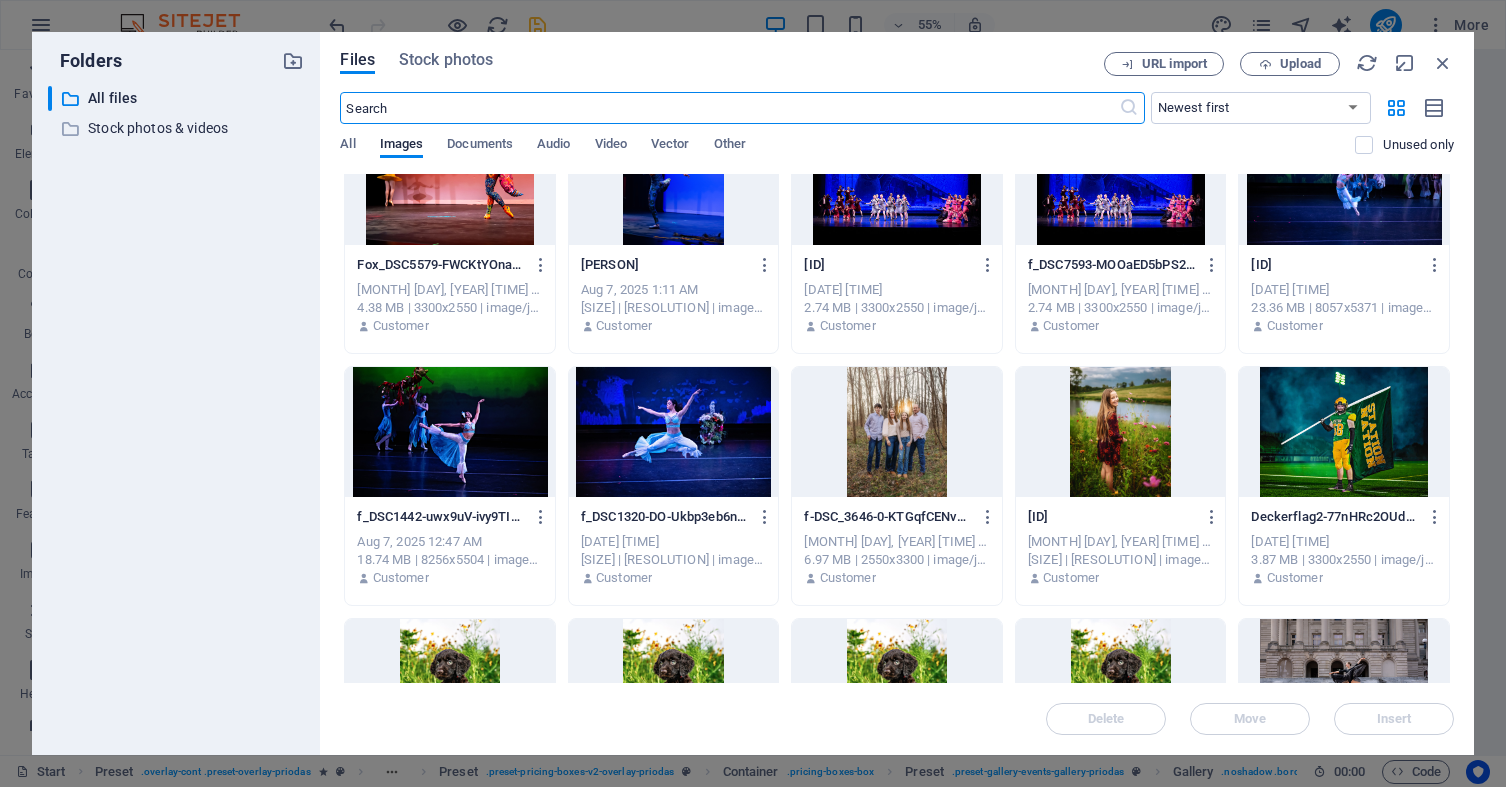 scroll, scrollTop: 810, scrollLeft: 0, axis: vertical 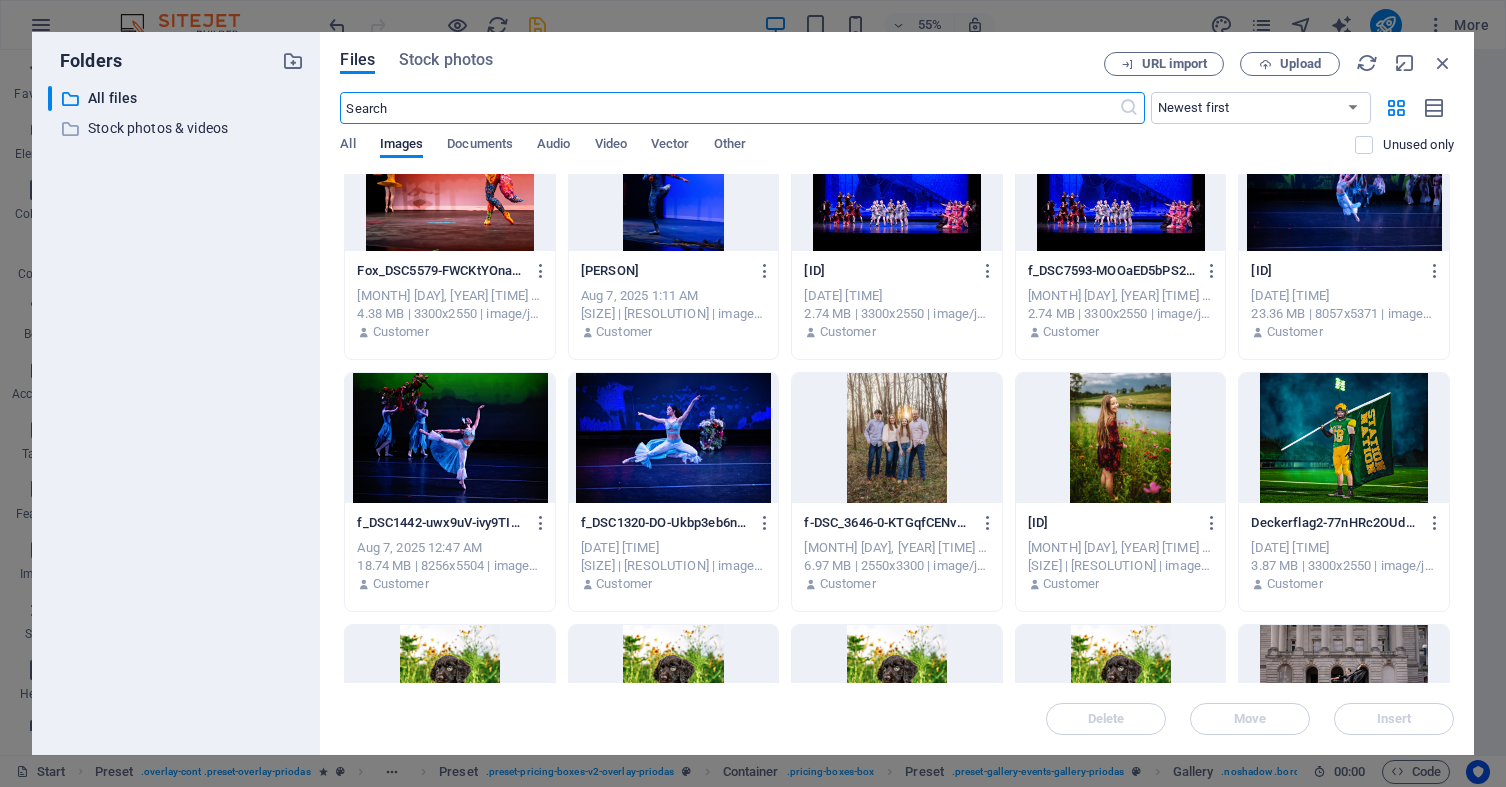 click at bounding box center (897, 438) 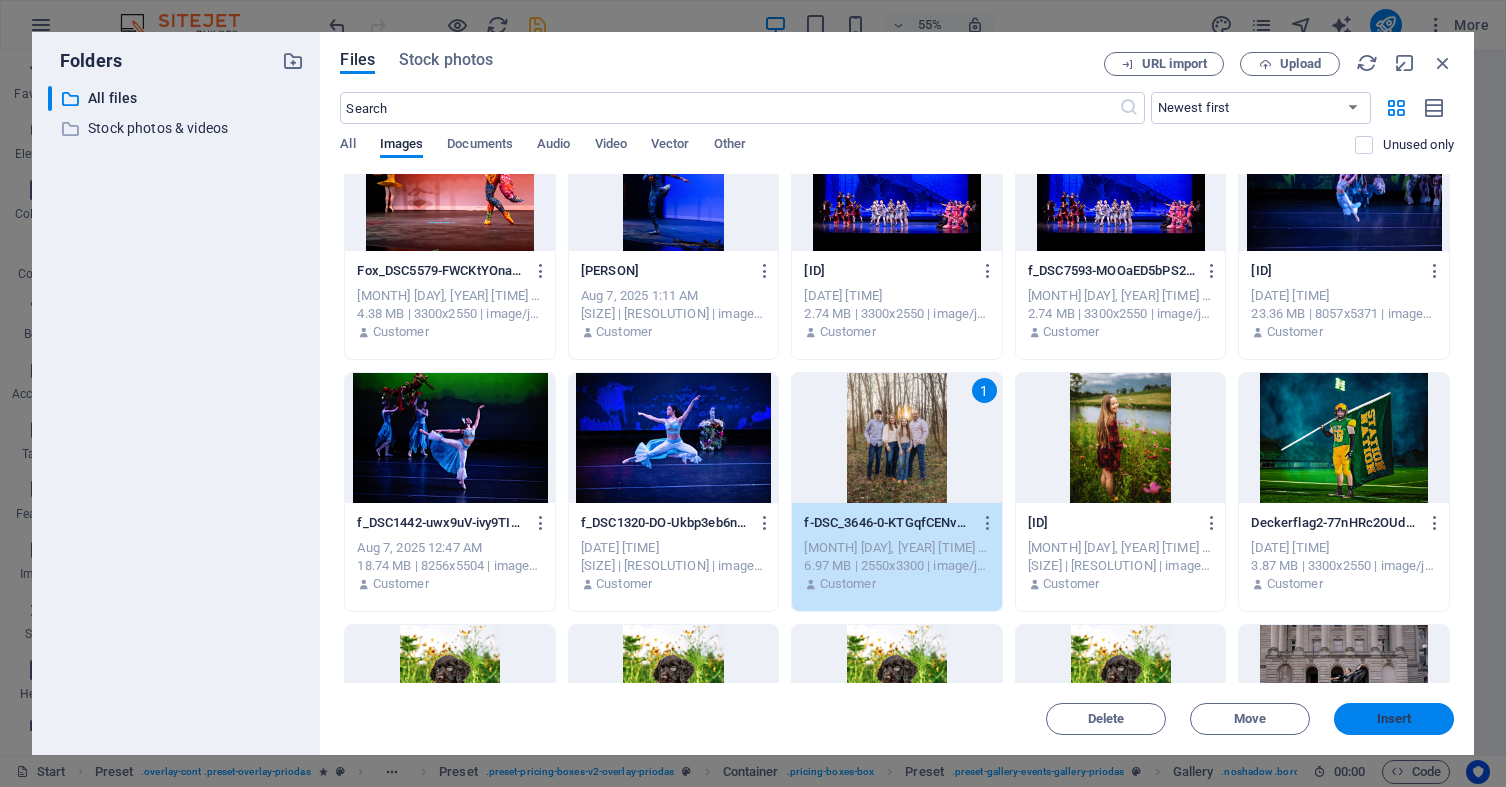 click on "Insert" at bounding box center [1394, 719] 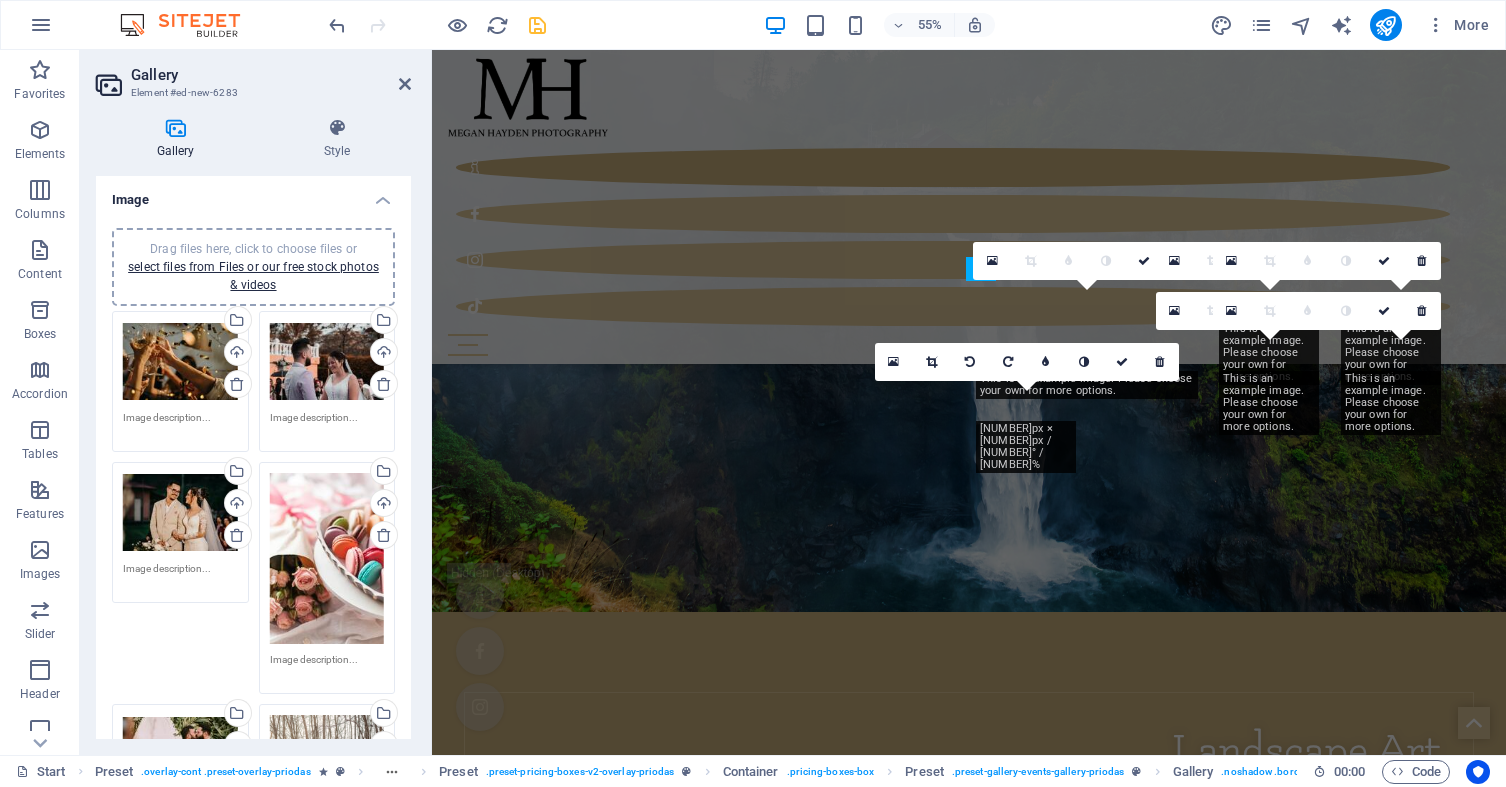 scroll, scrollTop: 6104, scrollLeft: 0, axis: vertical 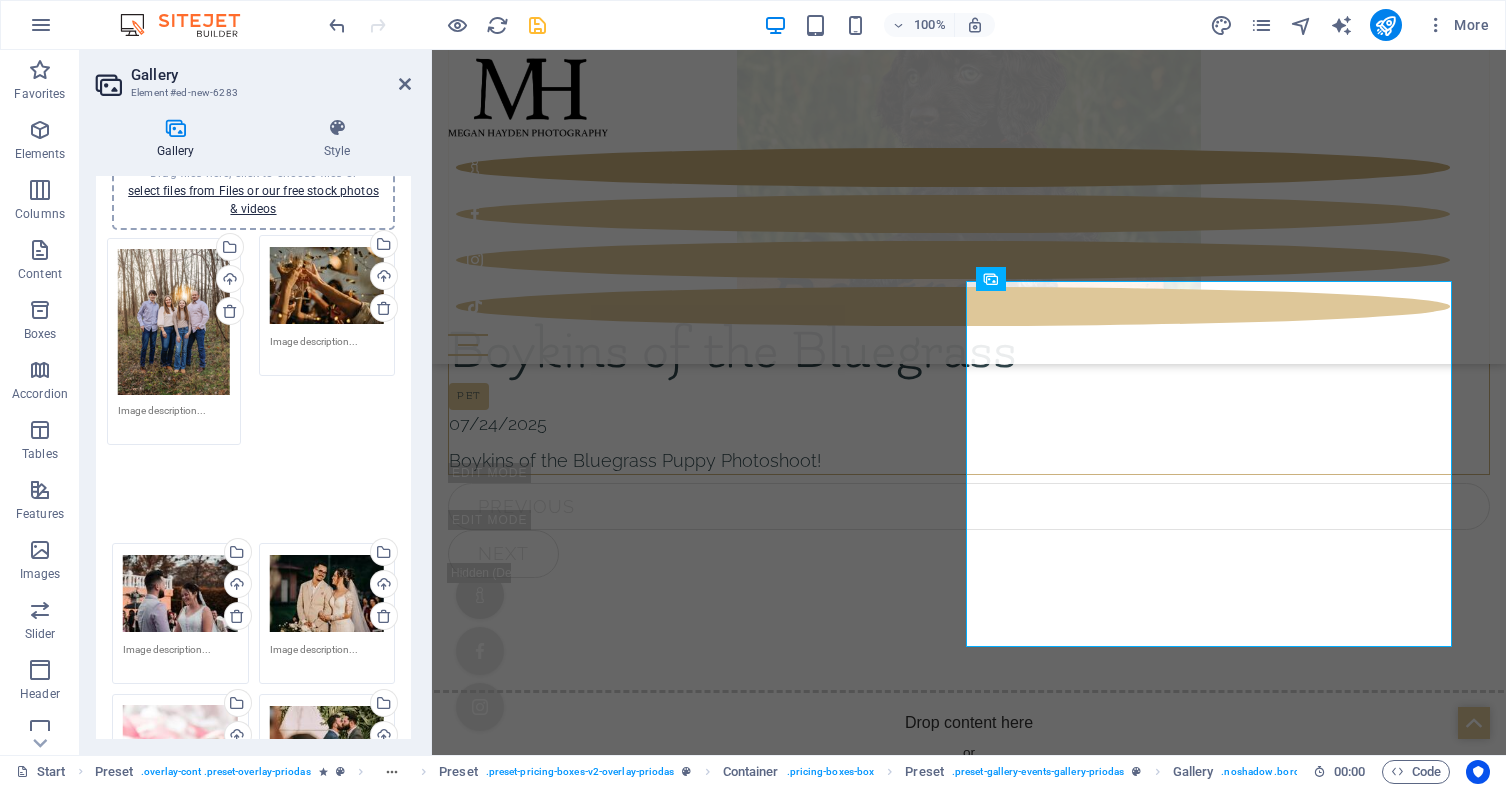 drag, startPoint x: 311, startPoint y: 659, endPoint x: 161, endPoint y: 272, distance: 415.053 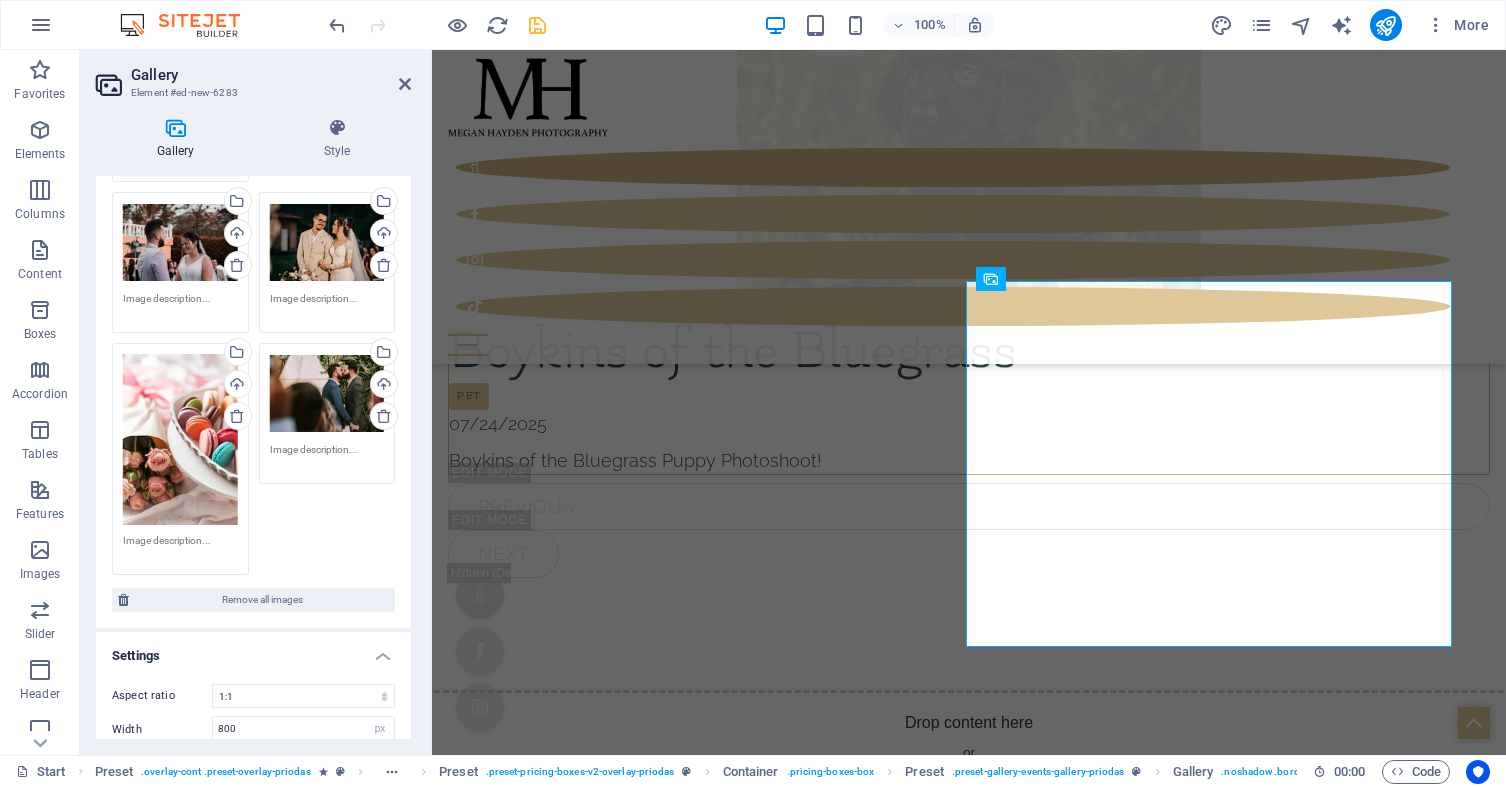 scroll, scrollTop: 330, scrollLeft: 0, axis: vertical 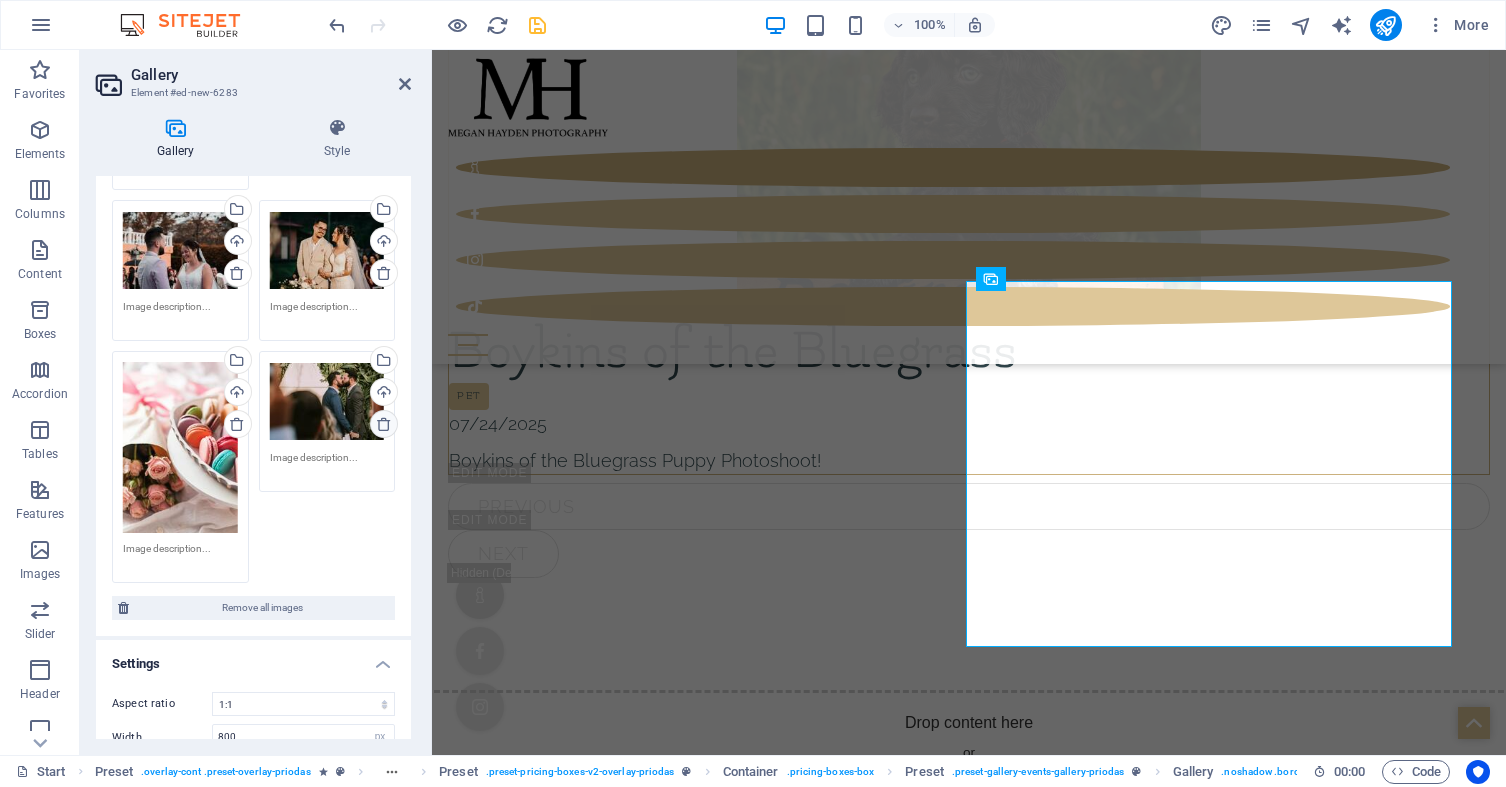 click at bounding box center (384, 424) 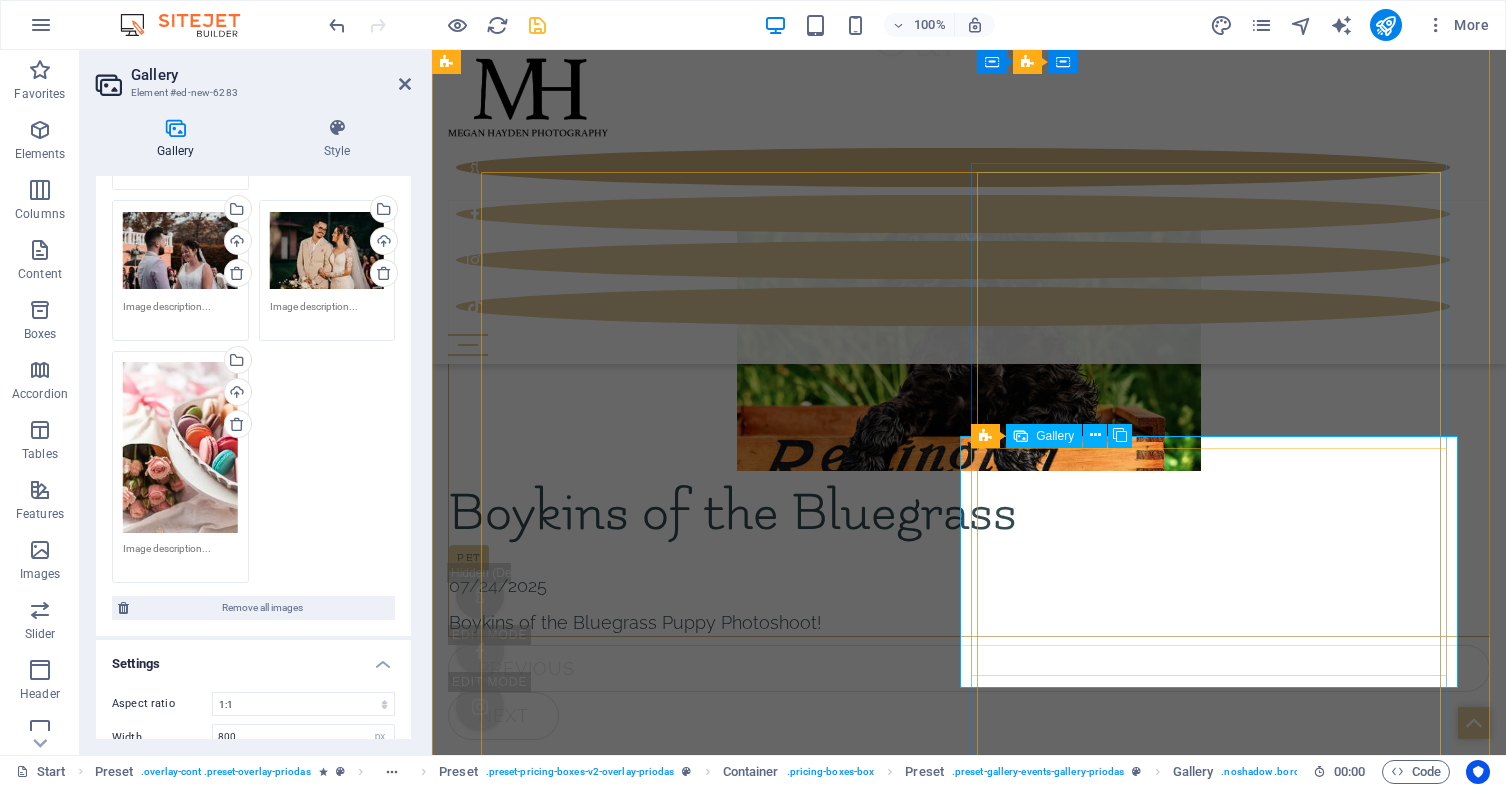 scroll, scrollTop: 5946, scrollLeft: 0, axis: vertical 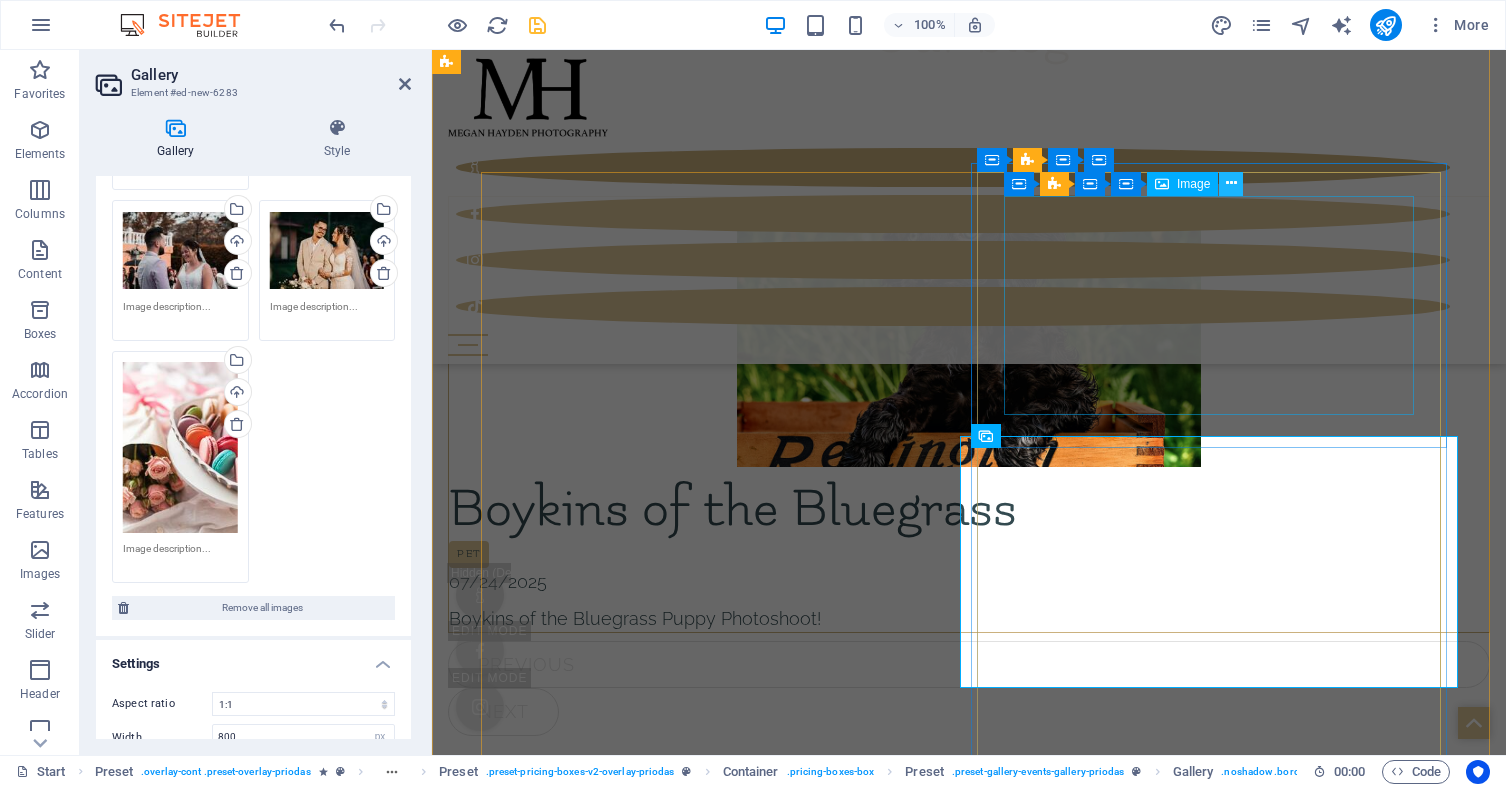 click at bounding box center (1231, 183) 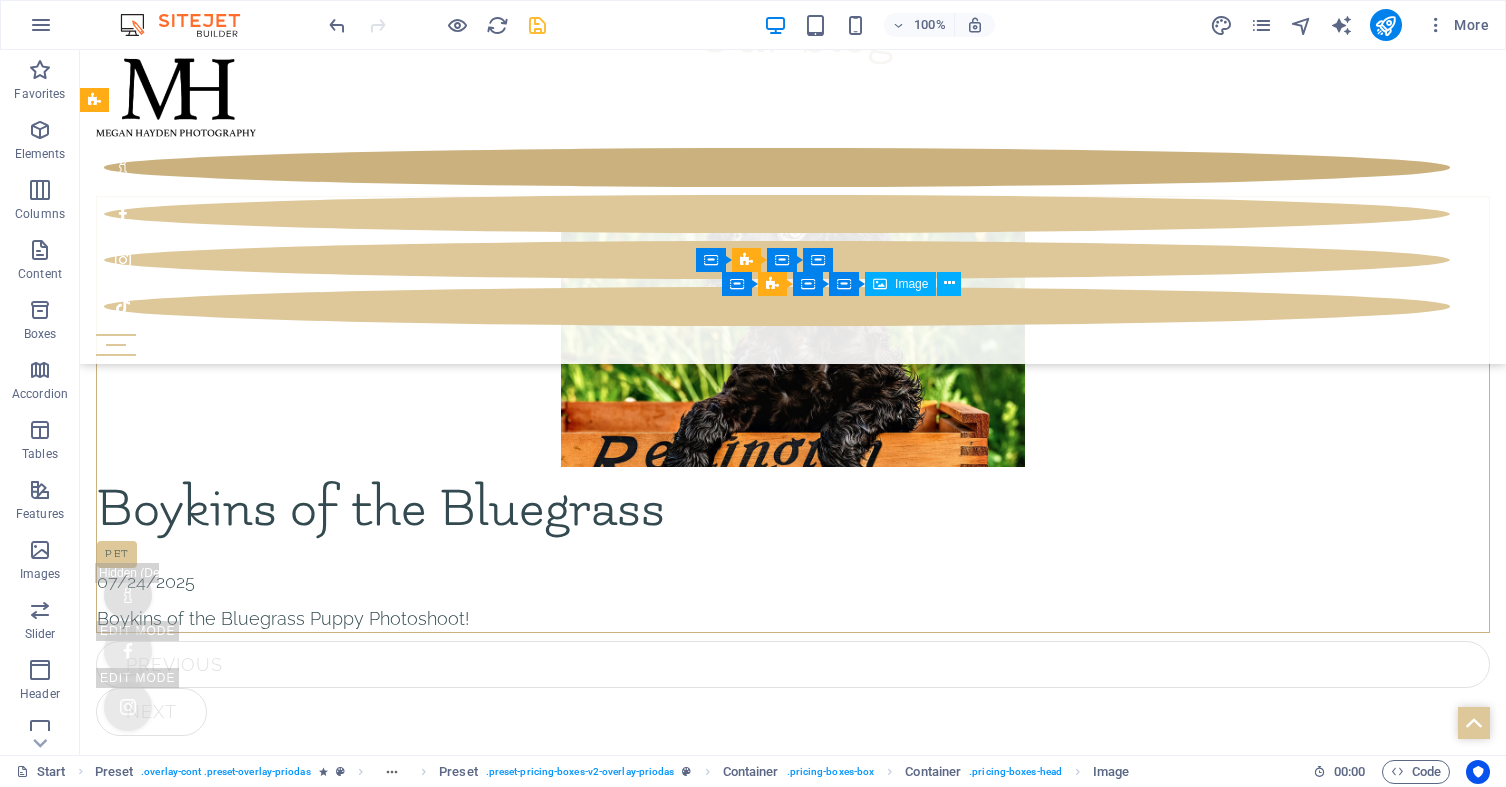 scroll, scrollTop: 5327, scrollLeft: 0, axis: vertical 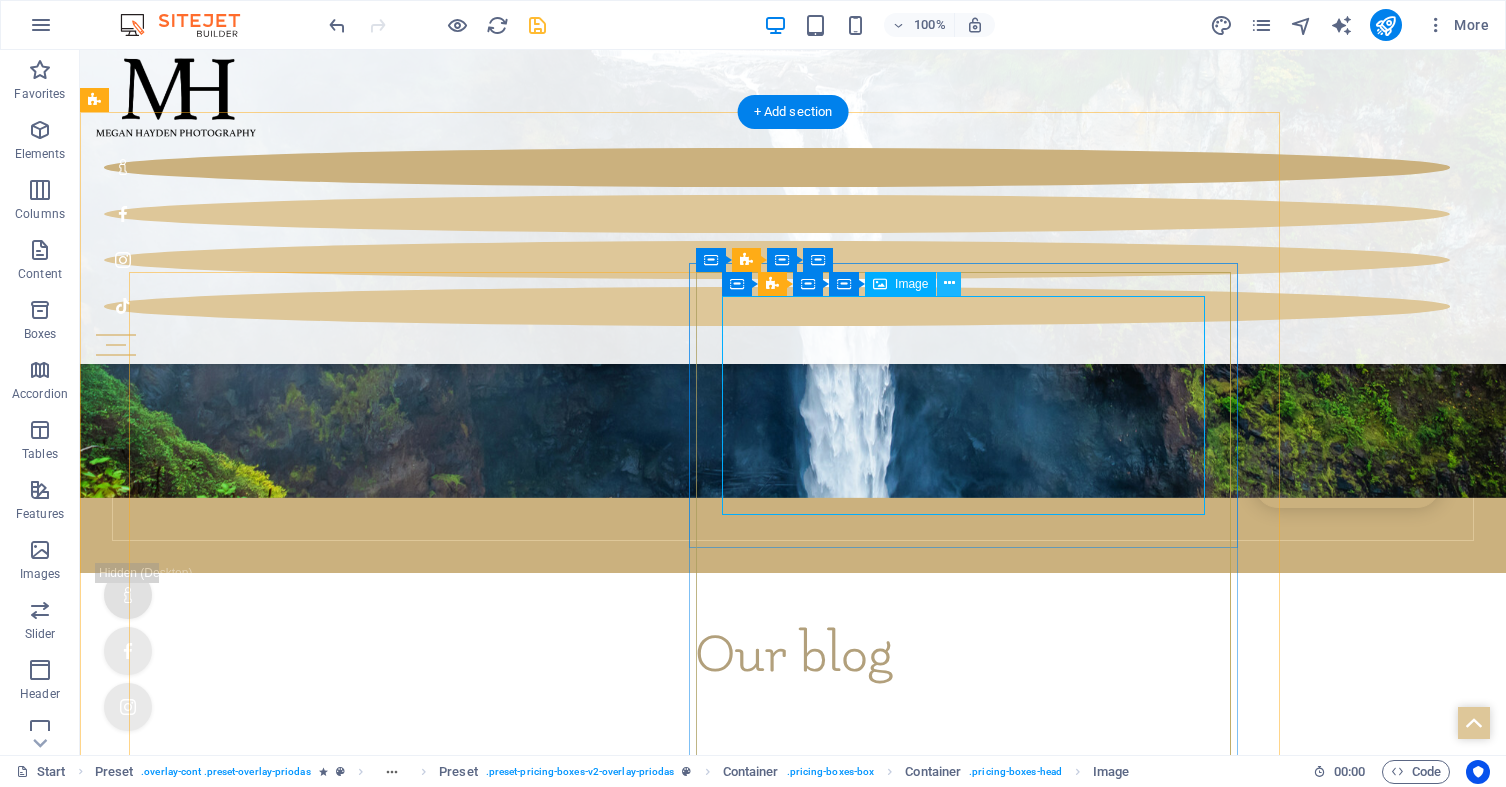 click at bounding box center (949, 283) 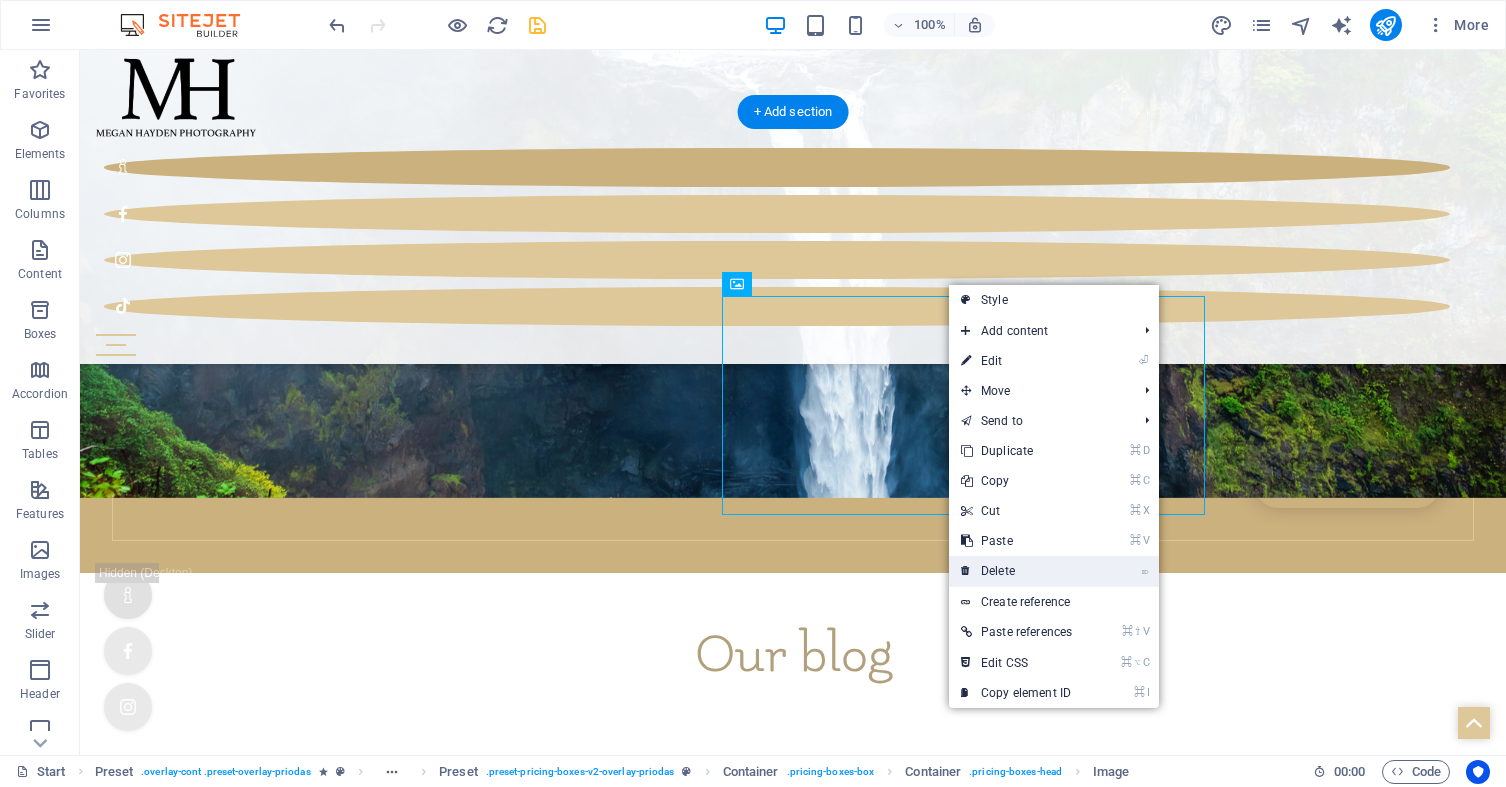 click on "⌦  Delete" at bounding box center (1016, 571) 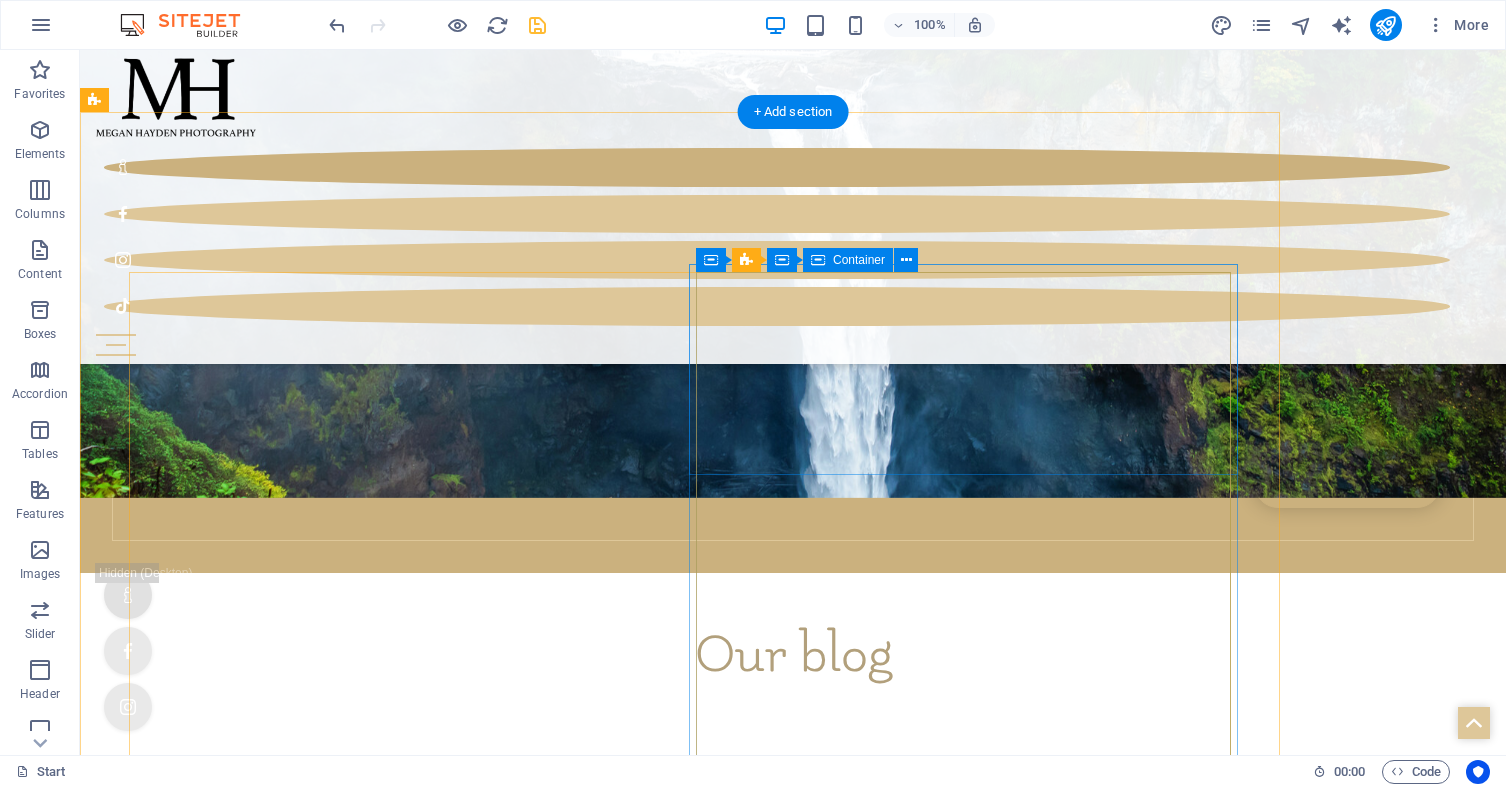 click on "Drop content here or  Add elements  Paste clipboard" at bounding box center (396, 9205) 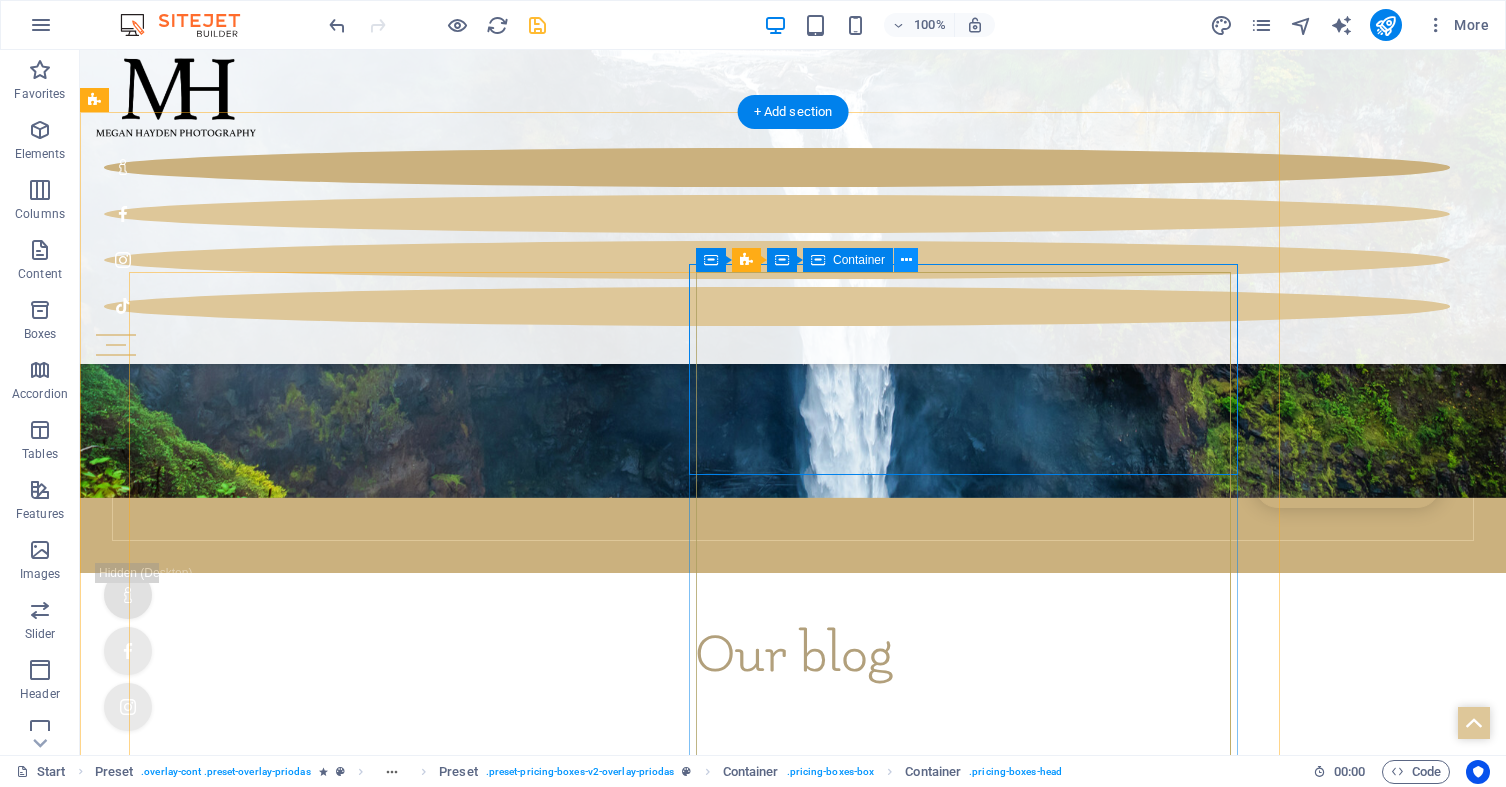 click at bounding box center [906, 260] 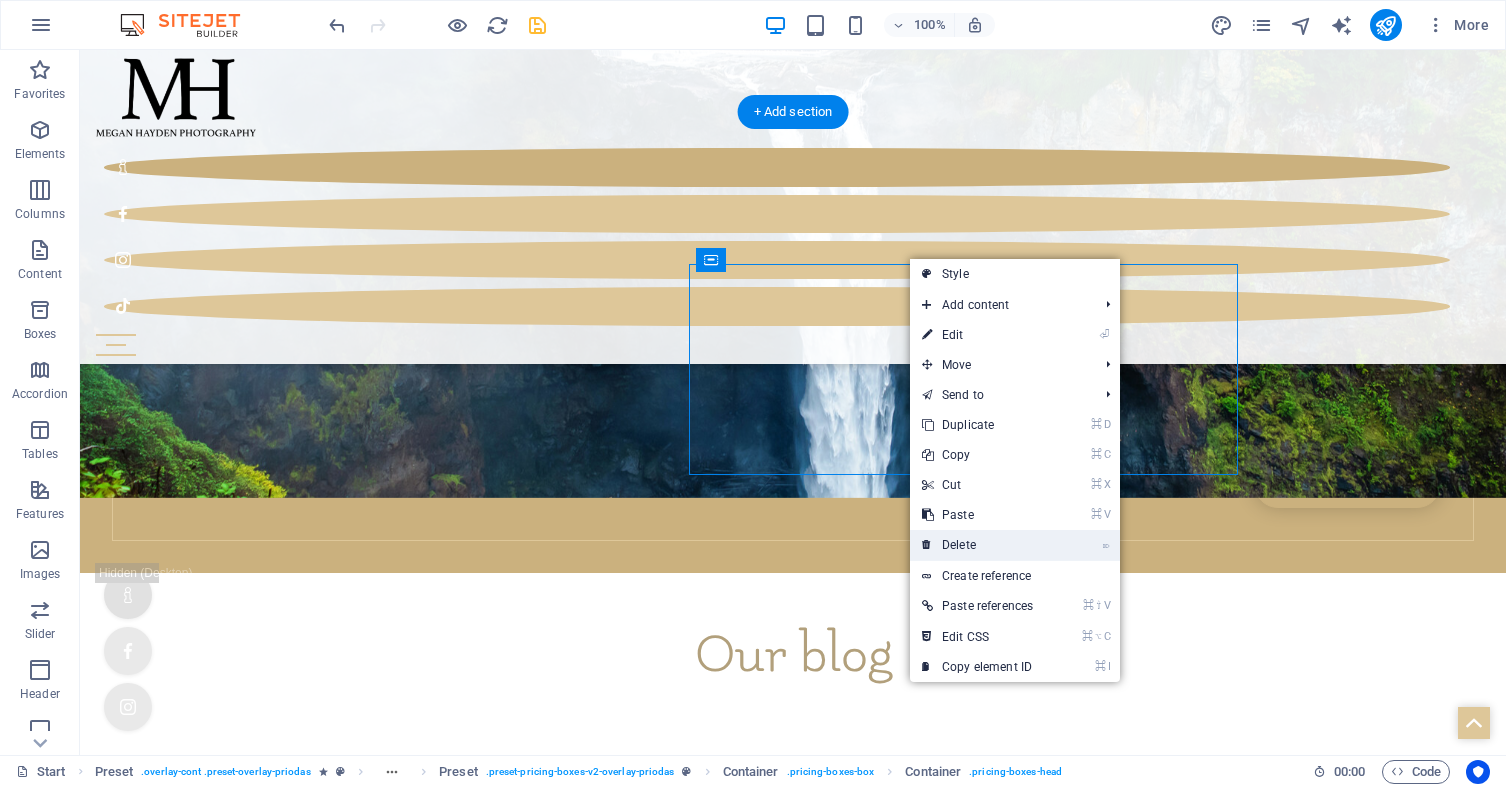 click on "⌦  Delete" at bounding box center (977, 545) 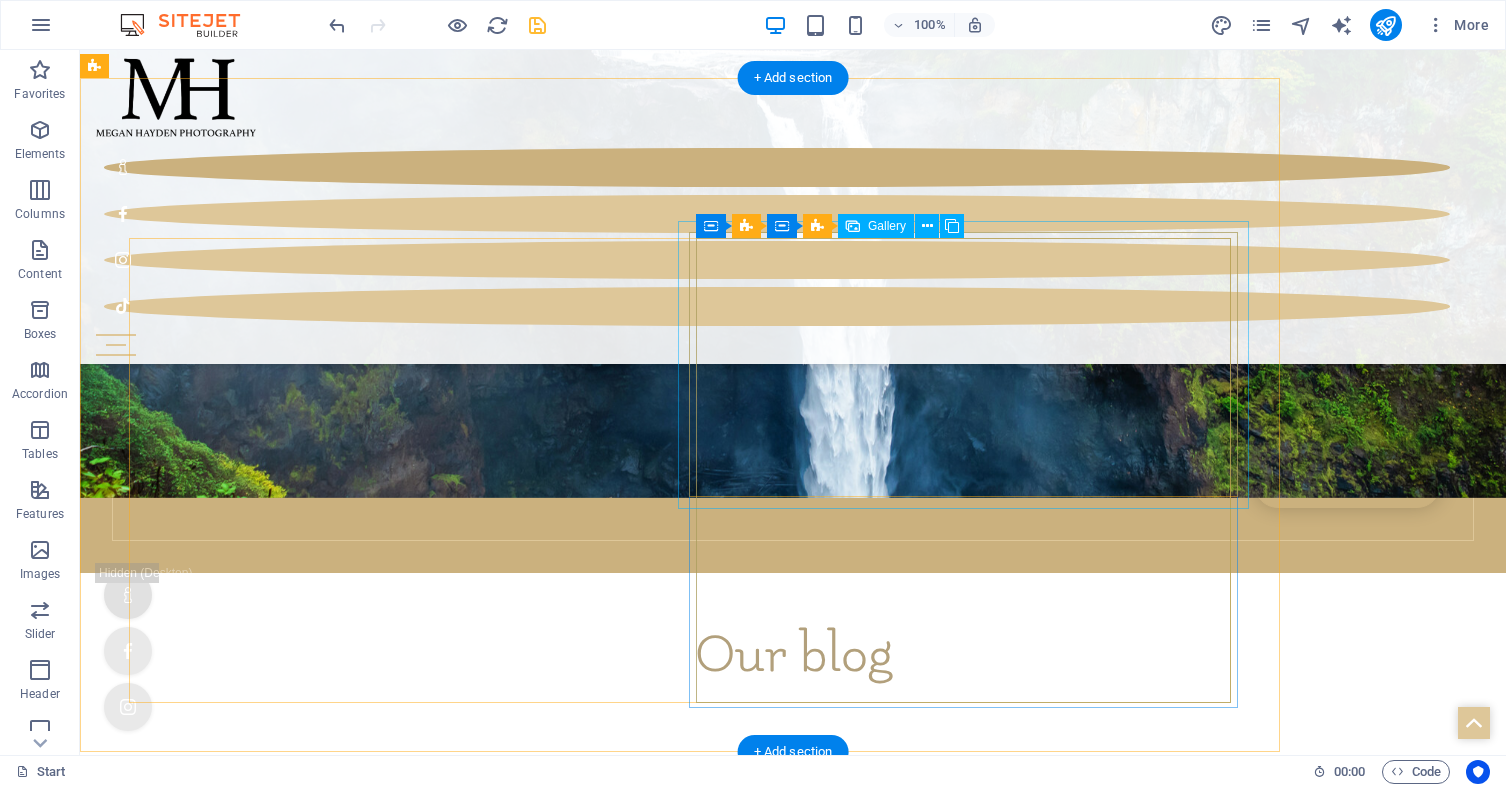 scroll, scrollTop: 5401, scrollLeft: 0, axis: vertical 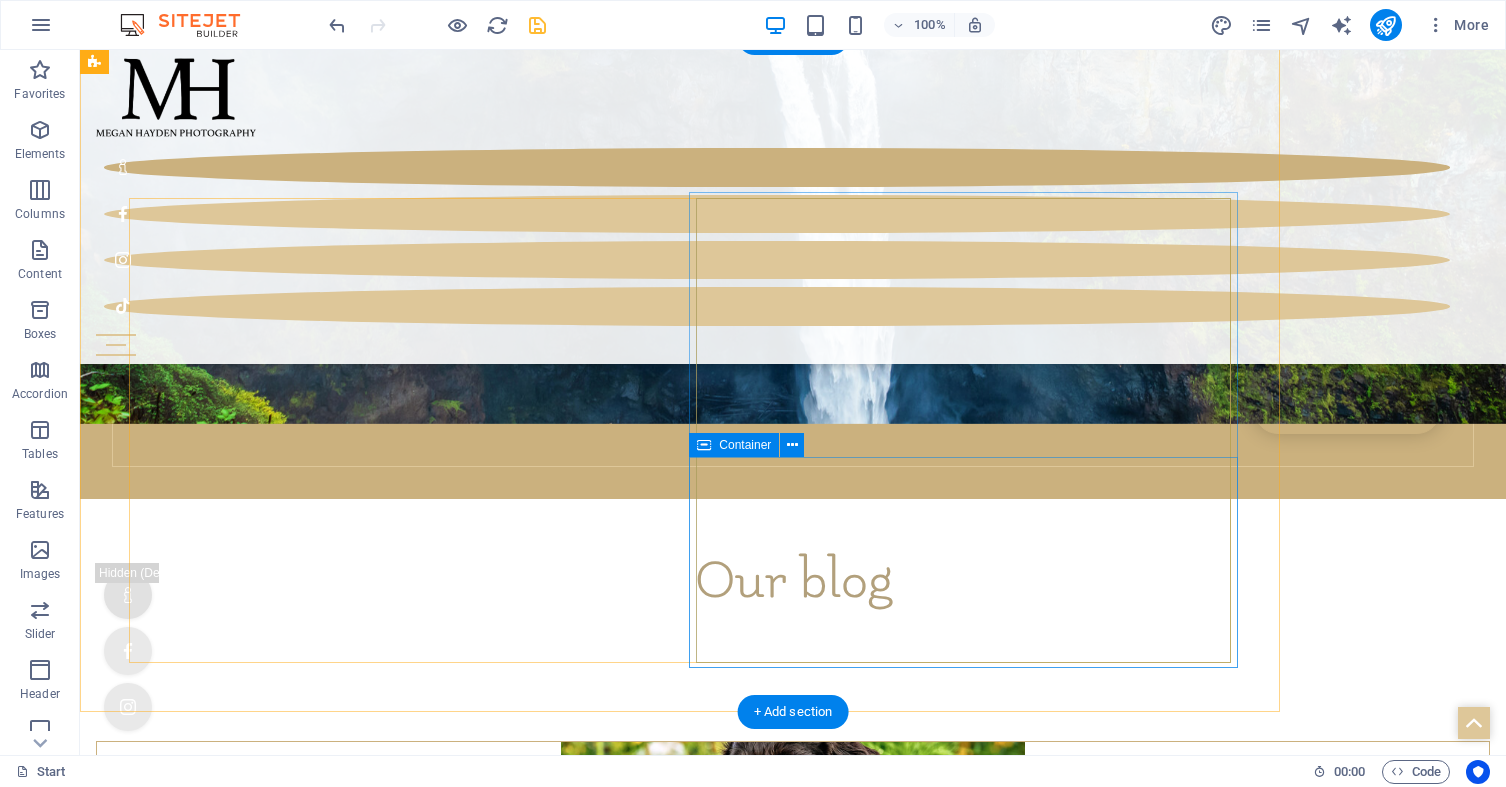 click on "Drop content here or  Add elements  Paste clipboard" at bounding box center [396, 9398] 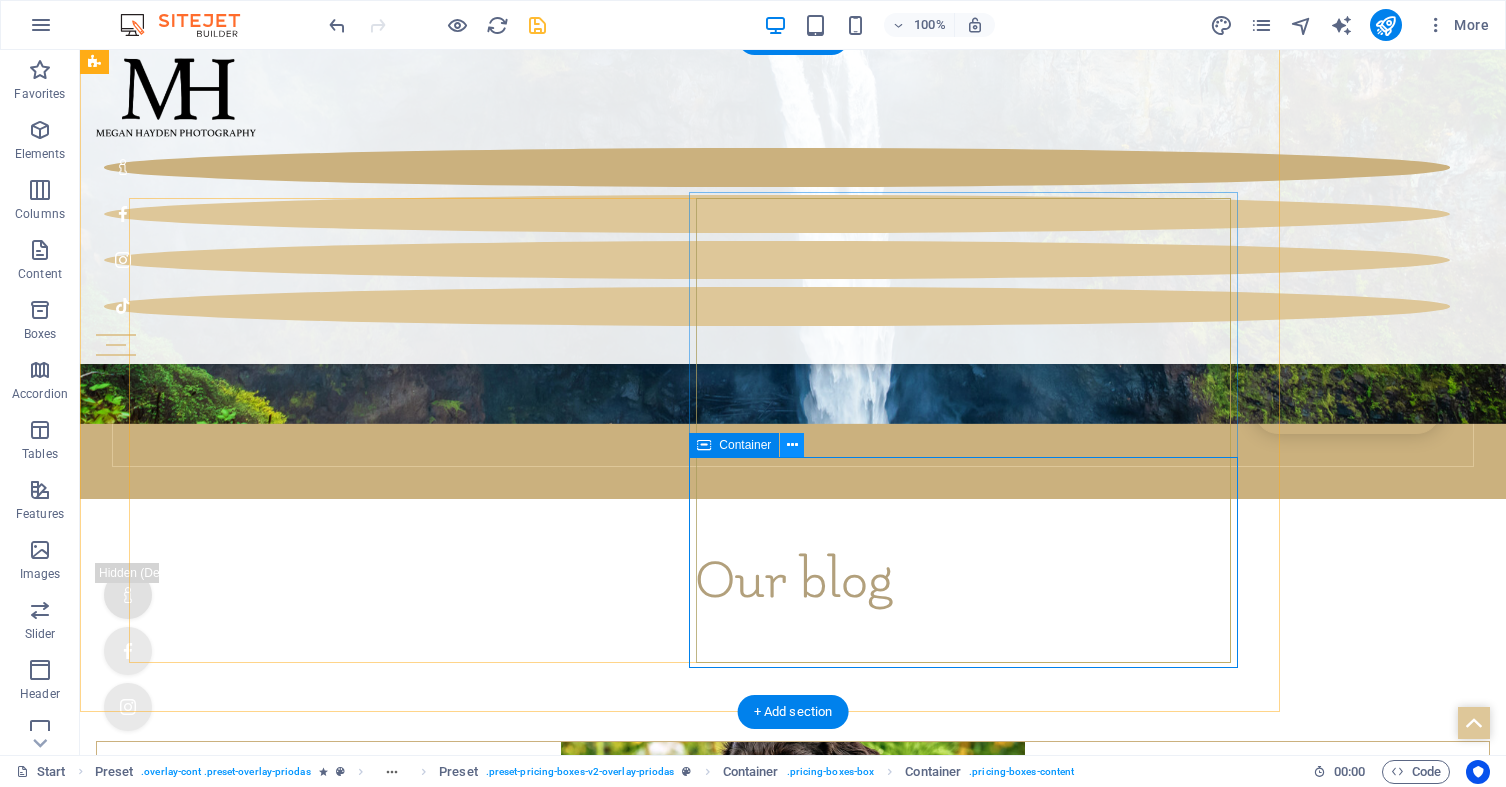 click at bounding box center (792, 445) 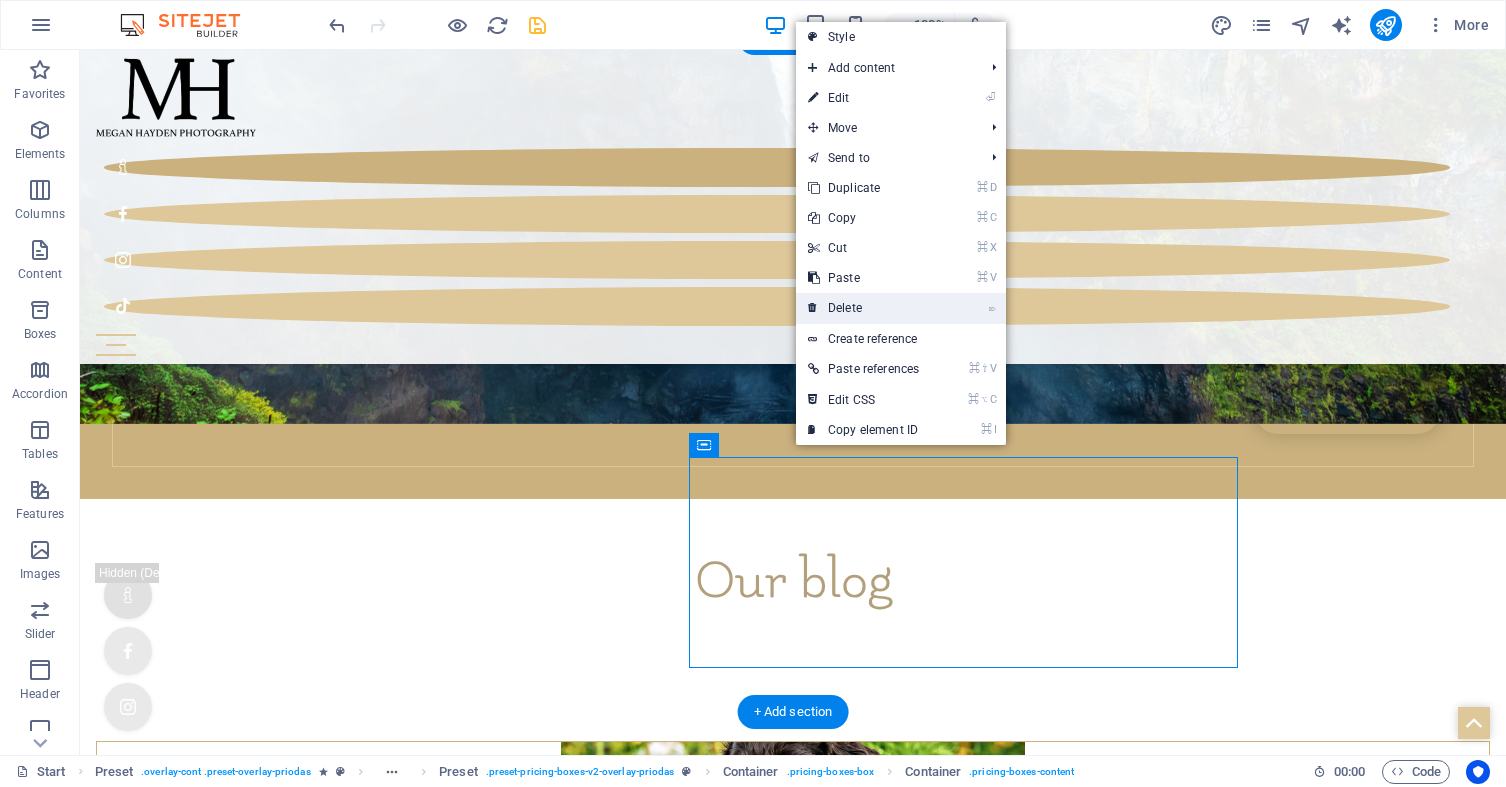 click on "⌦  Delete" at bounding box center (863, 308) 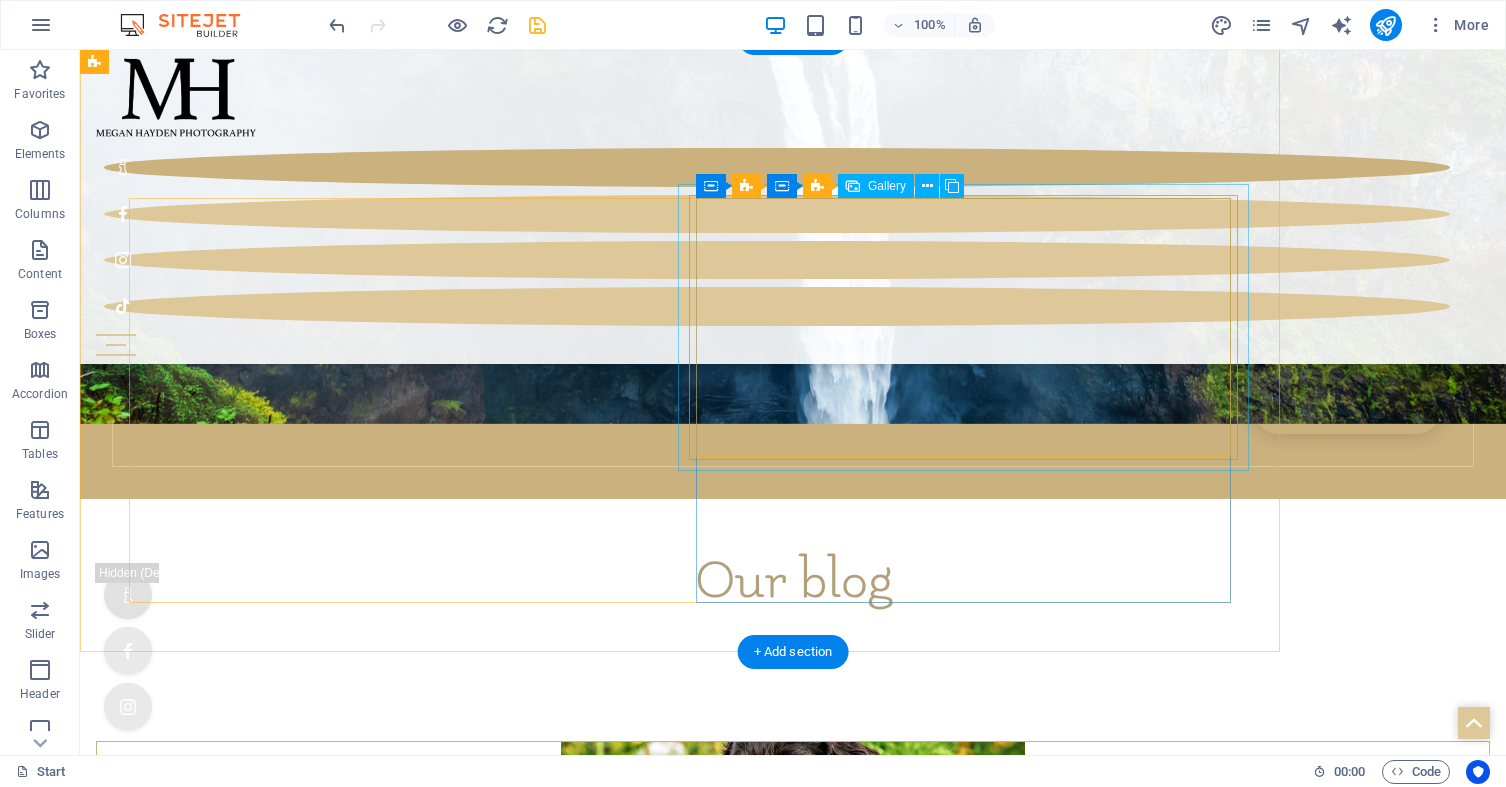 click at bounding box center [396, 9163] 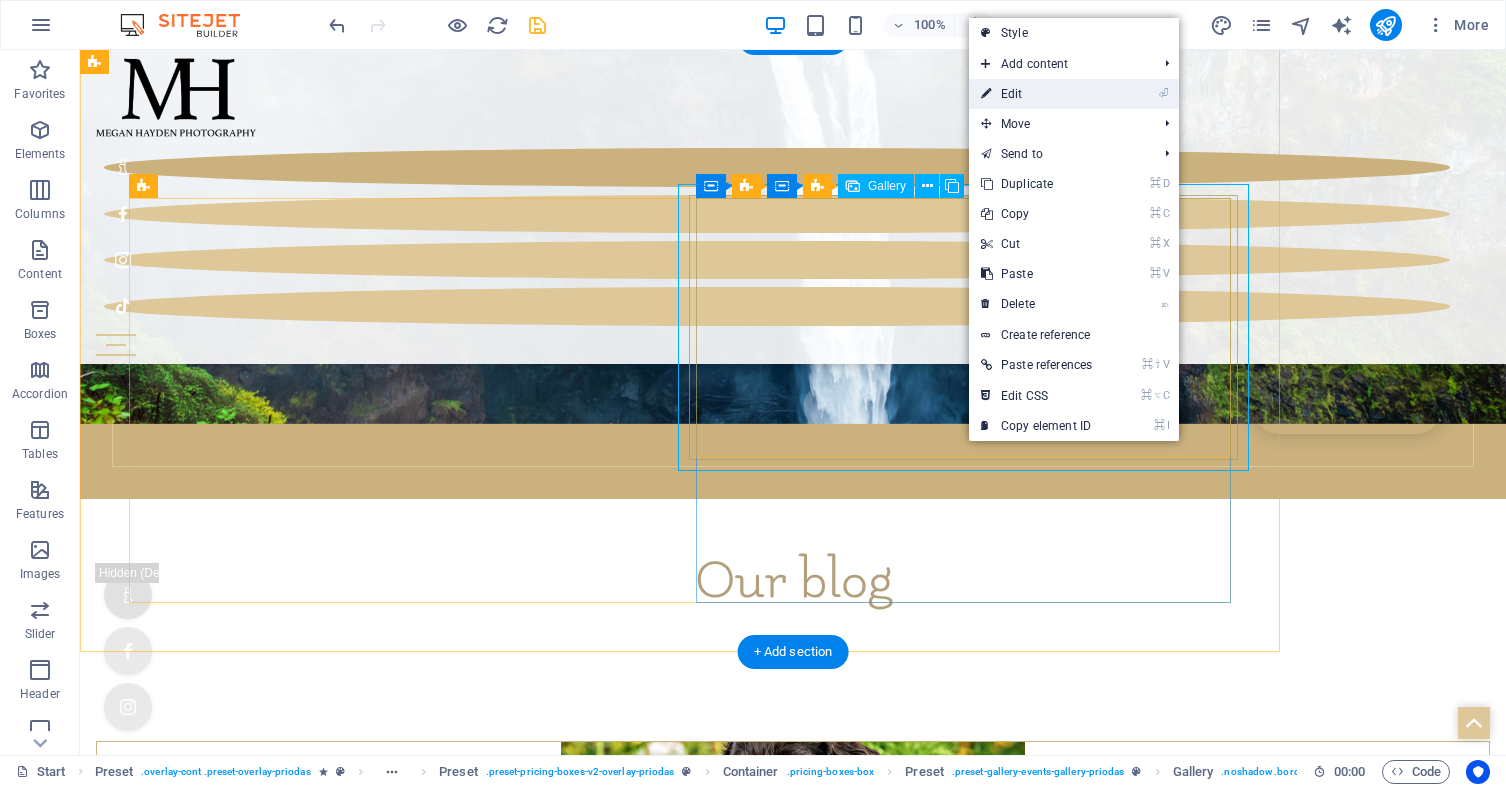 click on "⏎  Edit" at bounding box center (1036, 94) 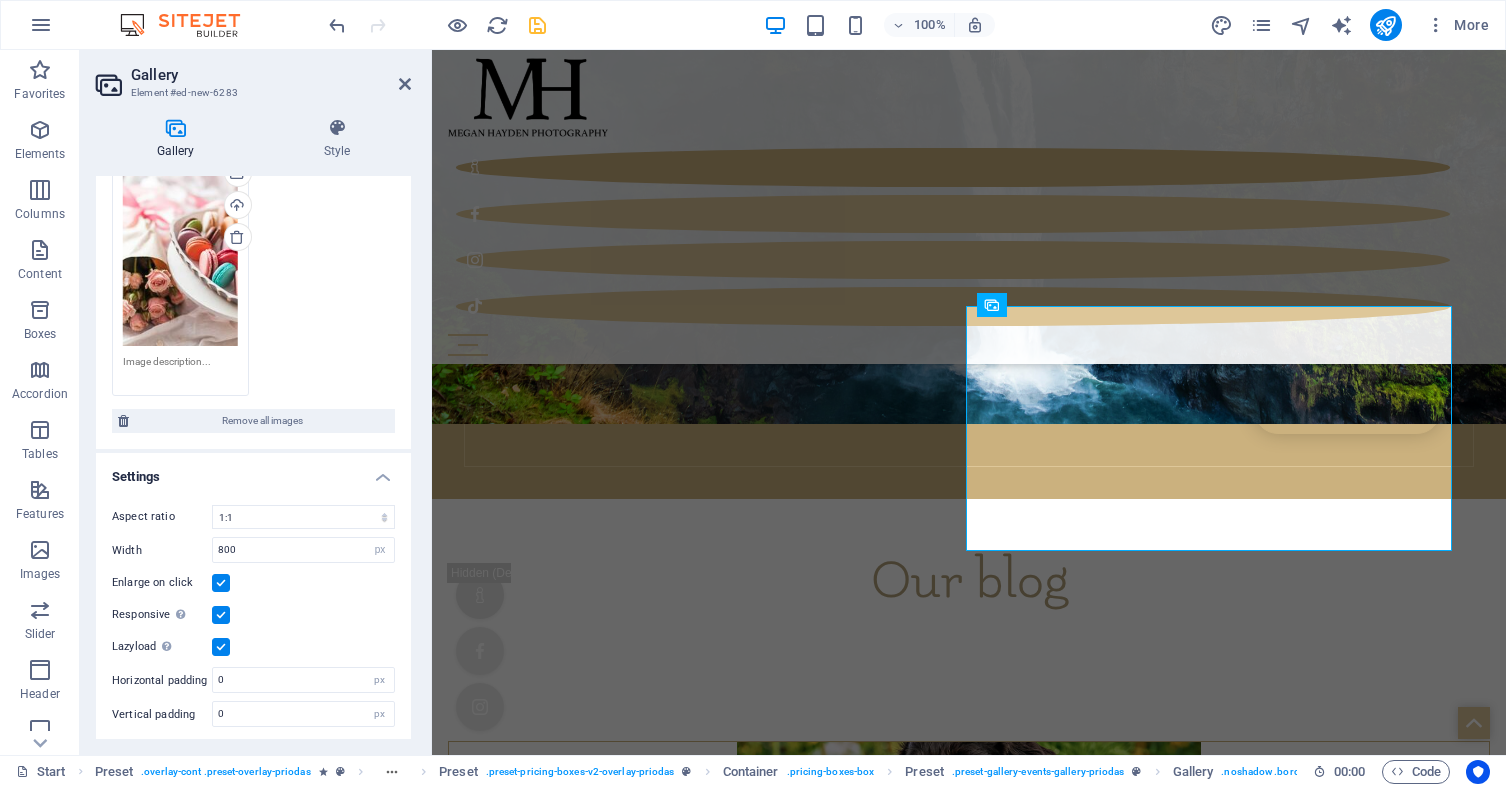 scroll, scrollTop: 515, scrollLeft: 0, axis: vertical 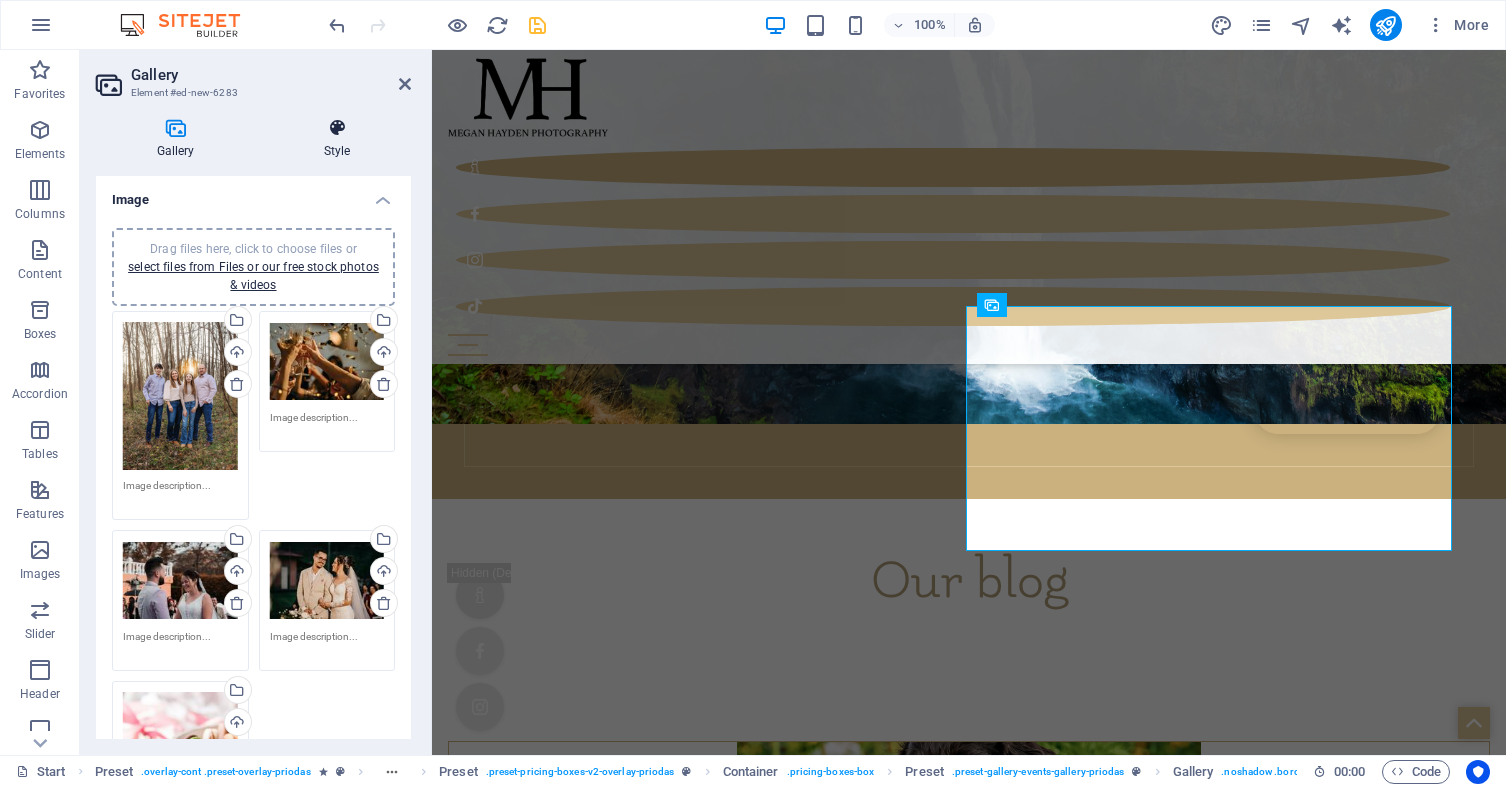 click on "Style" at bounding box center (337, 139) 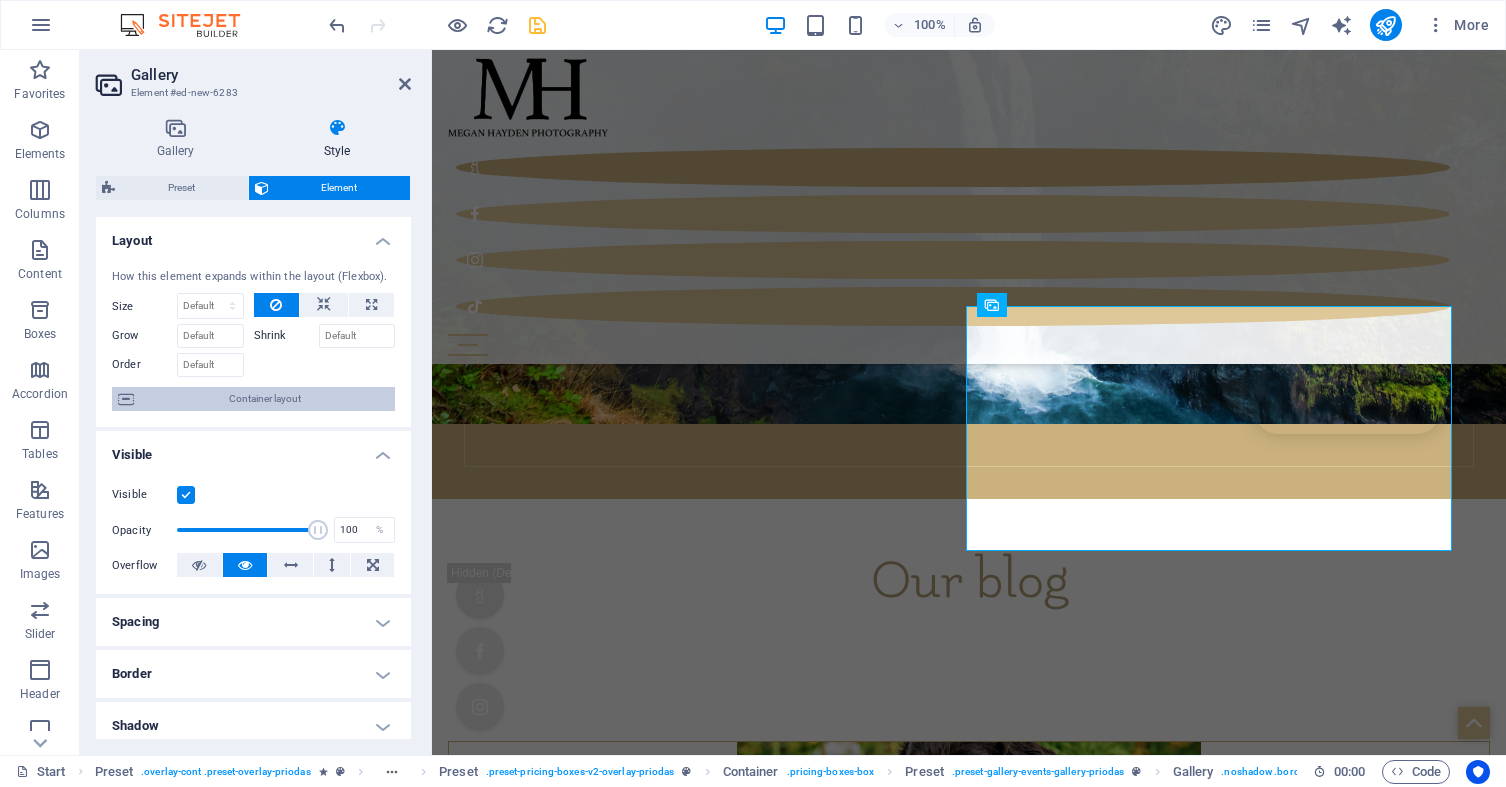 click on "Container layout" at bounding box center [264, 399] 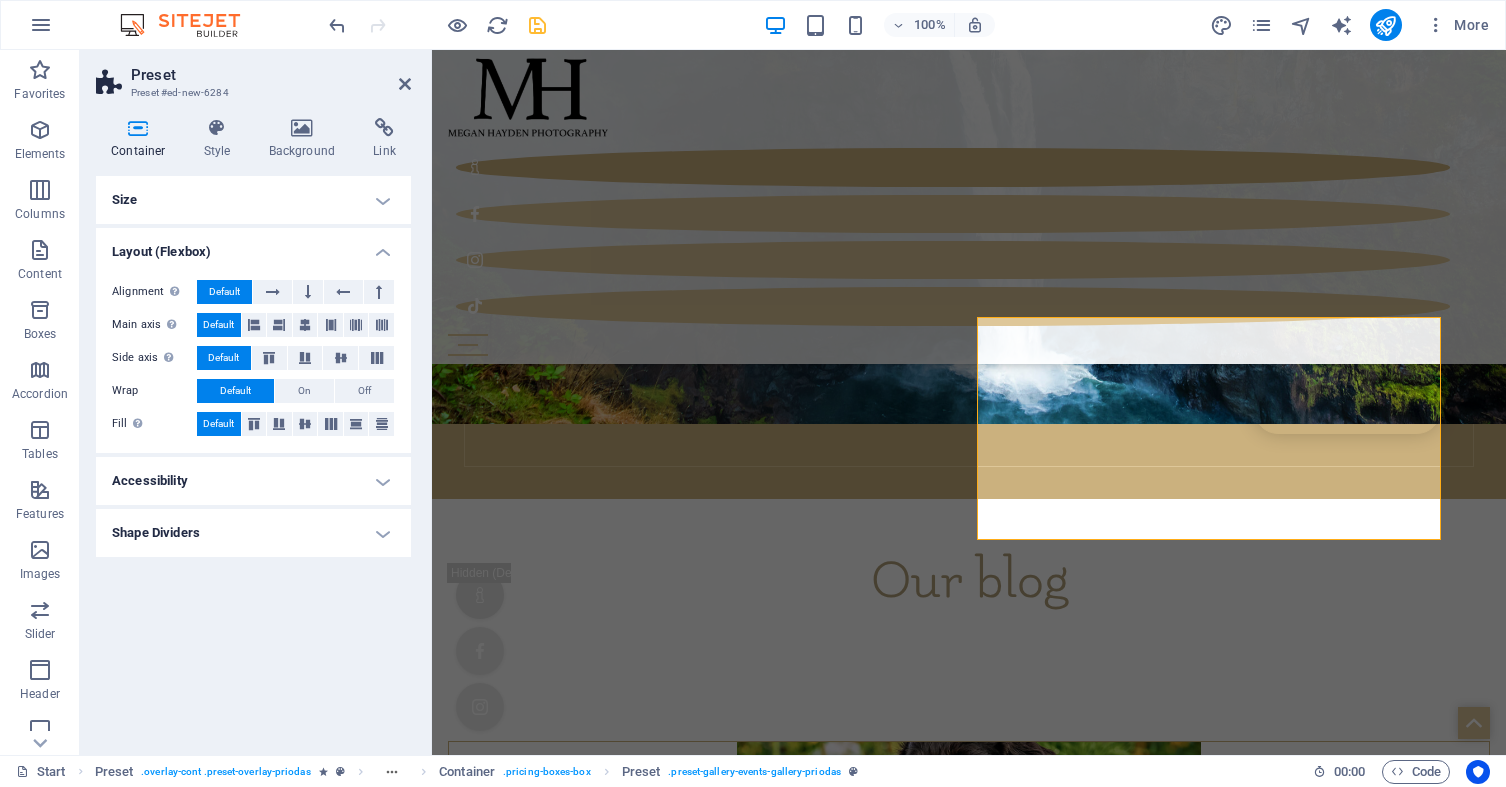 click on "Accessibility" at bounding box center [253, 481] 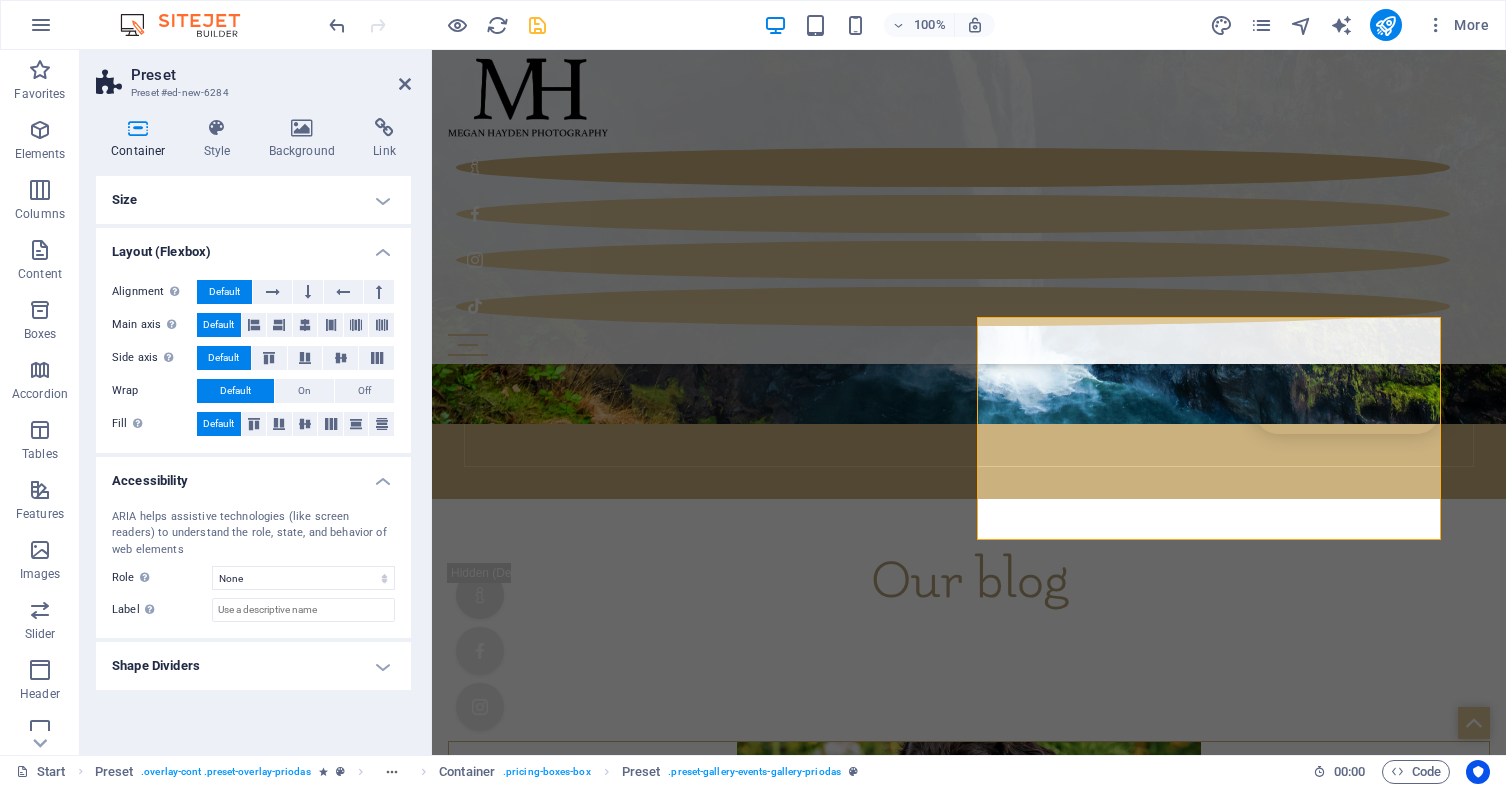click on "Shape Dividers" at bounding box center (253, 666) 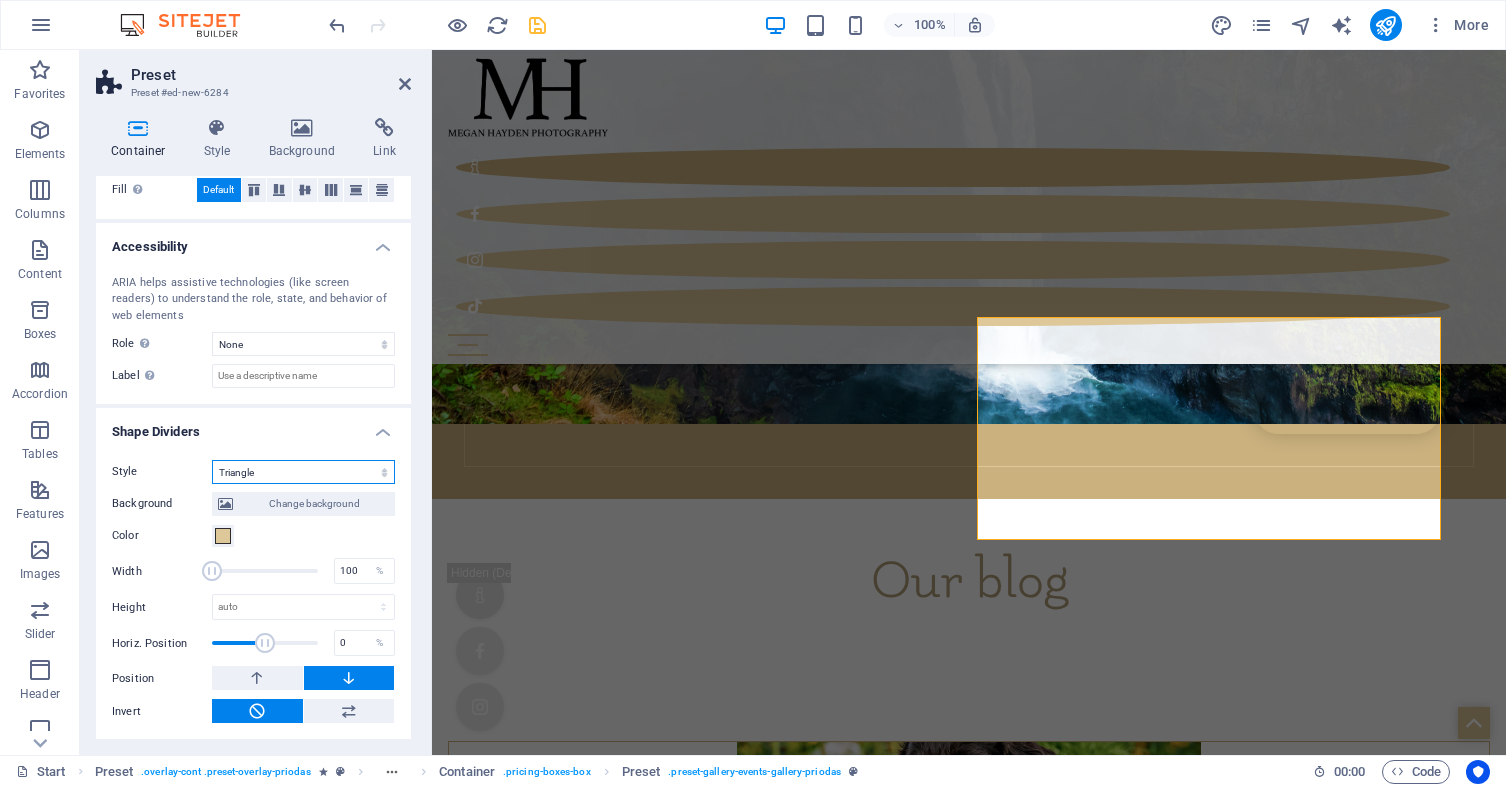 scroll, scrollTop: 233, scrollLeft: 0, axis: vertical 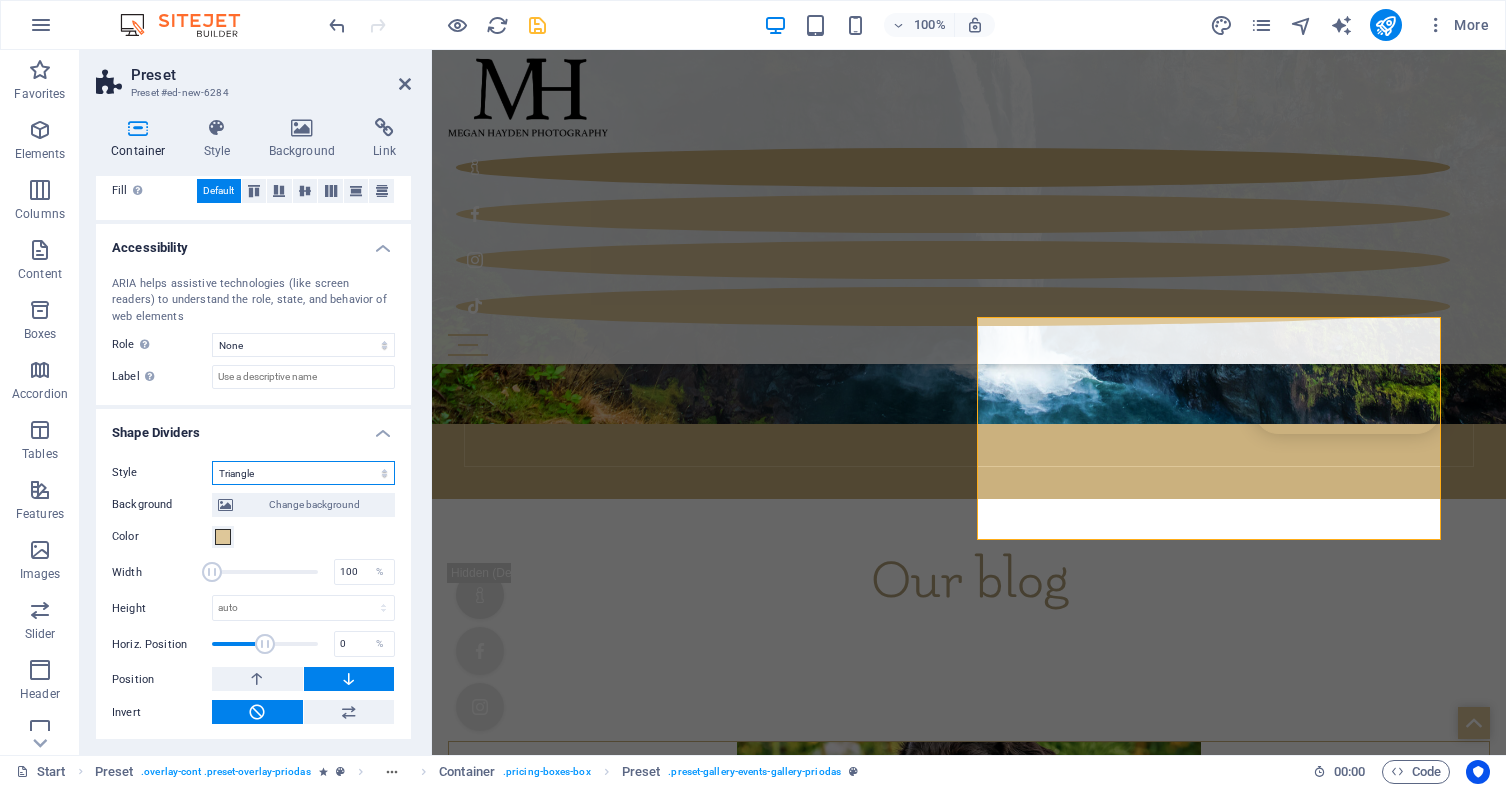 select on "none" 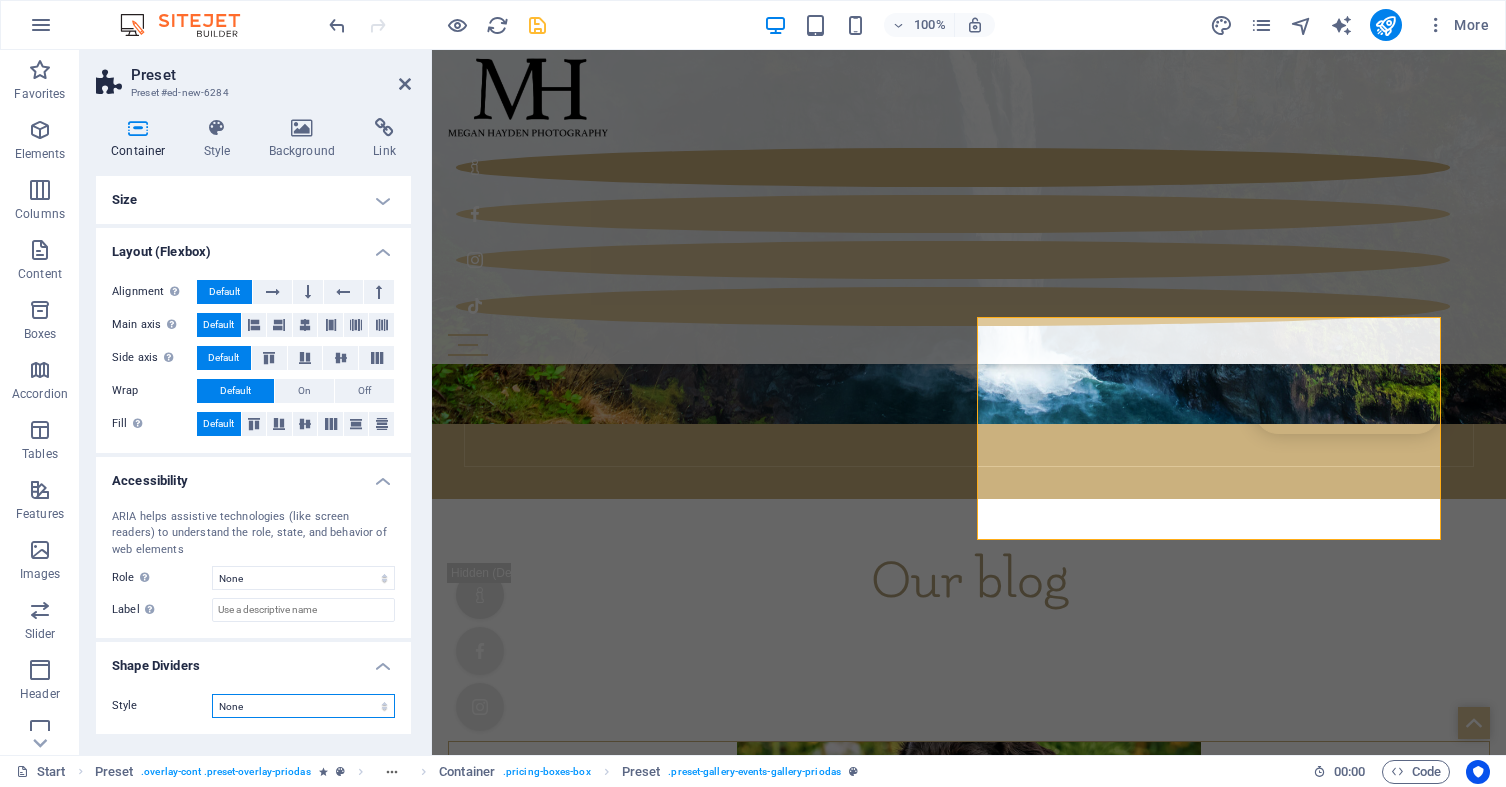 scroll, scrollTop: 0, scrollLeft: 0, axis: both 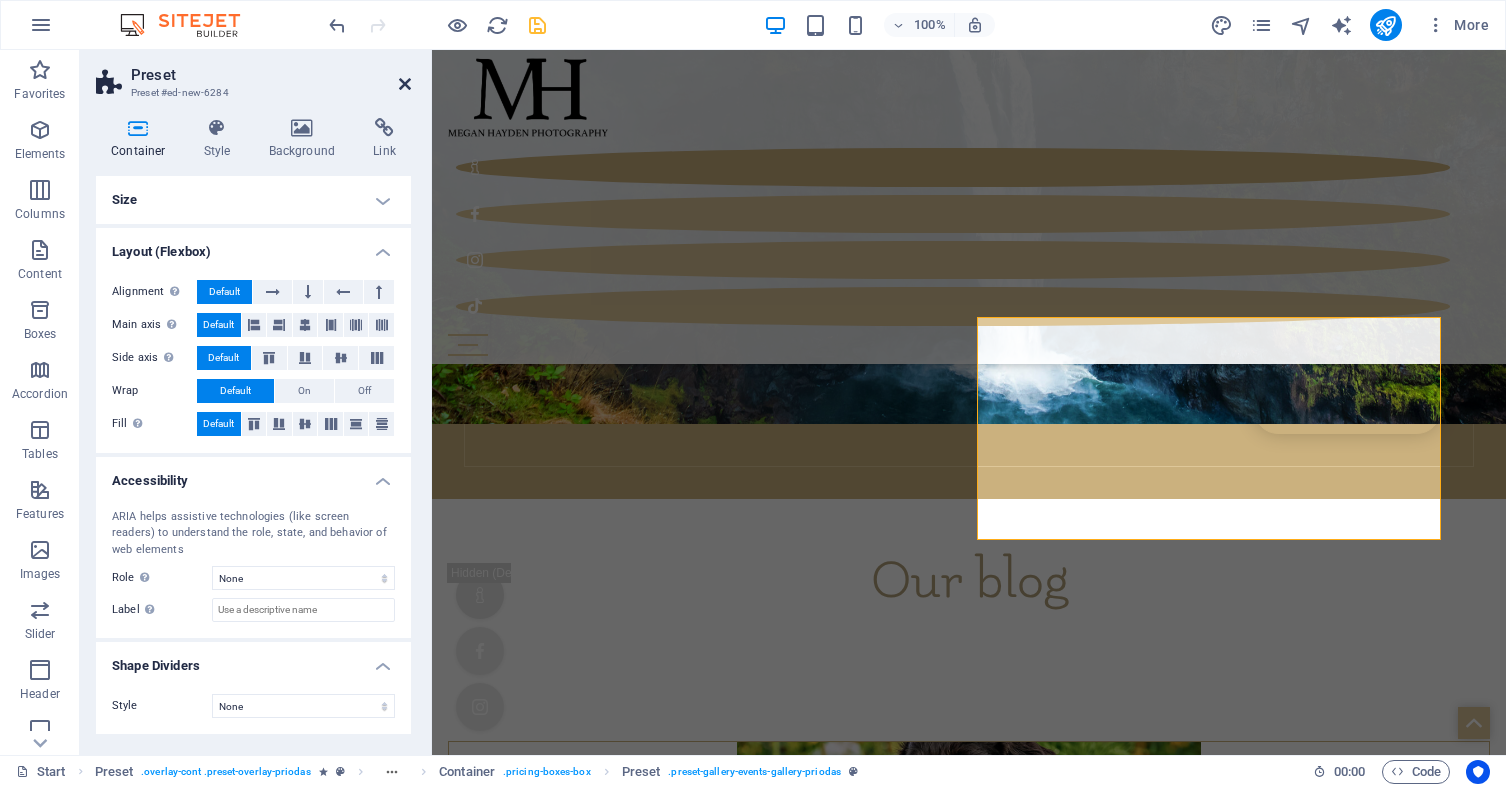 click at bounding box center [405, 84] 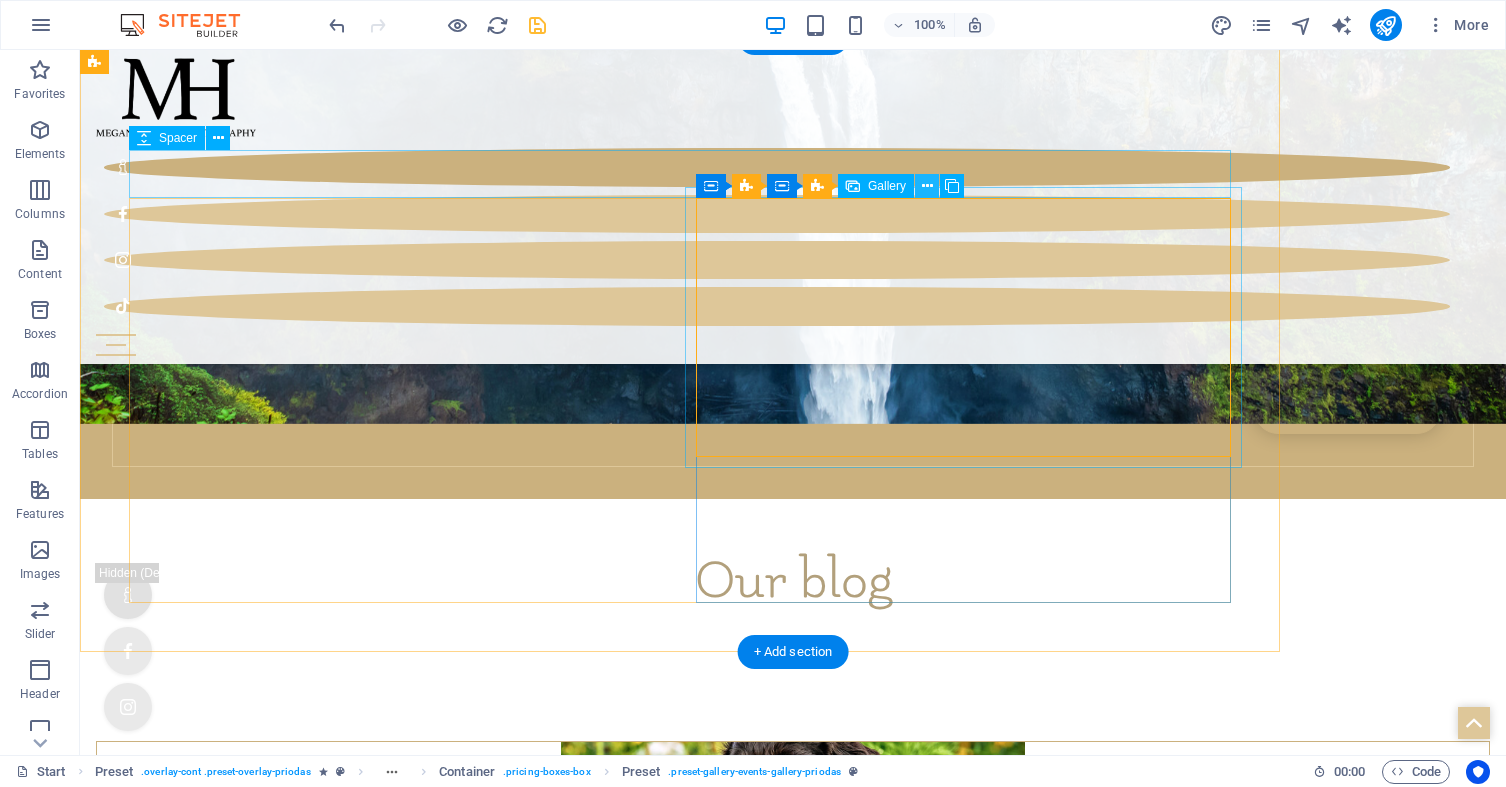 click at bounding box center (927, 186) 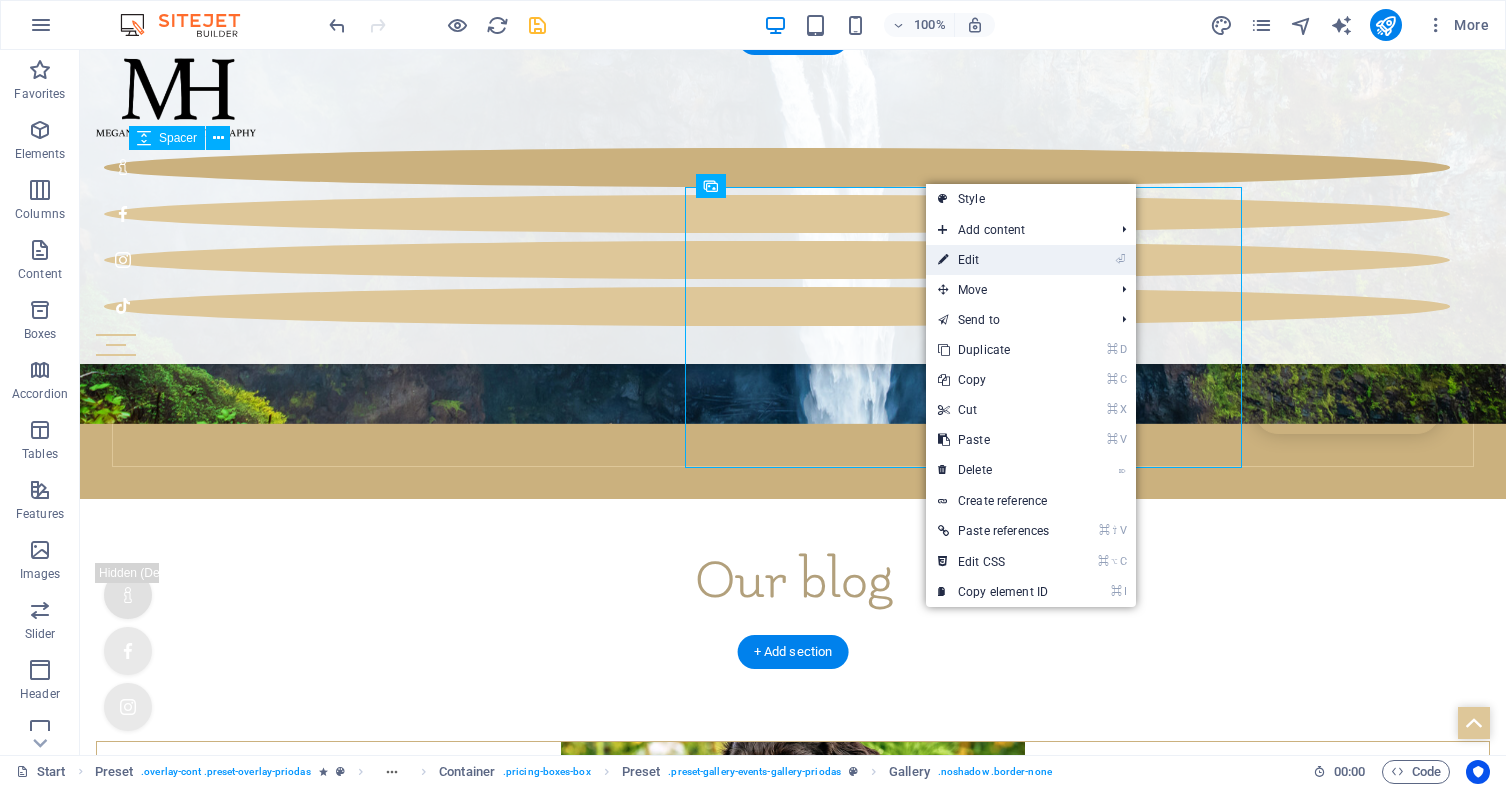 click on "⏎  Edit" at bounding box center [993, 260] 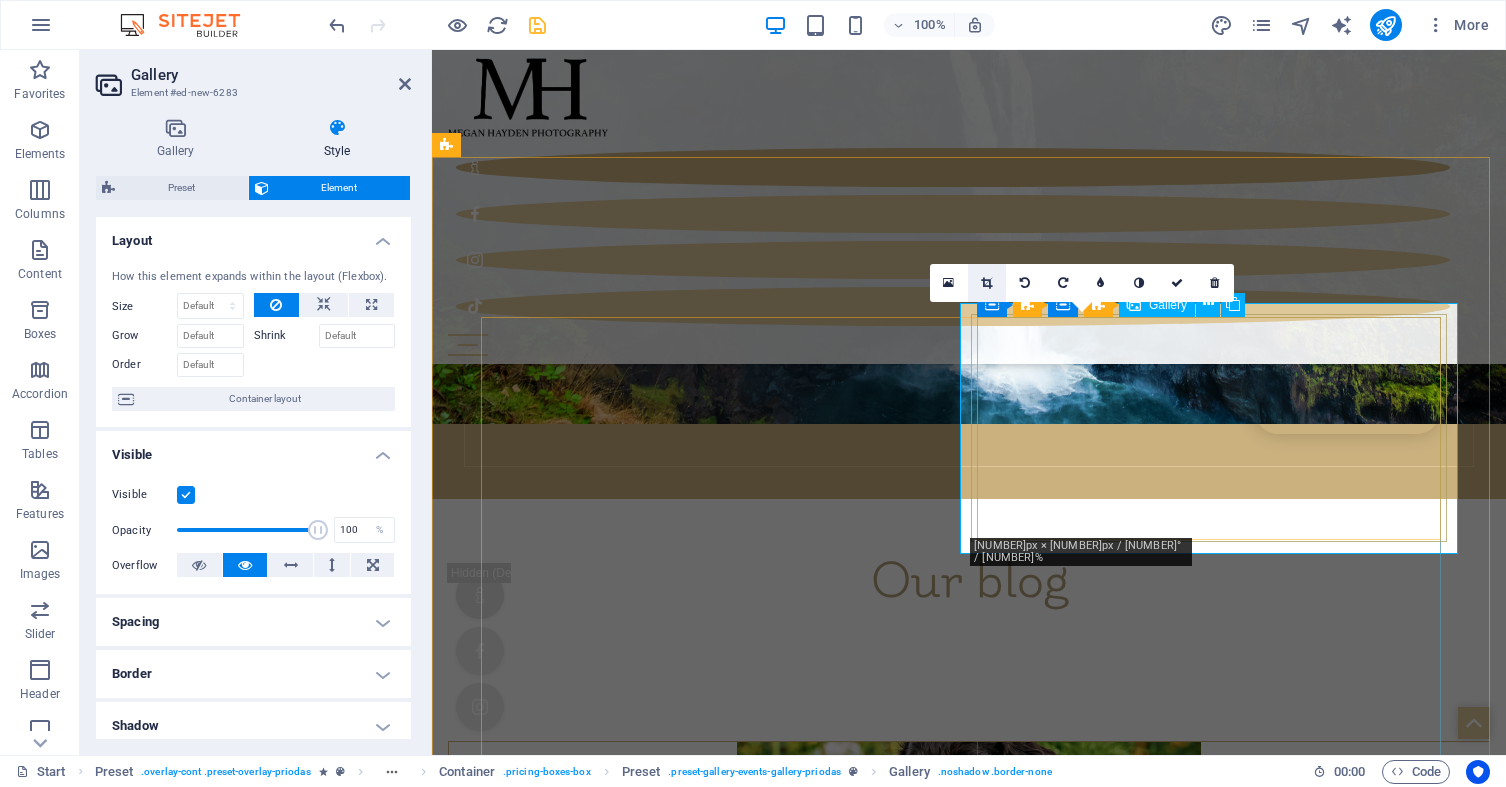 click at bounding box center (986, 283) 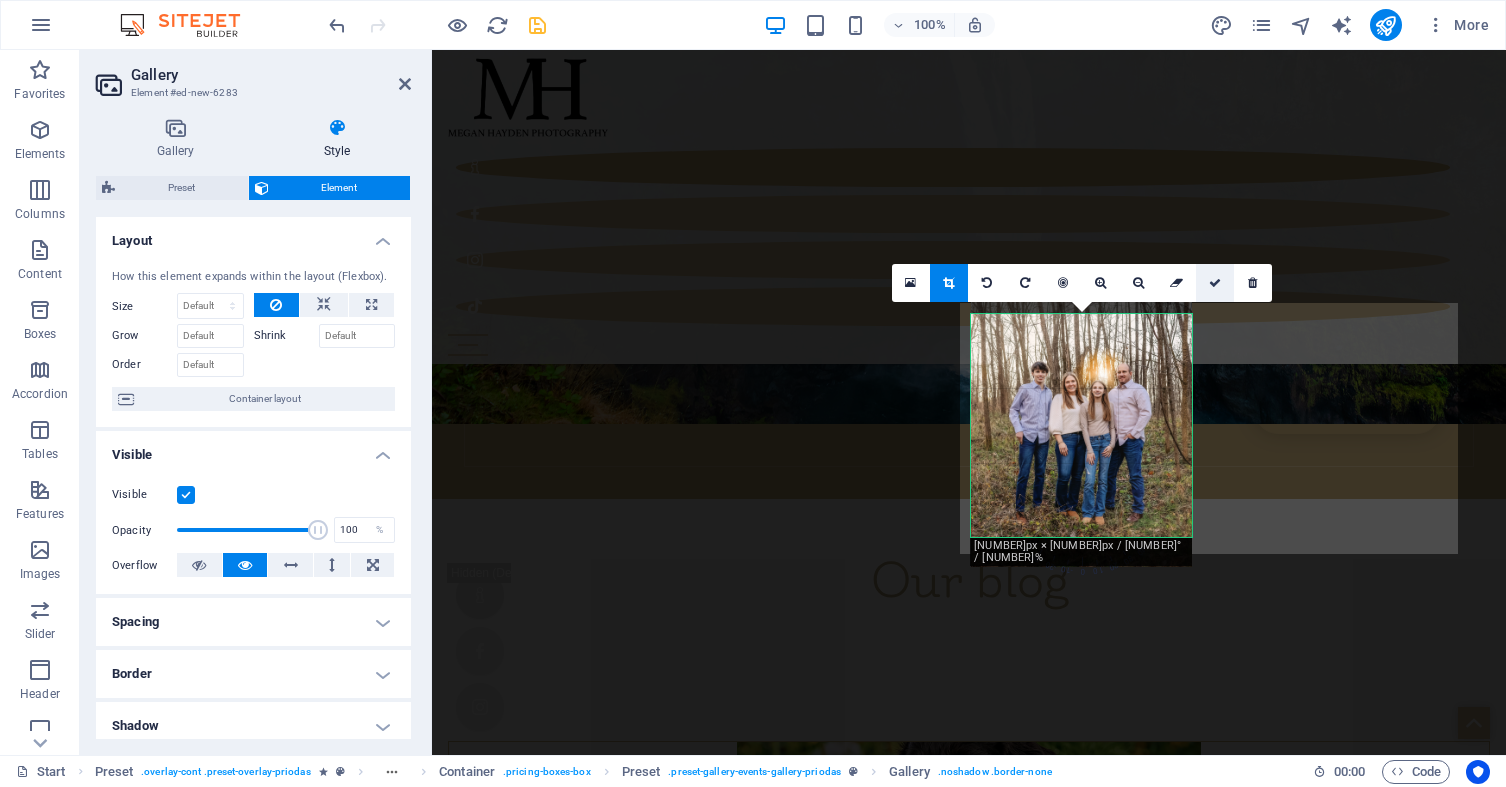 click at bounding box center [1215, 283] 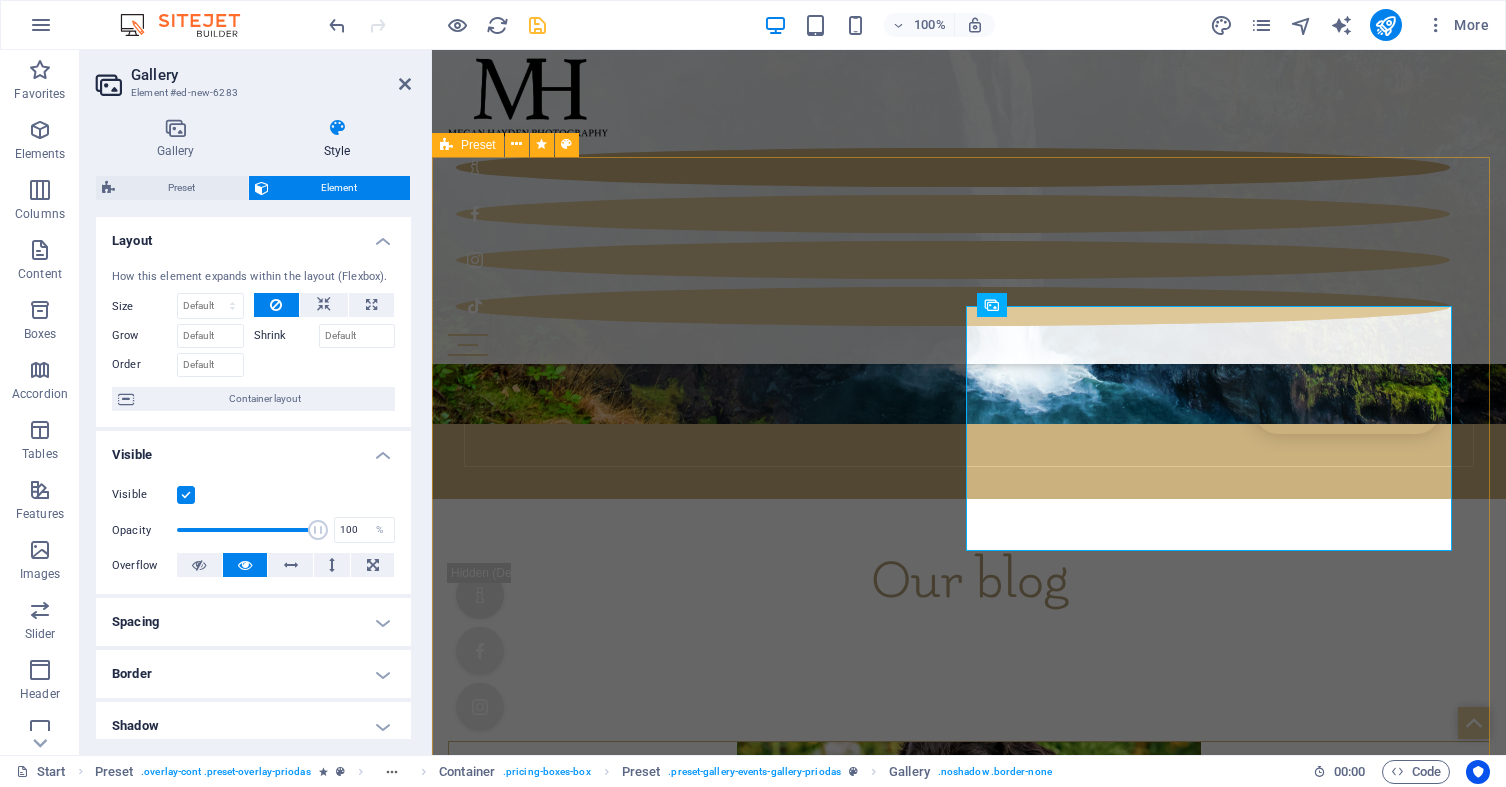 click on "Family Portraits Lorem ipsum dolor sit amet, consectetuer adipiscing elit. Aenean commodo ligula eget dolor. Lorem ipsum dolor sit amet, consectetuer adipiscing elit leget dolor. Lorem ipsum dolor sit amet, consectetuer adipiscing elit. Aenean commodo ligula eget dolor. Lorem ipsum dolor sit amet, consectetuer adipiscing elit dolor consectetuer adipiscing elit leget dolor. Lorem elit saget ipsum dolor sit amet, consectetuer. Lorem ipsum dolor sit amet, consectetuer adipiscing elit. Aenean commodo ligula eget dolor. Lorem ipsum dolor sit amet, consectetuer adipiscing elit leget dolor. Lorem ipsum dolor sit amet, consectetuer adipiscing elit. Aenean commodo ligula eget dolor. Lorem ipsum dolor sit amet, consectetuer adipiscing elit dolor consectetuer adipiscing elit leget dolor. Lorem elit saget ipsum dolor sit amet, consectetuer." at bounding box center [961, 8443] 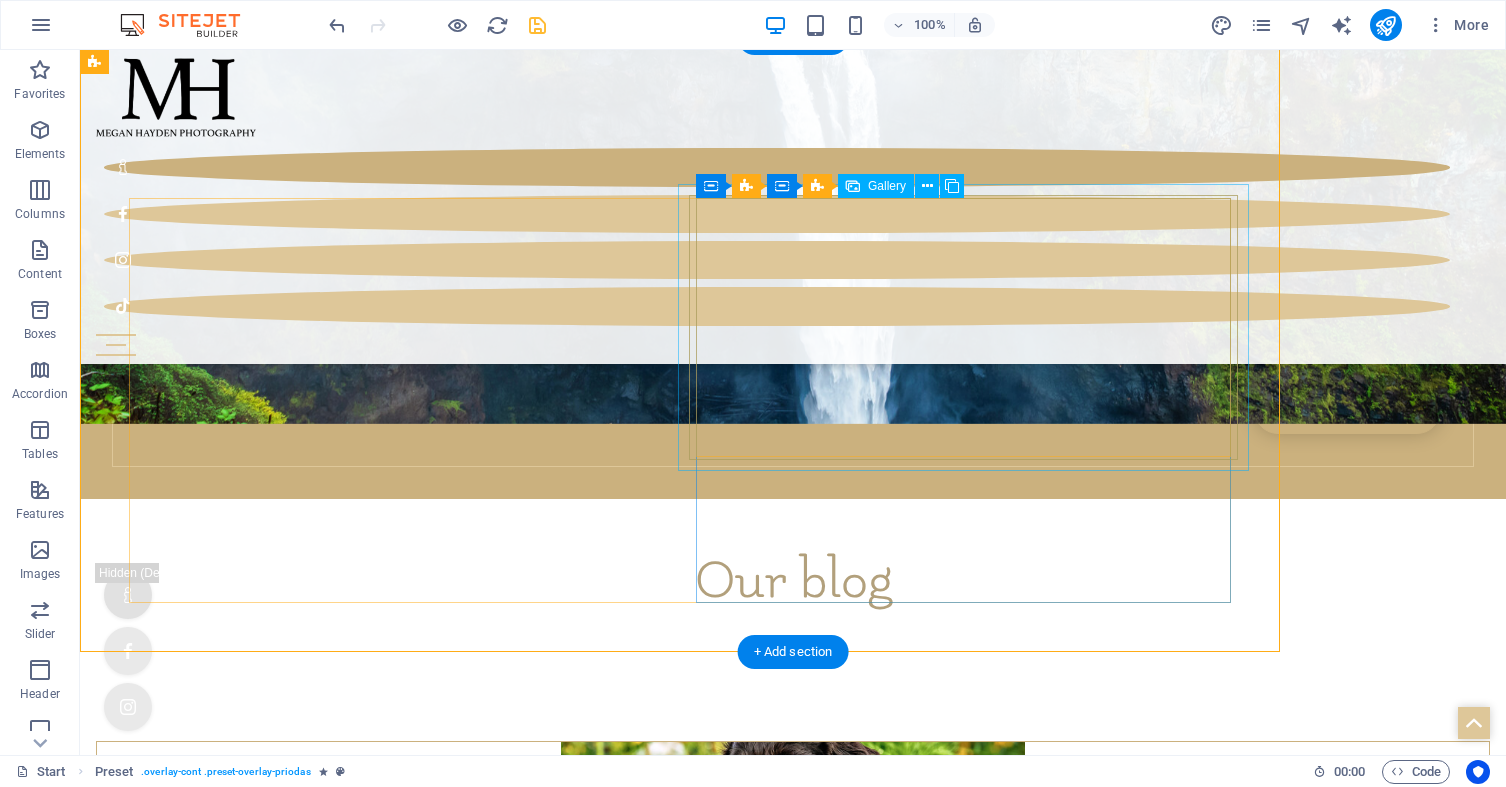 click at bounding box center [611, 9332] 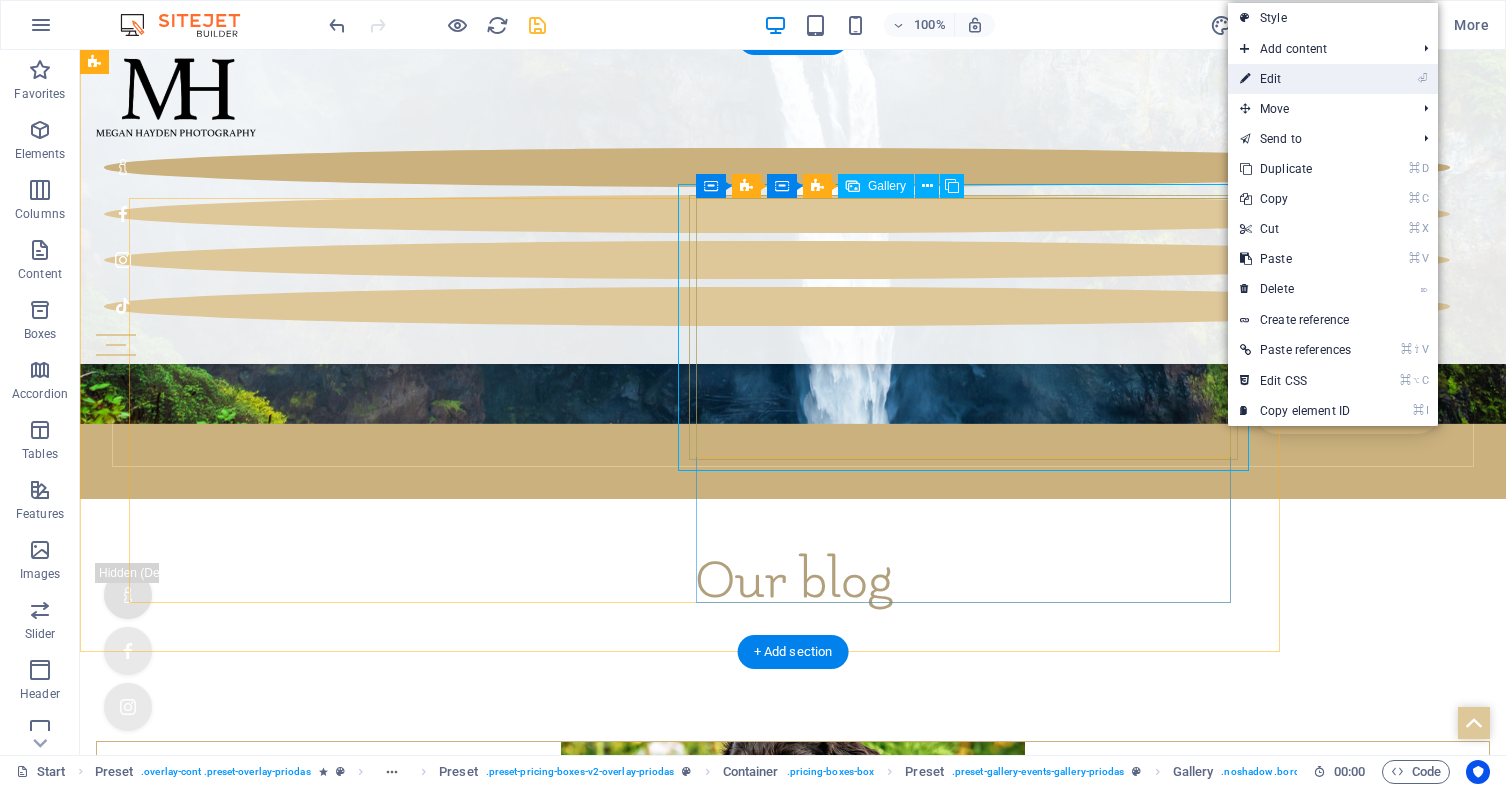 click on "⏎  Edit" at bounding box center (1295, 79) 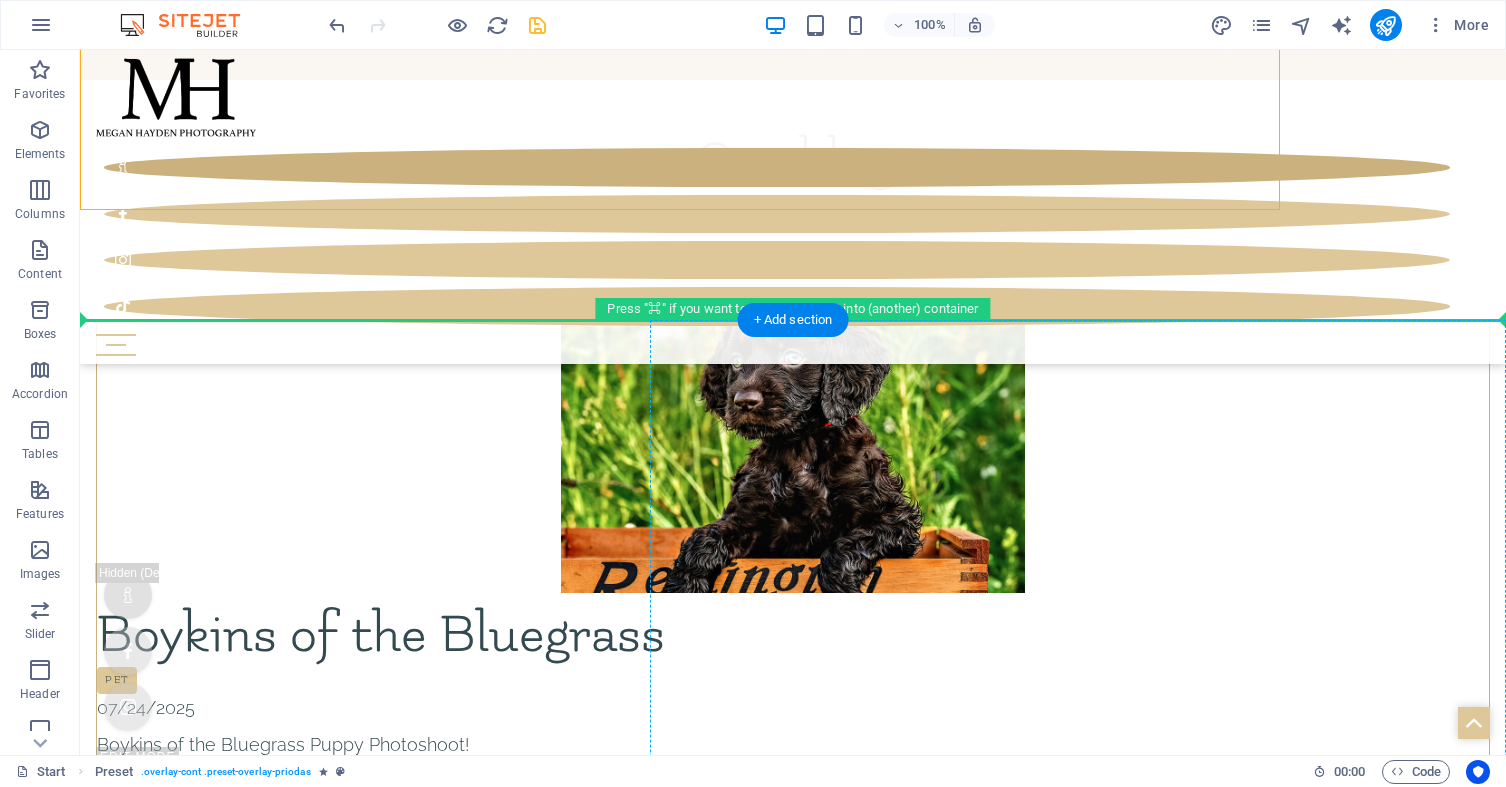 scroll, scrollTop: 5843, scrollLeft: 0, axis: vertical 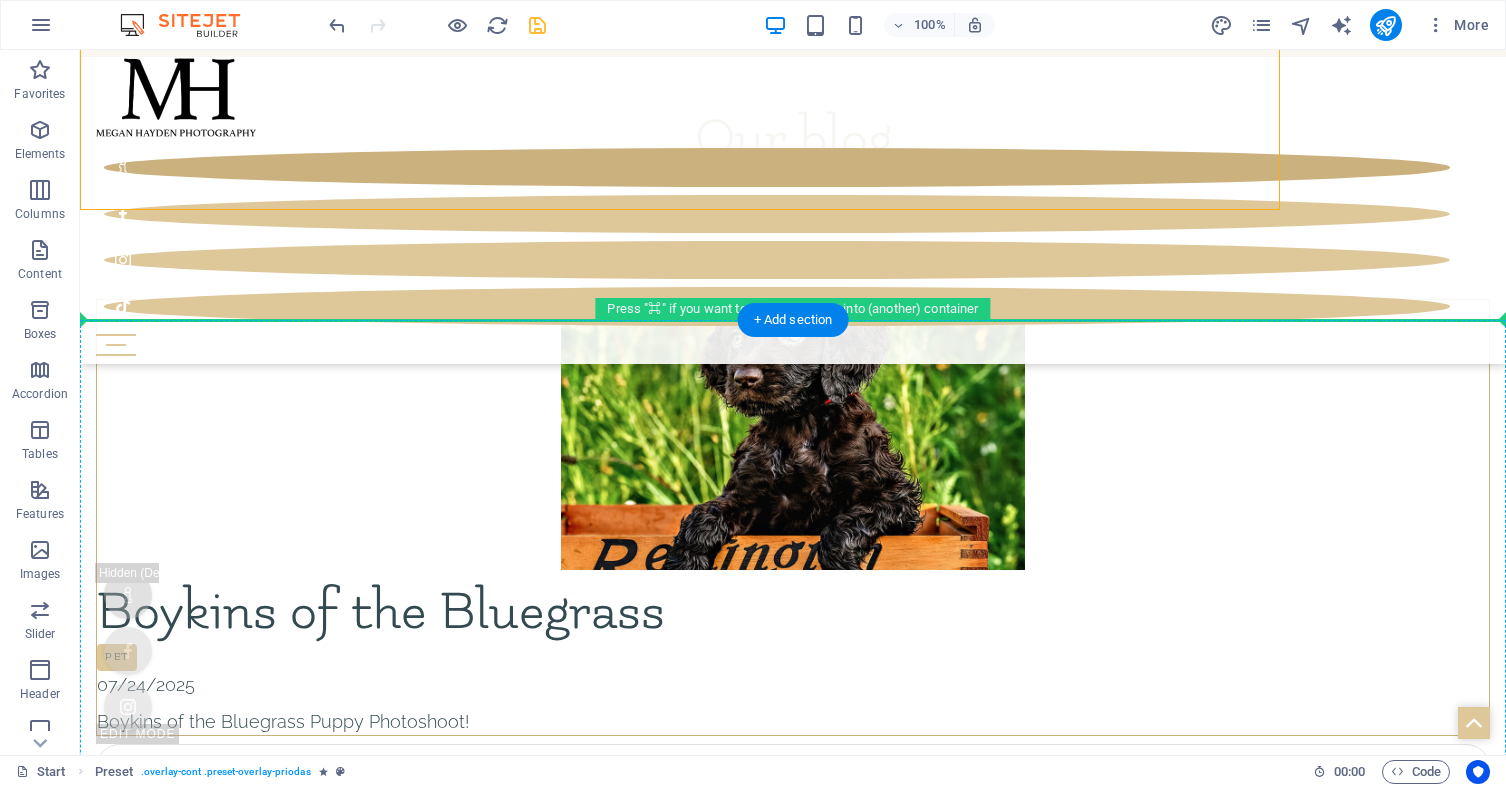 drag, startPoint x: 1098, startPoint y: 548, endPoint x: 1384, endPoint y: 360, distance: 342.2572 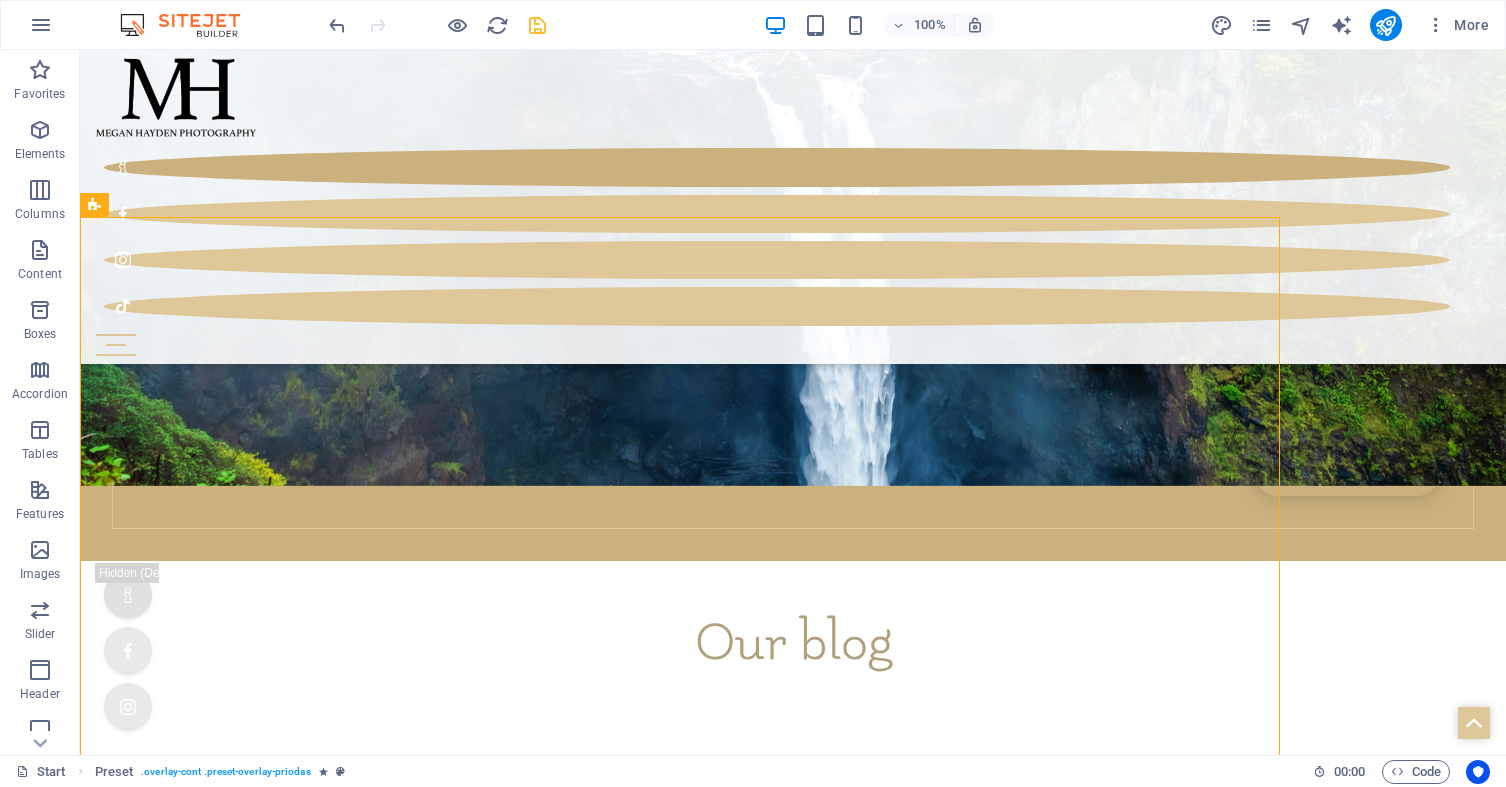 scroll, scrollTop: 5597, scrollLeft: 0, axis: vertical 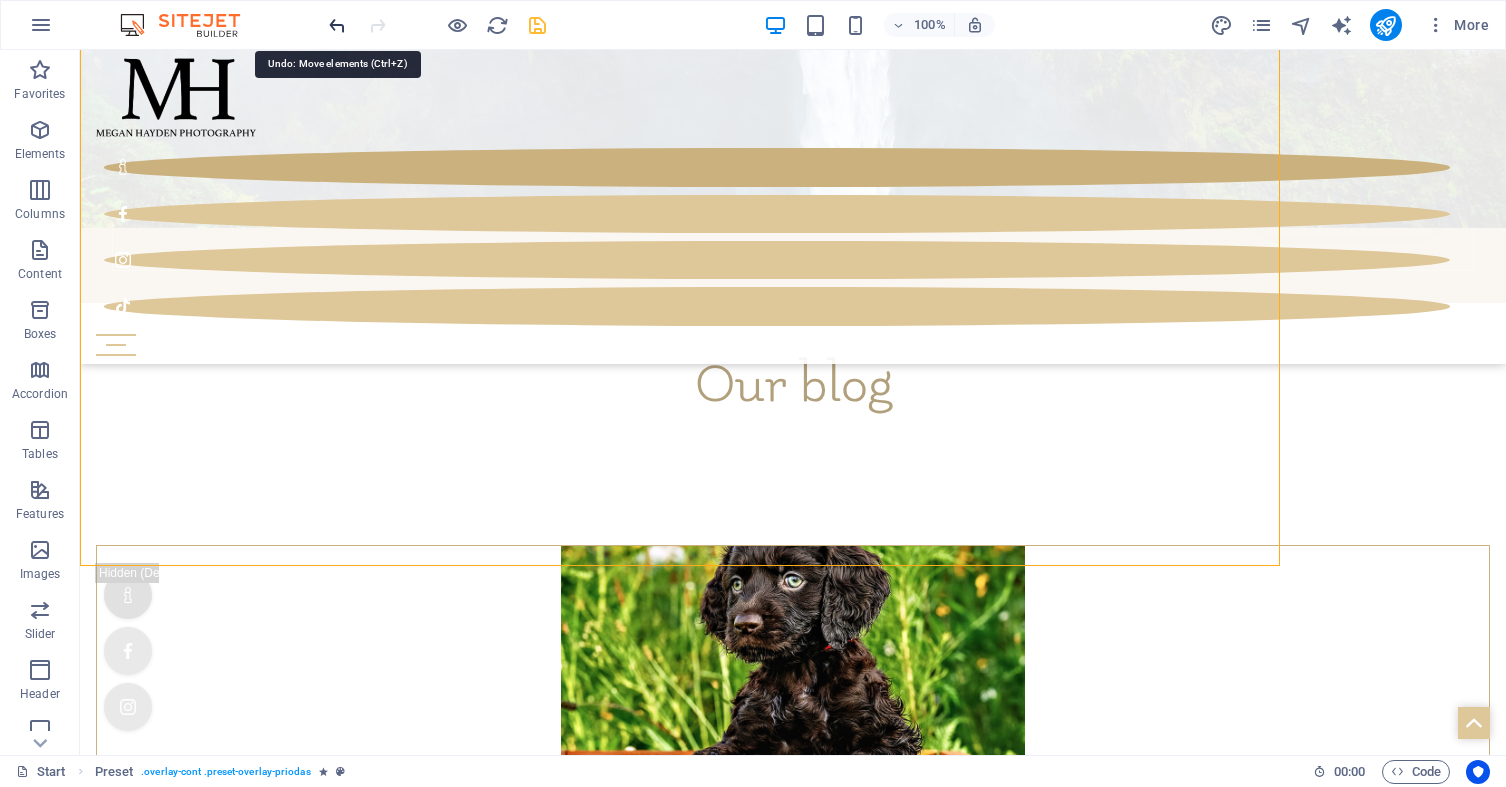 click at bounding box center (337, 25) 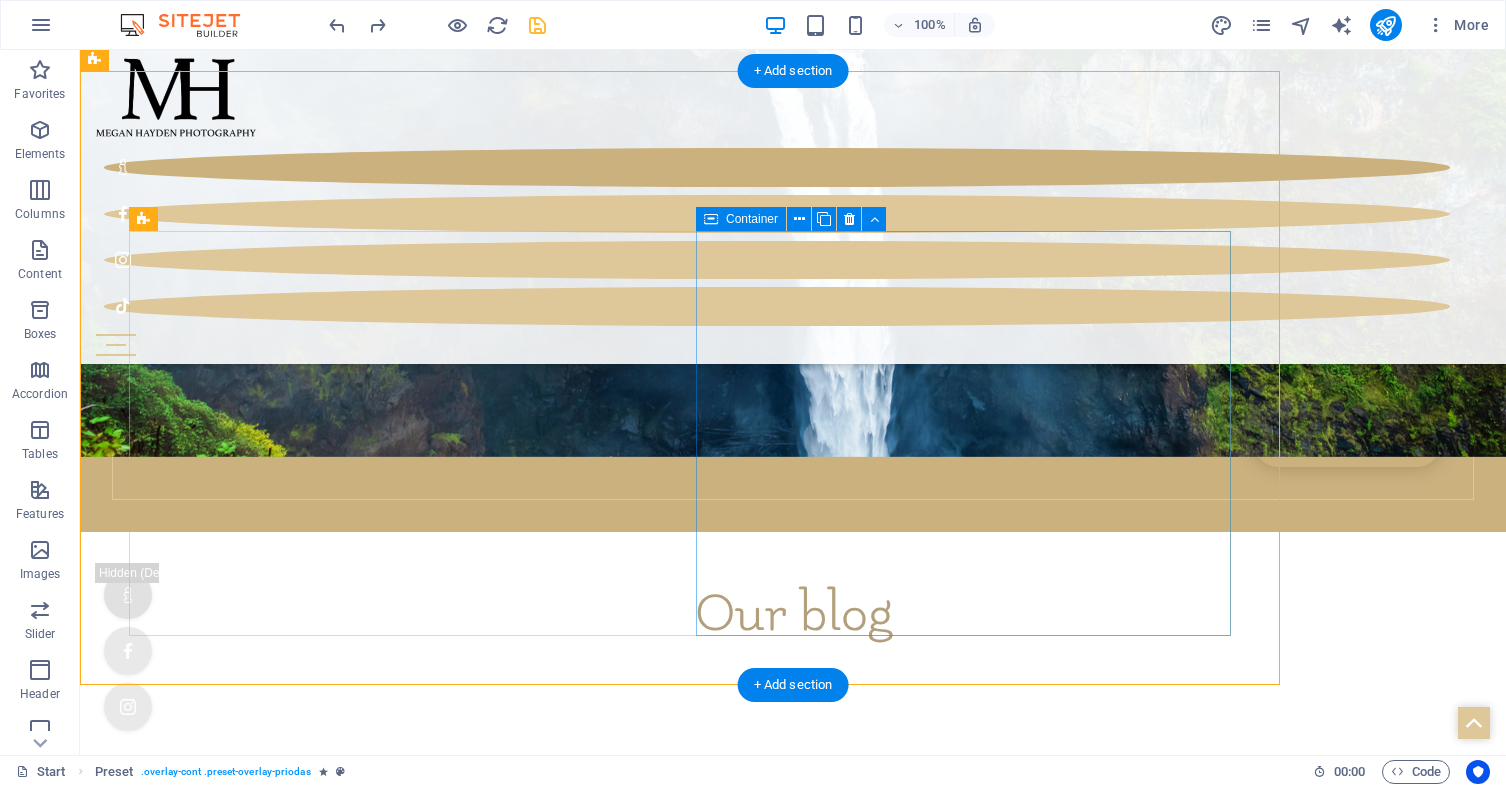 scroll, scrollTop: 5365, scrollLeft: 0, axis: vertical 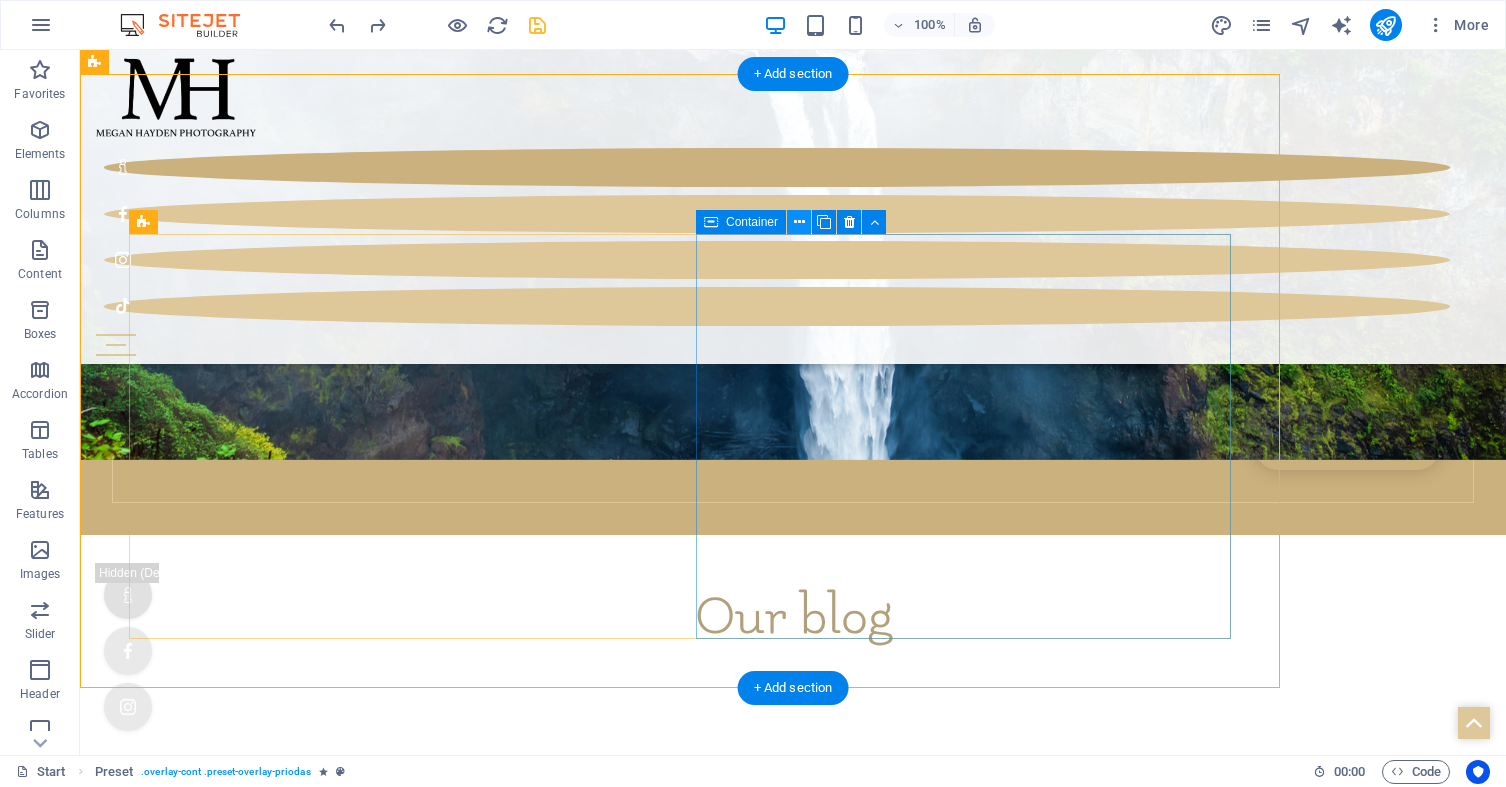 click at bounding box center (799, 222) 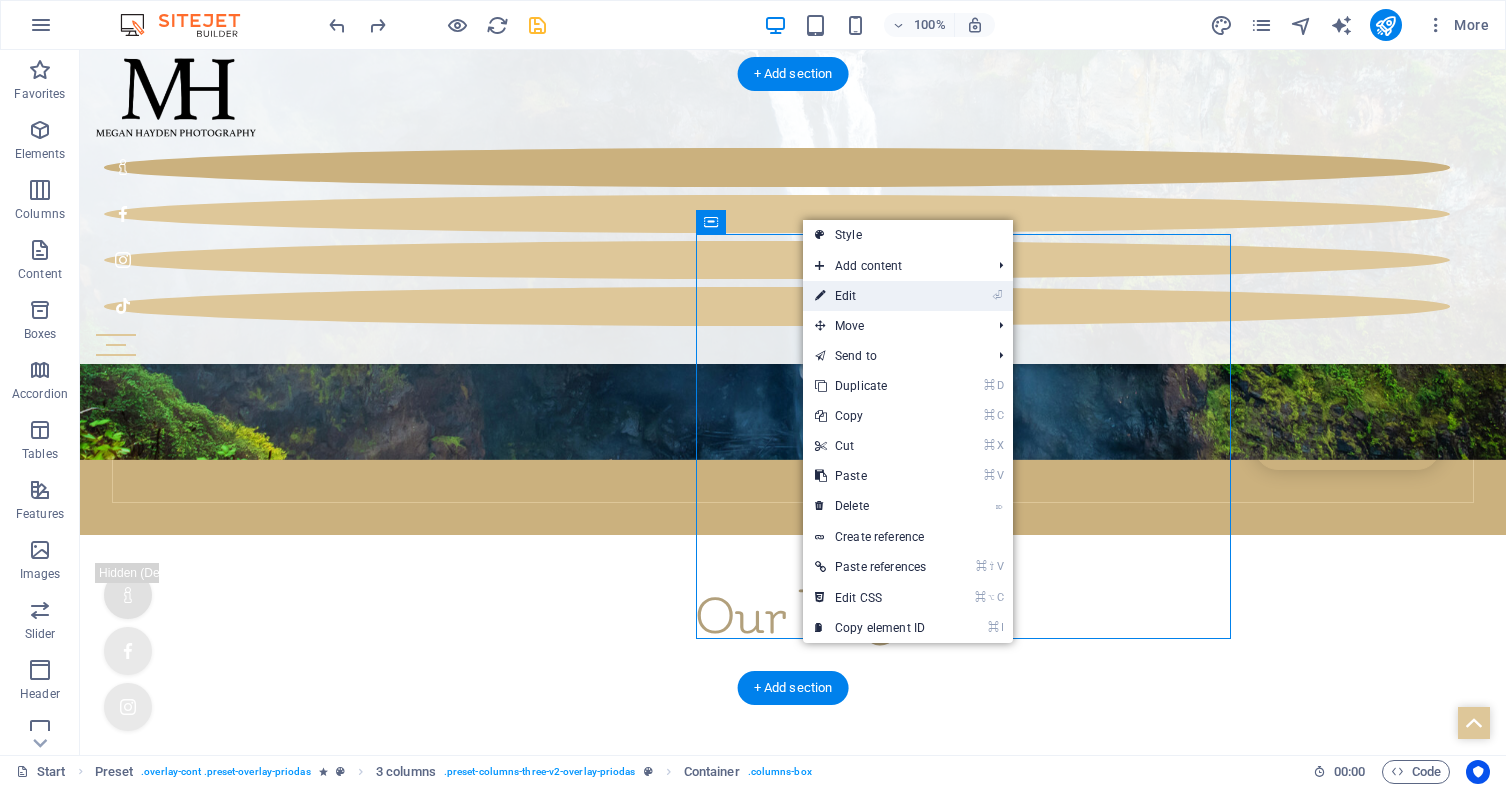 click on "⏎  Edit" at bounding box center [870, 296] 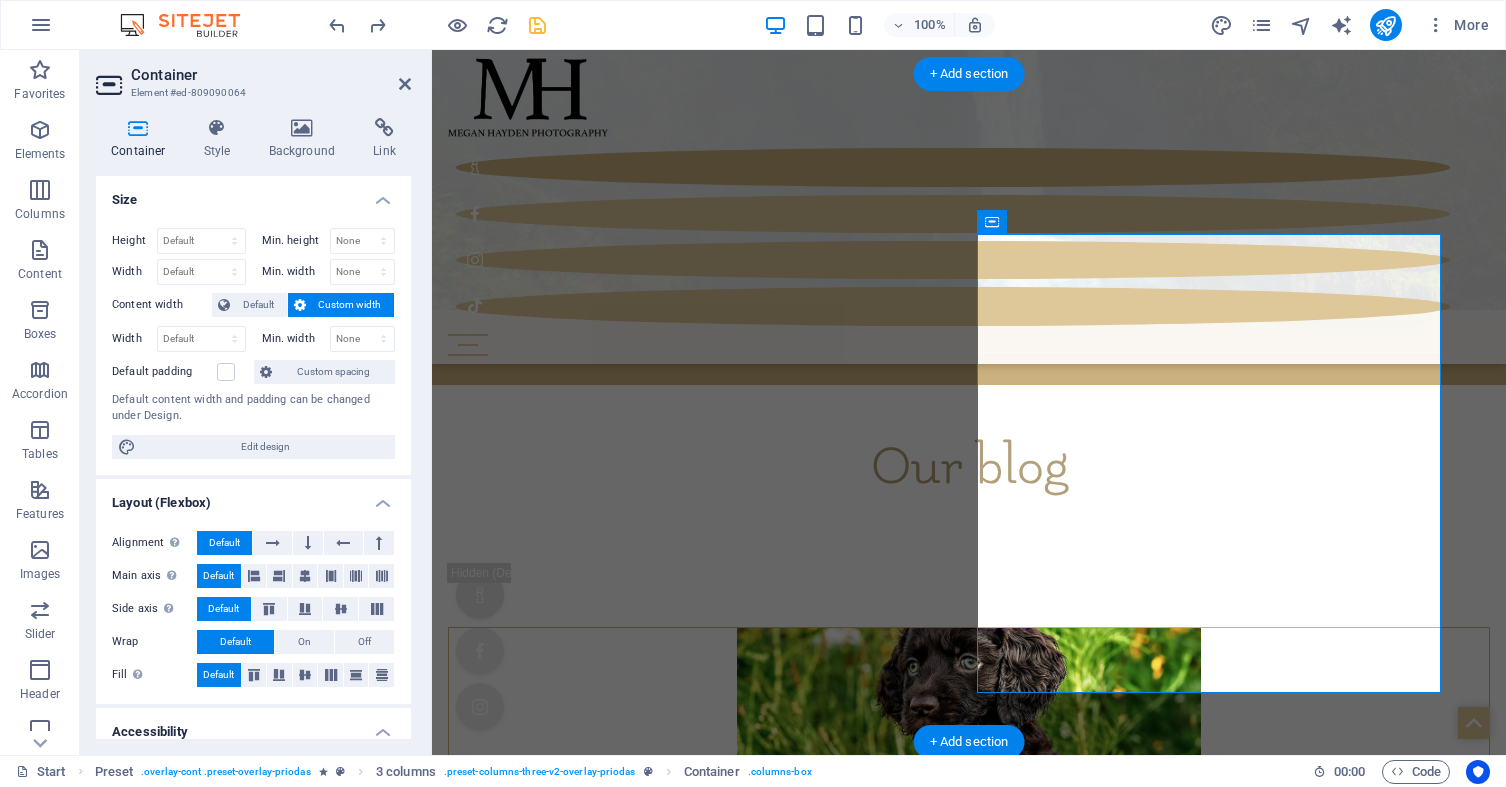 scroll, scrollTop: 5530, scrollLeft: 0, axis: vertical 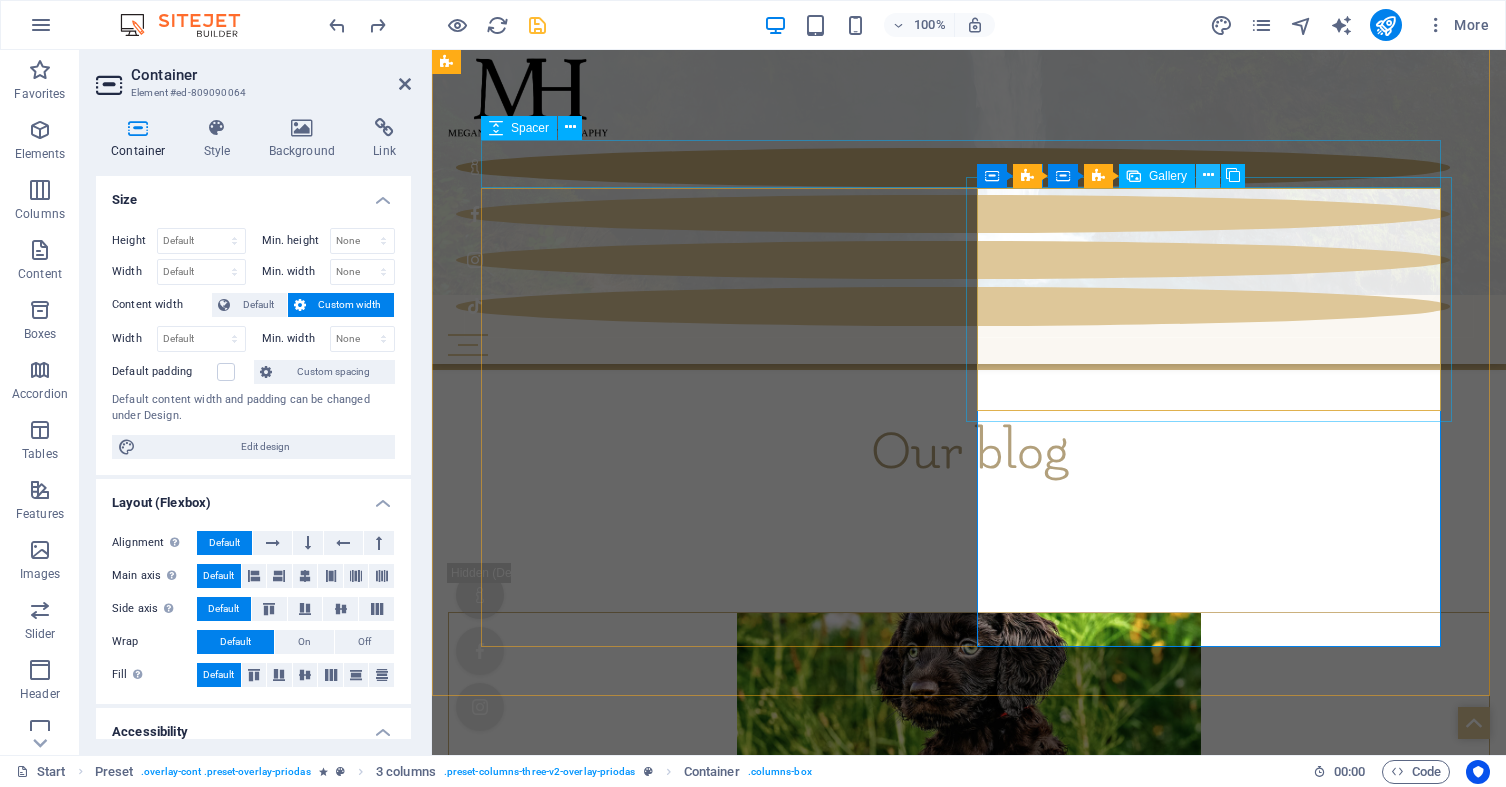 click at bounding box center (1208, 175) 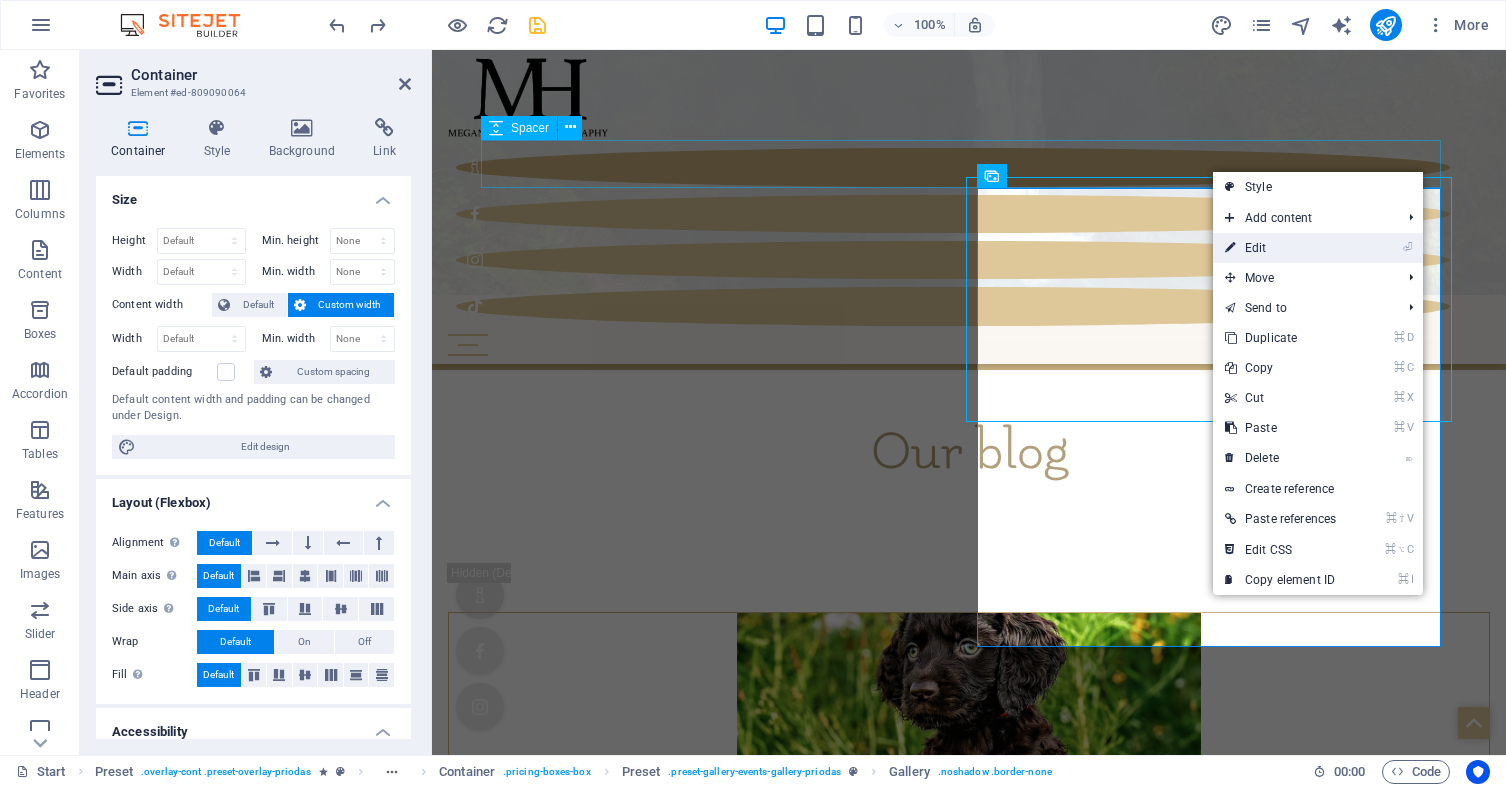 click on "⏎  Edit" at bounding box center [1280, 248] 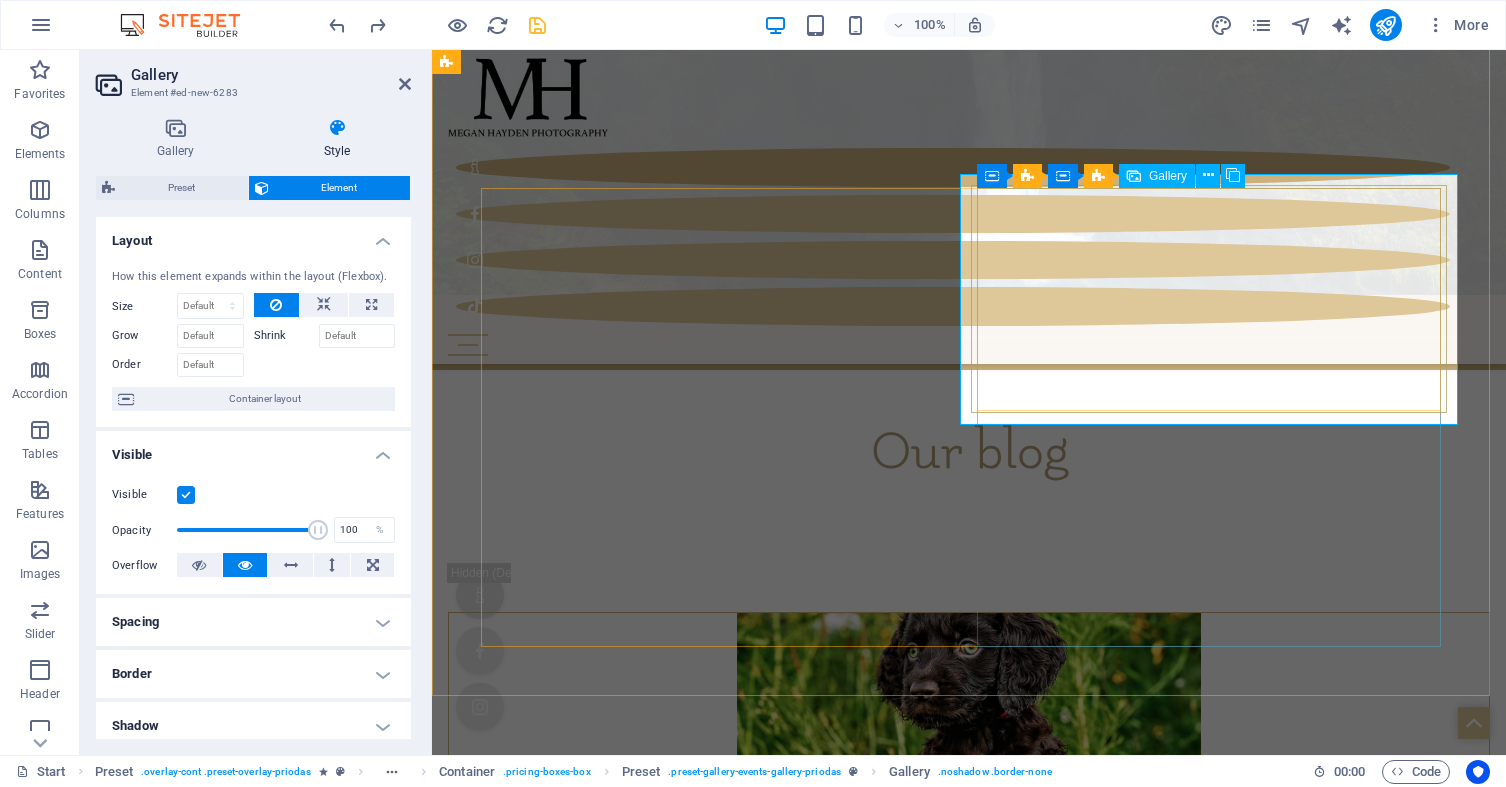 click at bounding box center [713, 8606] 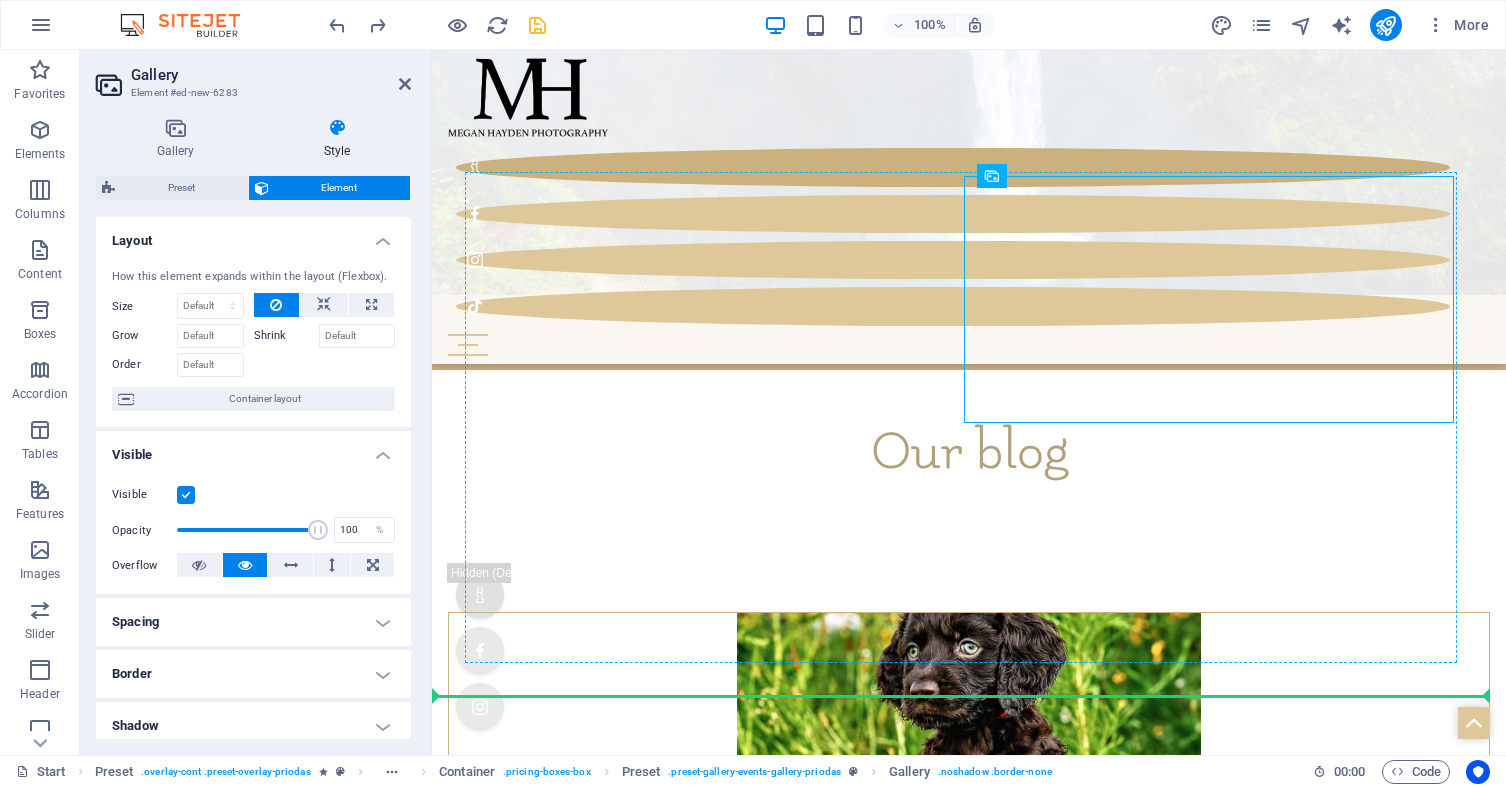 drag, startPoint x: 1210, startPoint y: 410, endPoint x: 1214, endPoint y: 505, distance: 95.084175 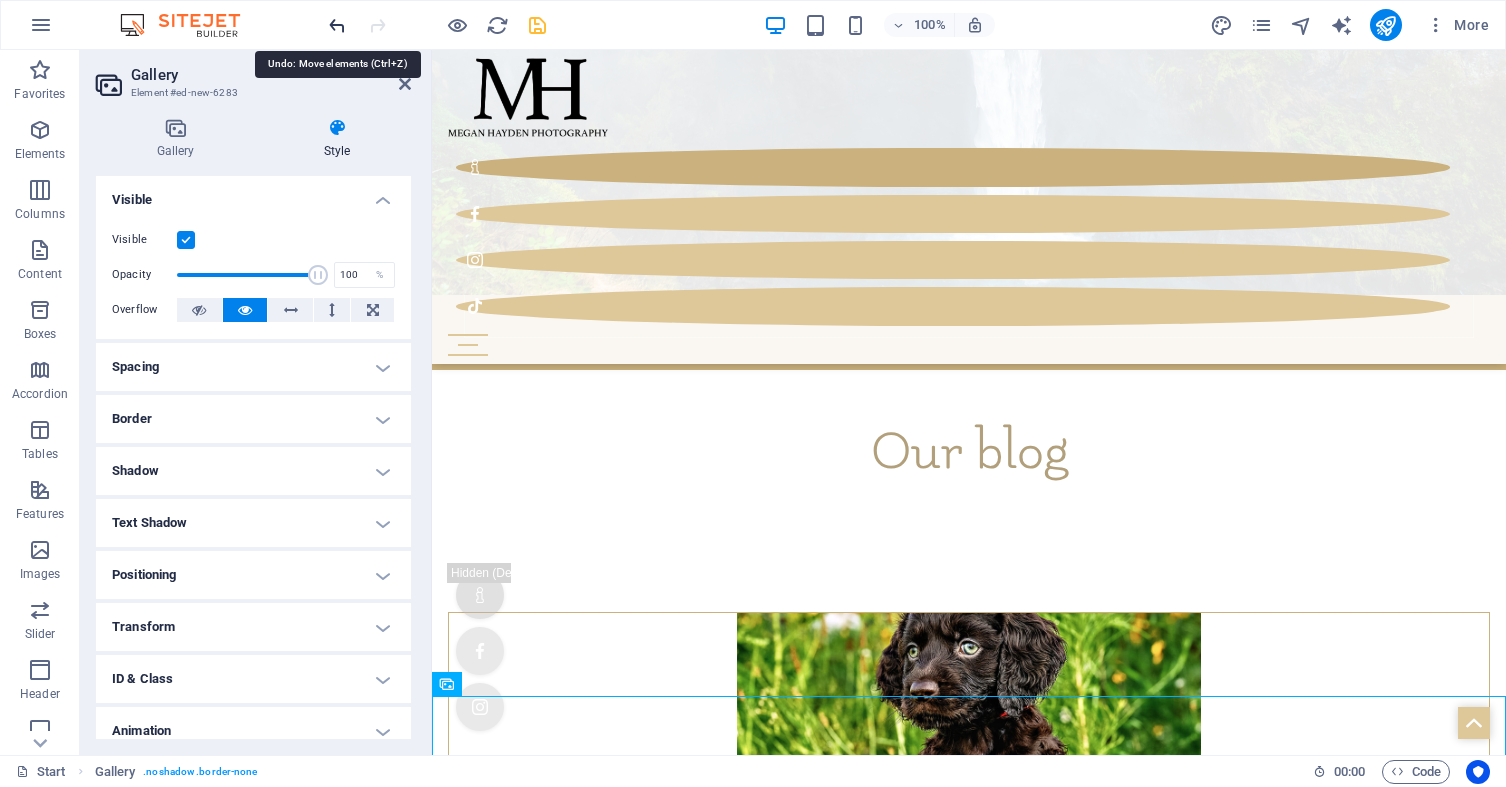 click at bounding box center [337, 25] 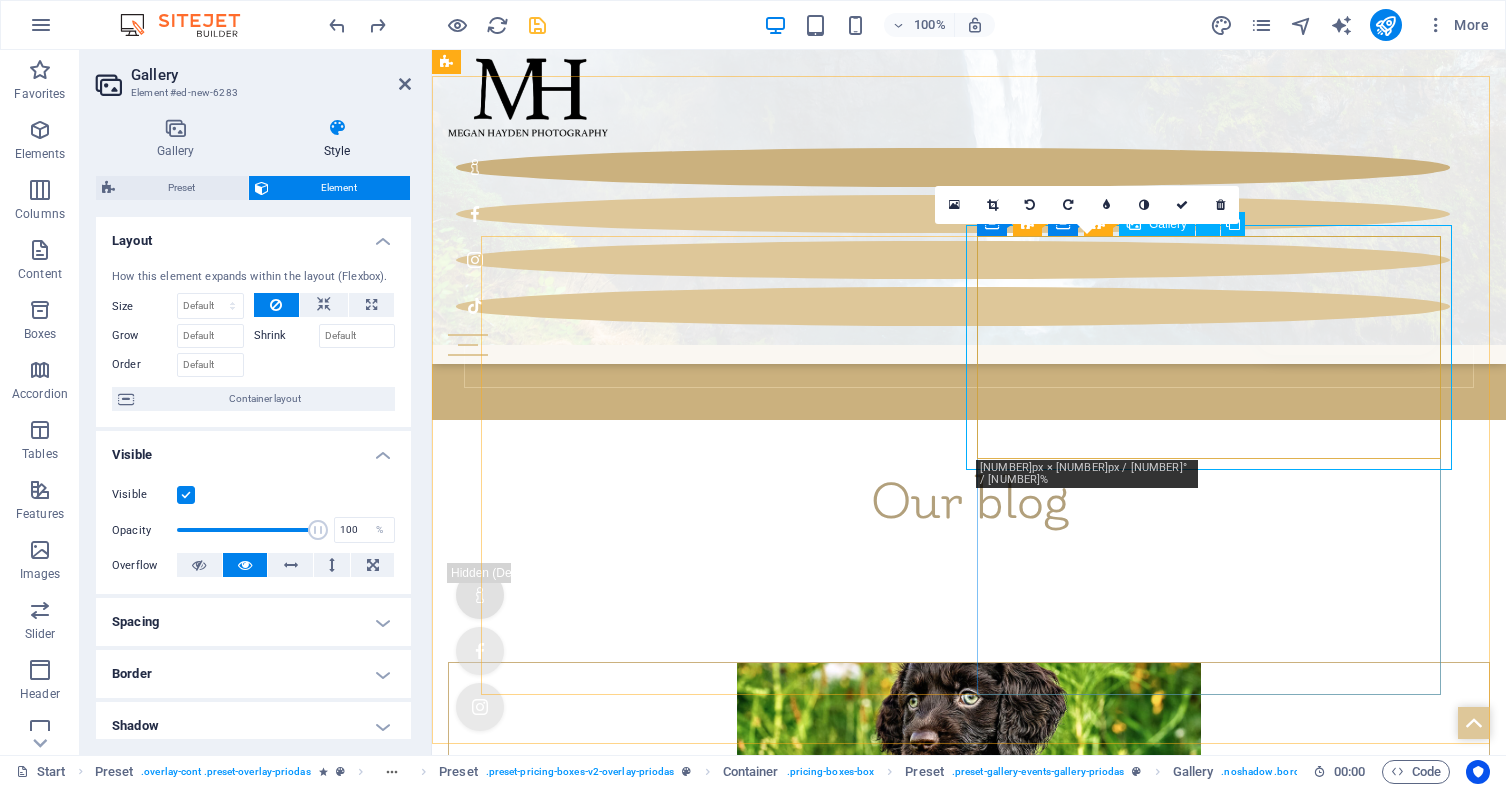 scroll, scrollTop: 5478, scrollLeft: 0, axis: vertical 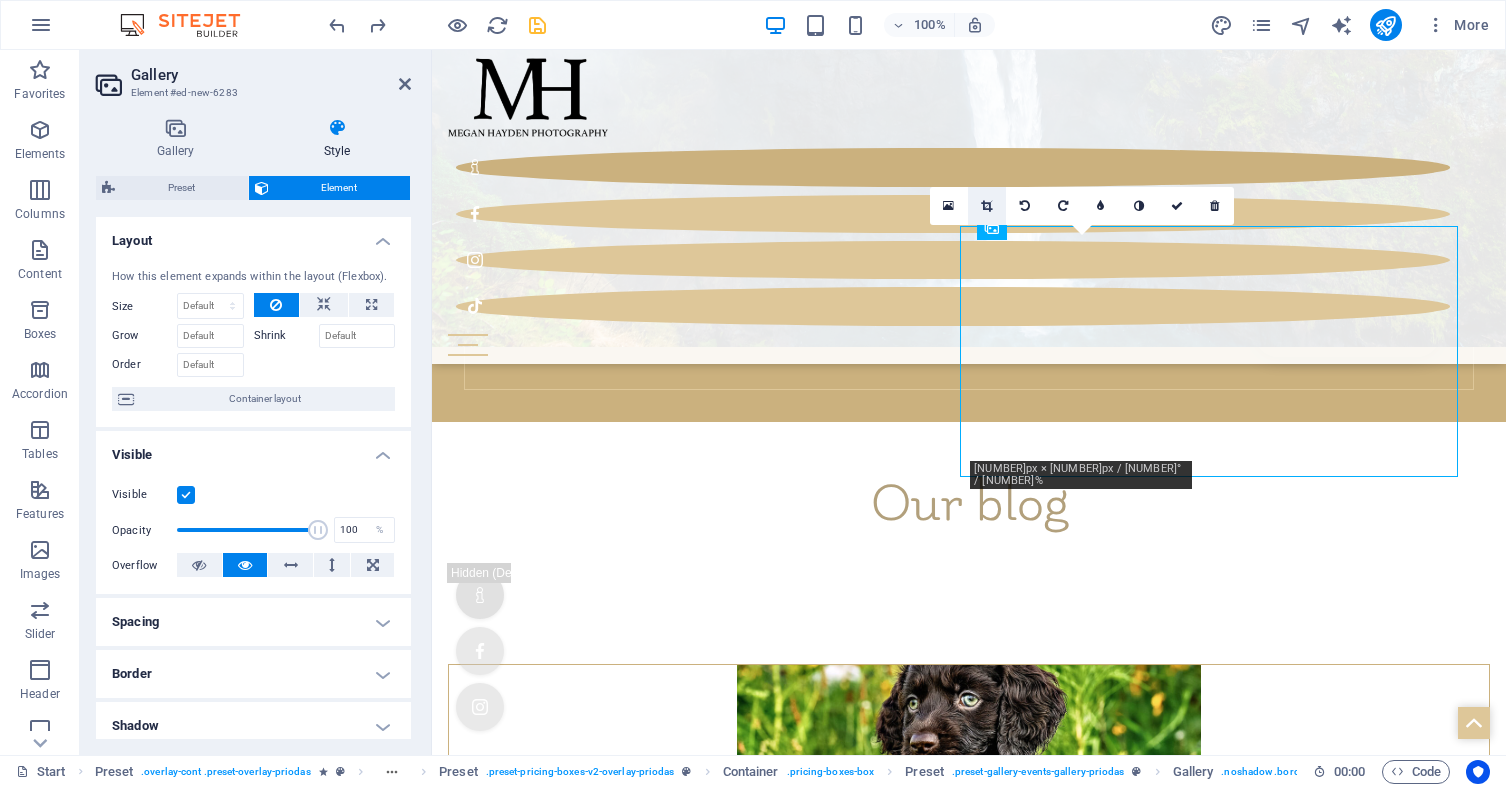 click at bounding box center [986, 206] 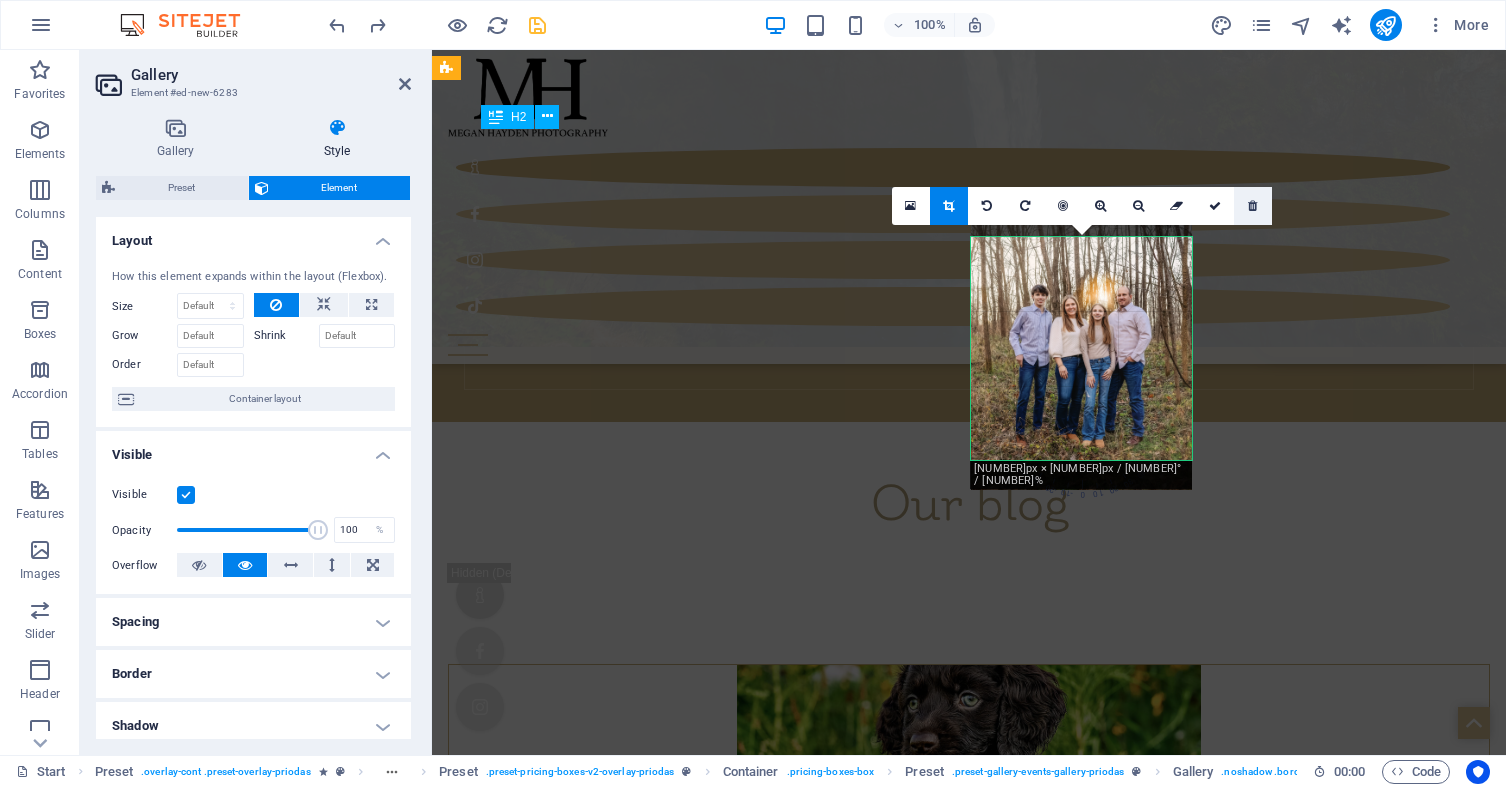 scroll, scrollTop: 0, scrollLeft: 0, axis: both 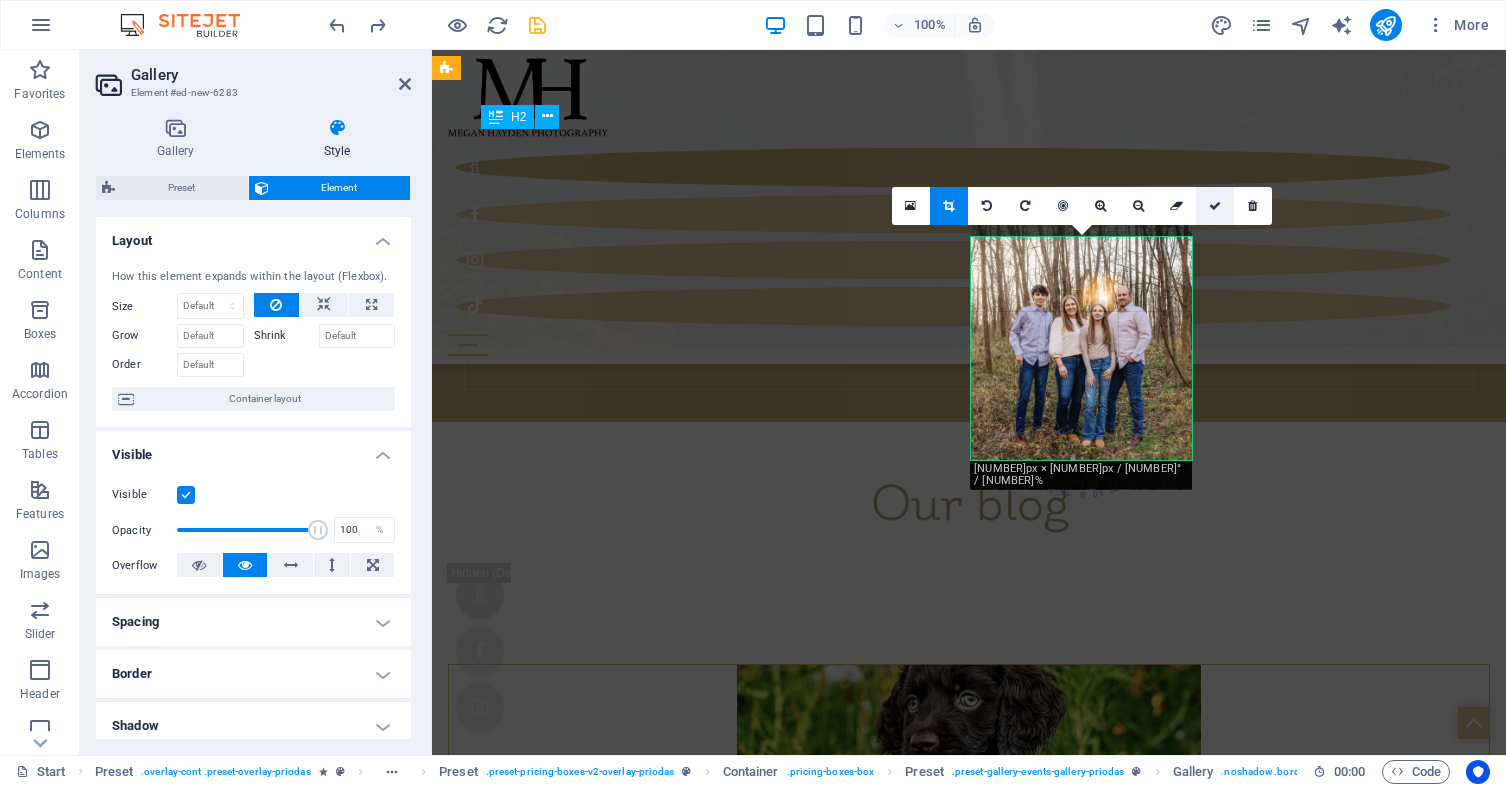 click at bounding box center [1215, 206] 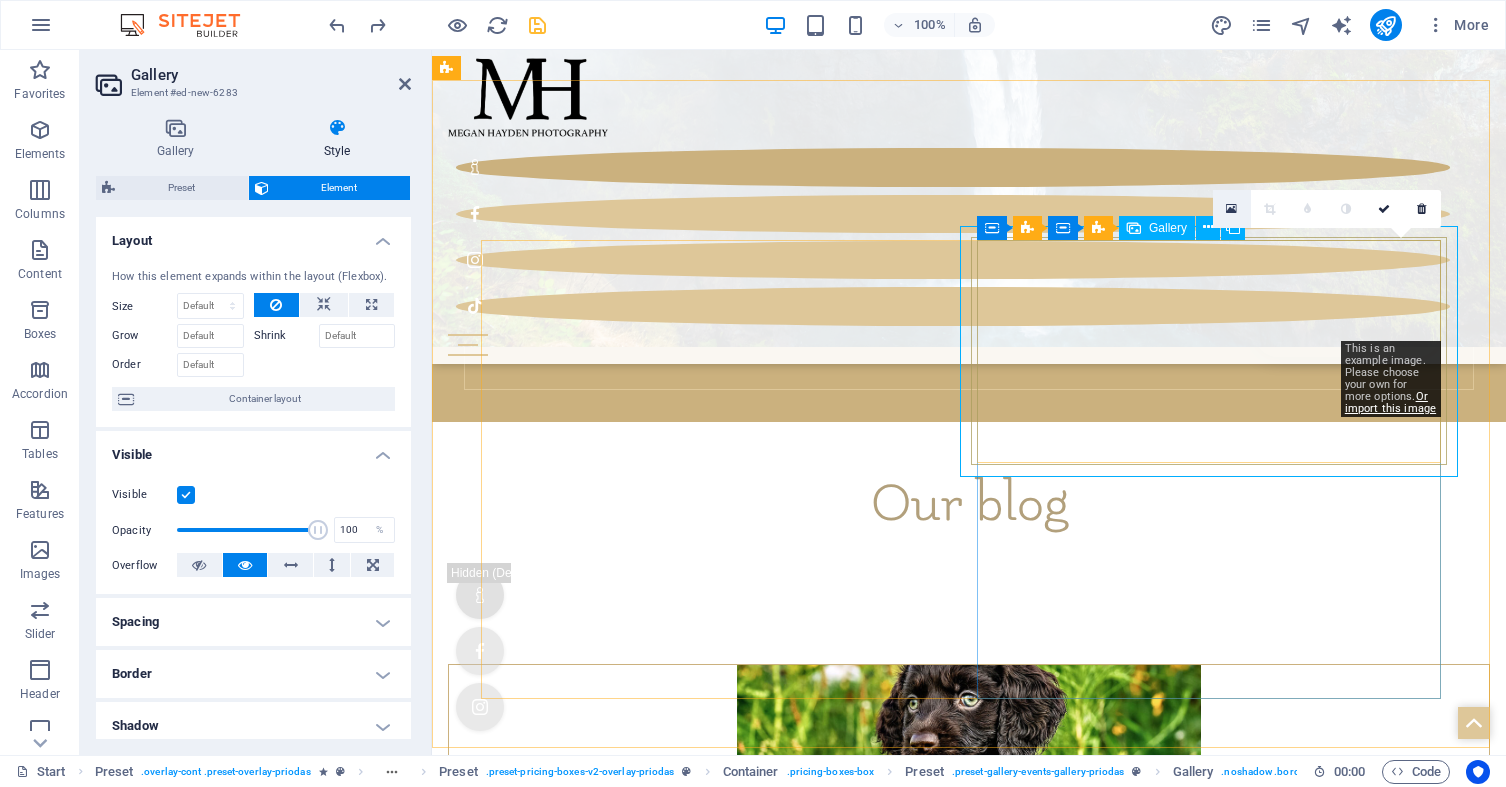click at bounding box center (1231, 209) 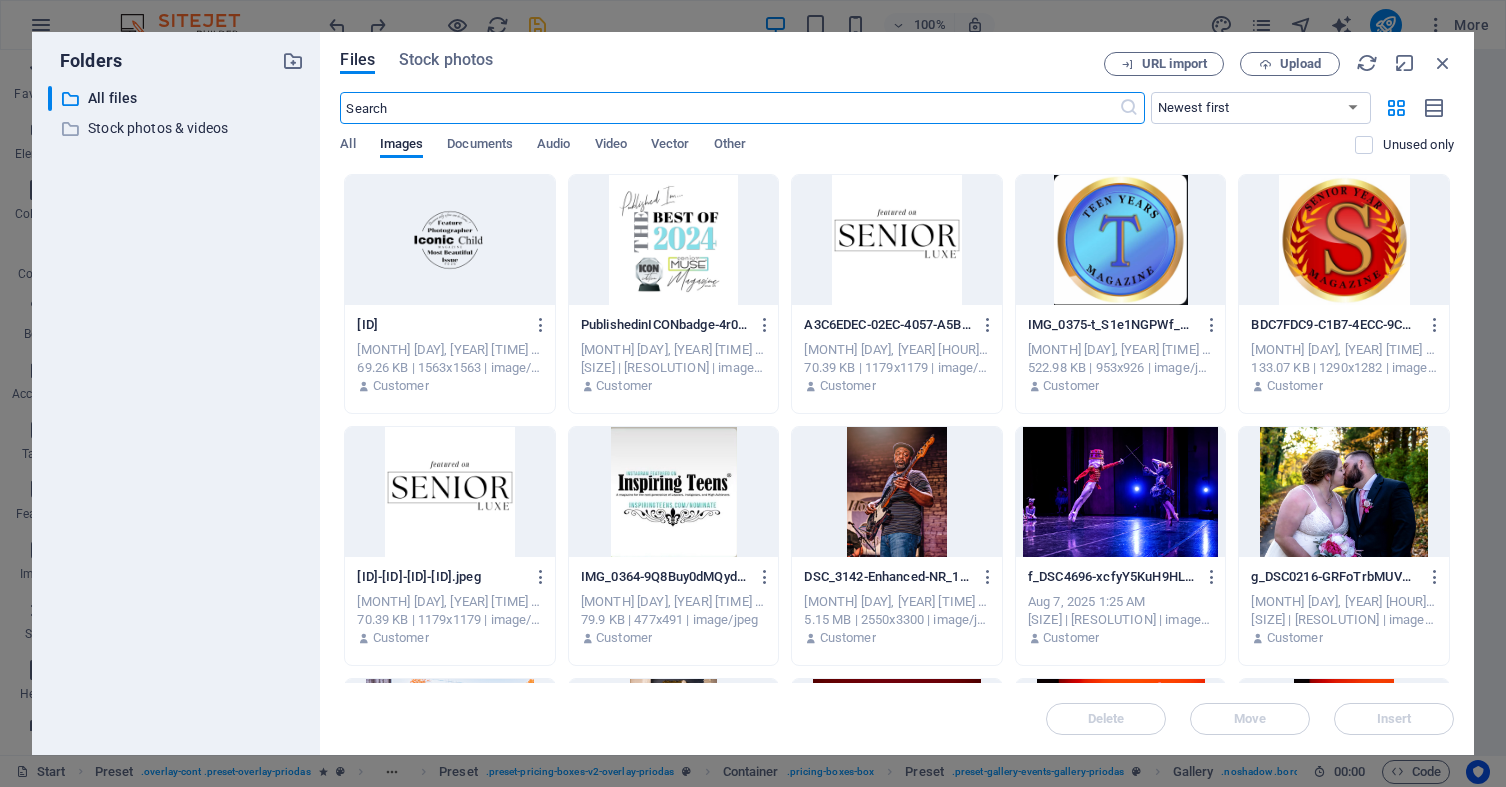 scroll, scrollTop: 6640, scrollLeft: 0, axis: vertical 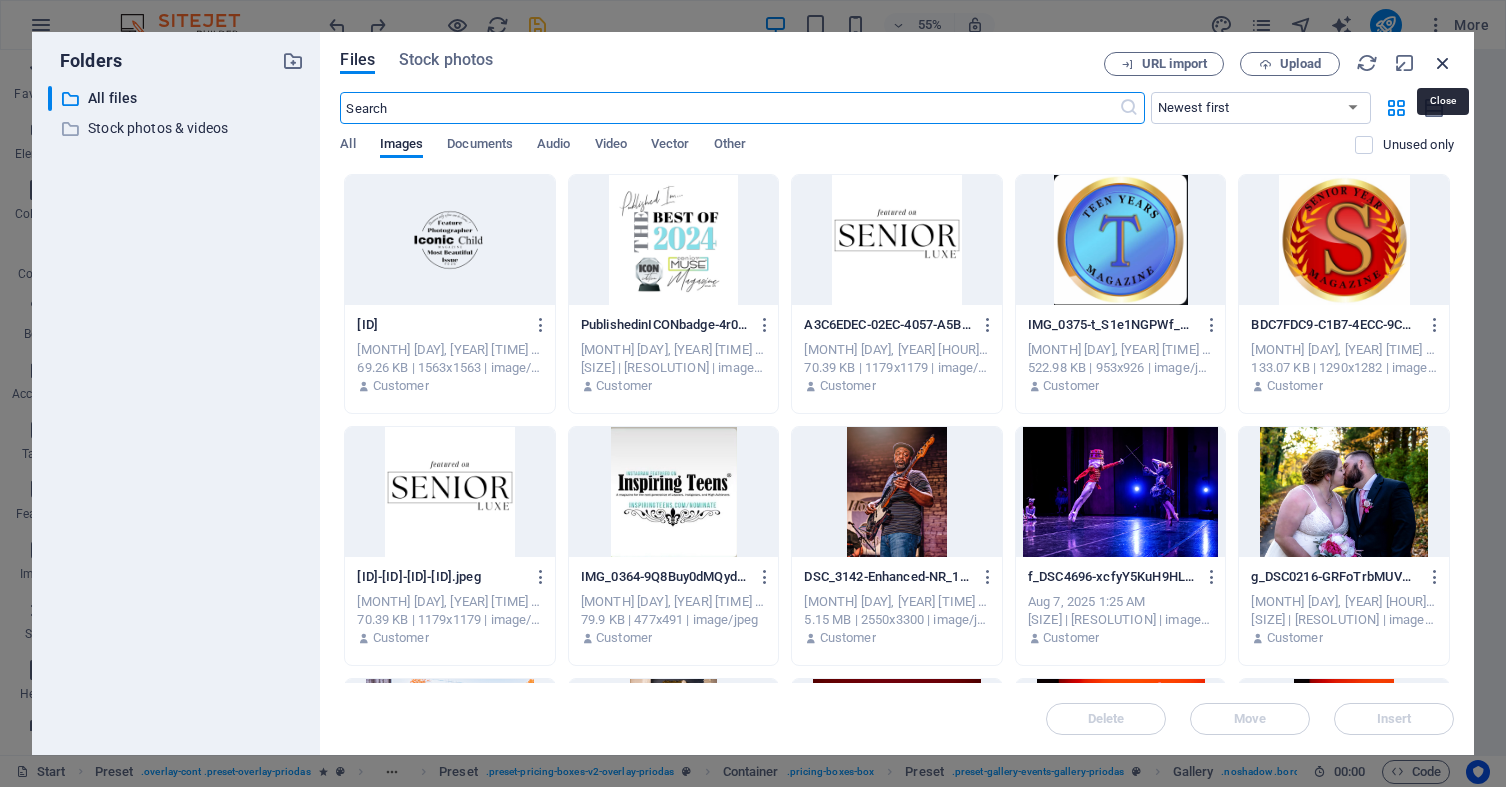 click at bounding box center [1443, 63] 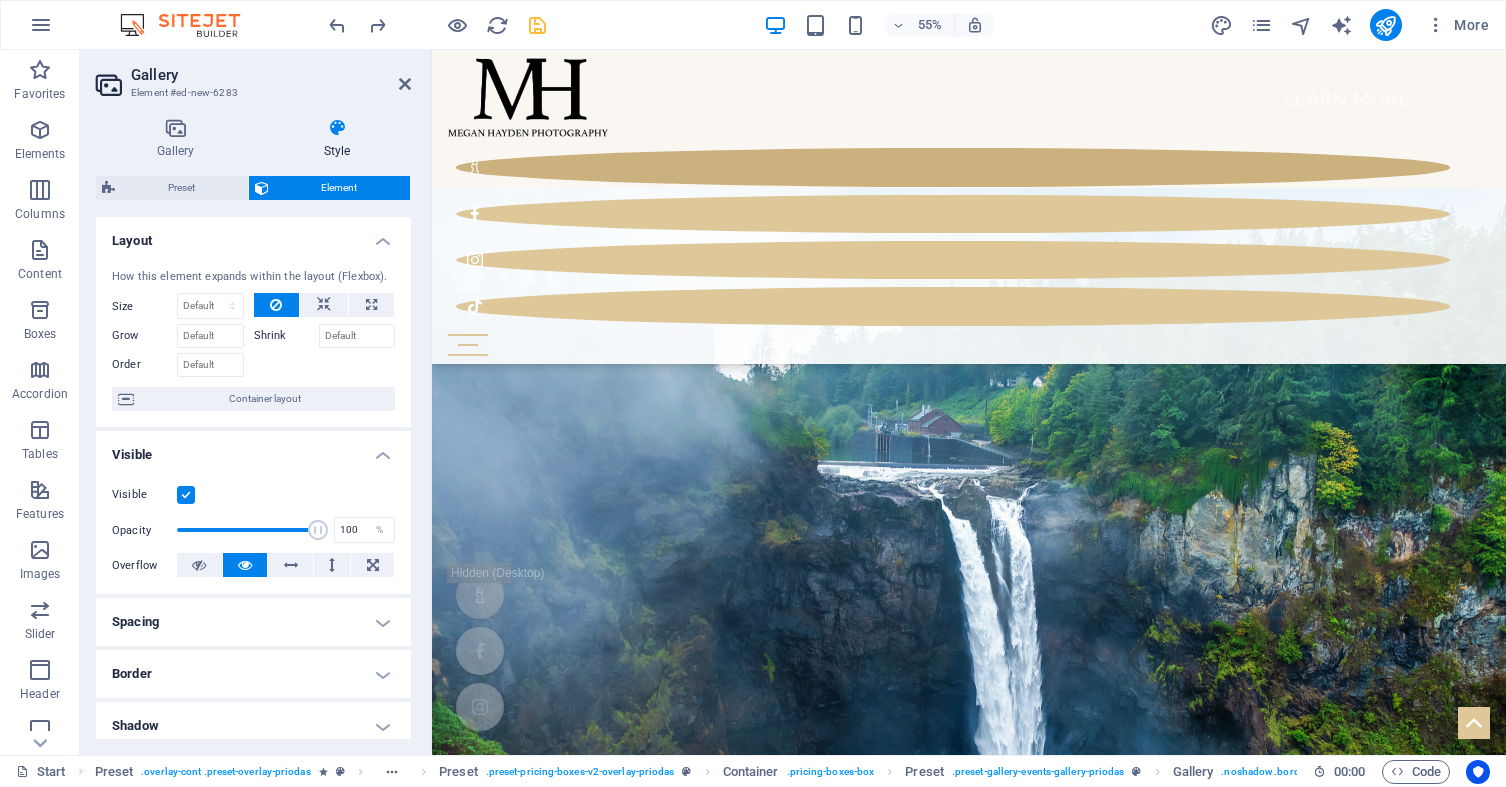 scroll, scrollTop: 5826, scrollLeft: 0, axis: vertical 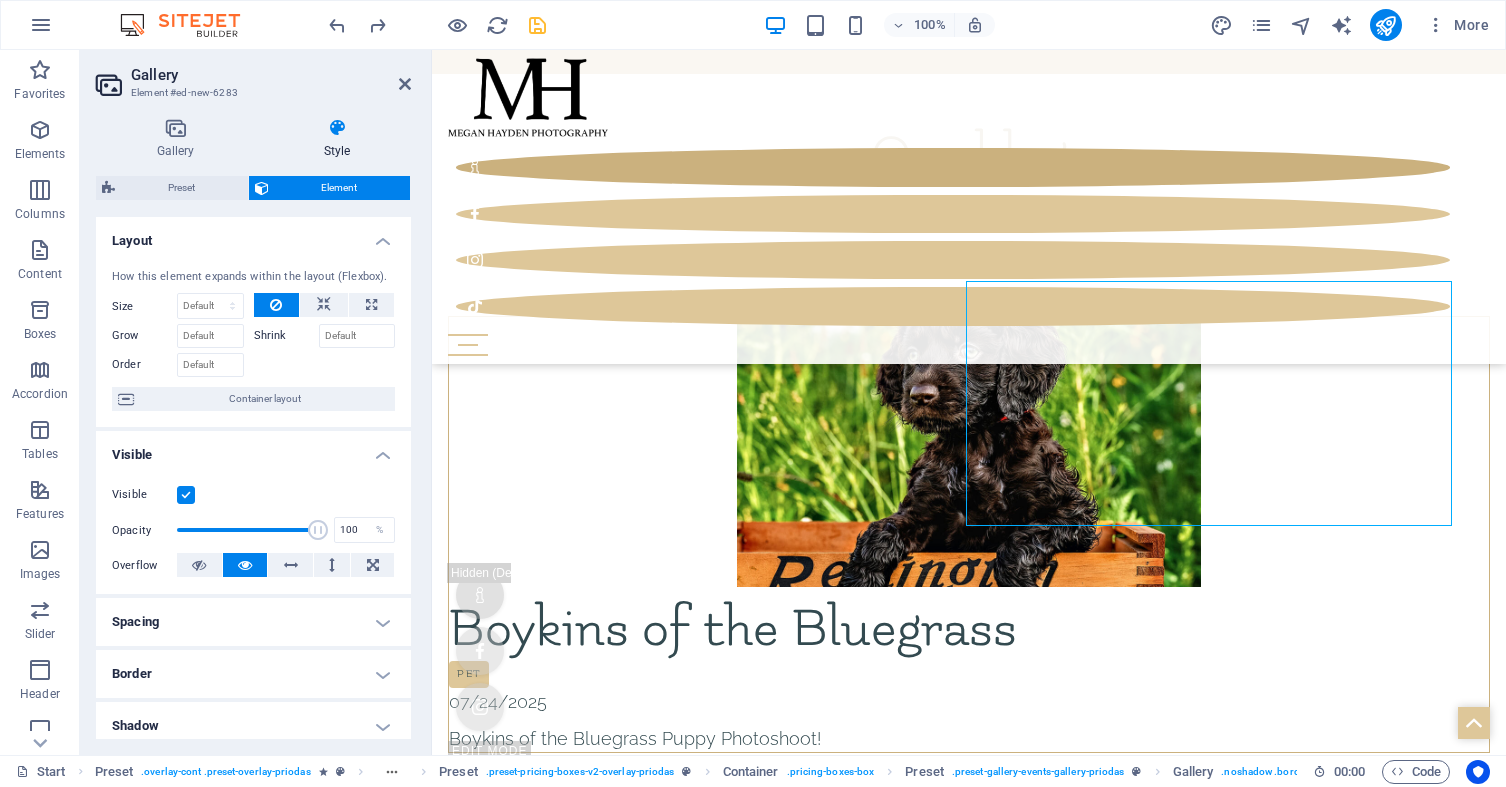 click at bounding box center (713, 7796) 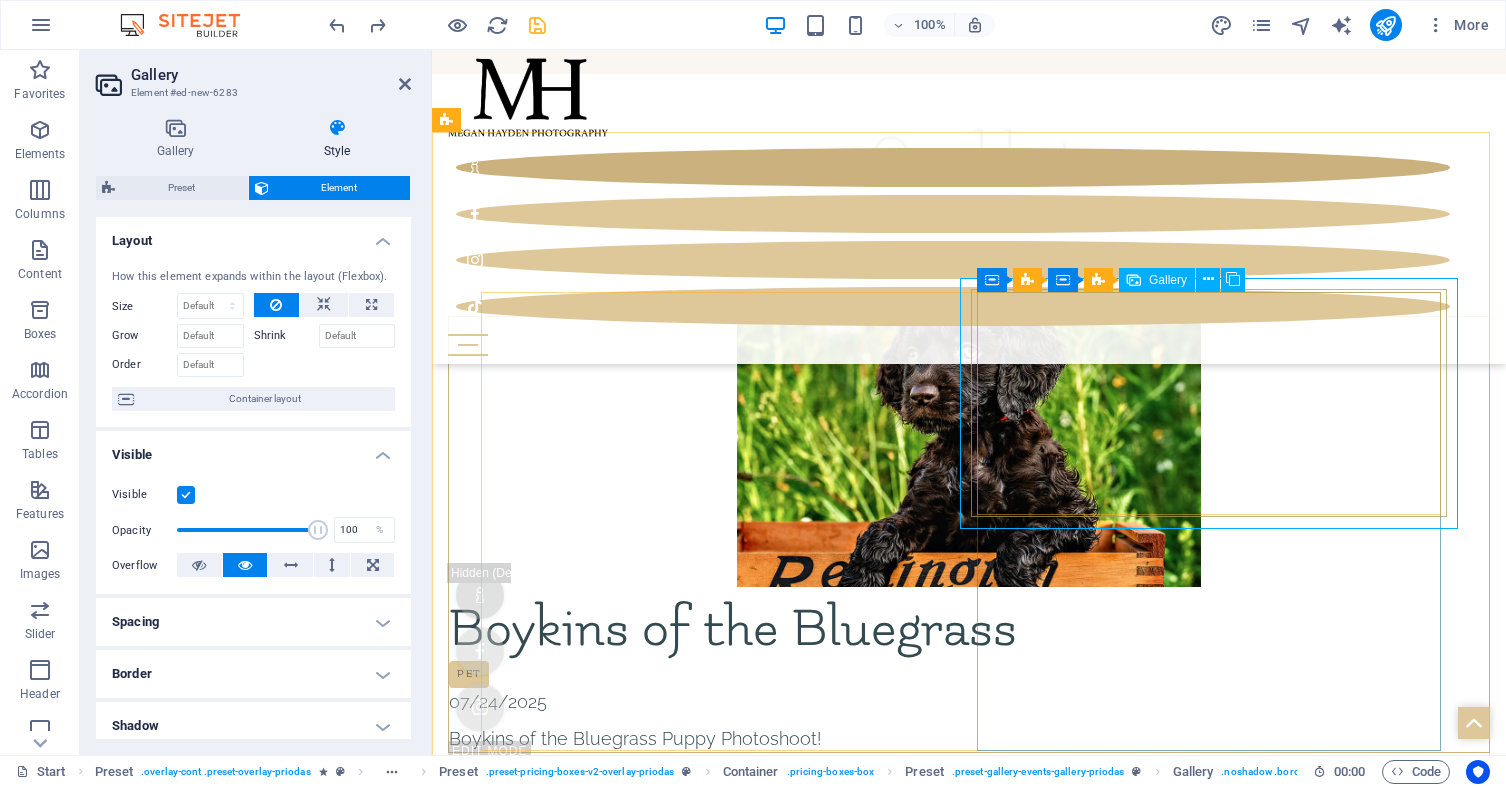 click at bounding box center (1208, 280) 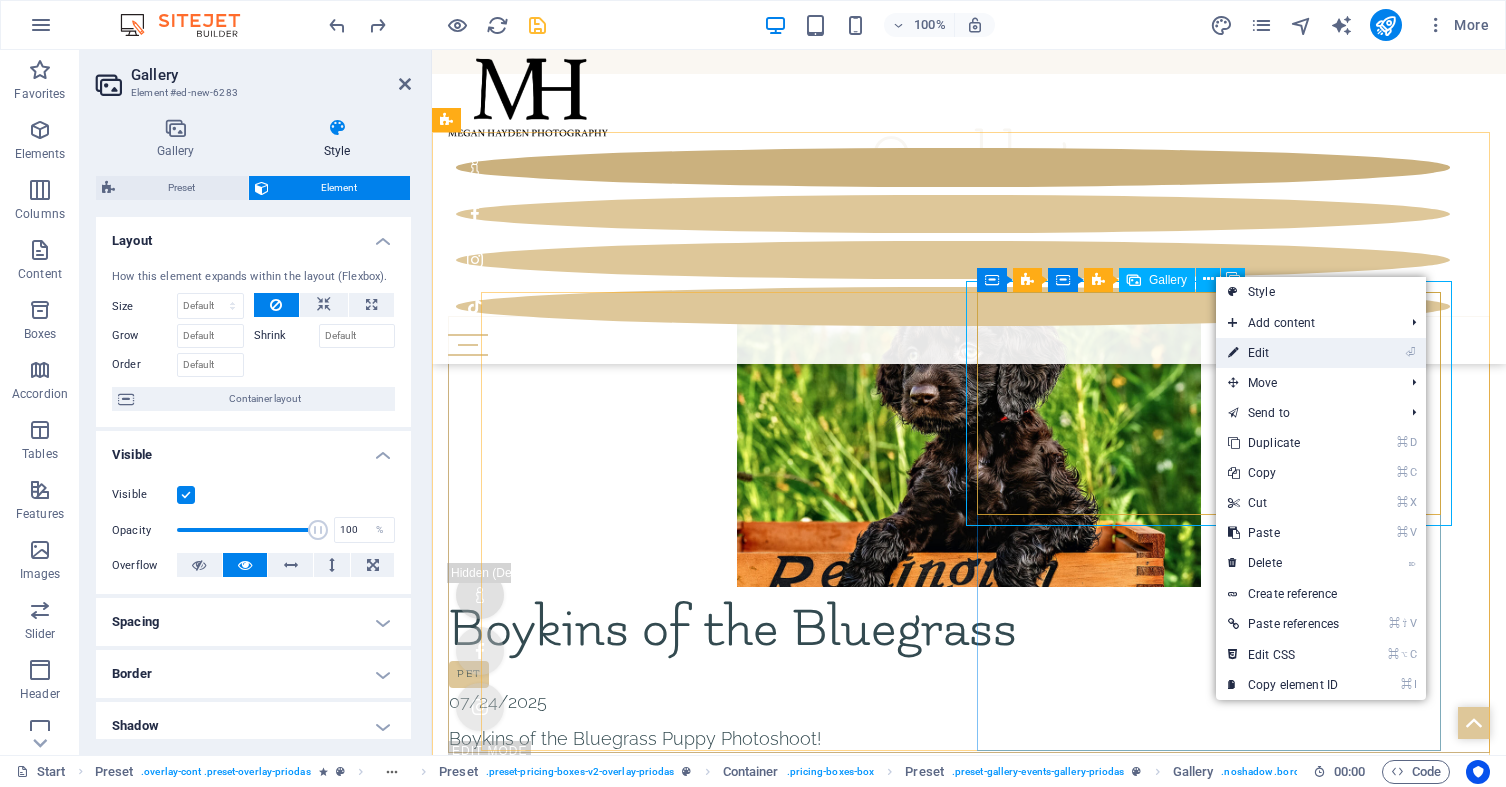 drag, startPoint x: 1411, startPoint y: 38, endPoint x: 1263, endPoint y: 339, distance: 335.41766 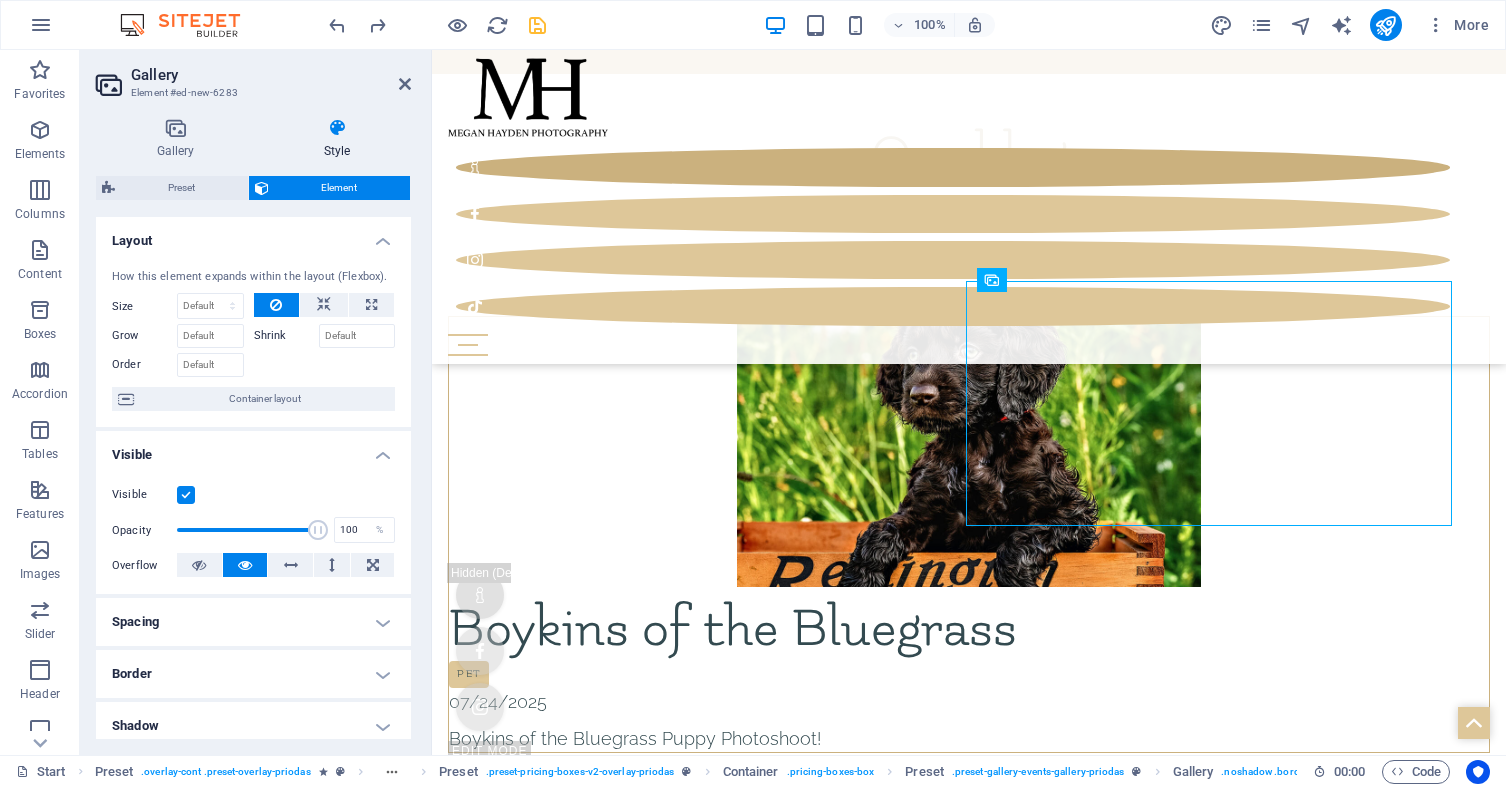 click at bounding box center [324, 305] 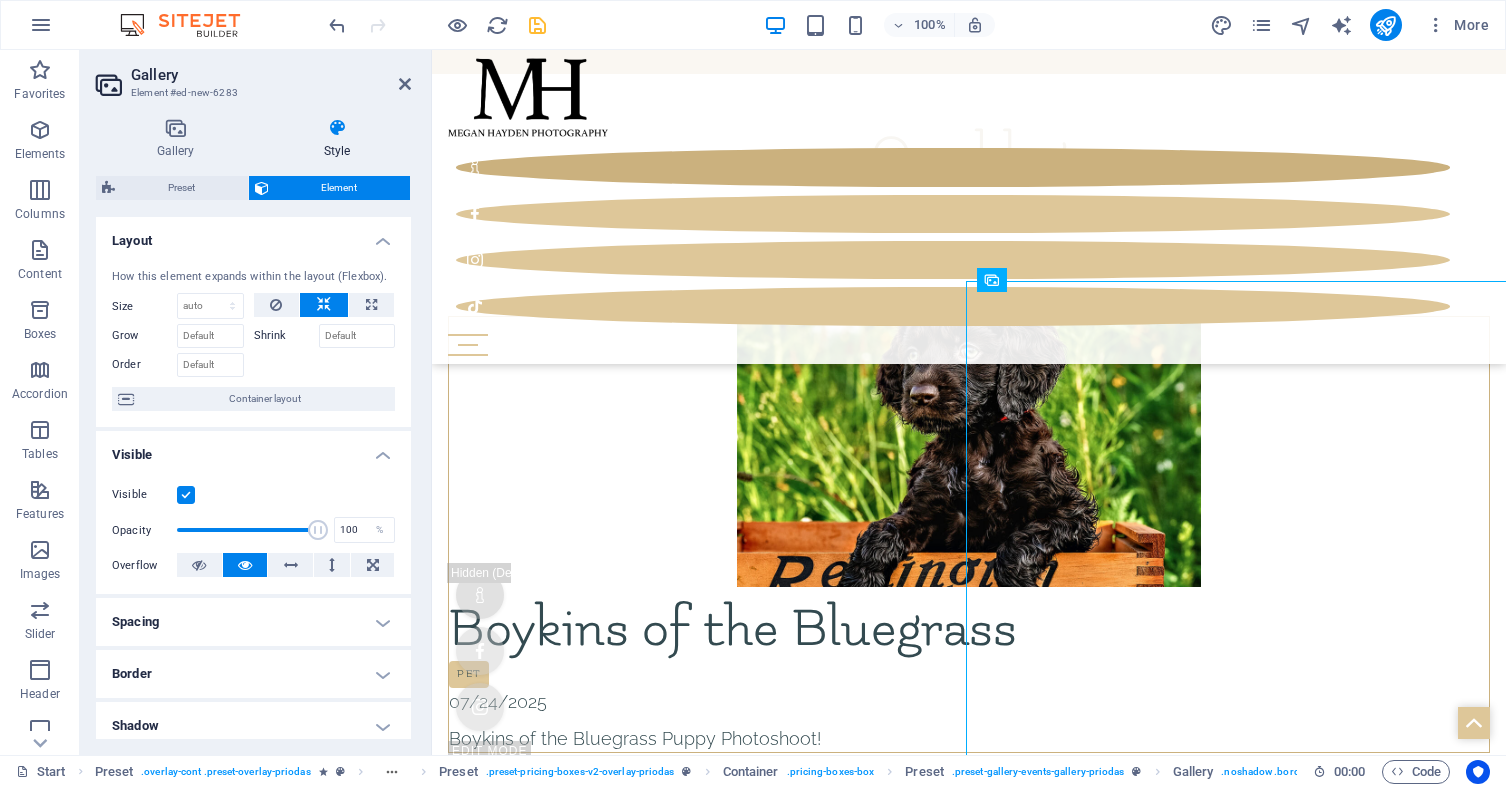 click at bounding box center [371, 305] 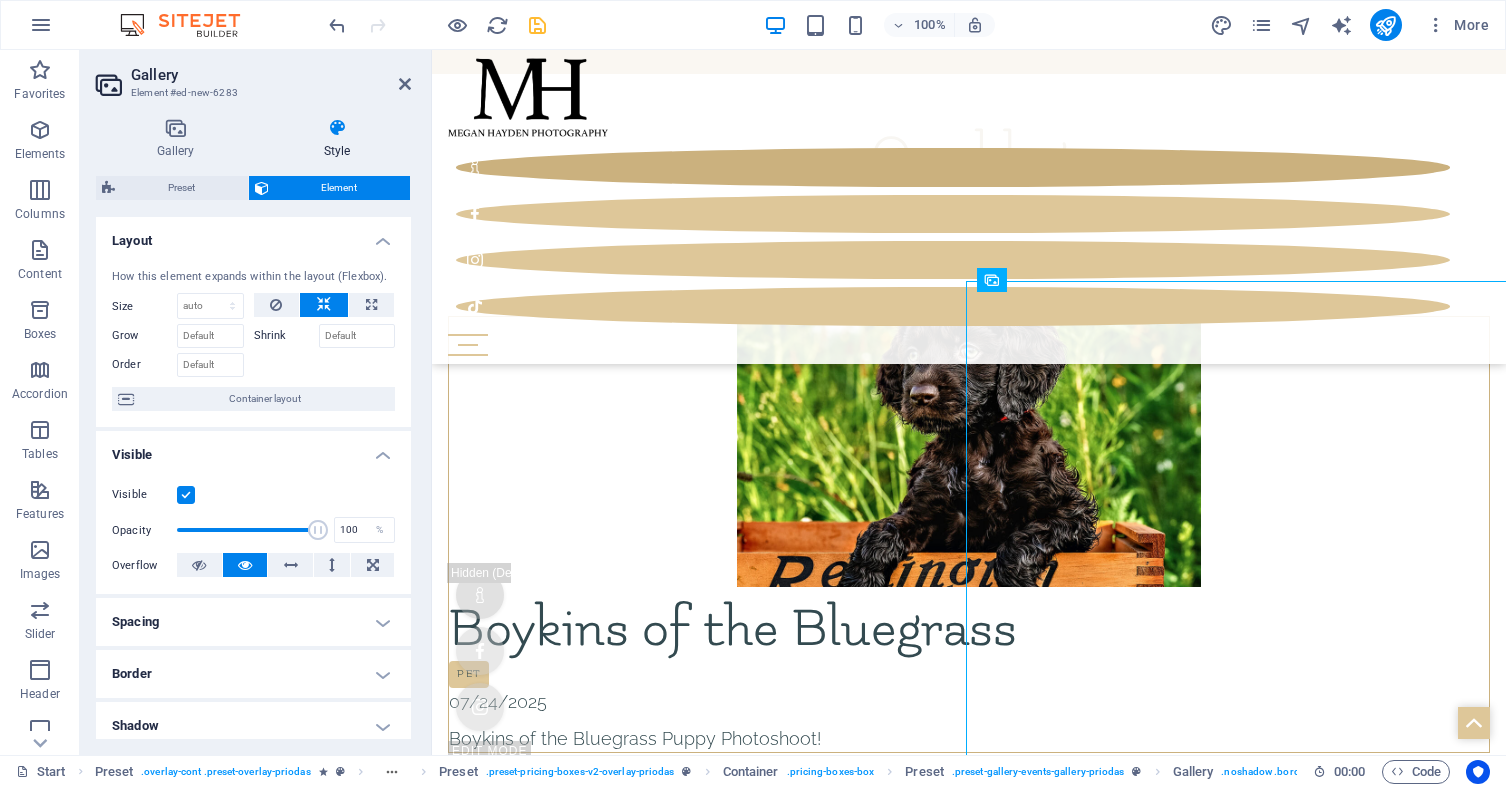 type on "100" 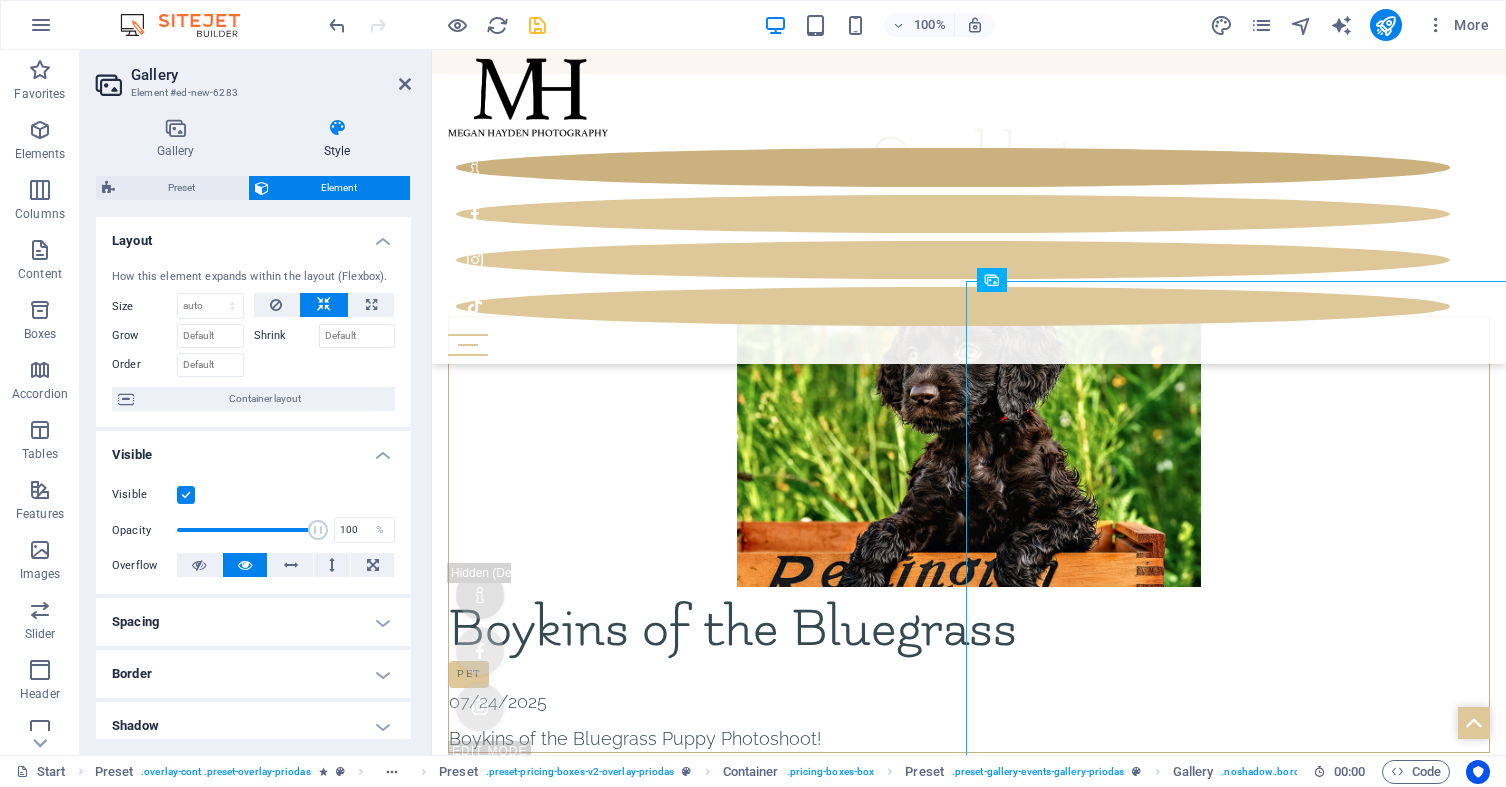 select on "%" 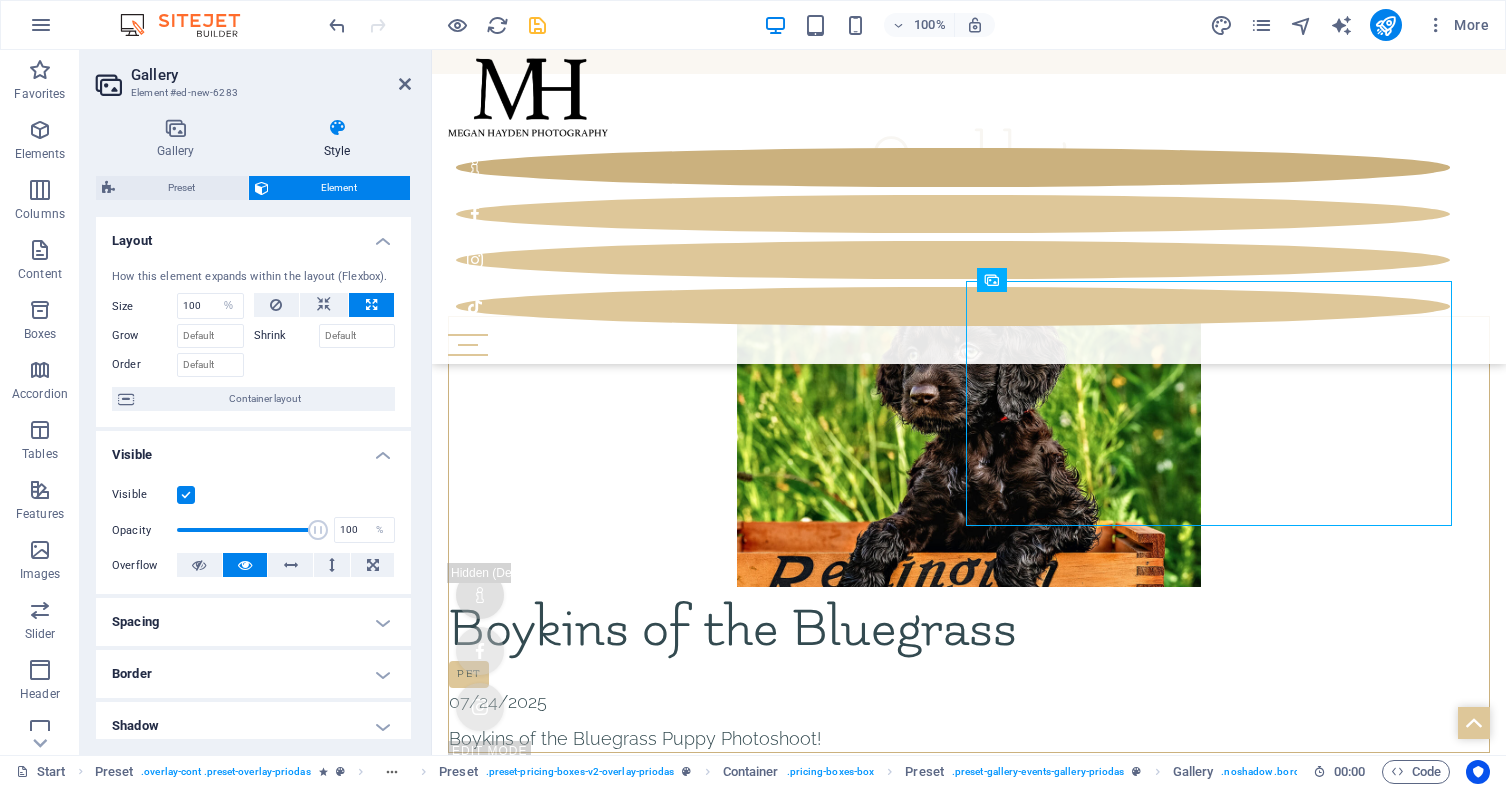 click at bounding box center [324, 305] 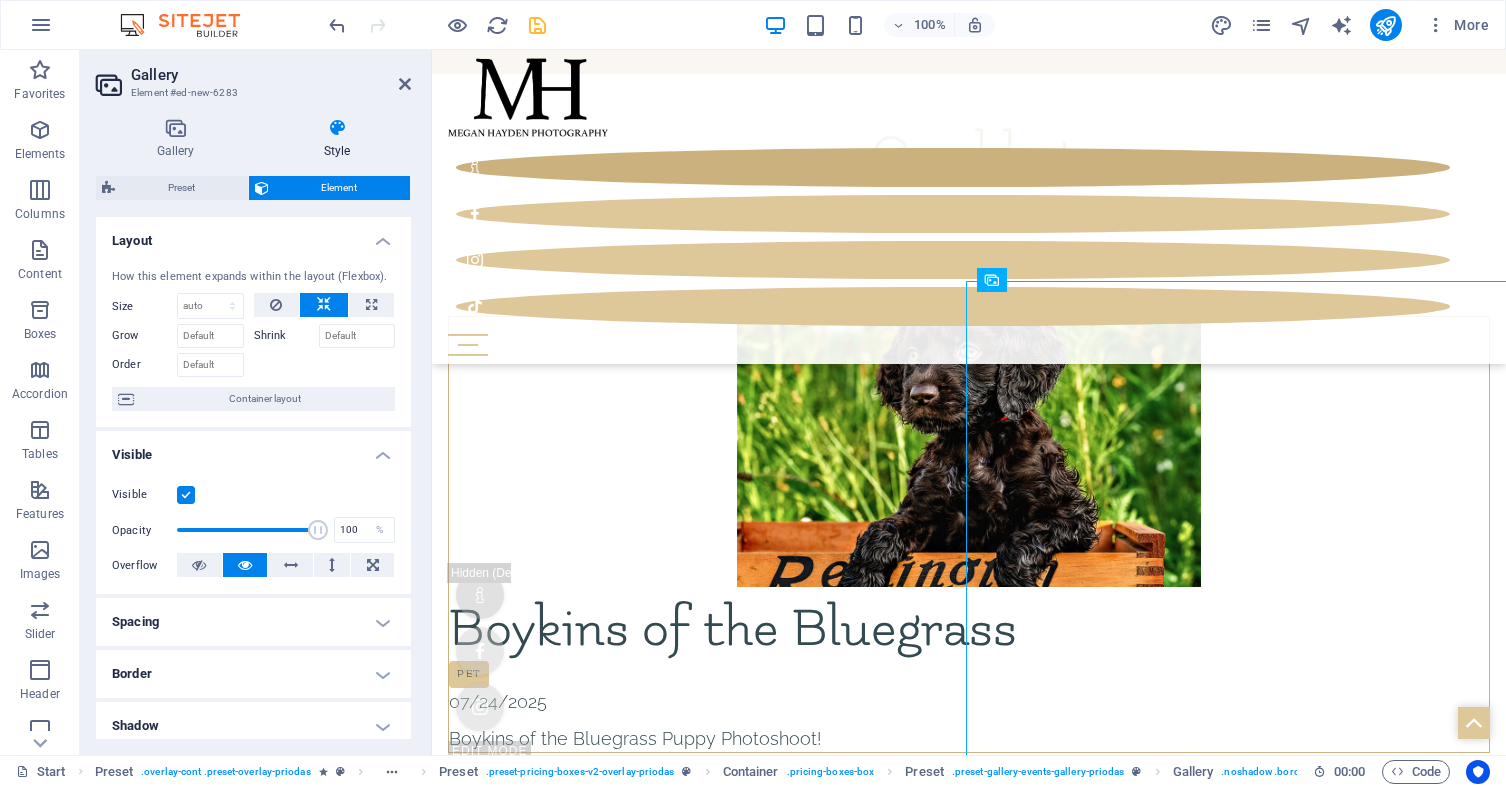 click at bounding box center [276, 305] 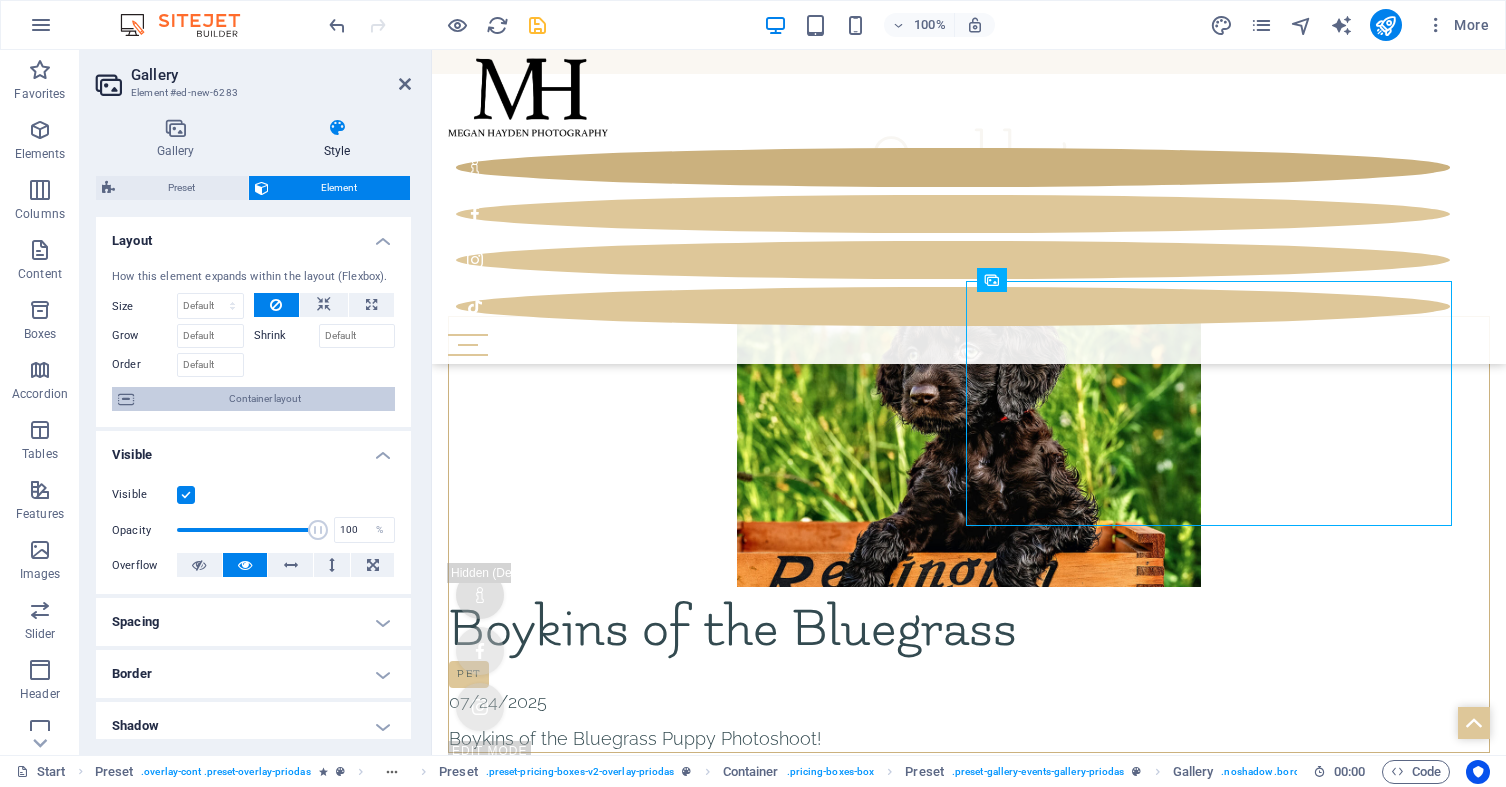 click on "Container layout" at bounding box center (264, 399) 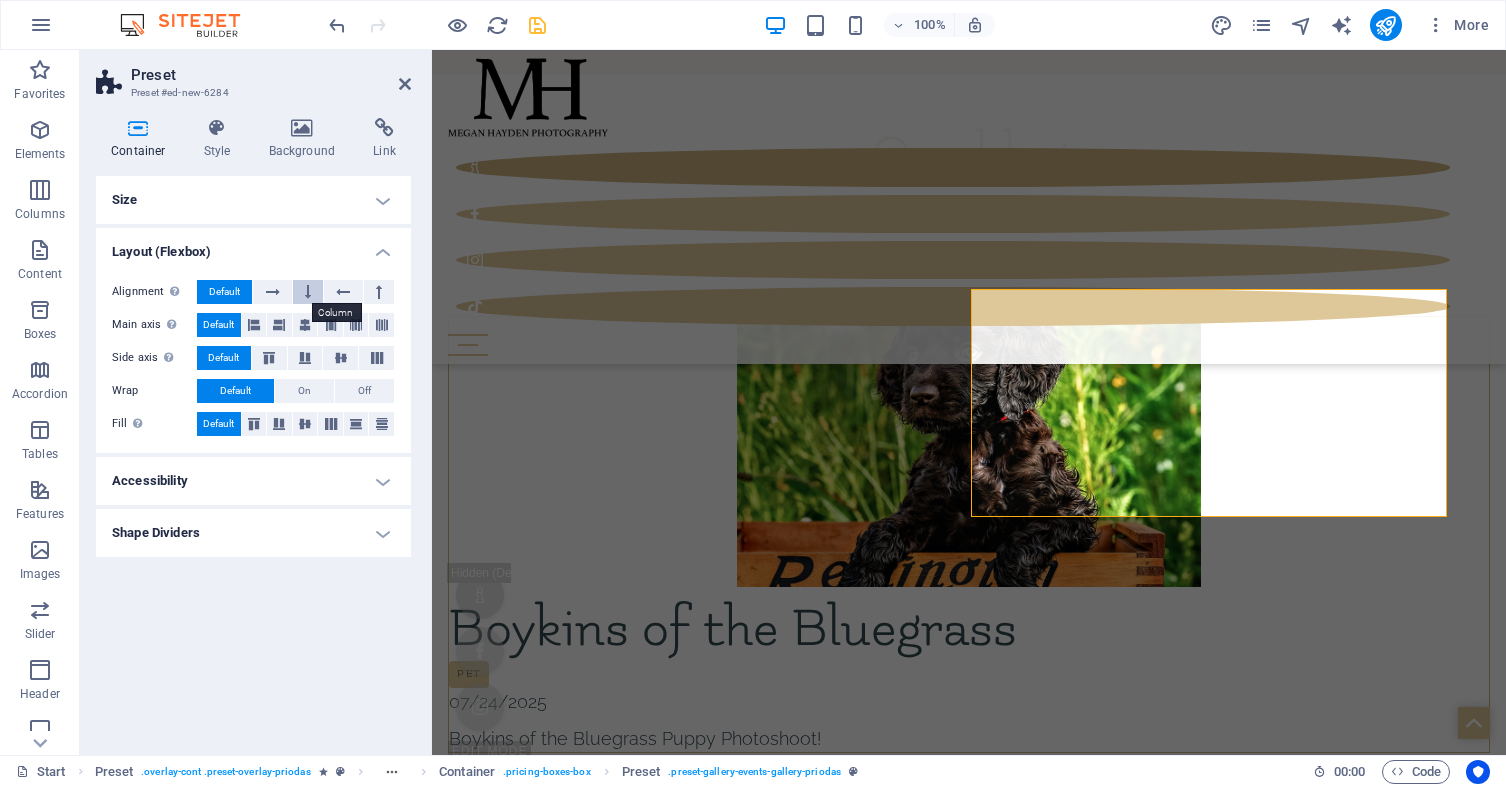 click at bounding box center (308, 292) 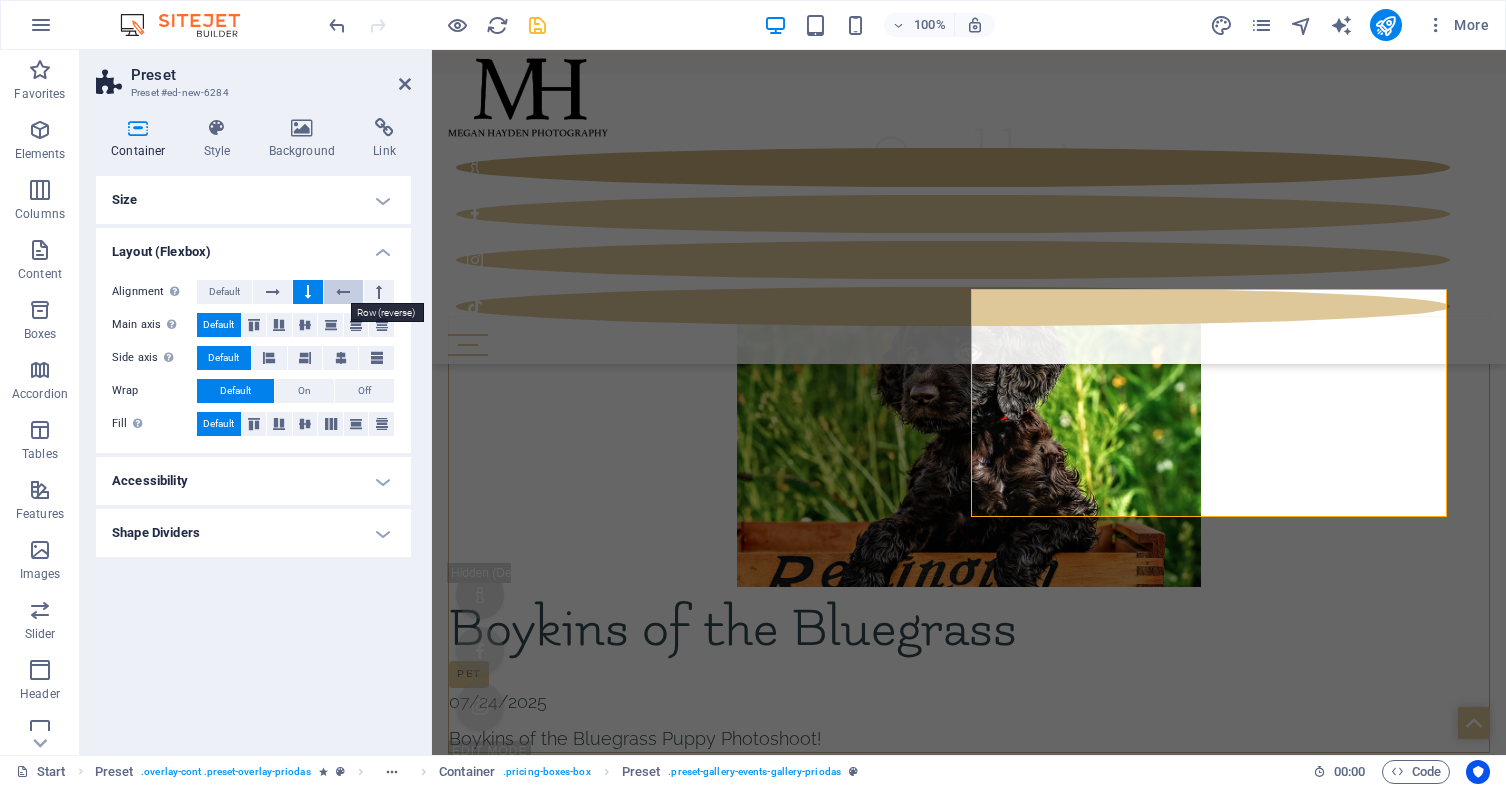 click at bounding box center (343, 292) 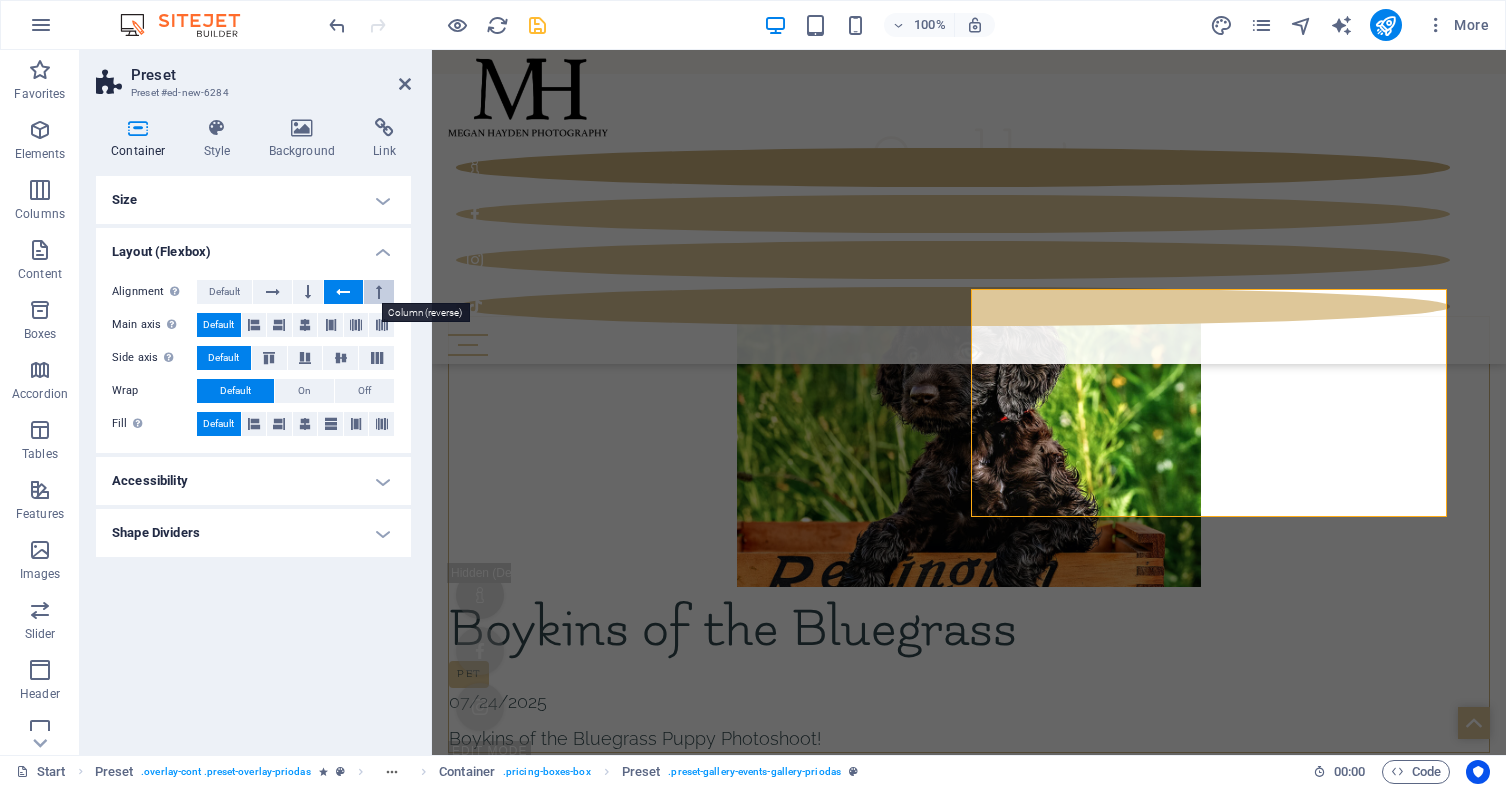 click at bounding box center [379, 292] 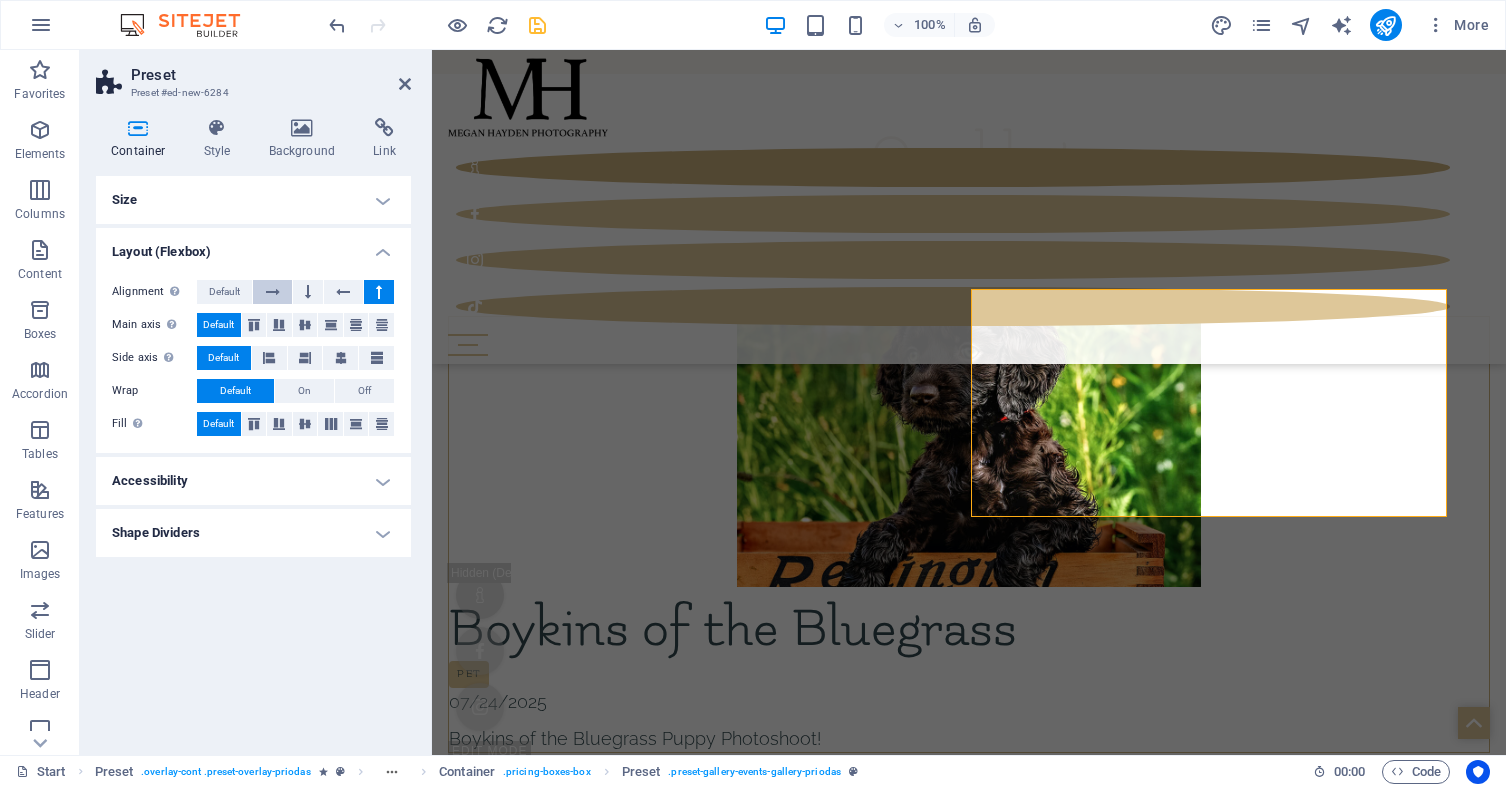 click at bounding box center [273, 292] 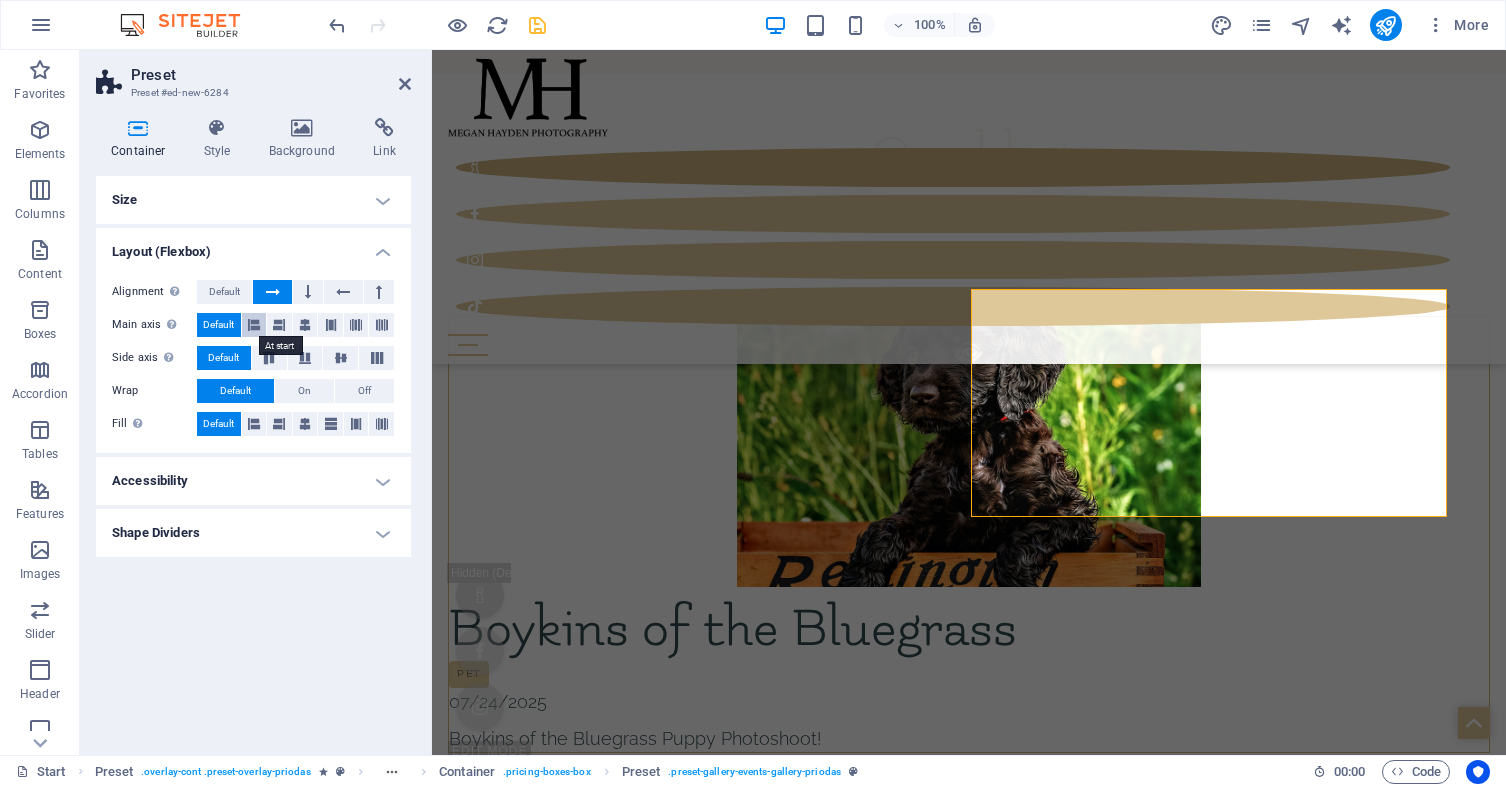 click at bounding box center (254, 325) 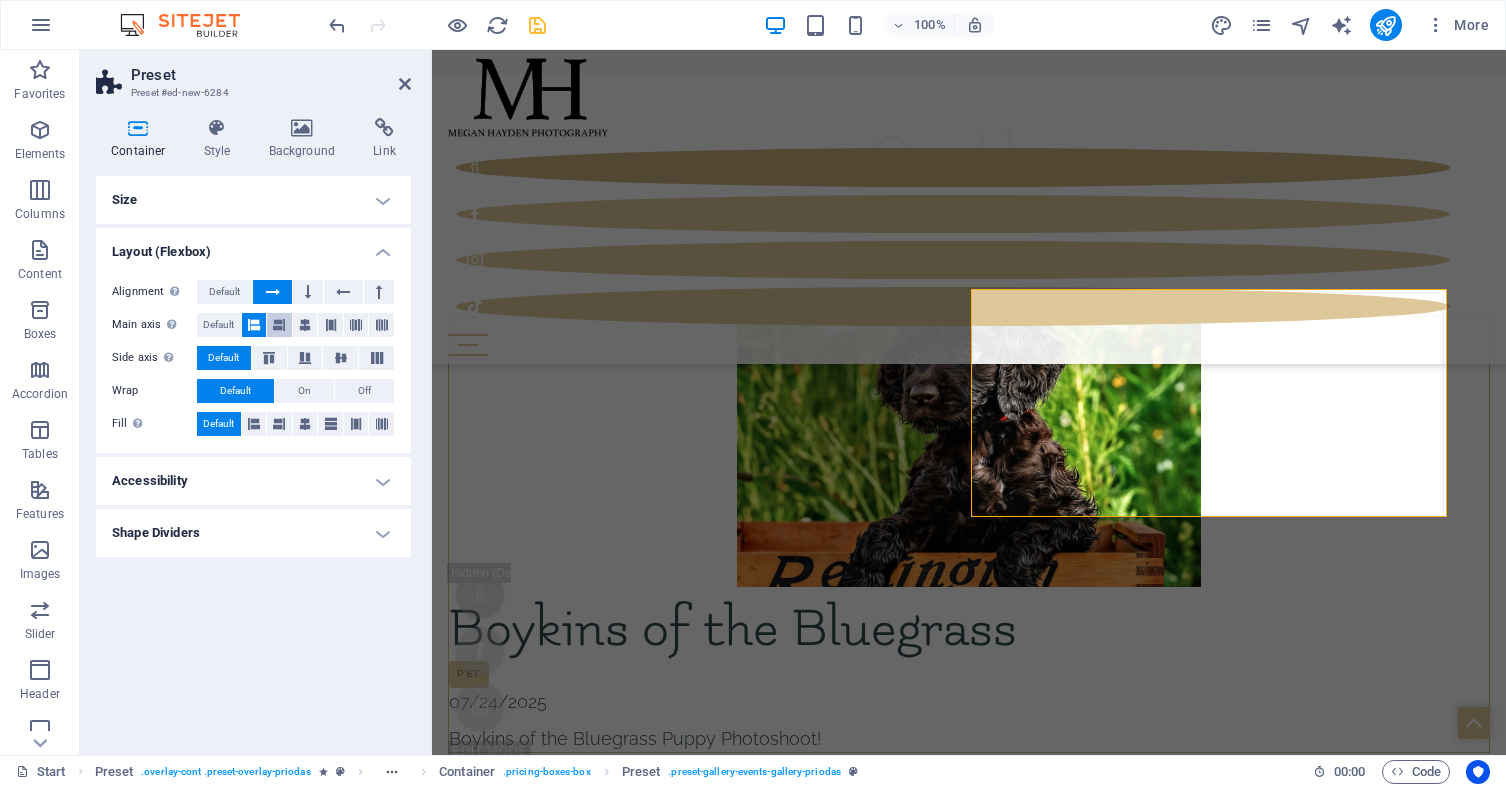 click at bounding box center [279, 325] 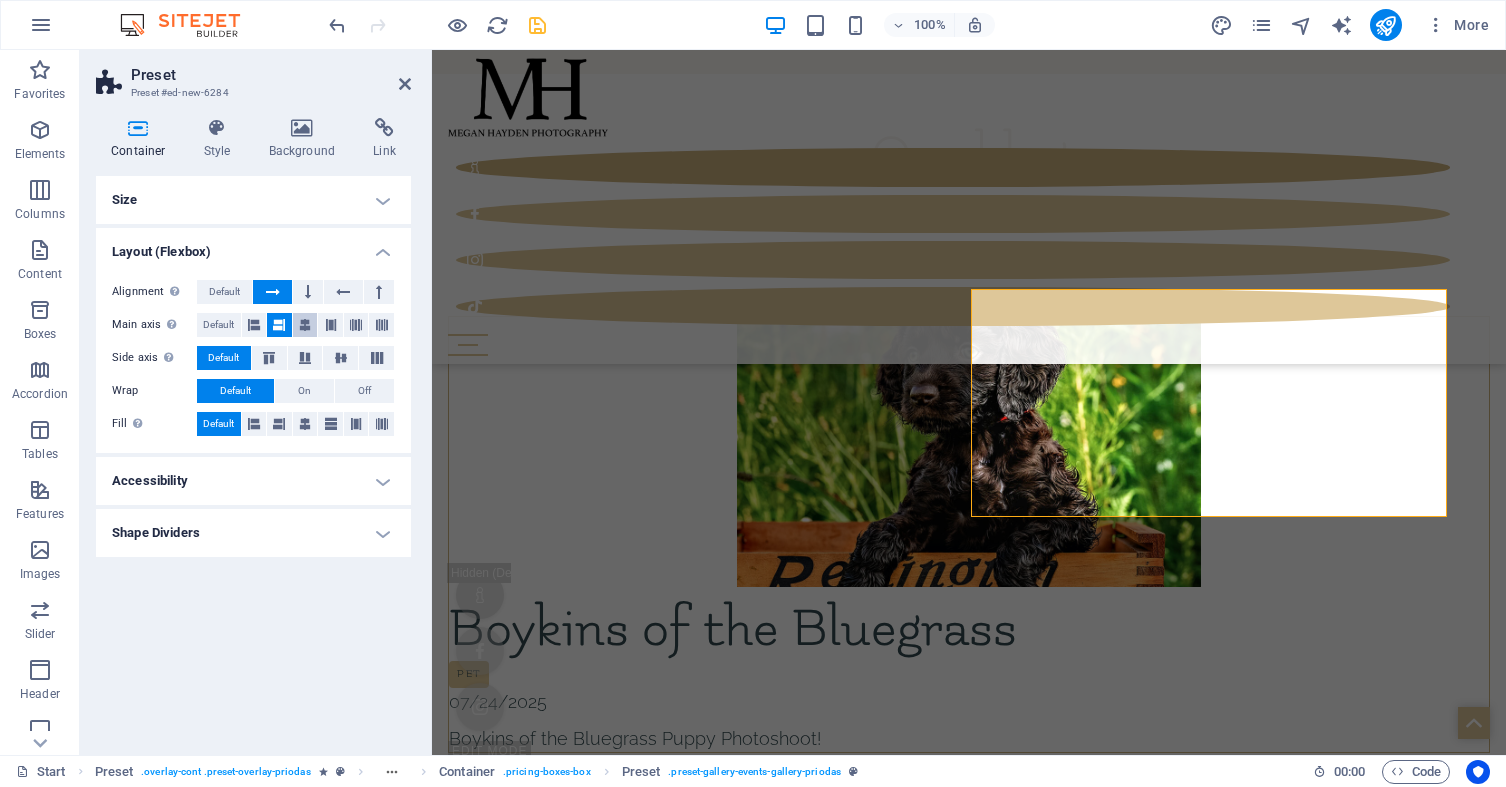 click at bounding box center [305, 325] 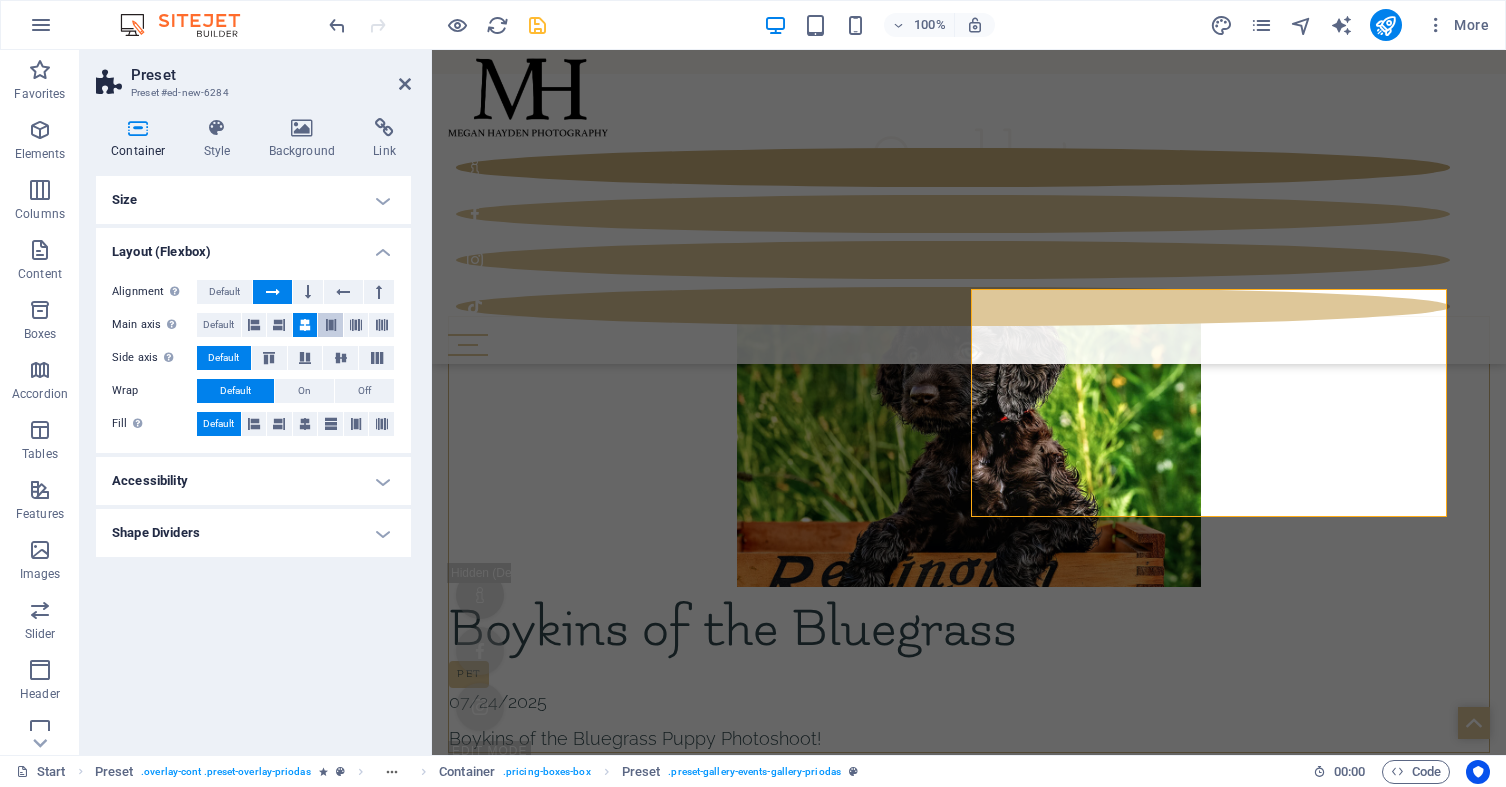 click at bounding box center [330, 325] 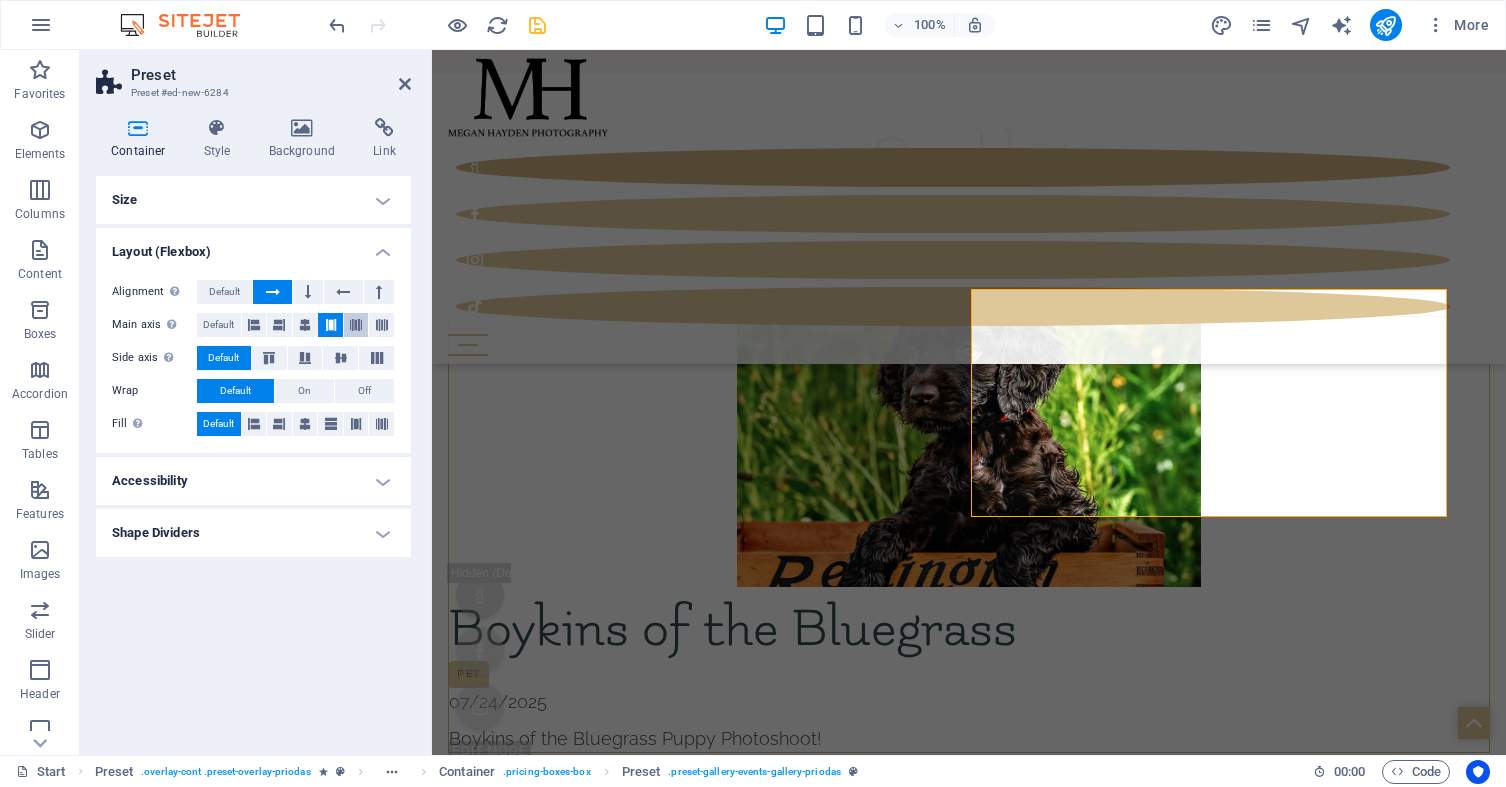 click at bounding box center [356, 325] 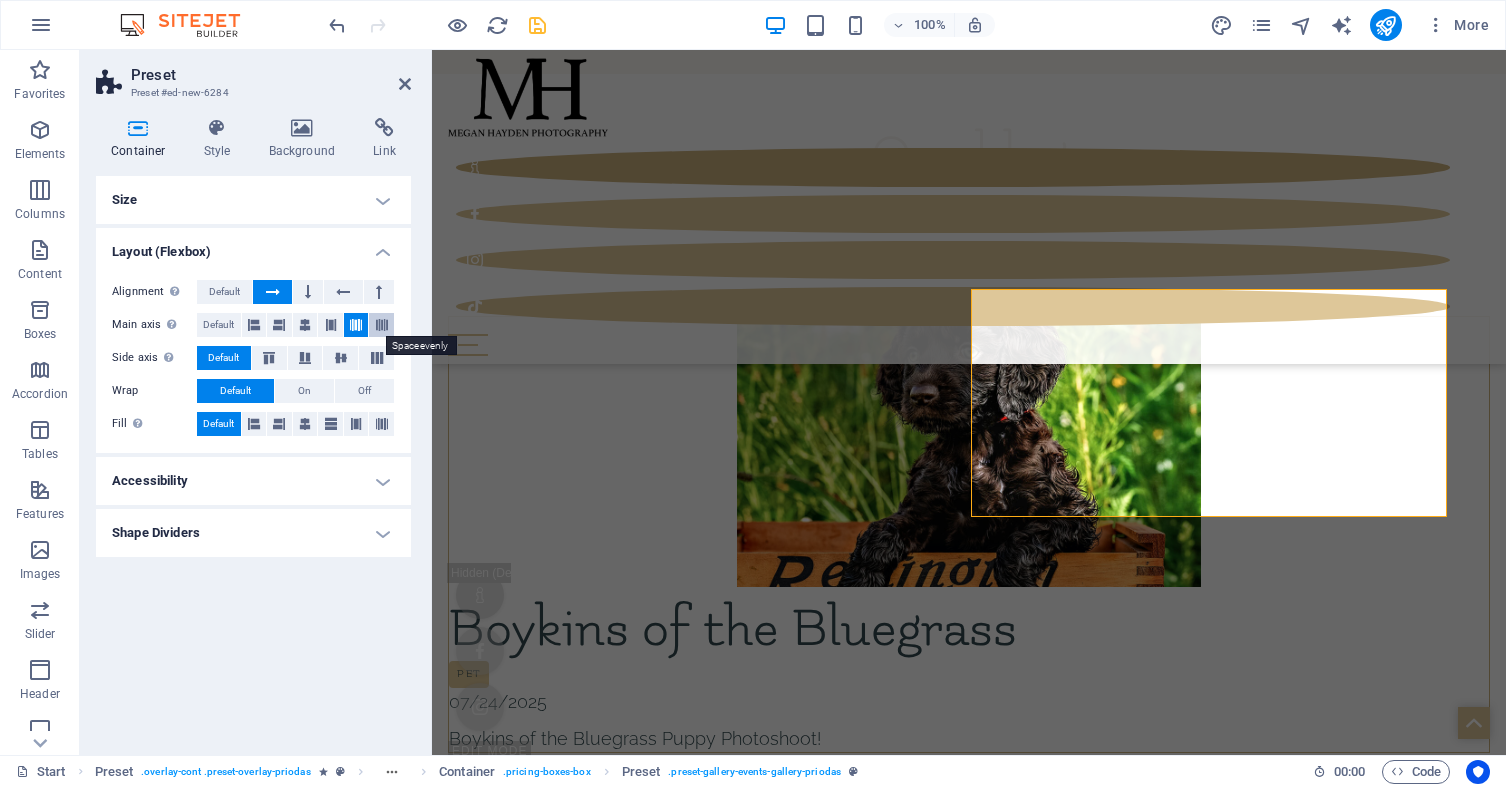 click at bounding box center (381, 325) 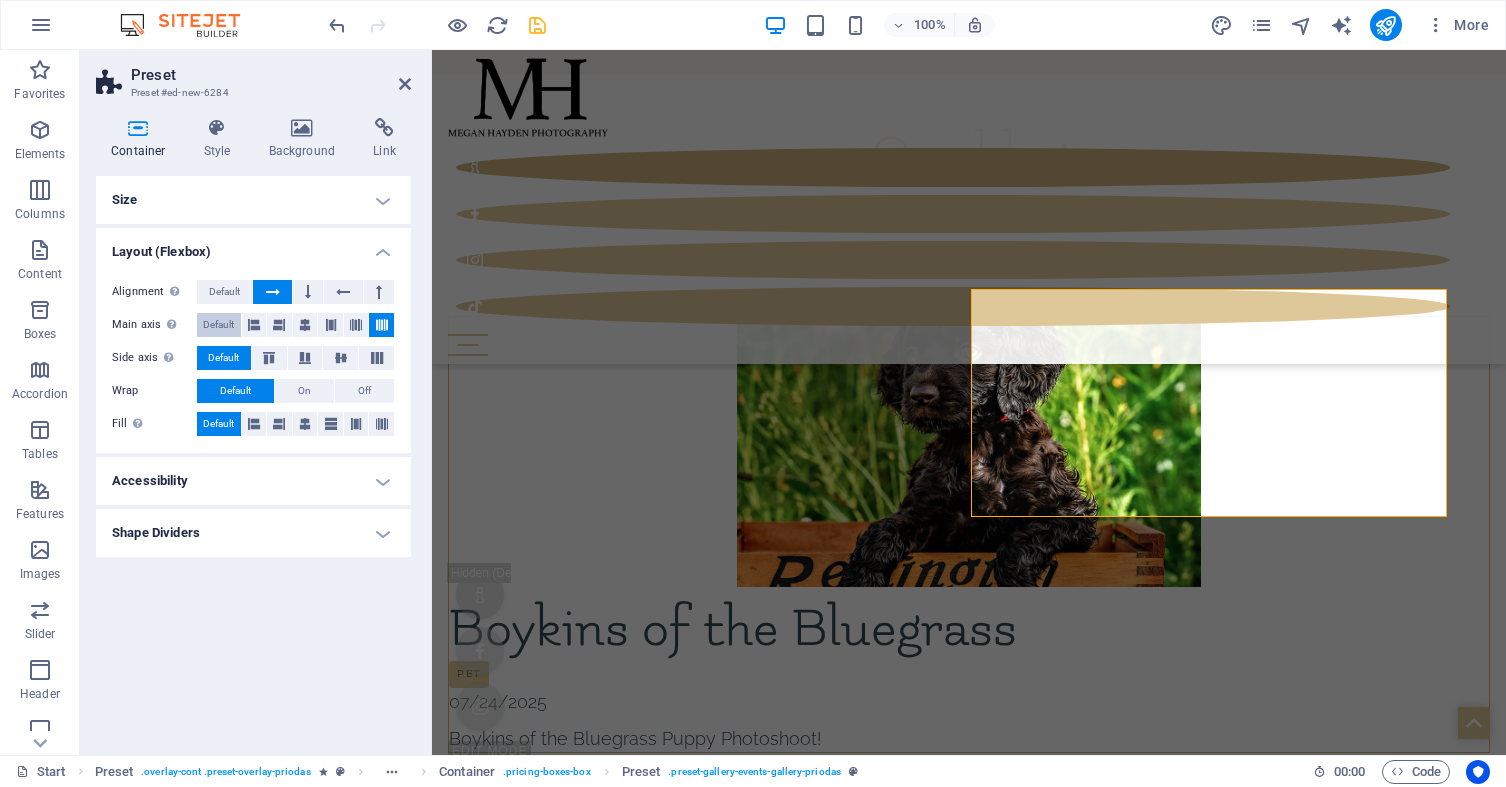 click on "Default" at bounding box center [218, 325] 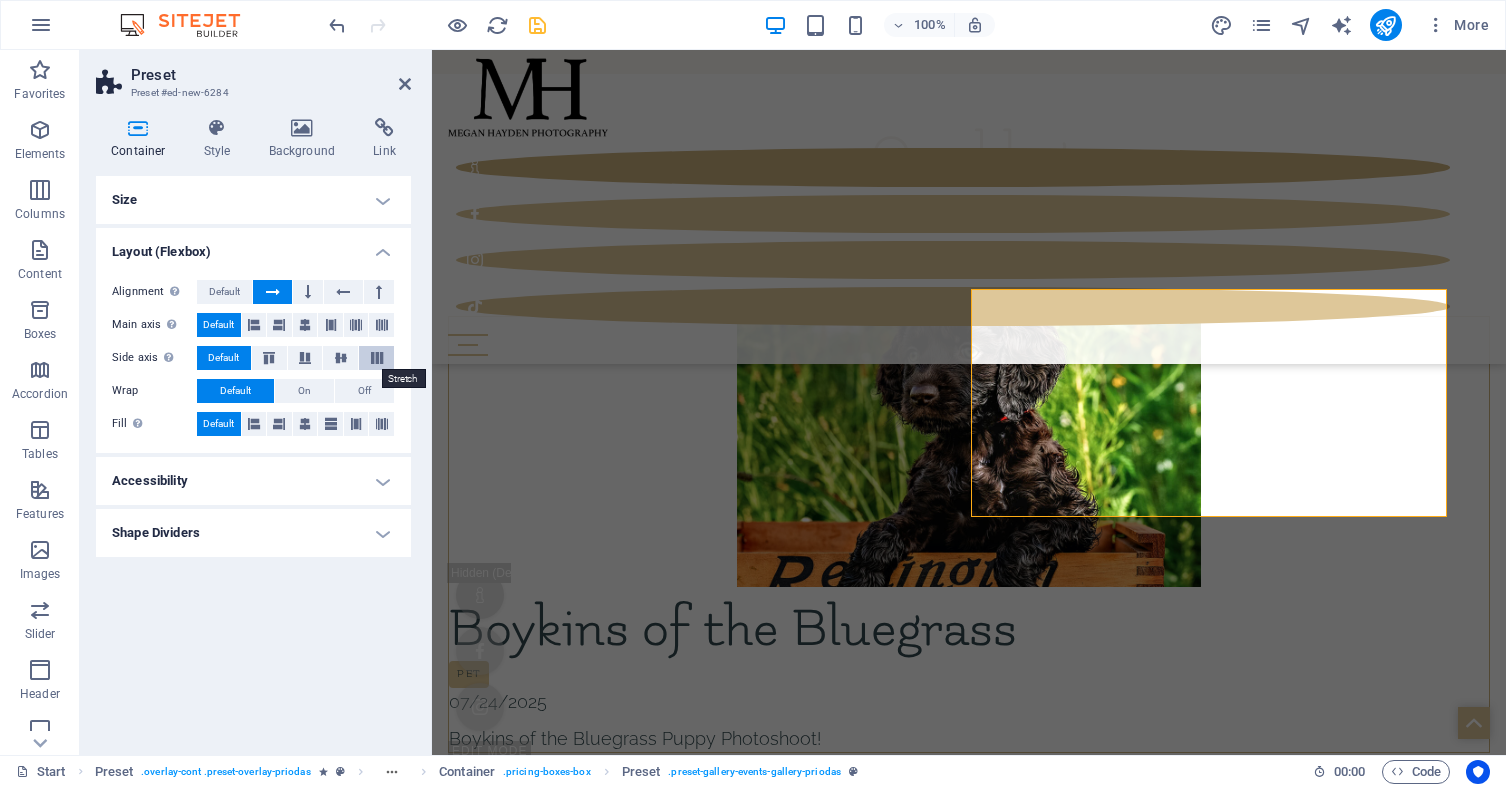 click at bounding box center [377, 358] 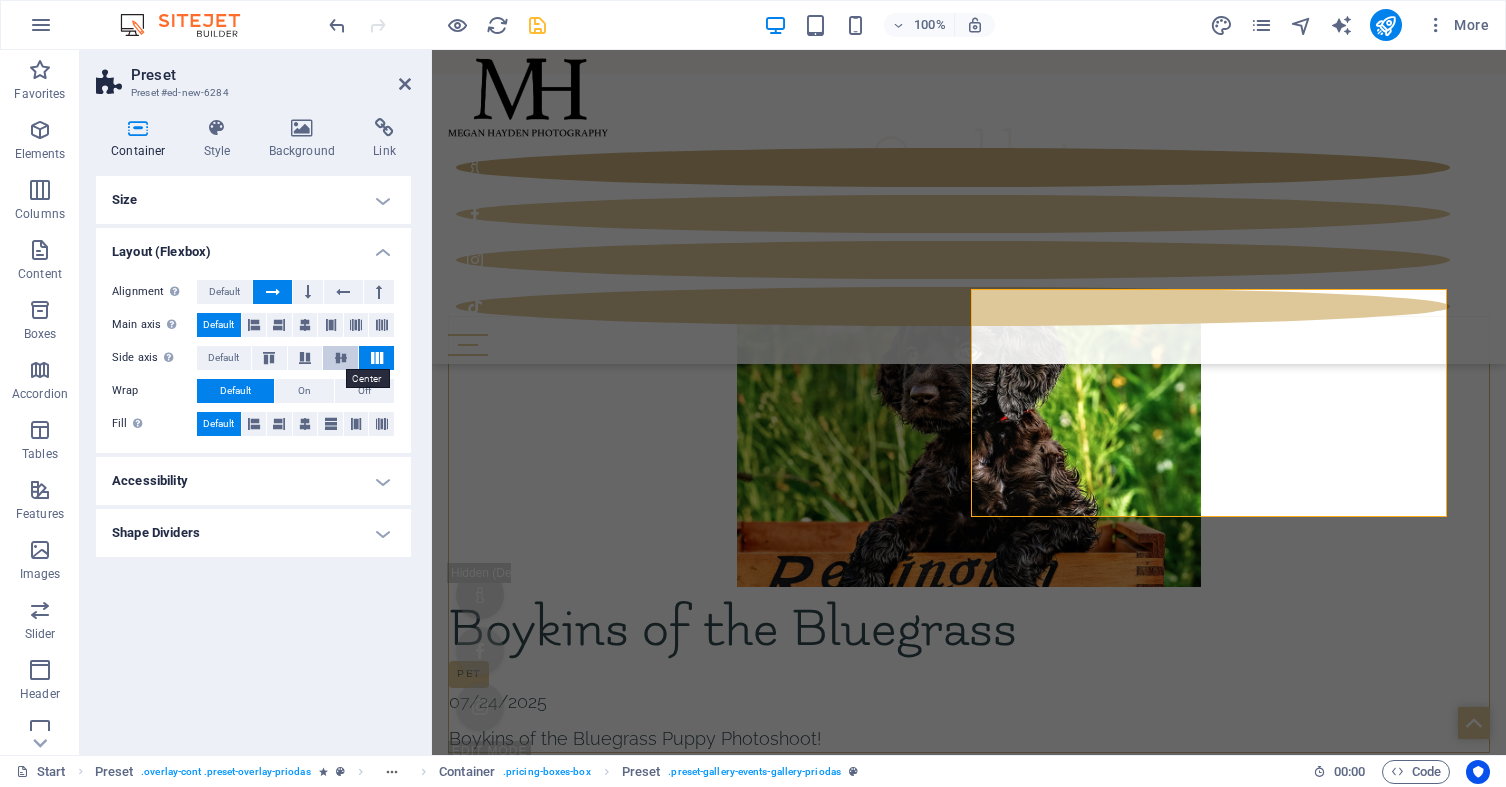 click at bounding box center (341, 358) 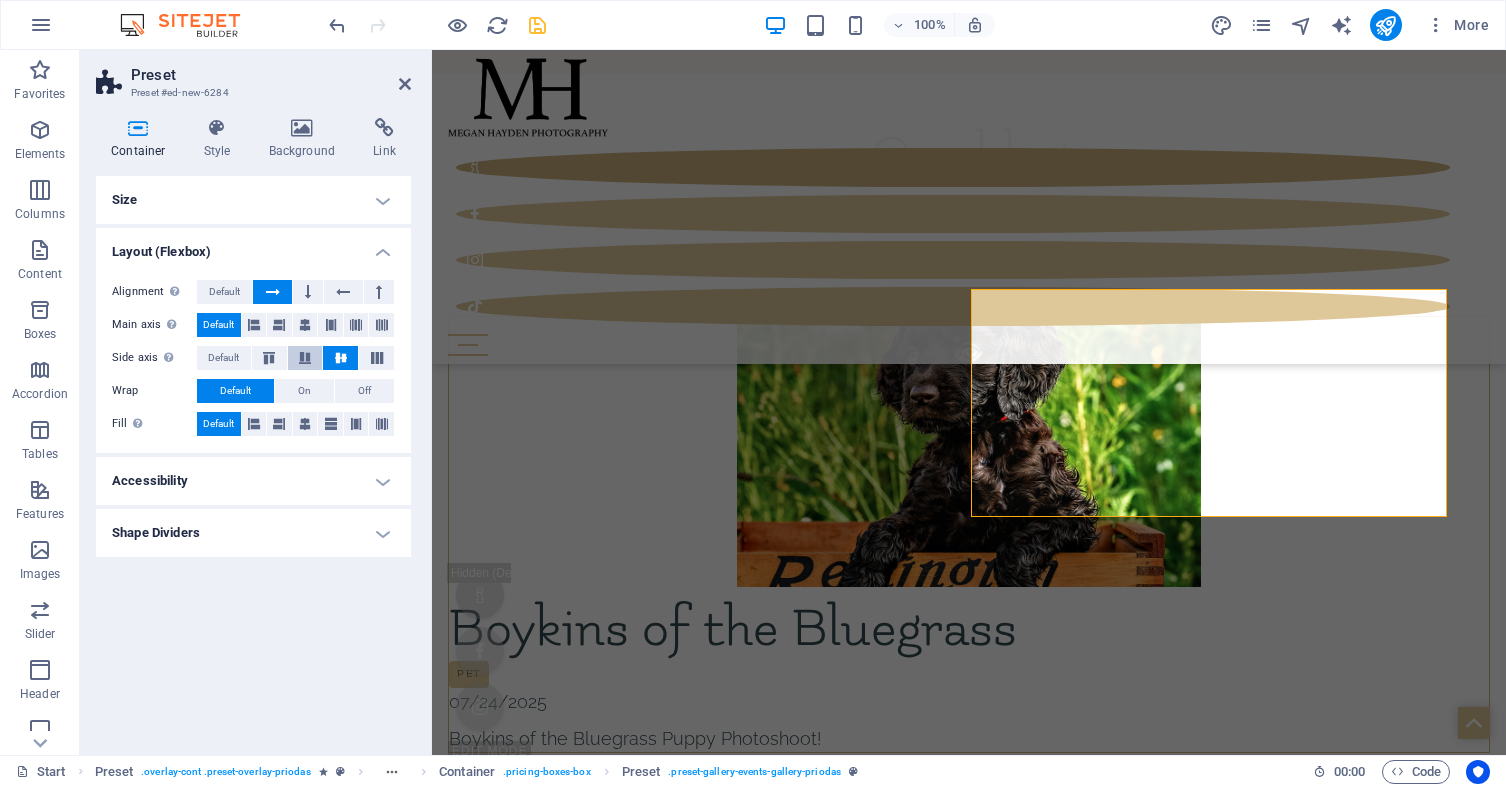 click at bounding box center [305, 358] 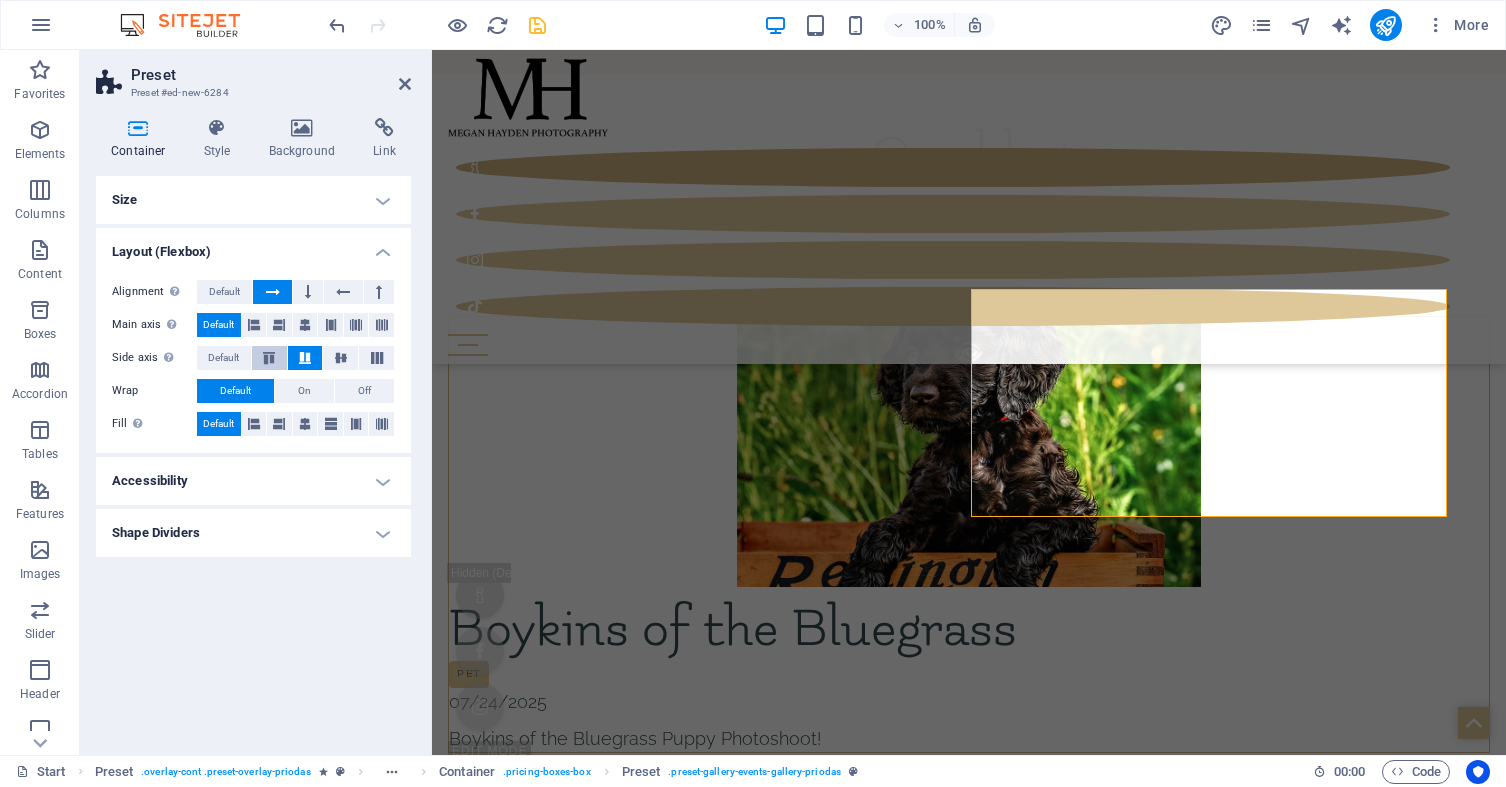 click at bounding box center [269, 358] 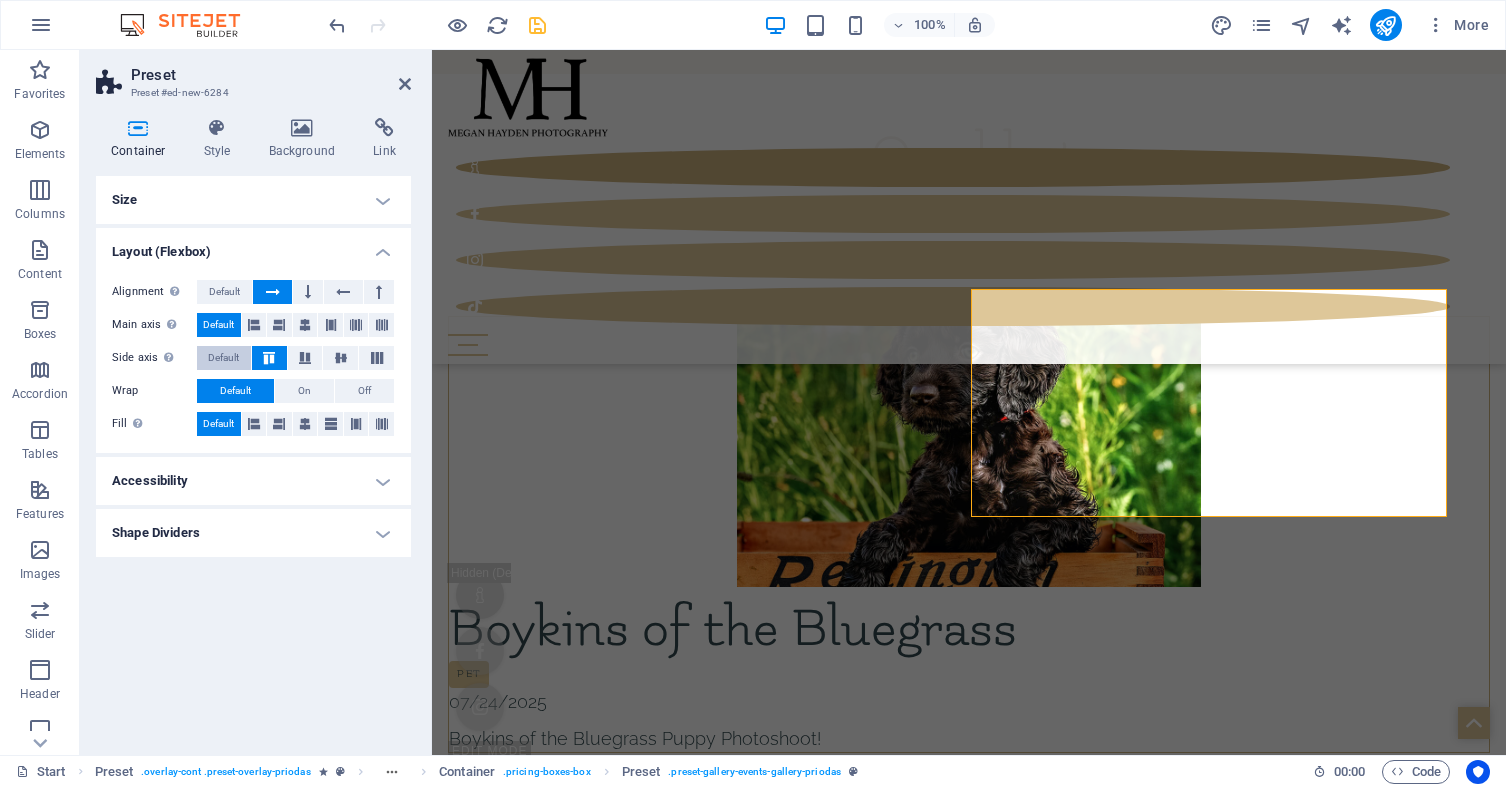 click on "Default" at bounding box center [223, 358] 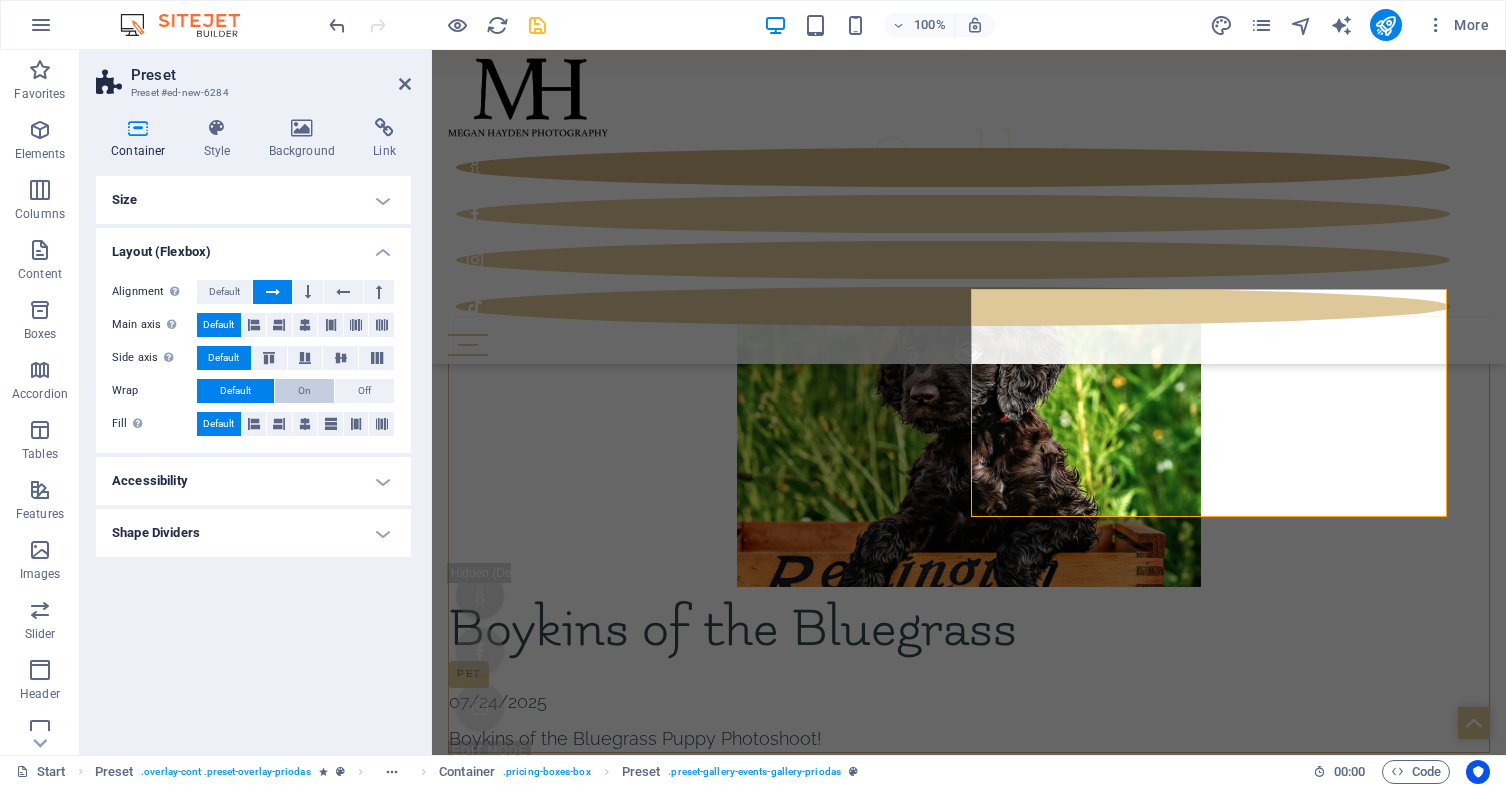 click on "On" at bounding box center [304, 391] 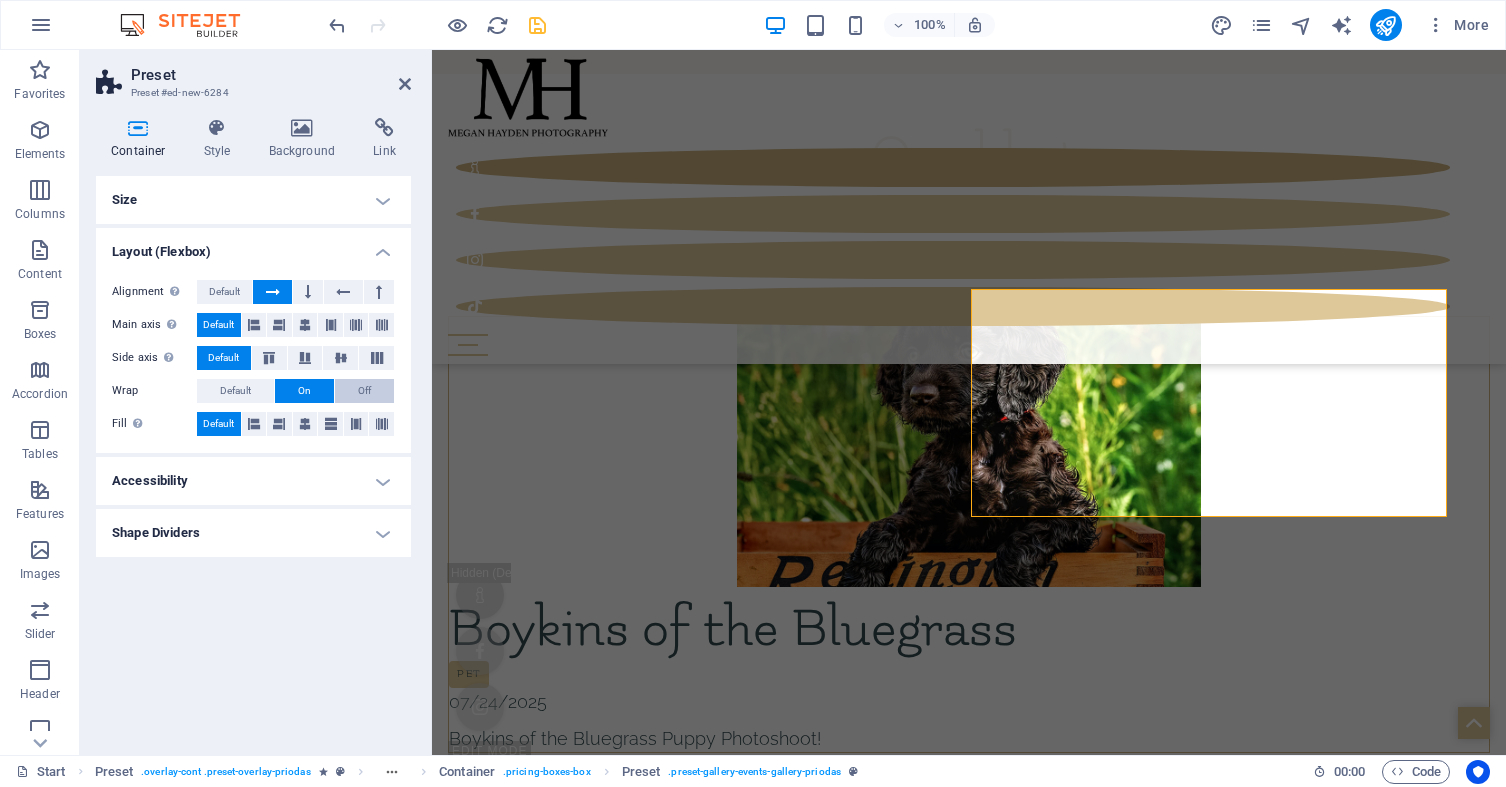 click on "Off" at bounding box center [364, 391] 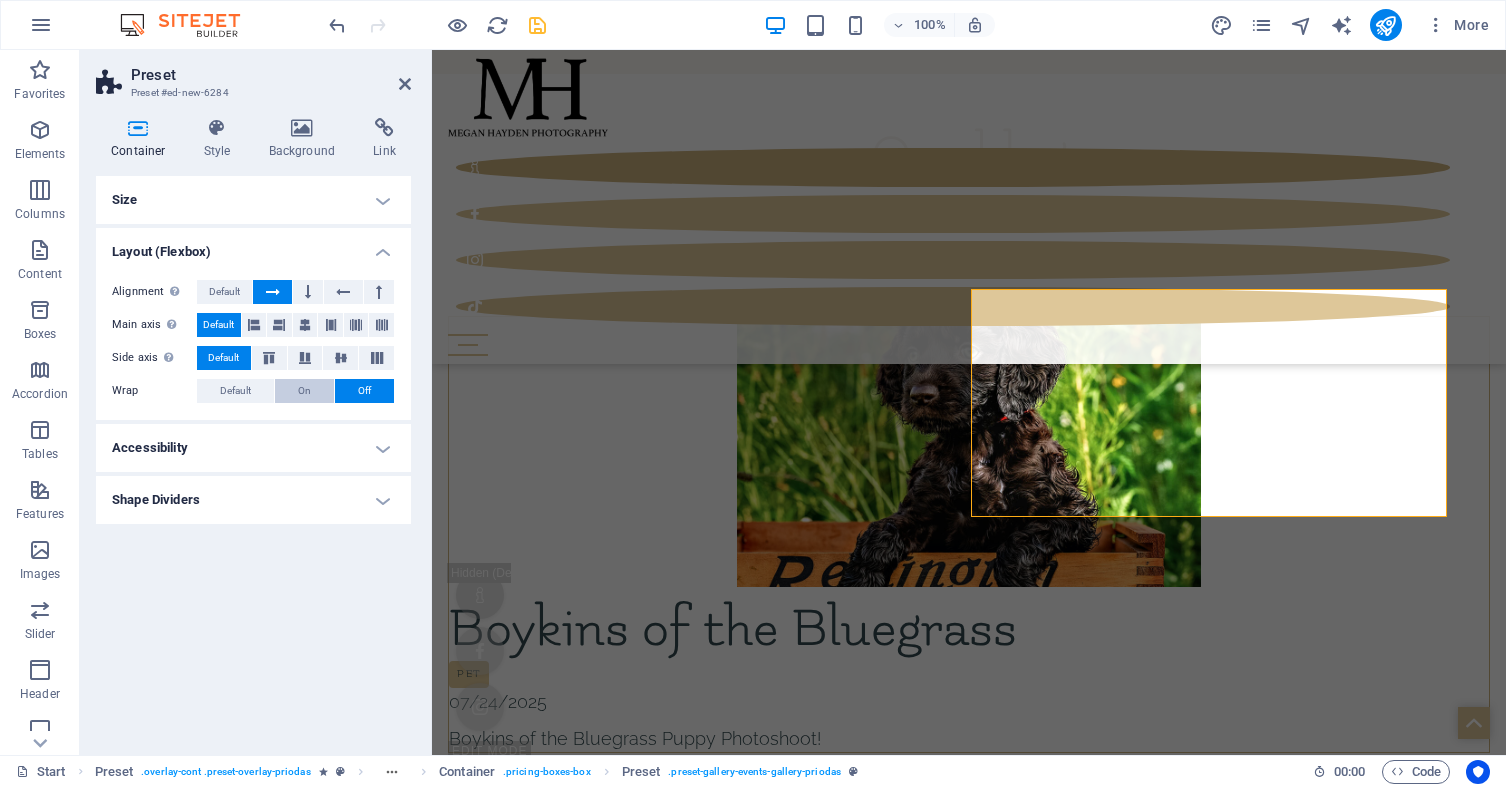 click on "On" at bounding box center [304, 391] 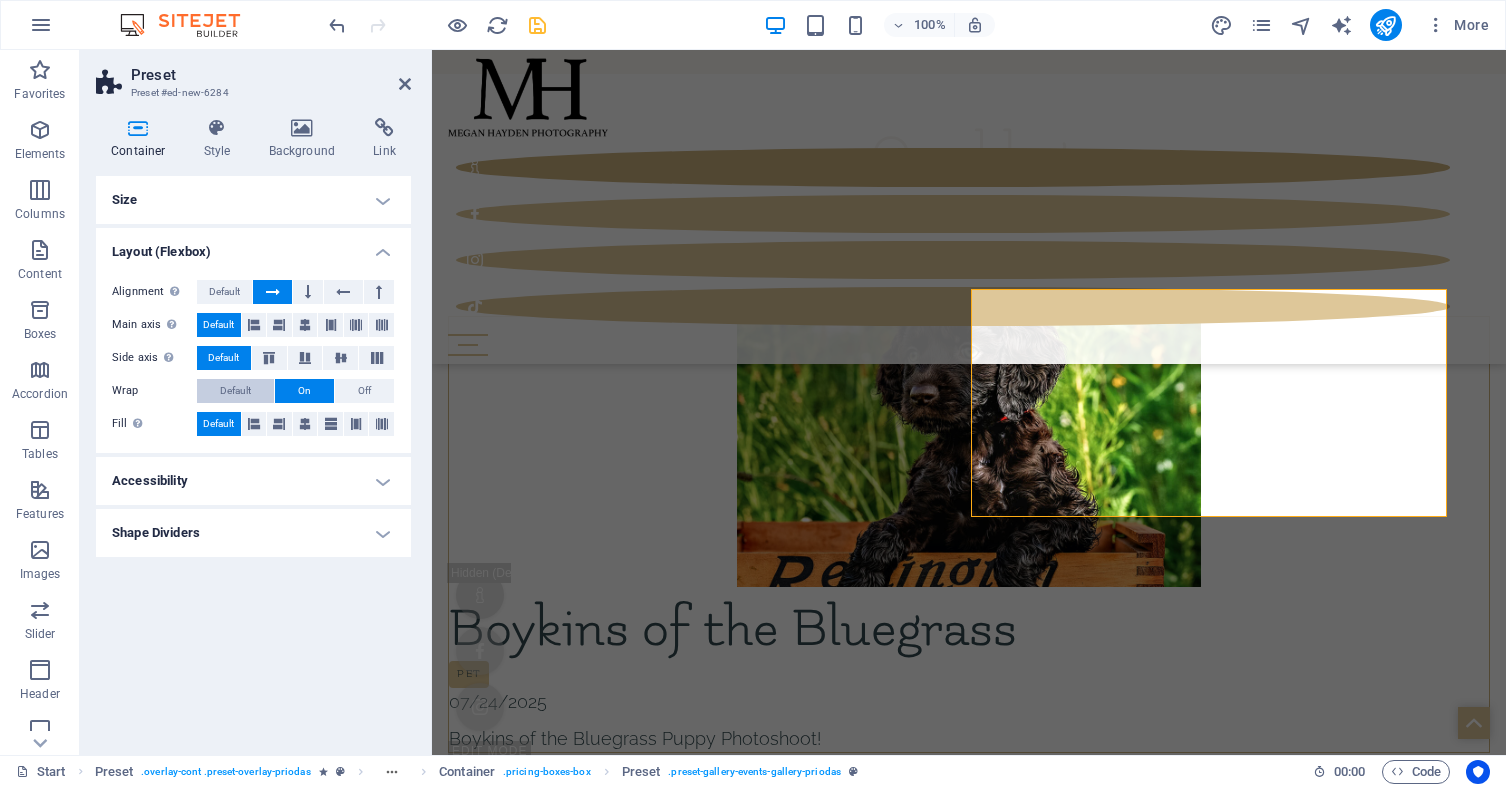click on "Default" at bounding box center [235, 391] 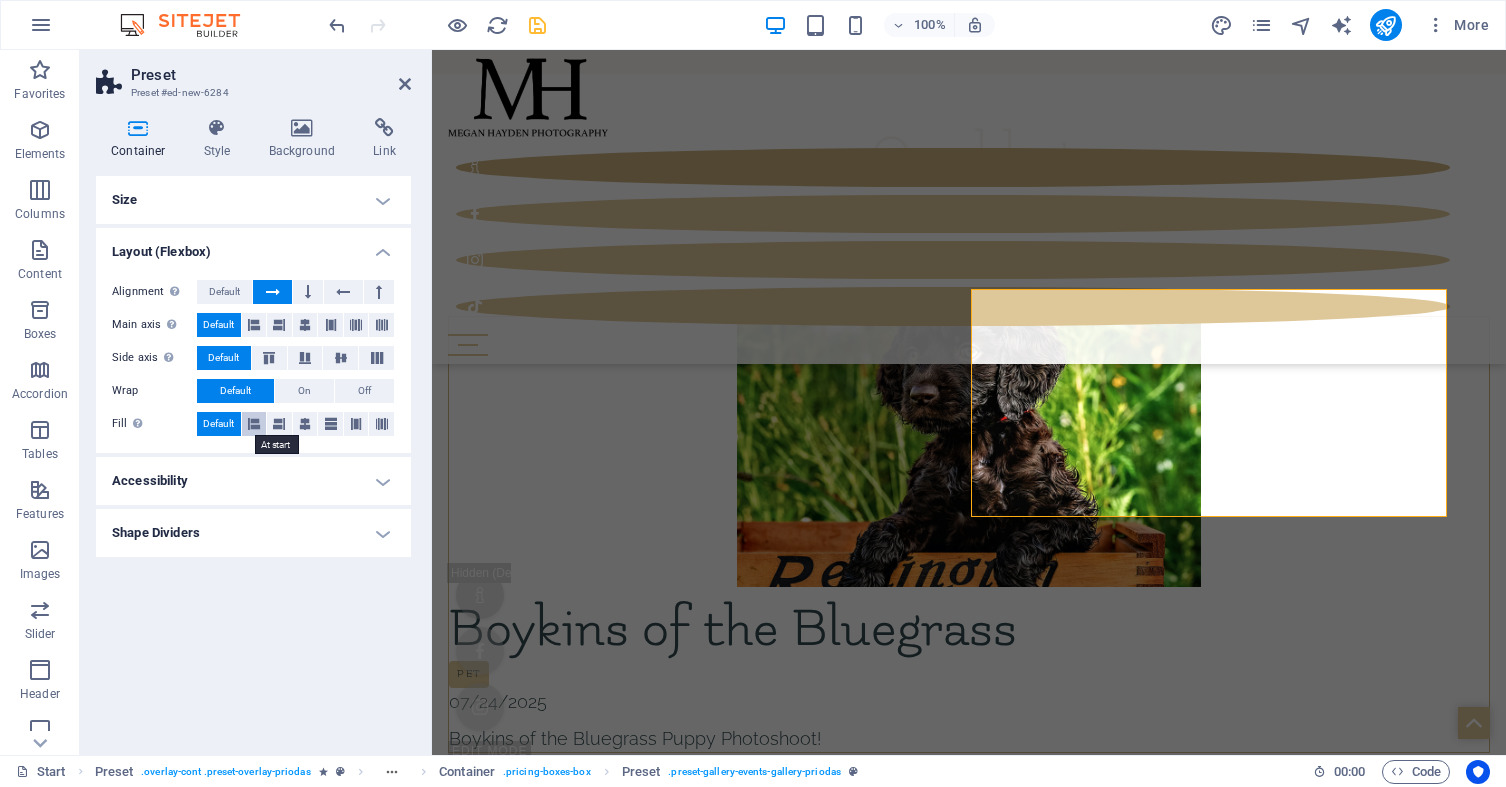 click at bounding box center [254, 424] 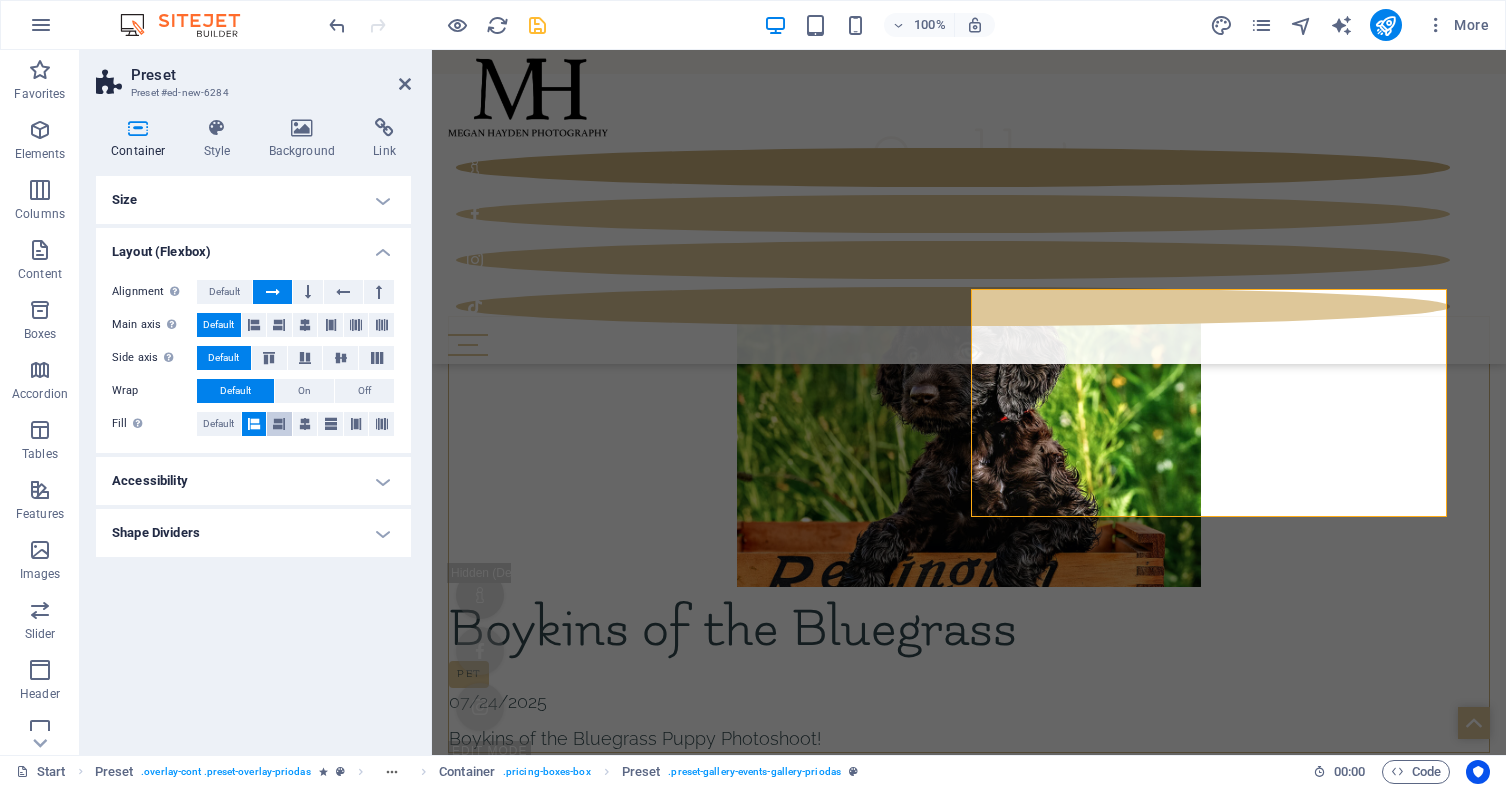 click at bounding box center [279, 424] 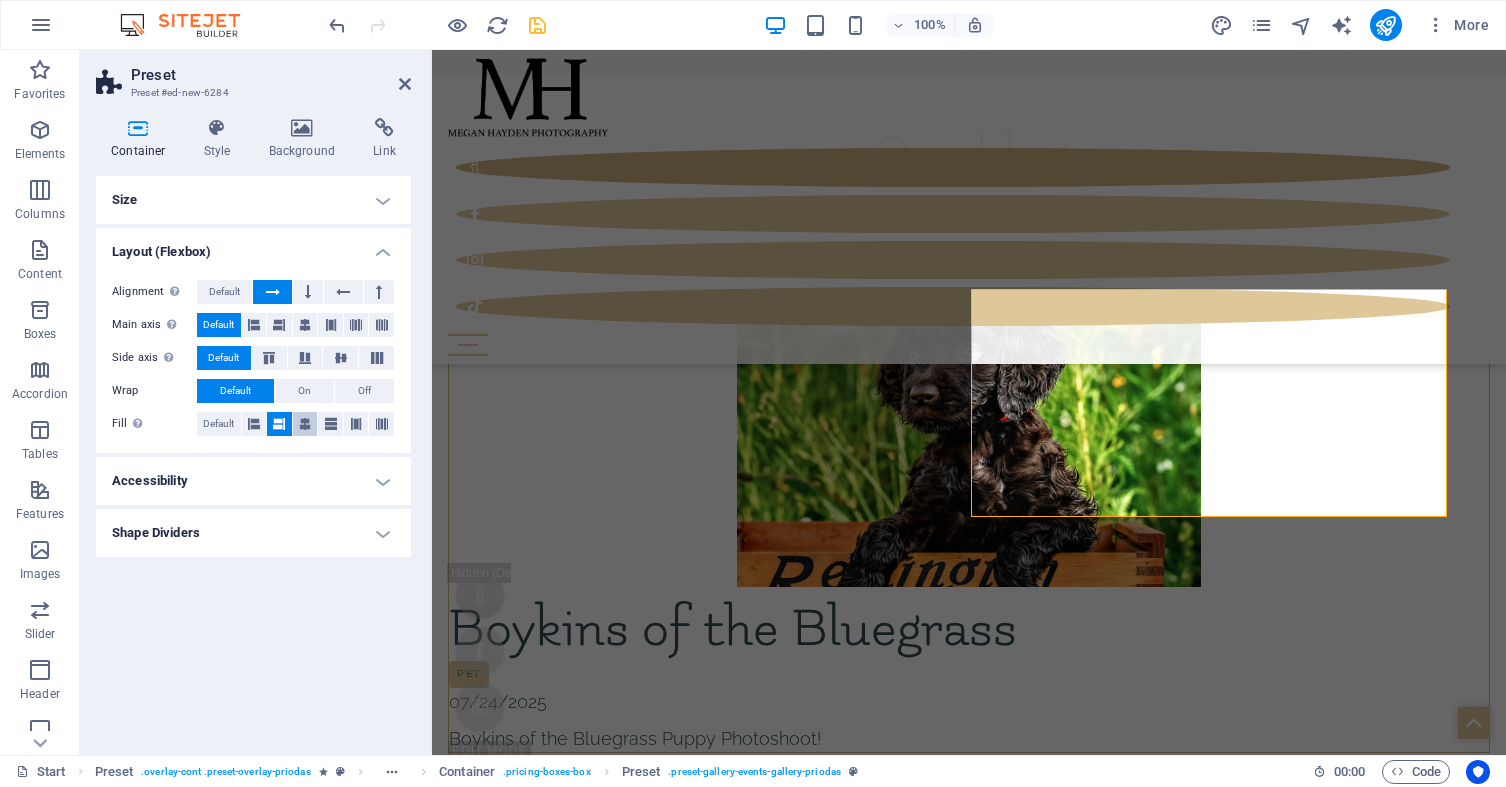 click at bounding box center (305, 424) 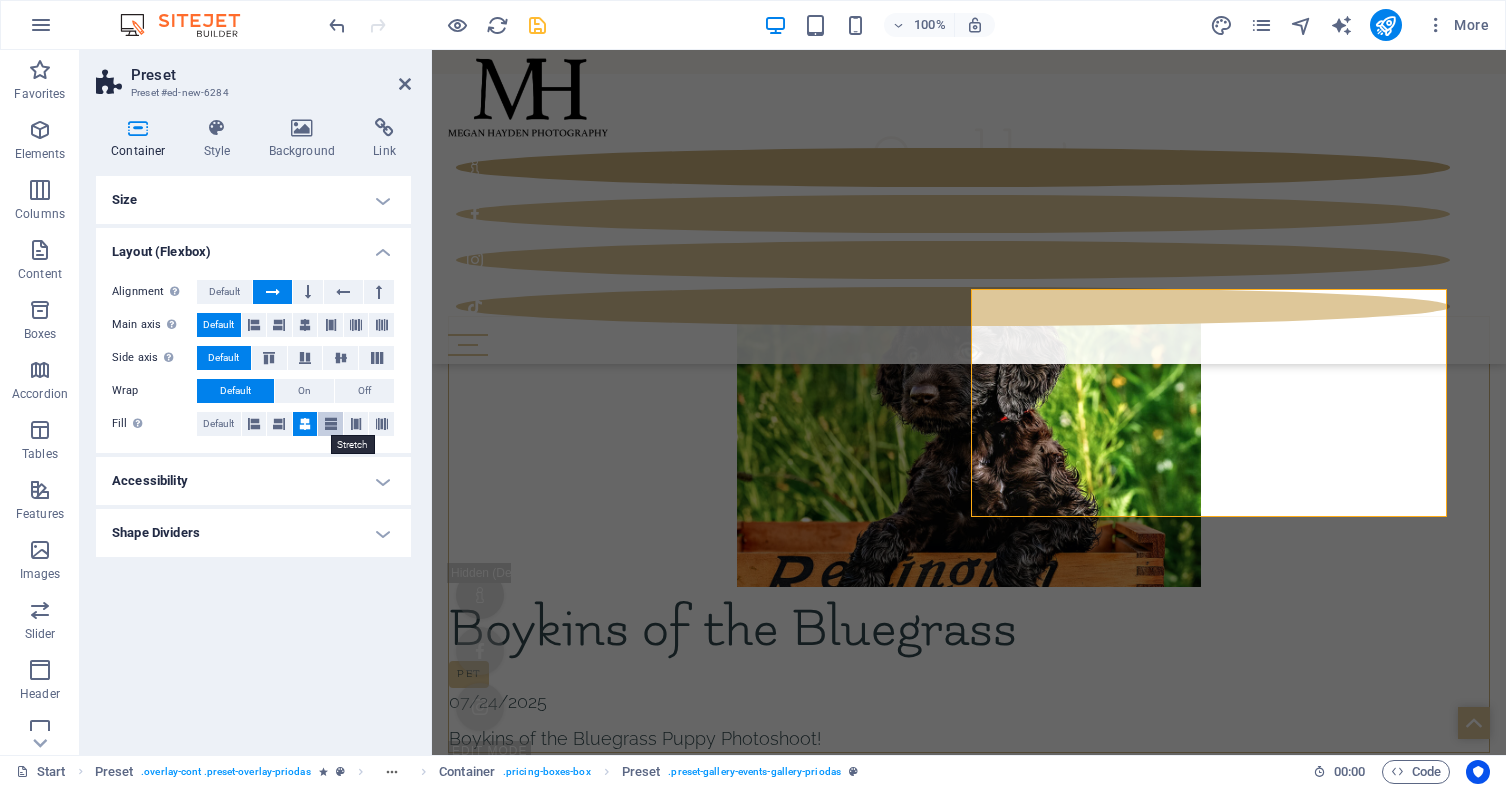 click at bounding box center (330, 424) 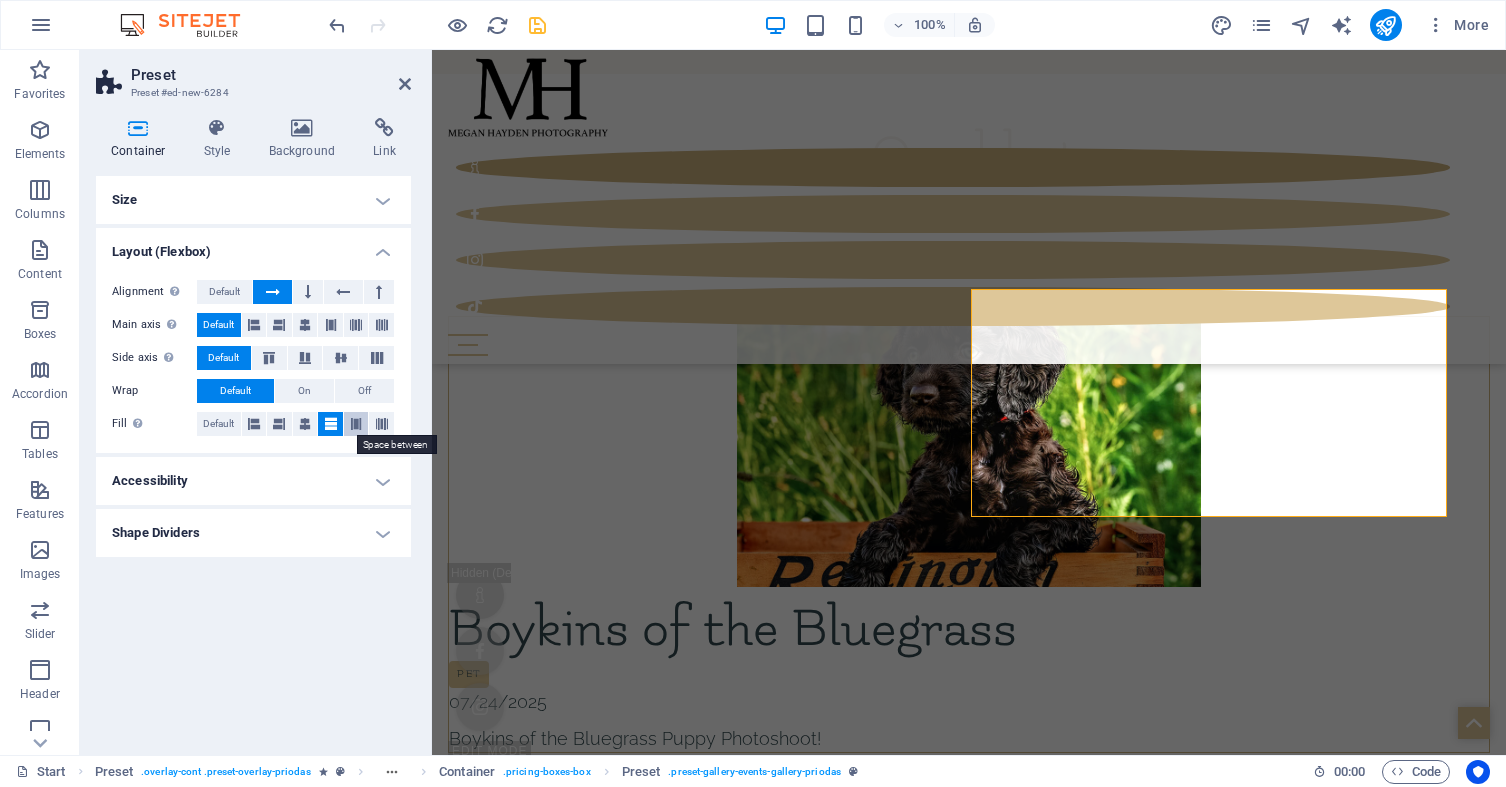 click at bounding box center (356, 424) 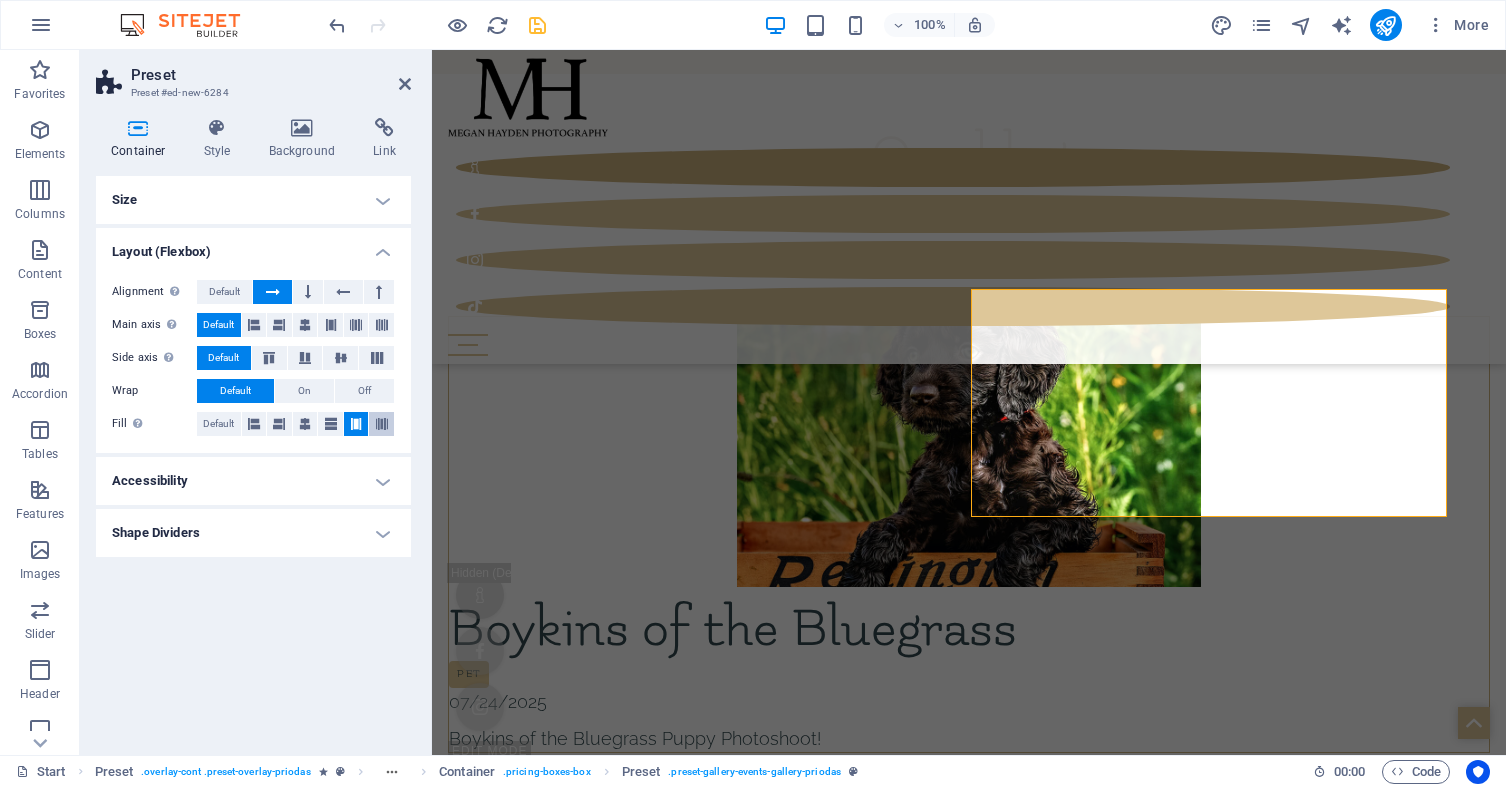 click at bounding box center [381, 424] 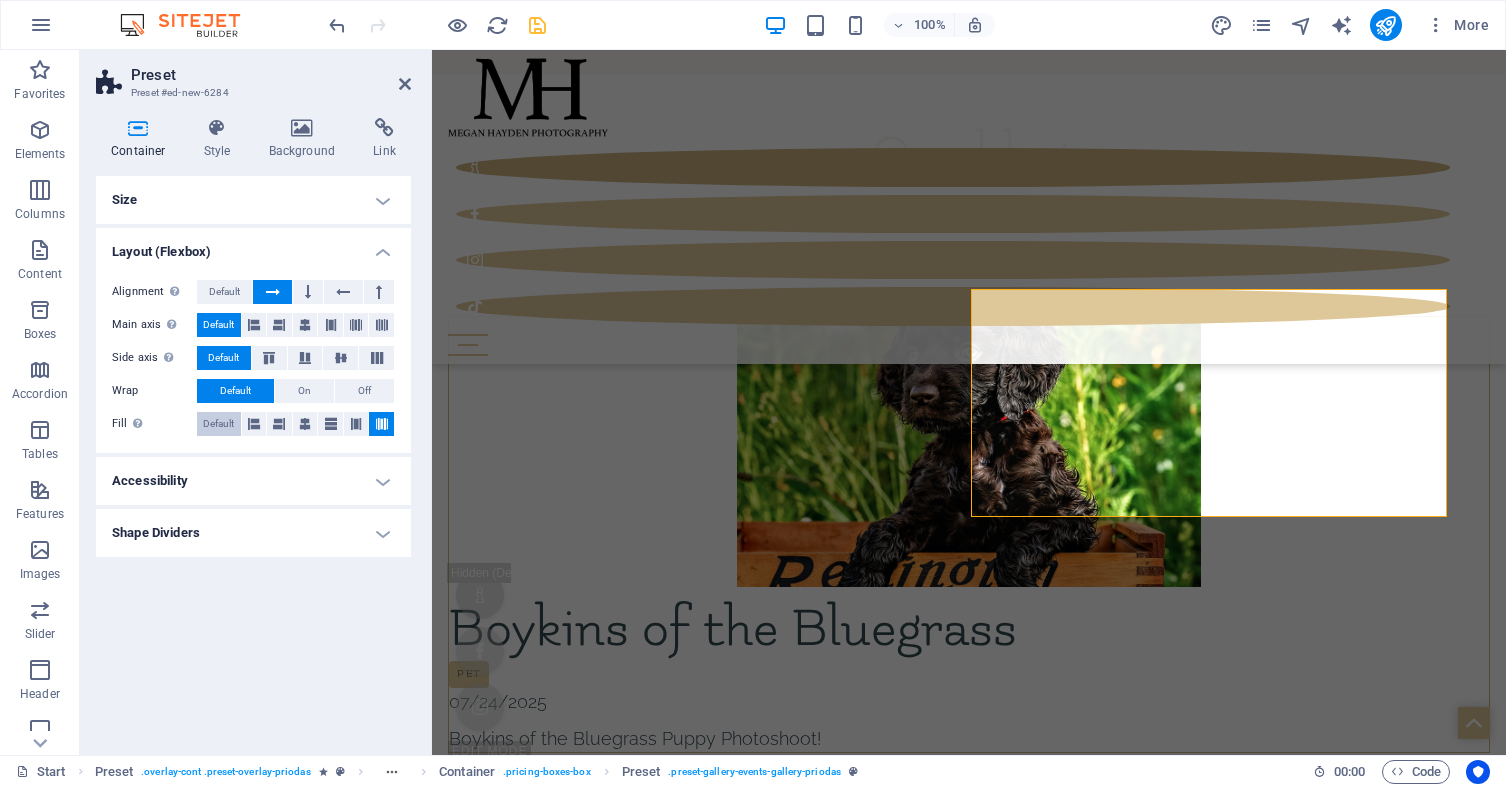 click on "Default" at bounding box center [218, 424] 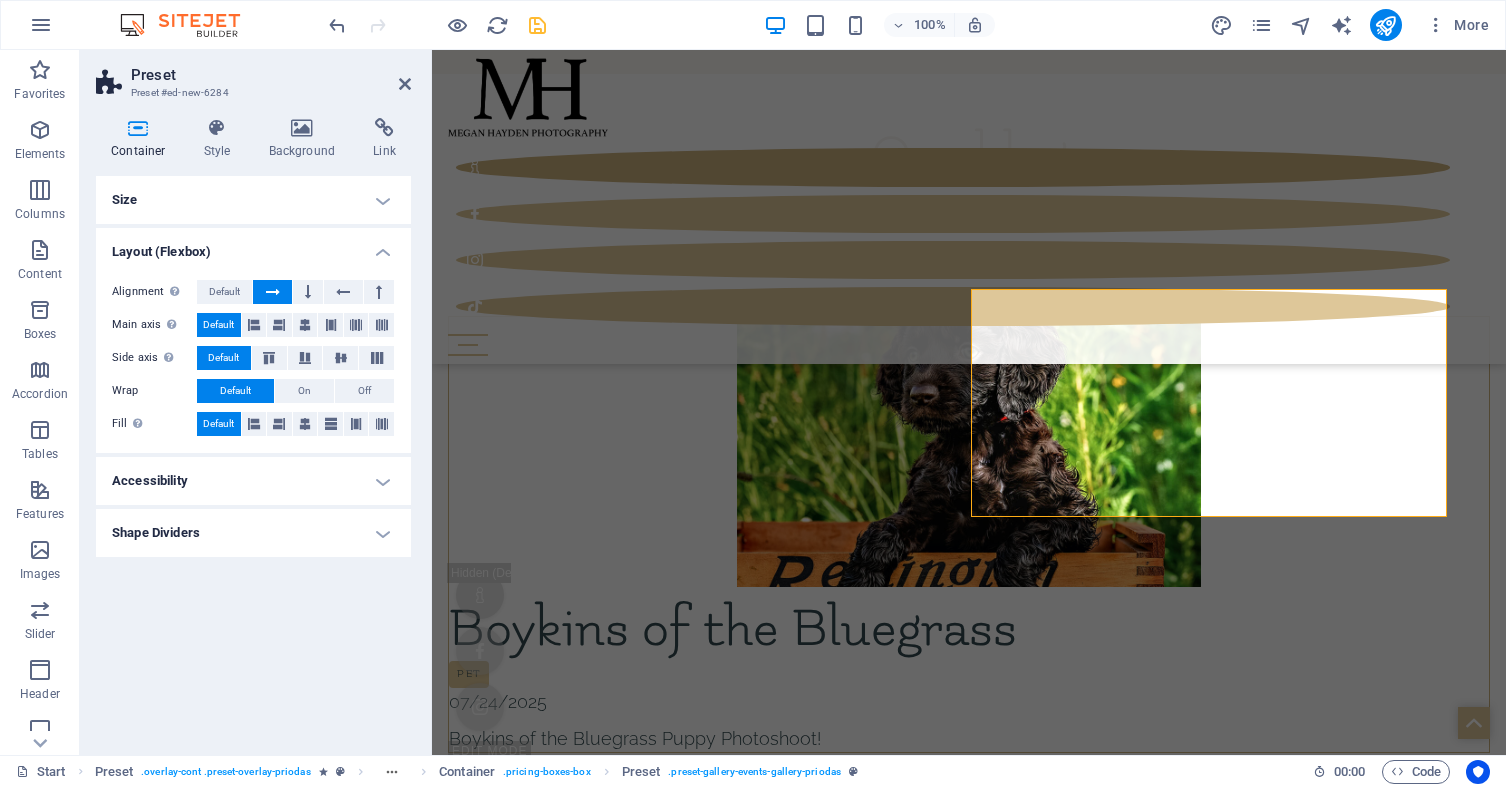 click on "Accessibility" at bounding box center (253, 481) 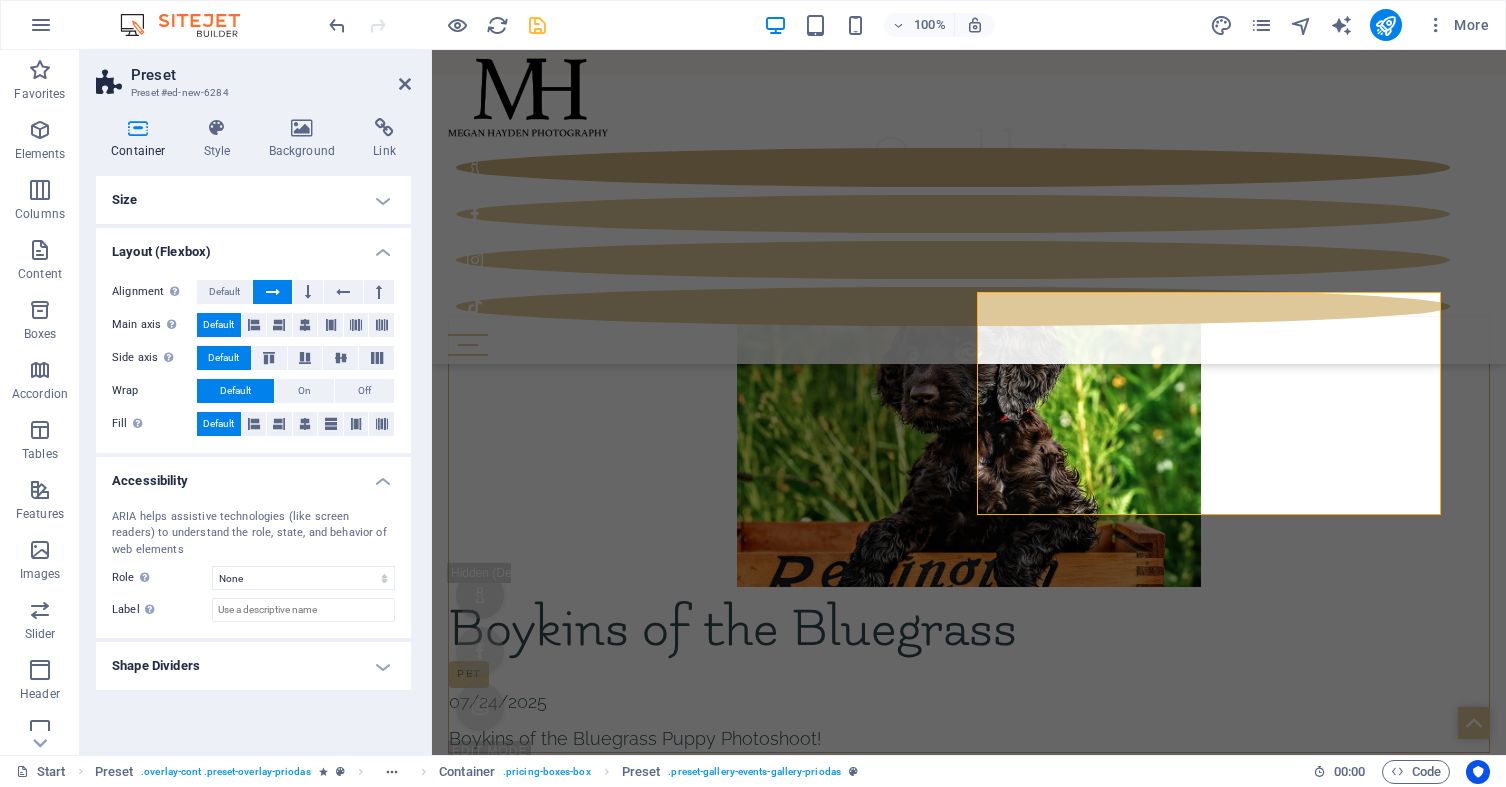 click on "Accessibility" at bounding box center (253, 475) 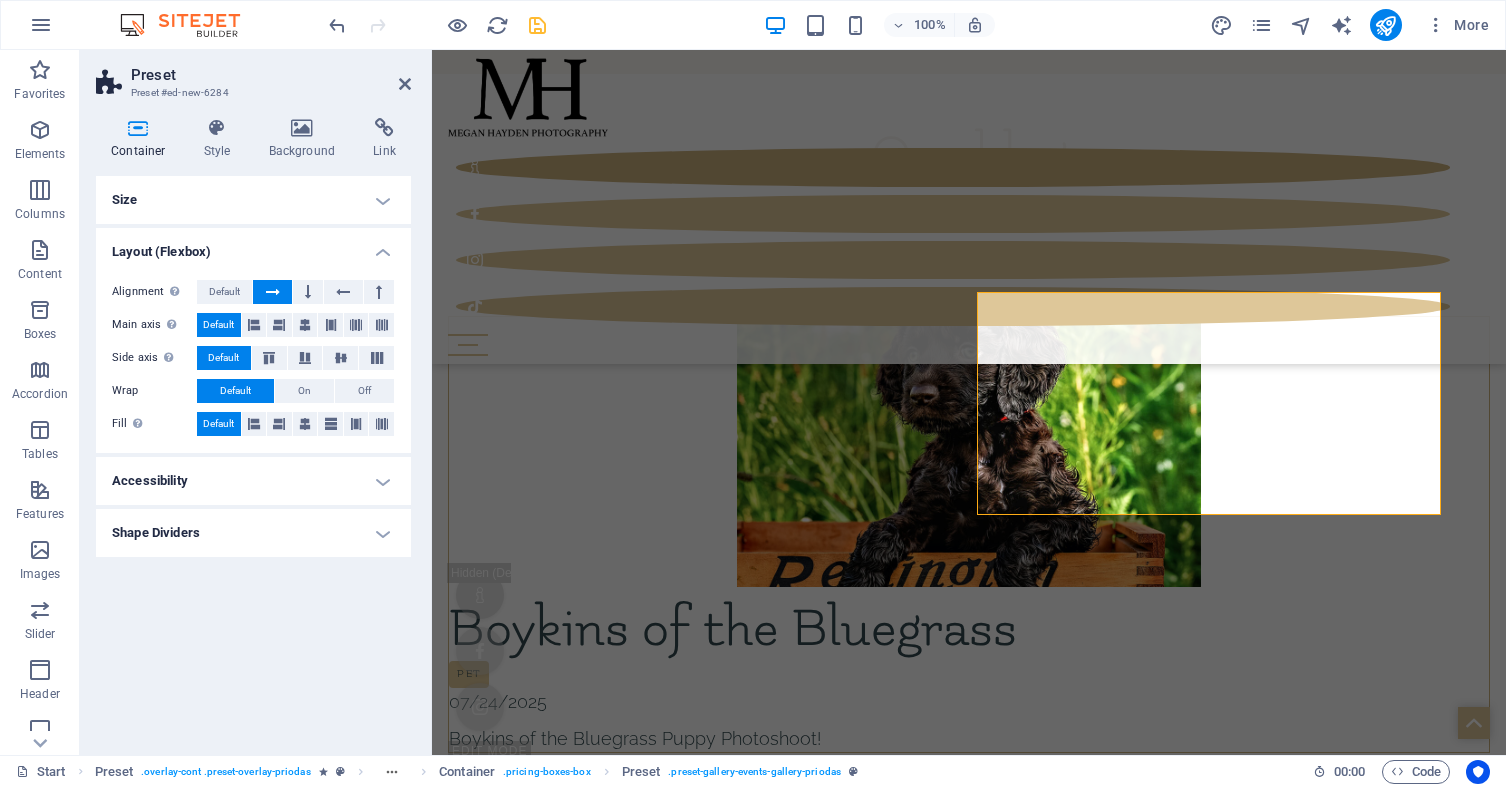 click on "Shape Dividers" at bounding box center [253, 533] 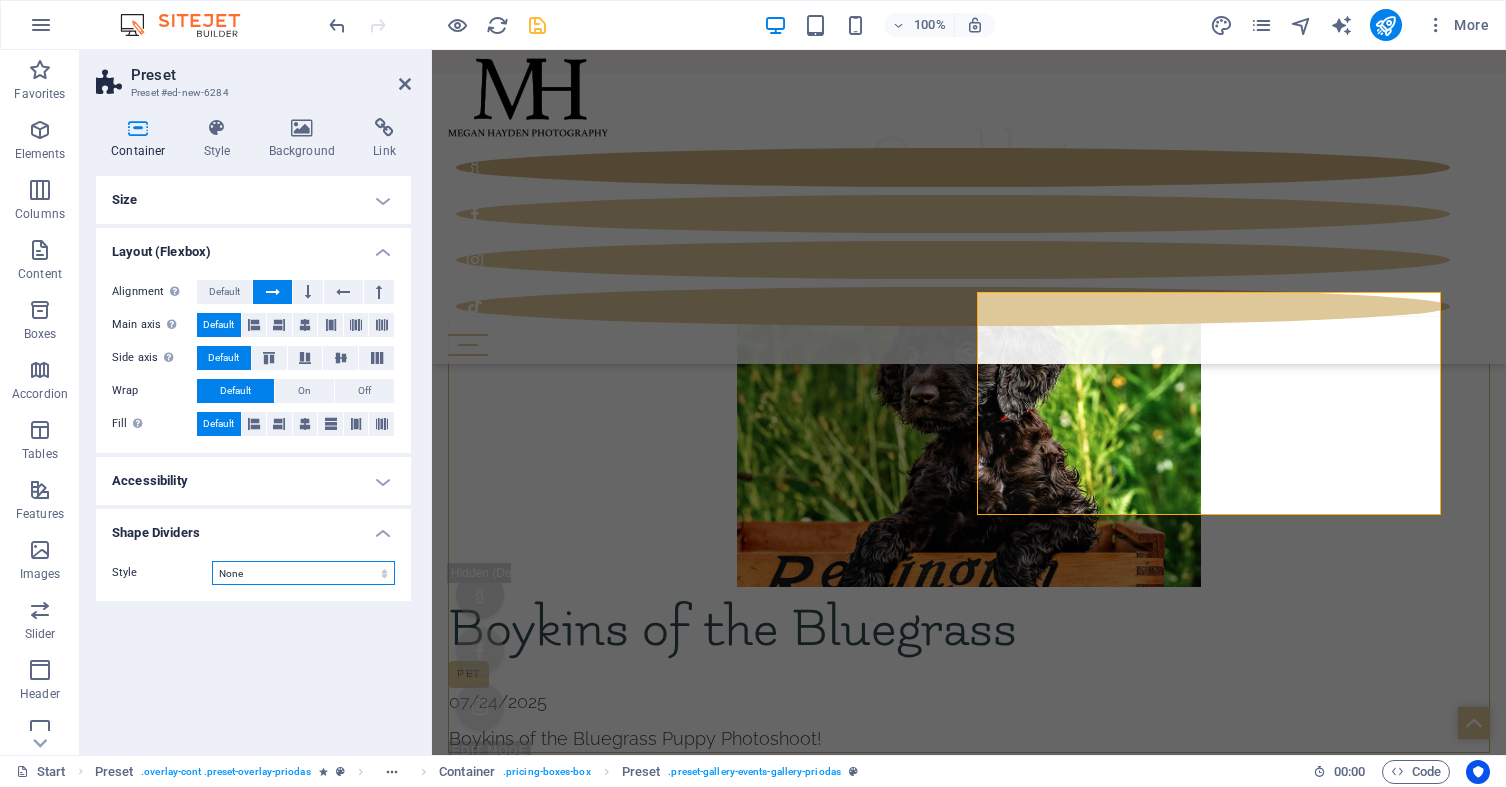 scroll, scrollTop: 0, scrollLeft: 0, axis: both 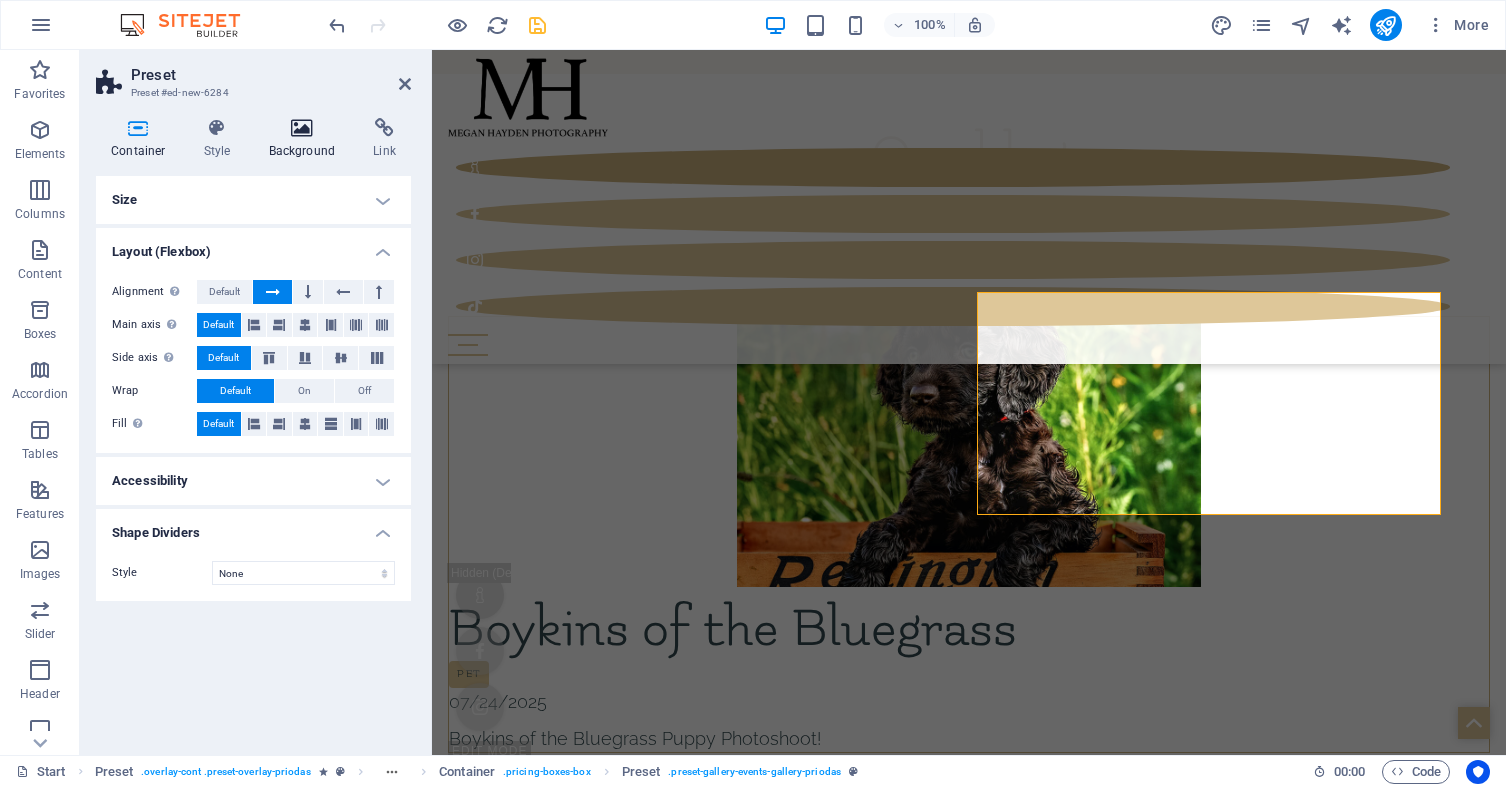 click on "Background" at bounding box center [306, 139] 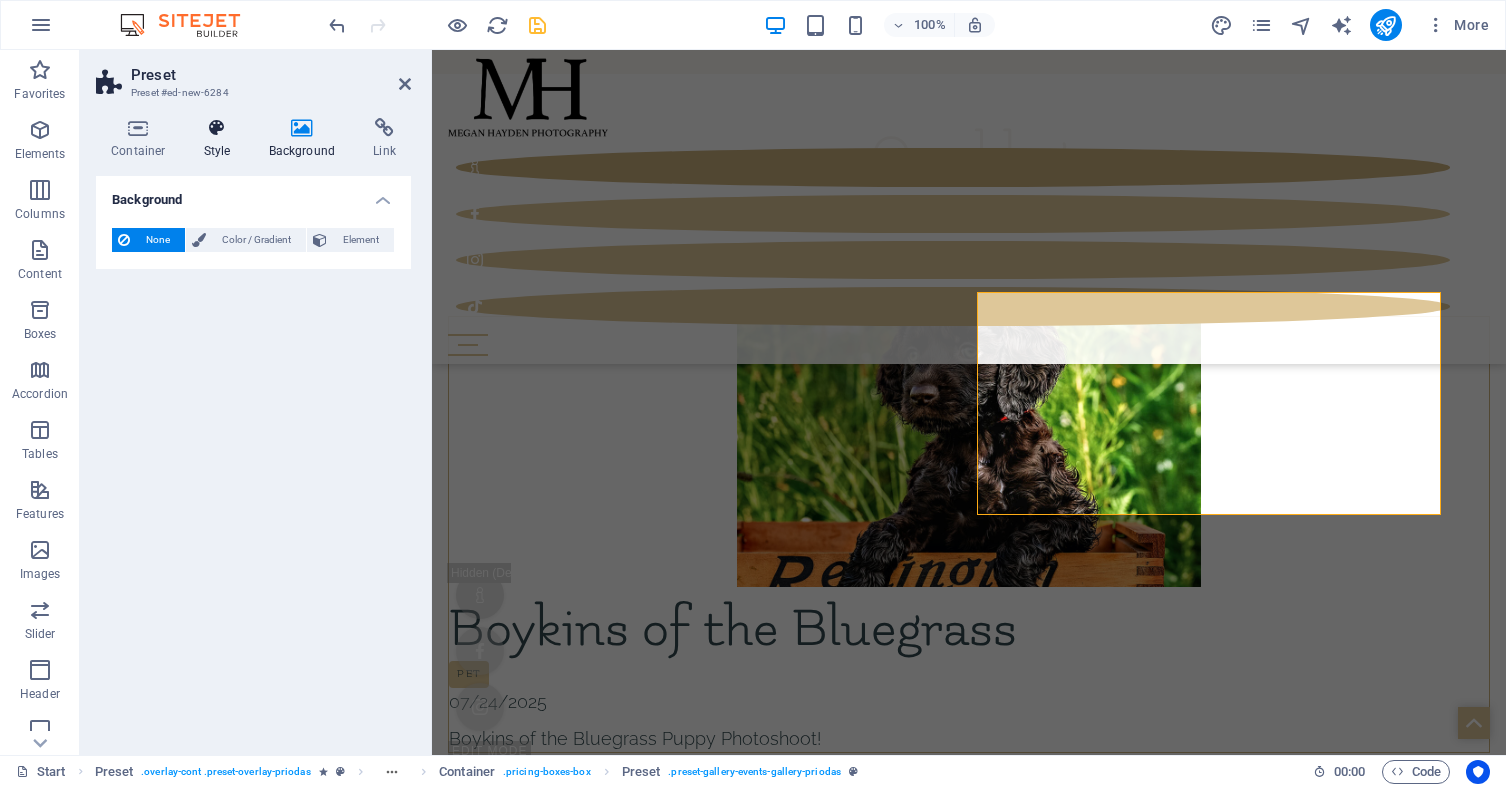 click at bounding box center (217, 128) 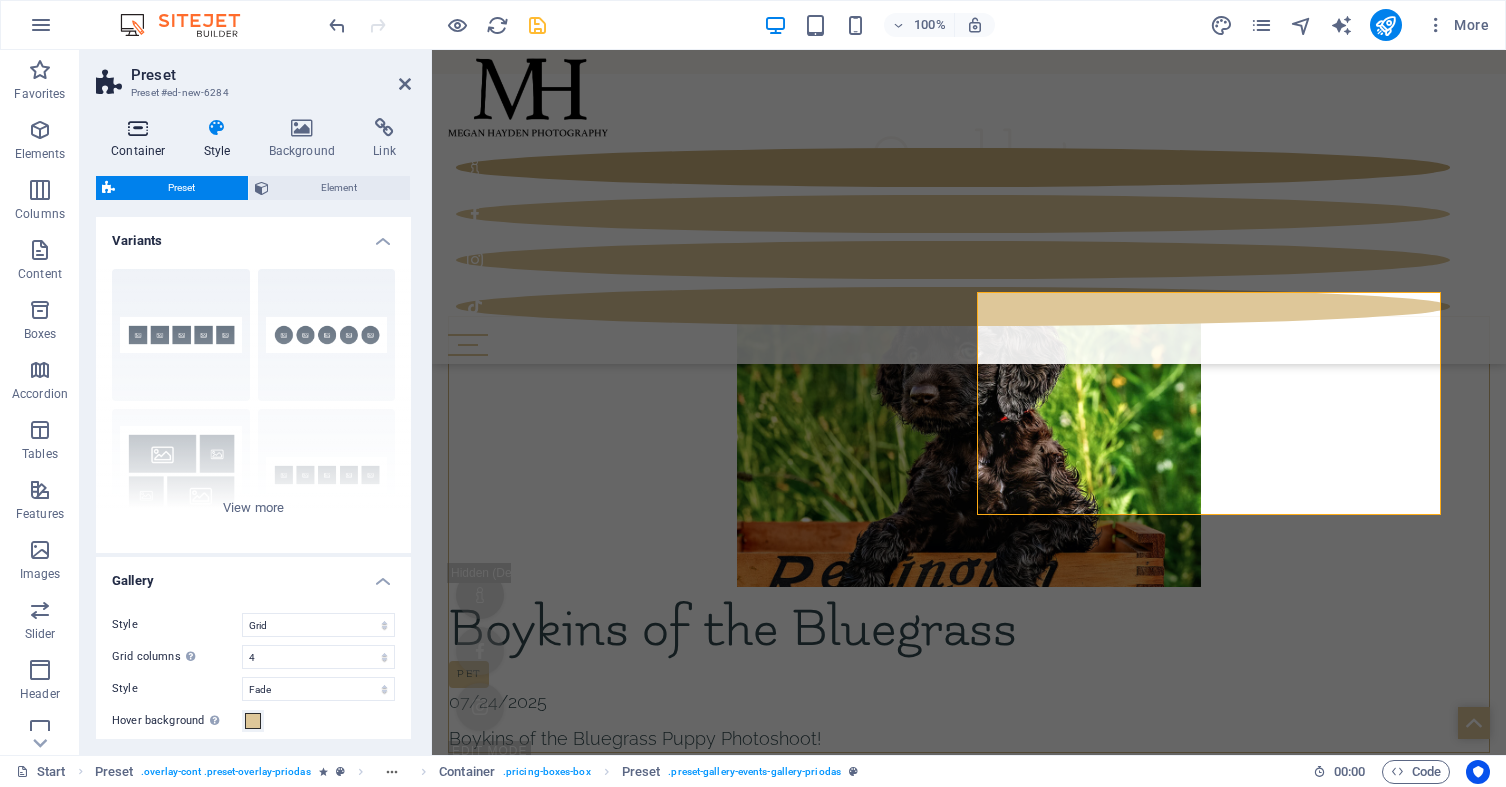 click on "Container" at bounding box center [142, 139] 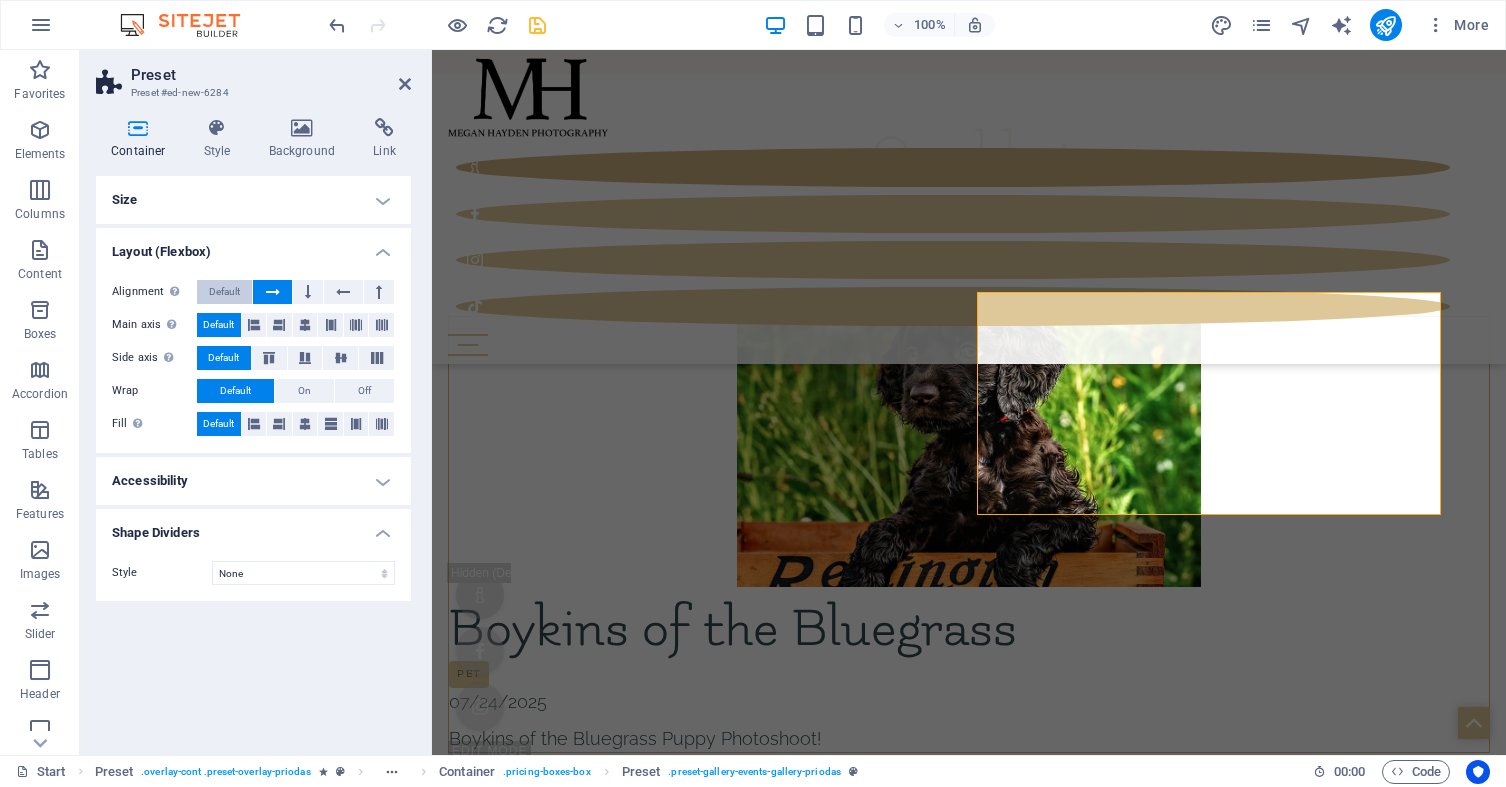 click on "Default" at bounding box center [224, 292] 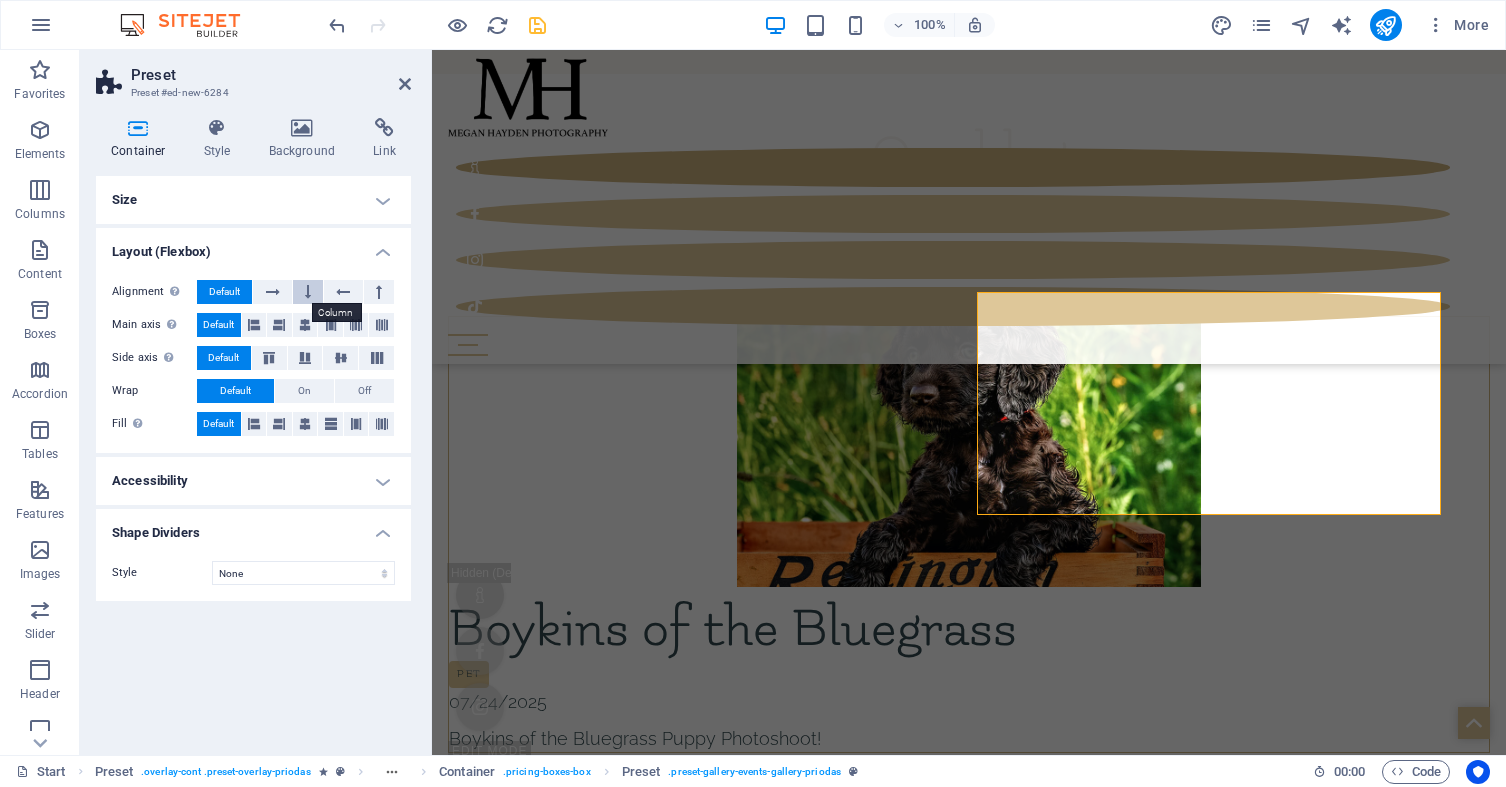 click at bounding box center [308, 292] 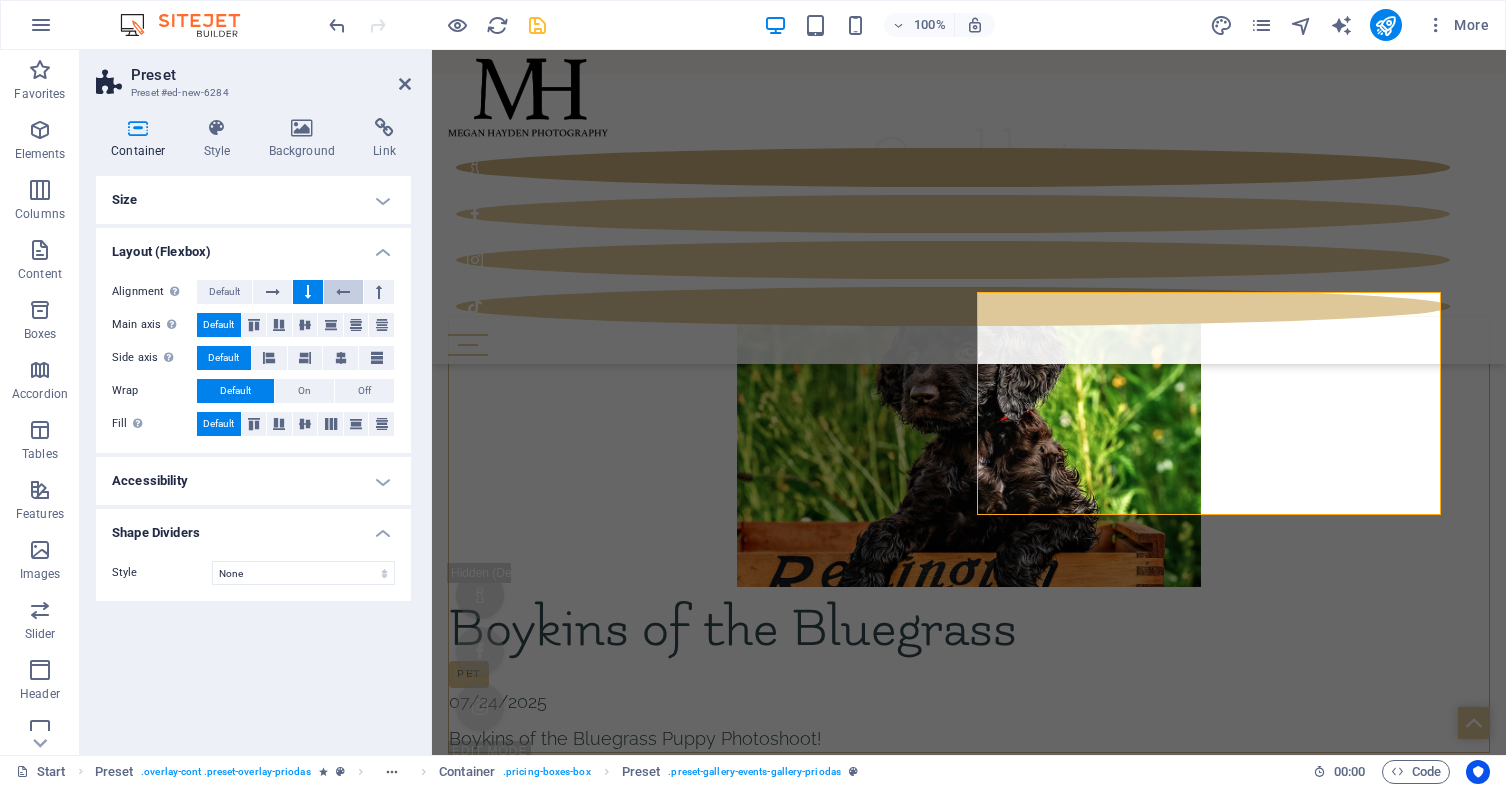 click at bounding box center (343, 292) 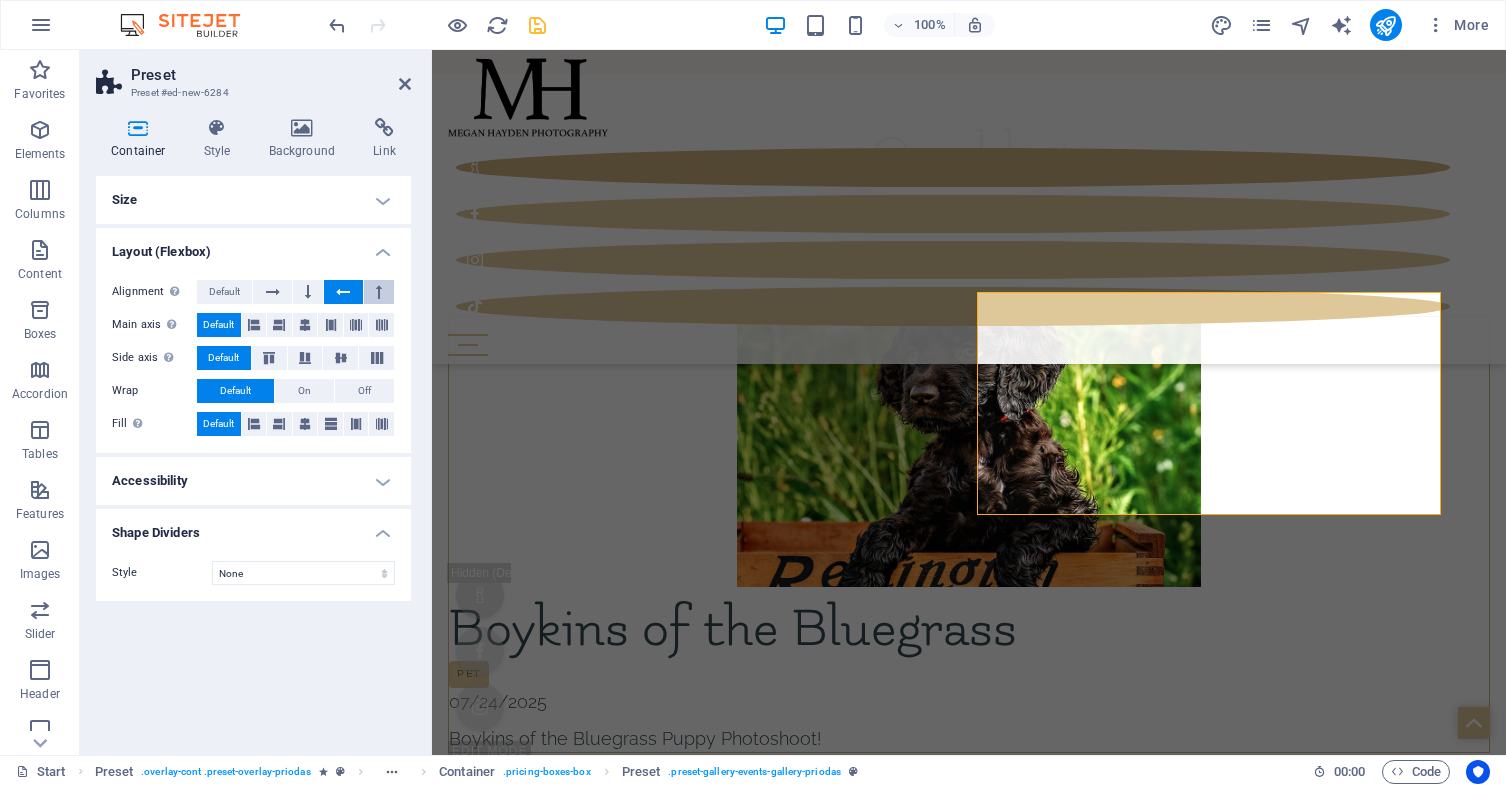 click at bounding box center [379, 292] 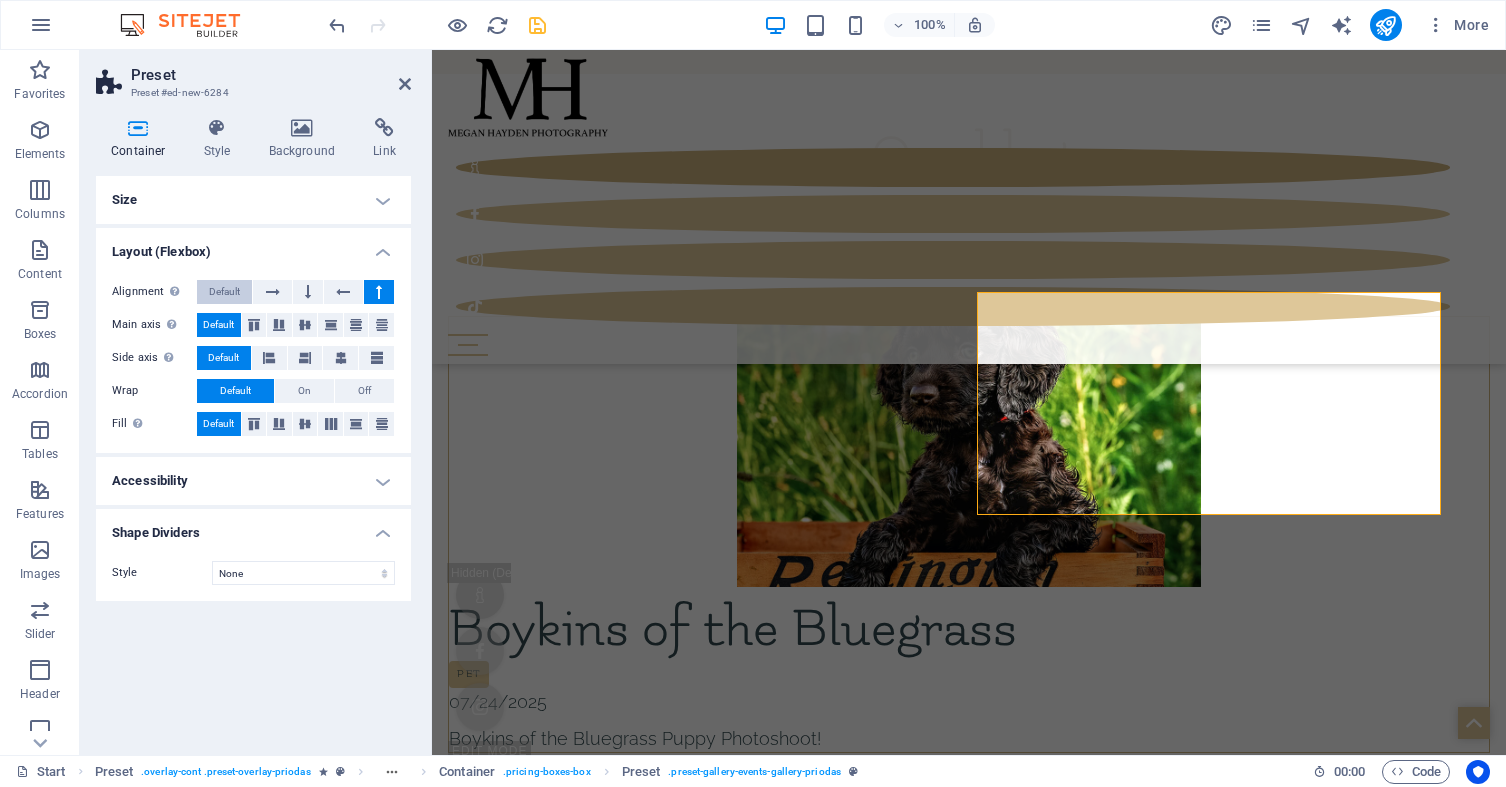 click on "Default" at bounding box center (224, 292) 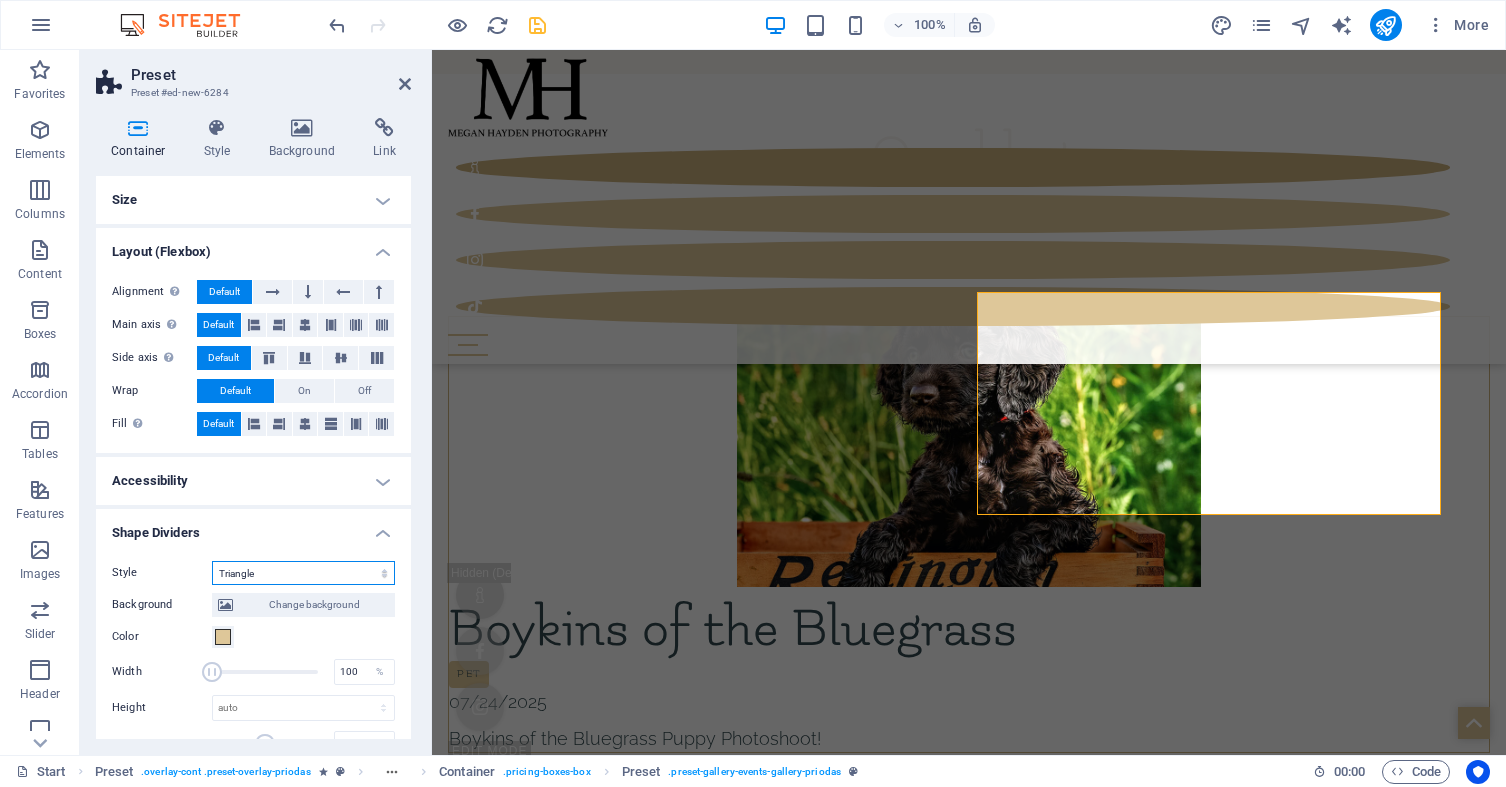 select on "none" 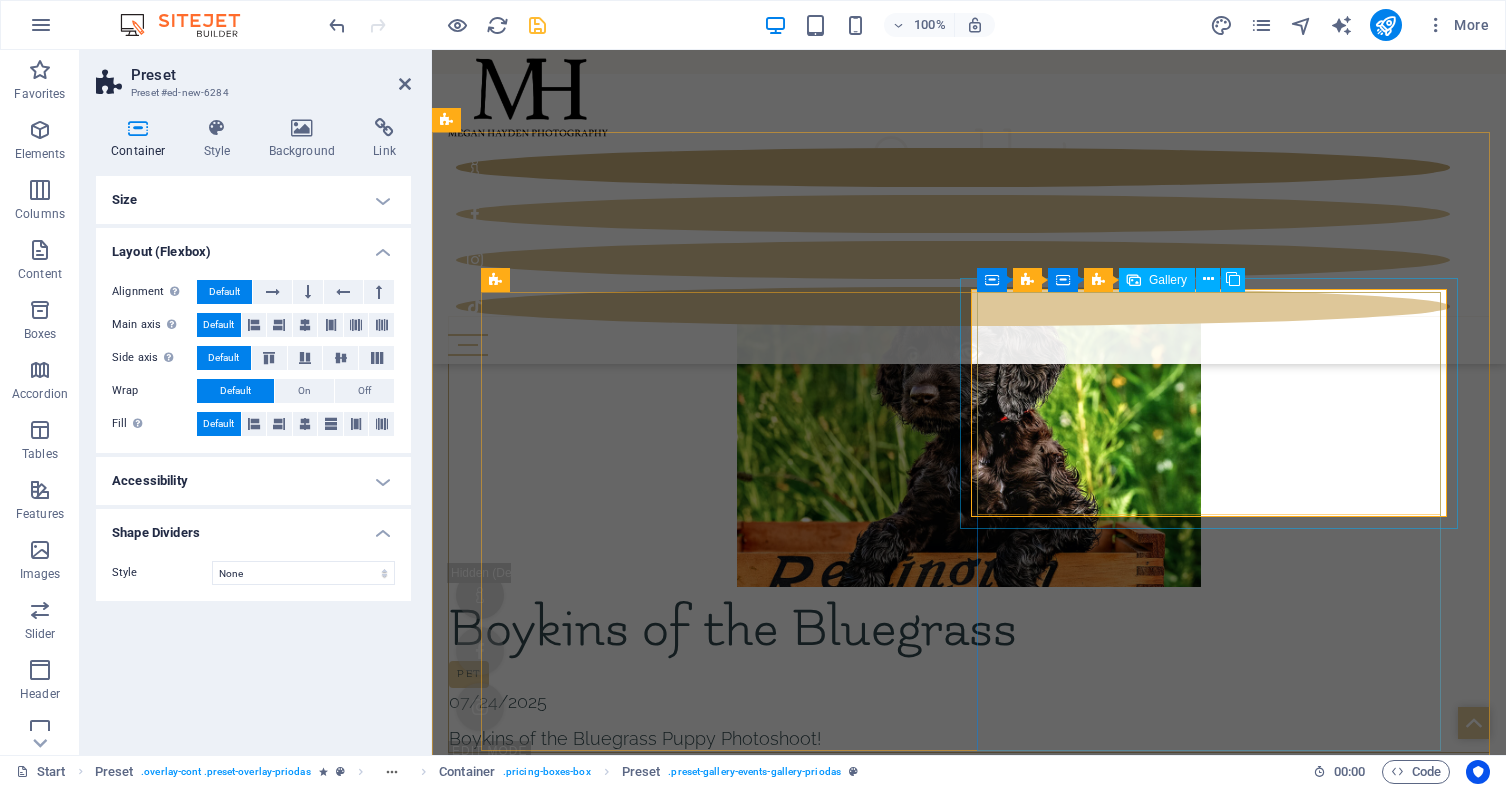 click at bounding box center (713, 7796) 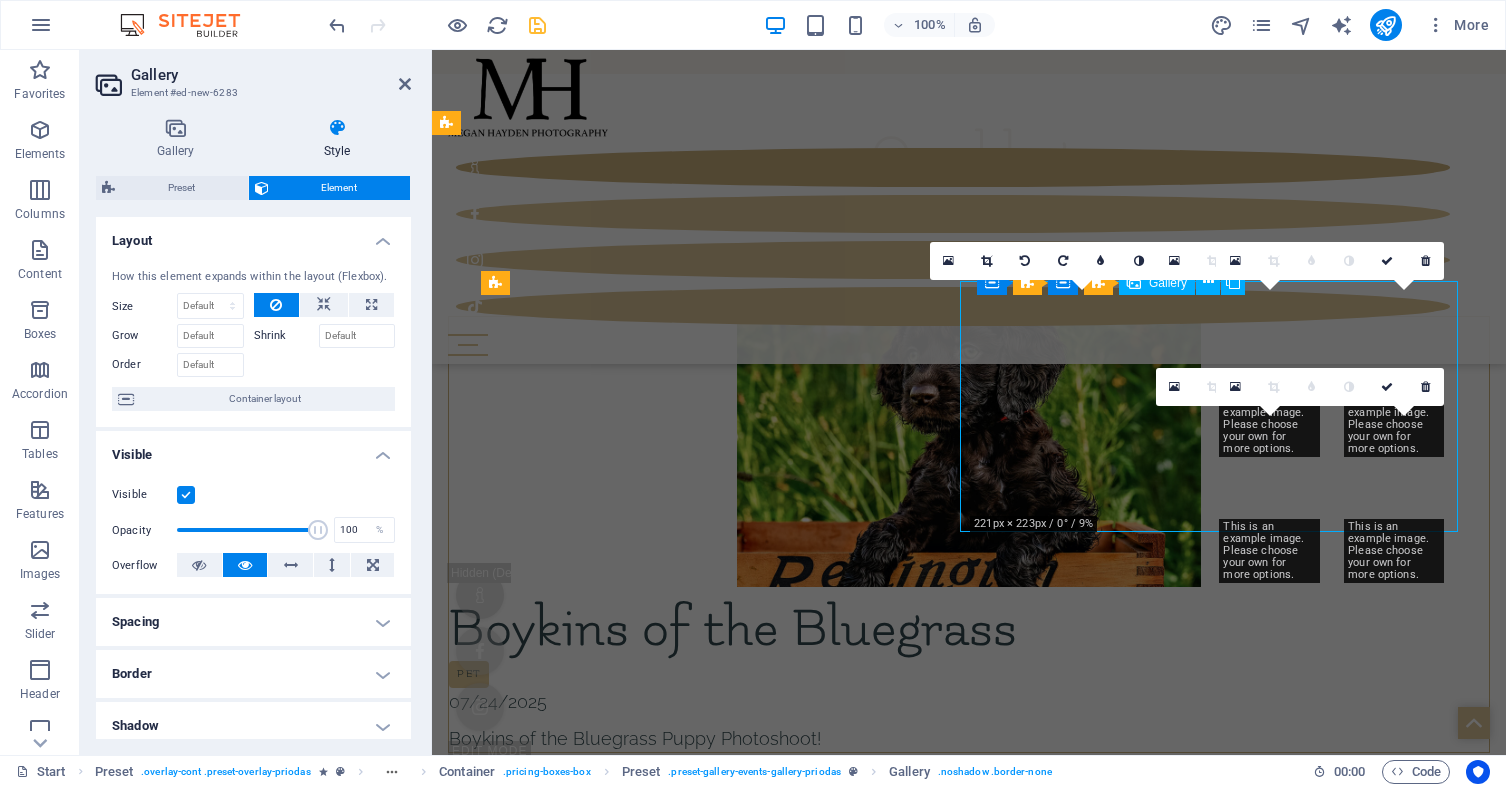 scroll, scrollTop: 5823, scrollLeft: 0, axis: vertical 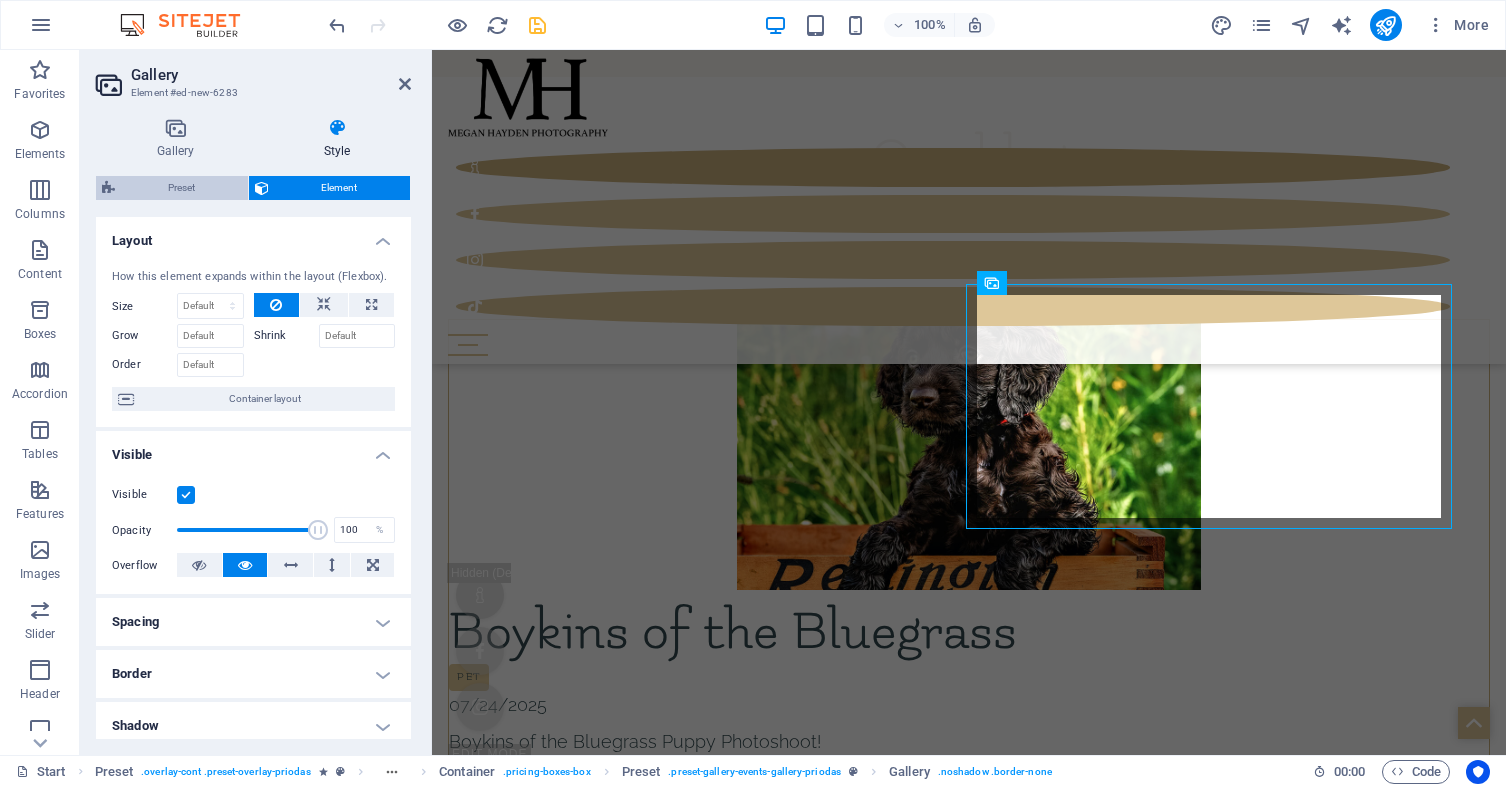 click on "Preset" at bounding box center [181, 188] 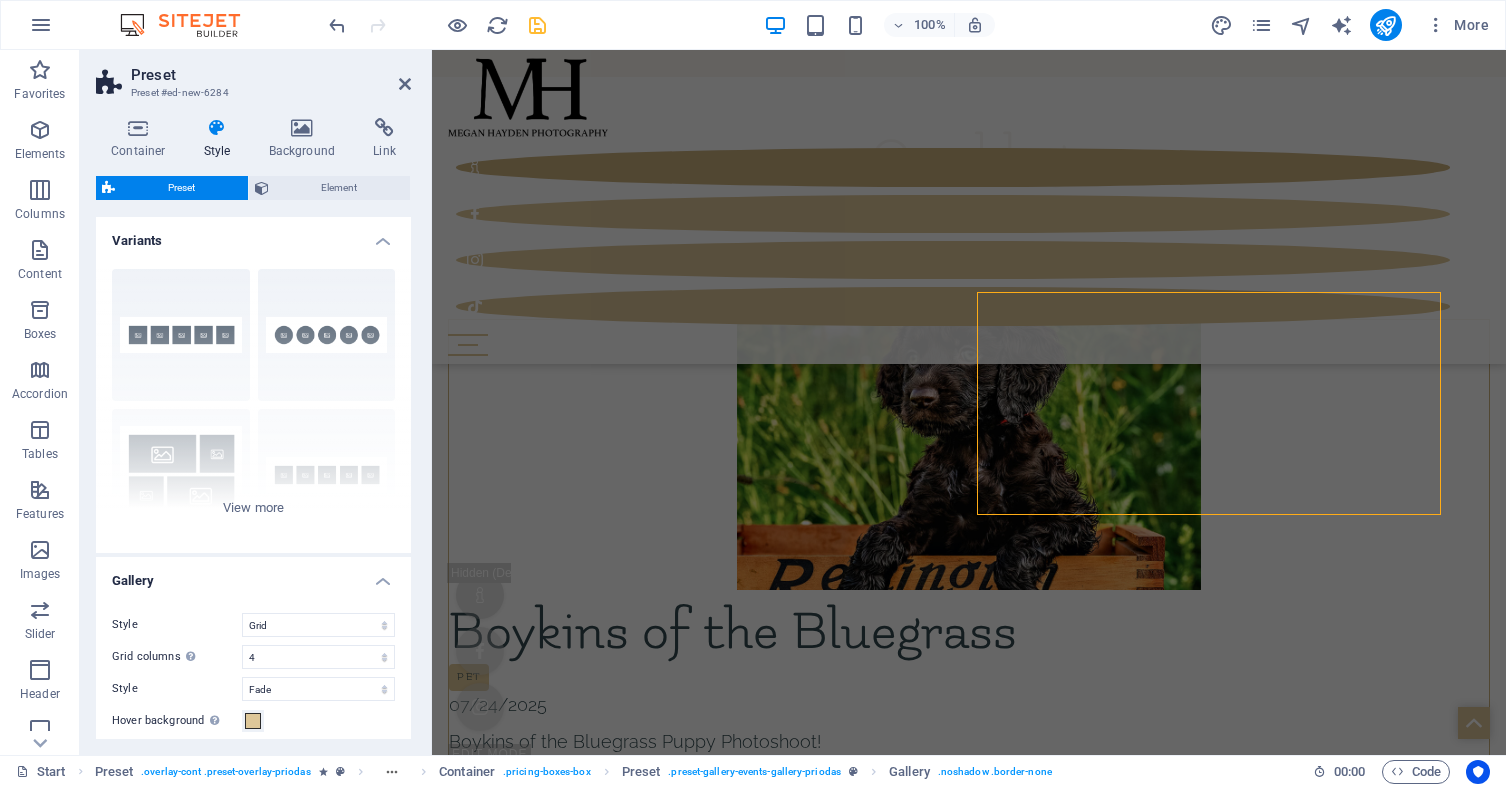 scroll, scrollTop: 5826, scrollLeft: 0, axis: vertical 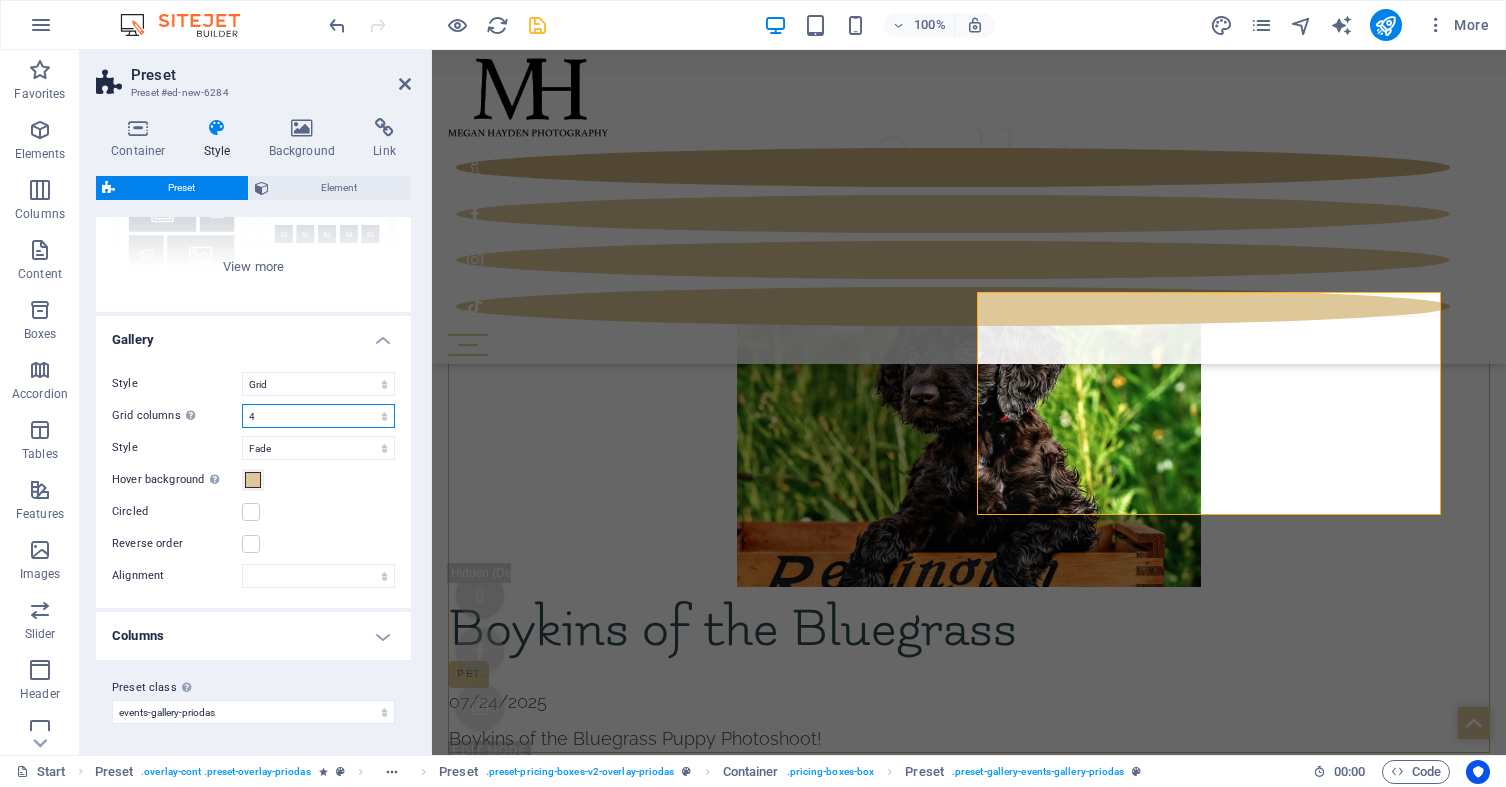 select on "3" 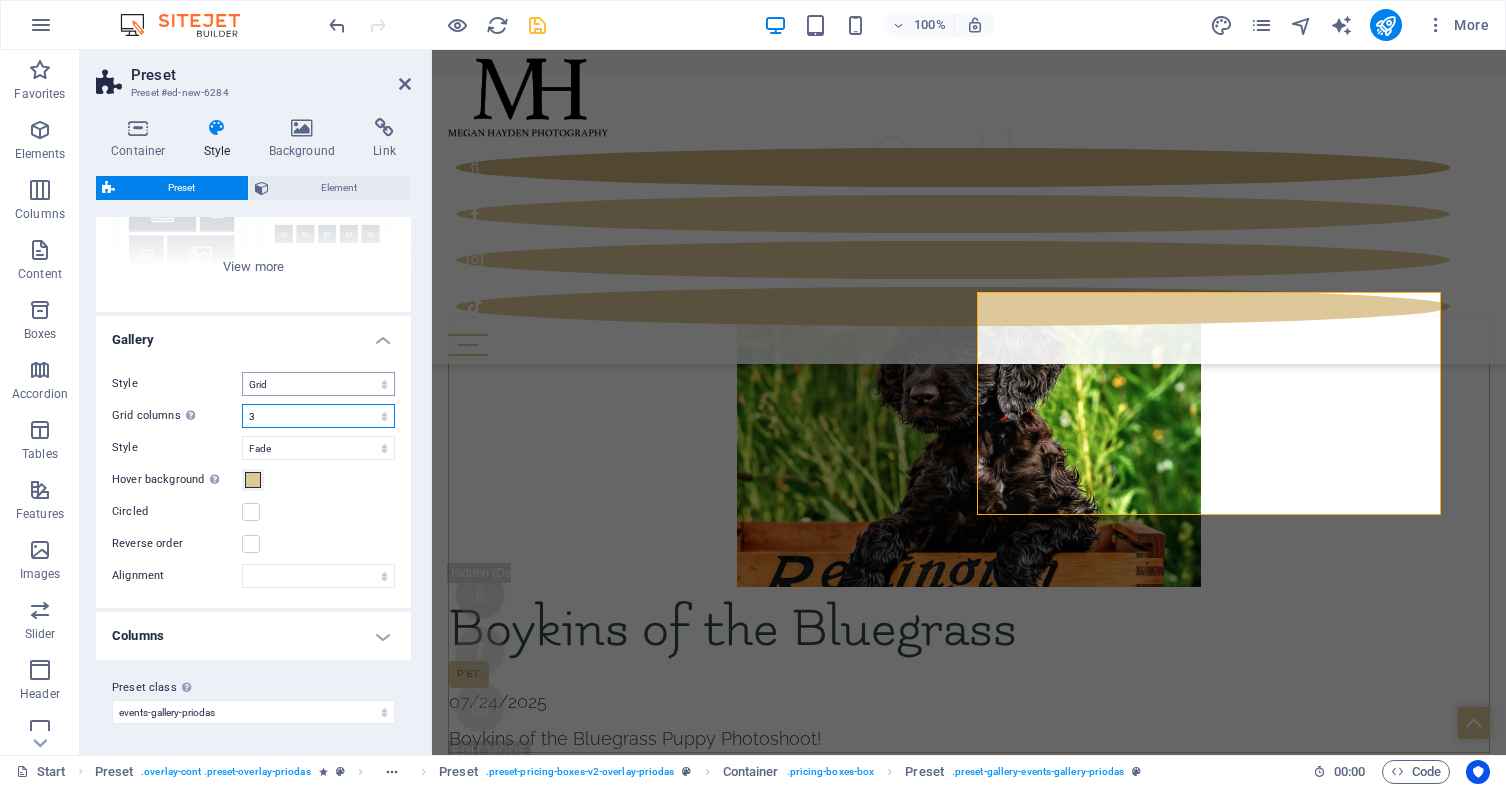 select 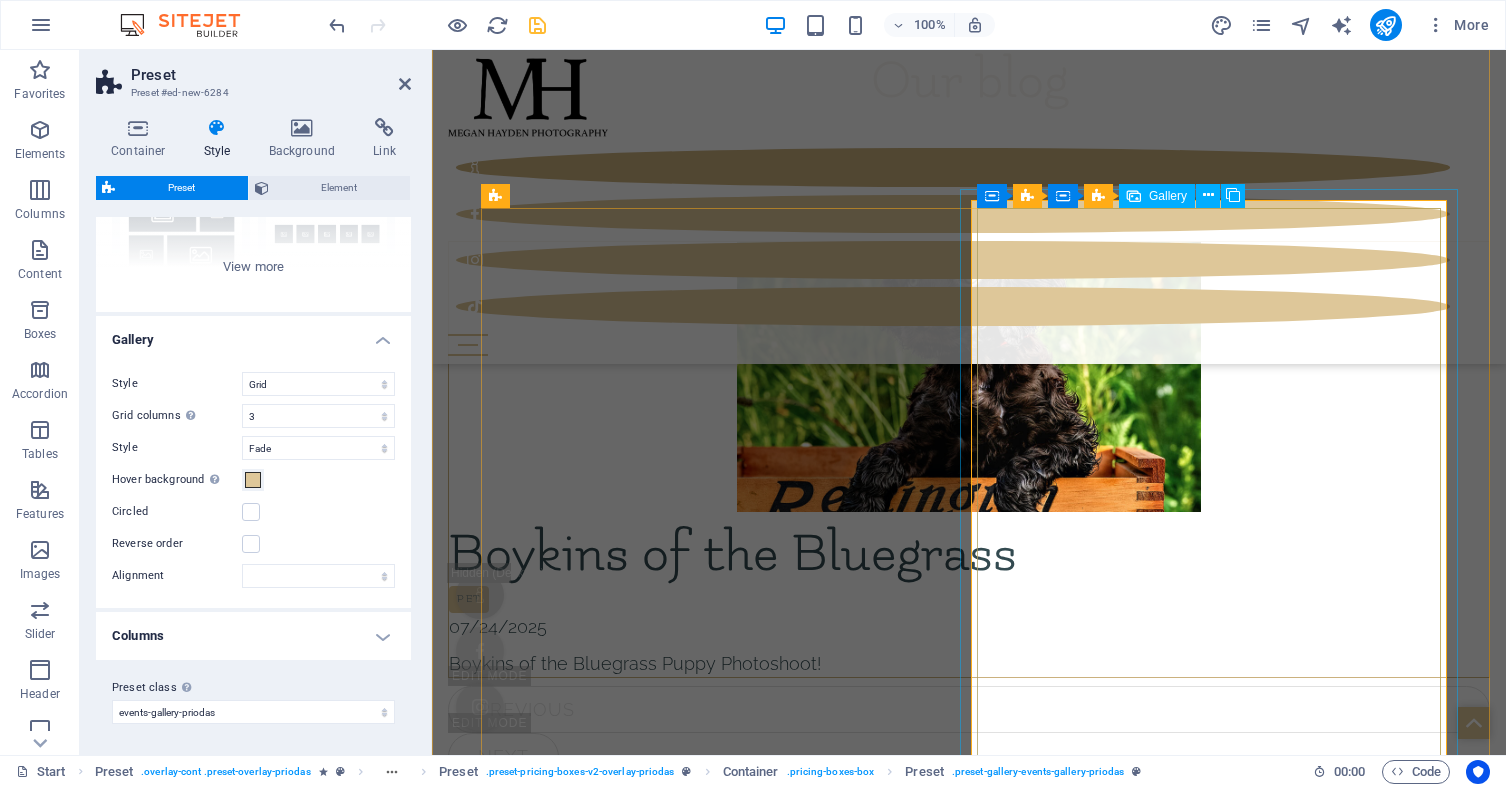 scroll, scrollTop: 5985, scrollLeft: 0, axis: vertical 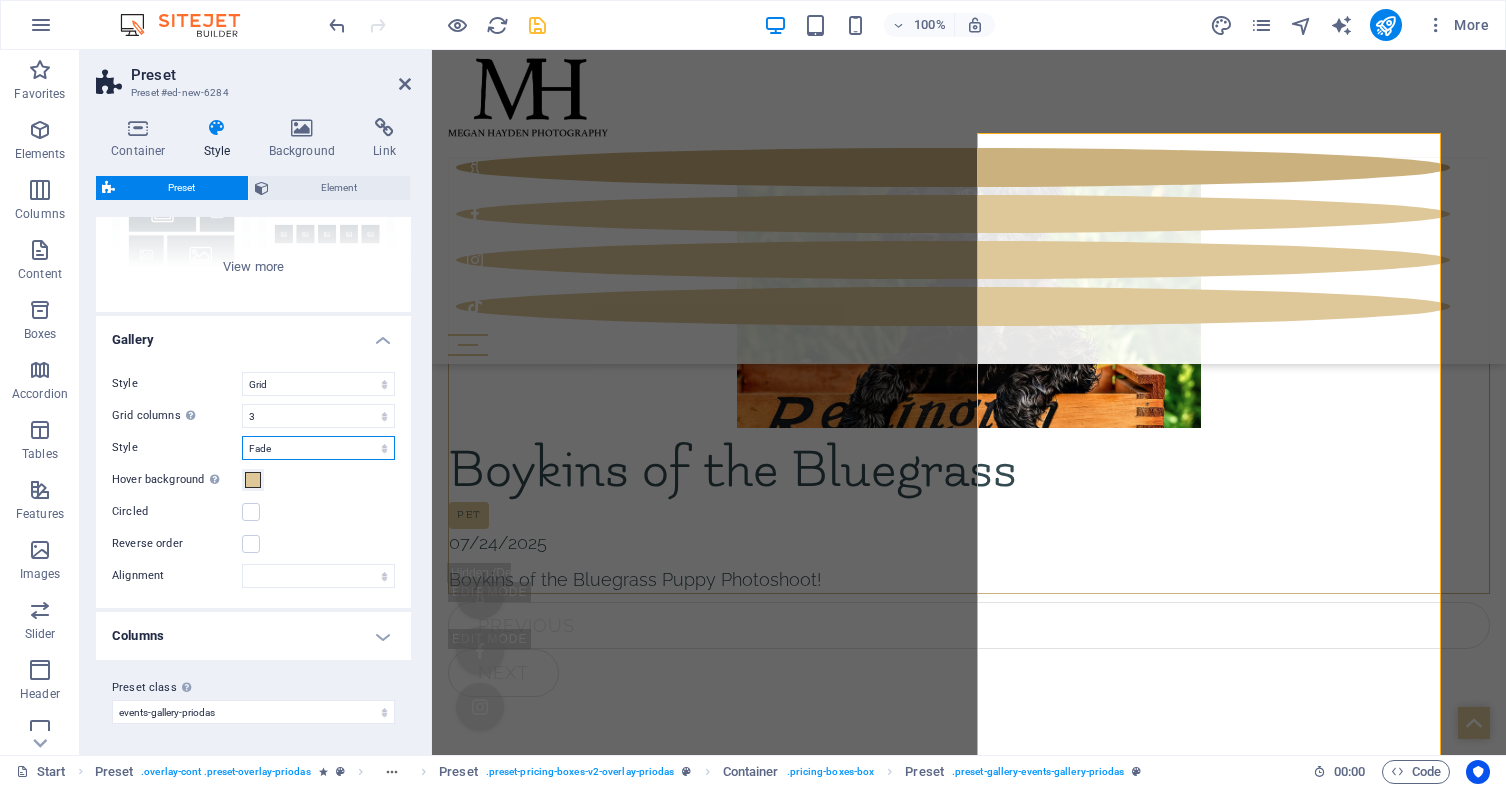 select on "rotate" 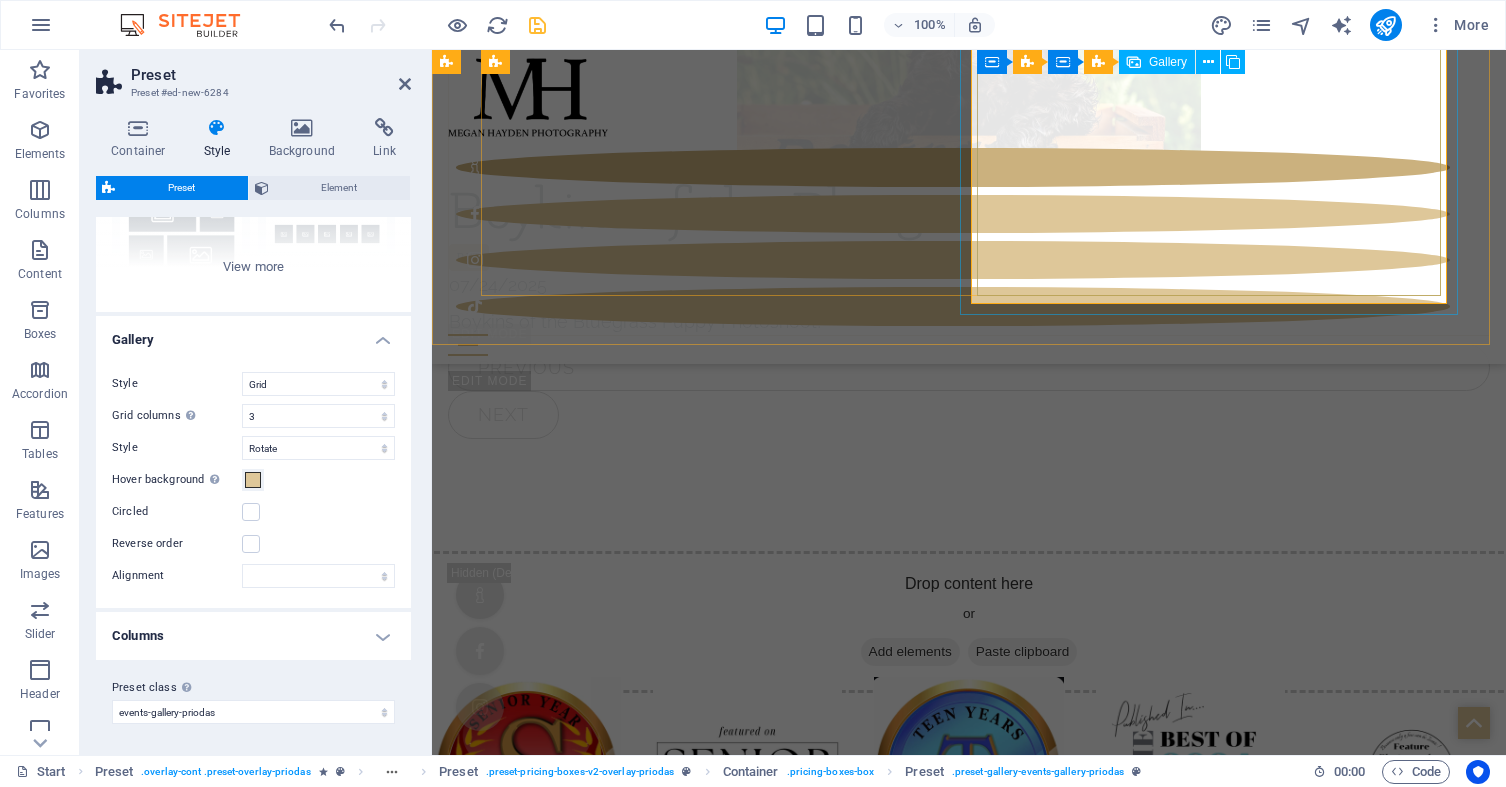 select 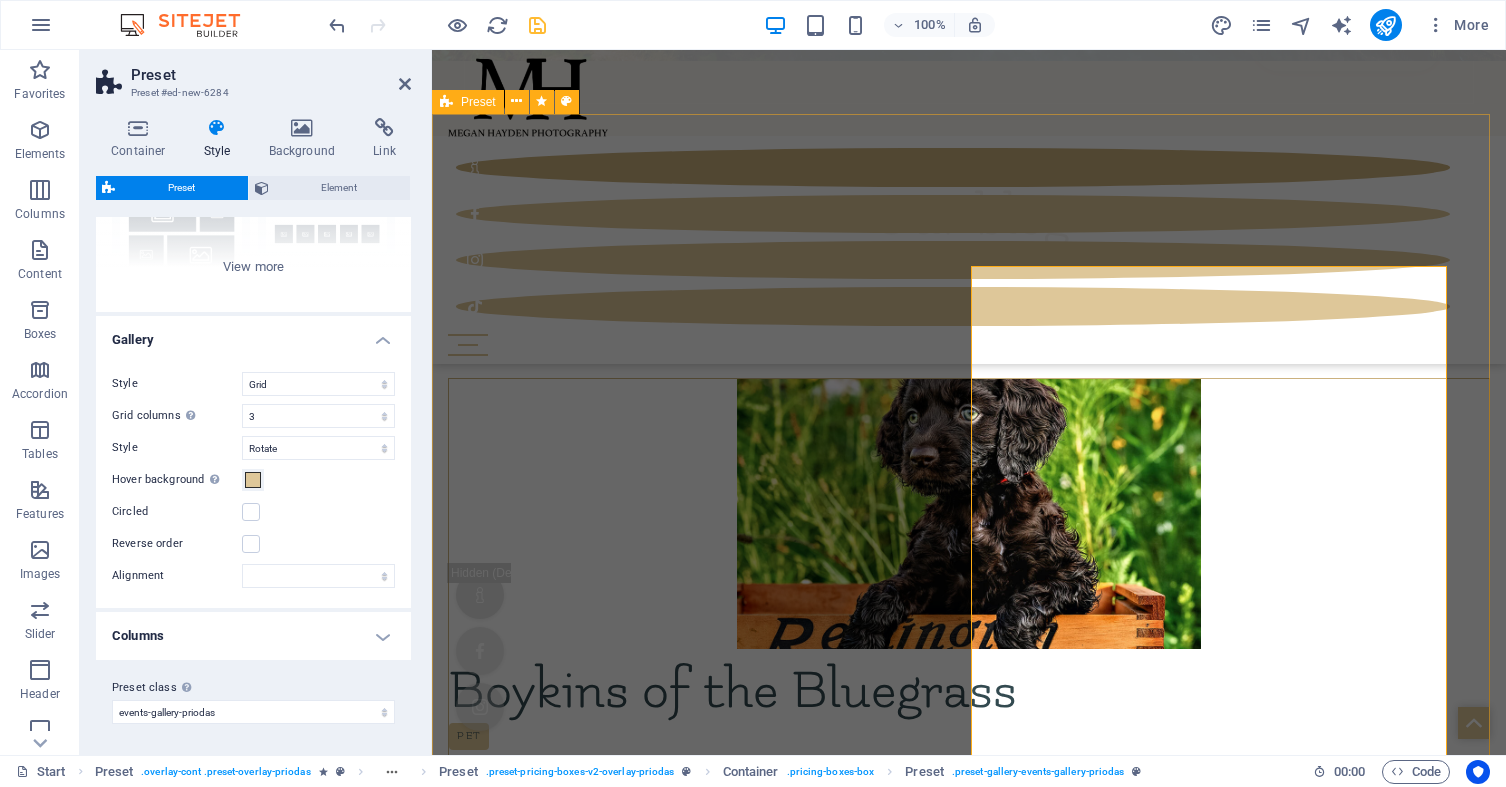 scroll, scrollTop: 5948, scrollLeft: 0, axis: vertical 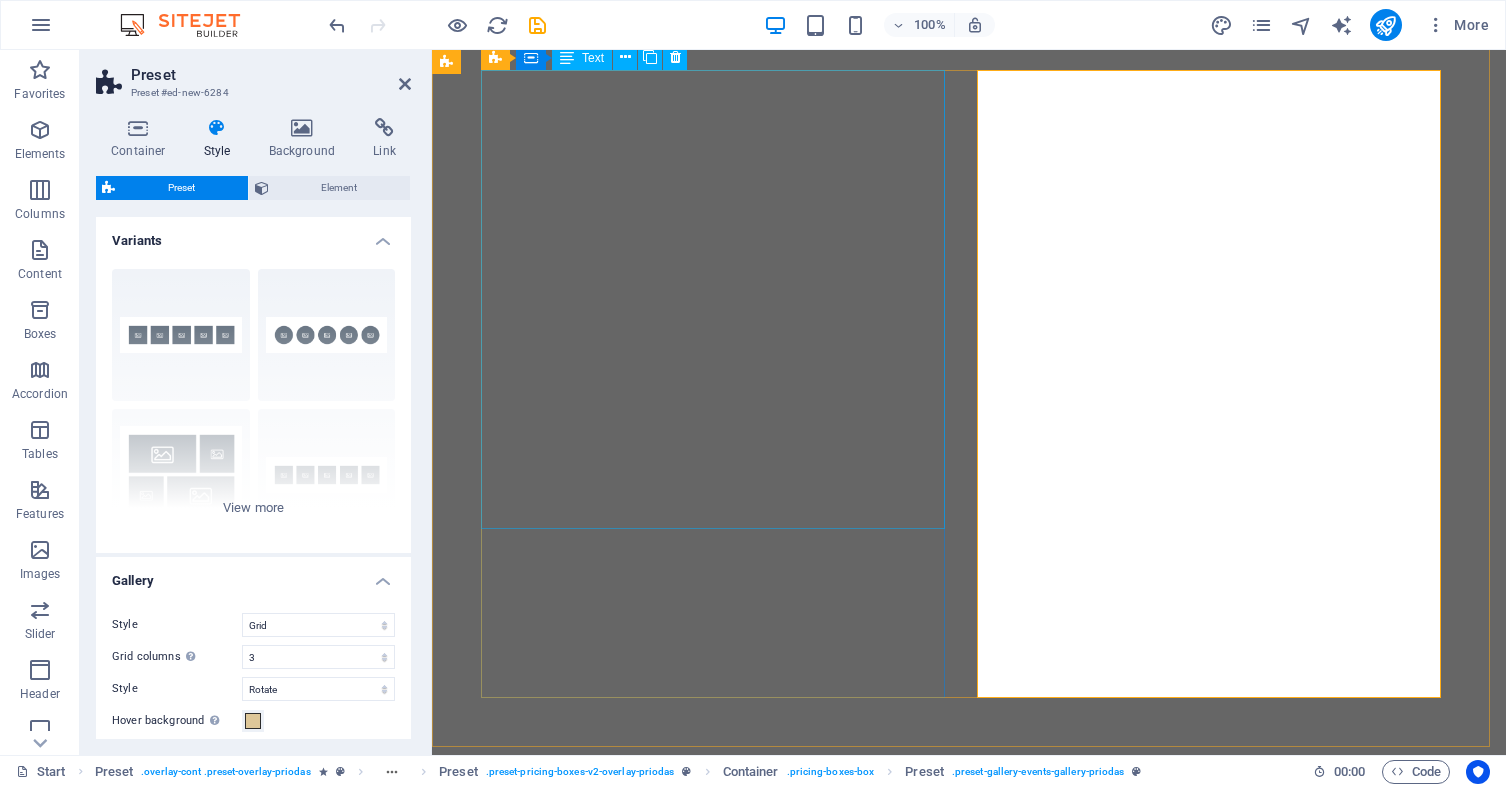select on "grid" 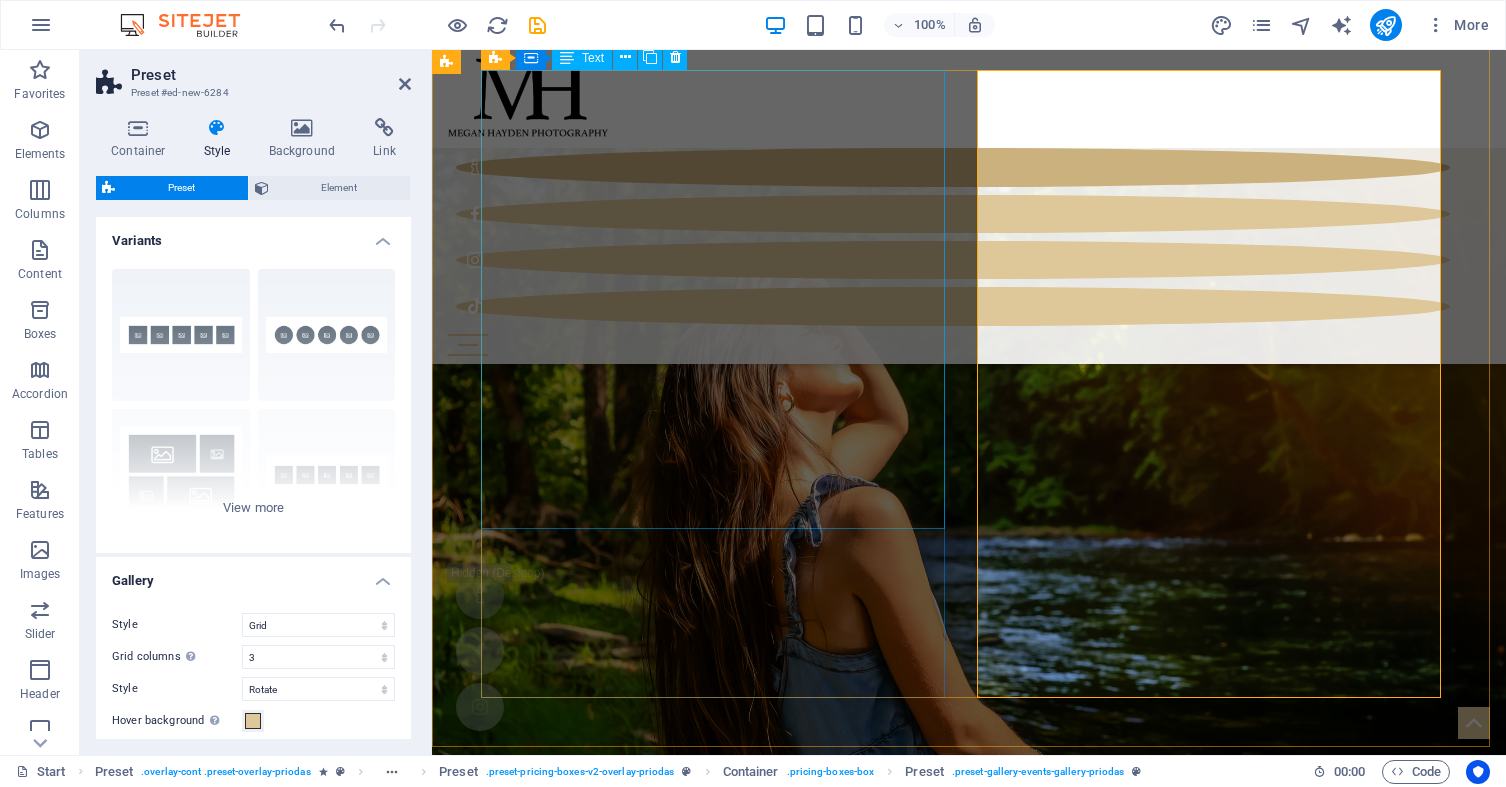 scroll, scrollTop: 0, scrollLeft: 0, axis: both 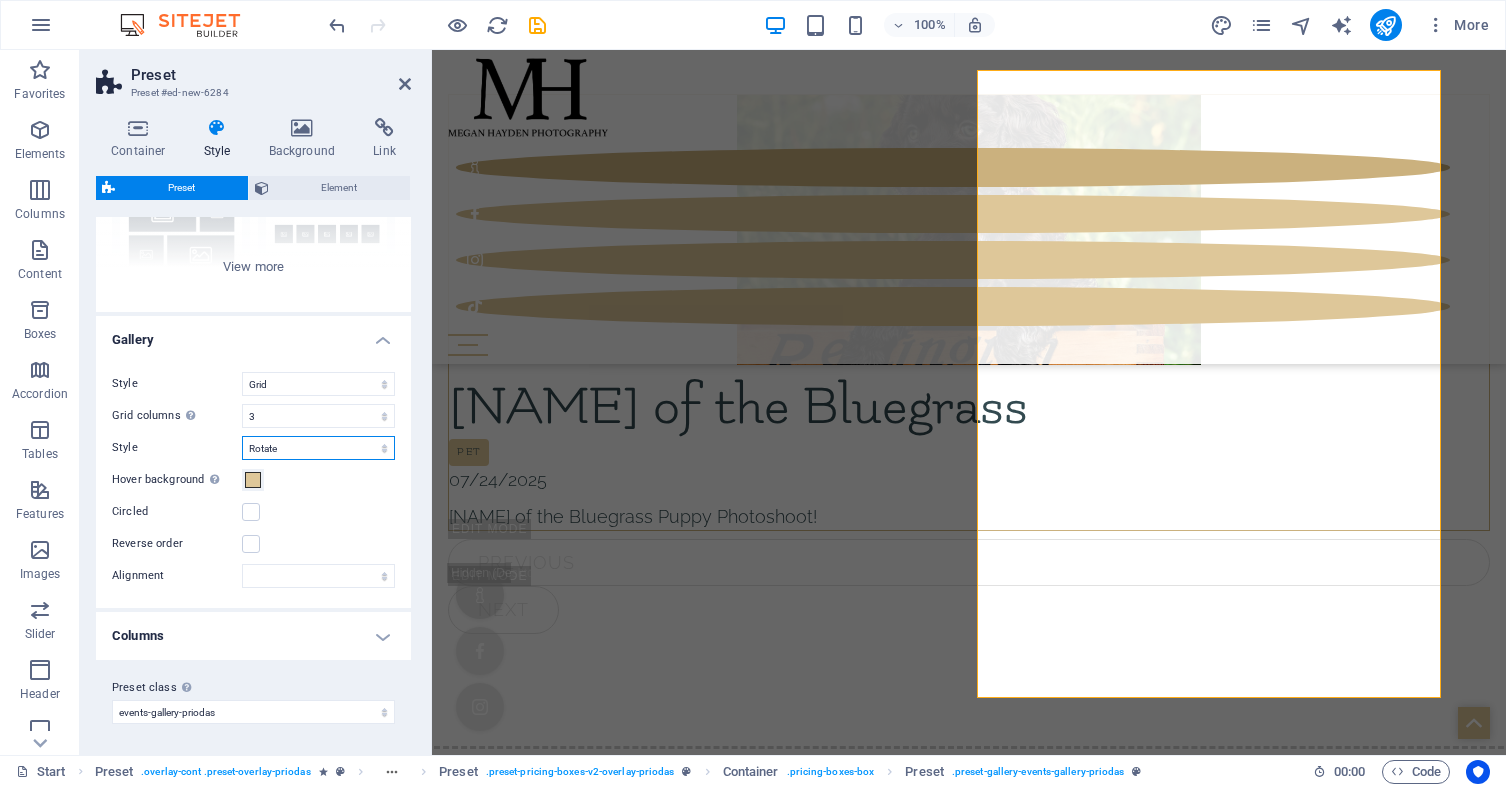 select on "zoom" 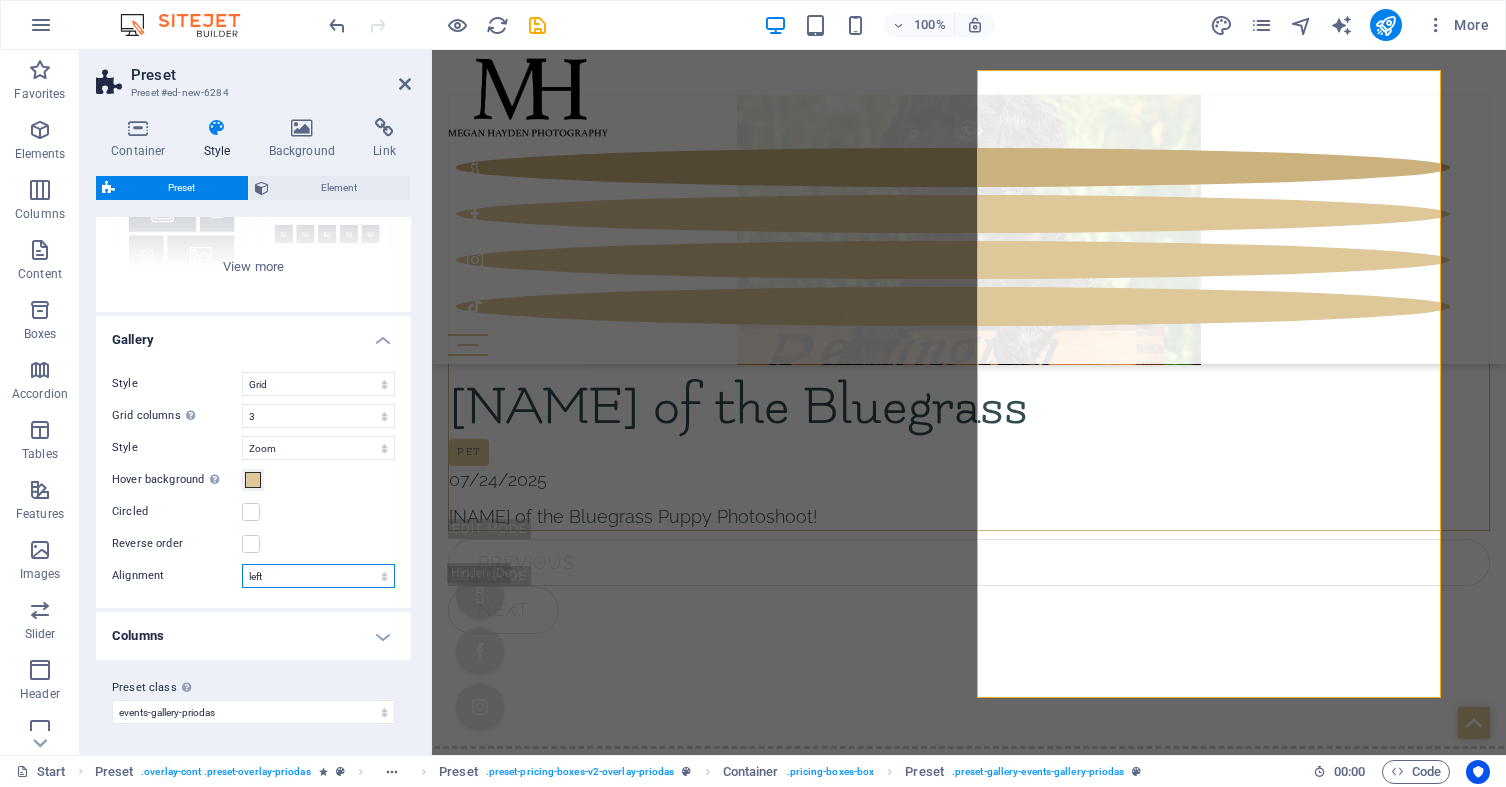 select on "center" 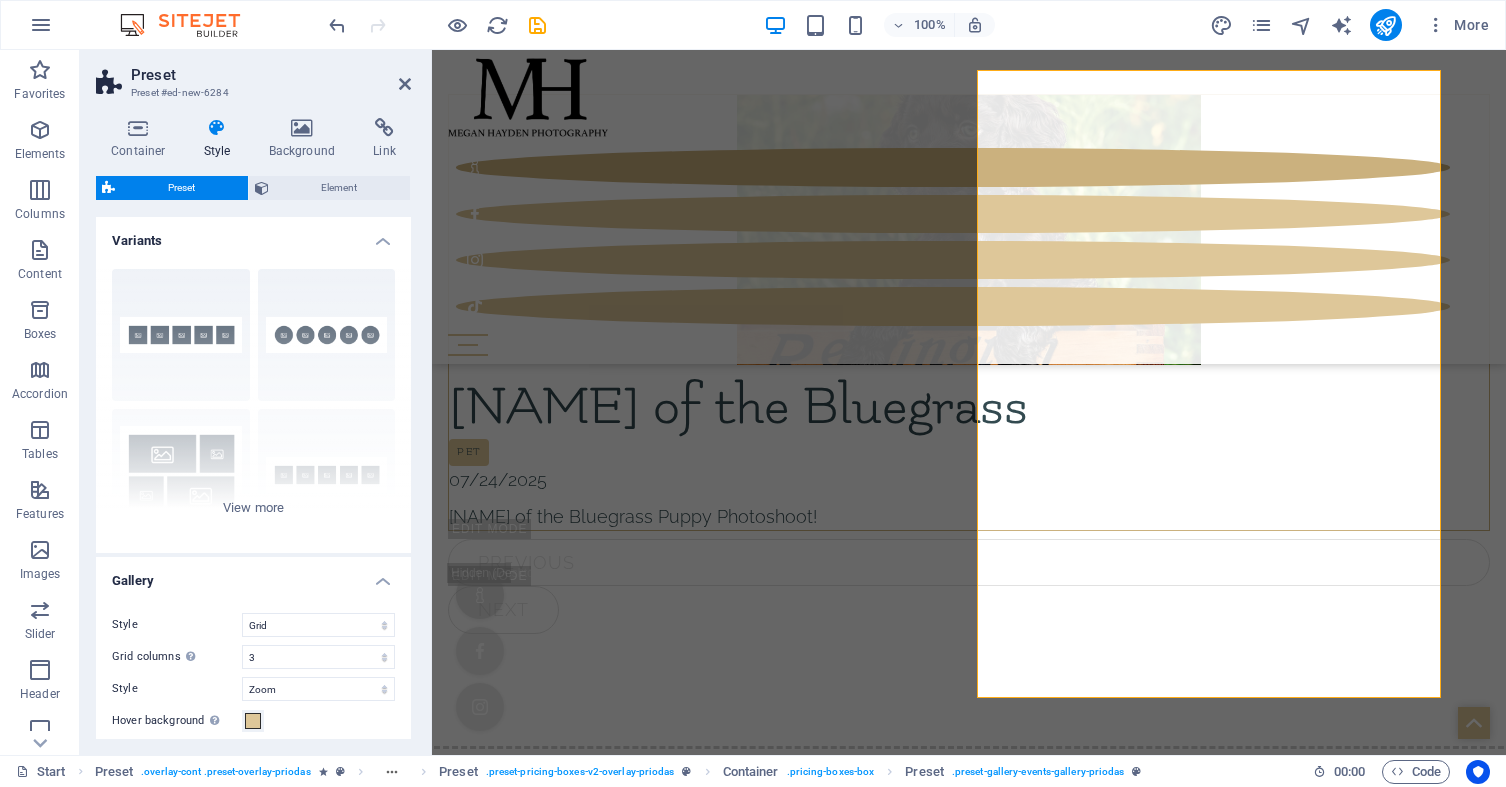 scroll, scrollTop: 0, scrollLeft: 0, axis: both 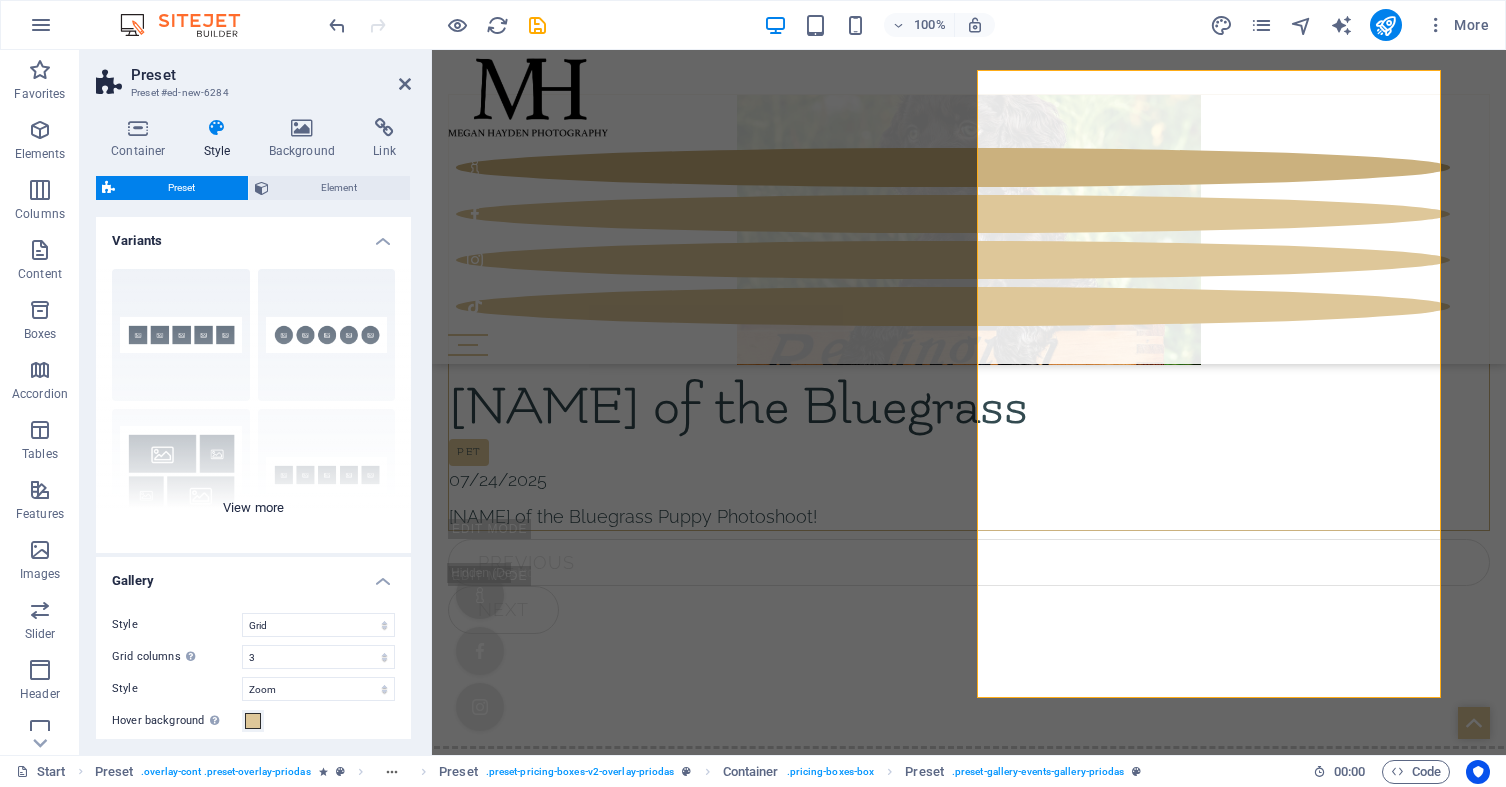 click on "Captions Circle Collage Default dense Grid Grid shifted" at bounding box center [253, 403] 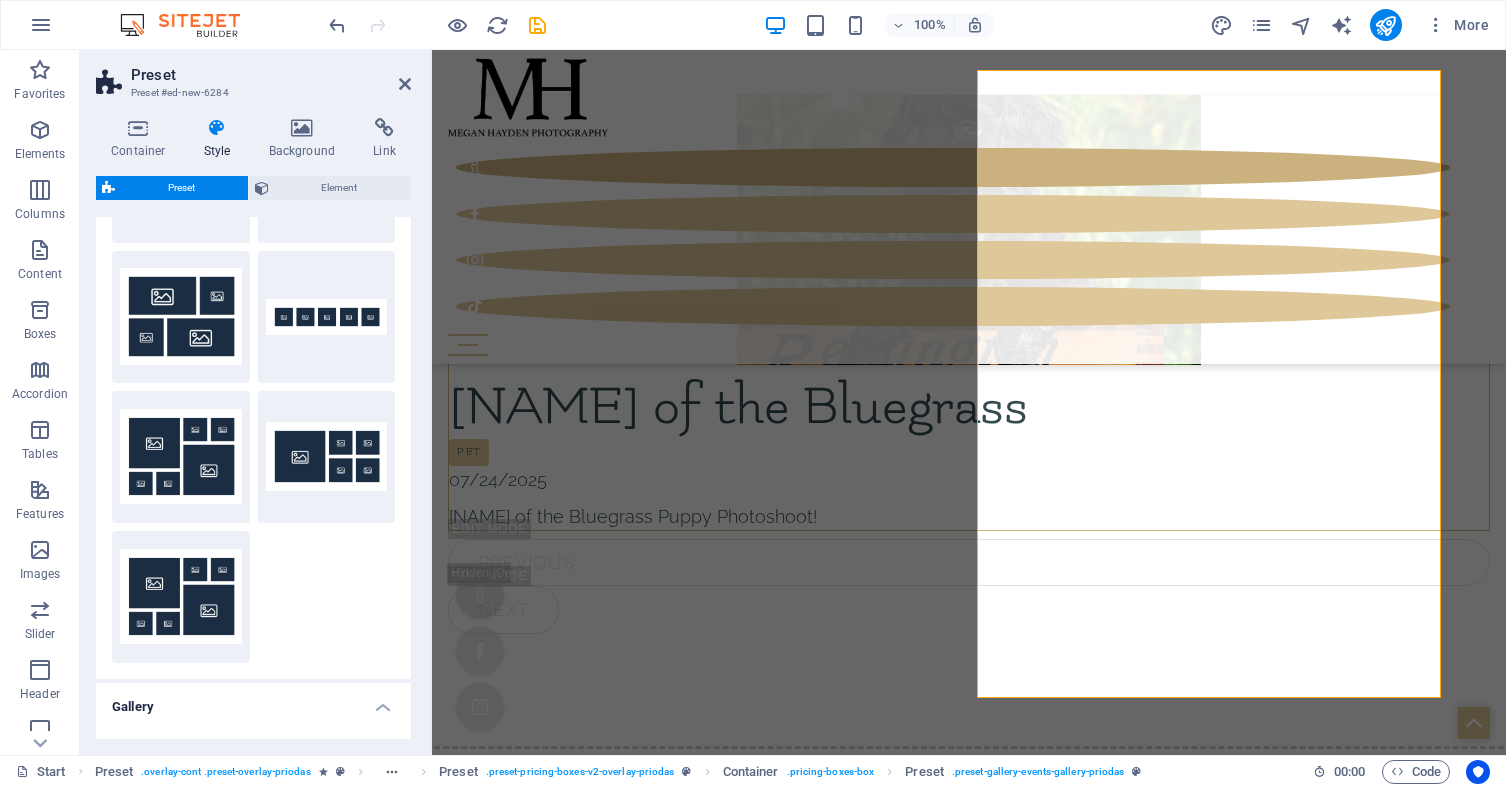 scroll, scrollTop: 154, scrollLeft: 0, axis: vertical 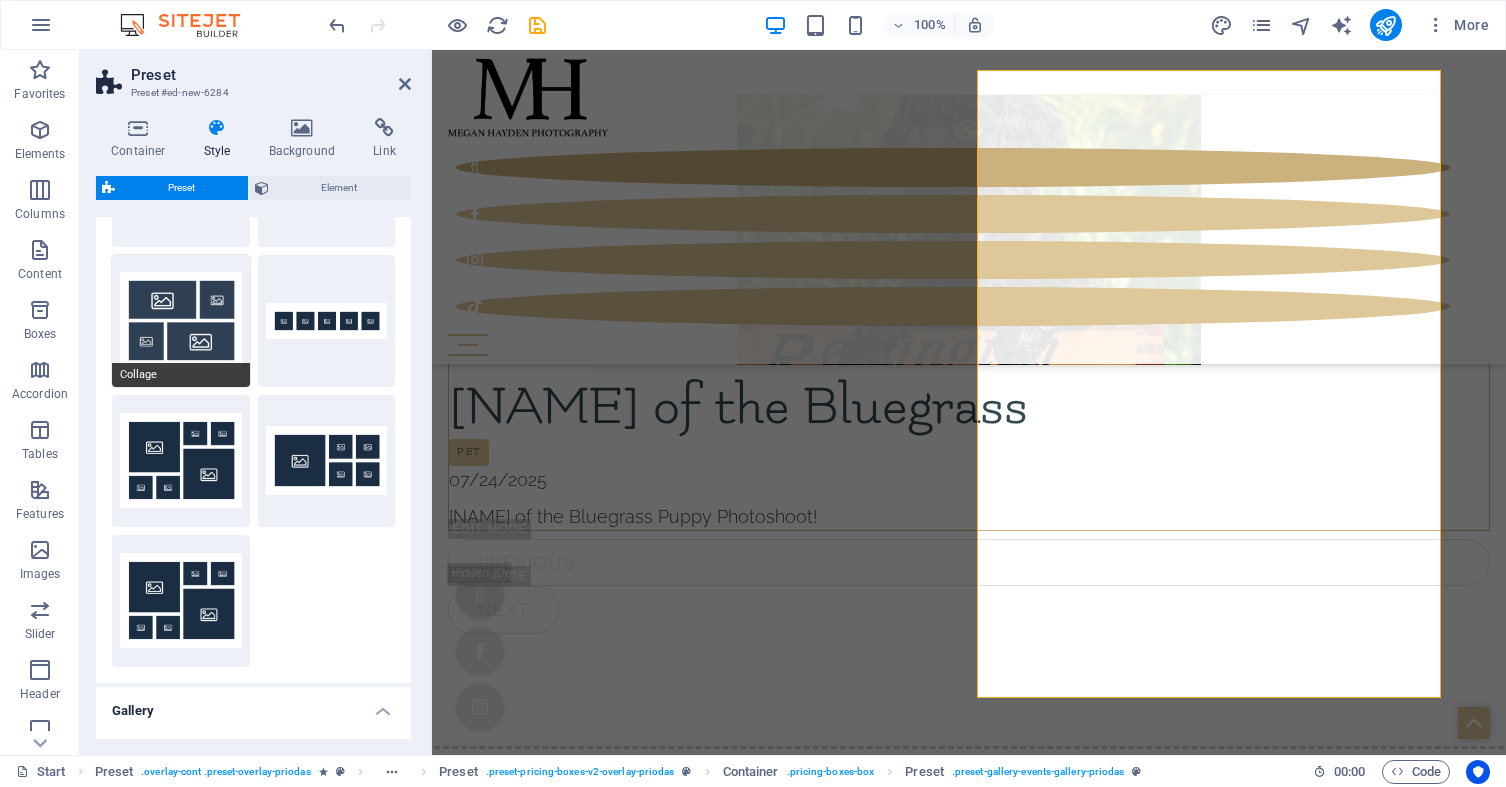 click on "Collage" at bounding box center (181, 321) 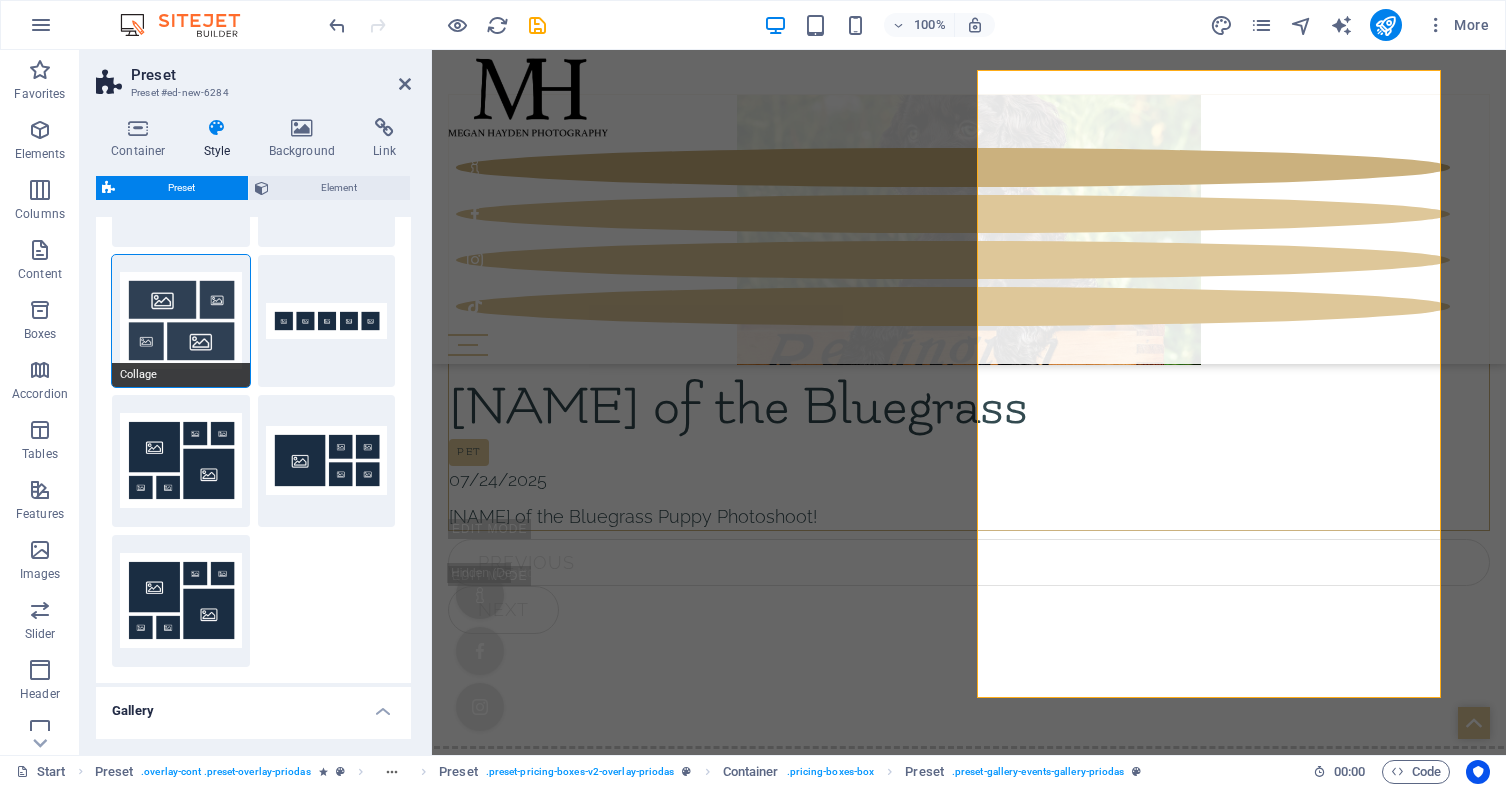 select 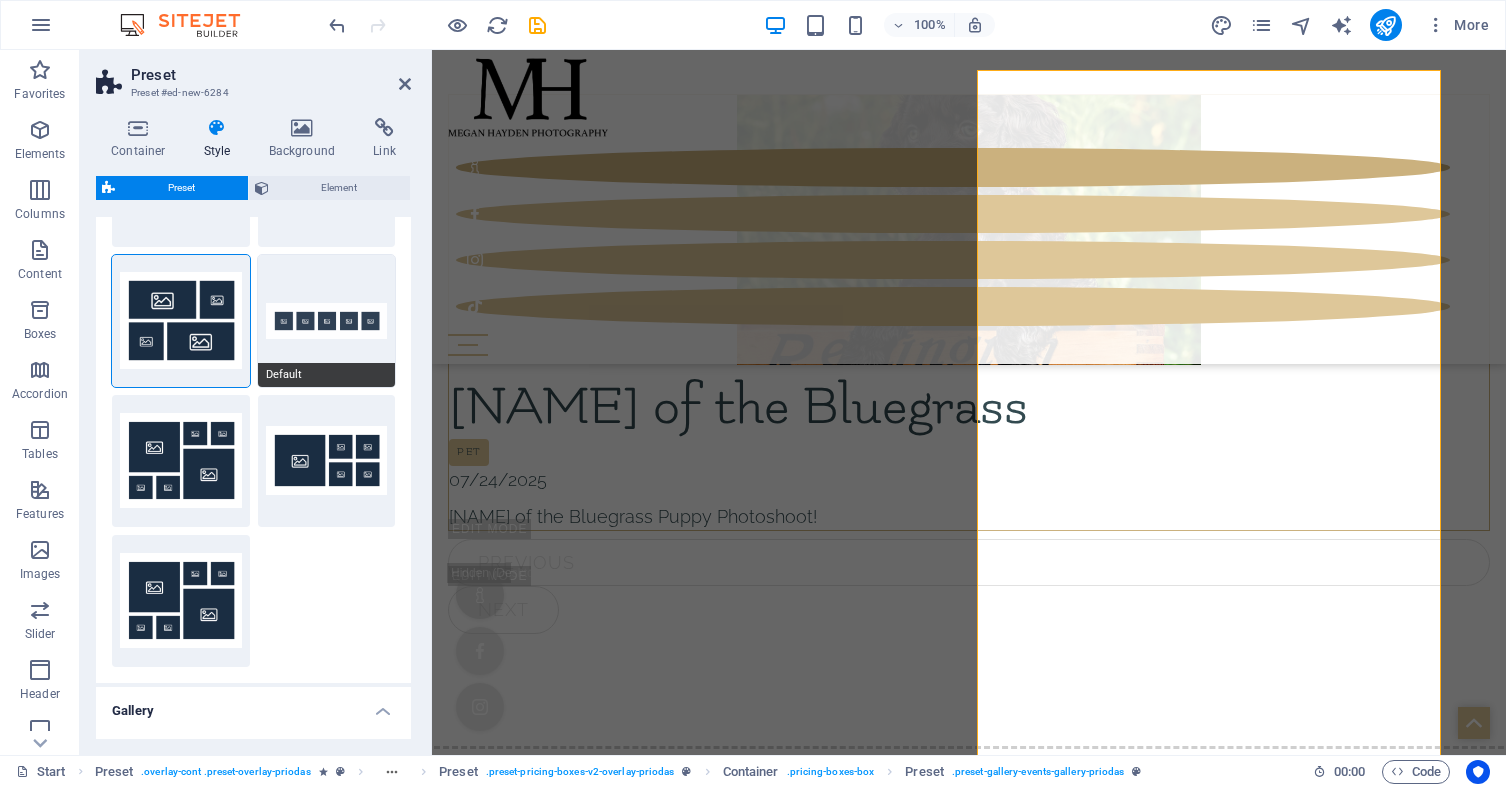 click on "Default" at bounding box center [327, 321] 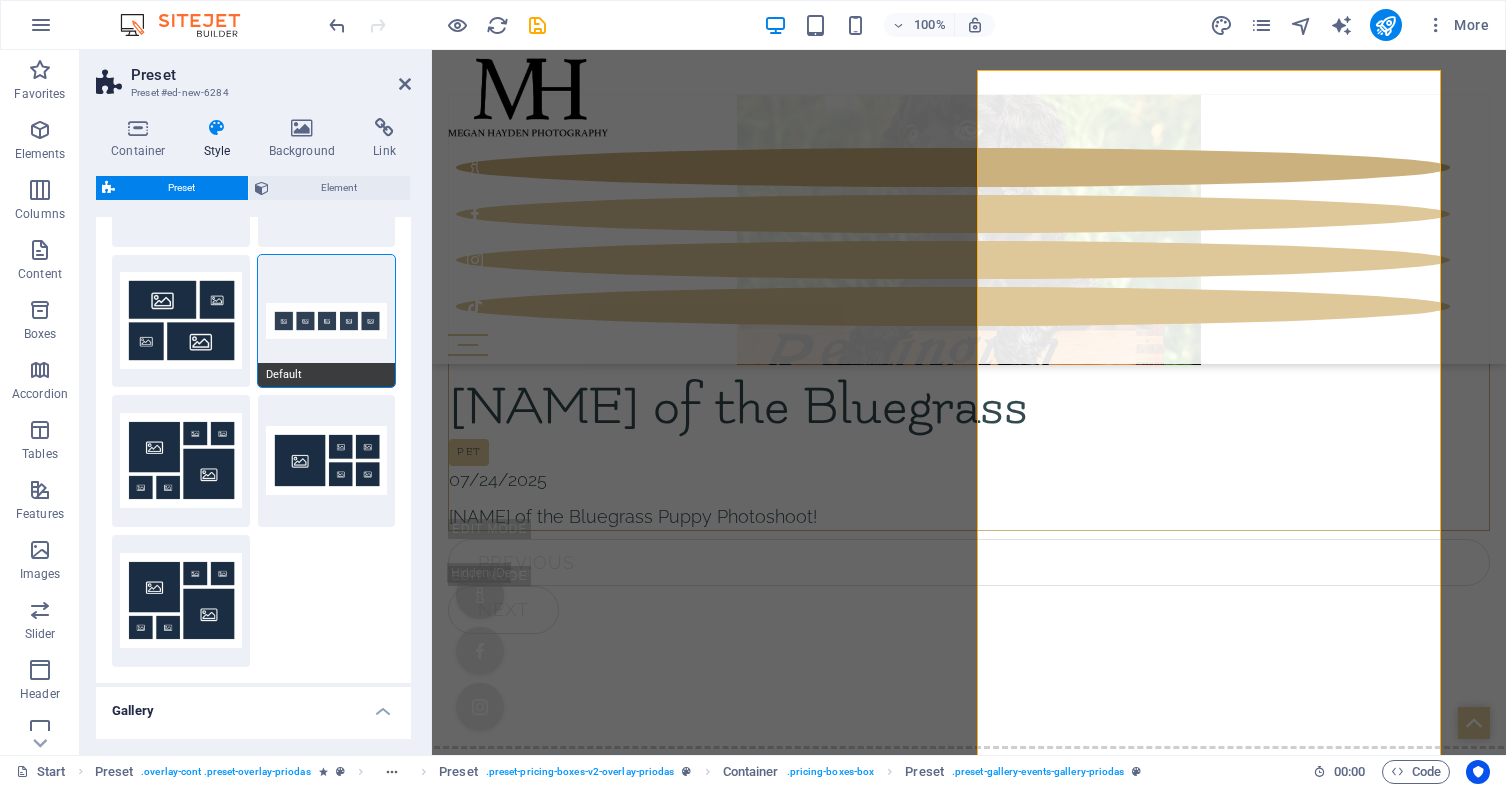 select 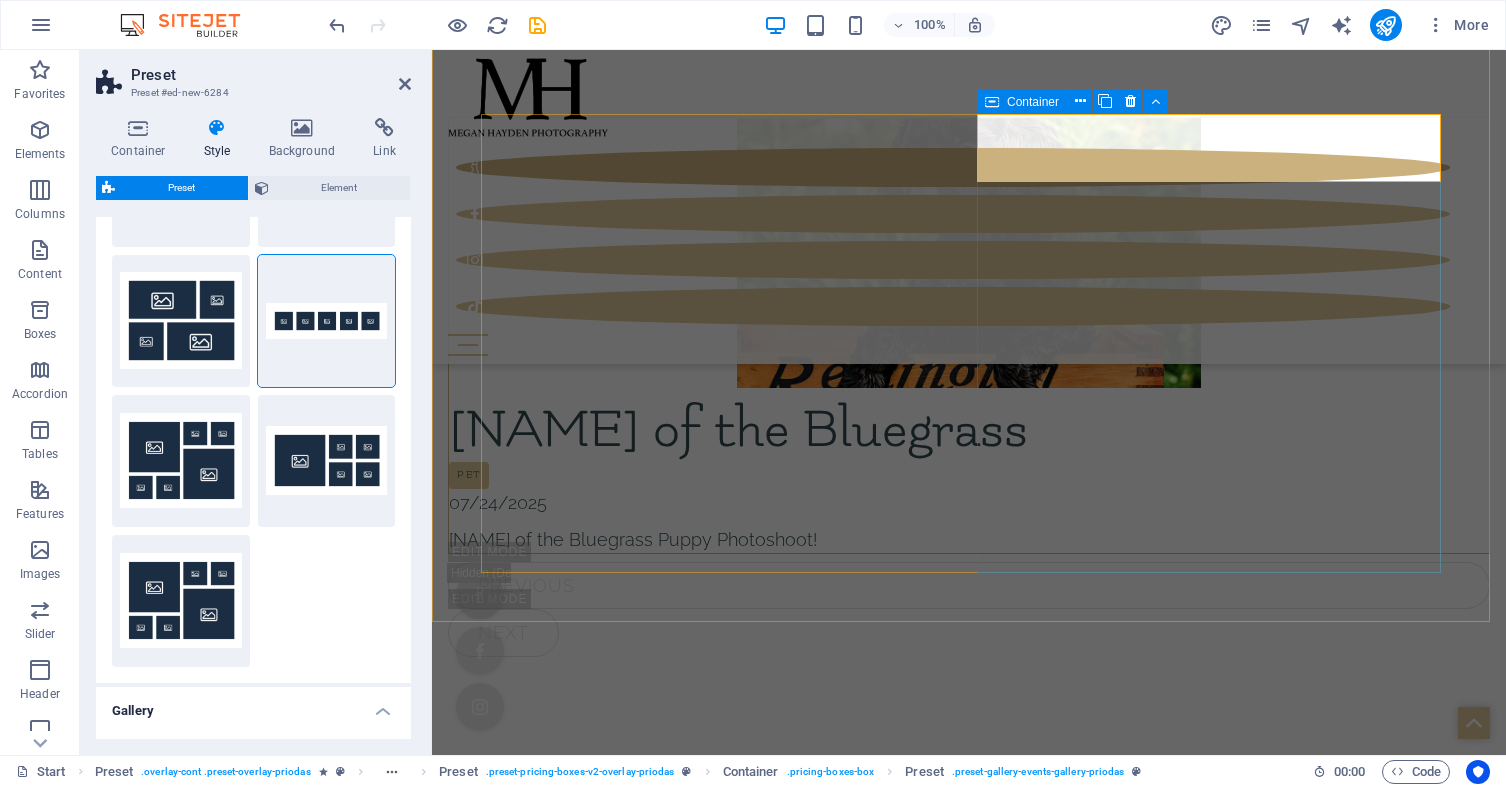 scroll, scrollTop: 5986, scrollLeft: 0, axis: vertical 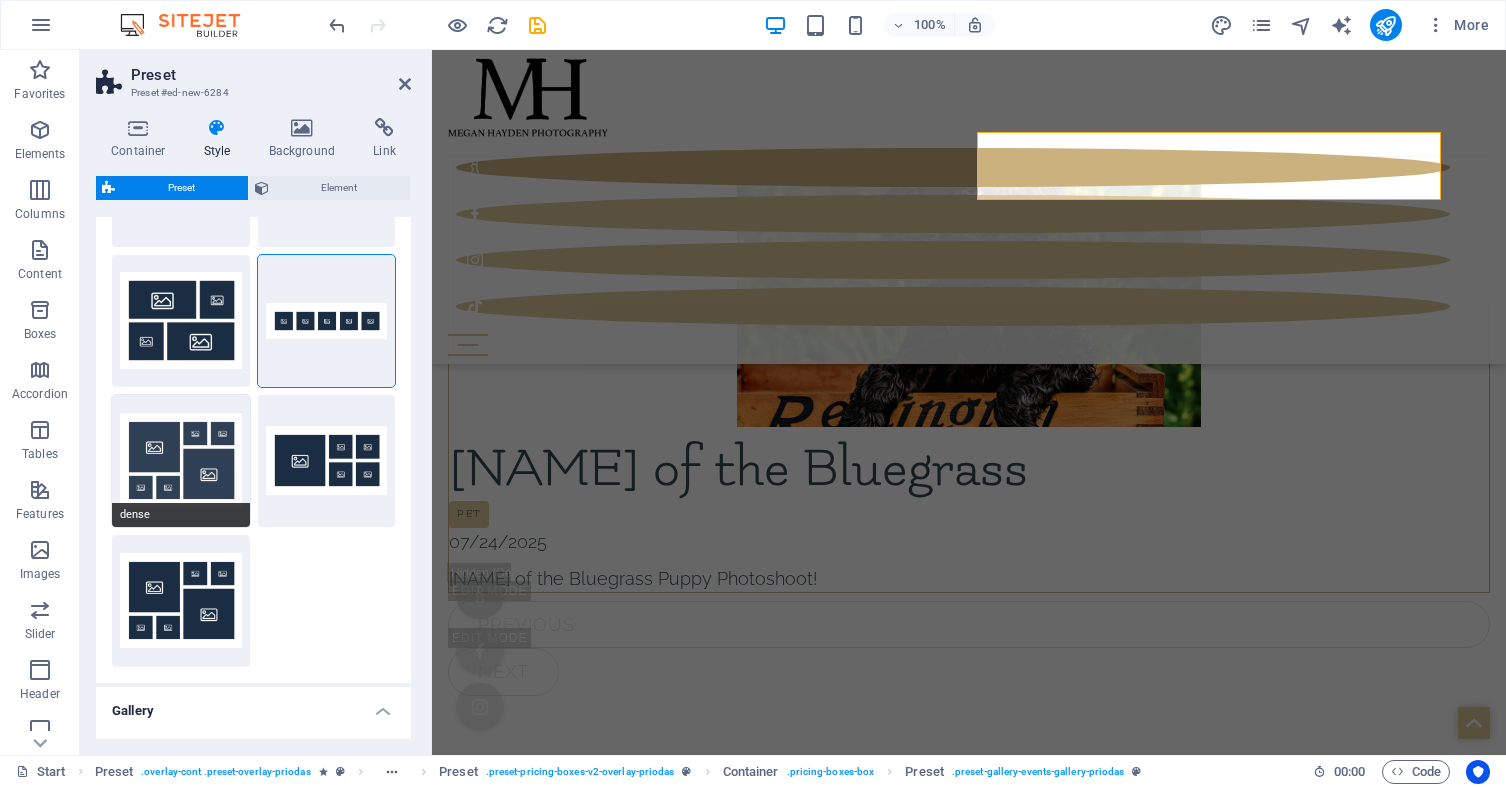 click on "dense" at bounding box center (181, 461) 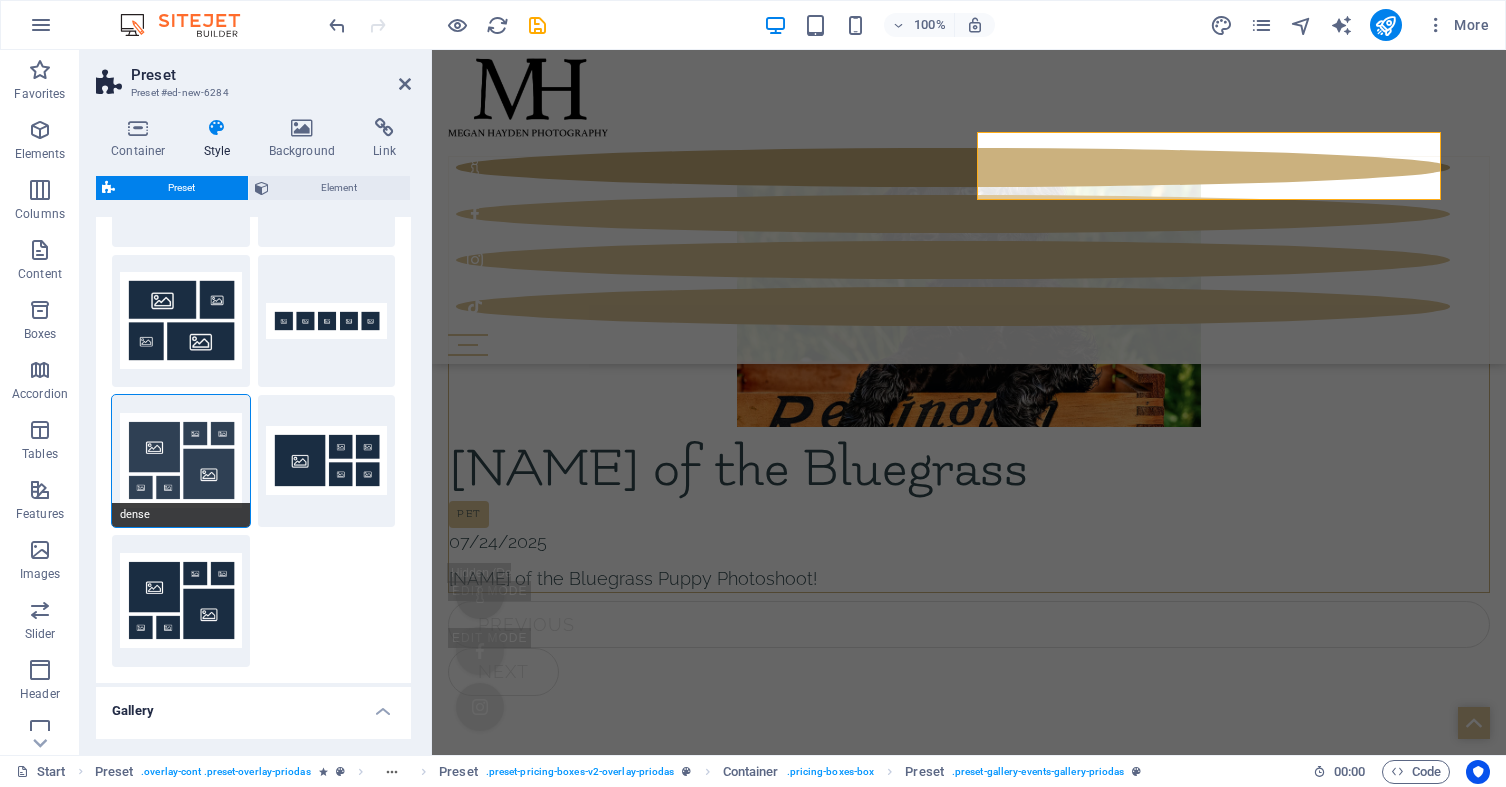 select on "grid-dense" 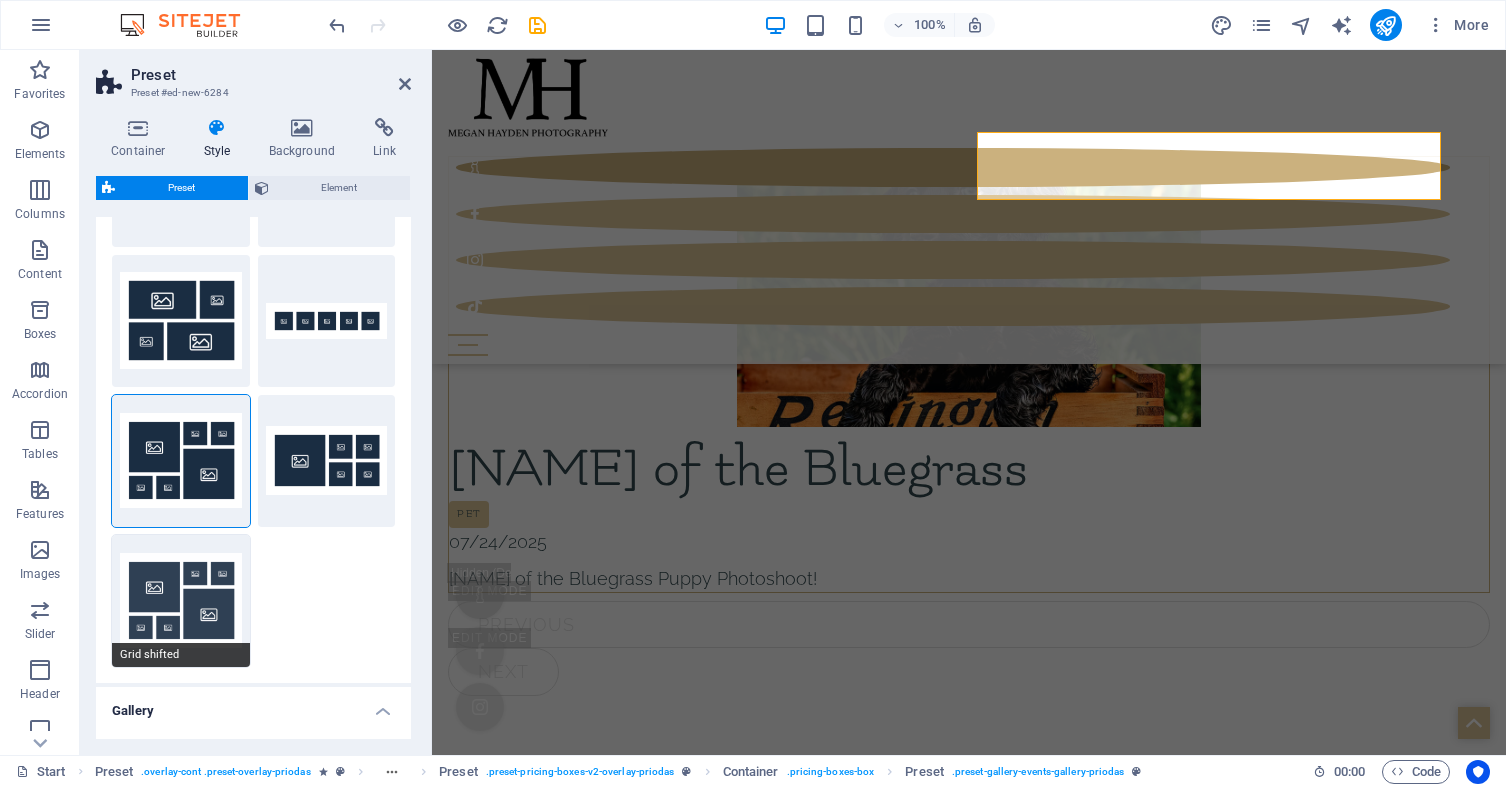 select 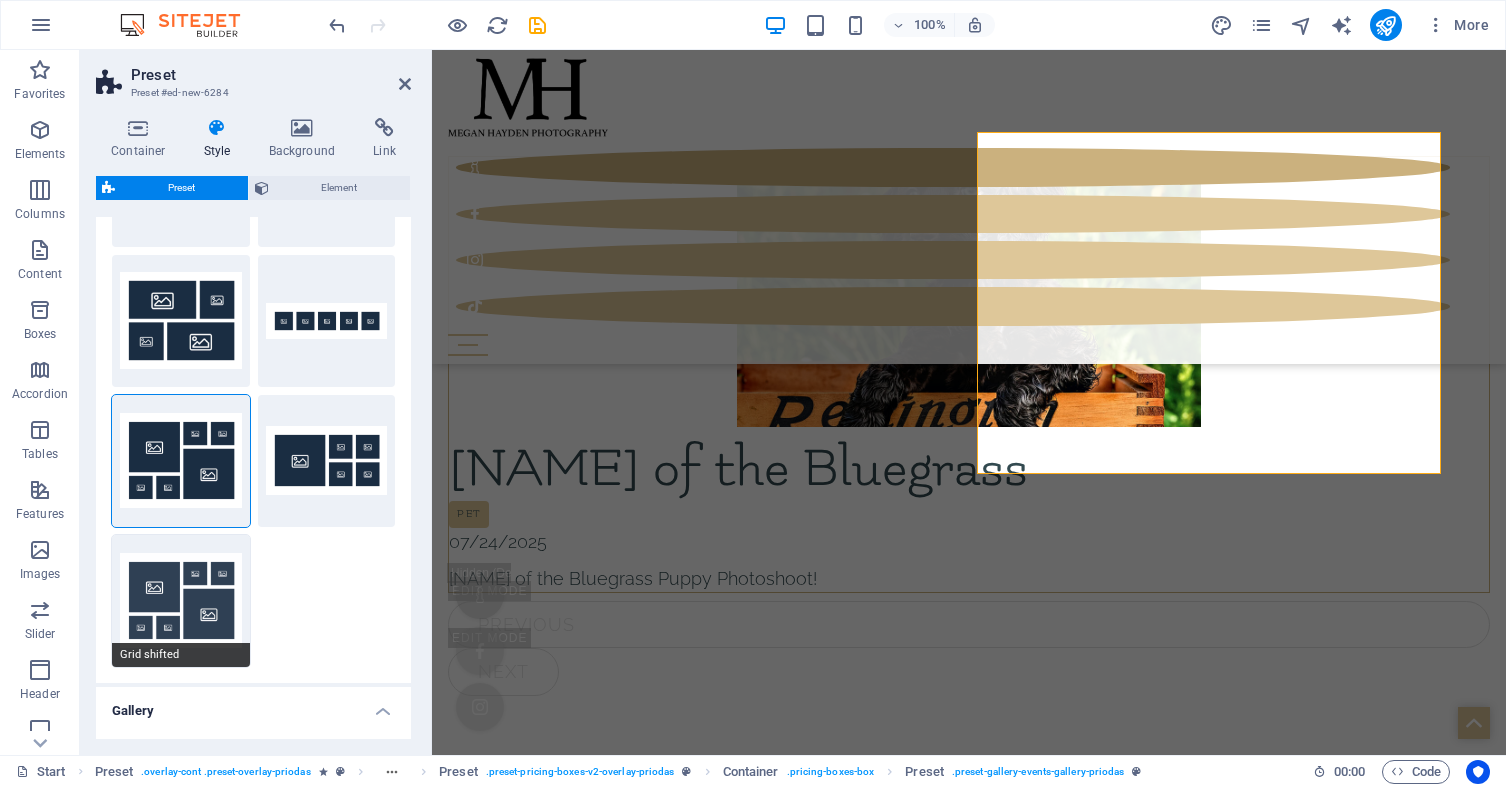 click on "Grid shifted" at bounding box center [181, 601] 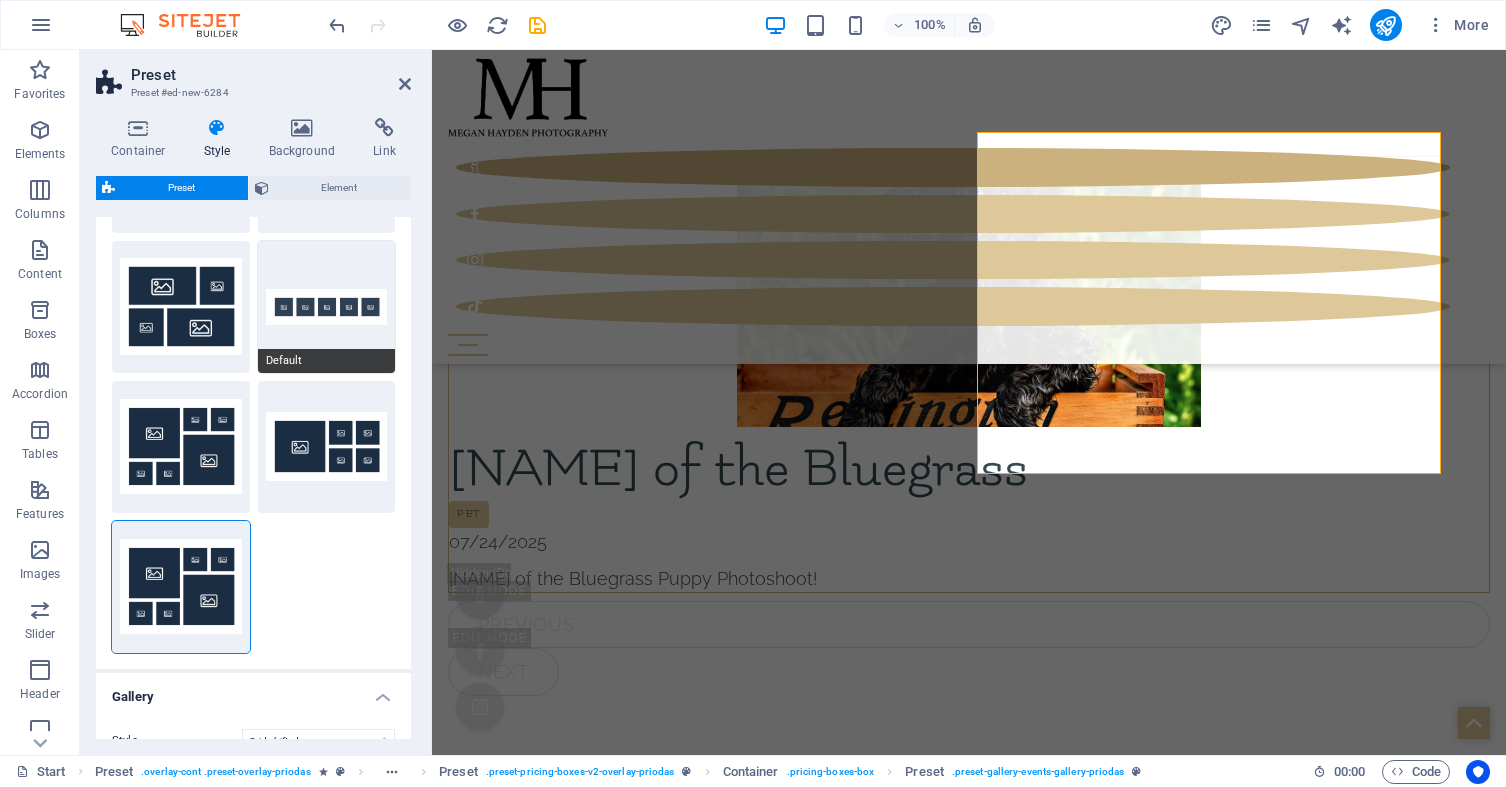 scroll, scrollTop: 172, scrollLeft: 0, axis: vertical 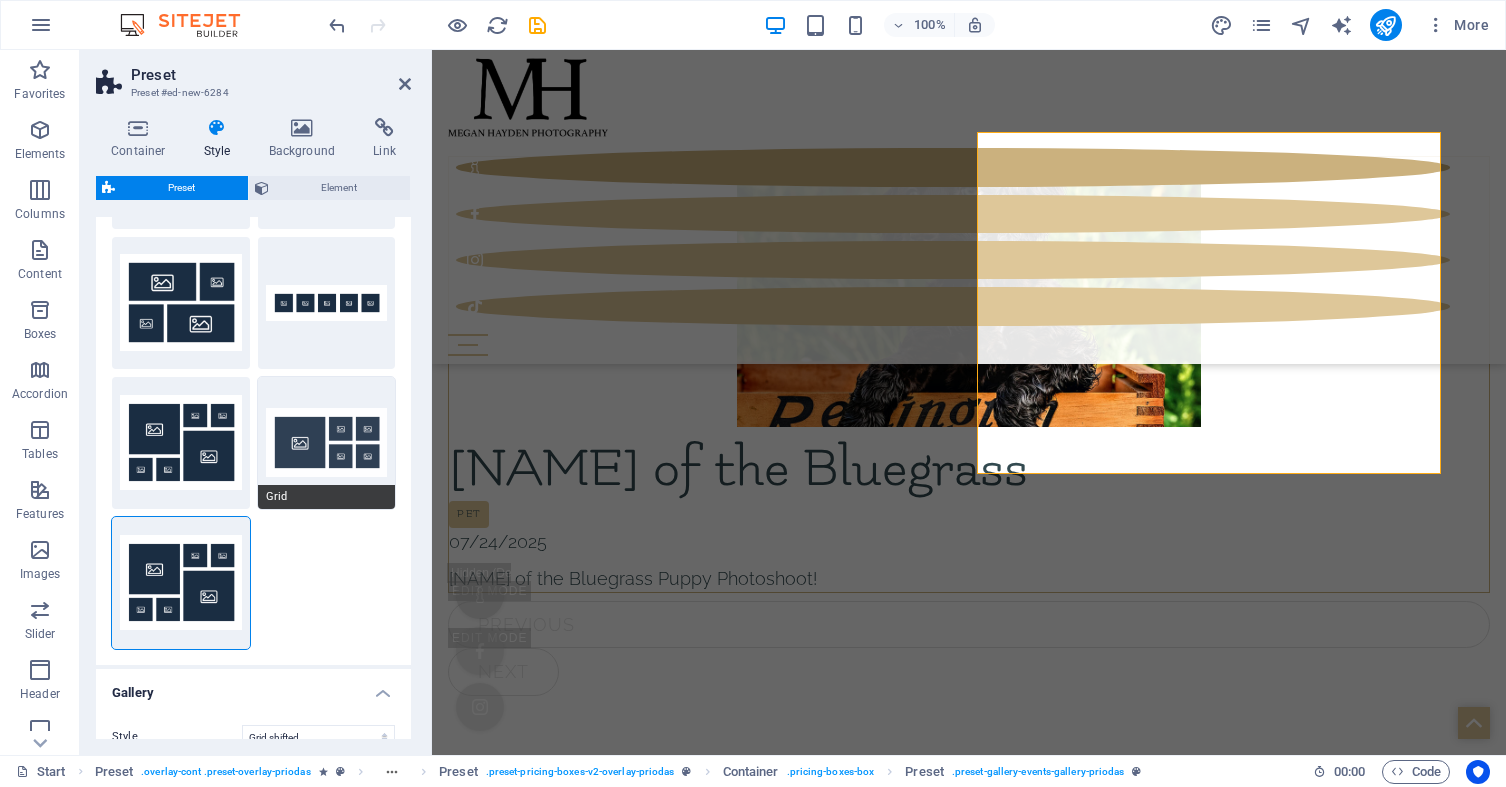 click on "Grid" at bounding box center (327, 443) 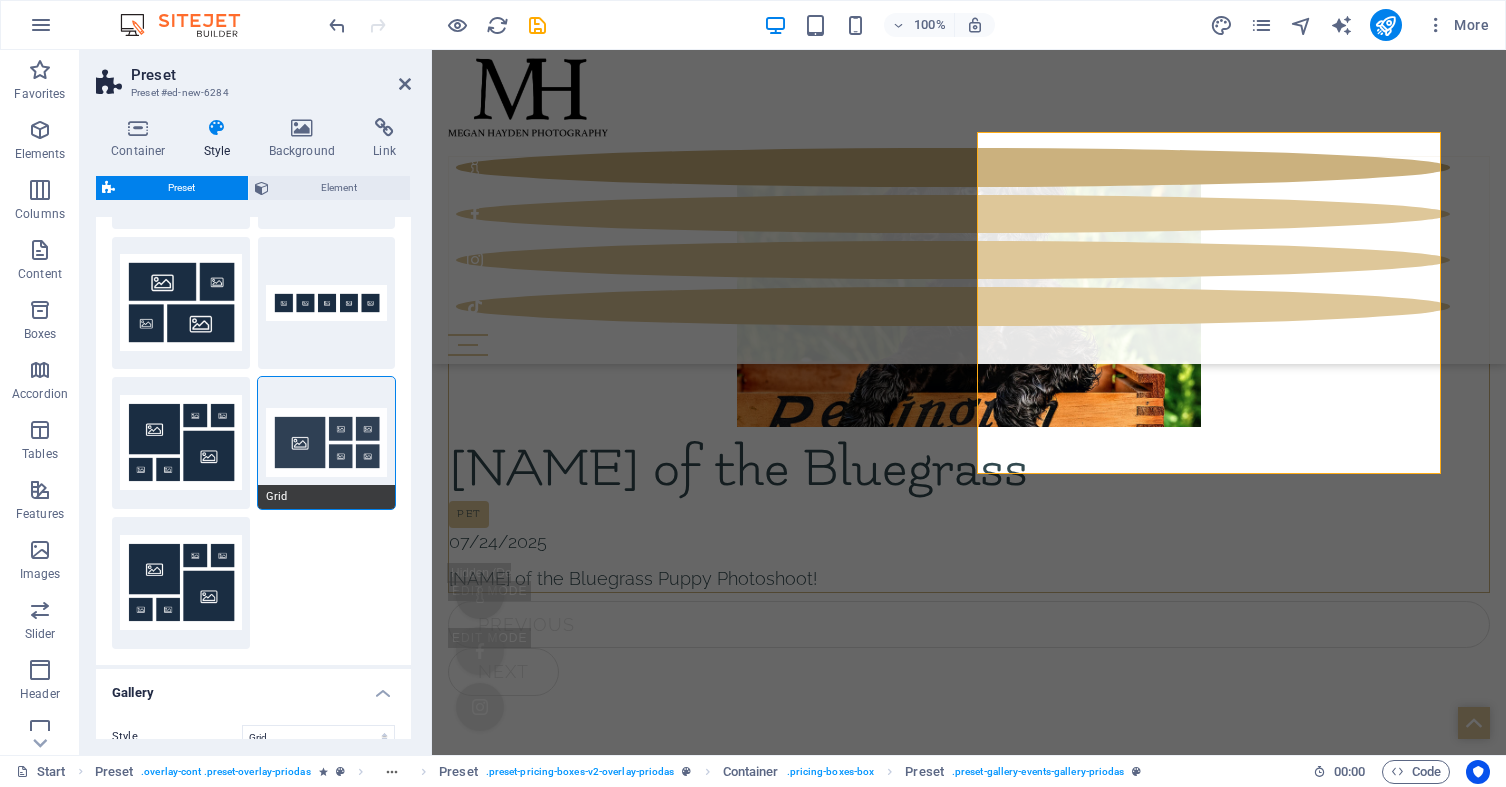 select 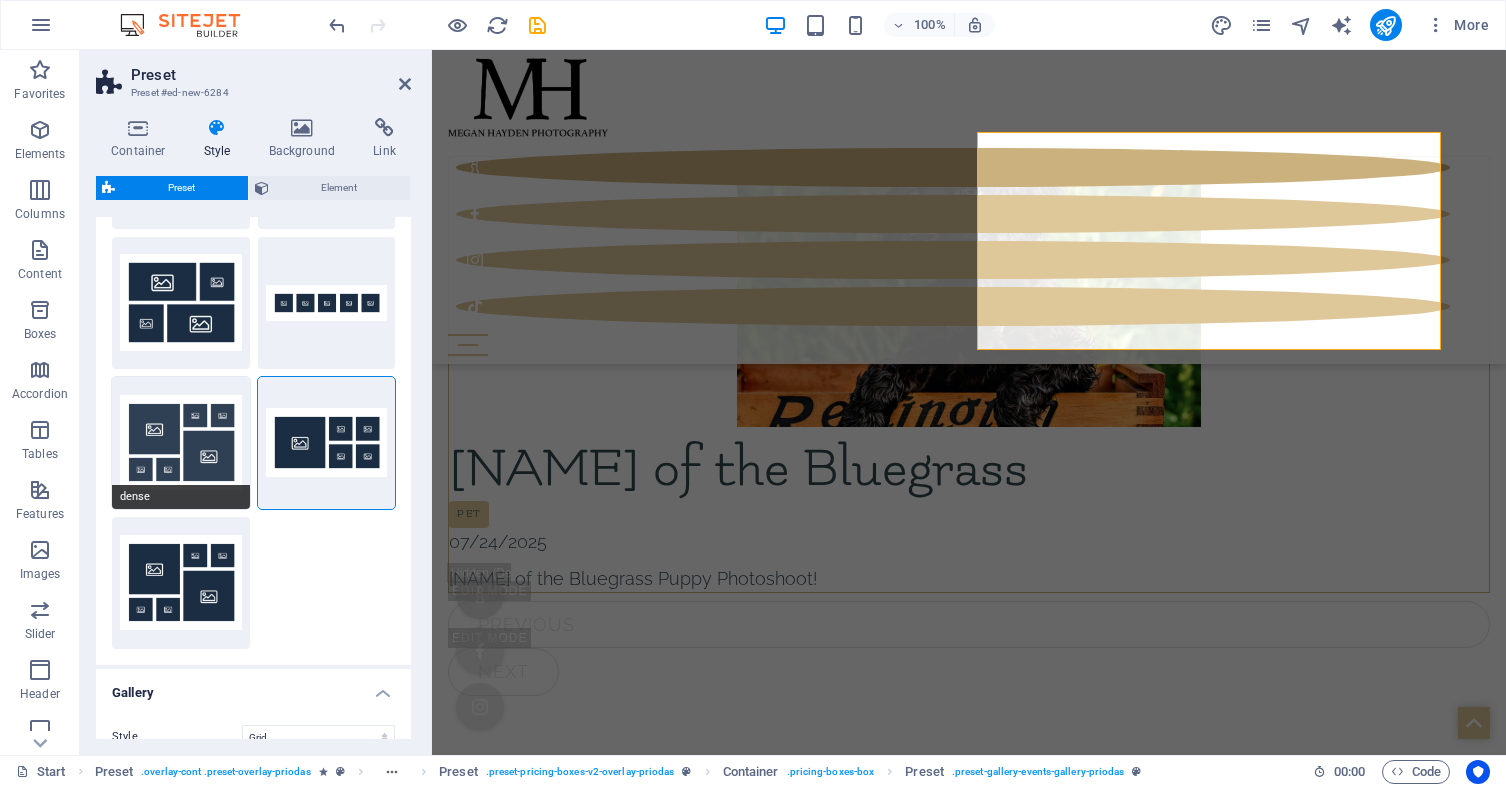 click on "dense" at bounding box center [181, 443] 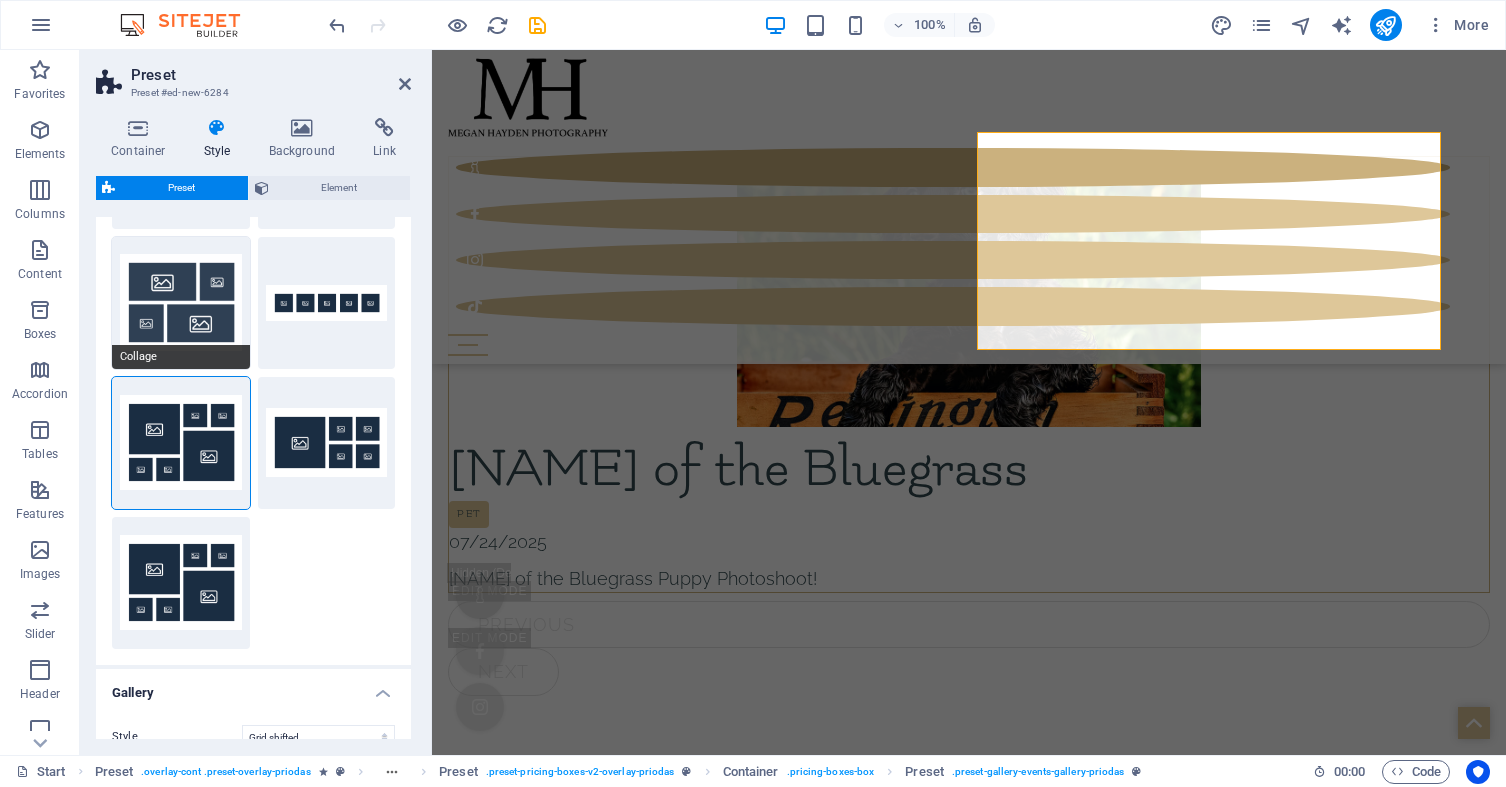 select 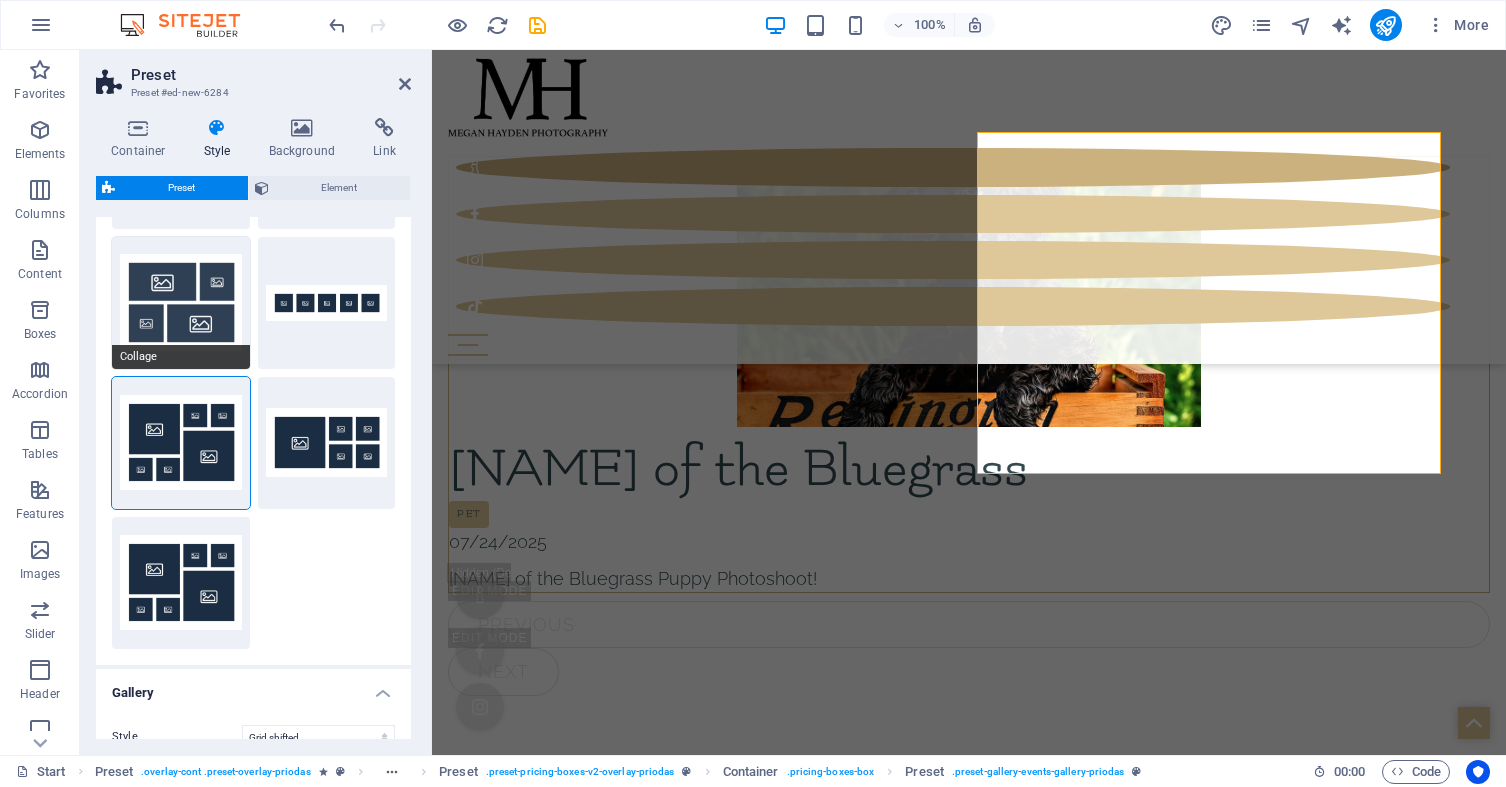 click on "Collage" at bounding box center [181, 303] 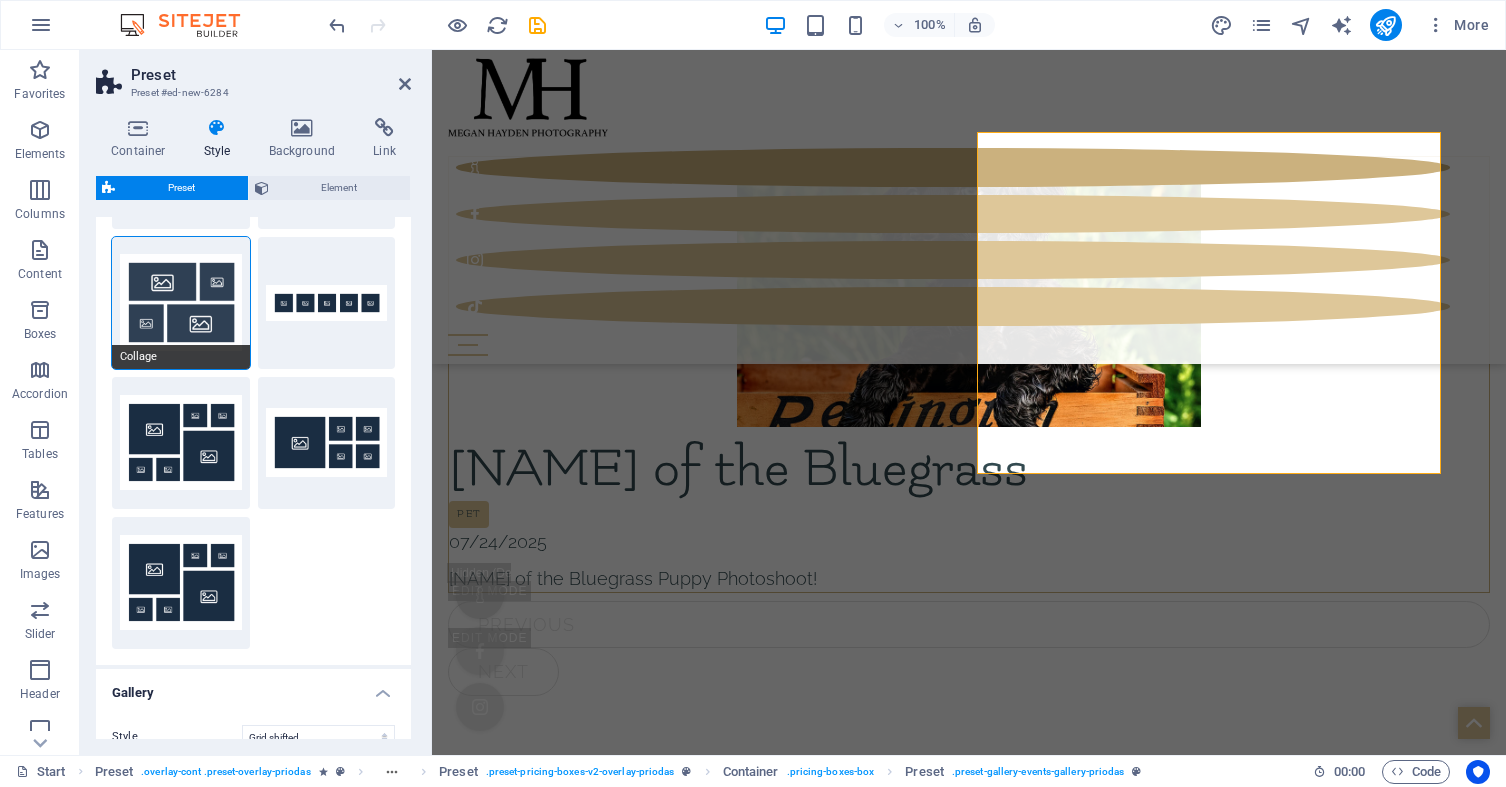 select on "collage" 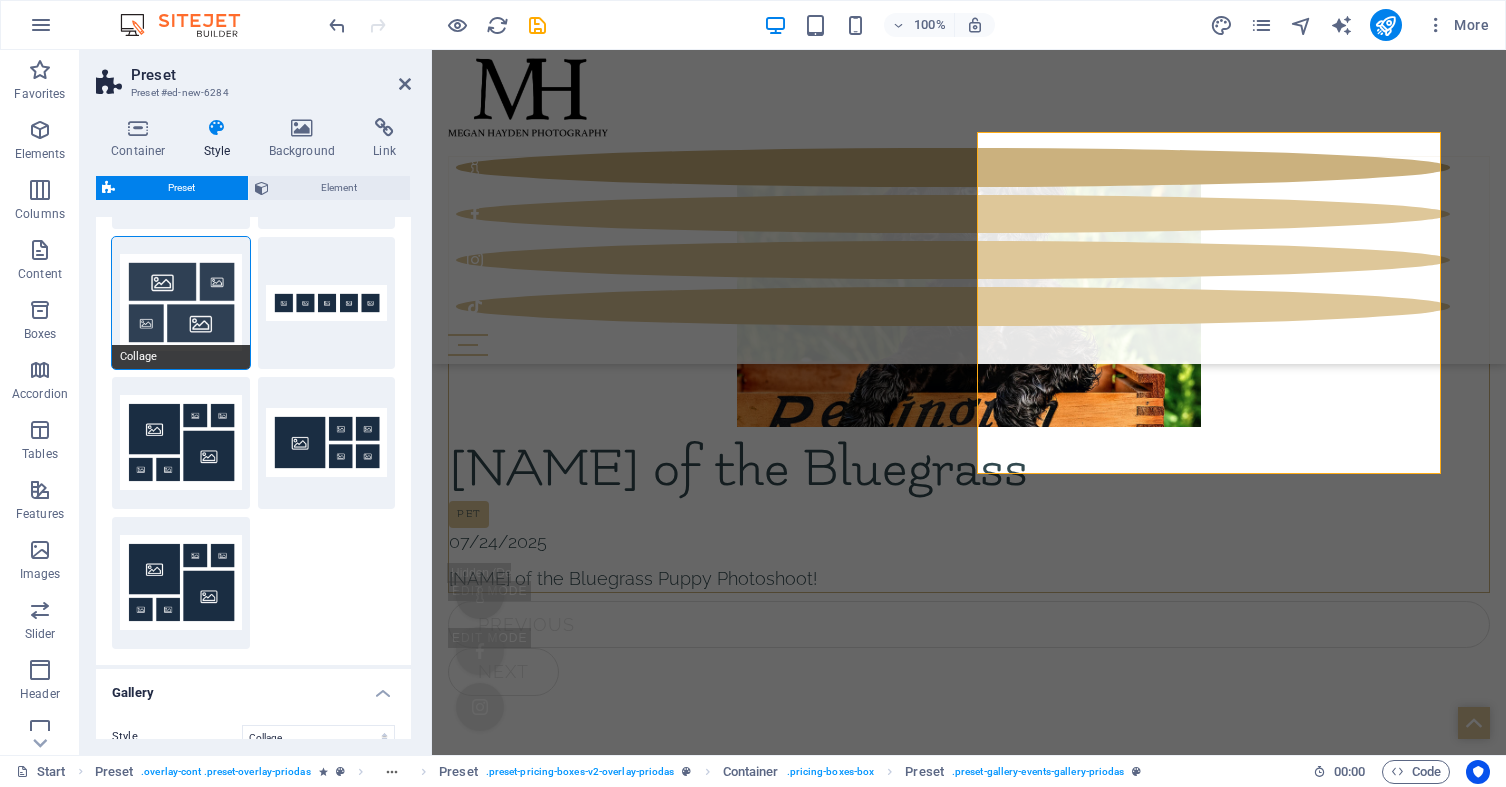 select 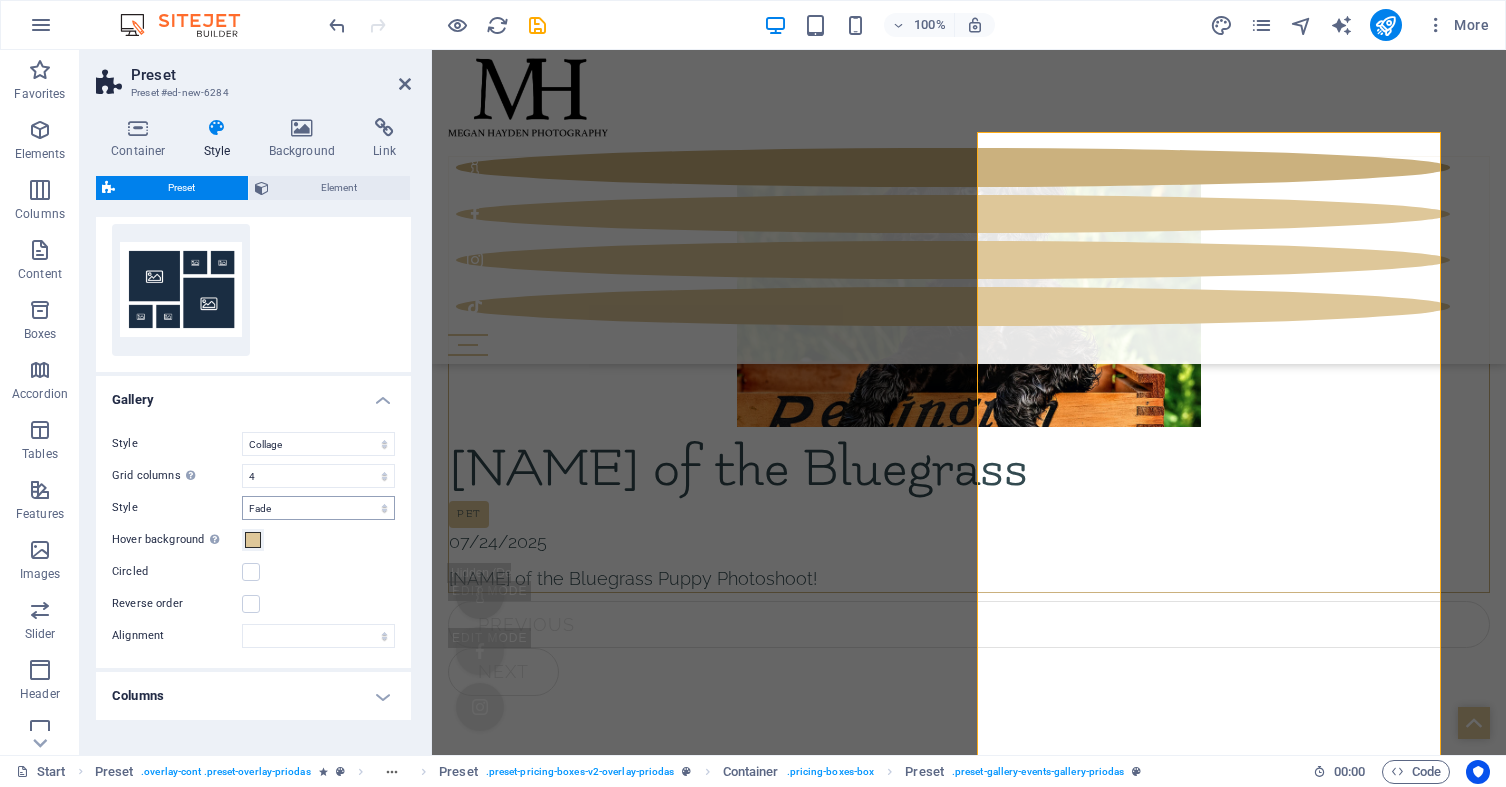 scroll, scrollTop: 467, scrollLeft: 0, axis: vertical 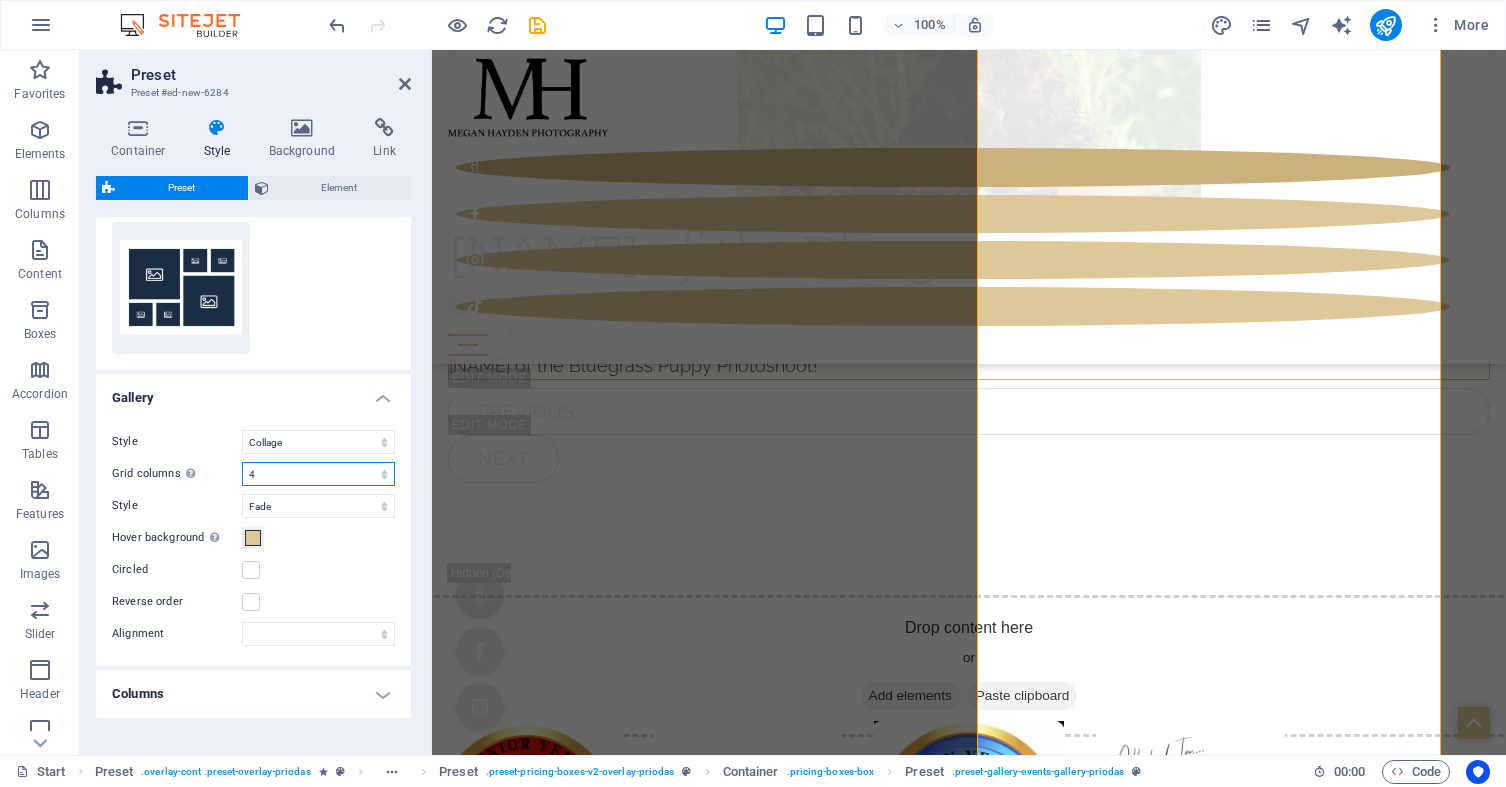 select on "3" 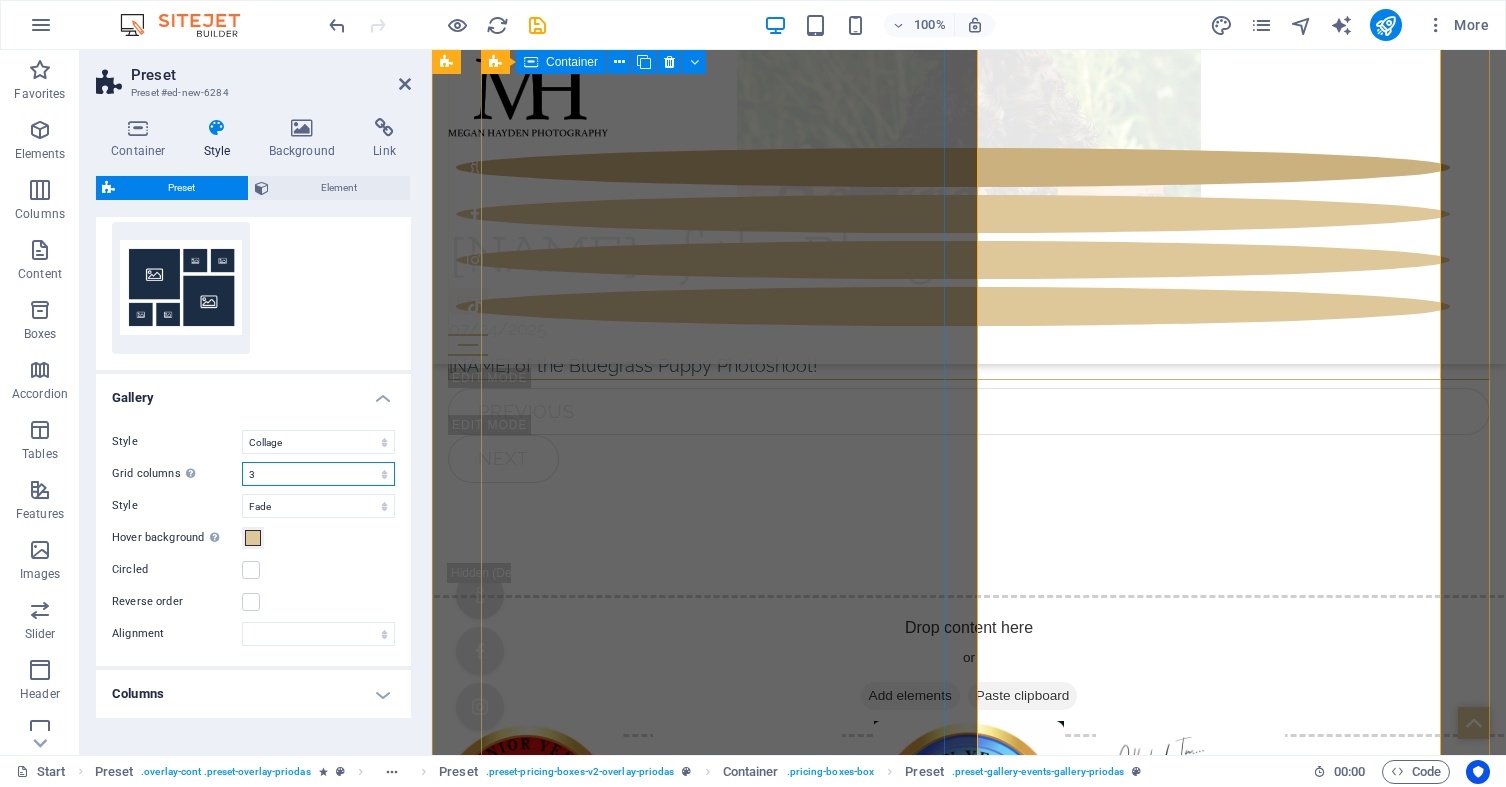 select 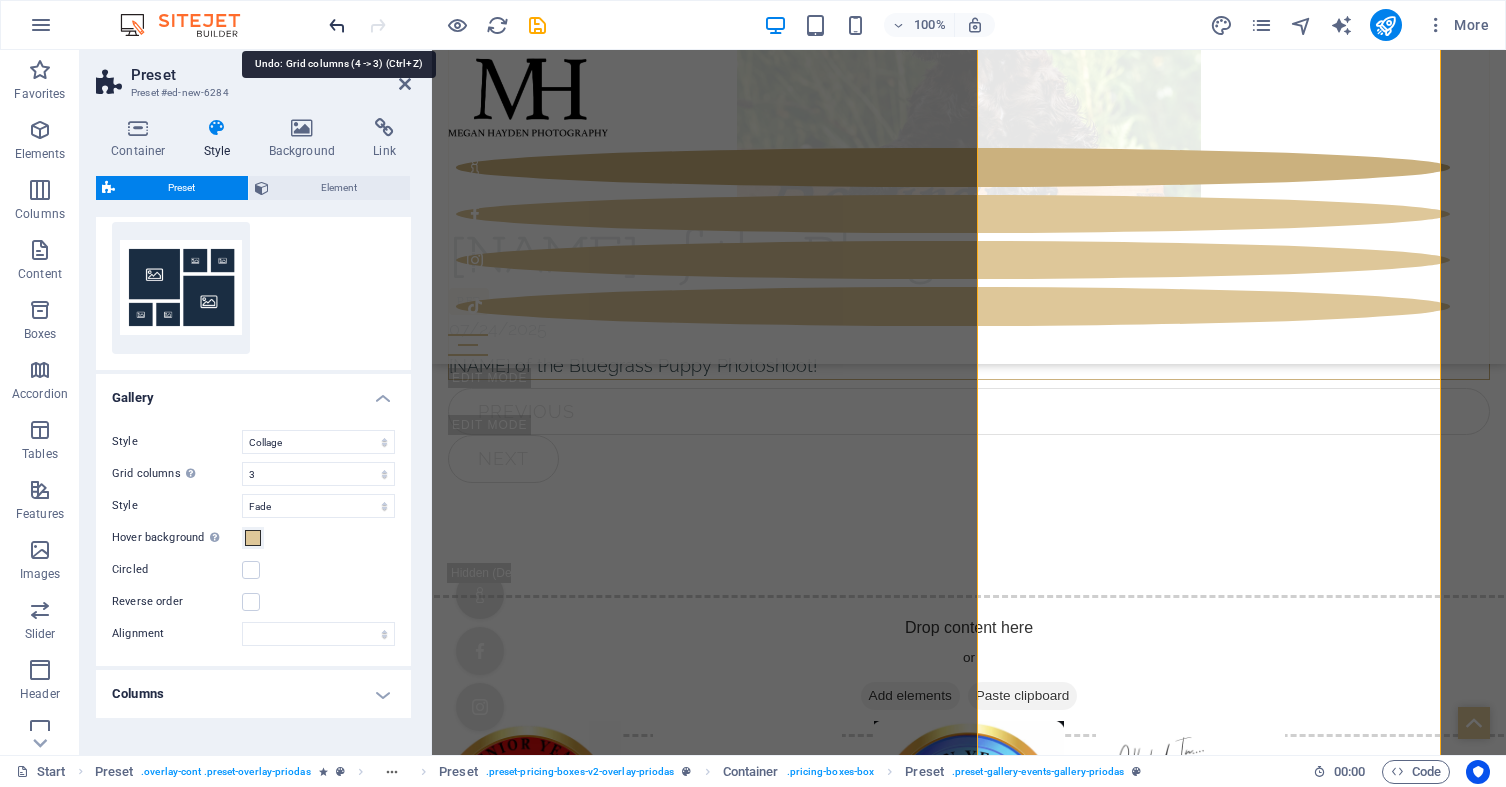 click at bounding box center (337, 25) 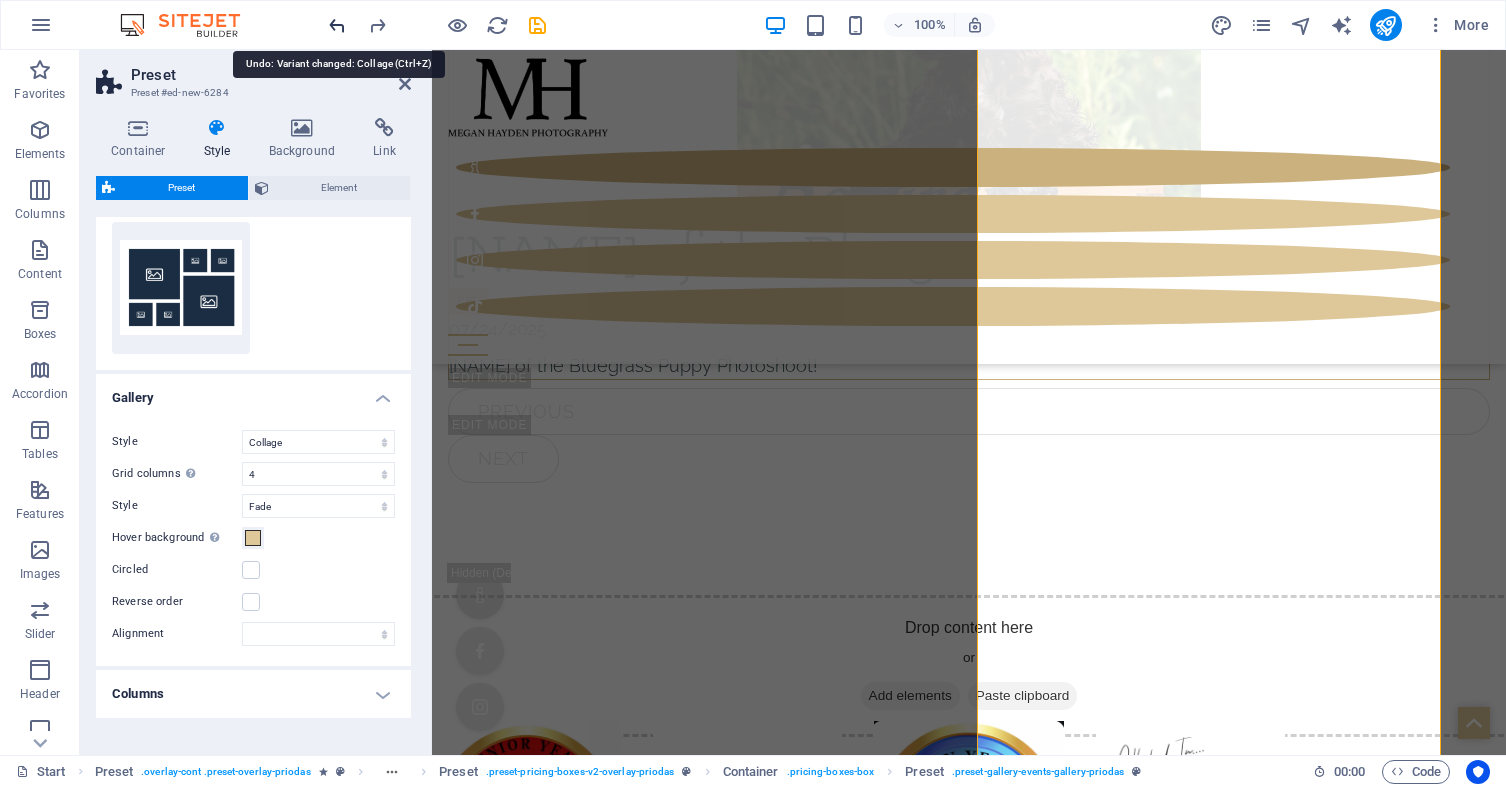 click at bounding box center (337, 25) 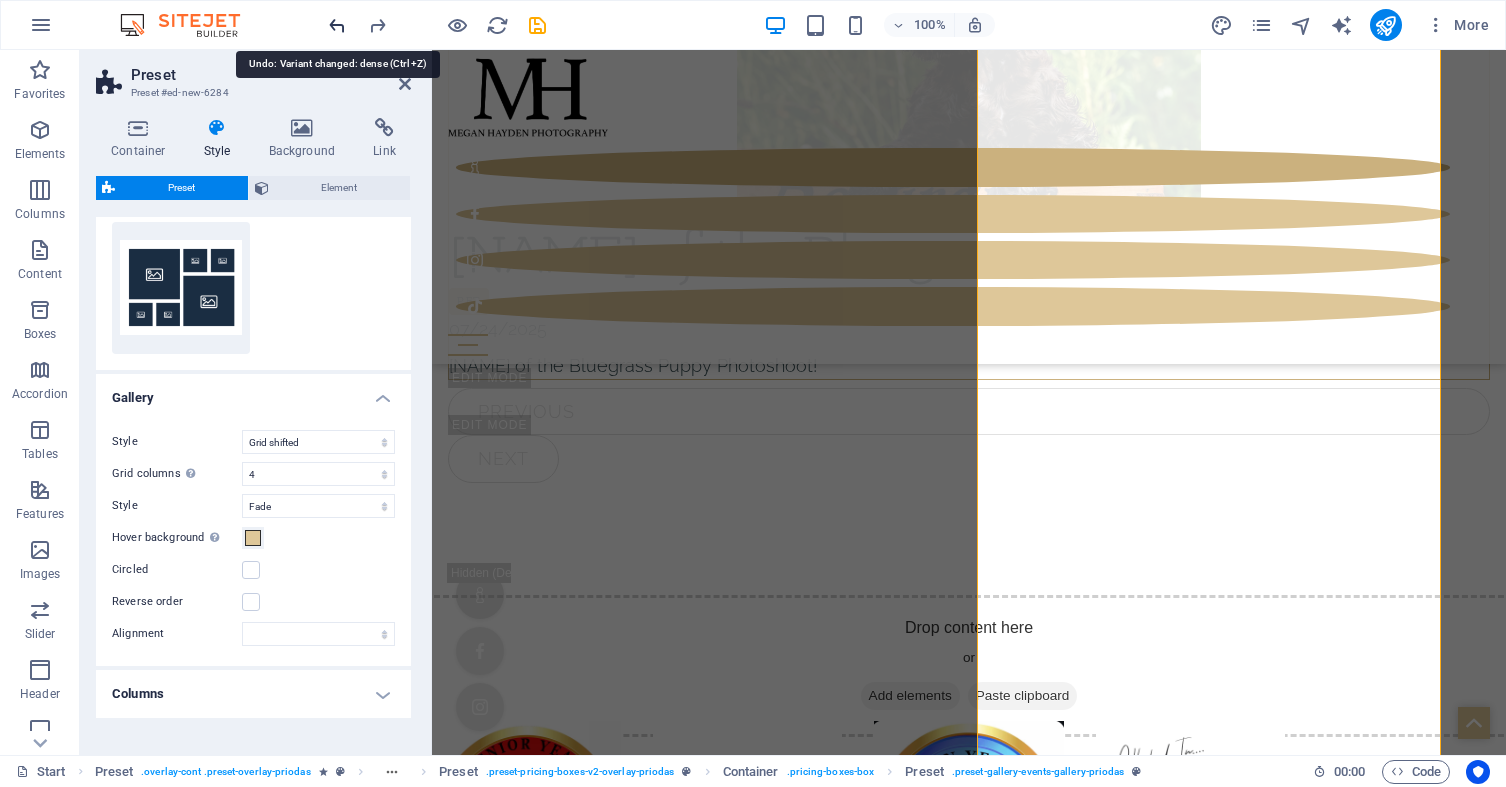 click at bounding box center (337, 25) 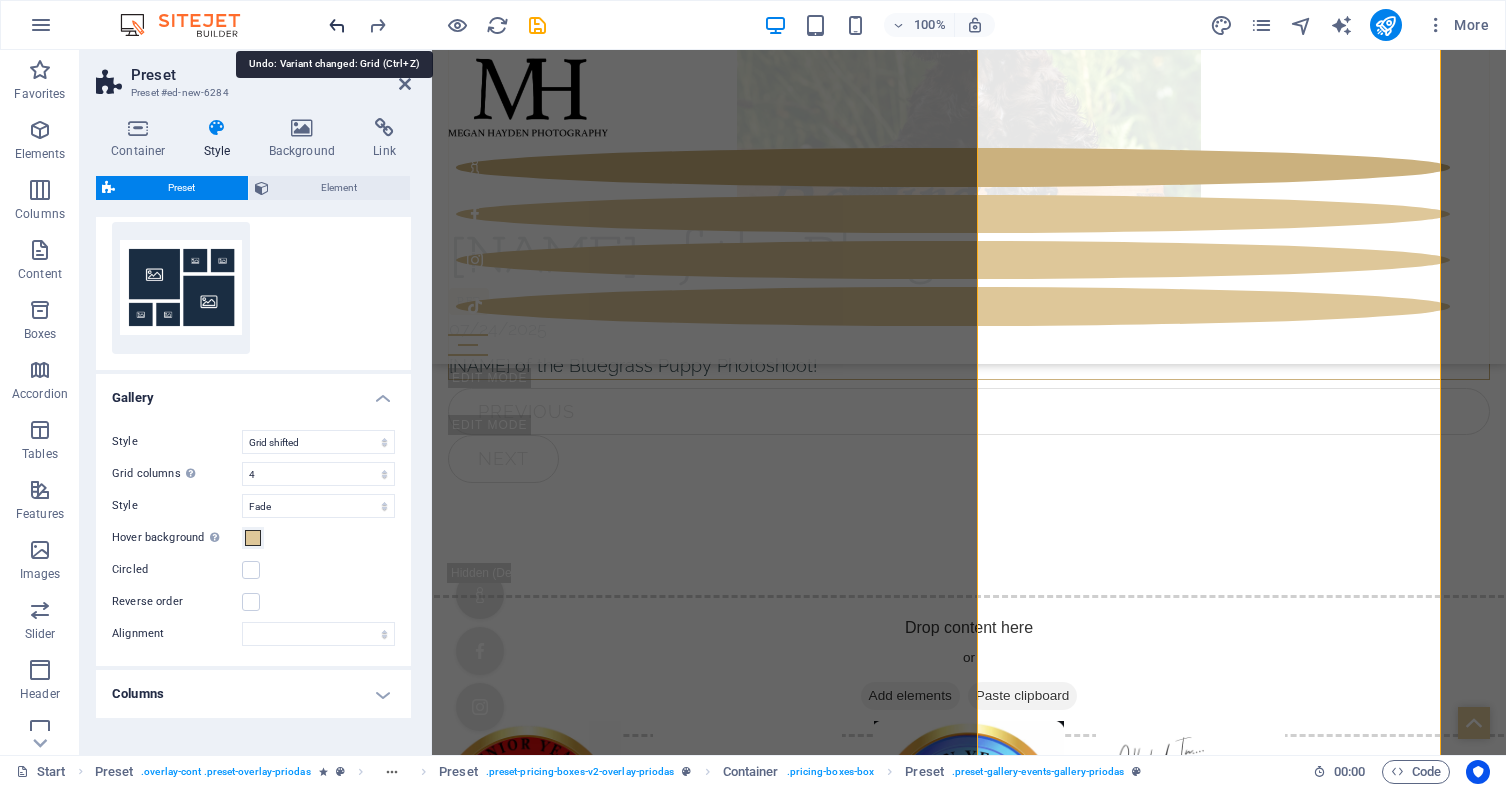 select on "grid" 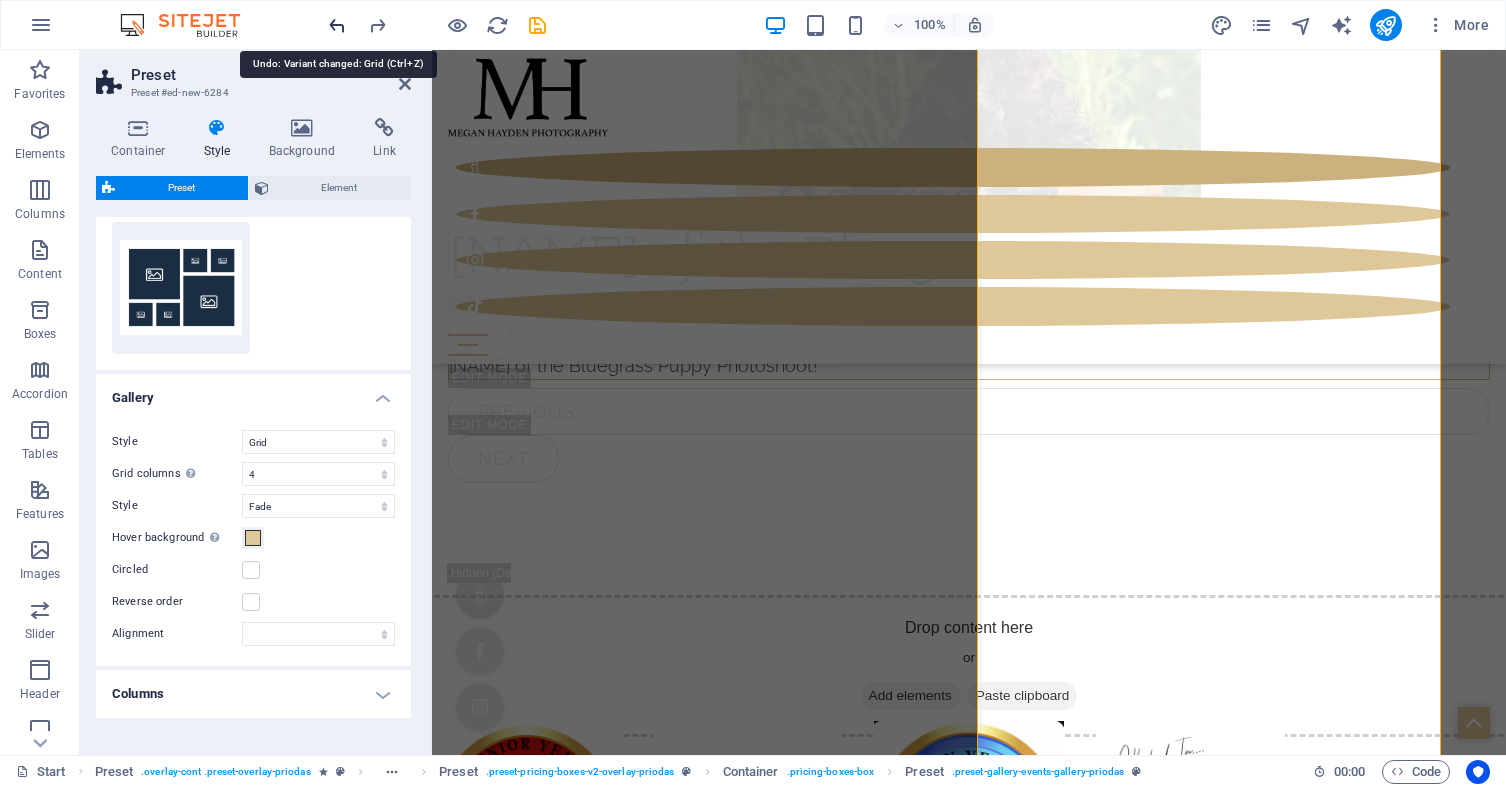 click at bounding box center [337, 25] 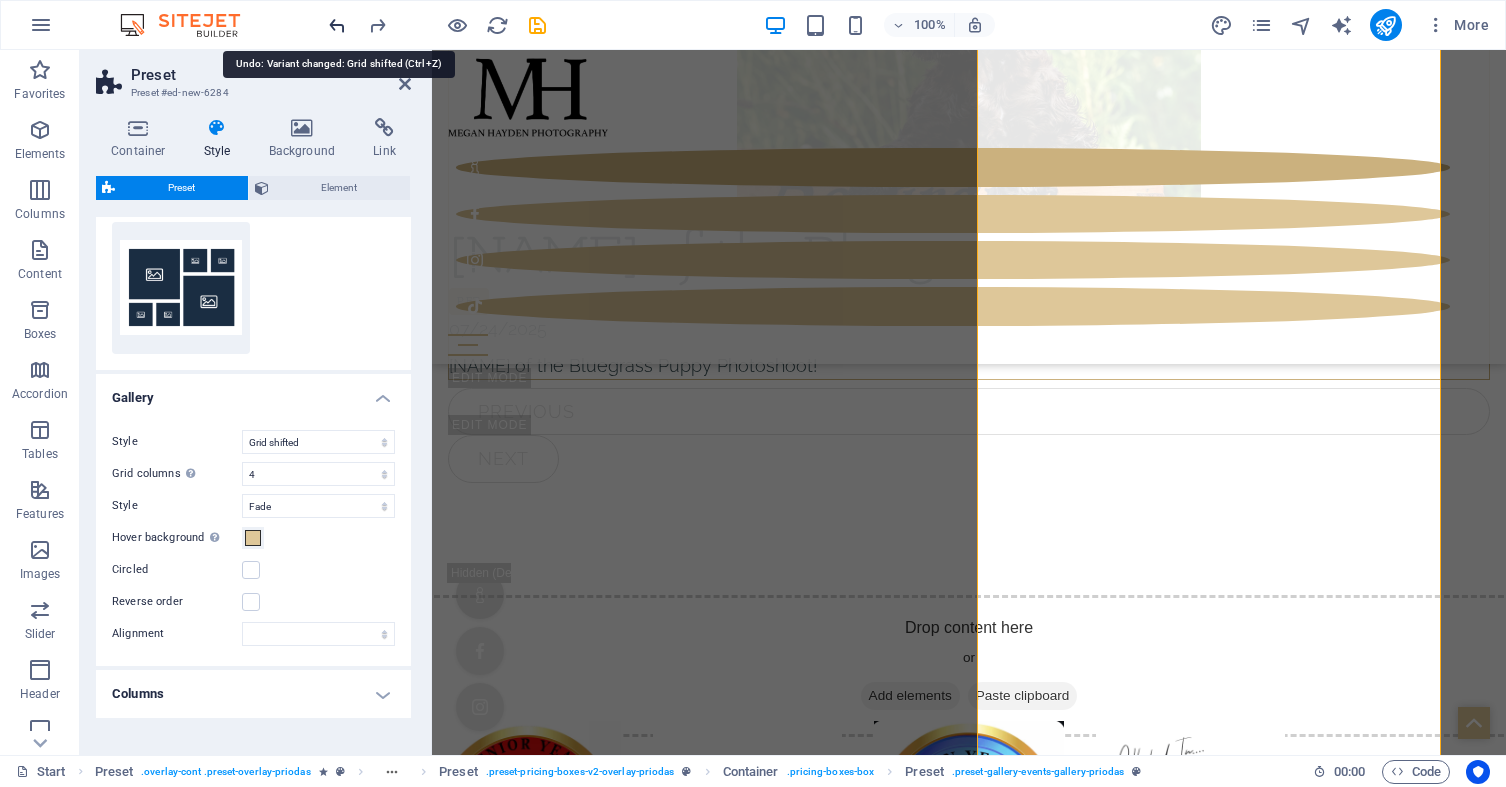 click at bounding box center (337, 25) 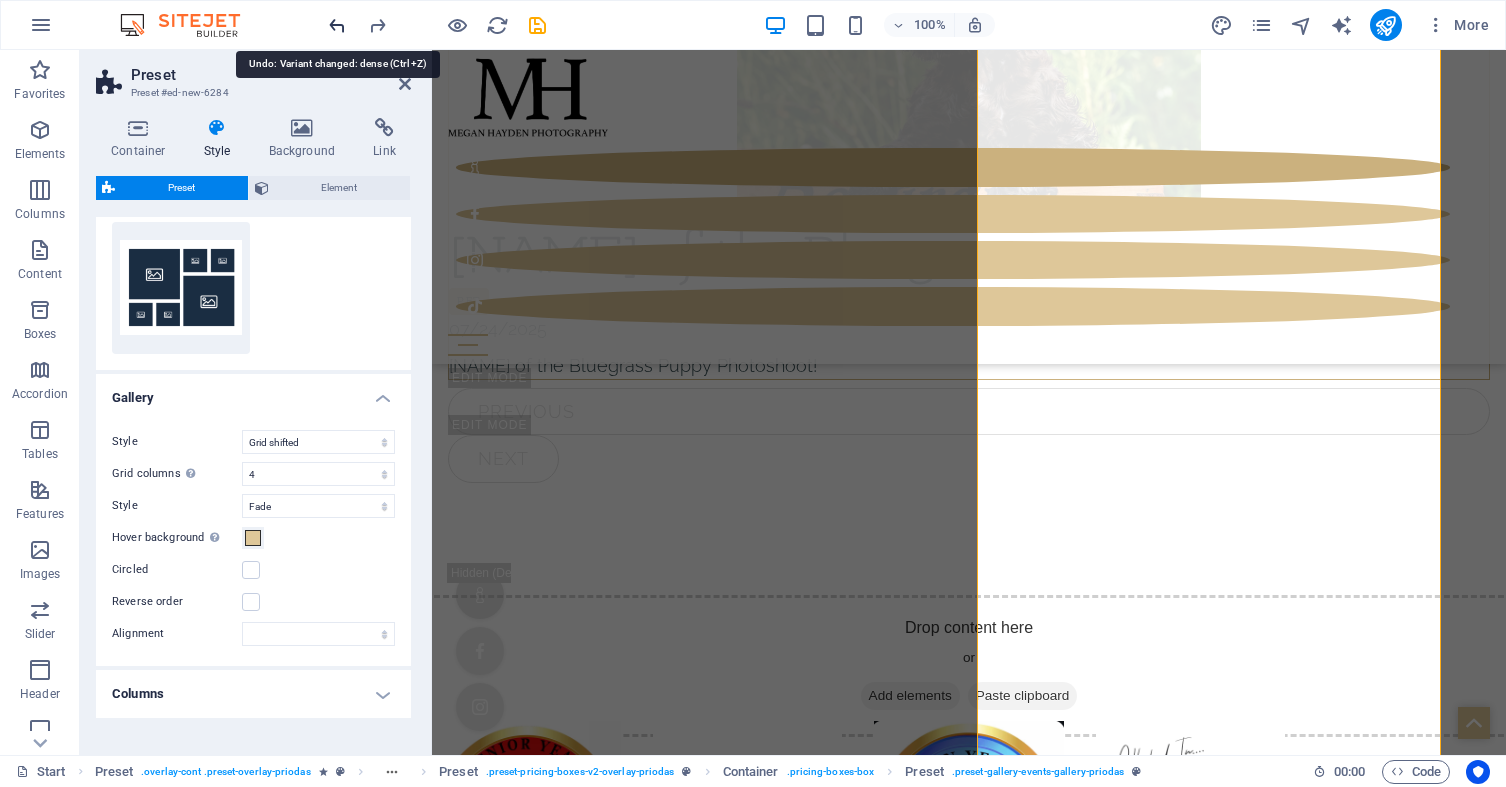 click at bounding box center (337, 25) 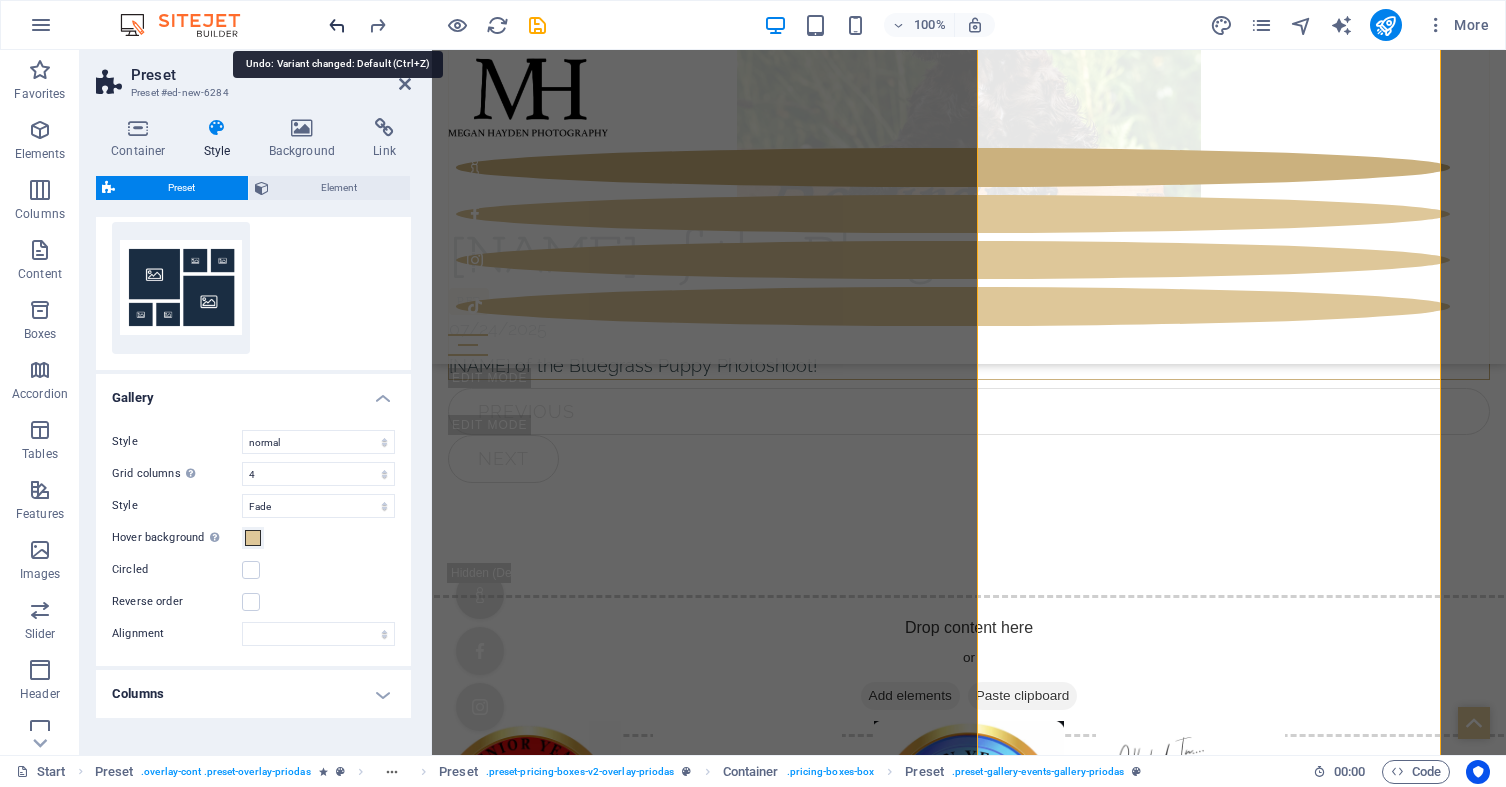 select 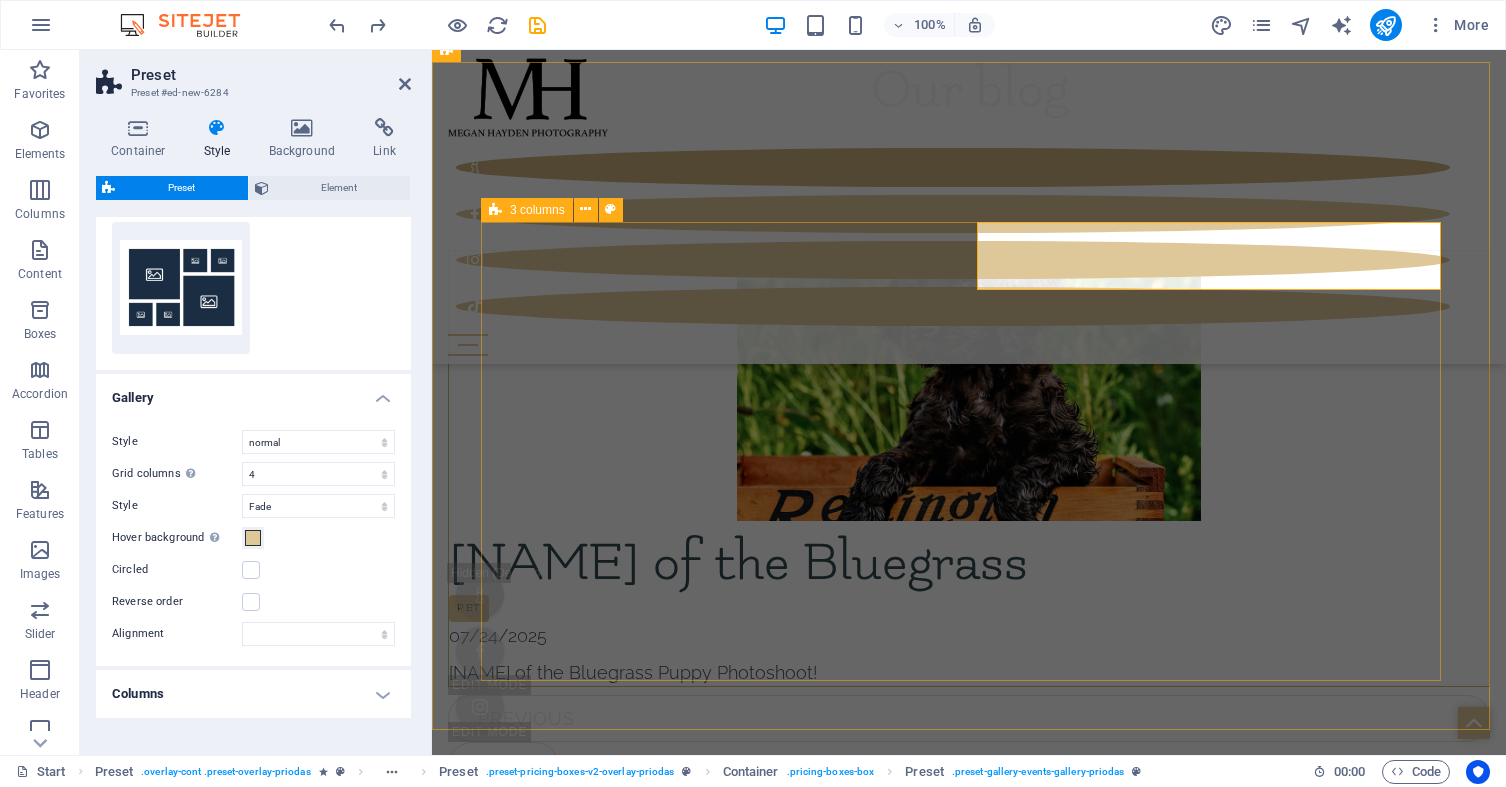 scroll, scrollTop: 5896, scrollLeft: 0, axis: vertical 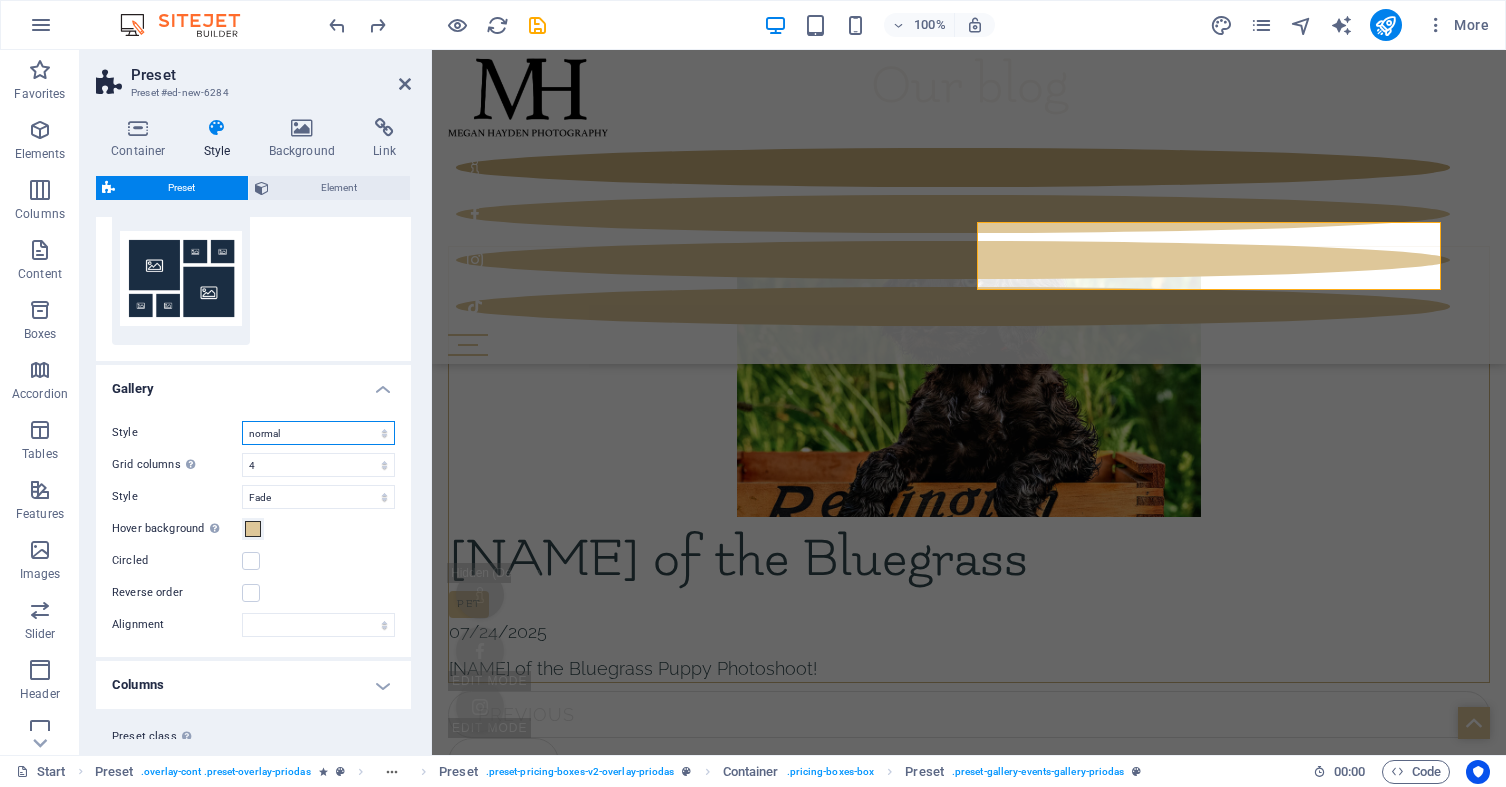 select on "grid" 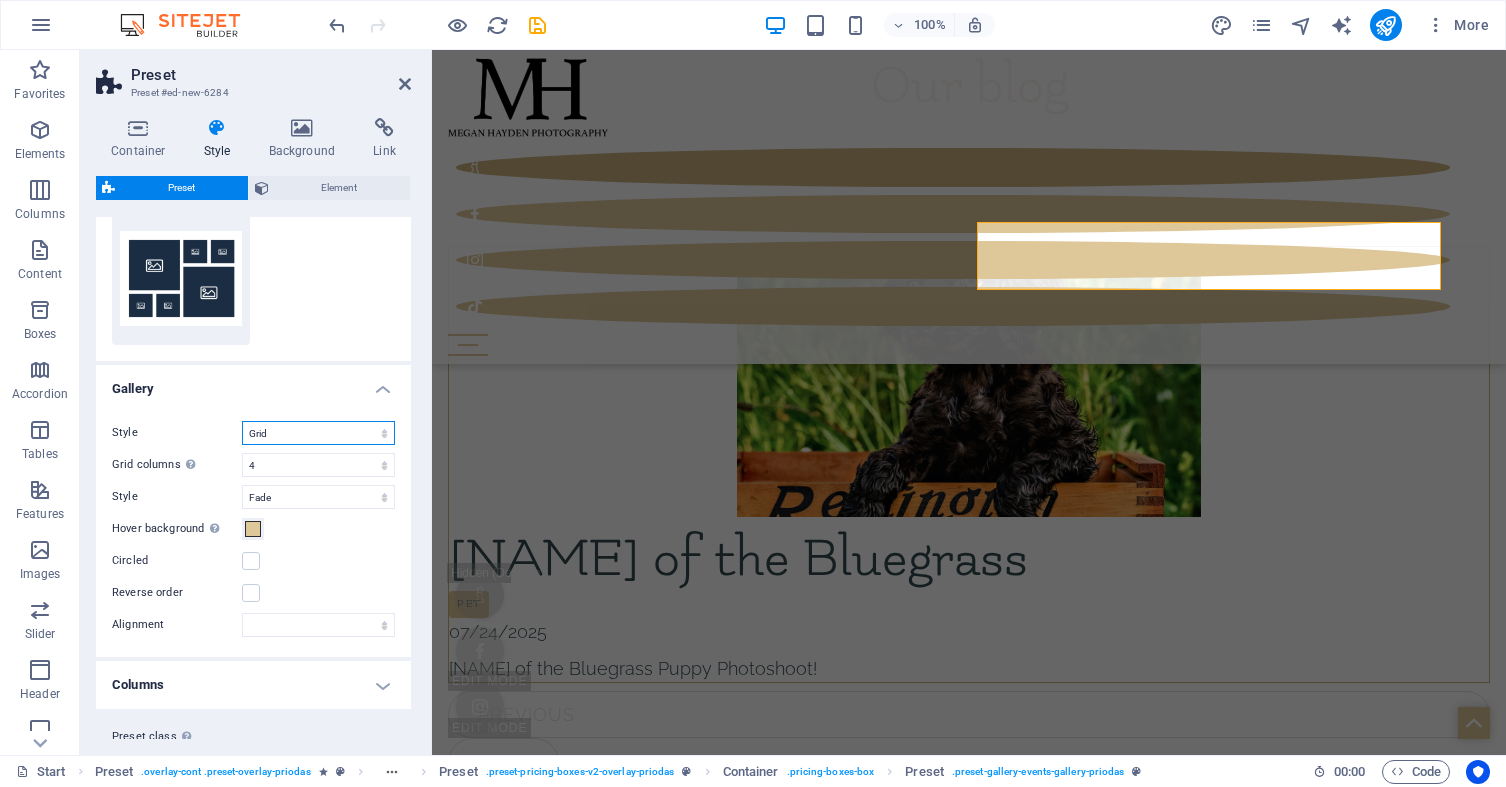 select 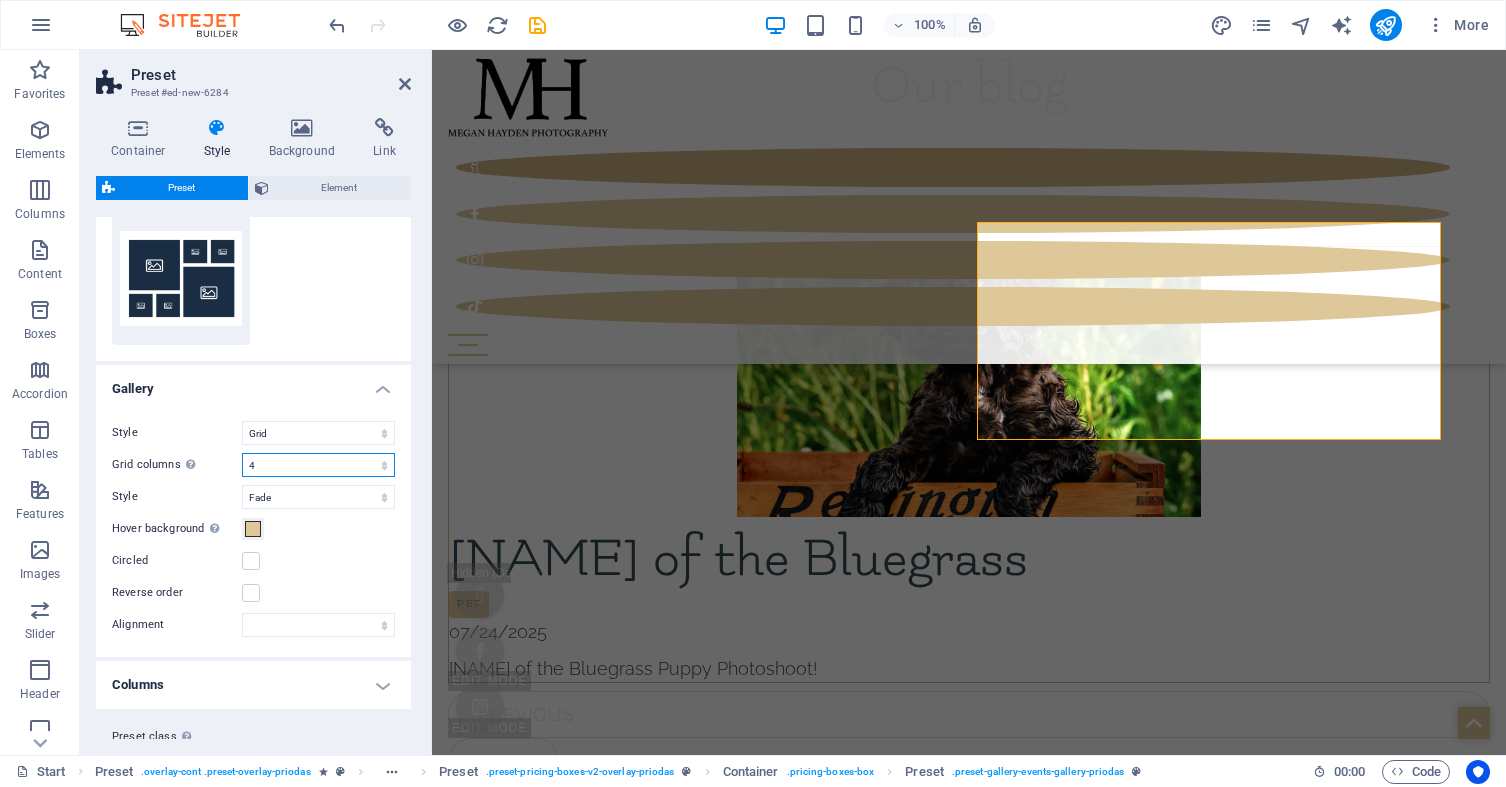 select on "3" 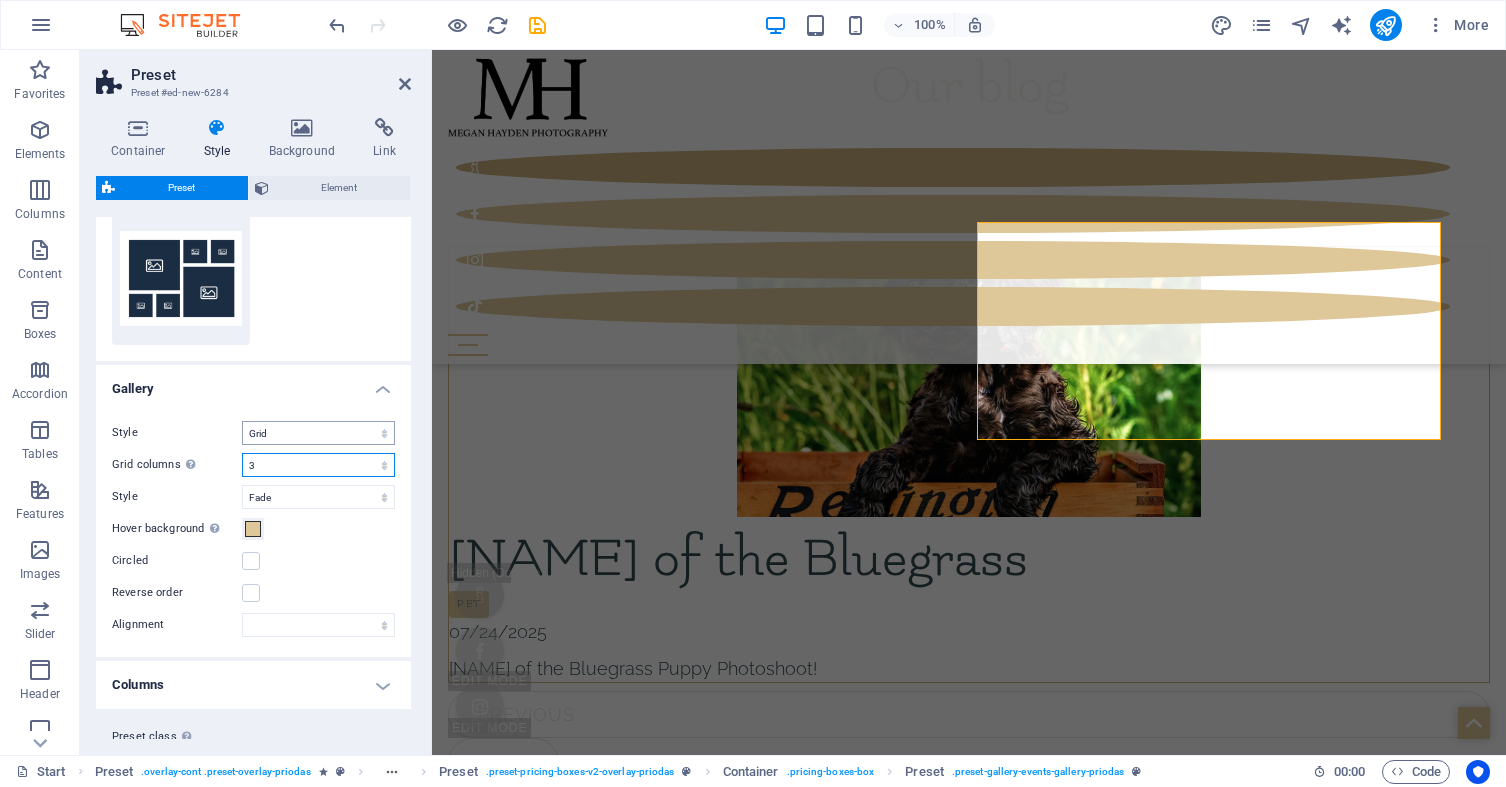 select 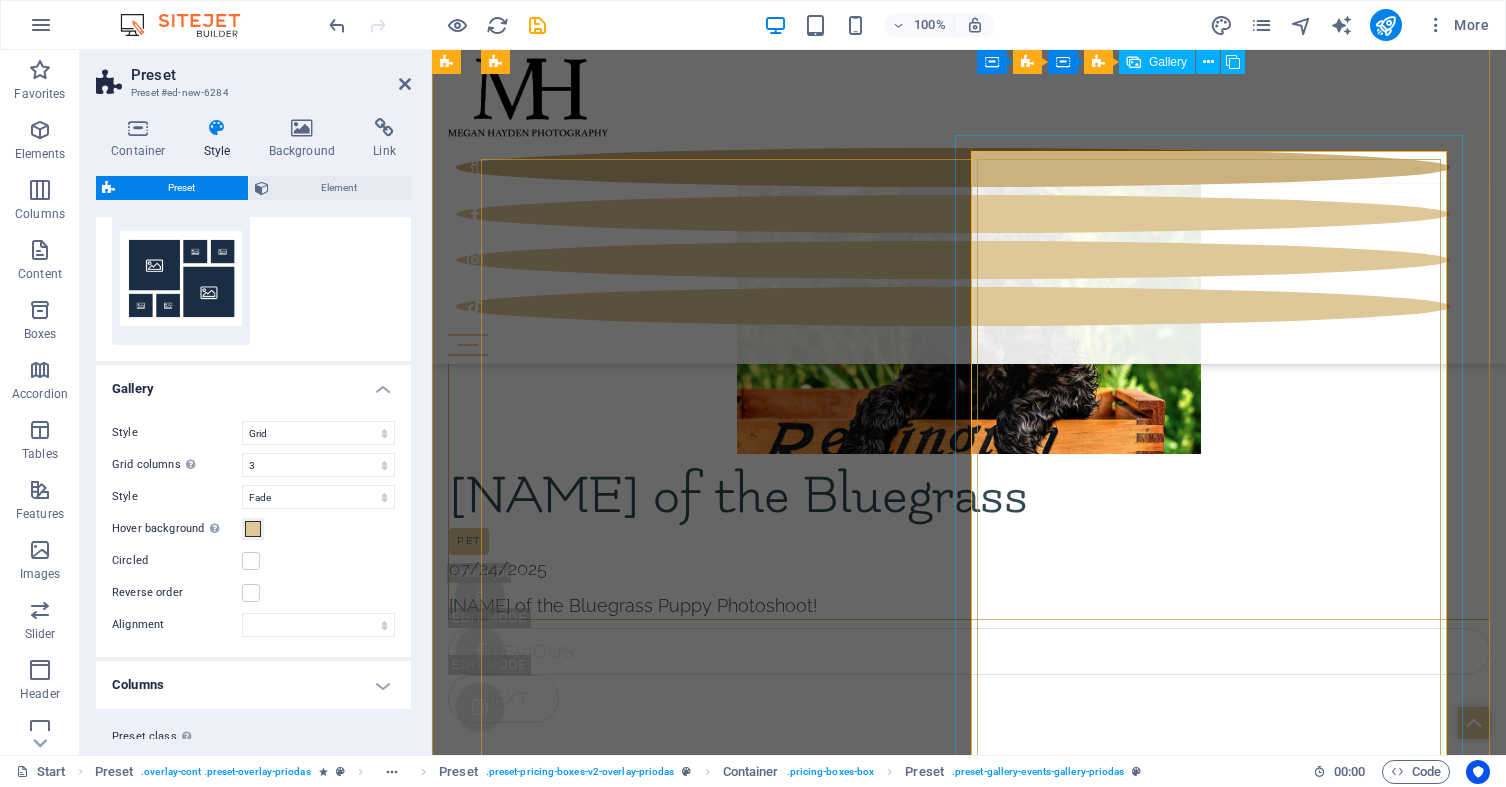 scroll, scrollTop: 5961, scrollLeft: 0, axis: vertical 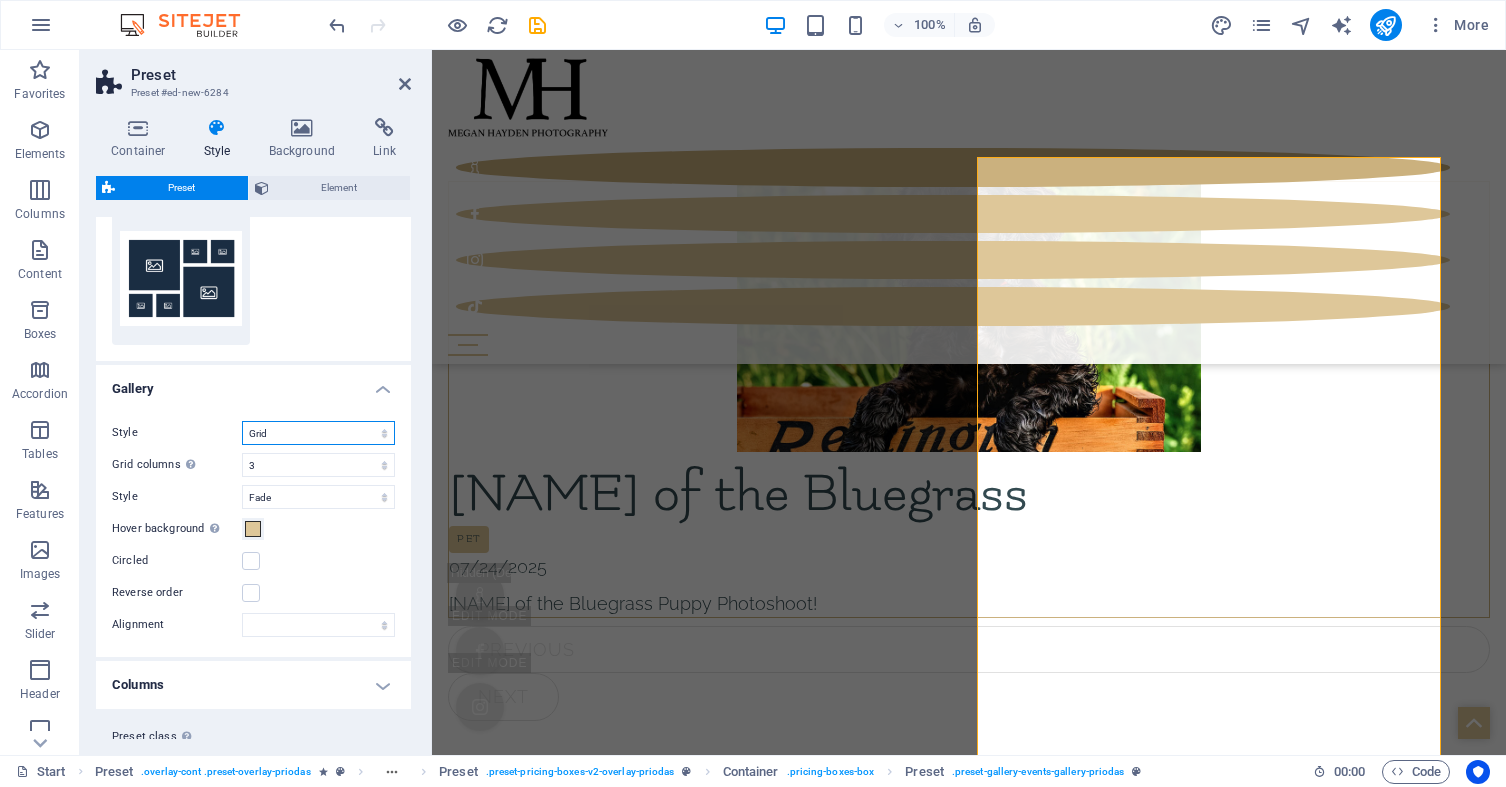 select on "grid-reverse" 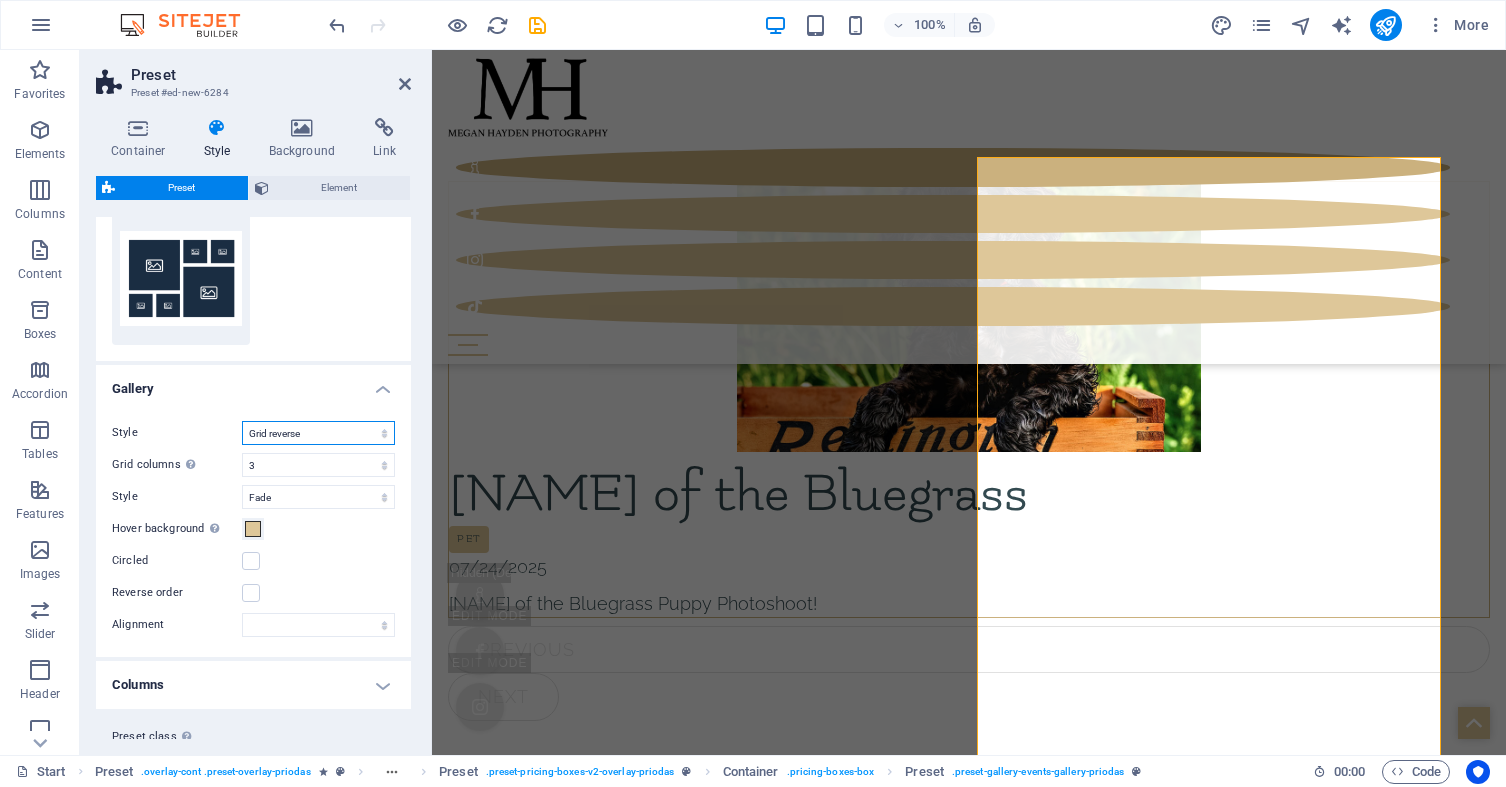 select 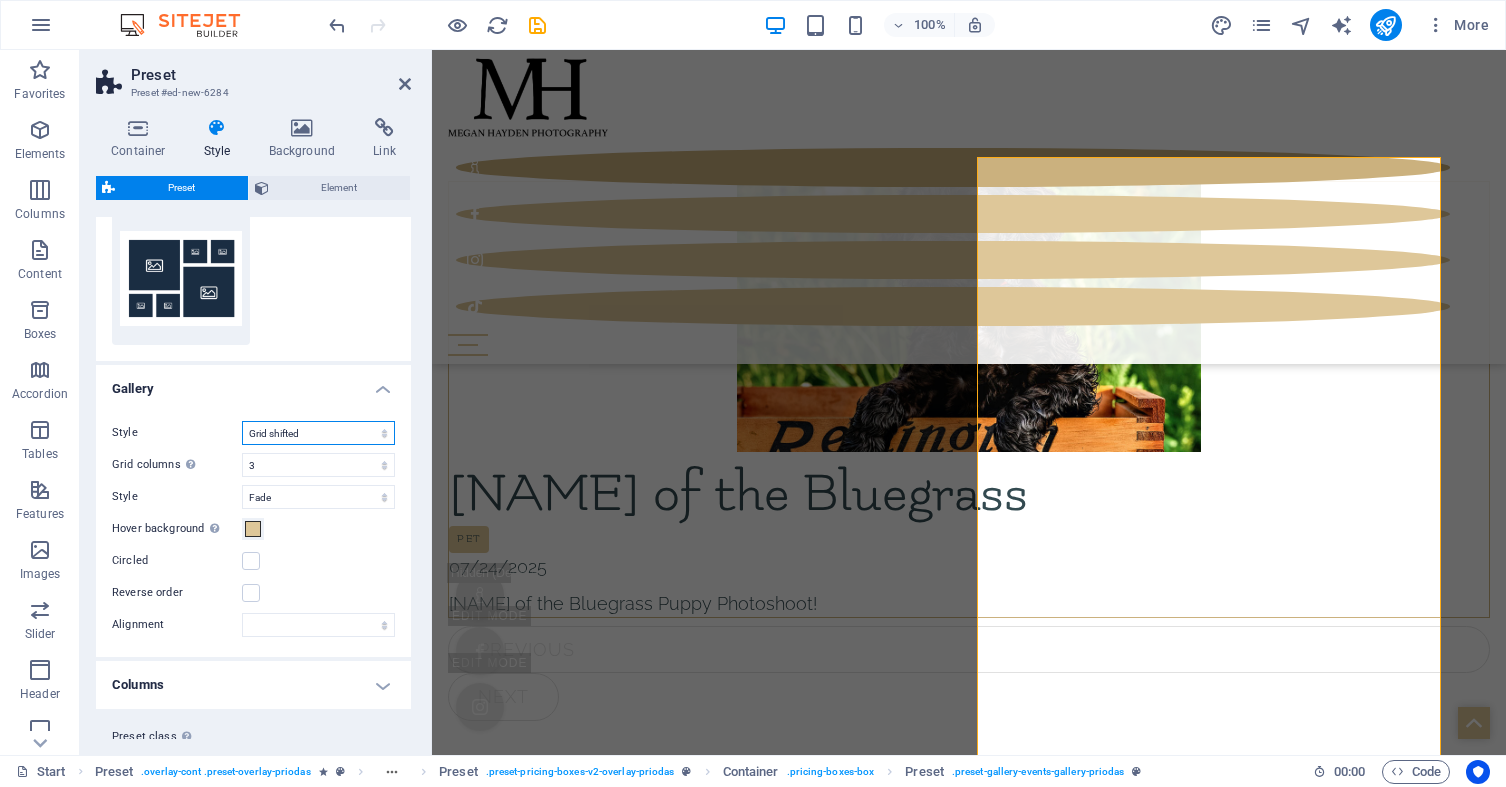 select 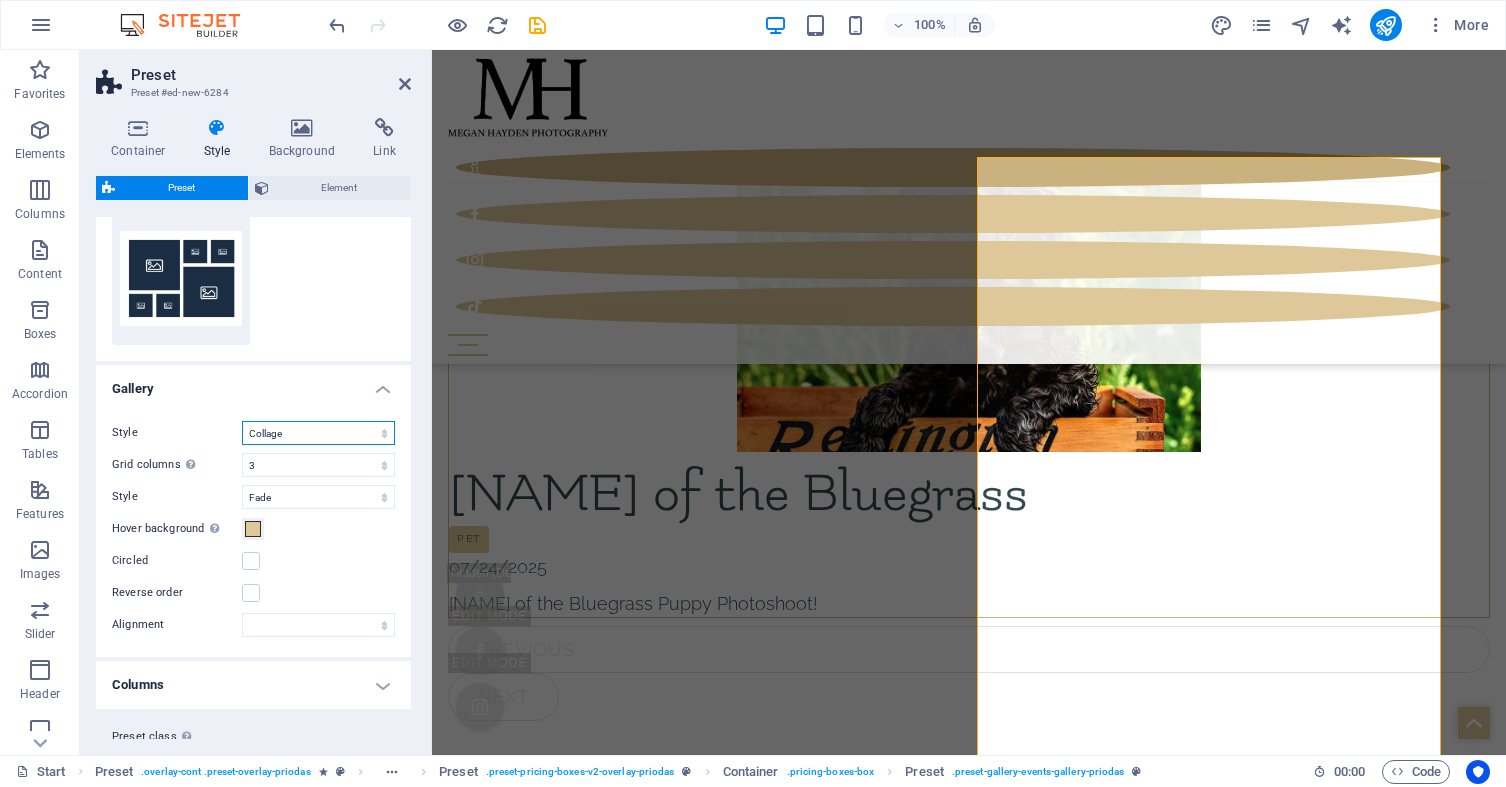 select 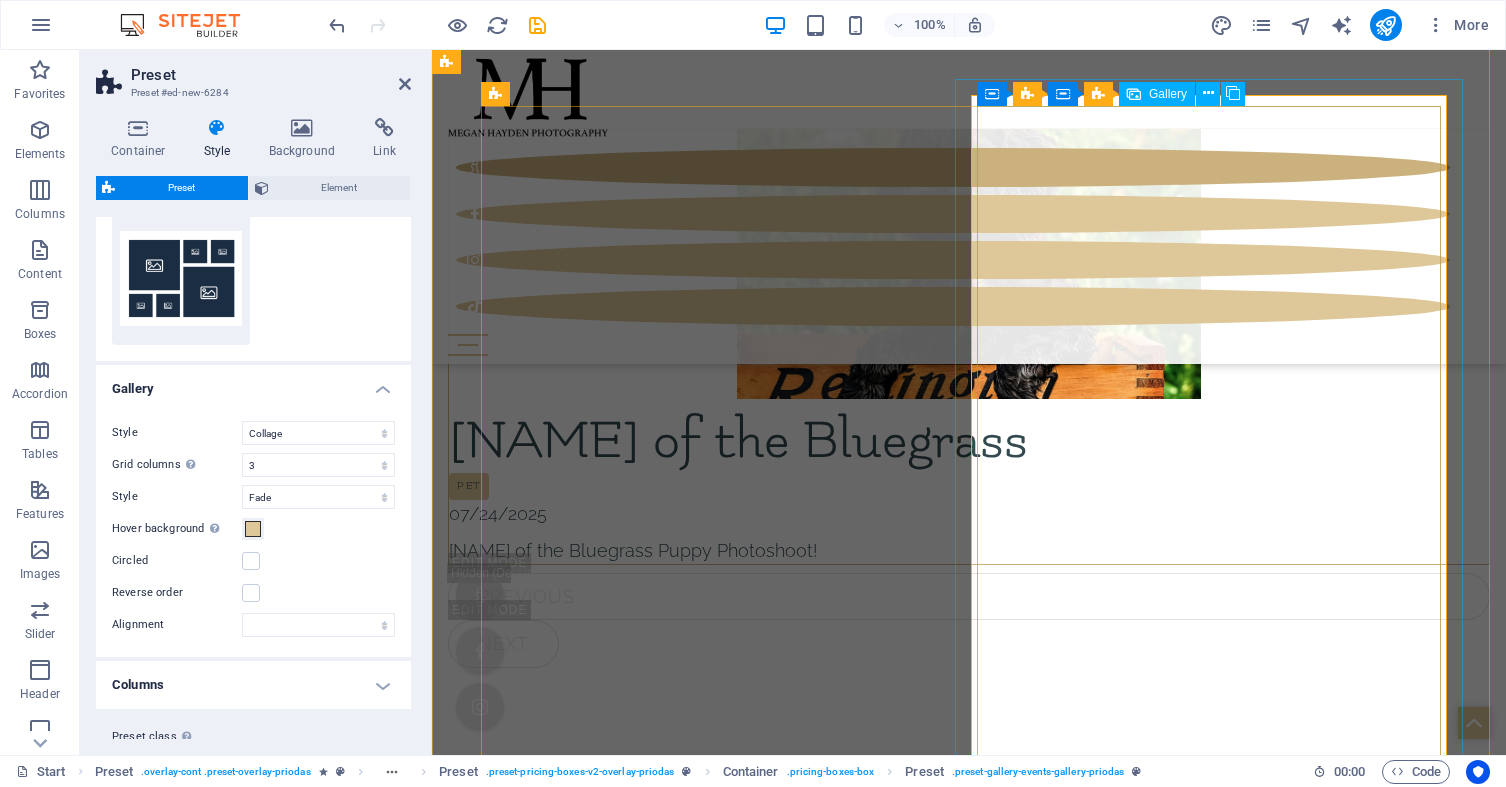 scroll, scrollTop: 6012, scrollLeft: 0, axis: vertical 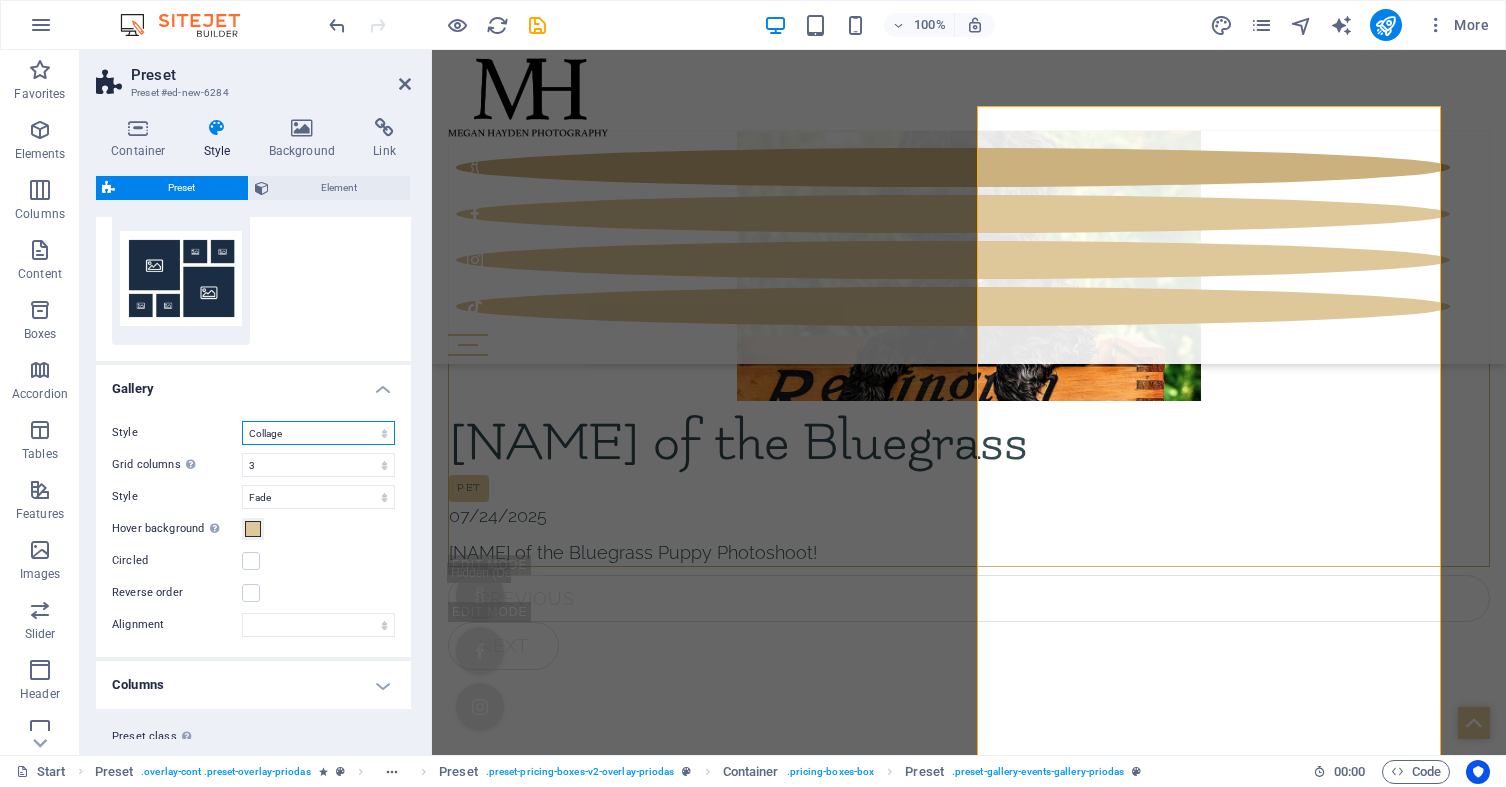 select on "grid" 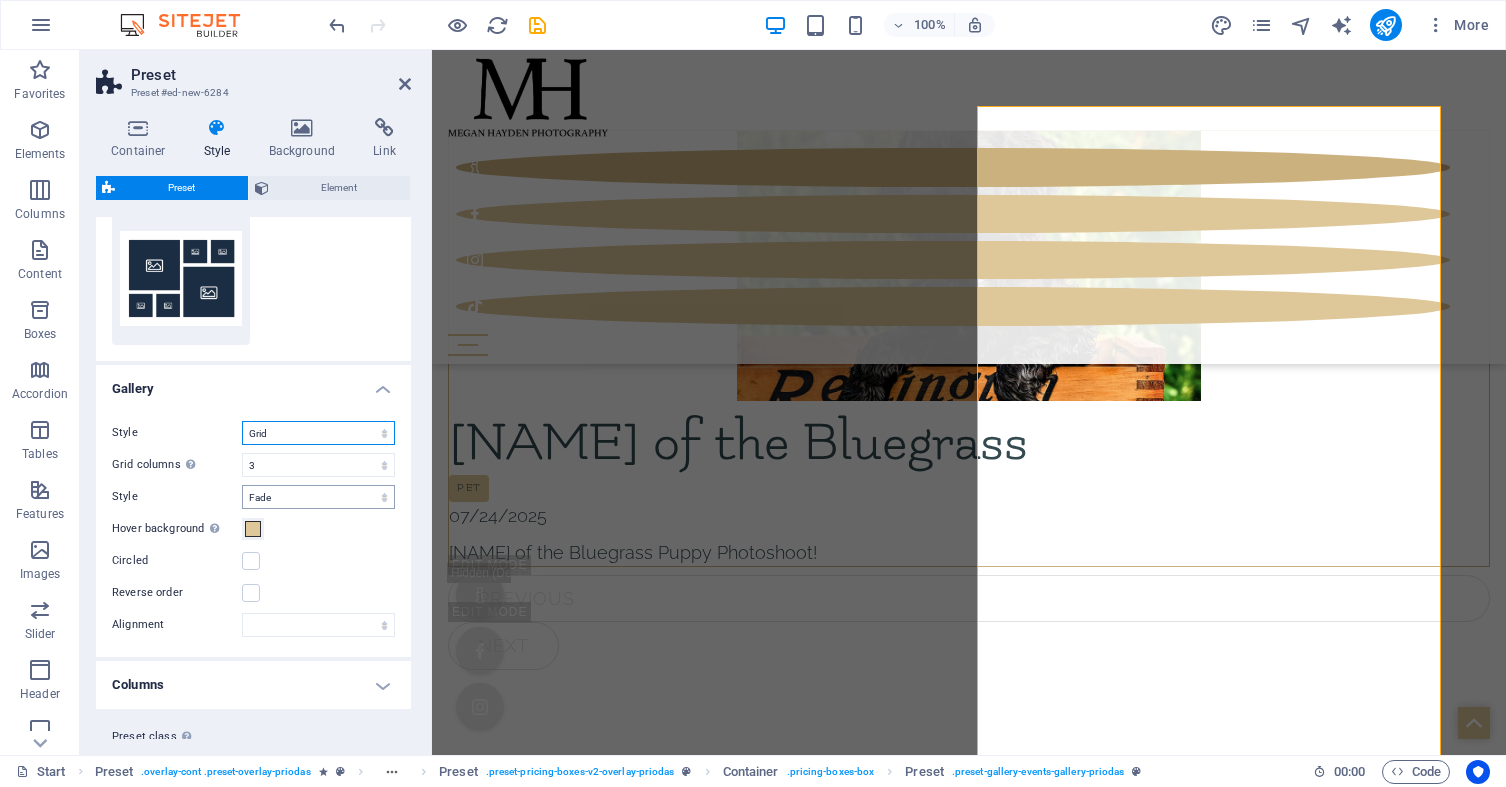 select 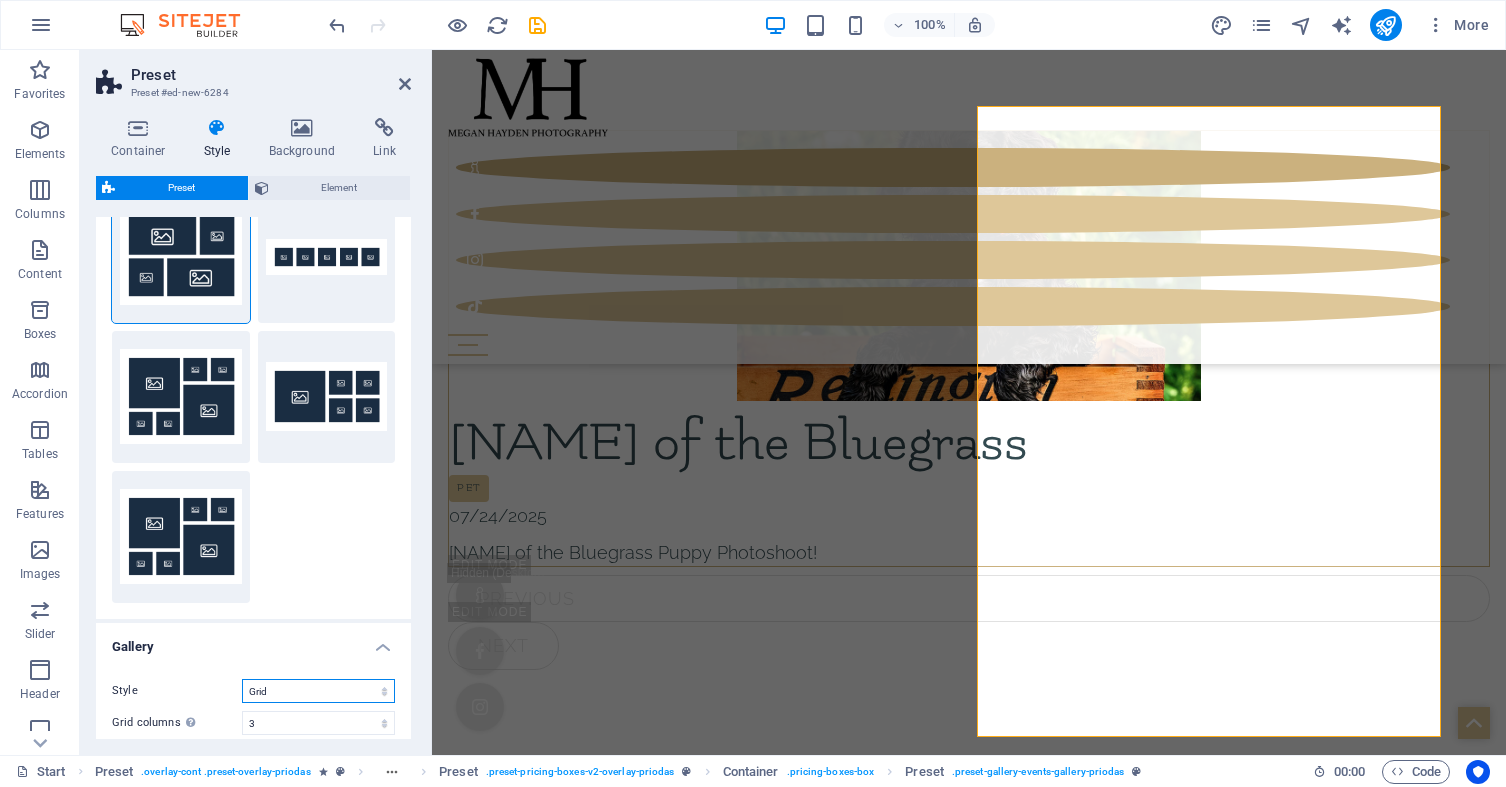 scroll, scrollTop: 123, scrollLeft: 0, axis: vertical 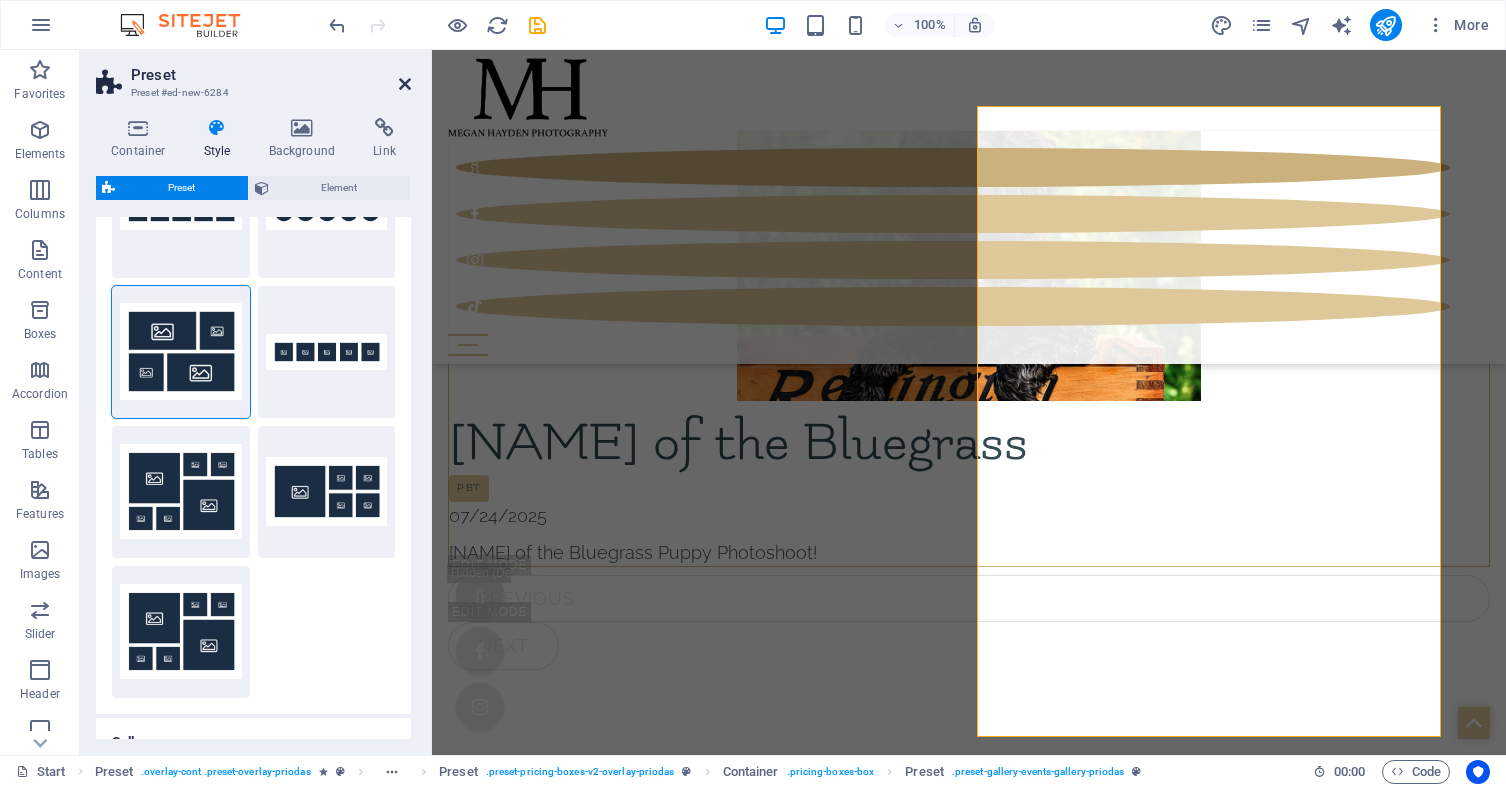 click at bounding box center (405, 84) 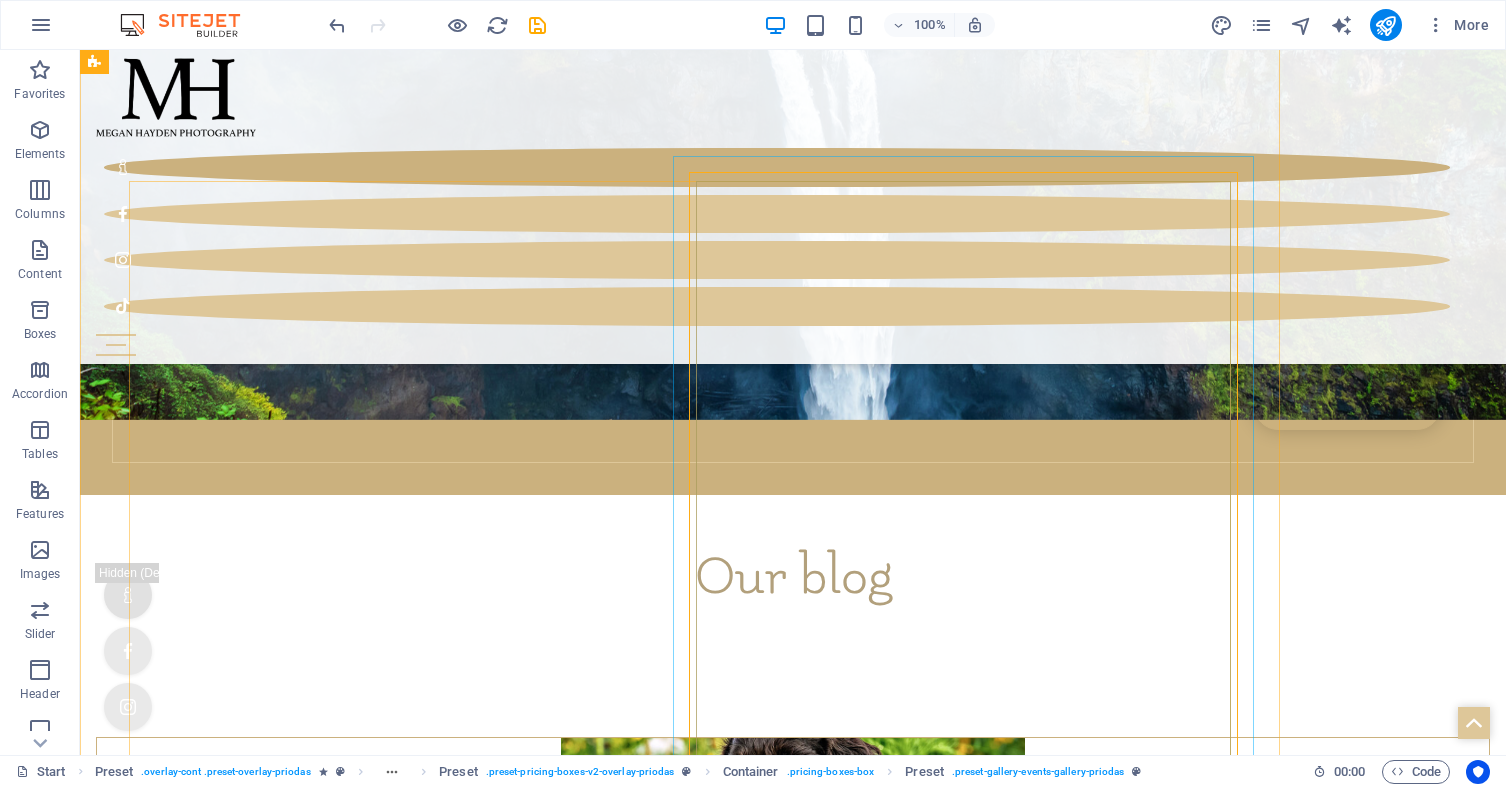 scroll, scrollTop: 5416, scrollLeft: 0, axis: vertical 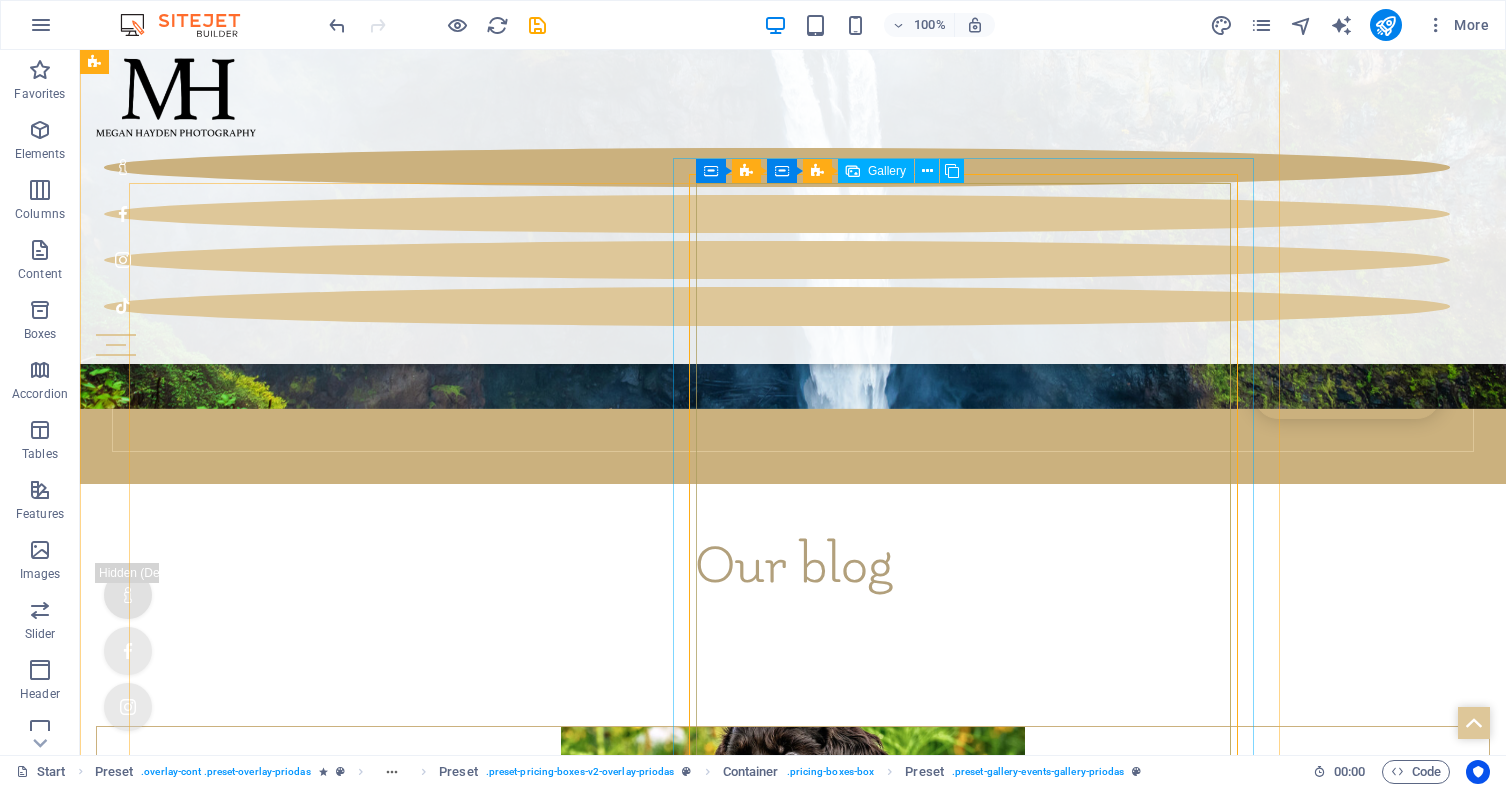 click at bounding box center [299, 9215] 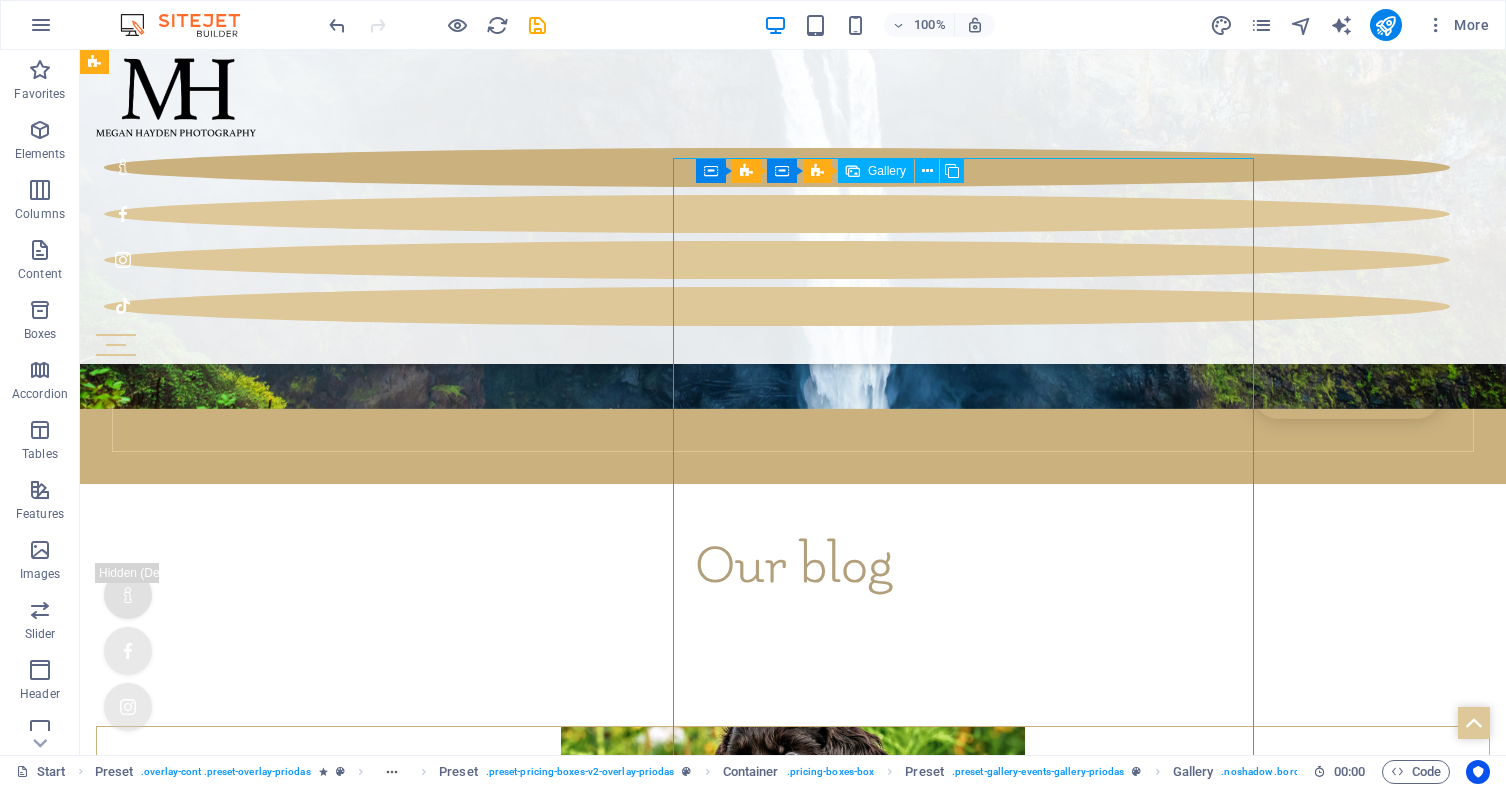 click at bounding box center [299, 9215] 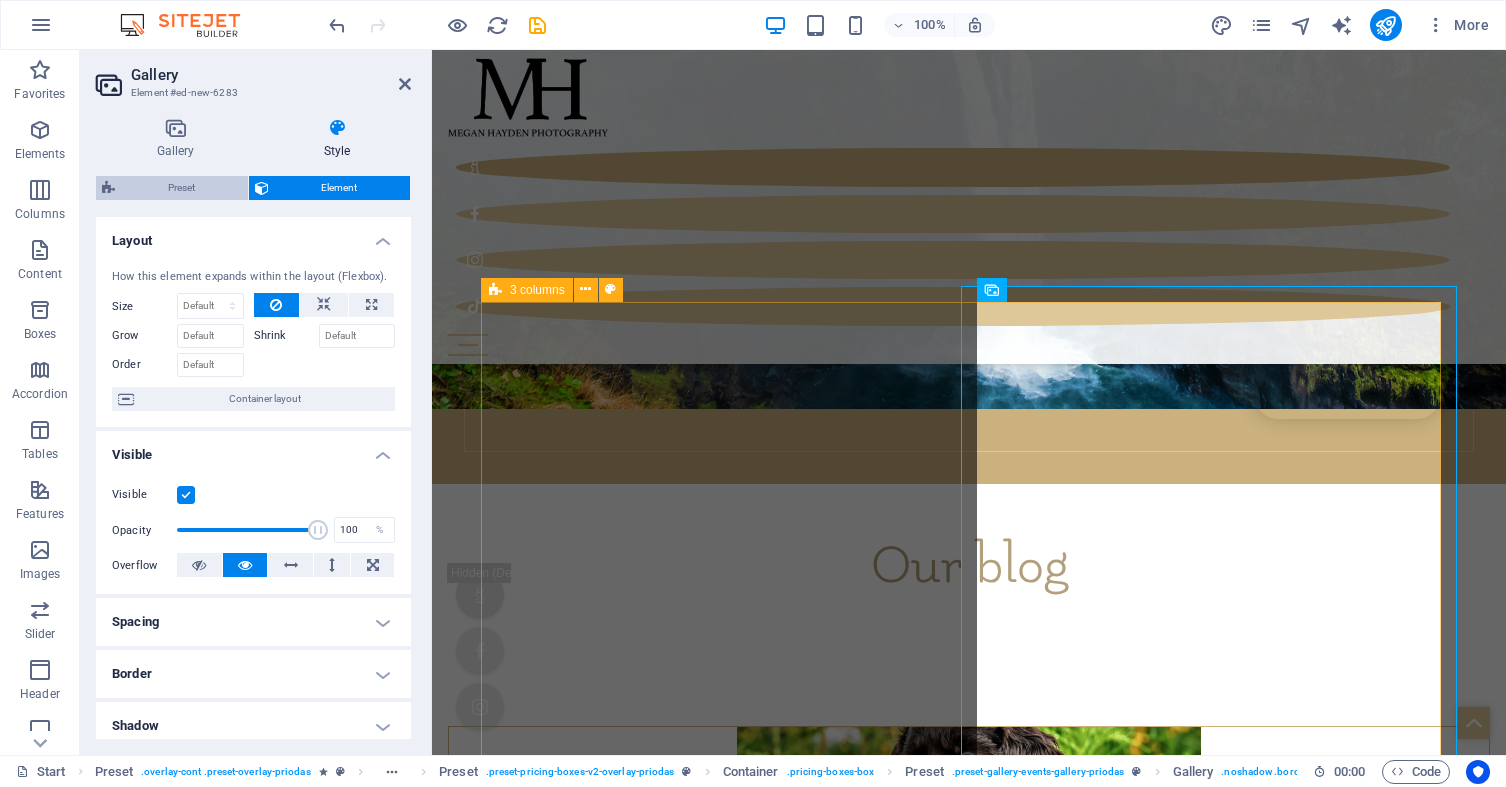 click on "Preset" at bounding box center [181, 188] 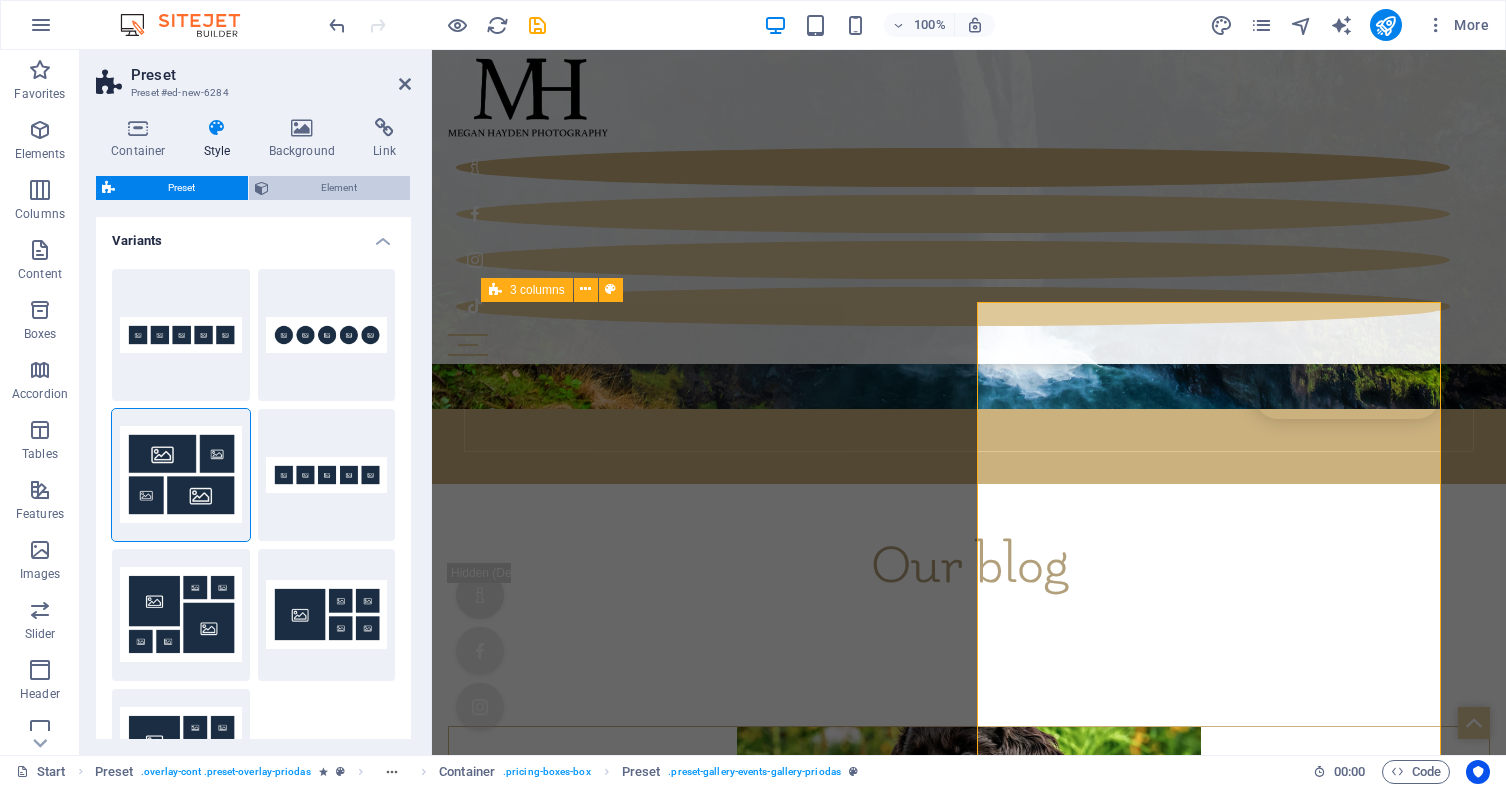 click on "Element" at bounding box center (340, 188) 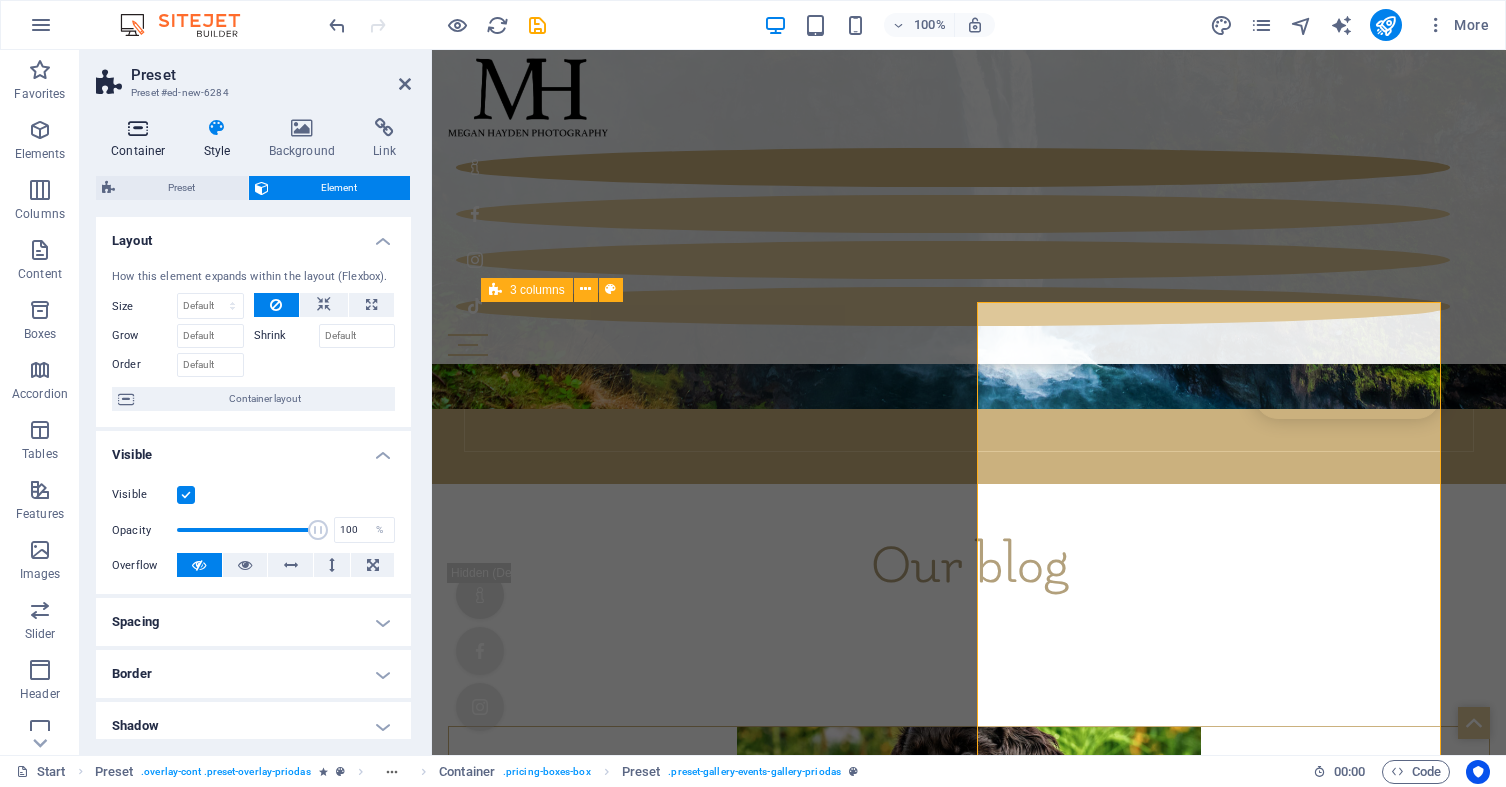 click at bounding box center [138, 128] 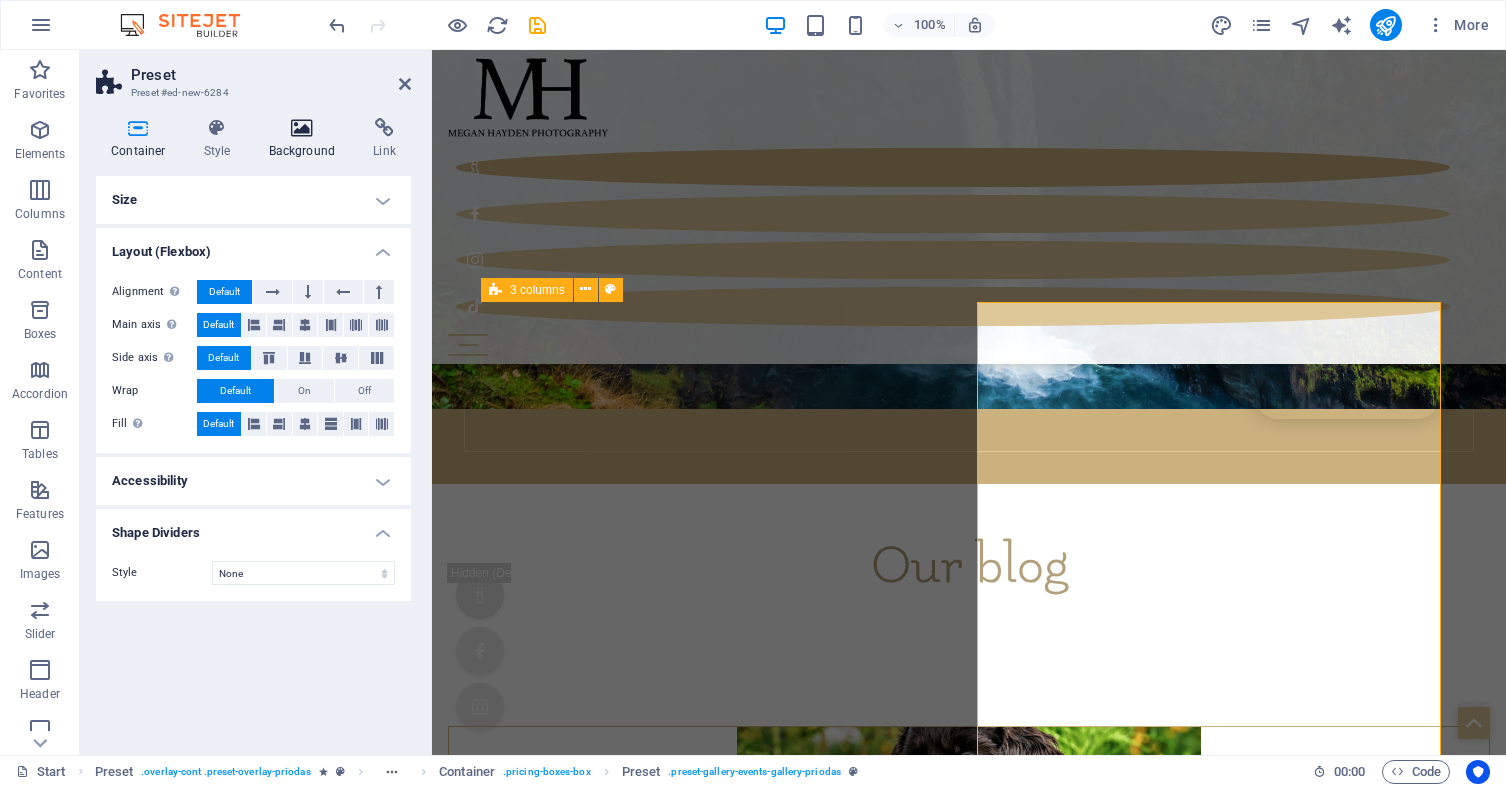 click at bounding box center (302, 128) 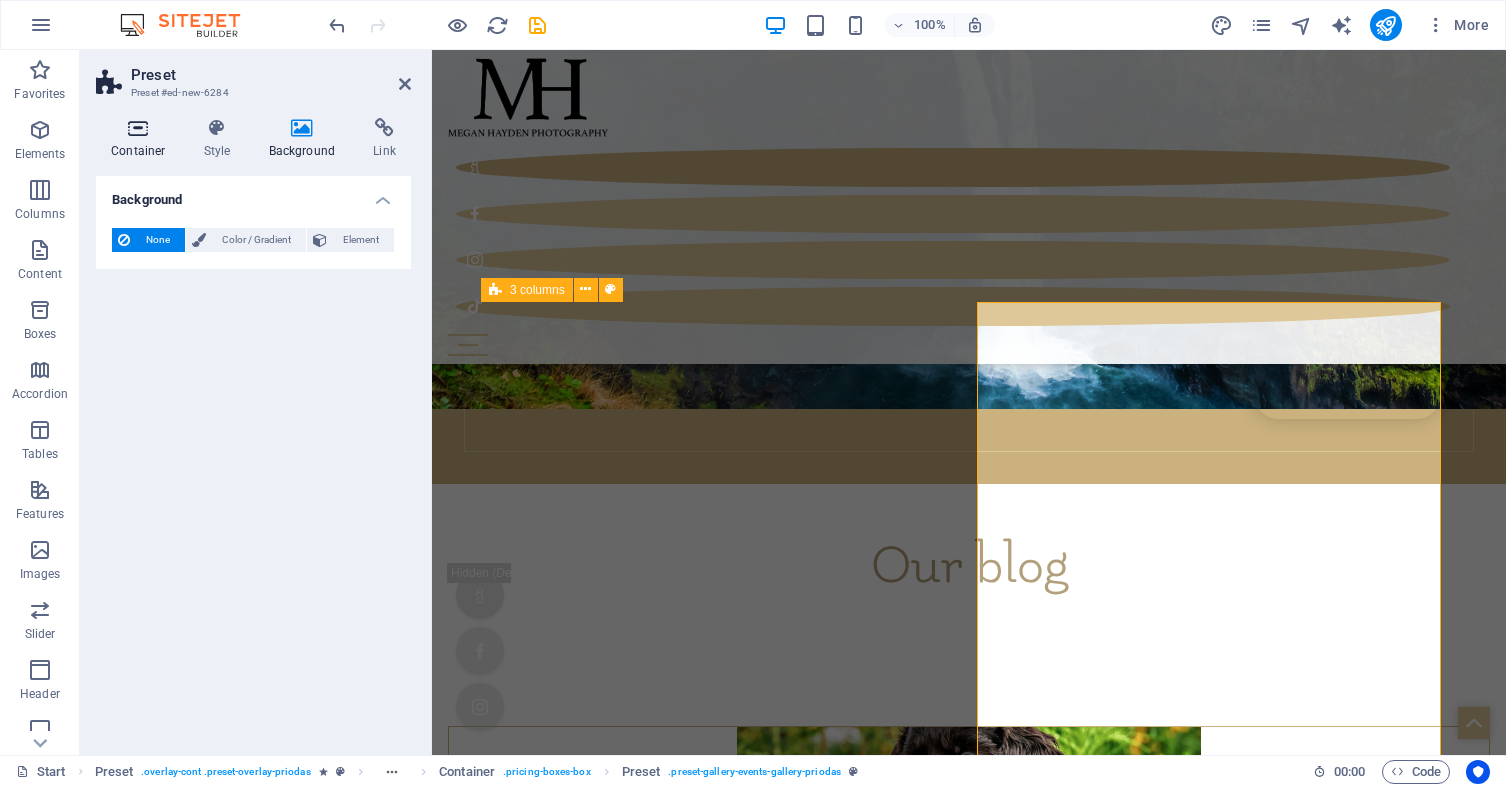 click at bounding box center (138, 128) 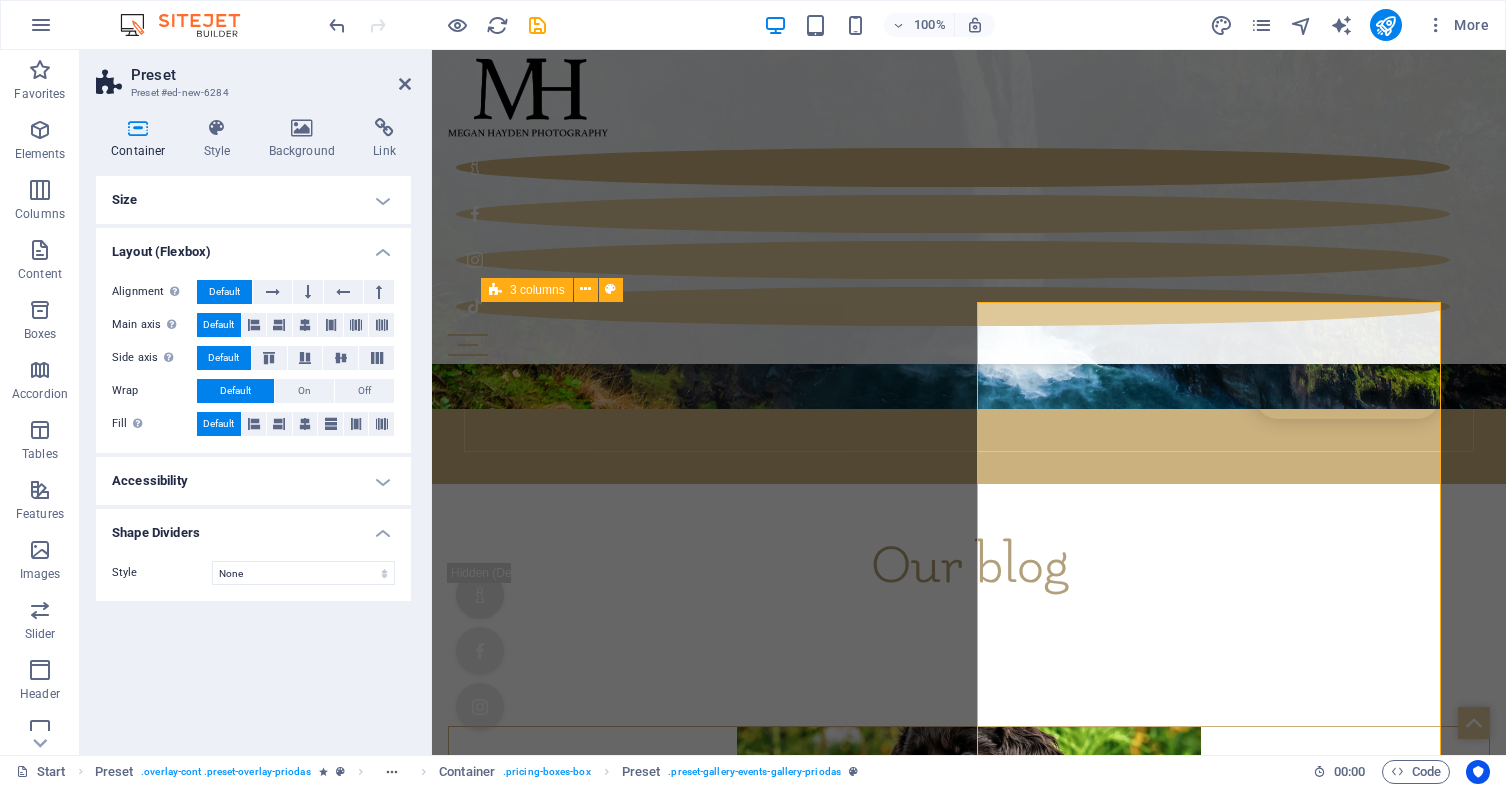 click on "Layout (Flexbox)" at bounding box center [253, 246] 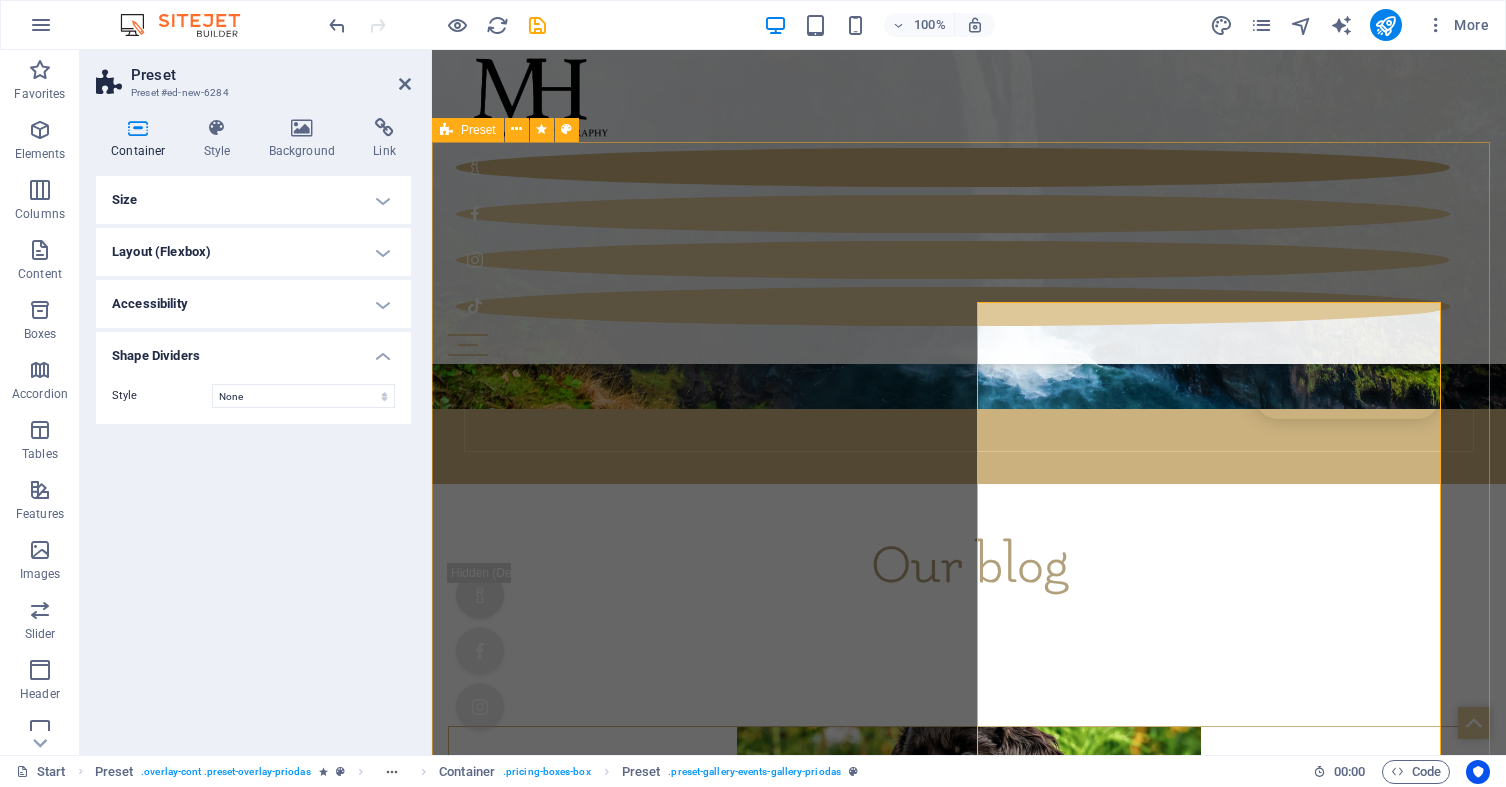 click on "Family Portraits Lorem ipsum dolor sit amet, consectetuer adipiscing elit. Aenean commodo ligula eget dolor. Lorem ipsum dolor sit amet, consectetuer adipiscing elit leget dolor. Lorem ipsum dolor sit amet, consectetuer adipiscing elit. Aenean commodo ligula eget dolor. Lorem ipsum dolor sit amet, consectetuer adipiscing elit dolor consectetuer adipiscing elit leget dolor. Lorem elit saget ipsum dolor sit amet, consectetuer. Lorem ipsum dolor sit amet, consectetuer adipiscing elit. Aenean commodo ligula eget dolor. Lorem ipsum dolor sit amet, consectetuer adipiscing elit leget dolor. Lorem ipsum dolor sit amet, consectetuer adipiscing elit. Aenean commodo ligula eget dolor. Lorem ipsum dolor sit amet, consectetuer adipiscing elit dolor consectetuer adipiscing elit leget dolor. Lorem elit saget ipsum dolor sit amet, consectetuer." at bounding box center [961, 8562] 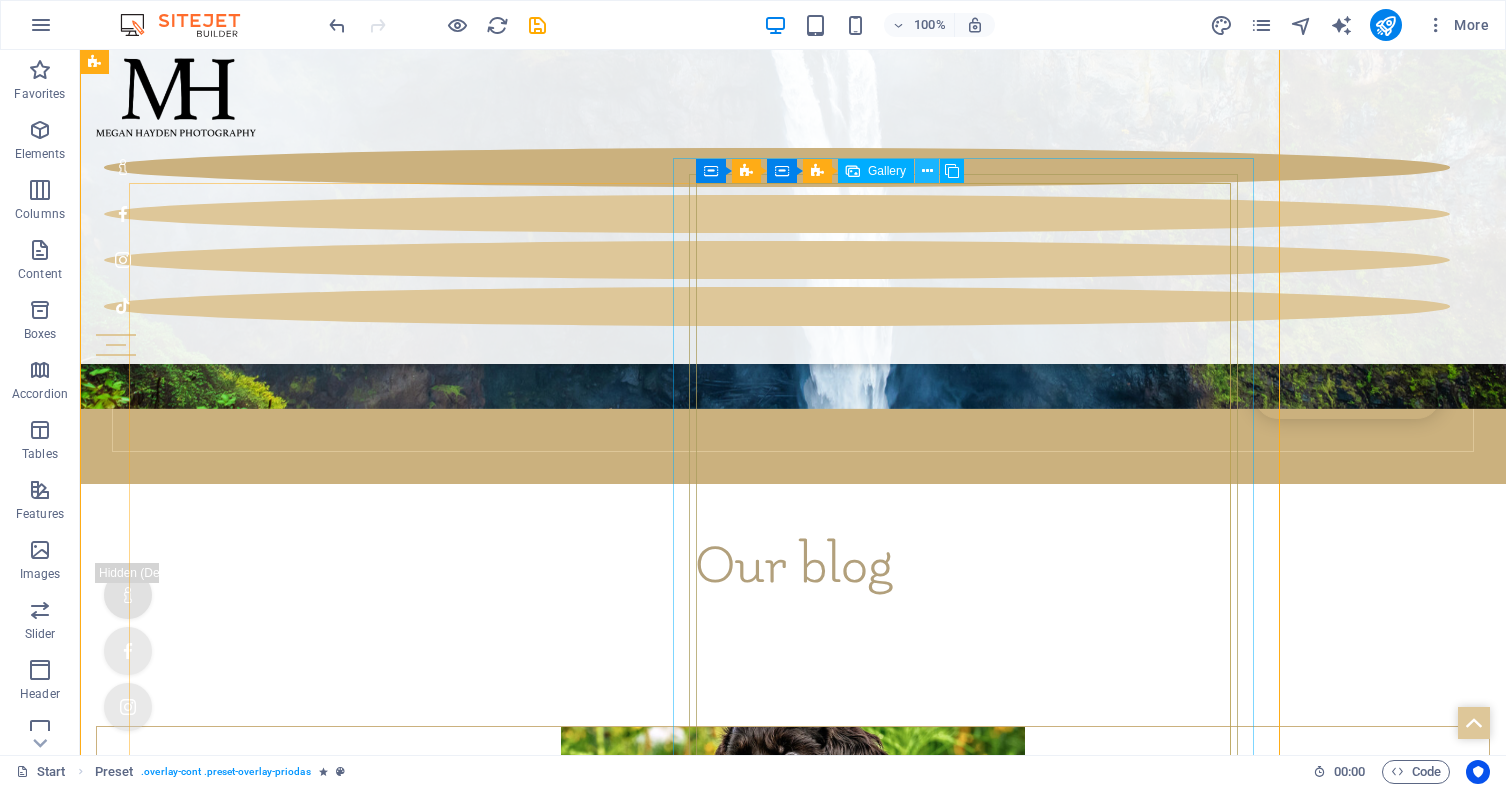 click at bounding box center [927, 171] 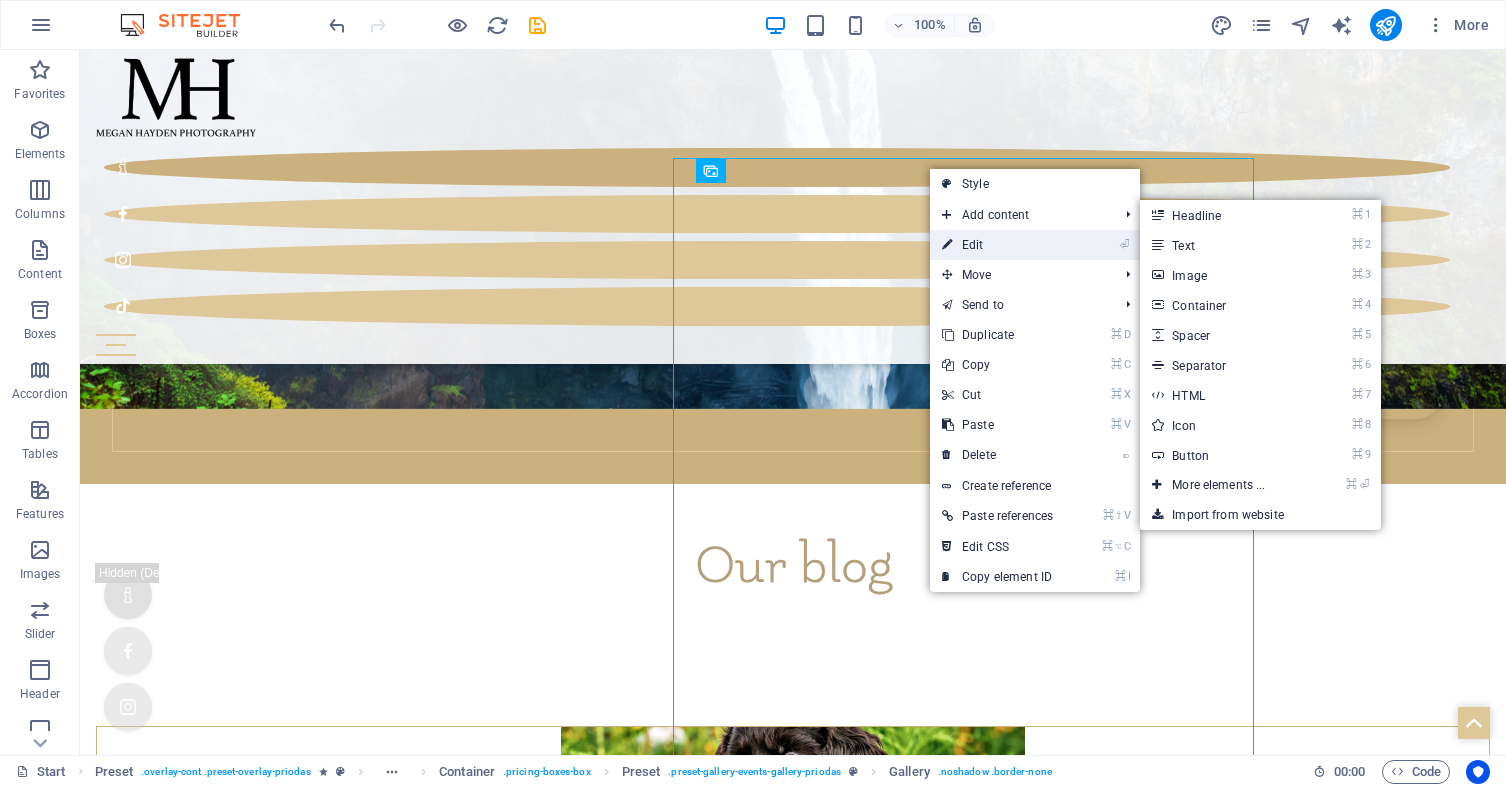 click on "⏎  Edit" at bounding box center (997, 245) 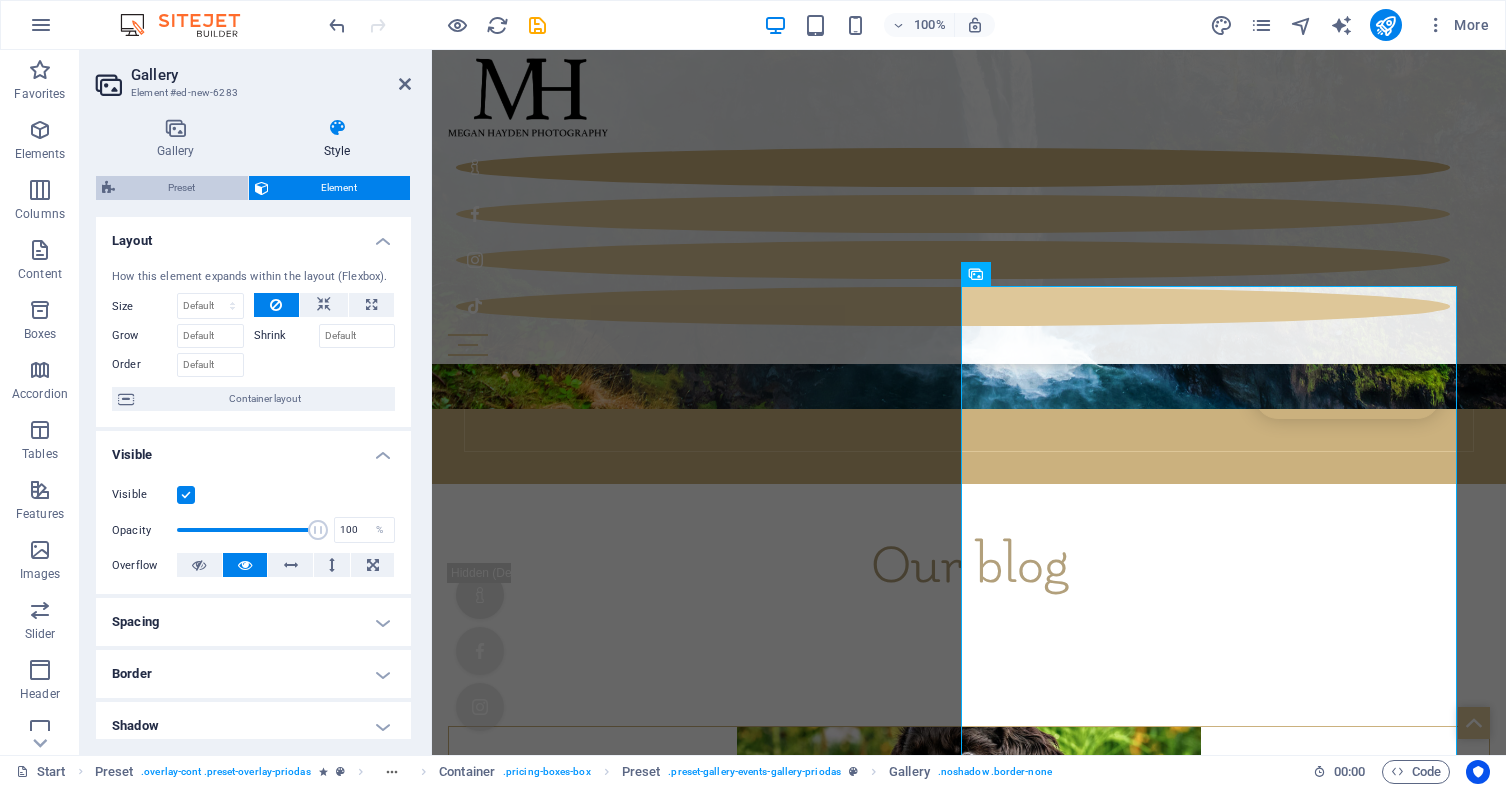 scroll, scrollTop: 0, scrollLeft: 0, axis: both 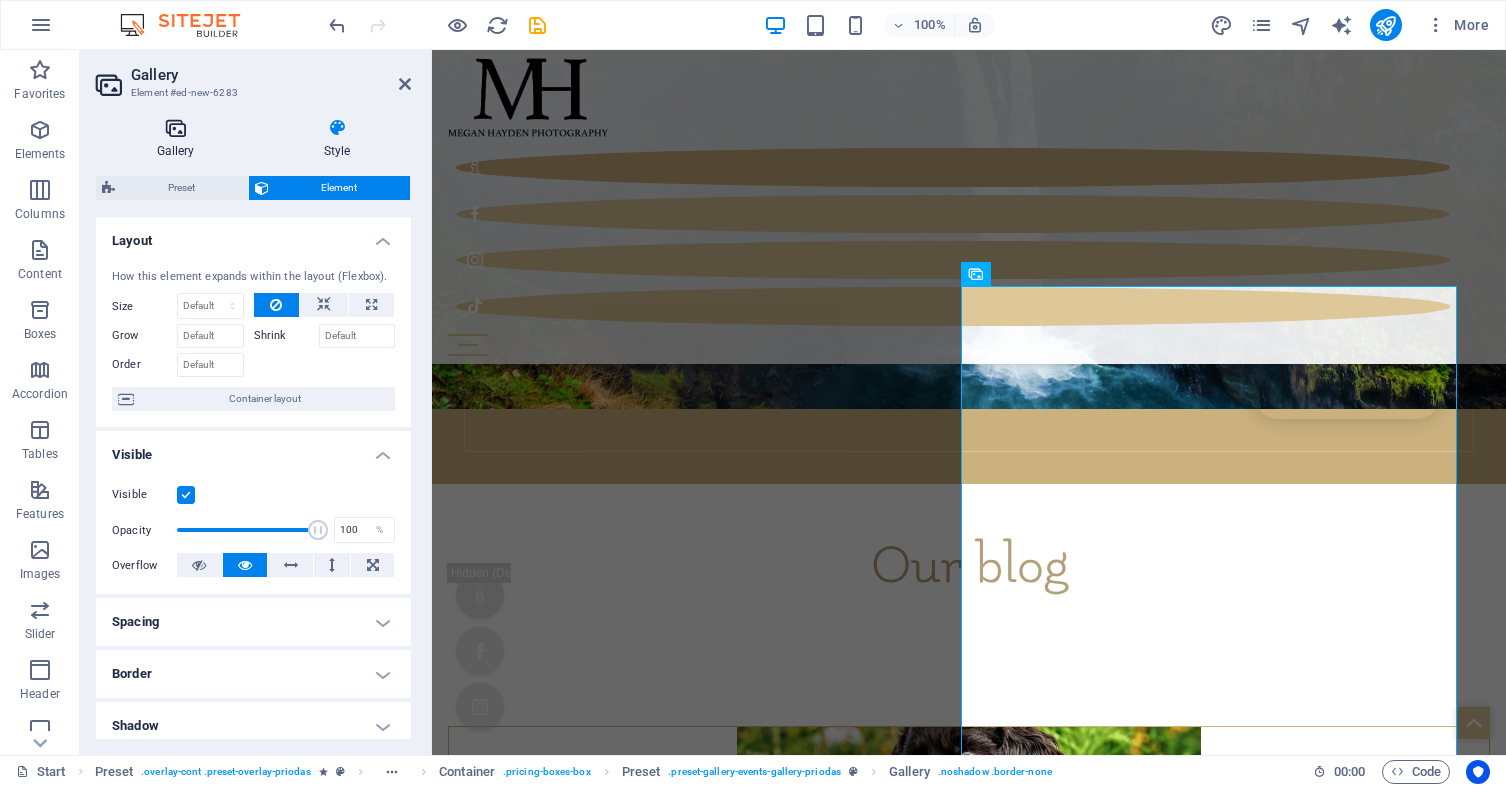 click at bounding box center [175, 128] 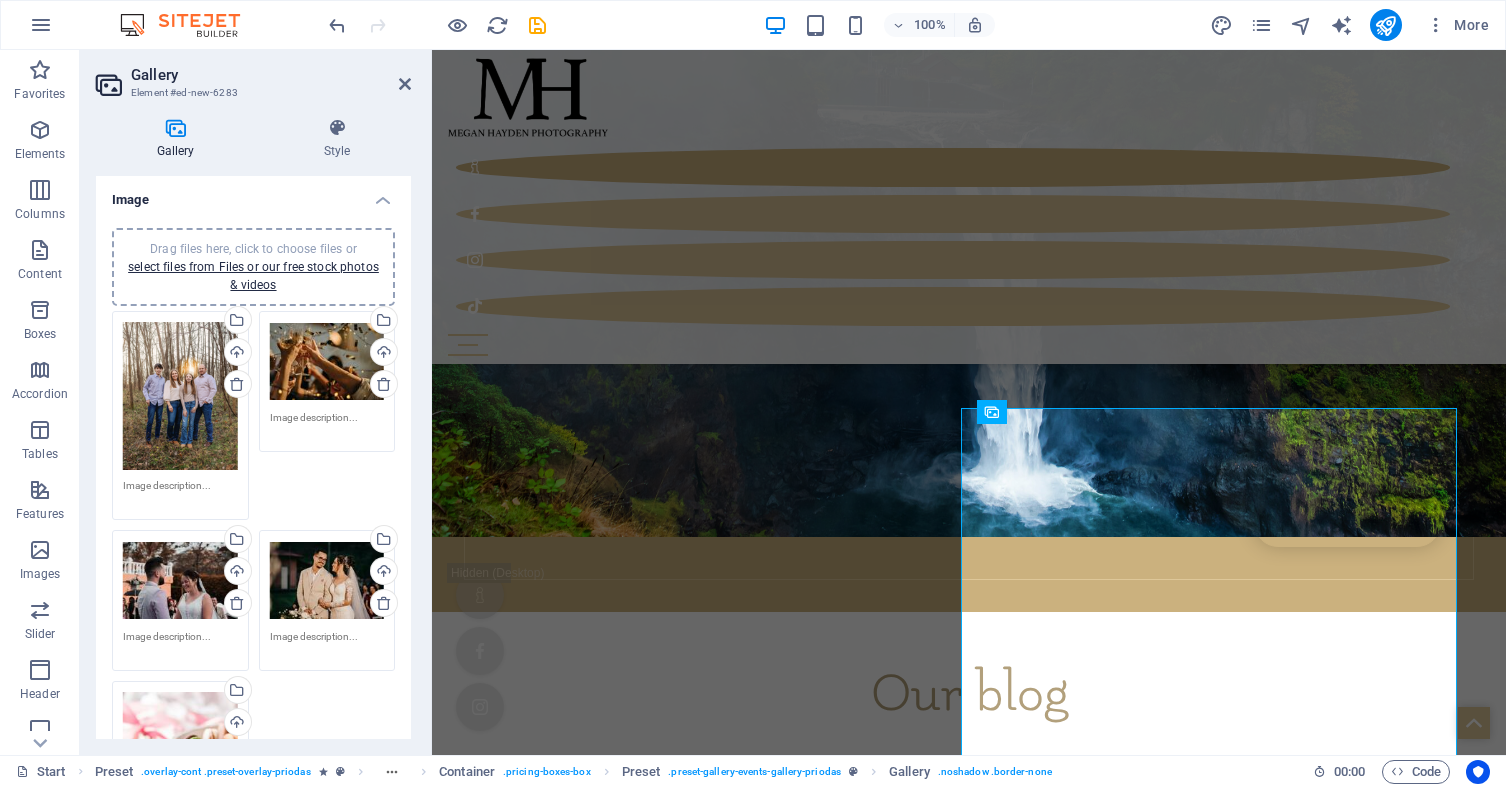 scroll, scrollTop: 5286, scrollLeft: 0, axis: vertical 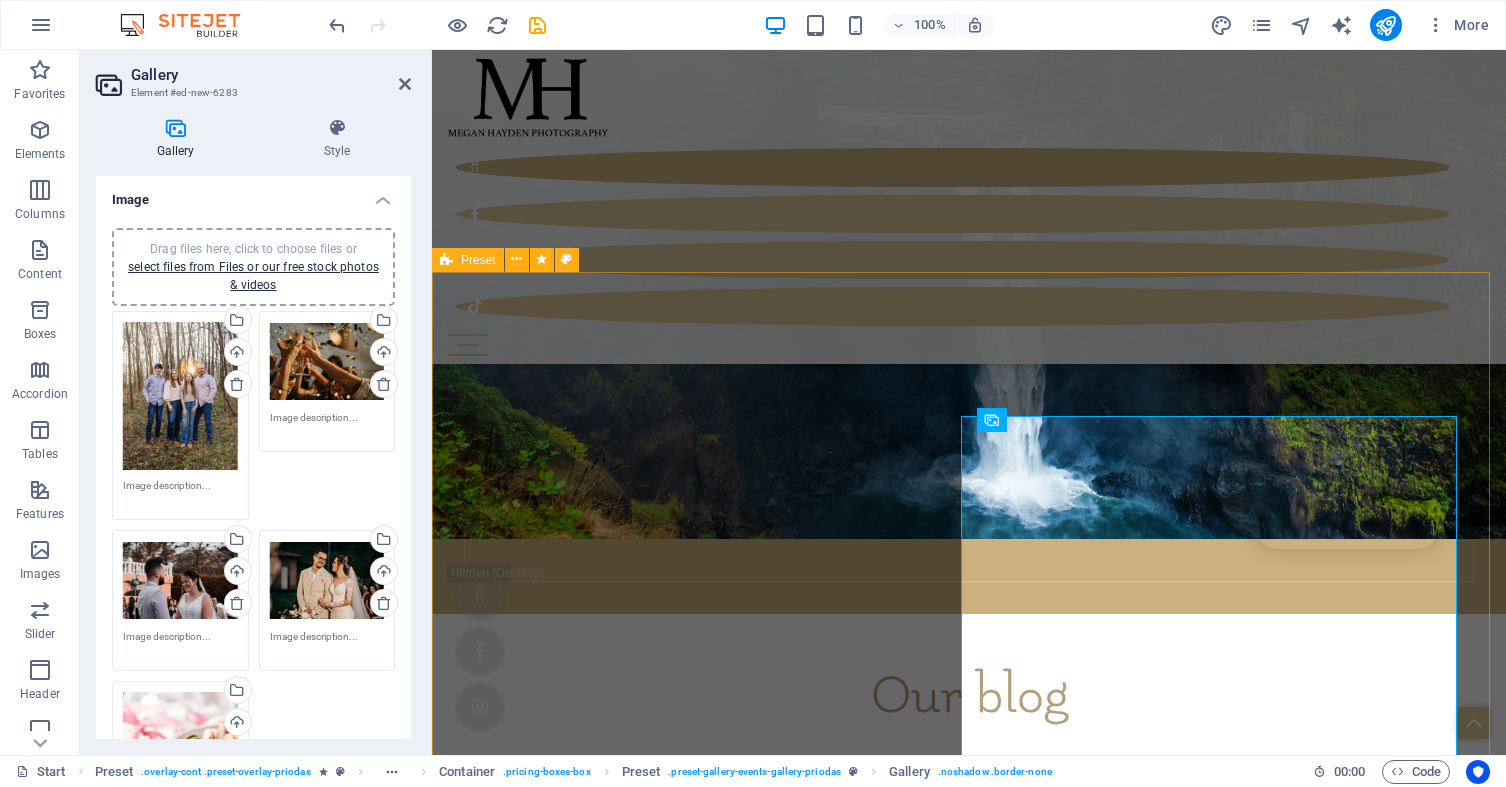 click on "Family Portraits Lorem ipsum dolor sit amet, consectetuer adipiscing elit. Aenean commodo ligula eget dolor. Lorem ipsum dolor sit amet, consectetuer adipiscing elit leget dolor. Lorem ipsum dolor sit amet, consectetuer adipiscing elit. Aenean commodo ligula eget dolor. Lorem ipsum dolor sit amet, consectetuer adipiscing elit dolor consectetuer adipiscing elit leget dolor. Lorem elit saget ipsum dolor sit amet, consectetuer. Lorem ipsum dolor sit amet, consectetuer adipiscing elit. Aenean commodo ligula eget dolor. Lorem ipsum dolor sit amet, consectetuer adipiscing elit leget dolor. Lorem ipsum dolor sit amet, consectetuer adipiscing elit. Aenean commodo ligula eget dolor. Lorem ipsum dolor sit amet, consectetuer adipiscing elit dolor consectetuer adipiscing elit leget dolor. Lorem elit saget ipsum dolor sit amet, consectetuer." at bounding box center [961, 8789] 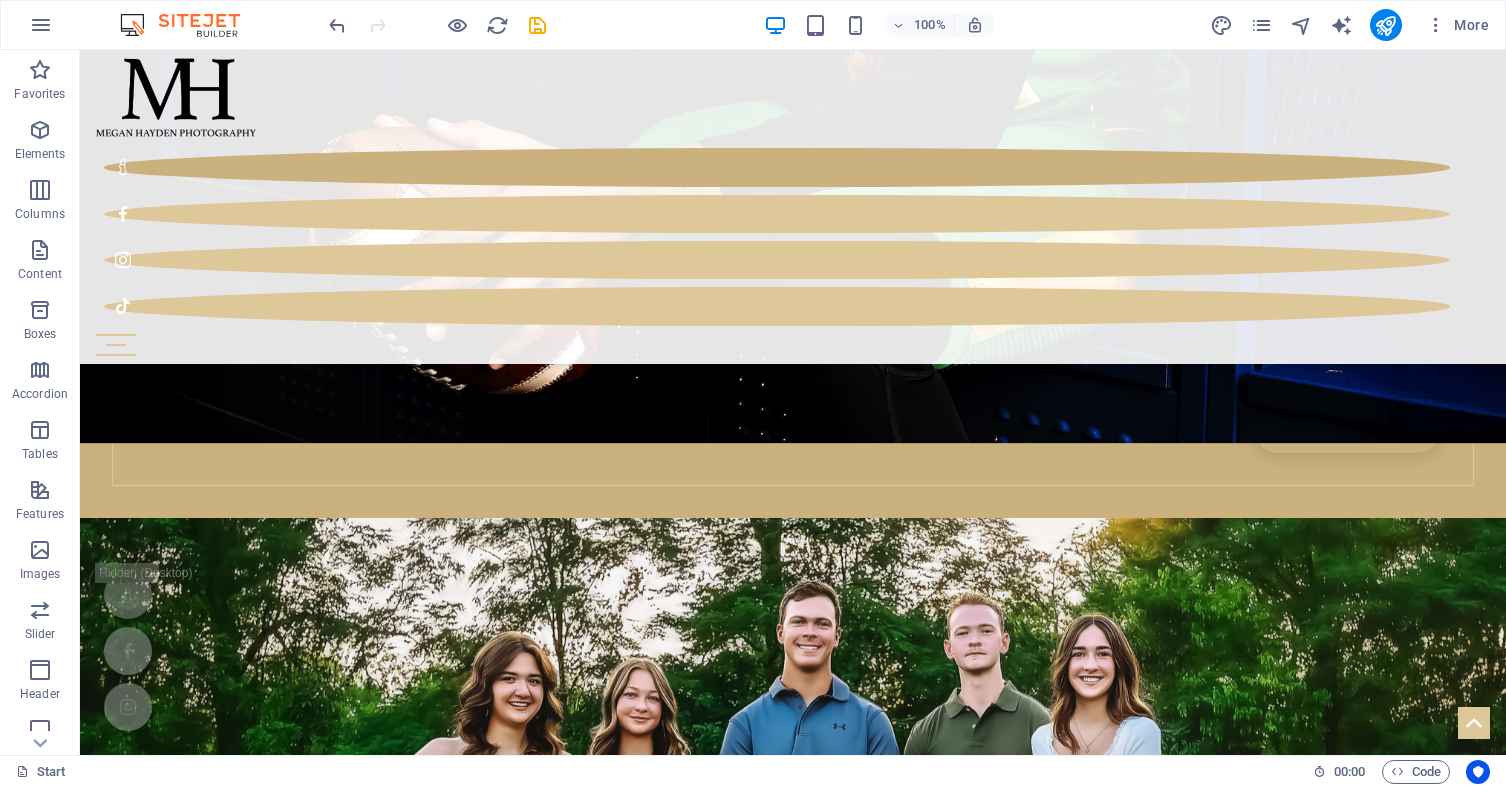 scroll, scrollTop: 3037, scrollLeft: 0, axis: vertical 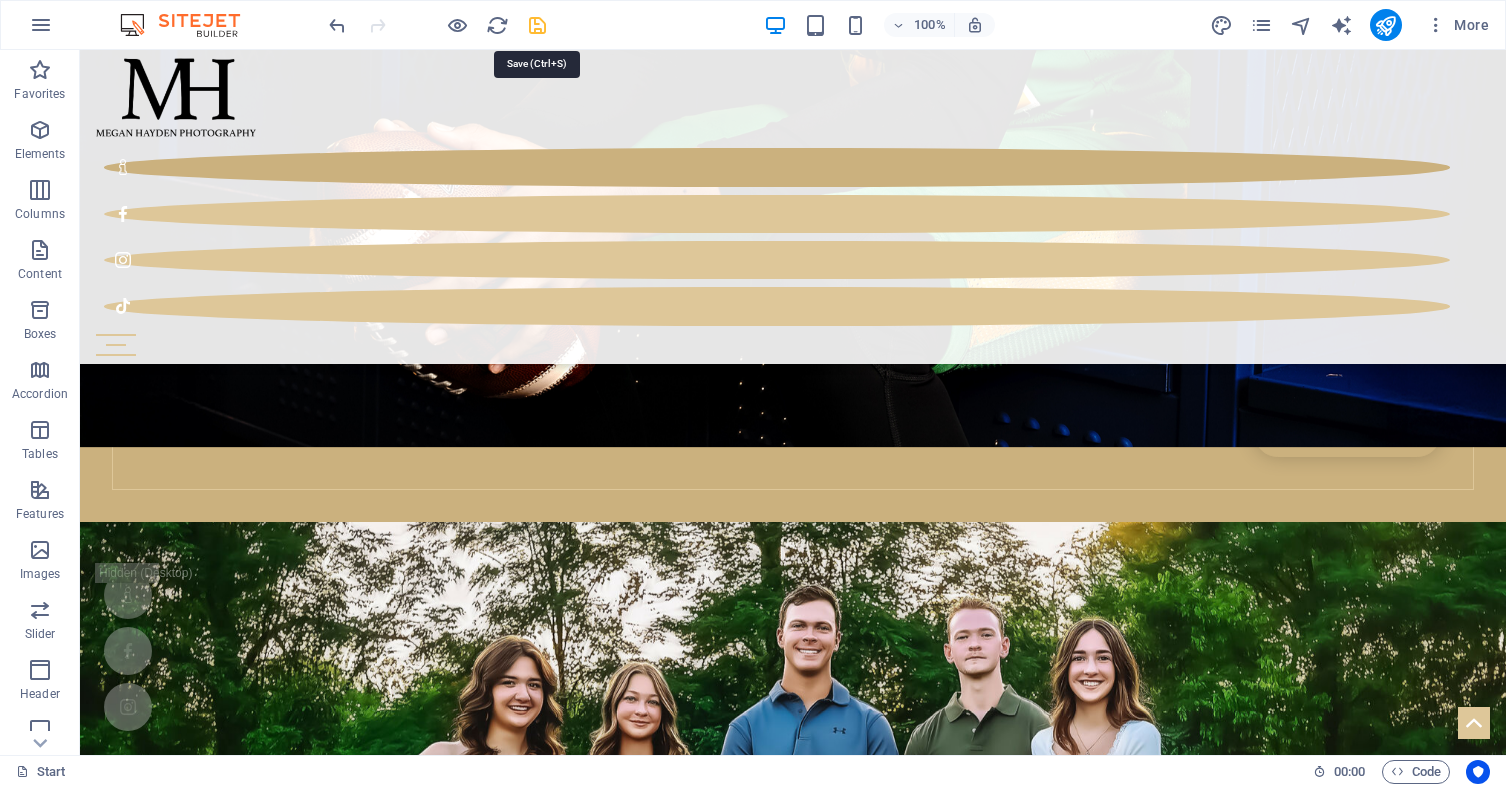 click at bounding box center [537, 25] 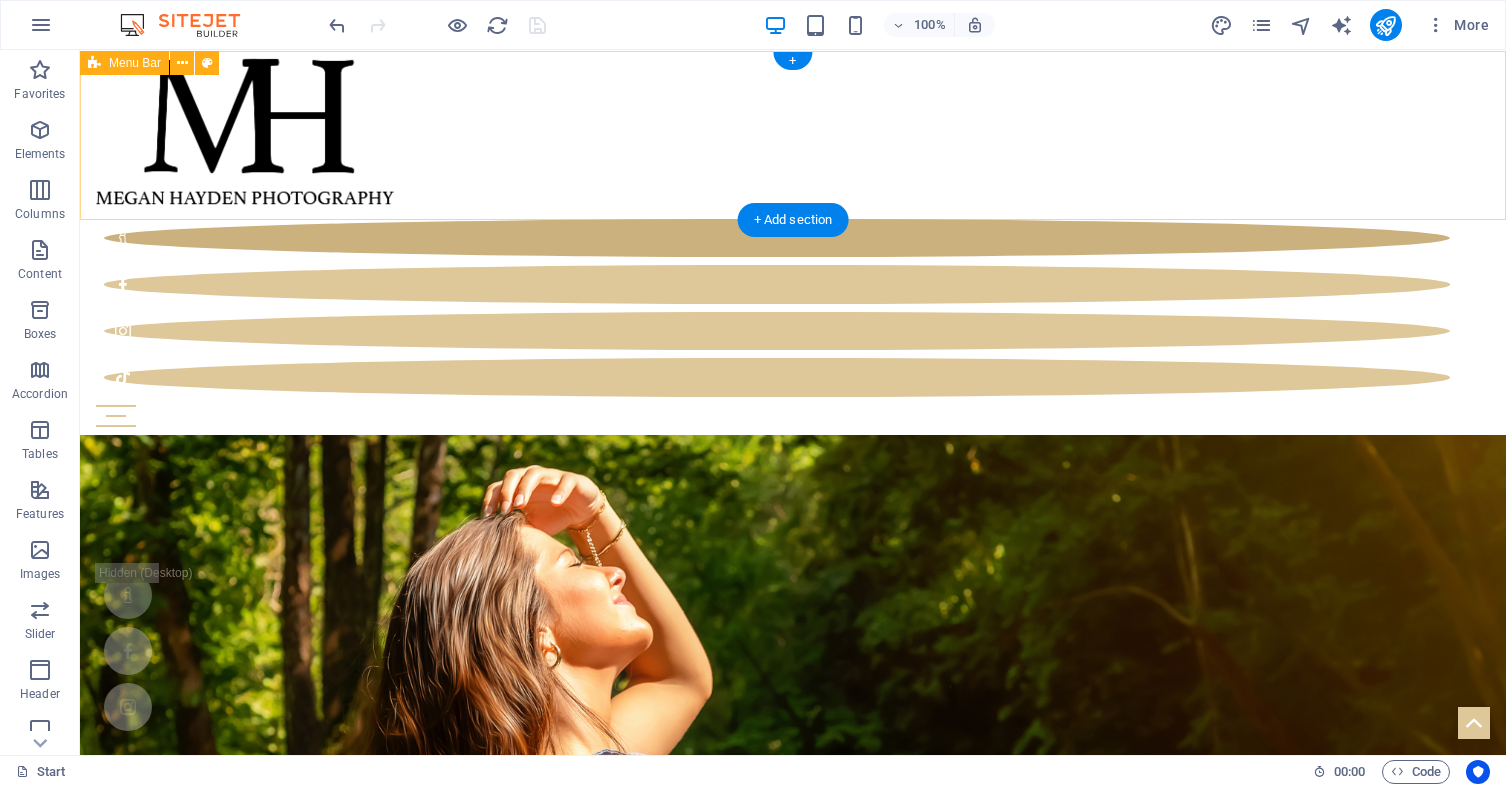 scroll, scrollTop: 0, scrollLeft: 0, axis: both 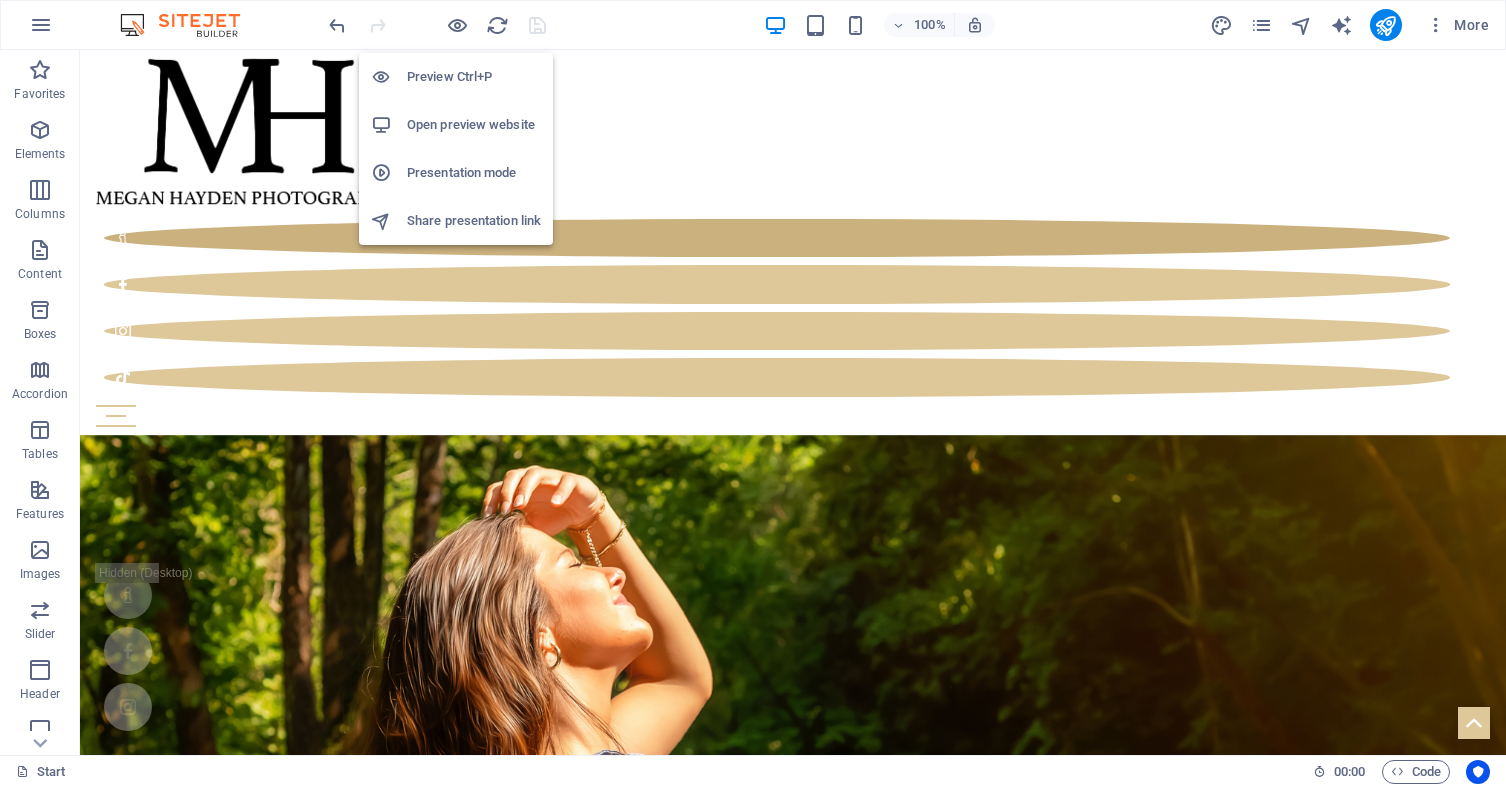click on "Open preview website" at bounding box center [474, 125] 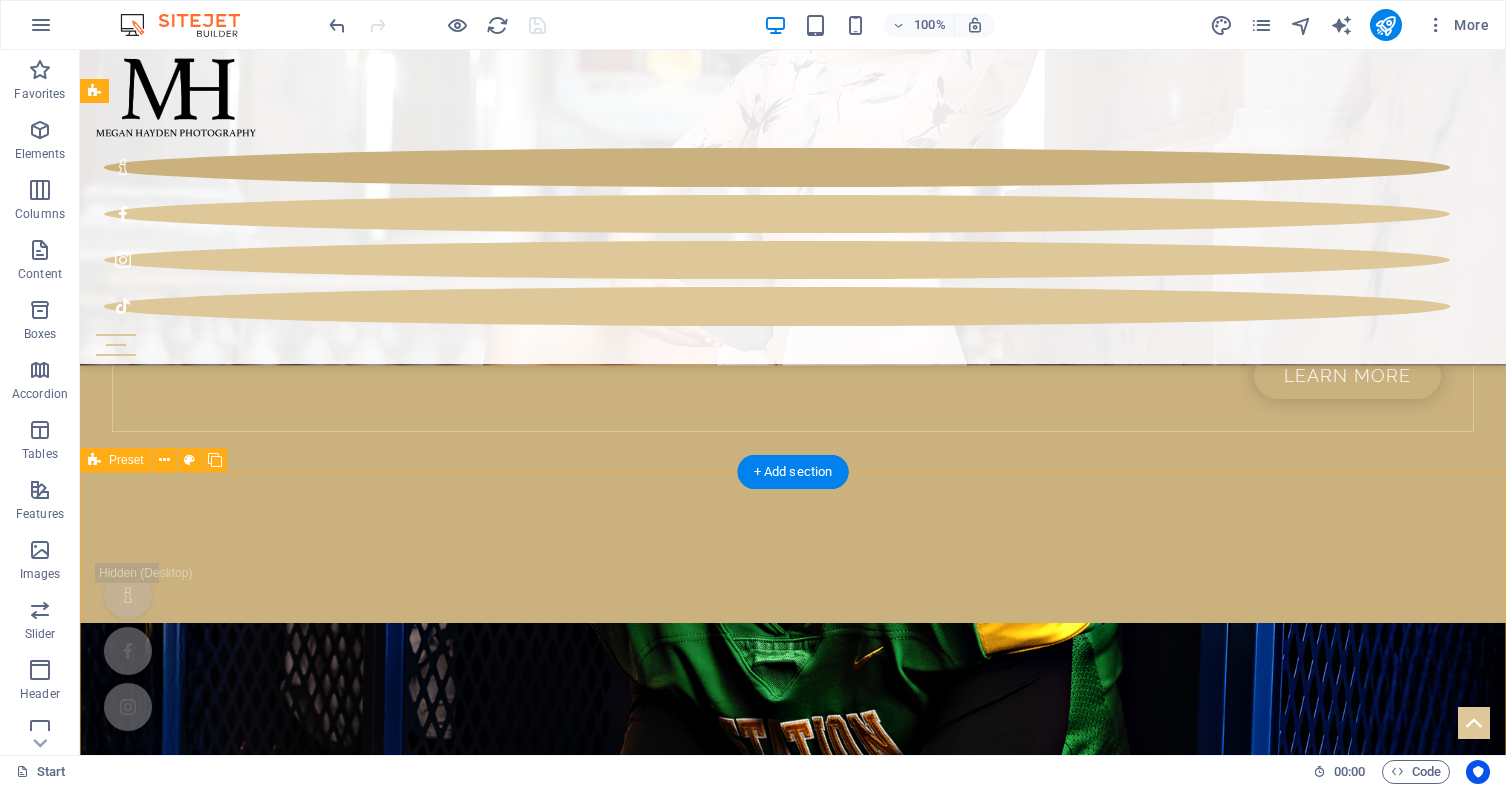 scroll, scrollTop: 2307, scrollLeft: 0, axis: vertical 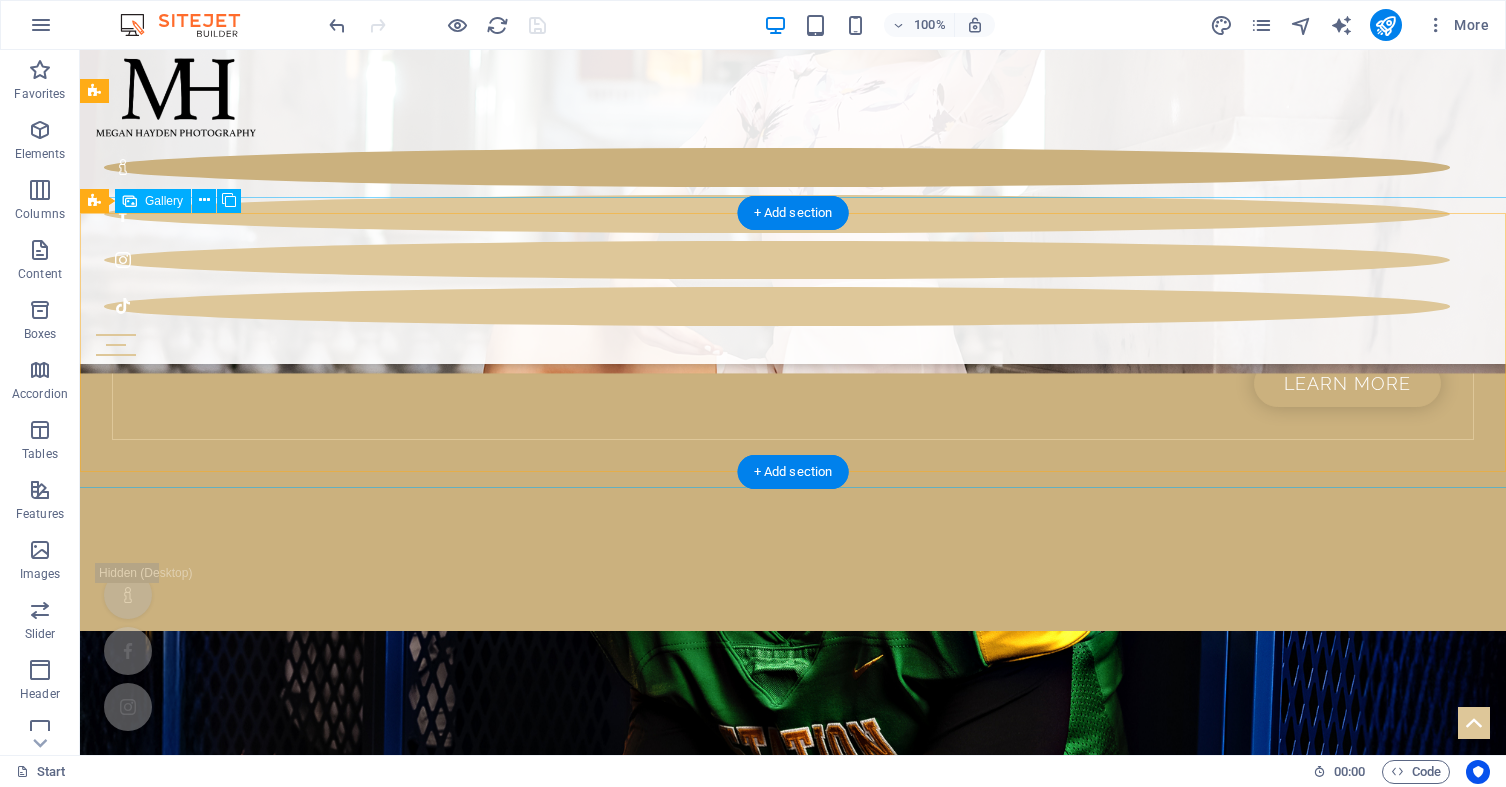 click on "Gallery" at bounding box center [164, 201] 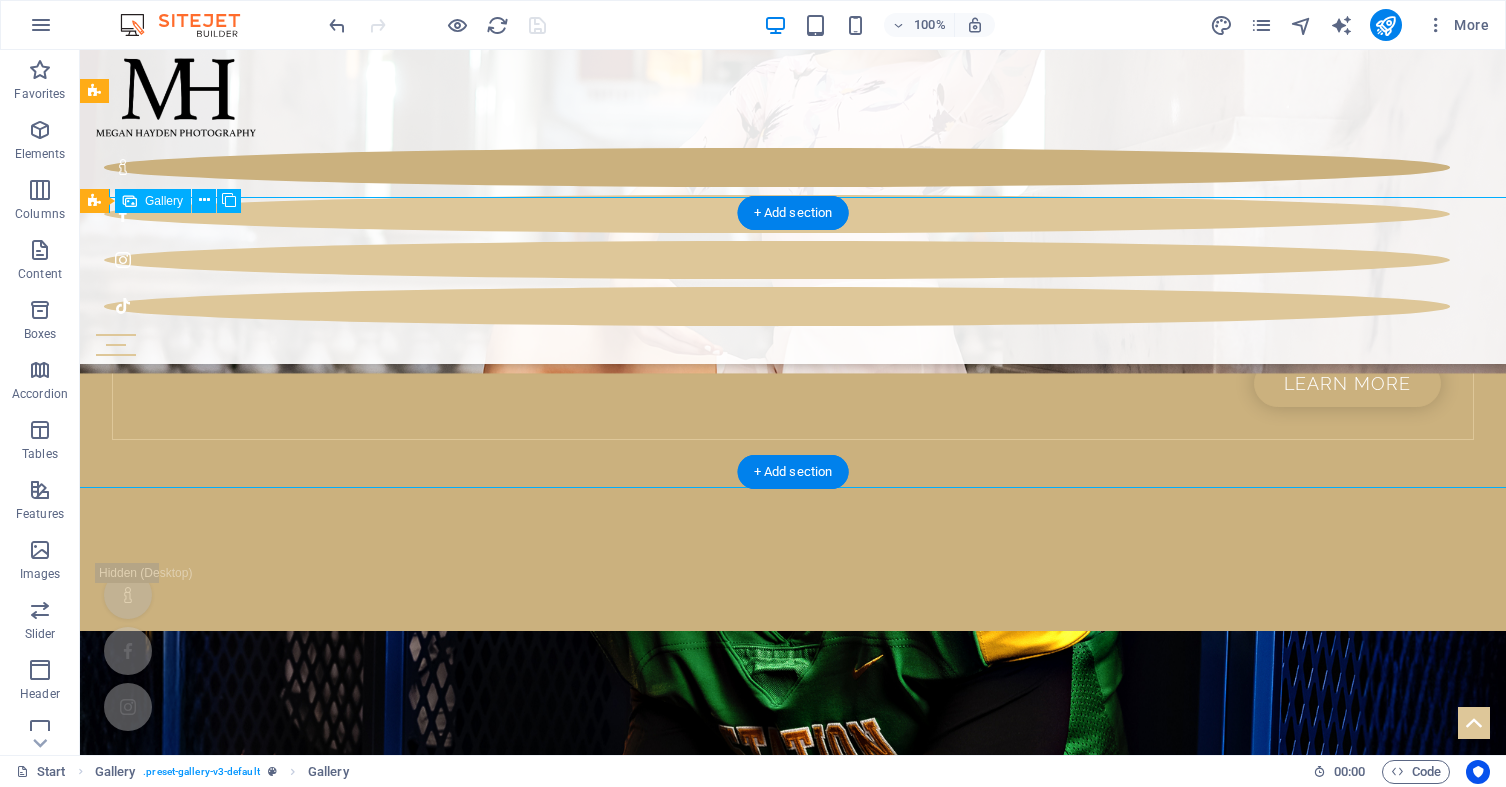 click at bounding box center (210, 4743) 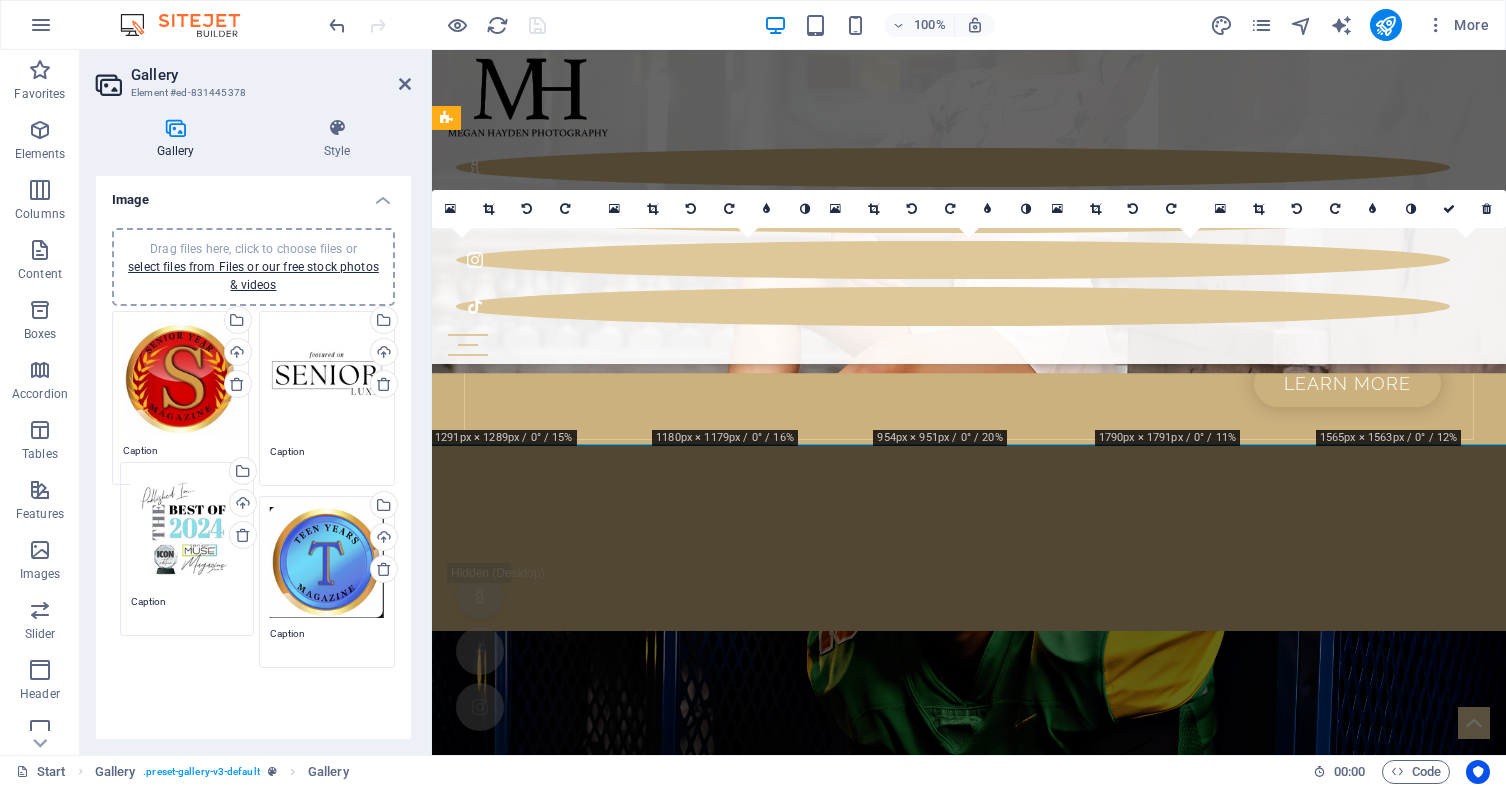 drag, startPoint x: 359, startPoint y: 604, endPoint x: 221, endPoint y: 592, distance: 138.52075 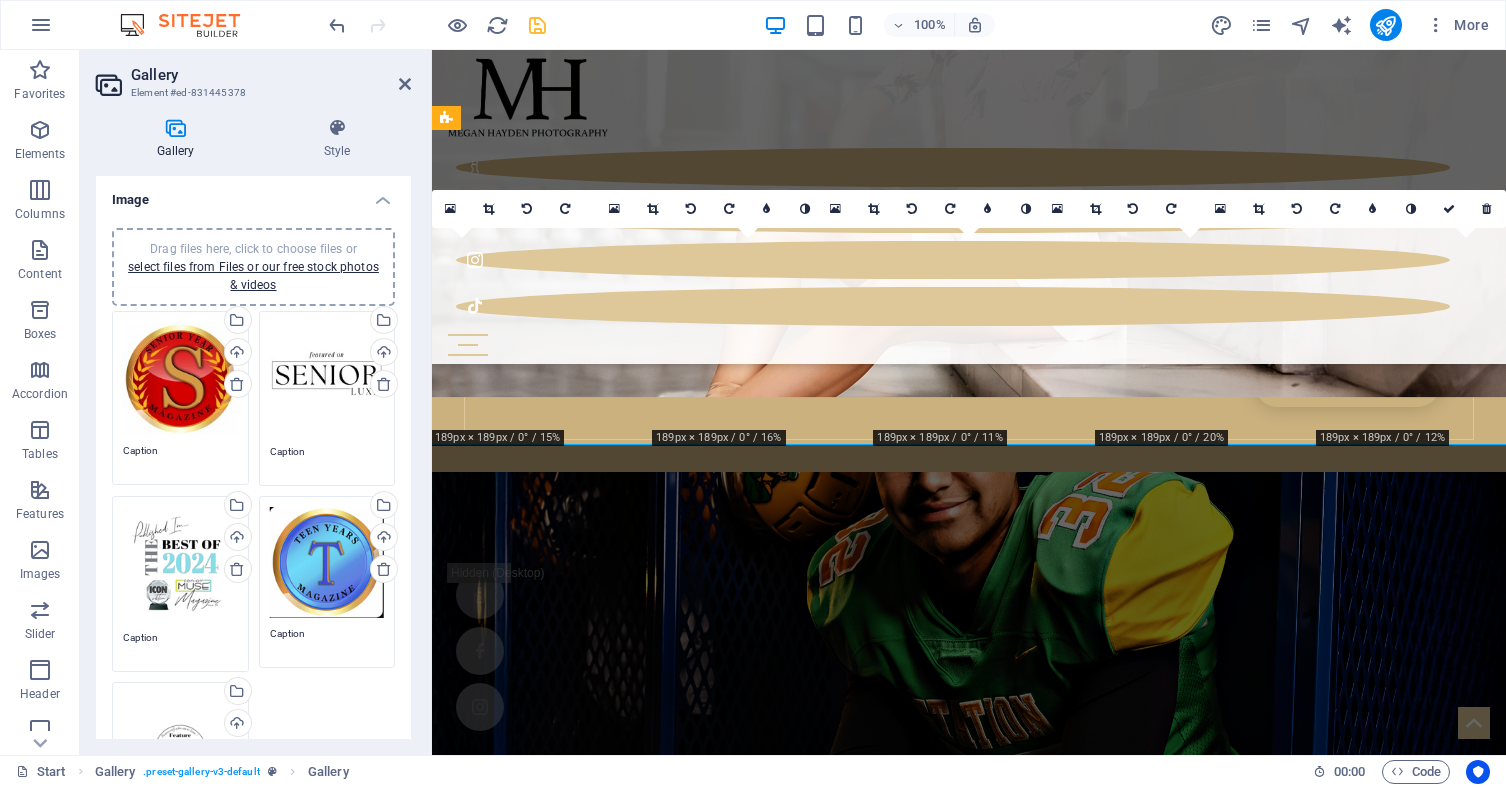 scroll, scrollTop: 62, scrollLeft: 0, axis: vertical 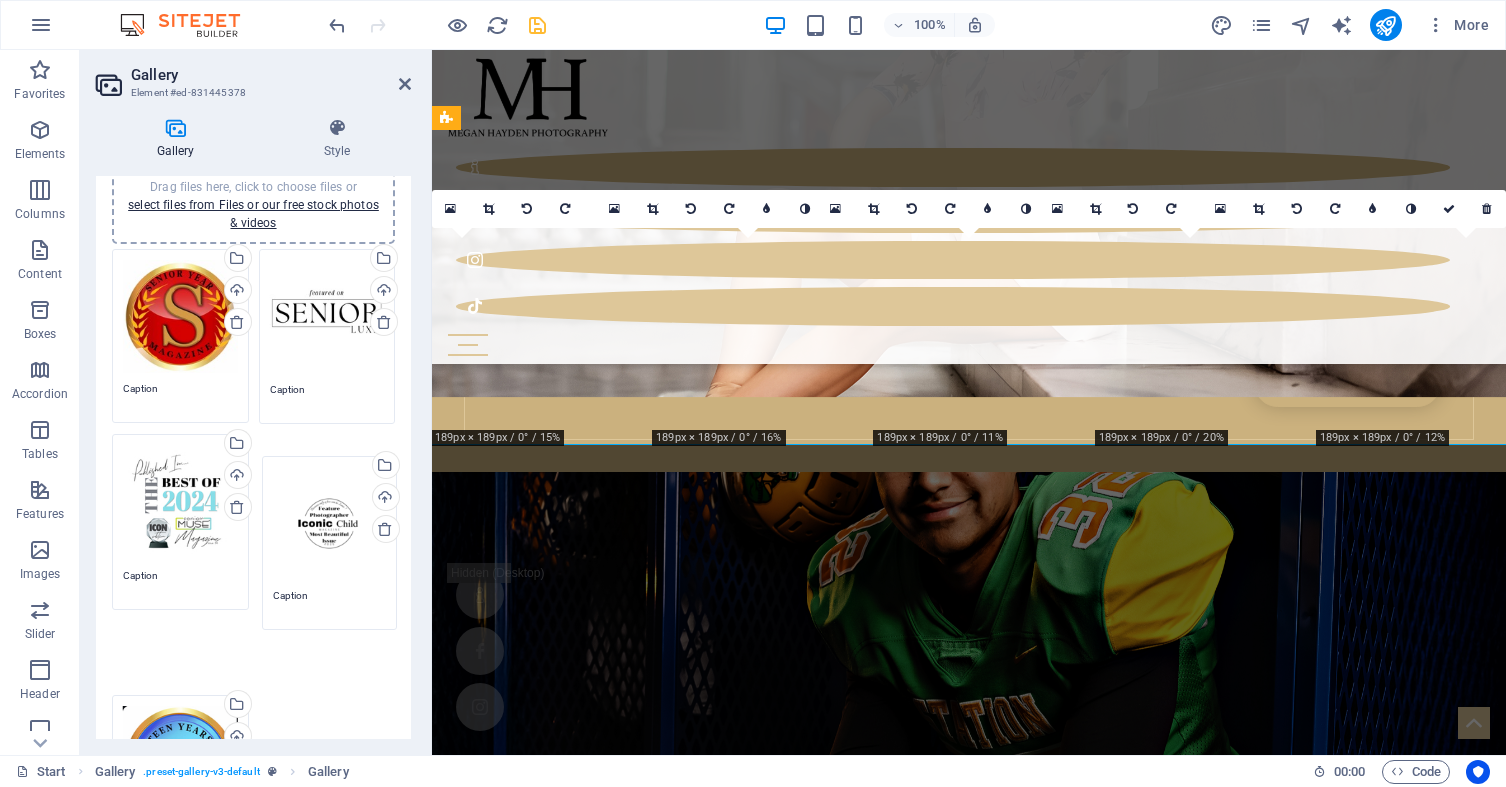 drag, startPoint x: 183, startPoint y: 689, endPoint x: 333, endPoint y: 529, distance: 219.31712 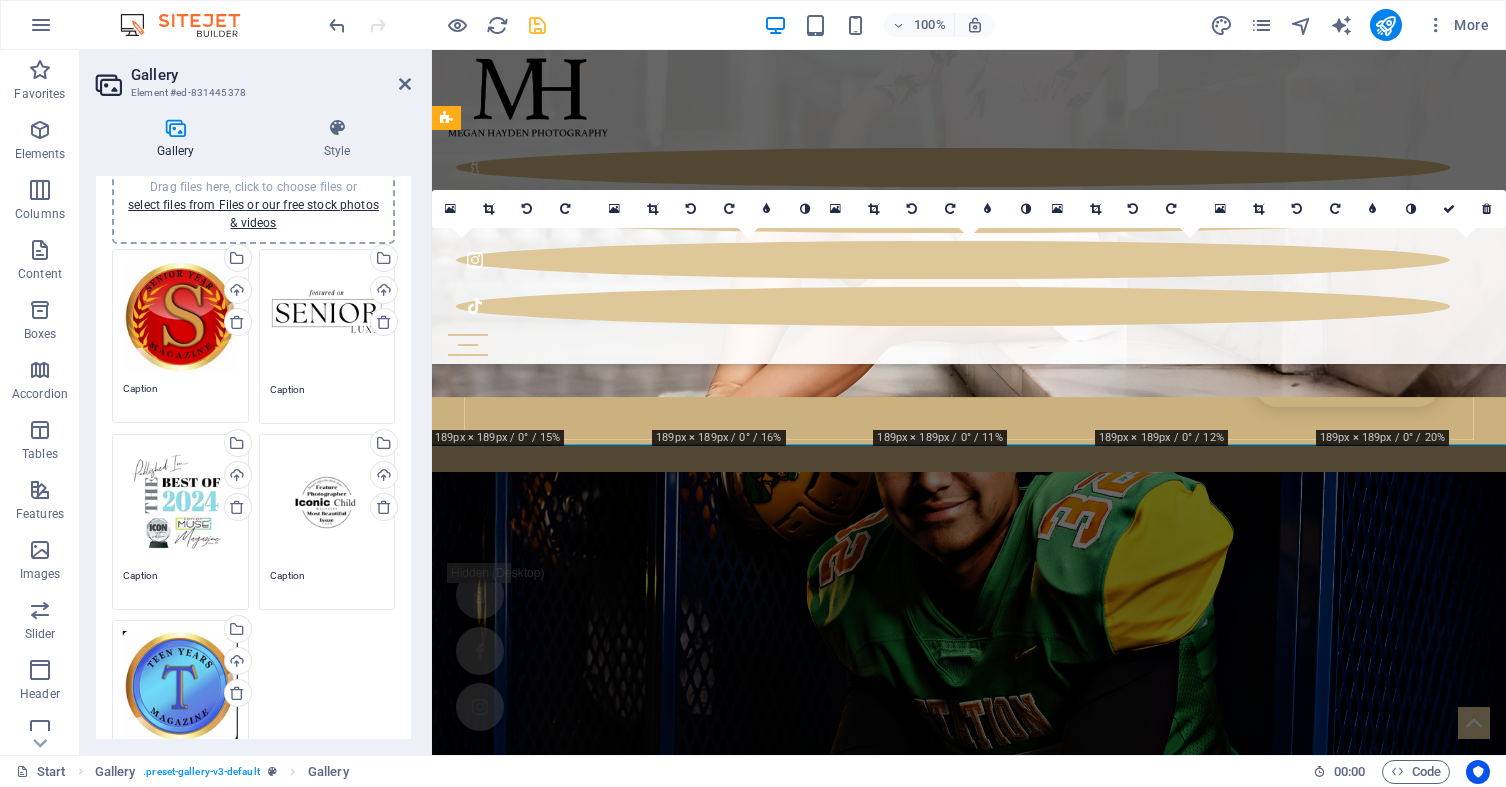 scroll, scrollTop: 74, scrollLeft: 0, axis: vertical 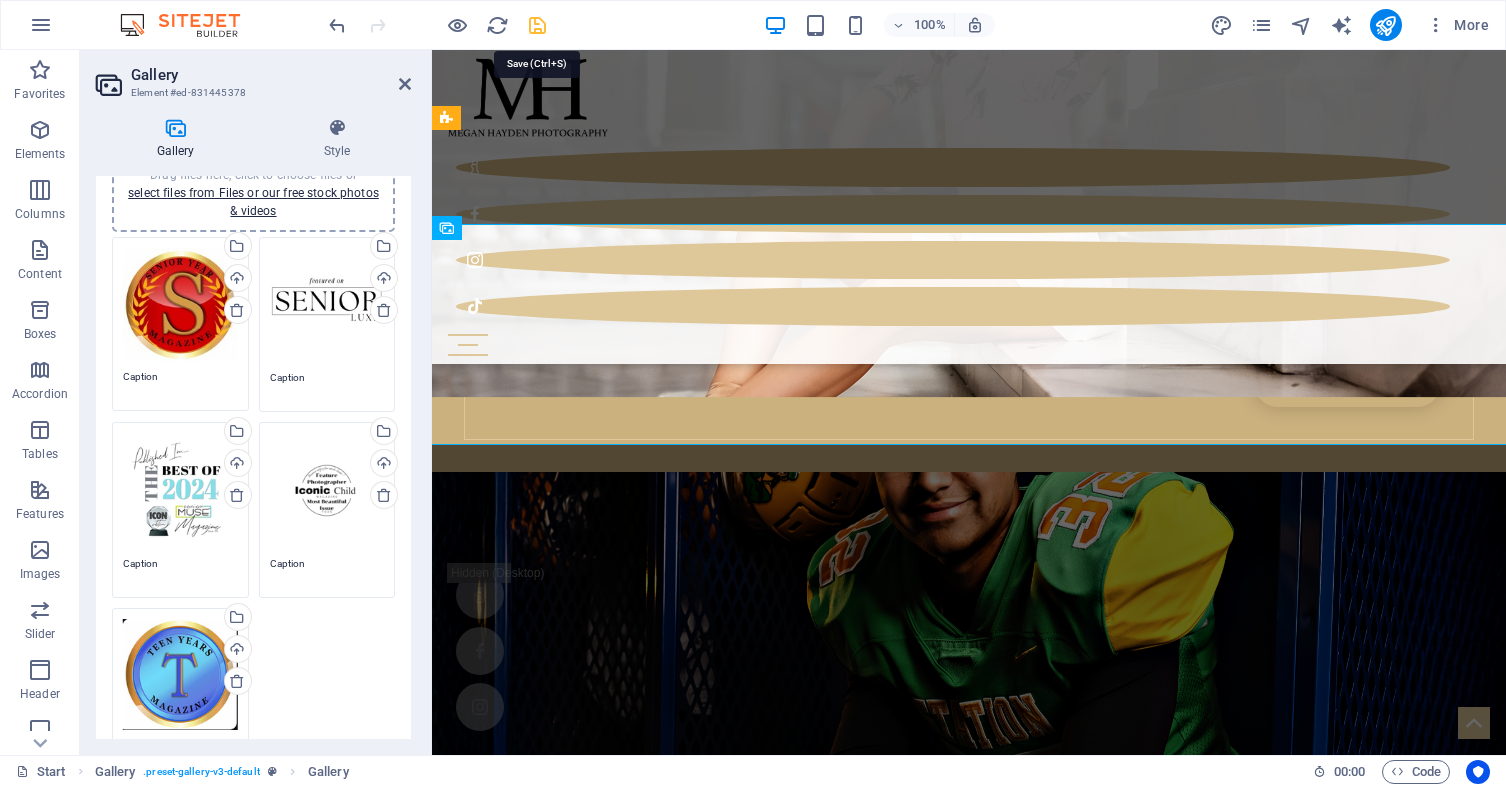 click at bounding box center [537, 25] 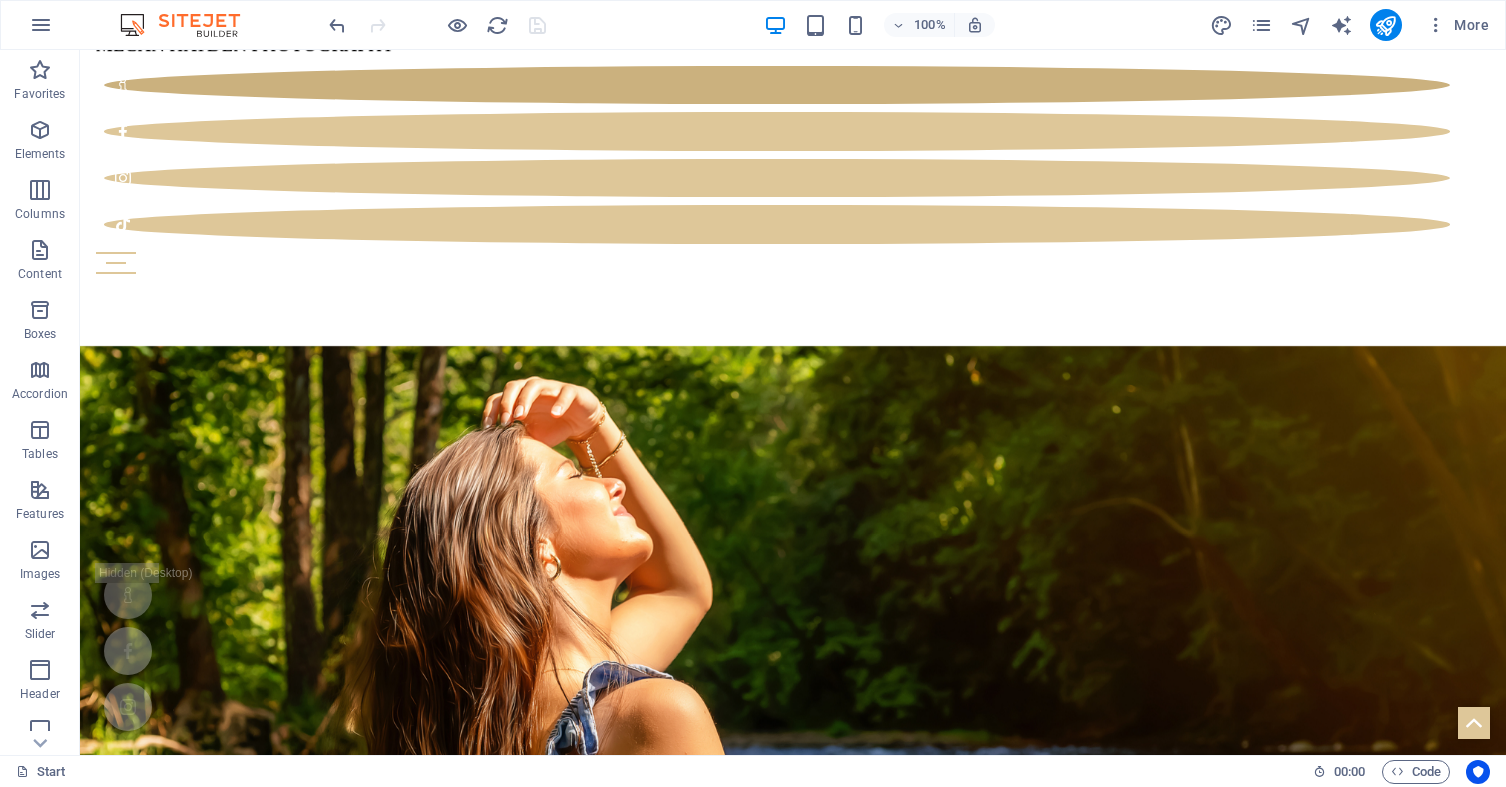 scroll, scrollTop: 152, scrollLeft: 0, axis: vertical 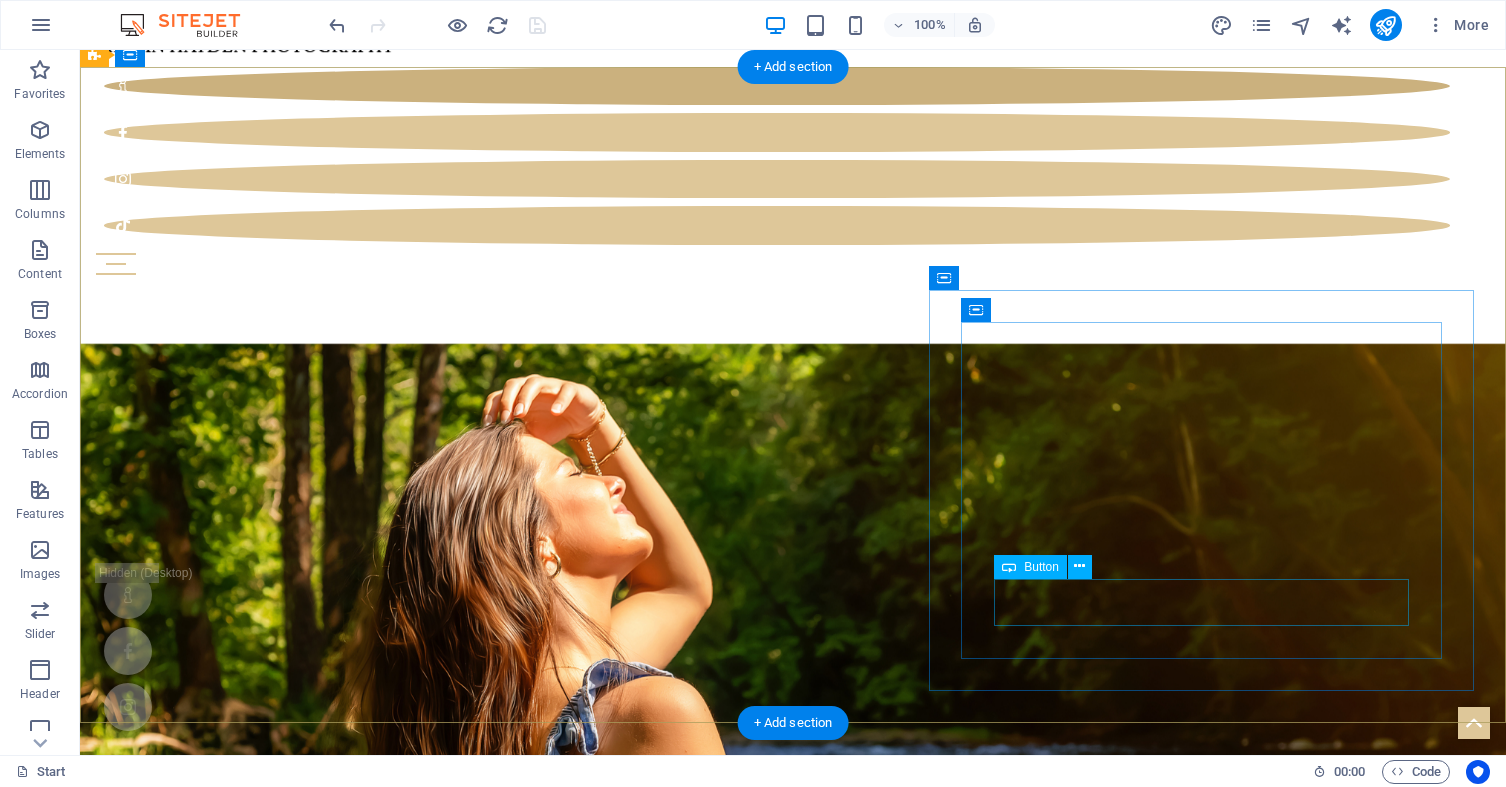 click on "Learn more" at bounding box center (793, 1233) 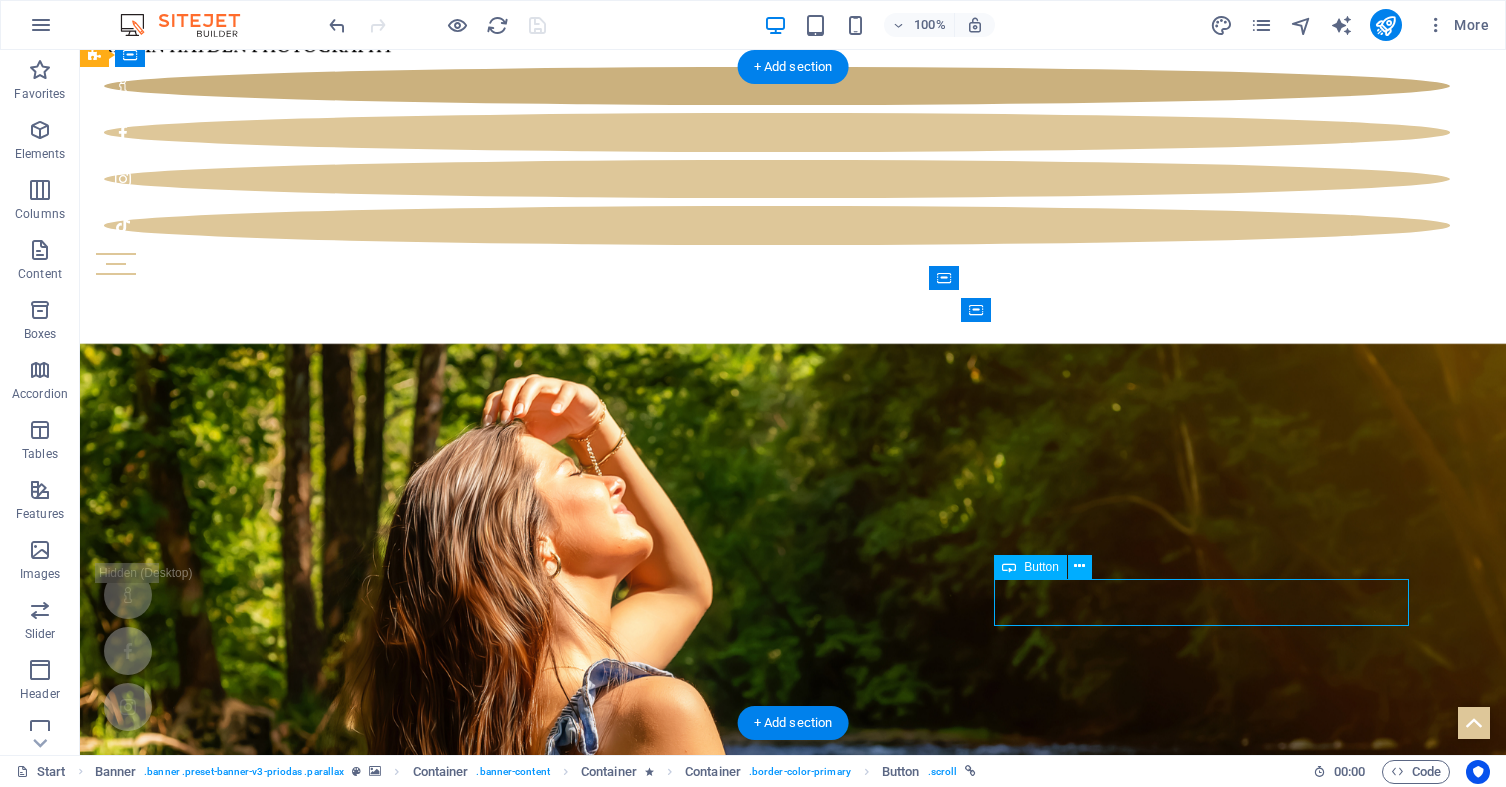 click on "Learn more" at bounding box center [793, 1233] 